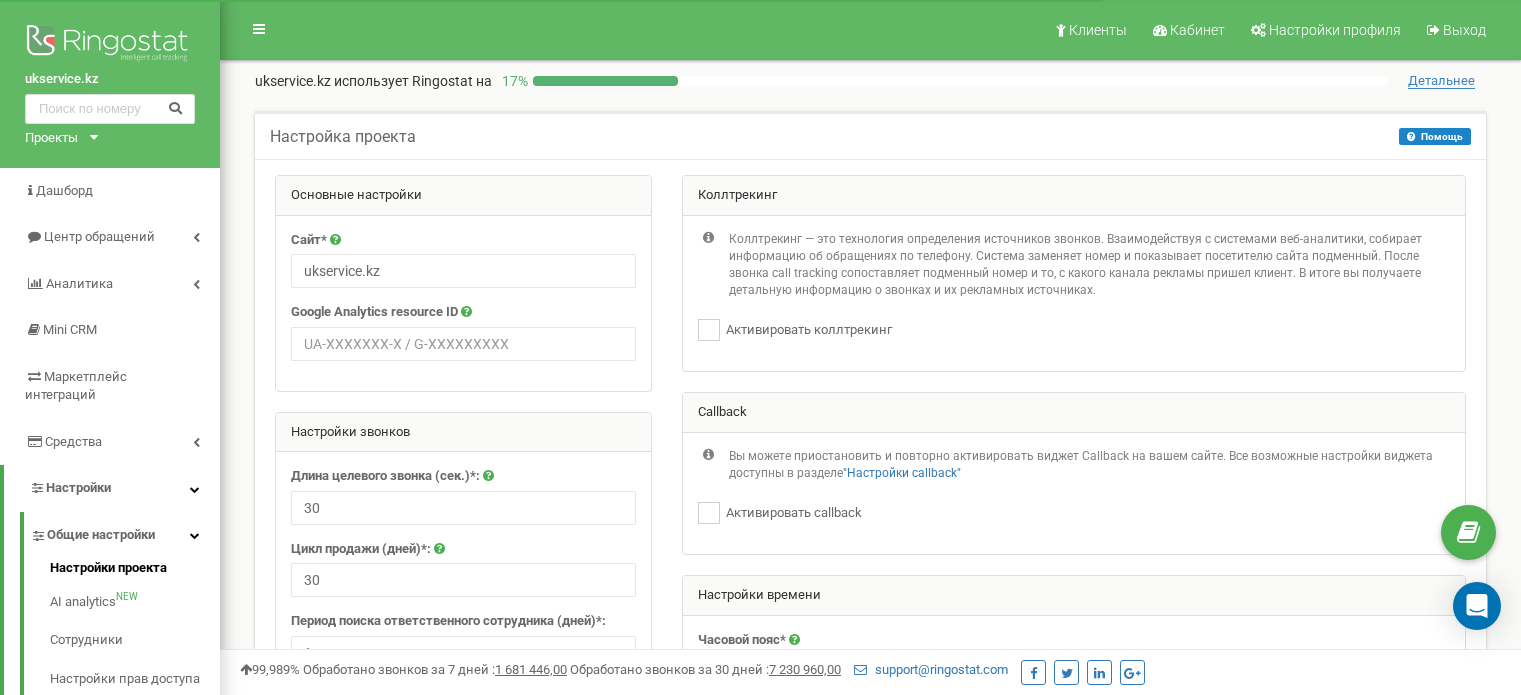 scroll, scrollTop: 300, scrollLeft: 0, axis: vertical 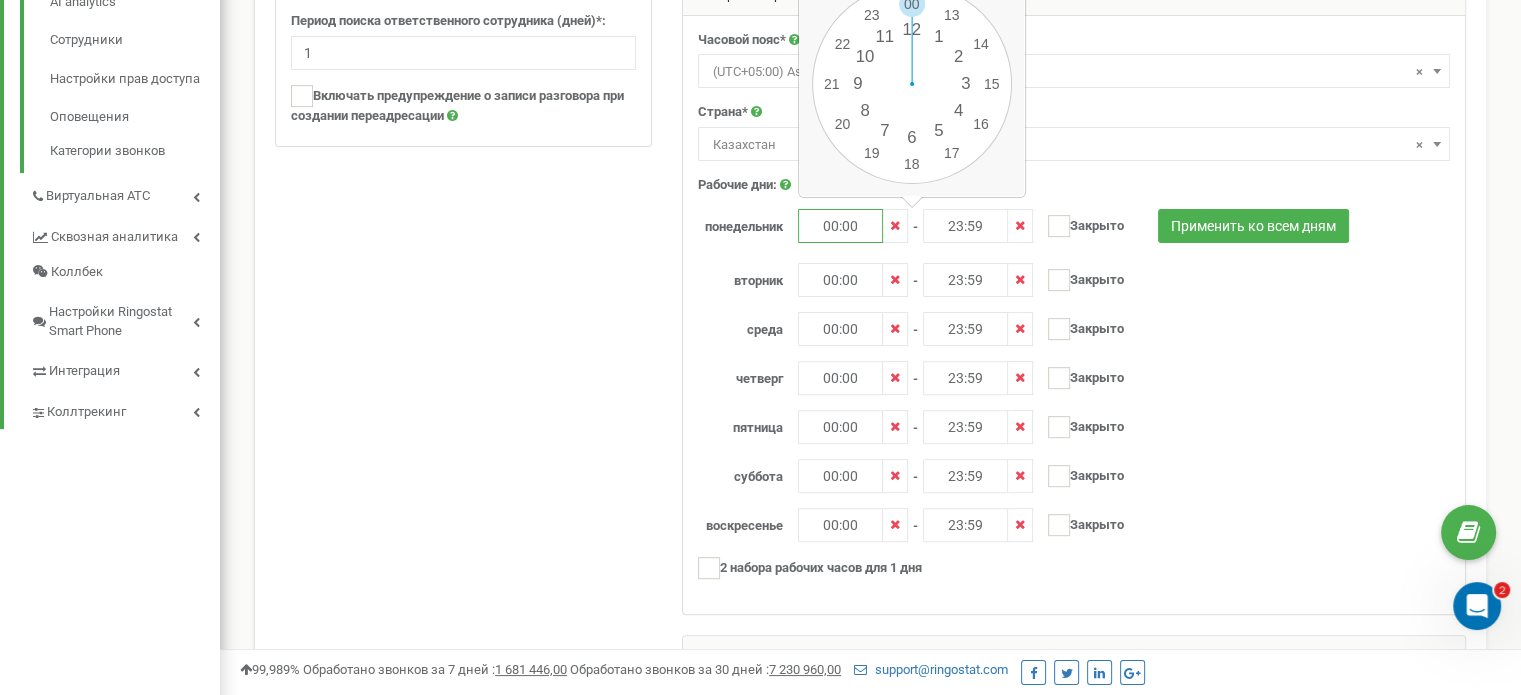 drag, startPoint x: 861, startPoint y: 224, endPoint x: 816, endPoint y: 218, distance: 45.39824 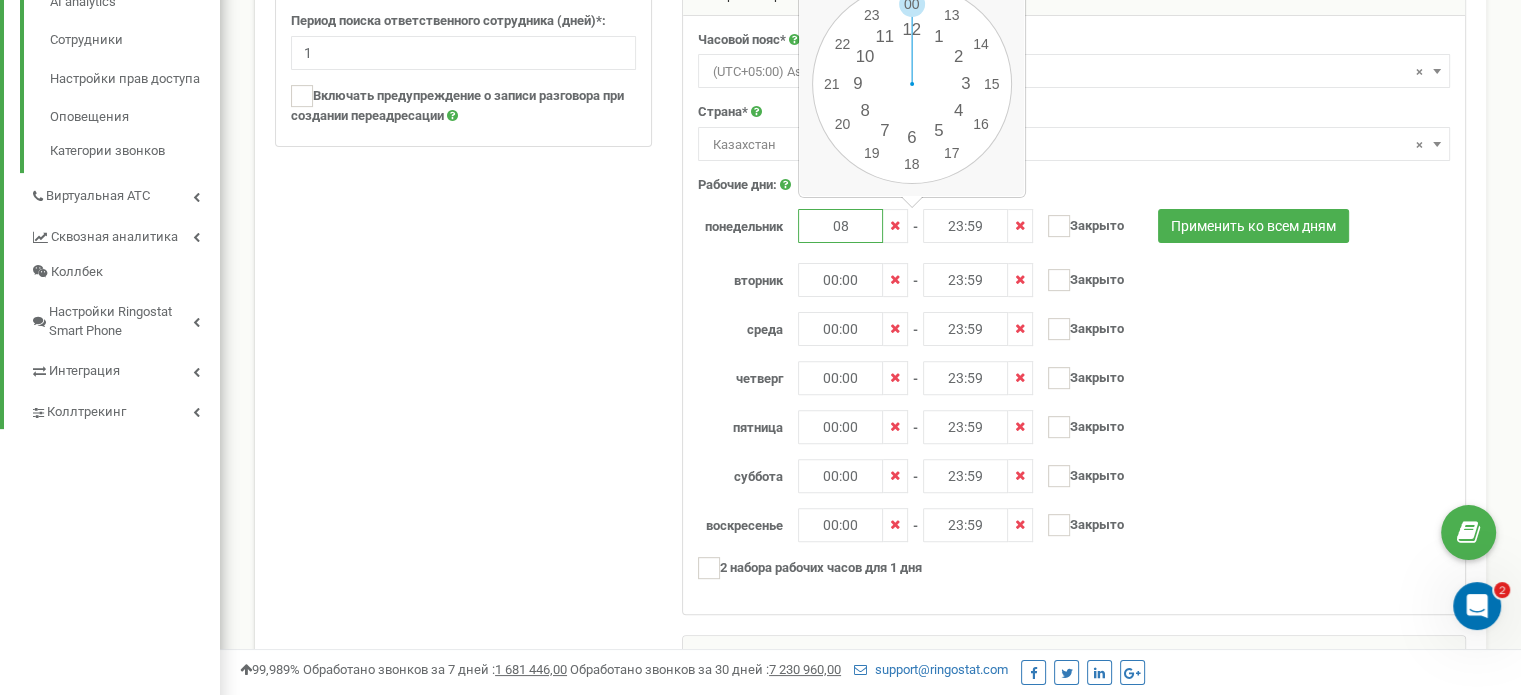 type on "08:00" 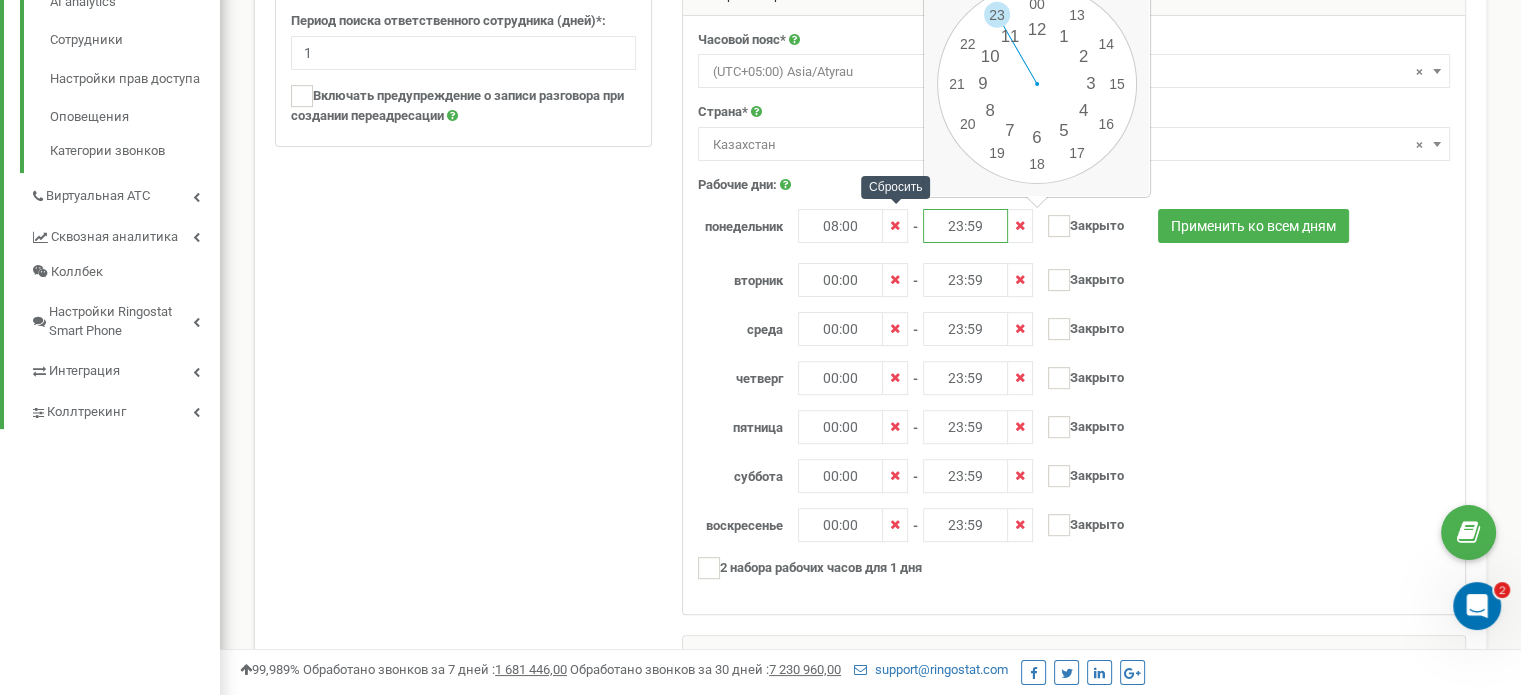drag, startPoint x: 964, startPoint y: 230, endPoint x: 907, endPoint y: 219, distance: 58.0517 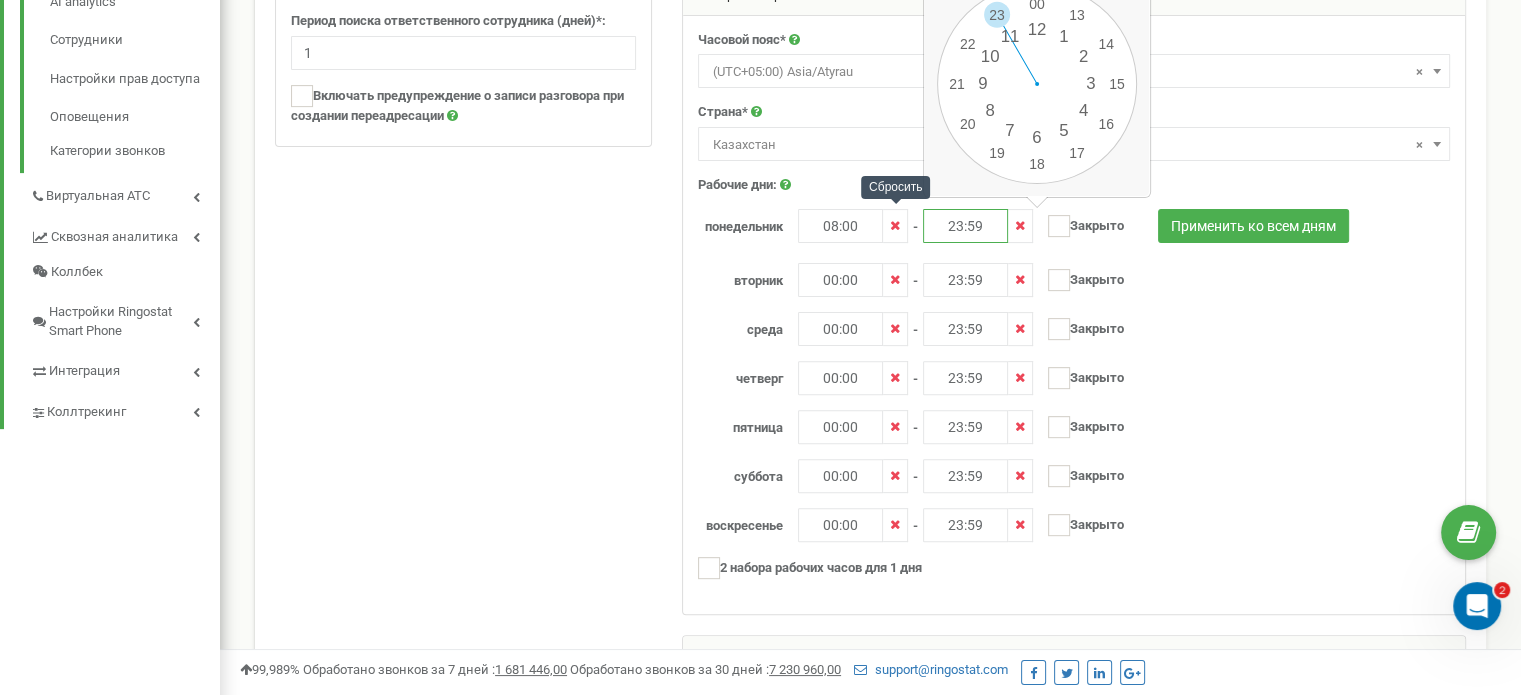 click on "[DAY]
[TIME]
-
[TIME]
и
----  -  ----" at bounding box center [1133, 228] 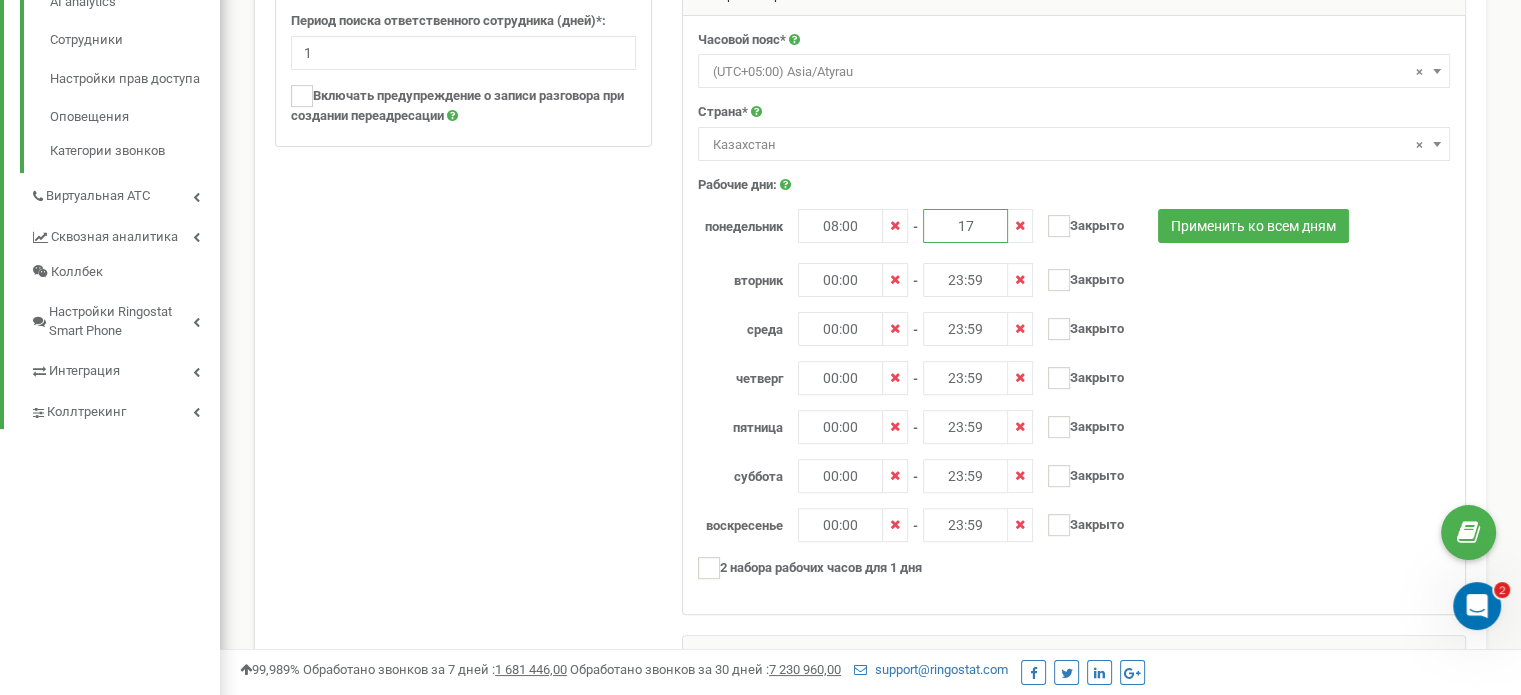 type on "17:00" 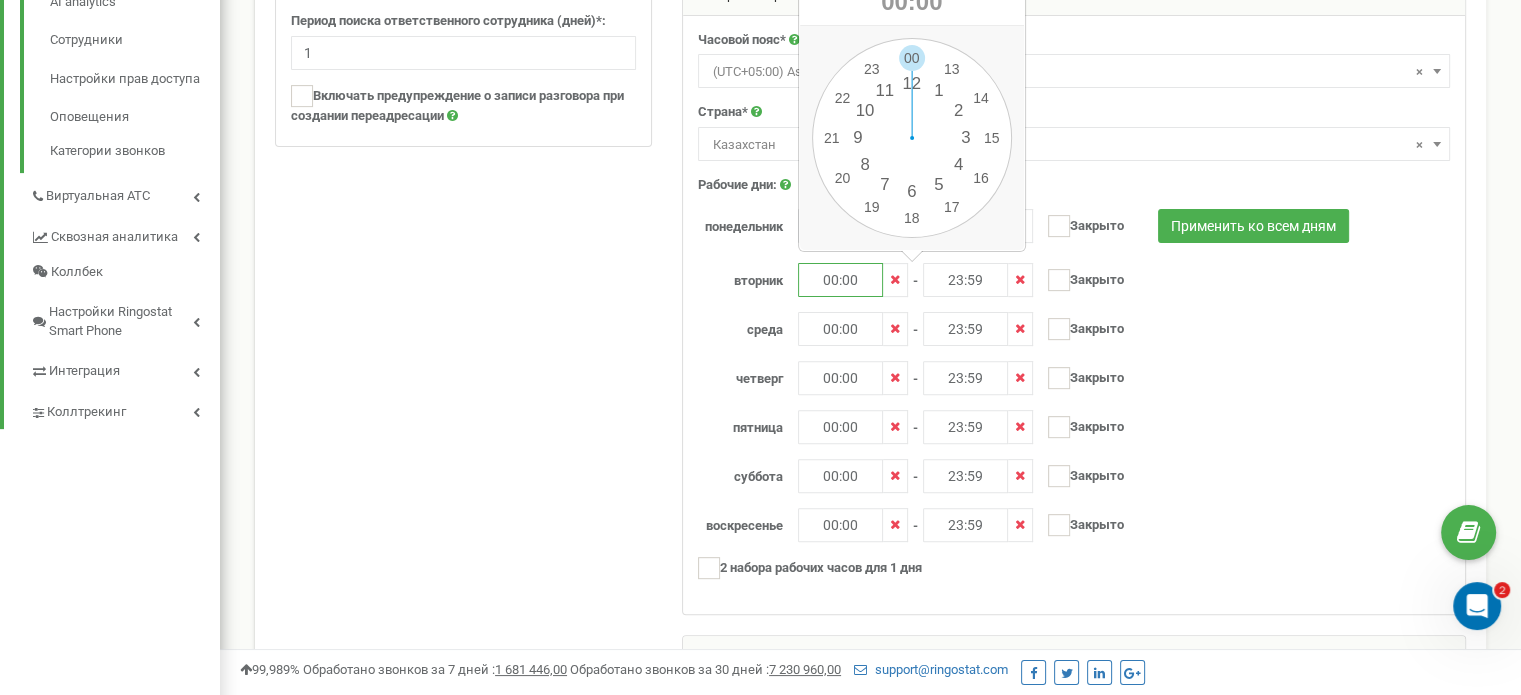 drag, startPoint x: 866, startPoint y: 280, endPoint x: 804, endPoint y: 256, distance: 66.48308 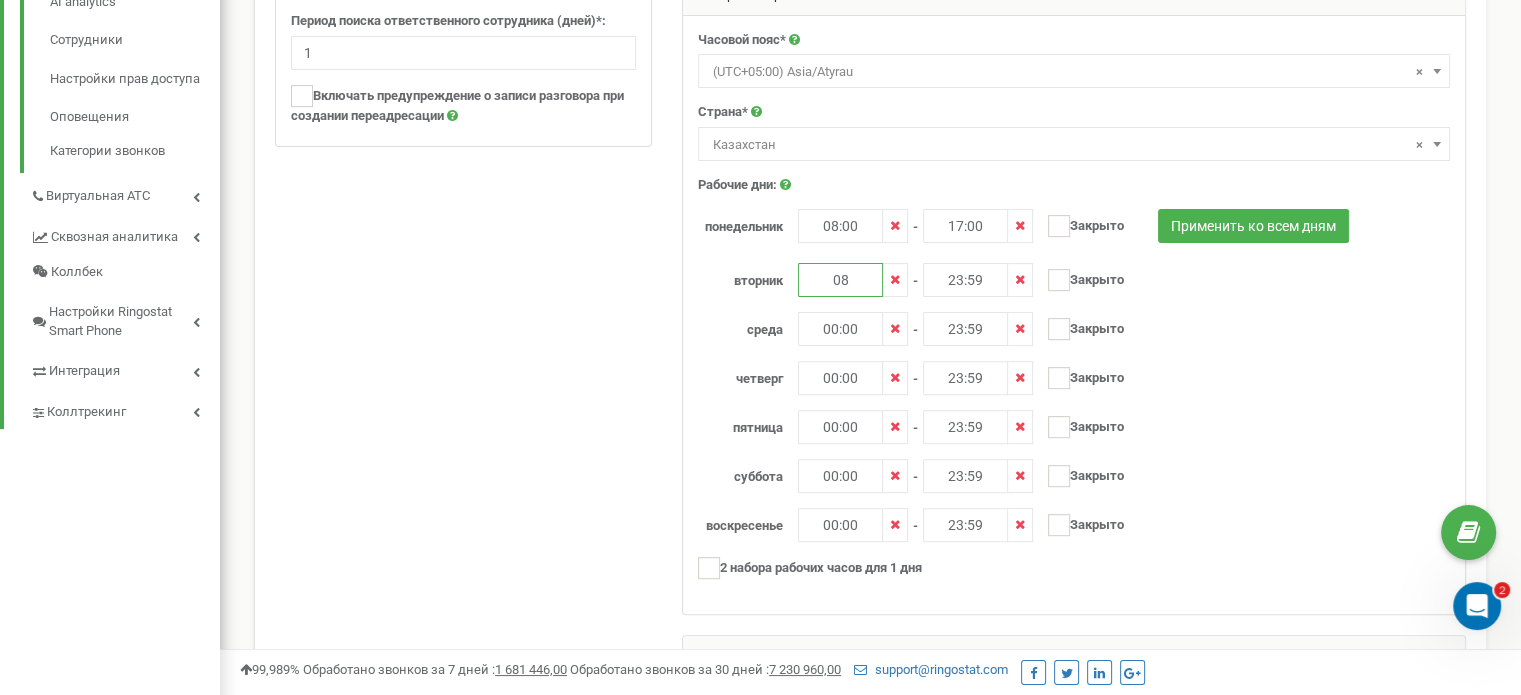 type on "08:00" 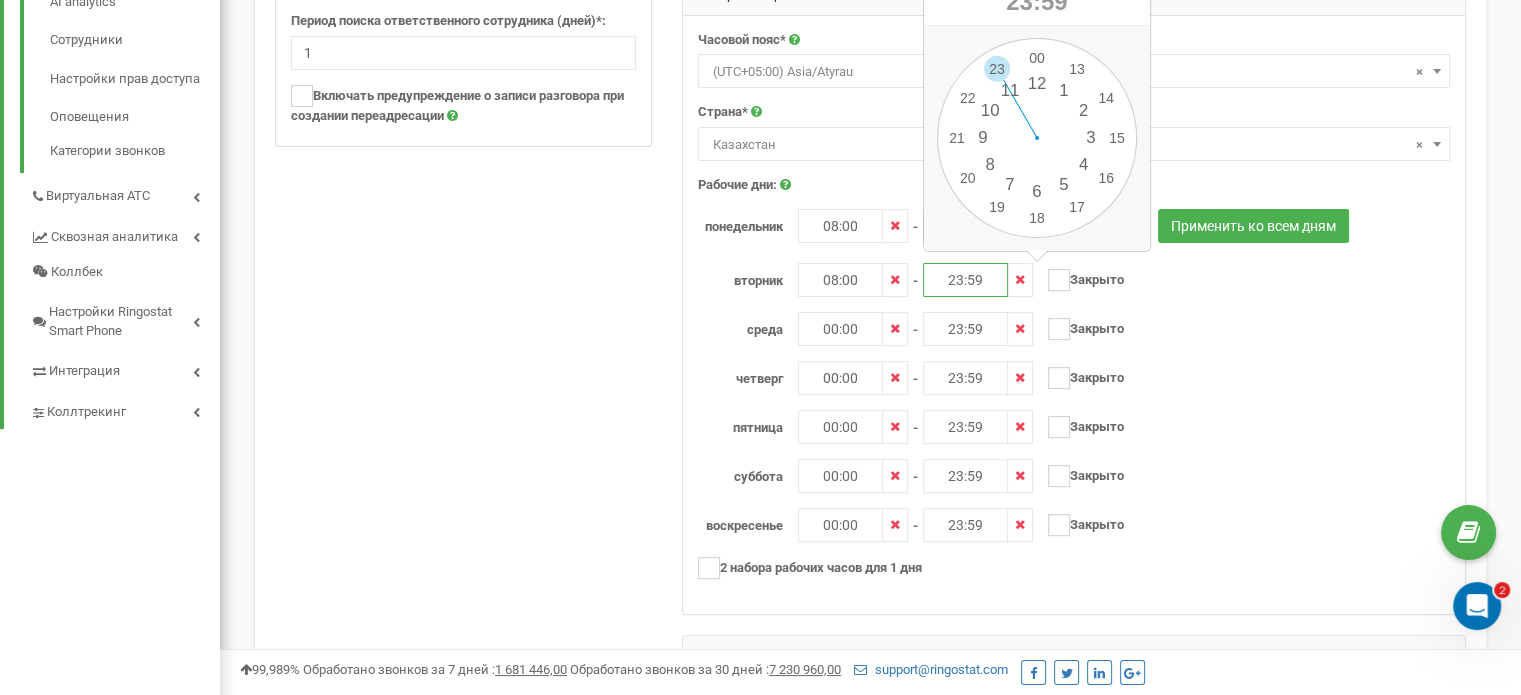 drag, startPoint x: 989, startPoint y: 279, endPoint x: 925, endPoint y: 281, distance: 64.03124 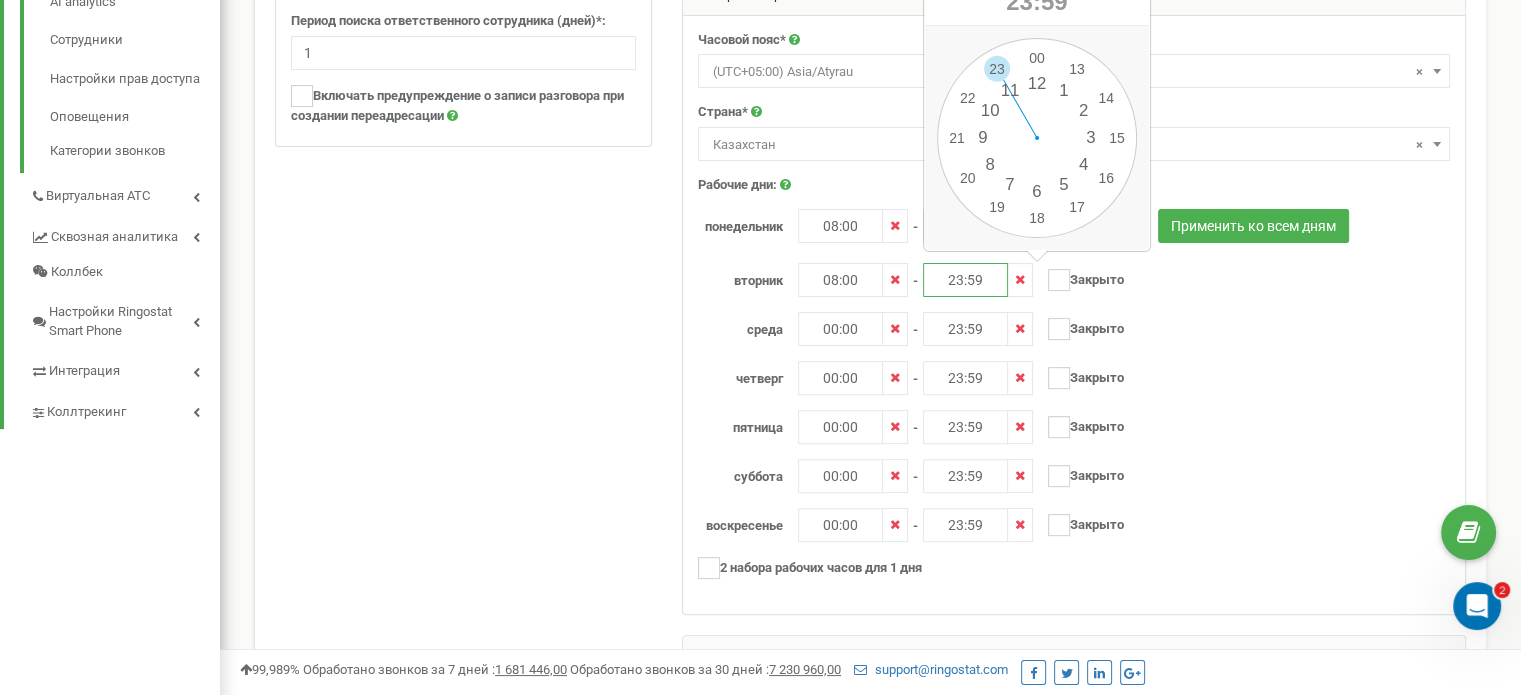 click on "23:59" at bounding box center (965, 280) 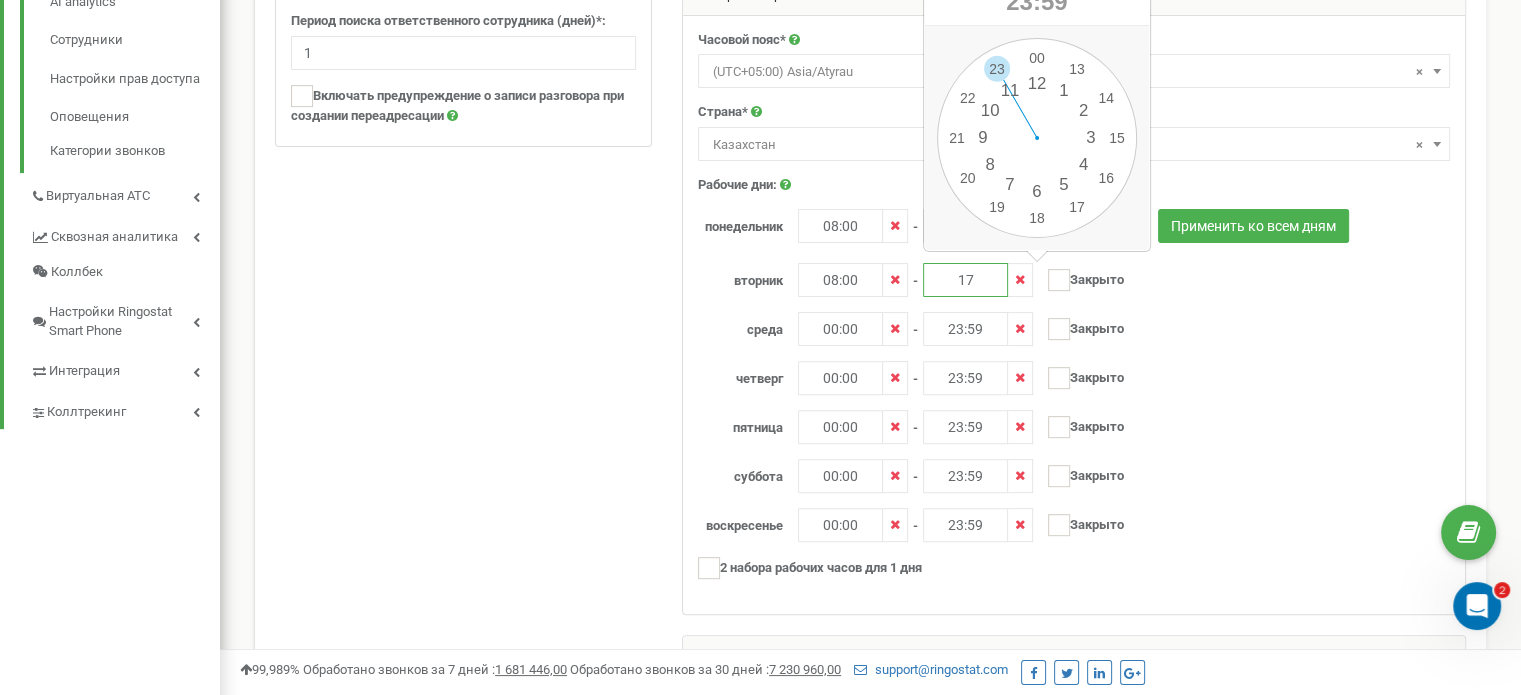 type on "17:00" 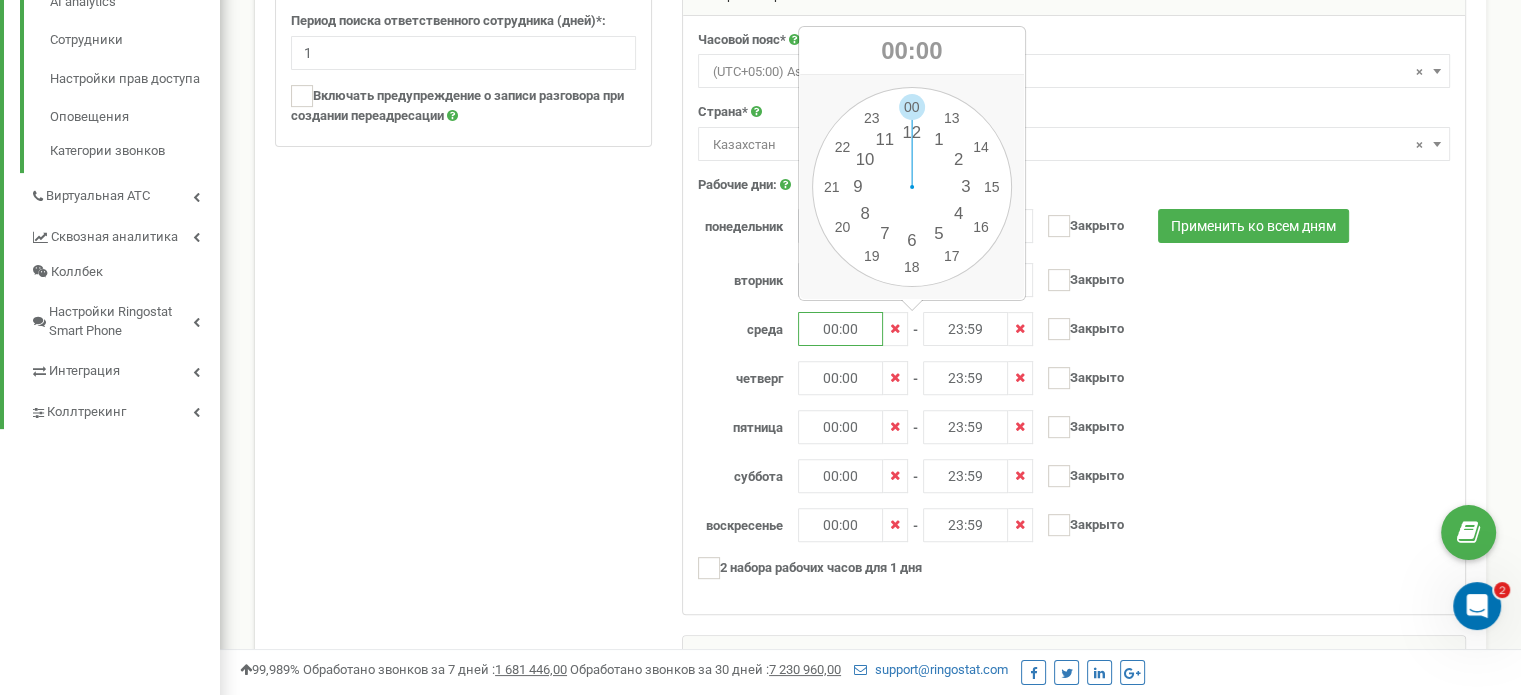 drag, startPoint x: 866, startPoint y: 326, endPoint x: 803, endPoint y: 318, distance: 63.505905 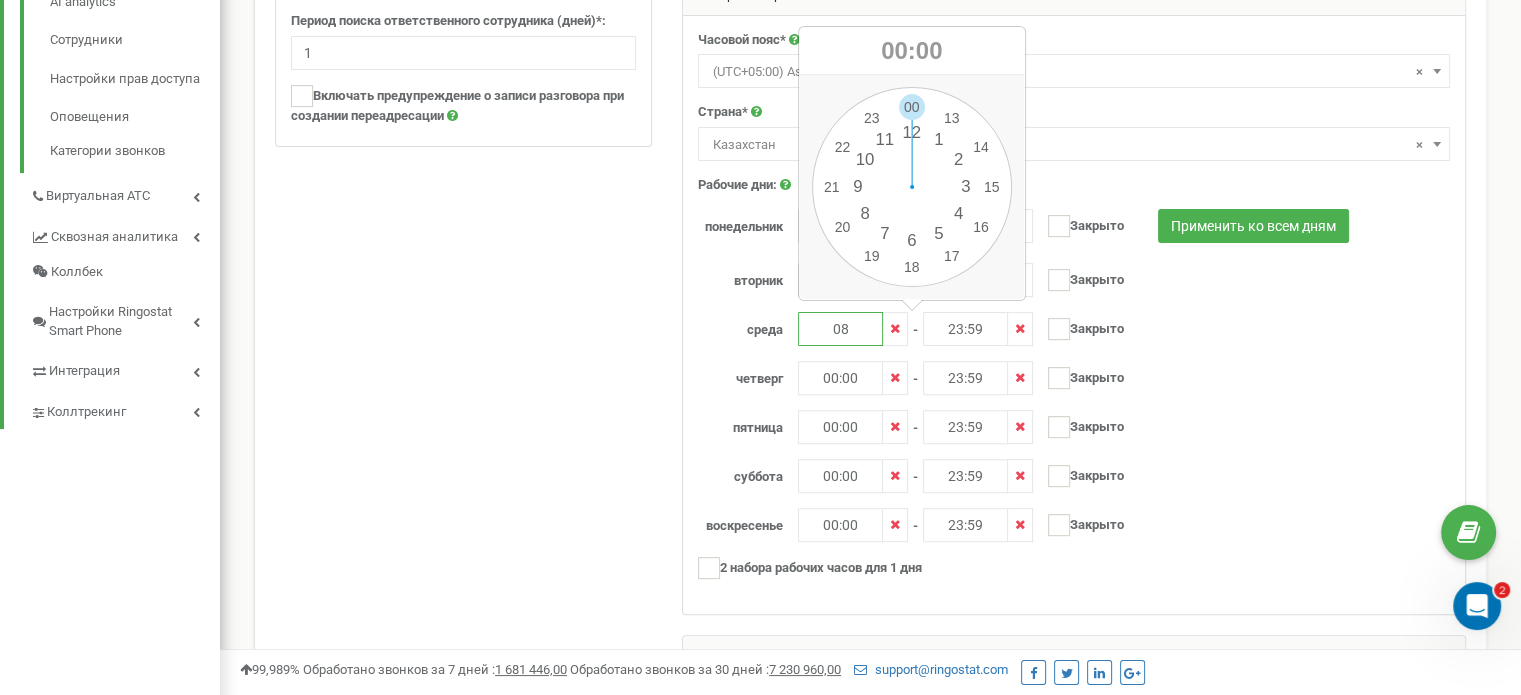 type on "08:00" 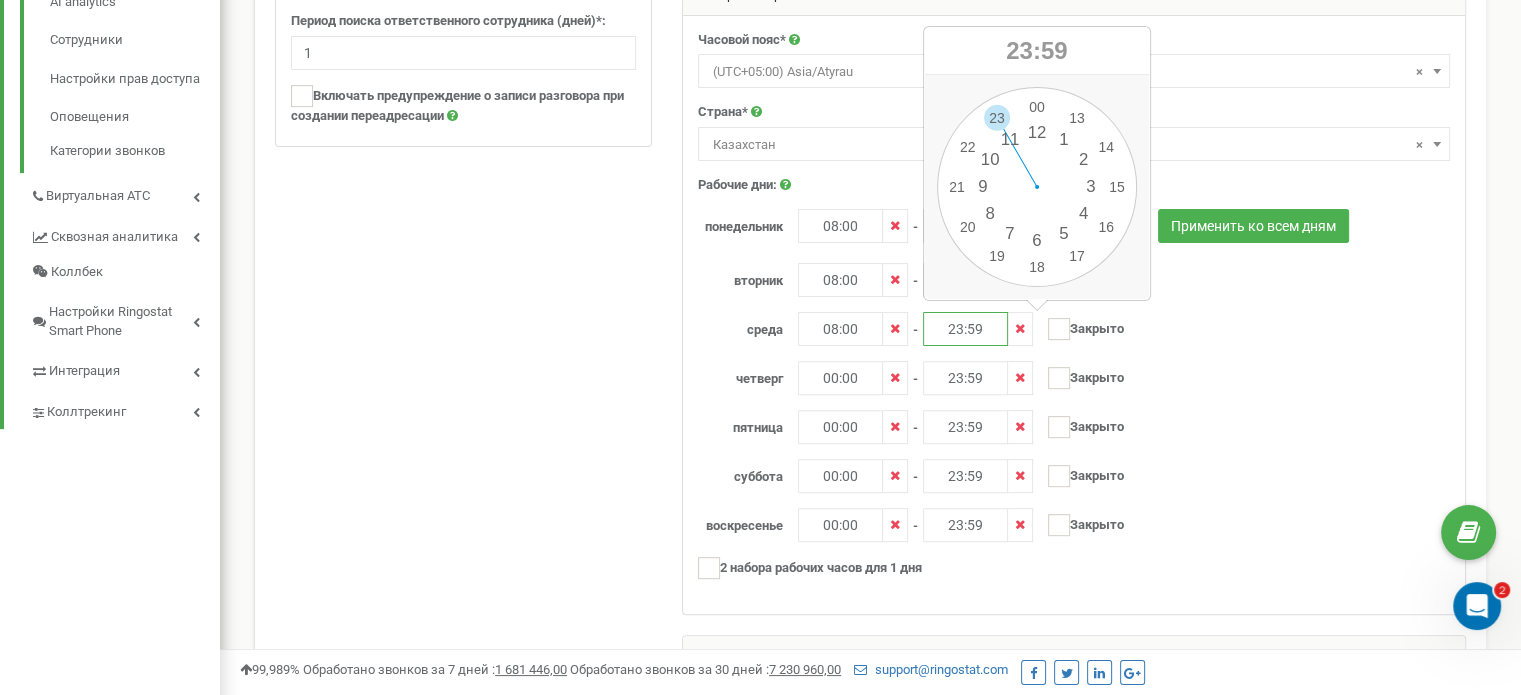 drag, startPoint x: 989, startPoint y: 323, endPoint x: 921, endPoint y: 319, distance: 68.117546 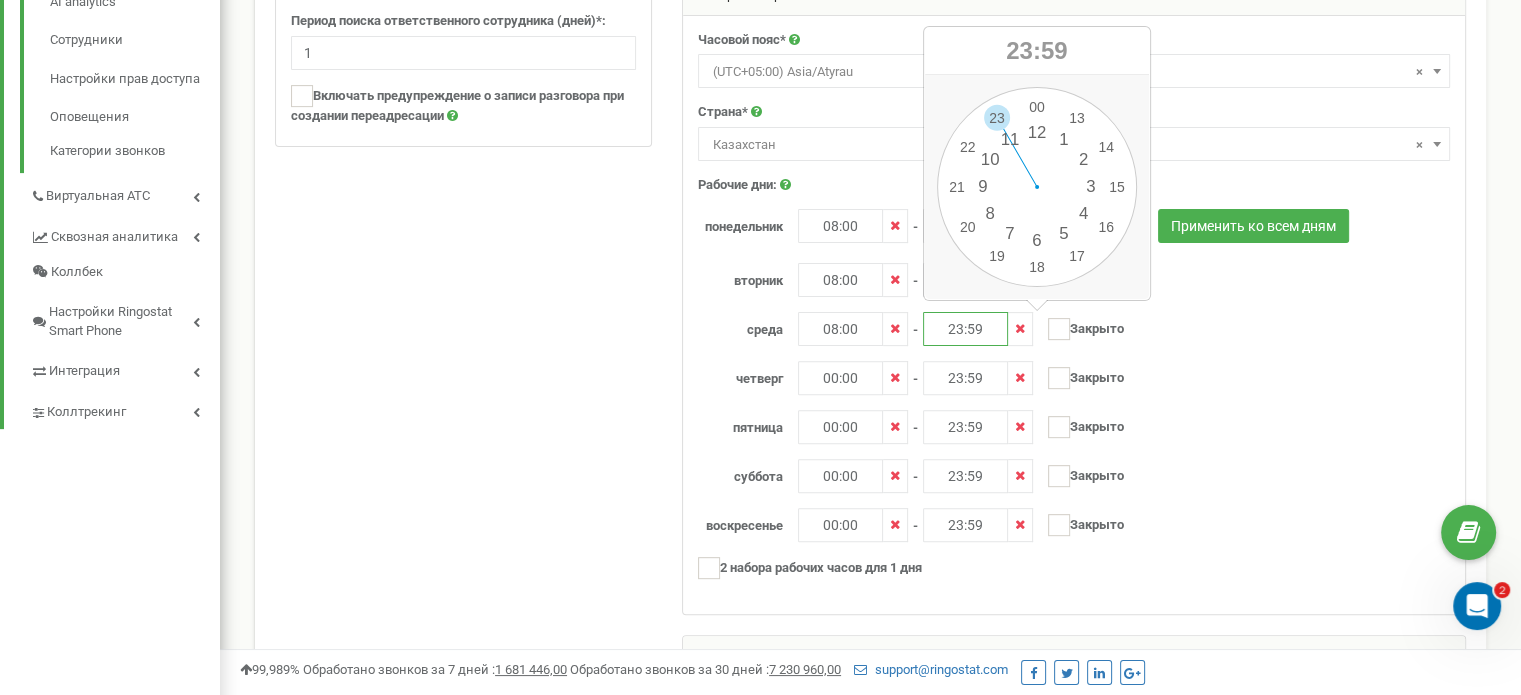 click on "среда
08:00
-
23:59
и
----  -  ----" at bounding box center (1133, 329) 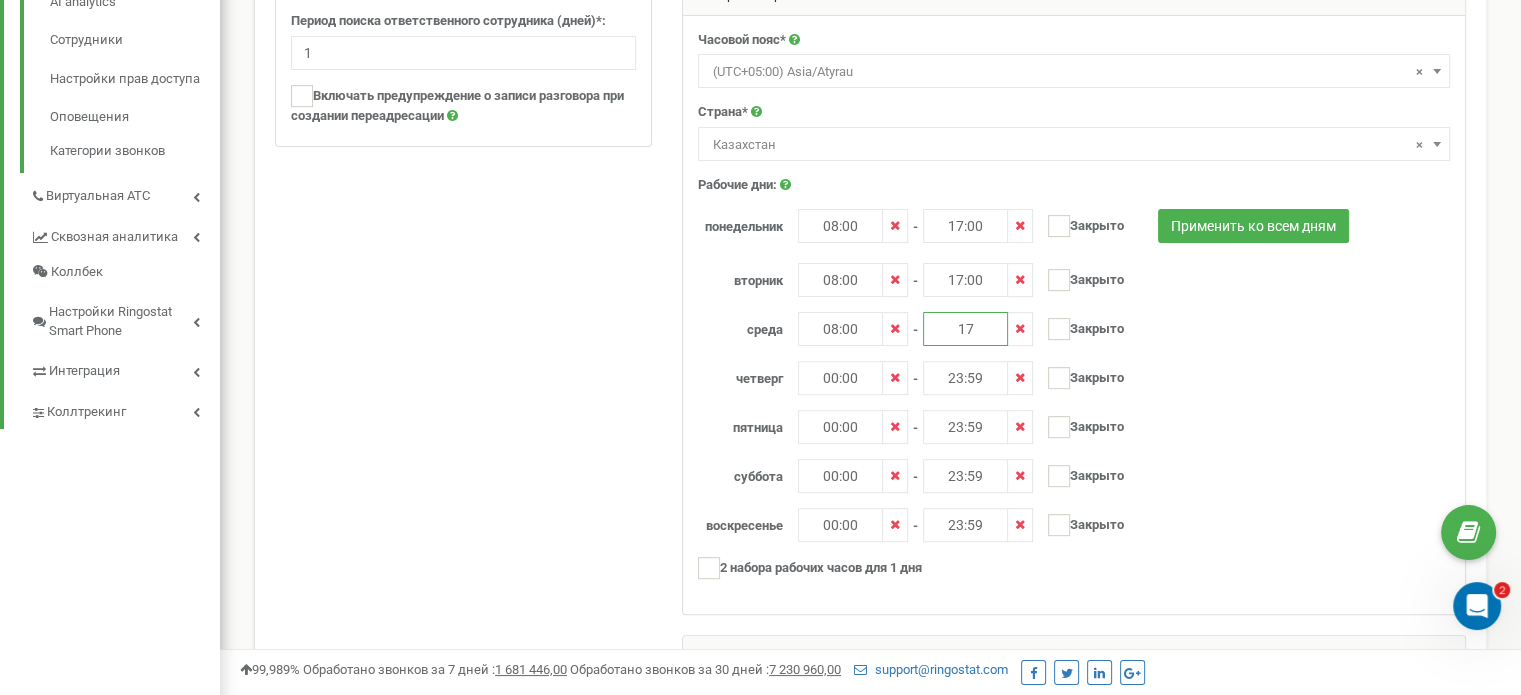 type on "17:00" 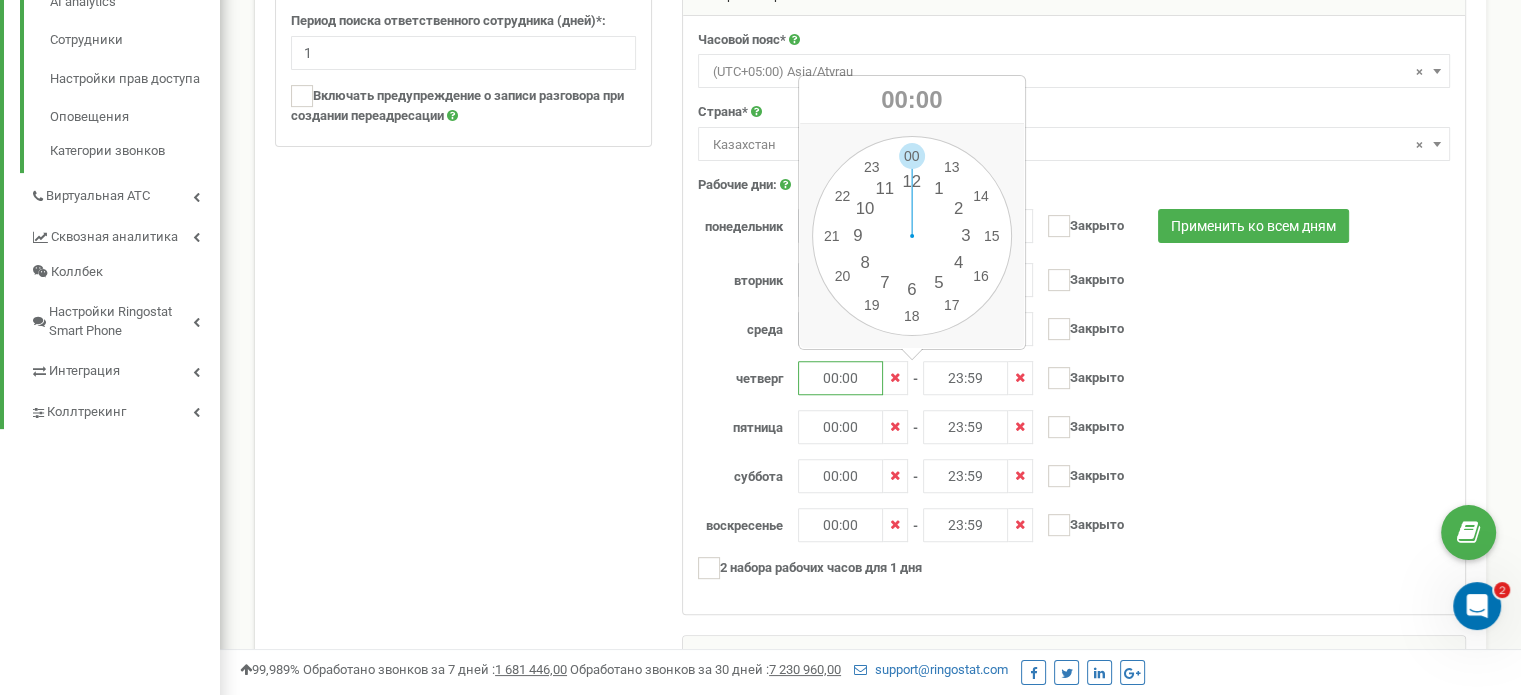 drag, startPoint x: 867, startPoint y: 379, endPoint x: 779, endPoint y: 390, distance: 88.68484 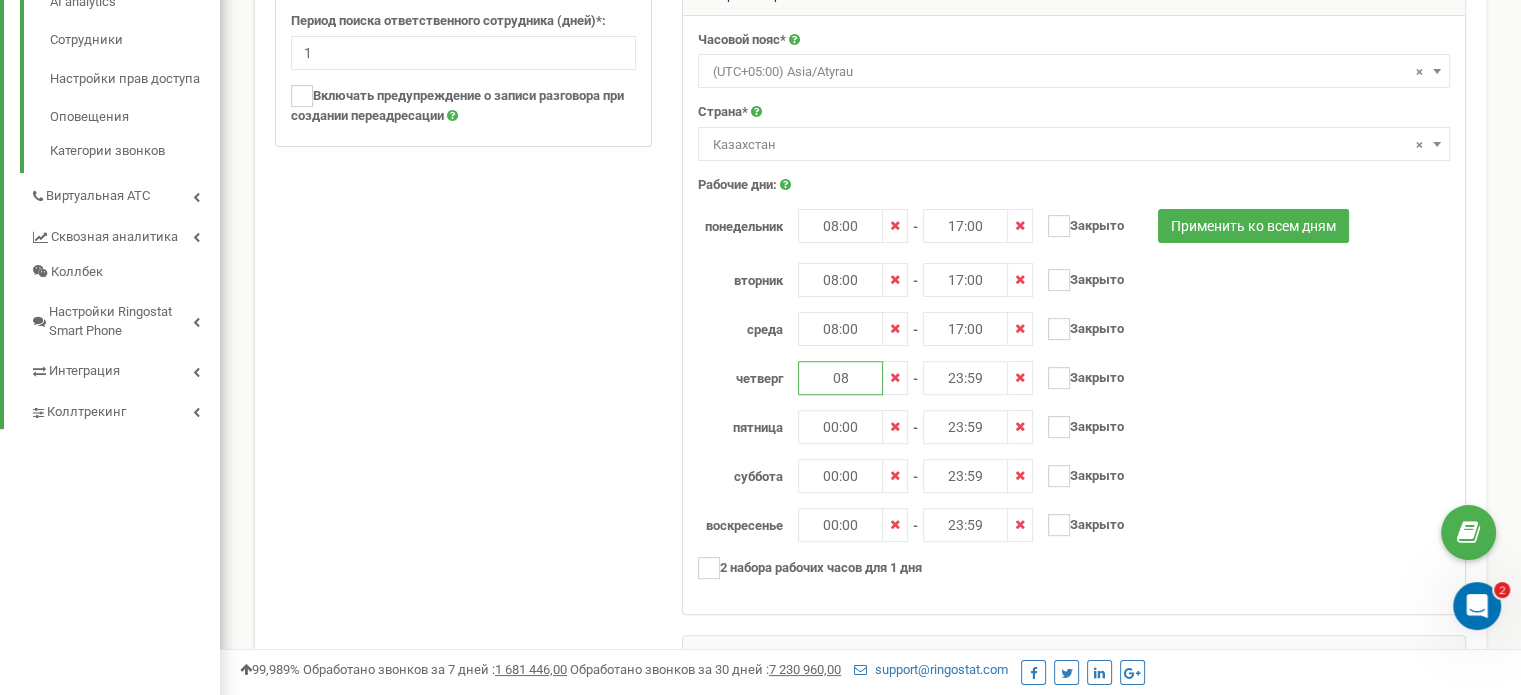 type on "08:00" 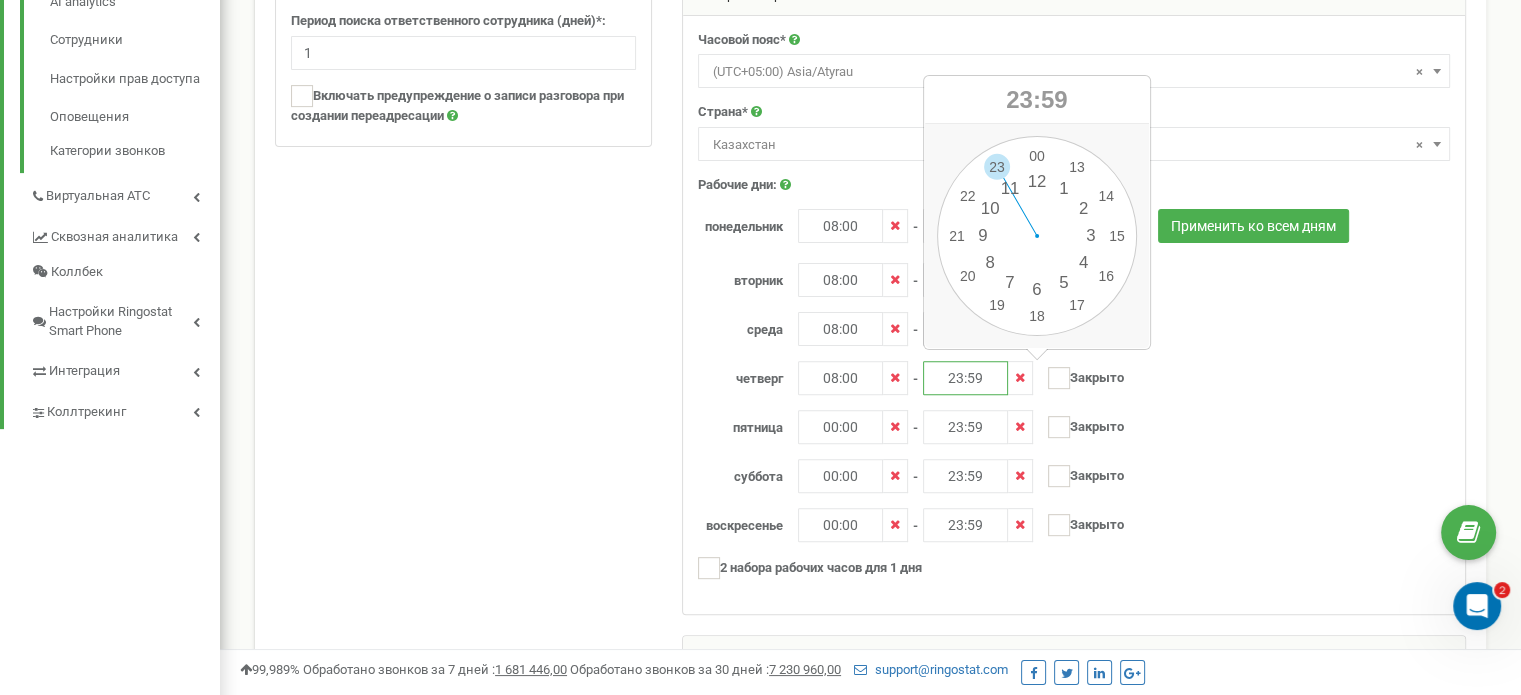 drag, startPoint x: 988, startPoint y: 375, endPoint x: 919, endPoint y: 374, distance: 69.00725 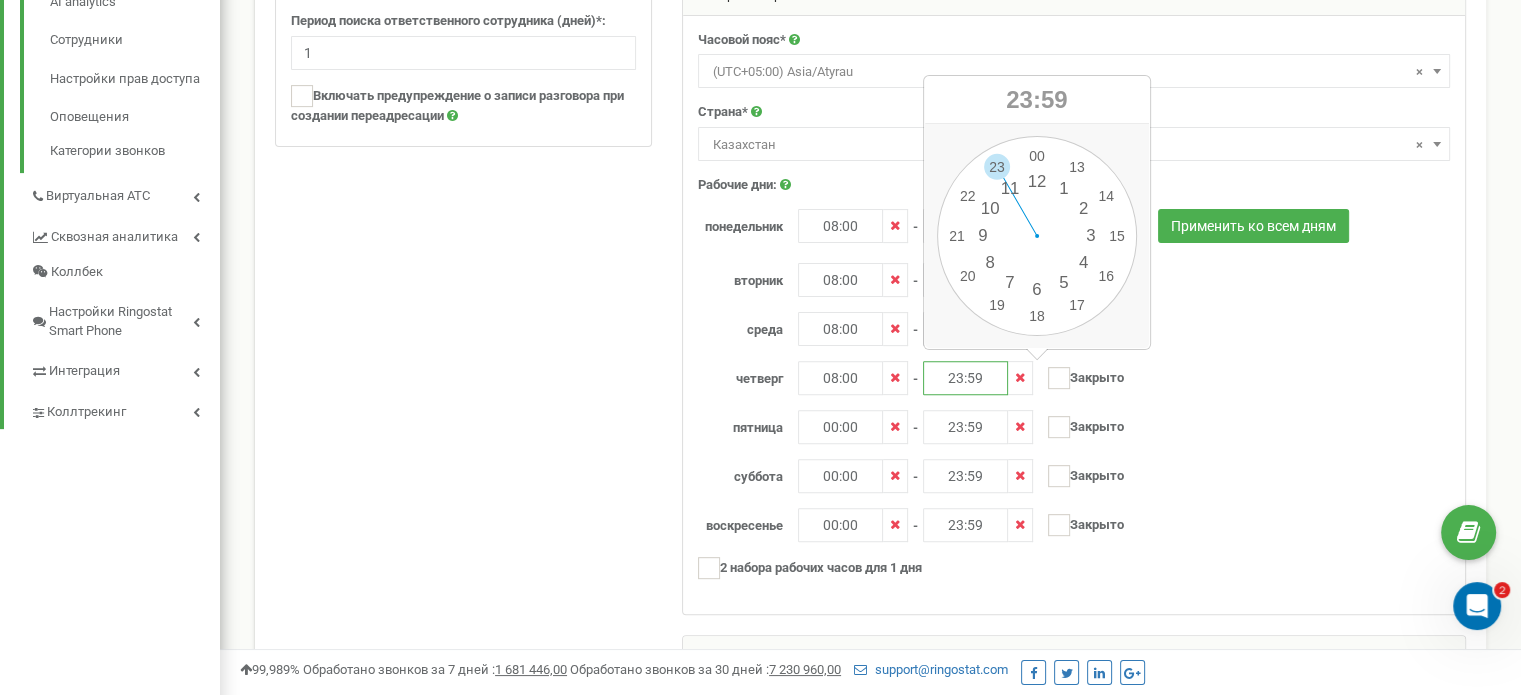 click on "четверг
08:00
-
23:59
и
----  -  ----" at bounding box center [1133, 378] 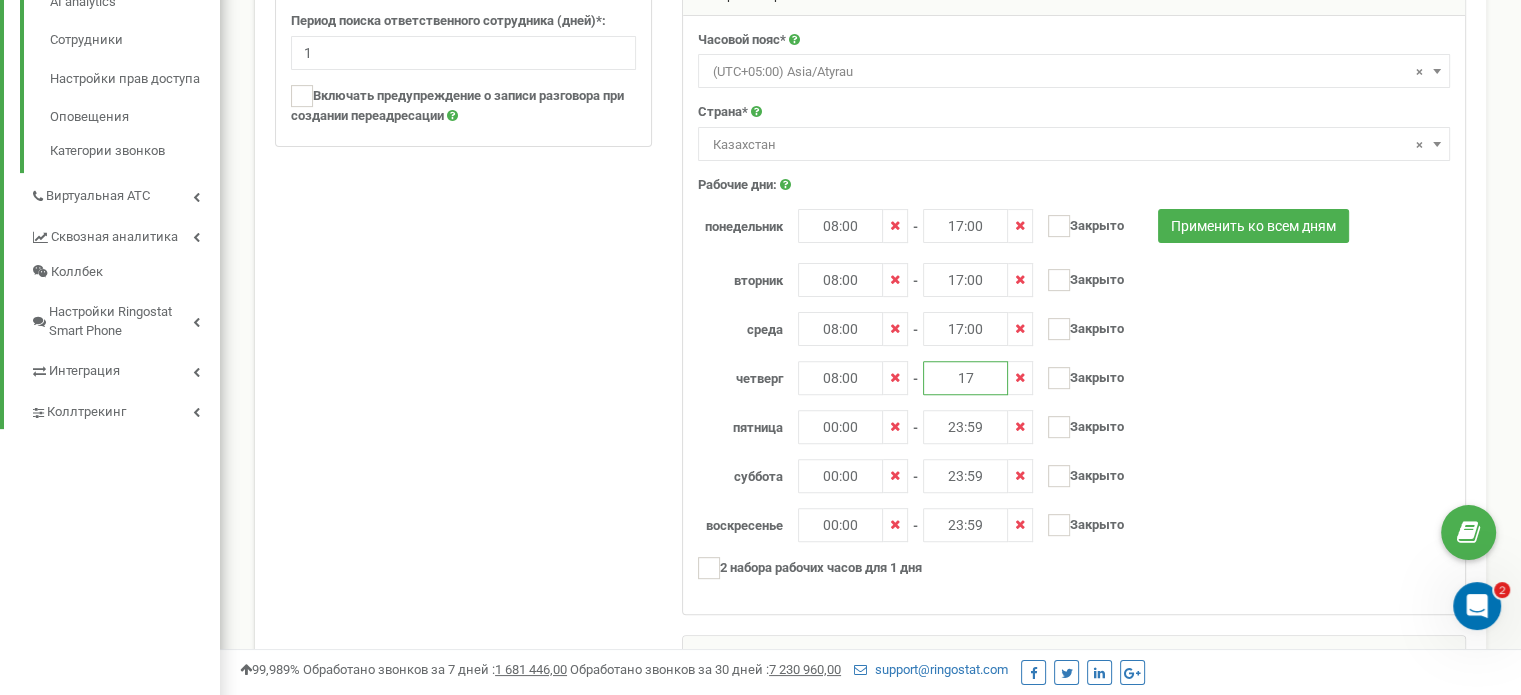 type on "17:00" 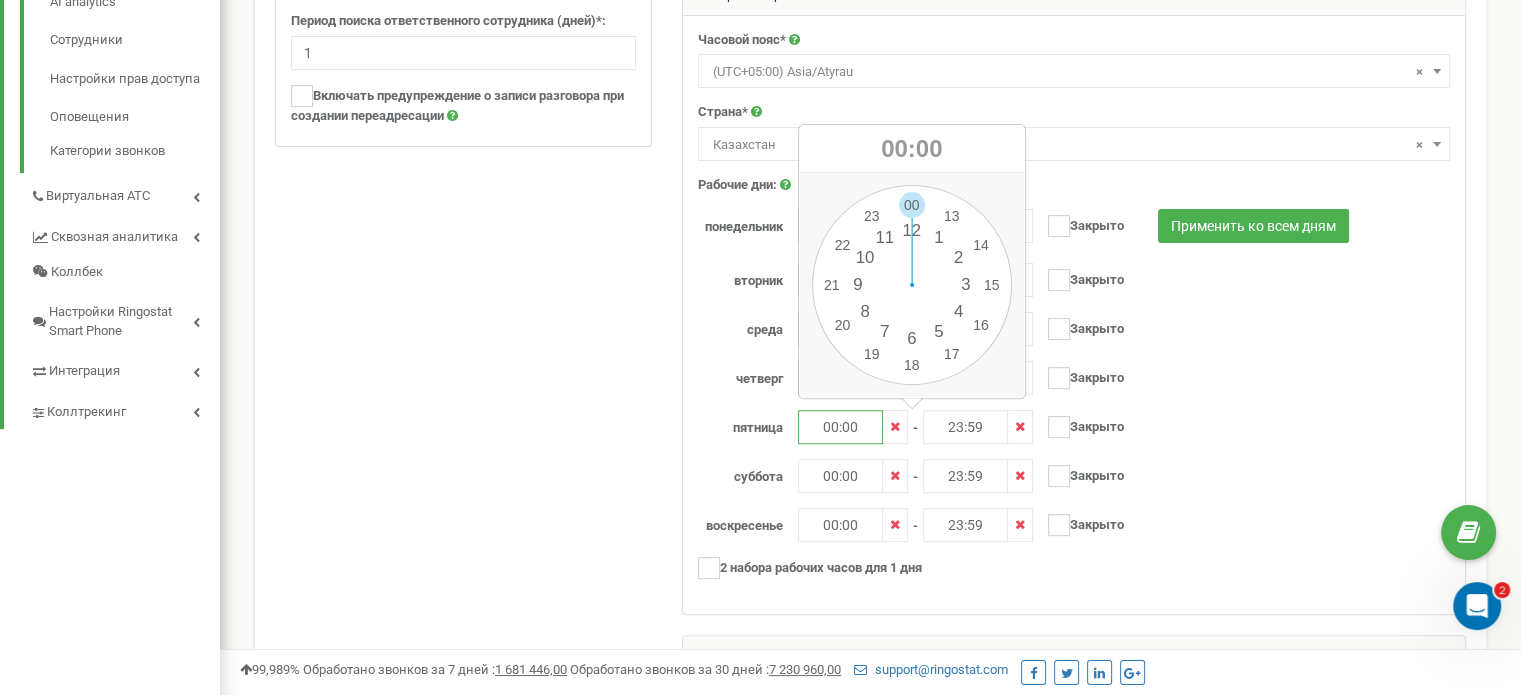 drag, startPoint x: 852, startPoint y: 428, endPoint x: 808, endPoint y: 423, distance: 44.28318 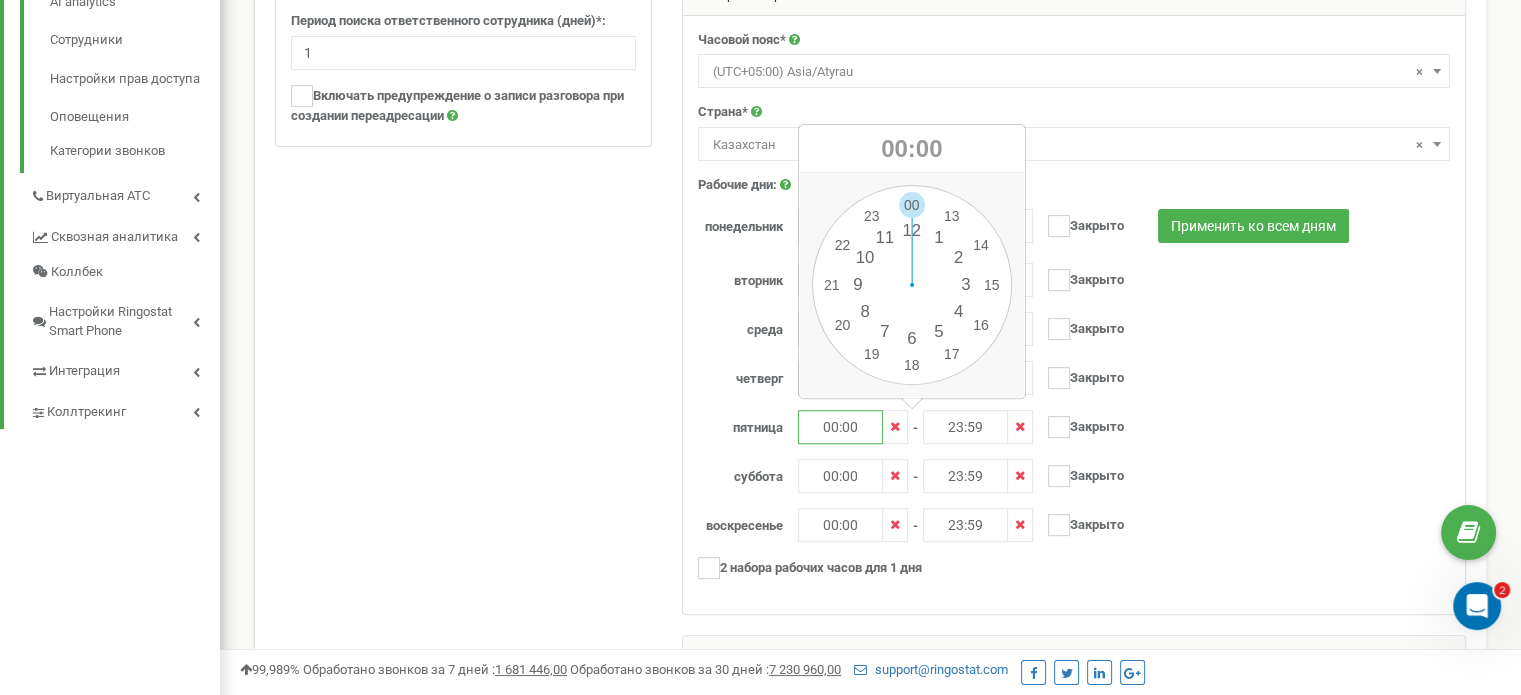 click on "00:00" at bounding box center [840, 427] 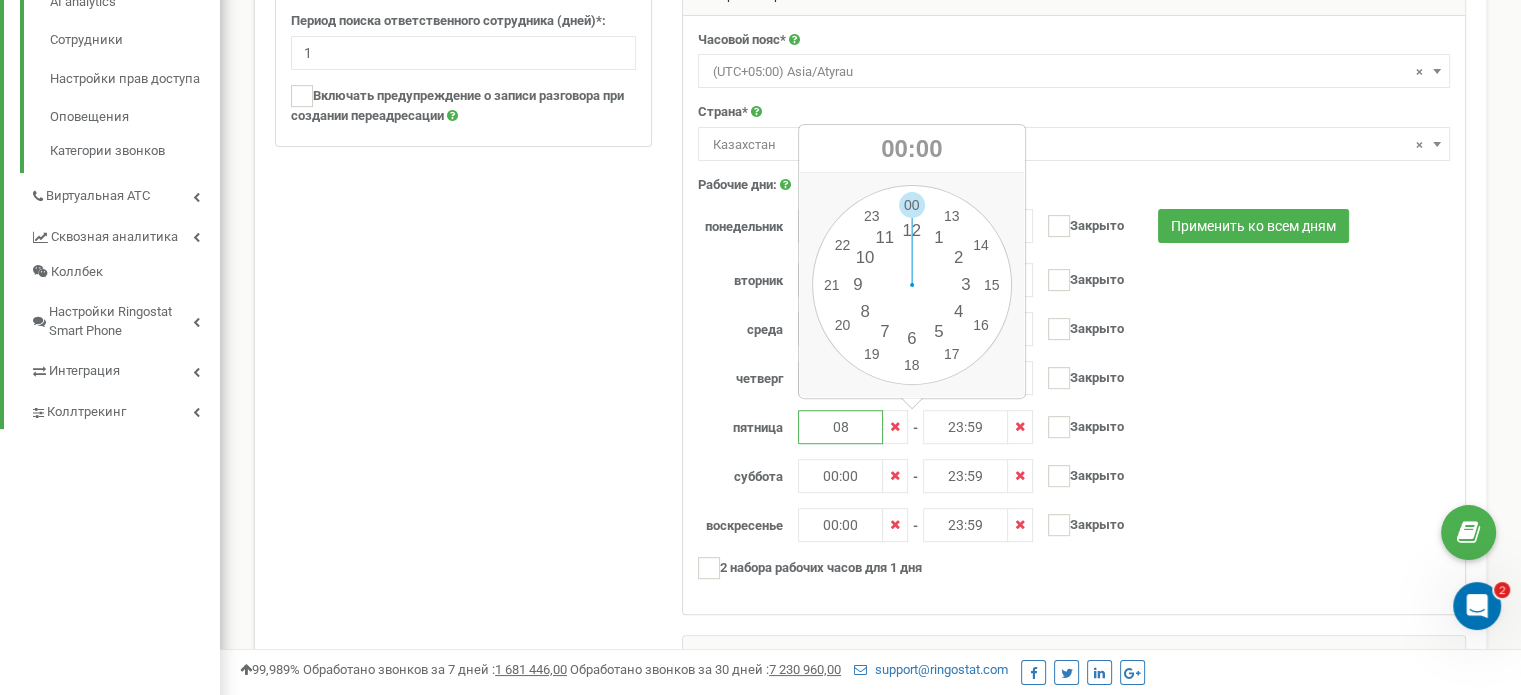 type on "08:00" 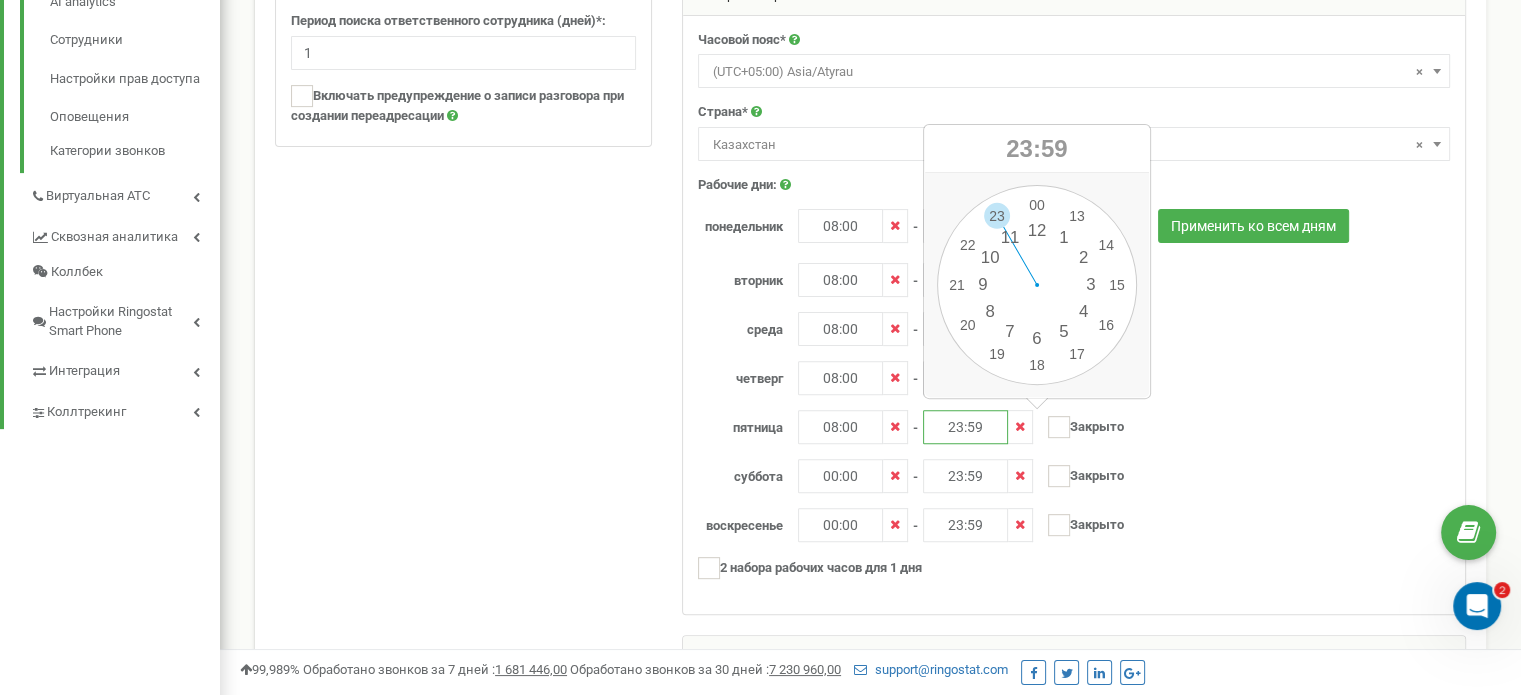 drag, startPoint x: 980, startPoint y: 427, endPoint x: 935, endPoint y: 417, distance: 46.09772 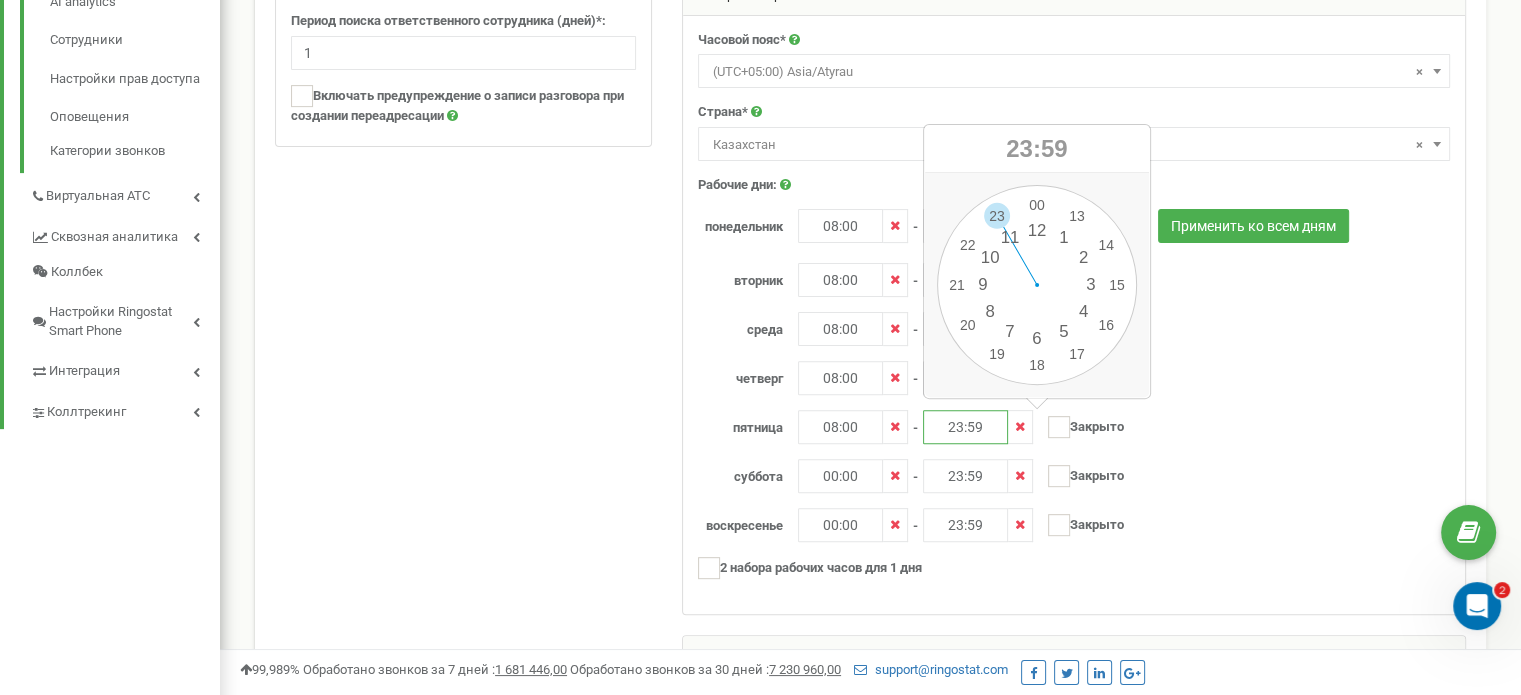 click on "23:59" at bounding box center (965, 427) 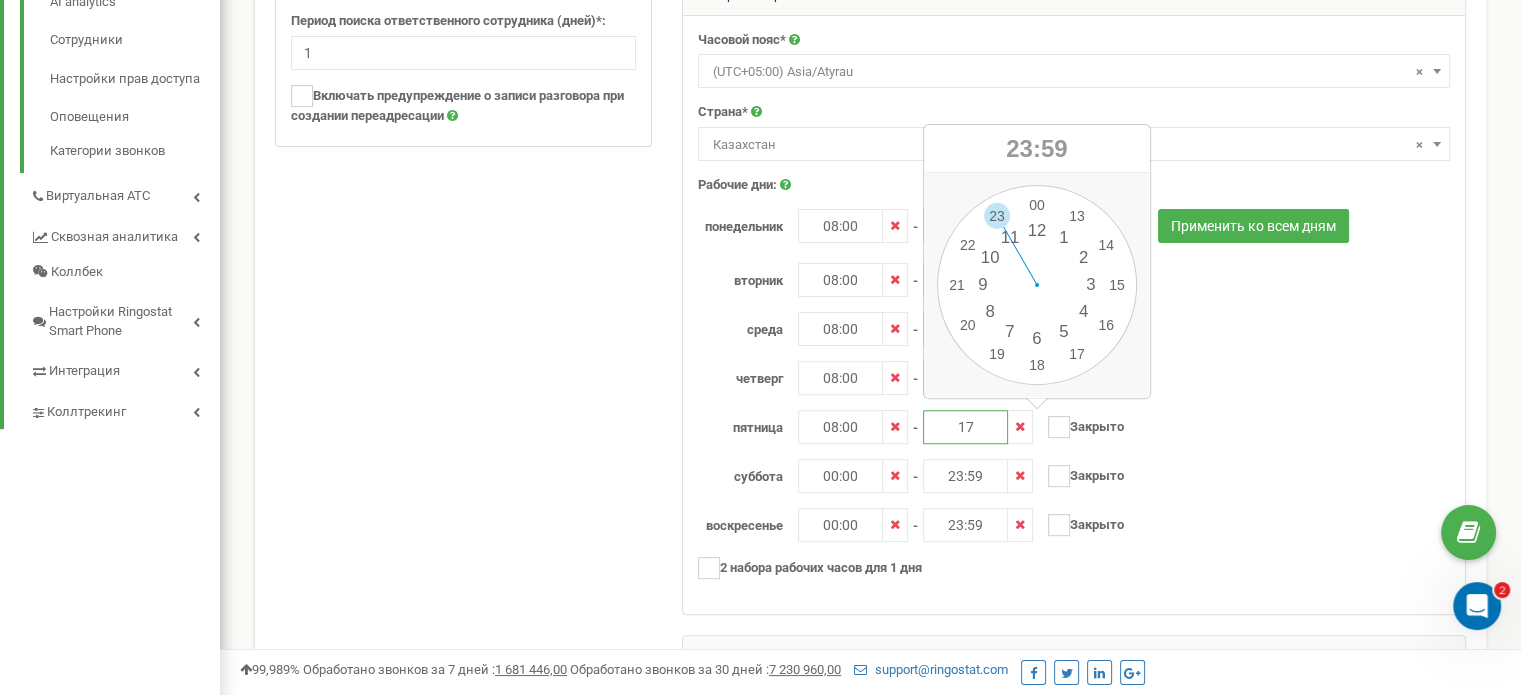 type on "17:00" 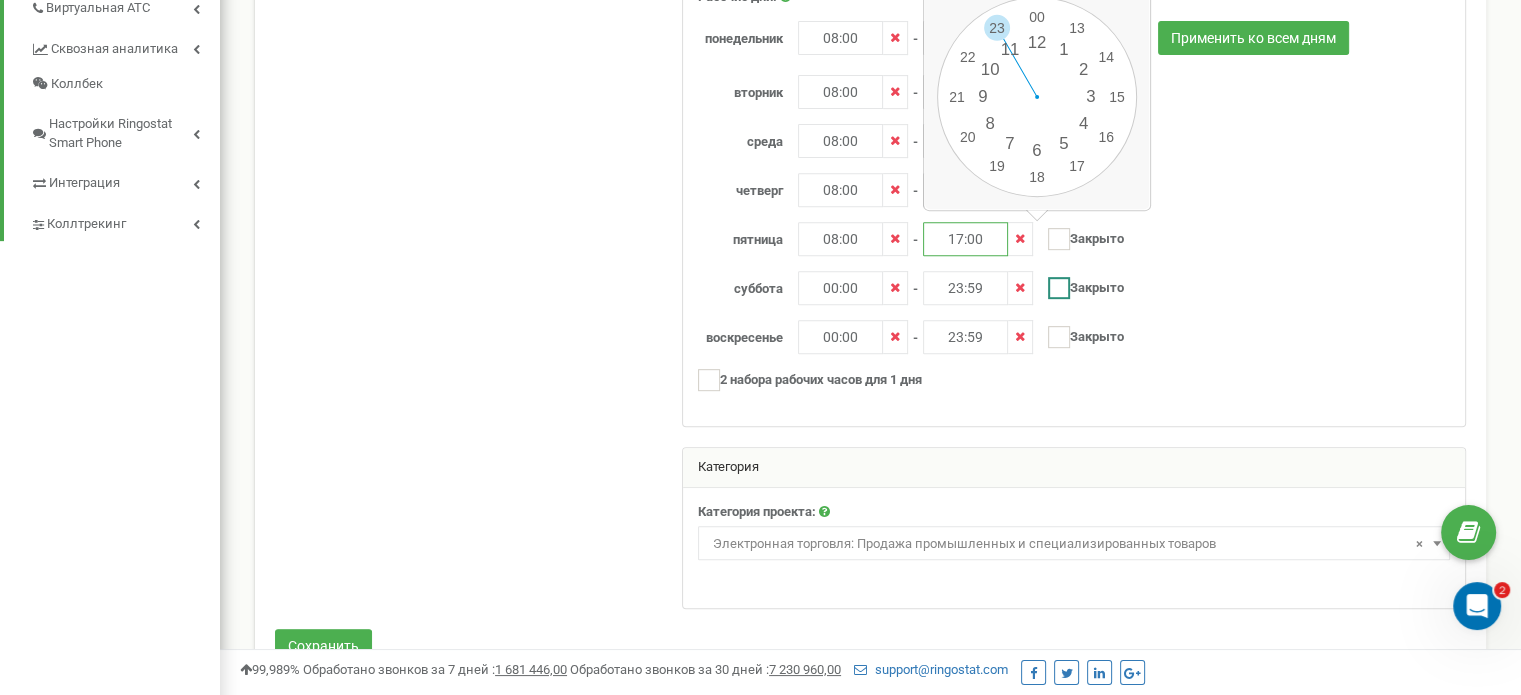 scroll, scrollTop: 800, scrollLeft: 0, axis: vertical 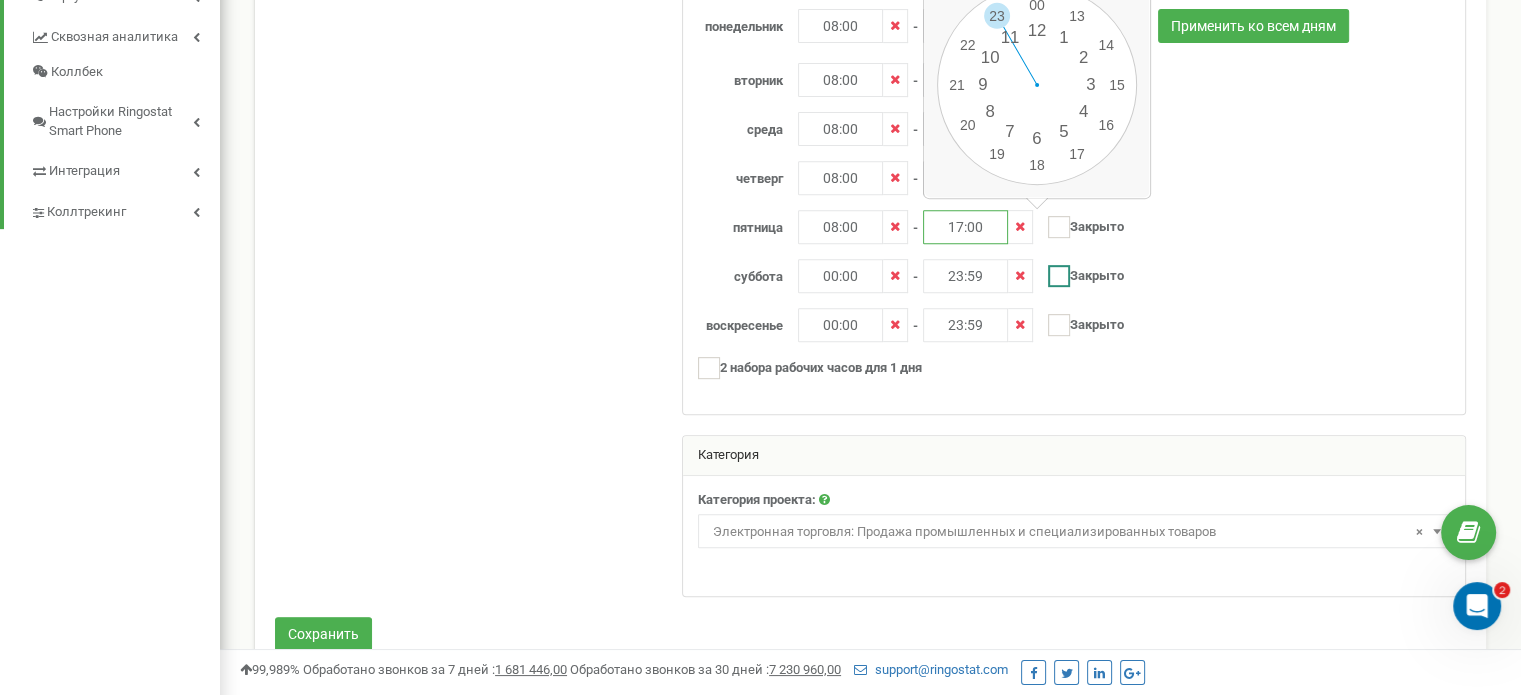 click at bounding box center (1059, 276) 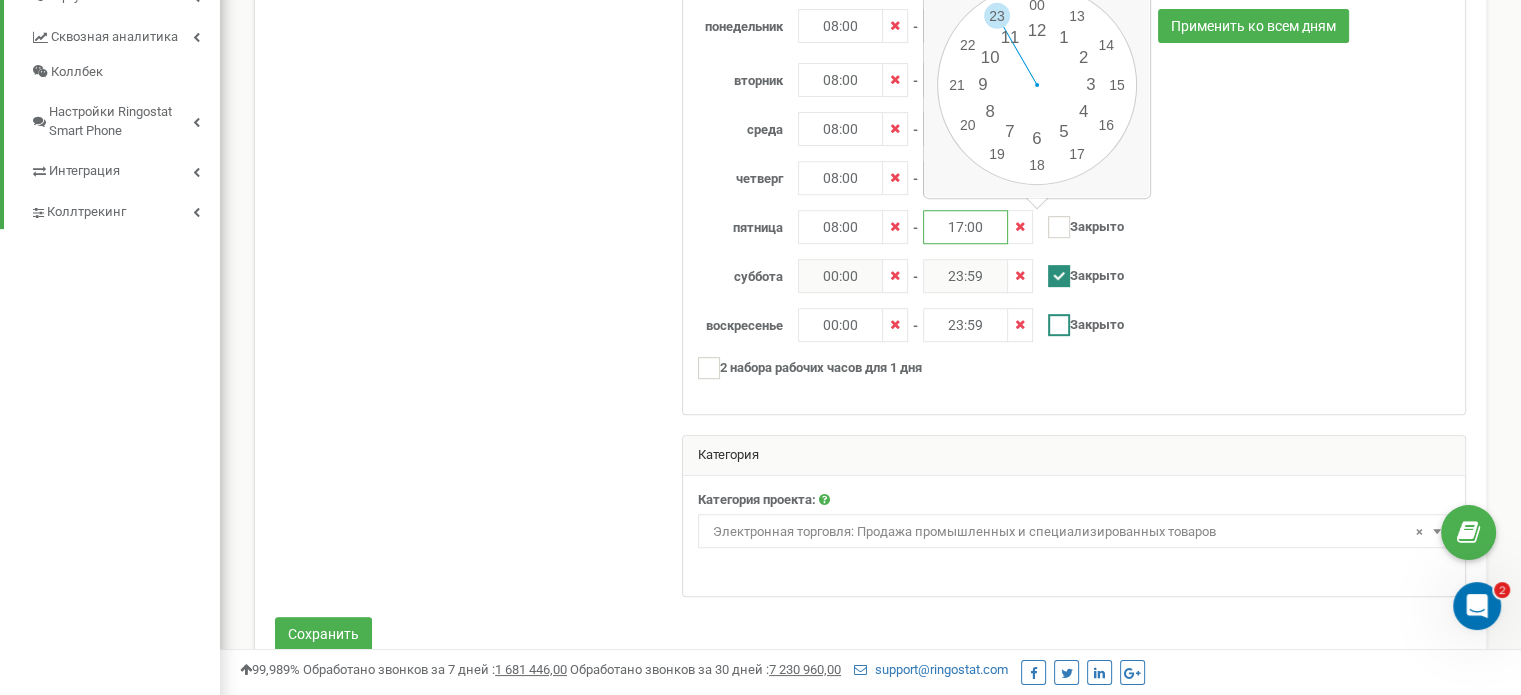 click at bounding box center (1059, 325) 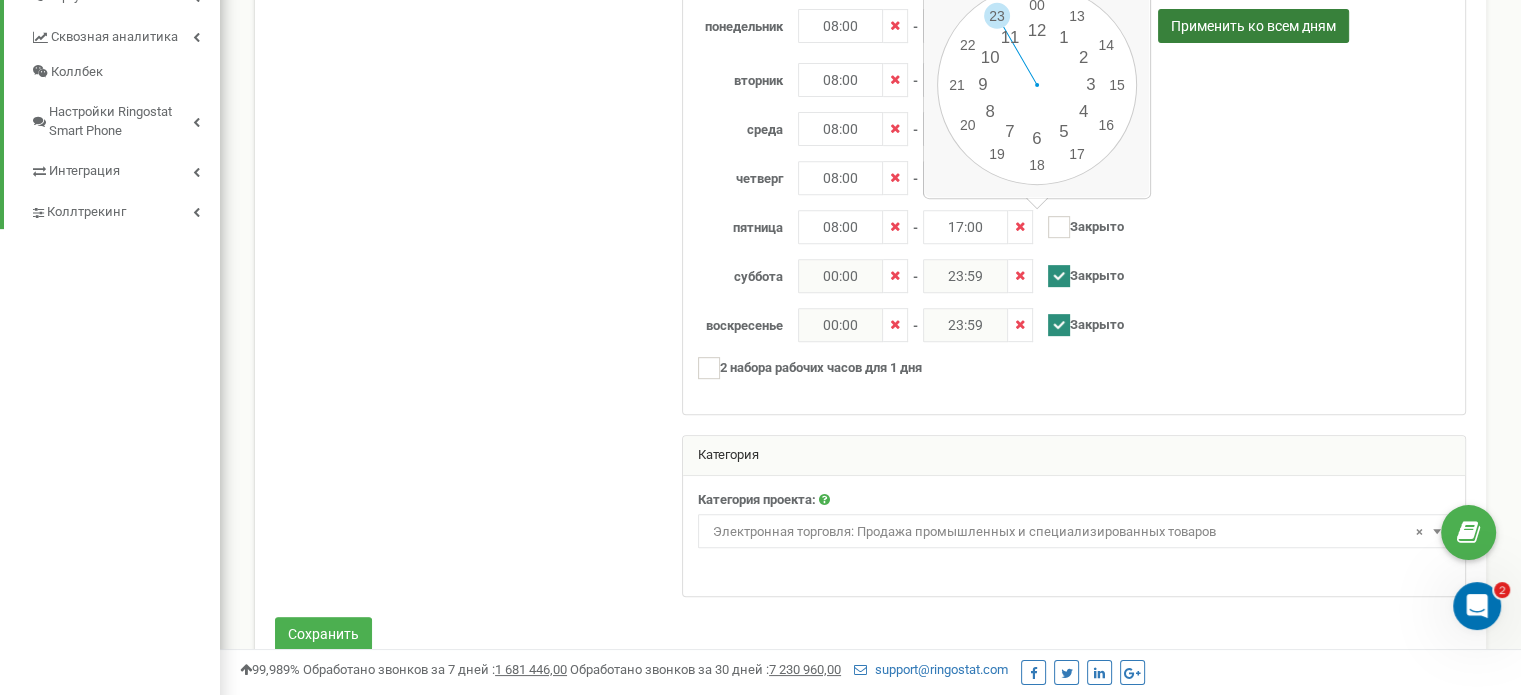 click on "Применить ко всем дням" at bounding box center (1253, 26) 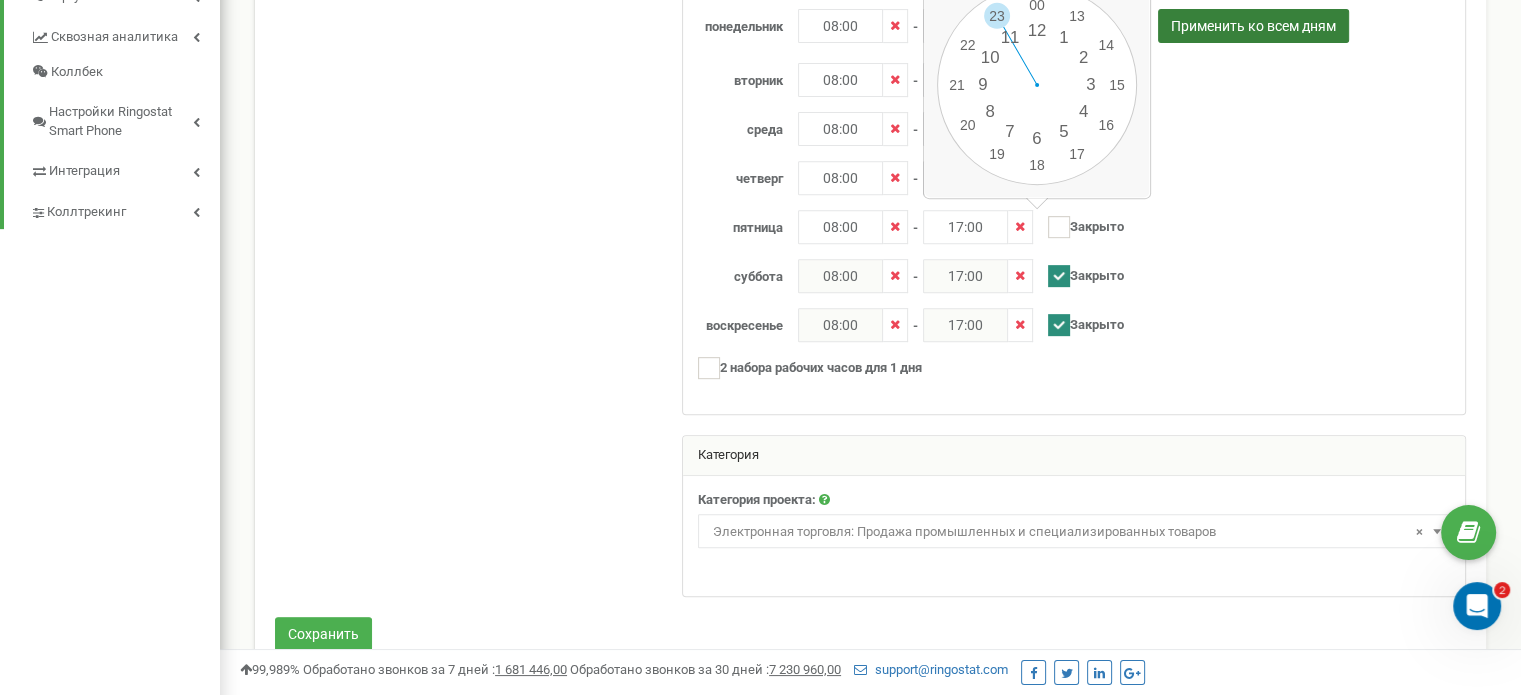 checkbox on "false" 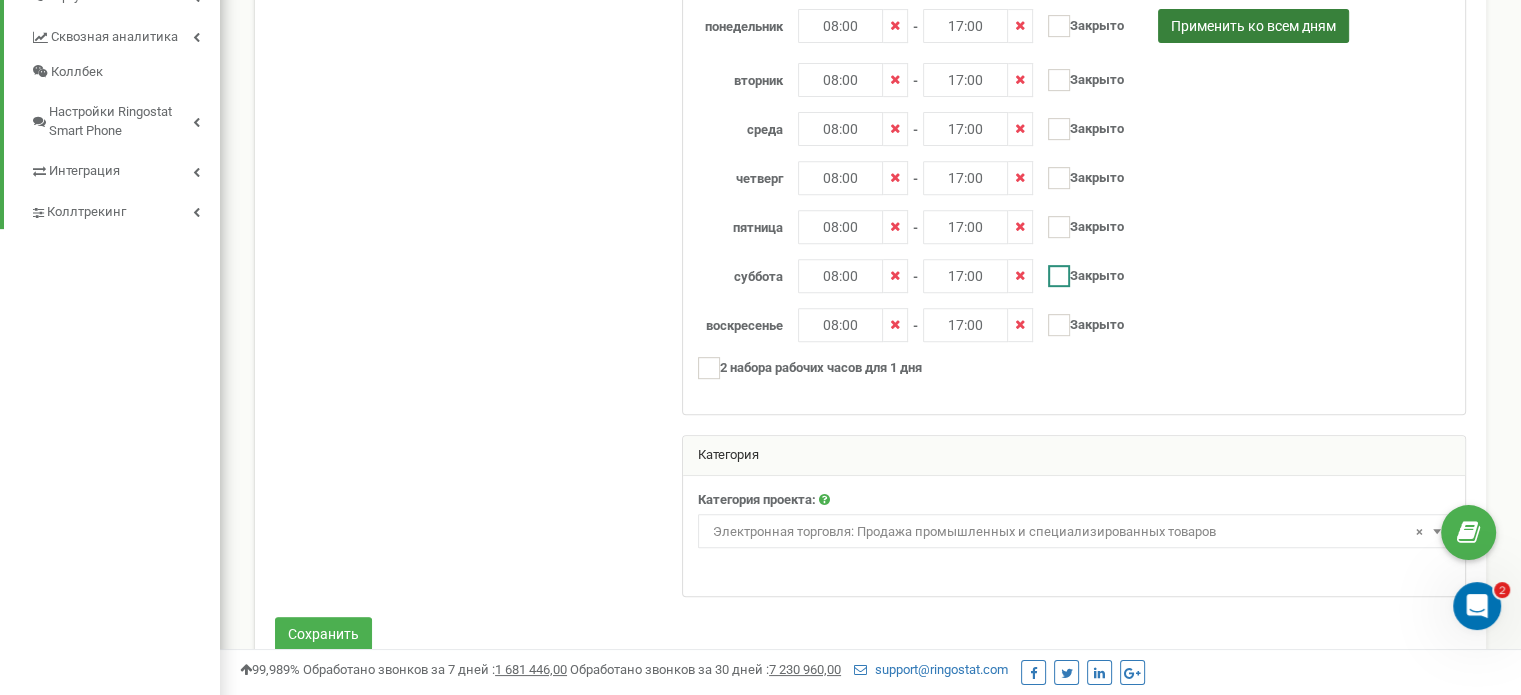 click at bounding box center (1059, 276) 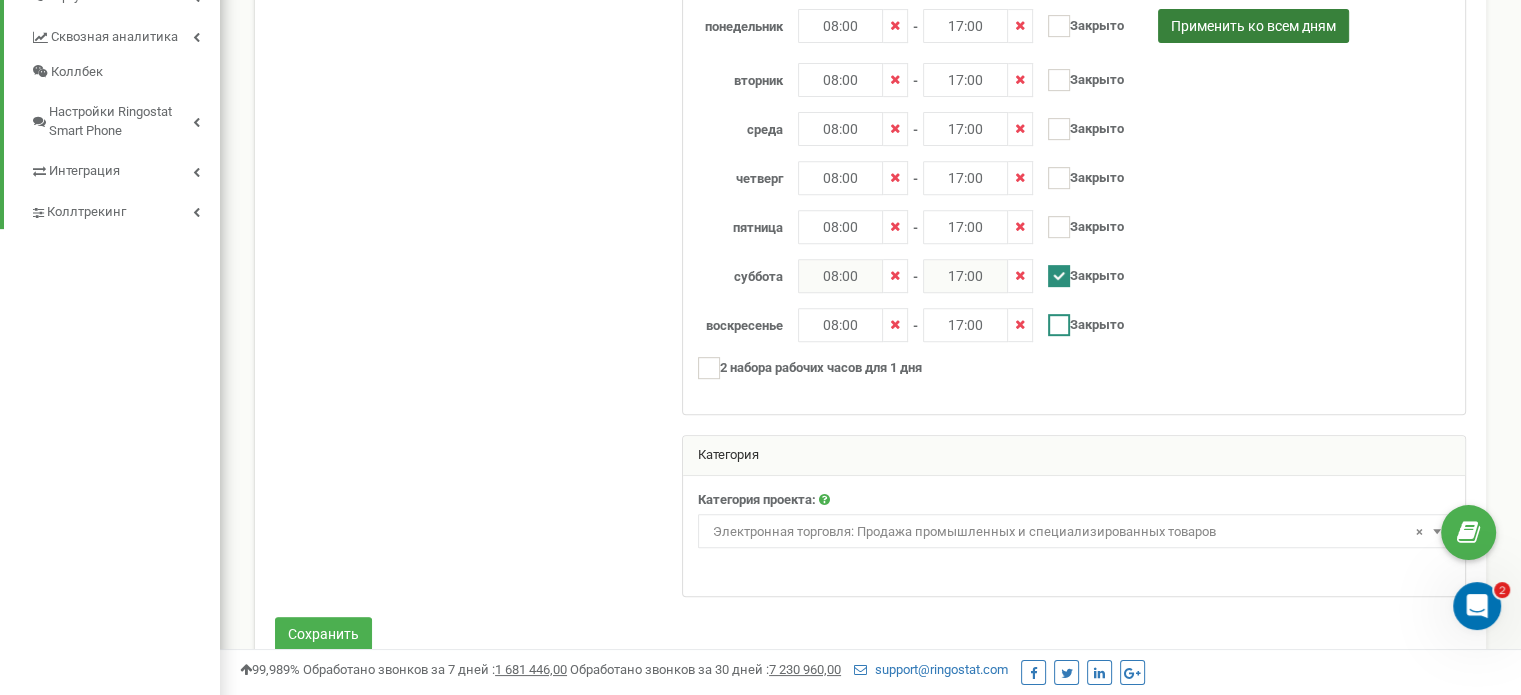 click at bounding box center [1059, 325] 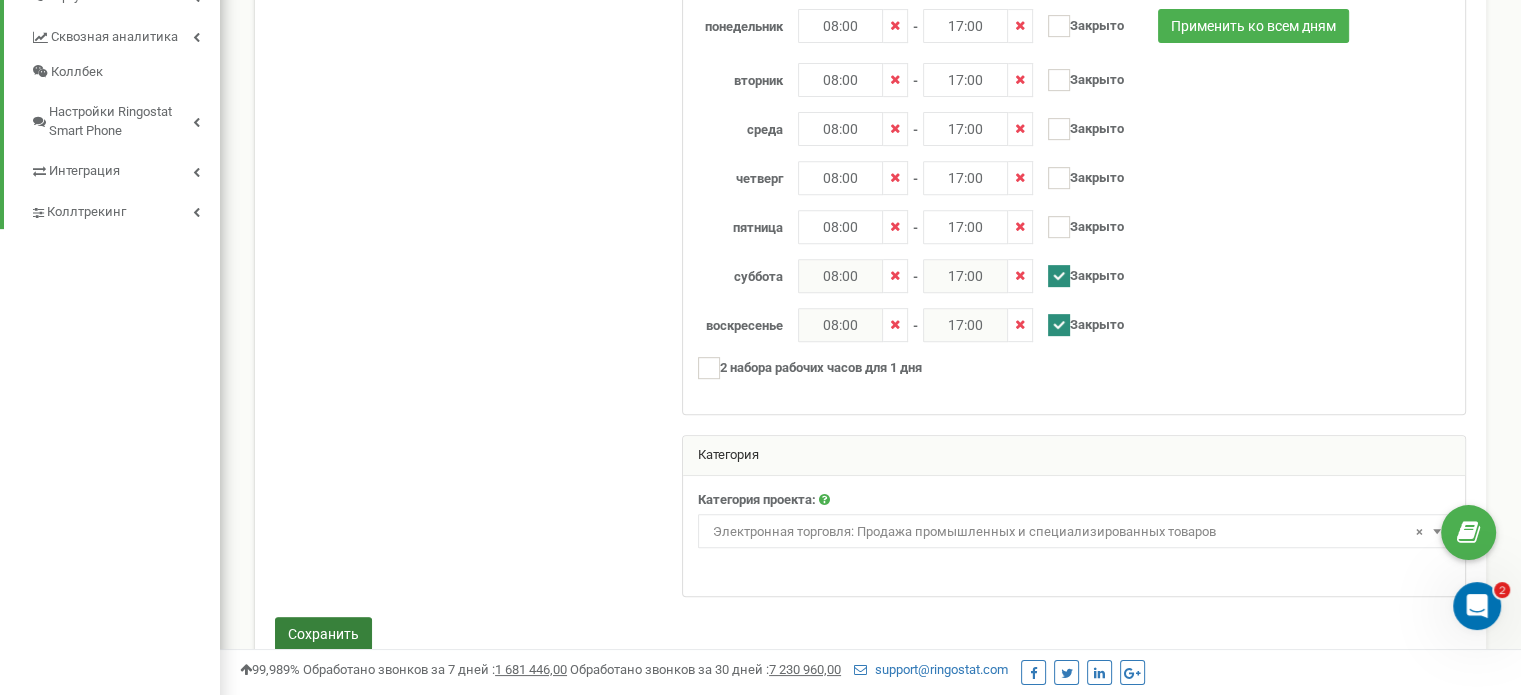 click on "Сохранить" at bounding box center (323, 634) 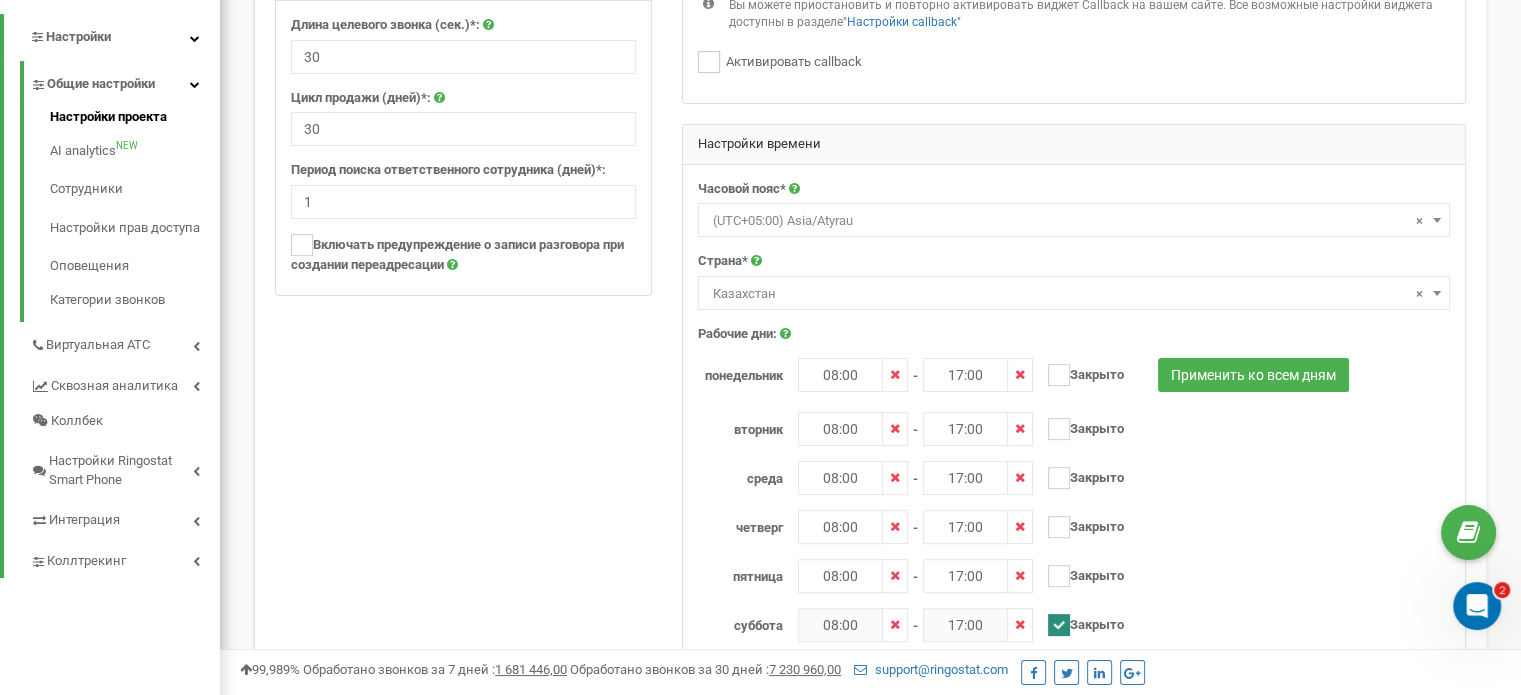 scroll, scrollTop: 441, scrollLeft: 0, axis: vertical 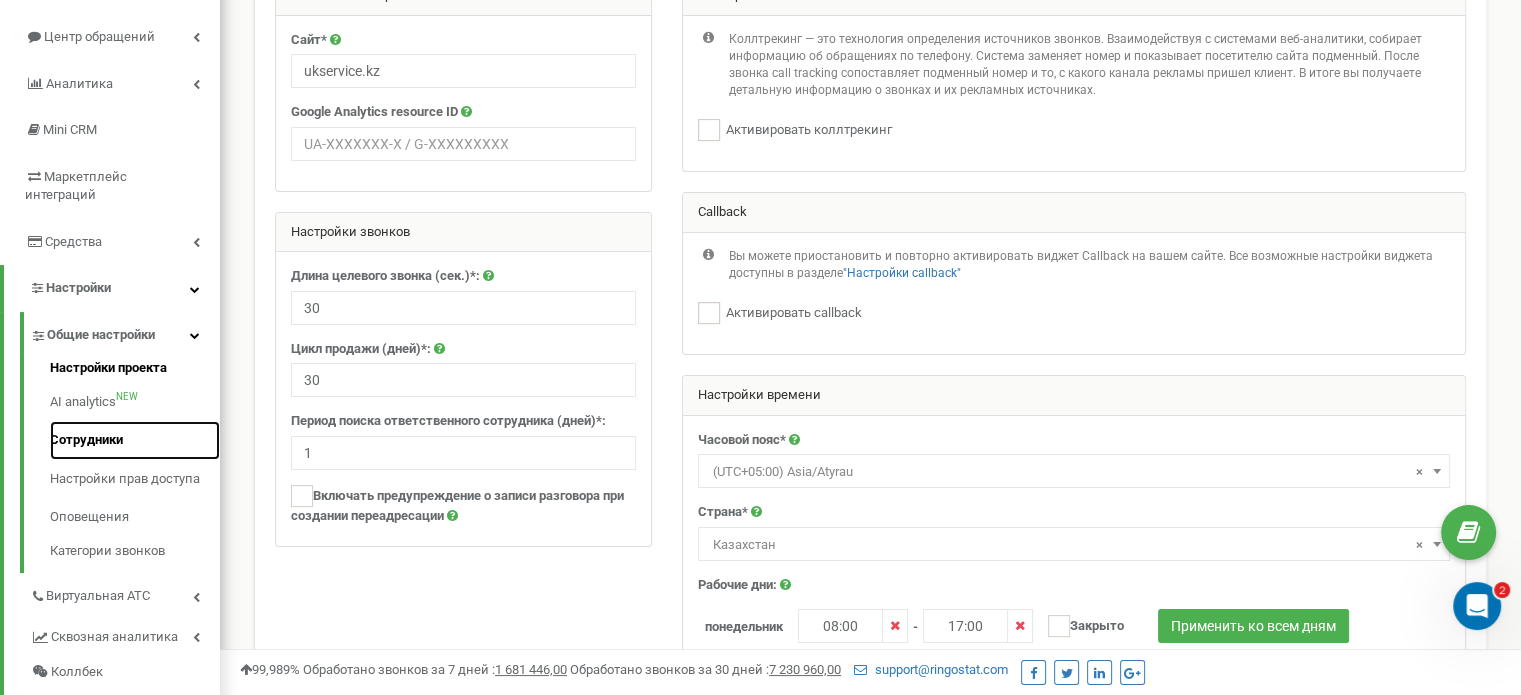click on "Сотрудники" at bounding box center [135, 440] 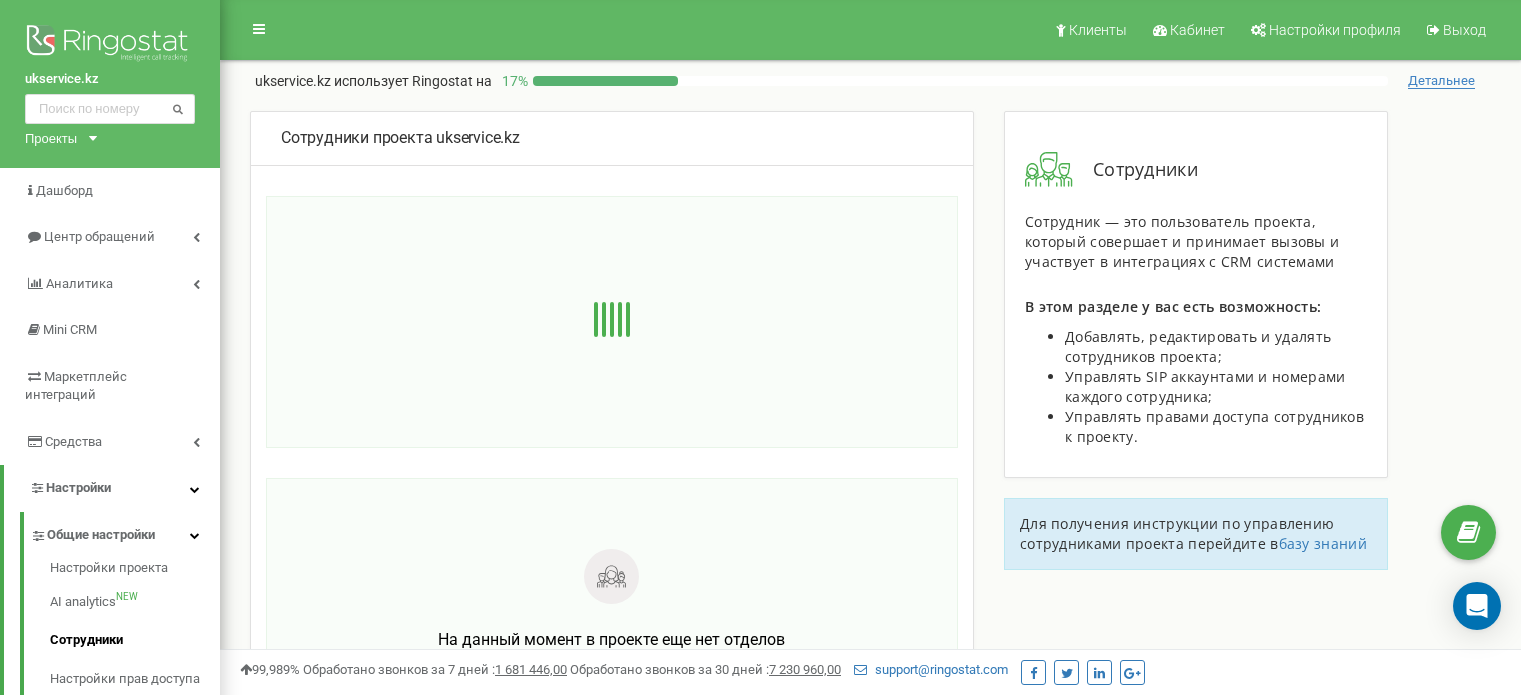 scroll, scrollTop: 0, scrollLeft: 0, axis: both 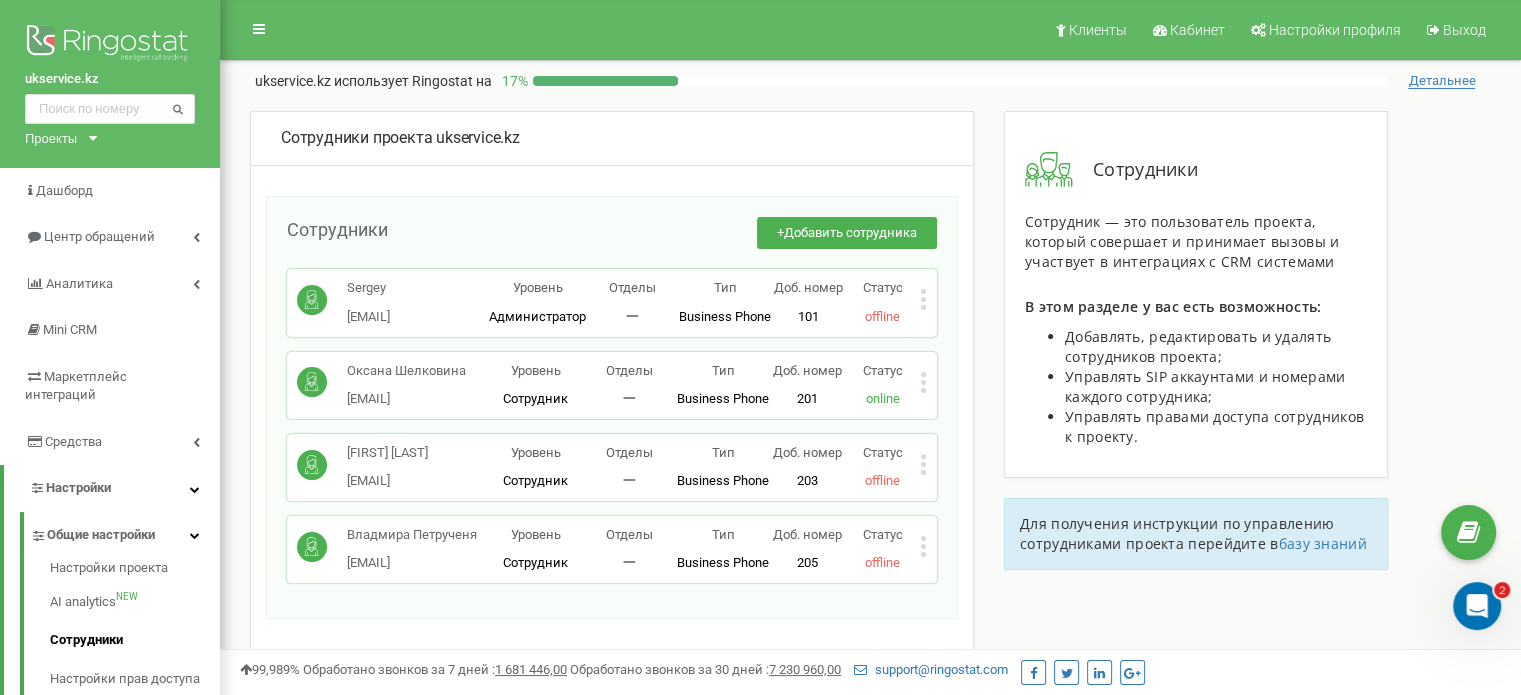 click 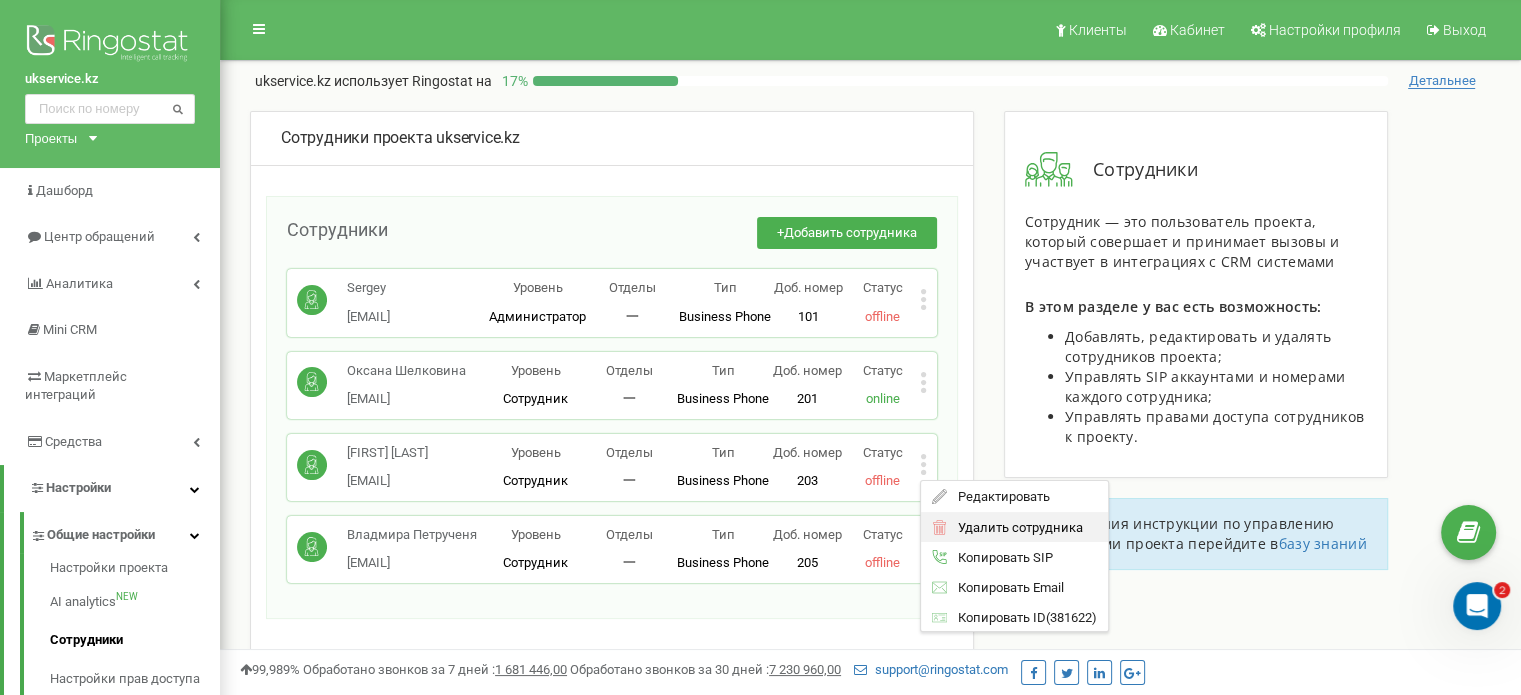click on "Удалить сотрудника" at bounding box center [1014, 527] 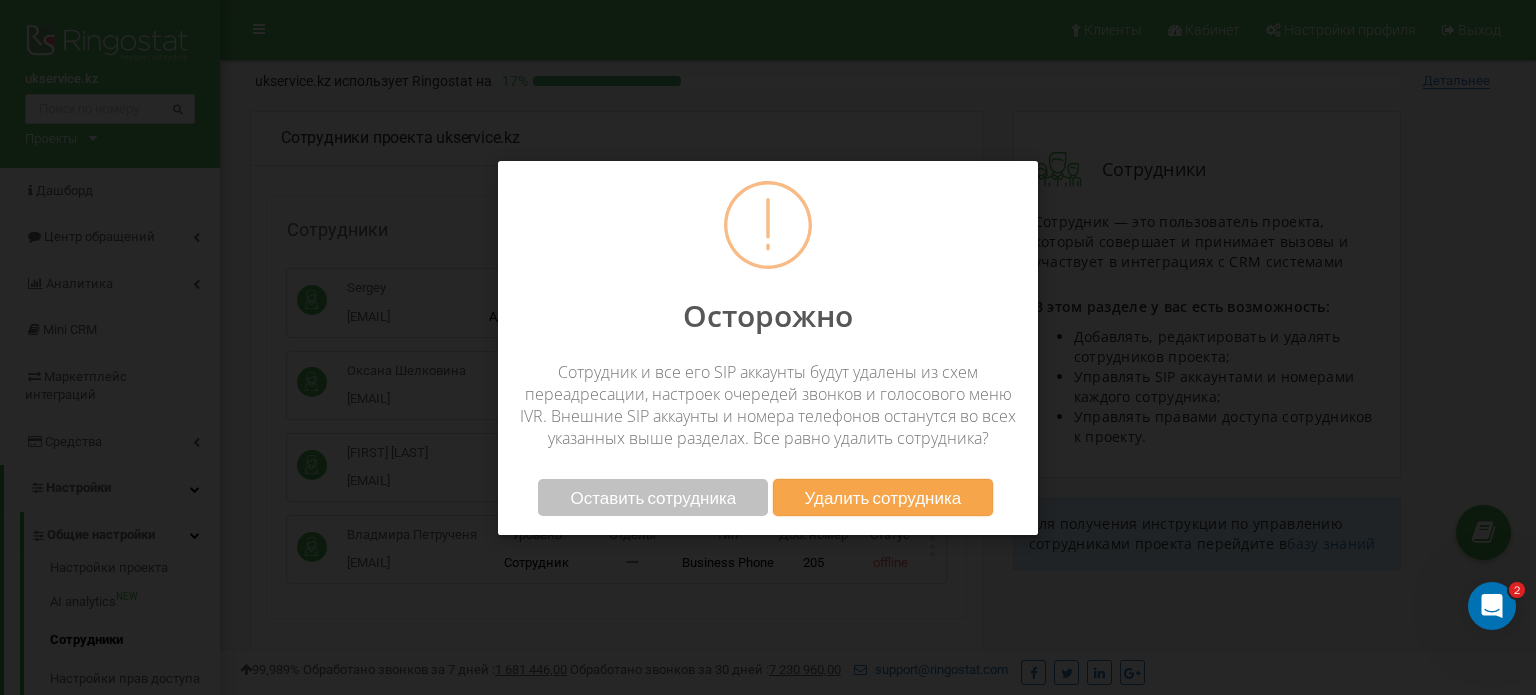 click on "Оставить сотрудника" at bounding box center [653, 497] 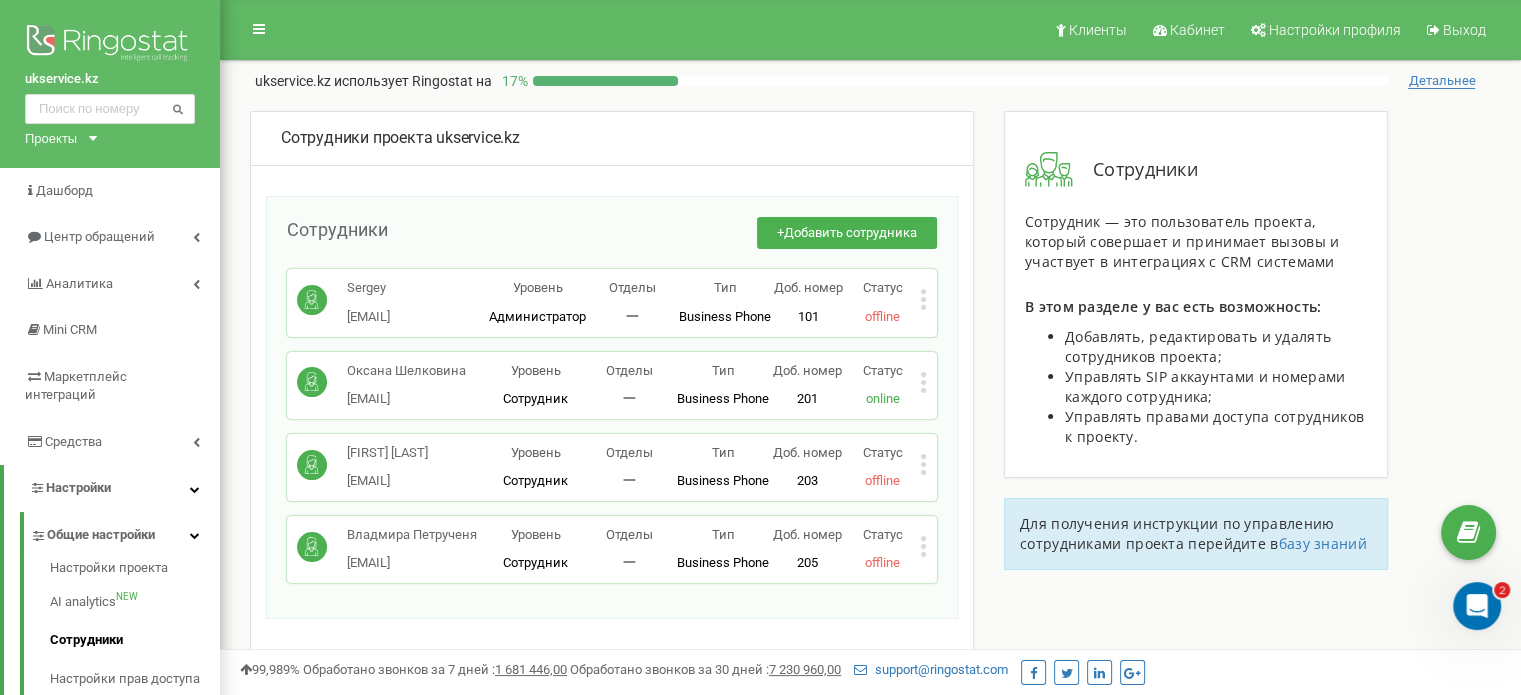 click 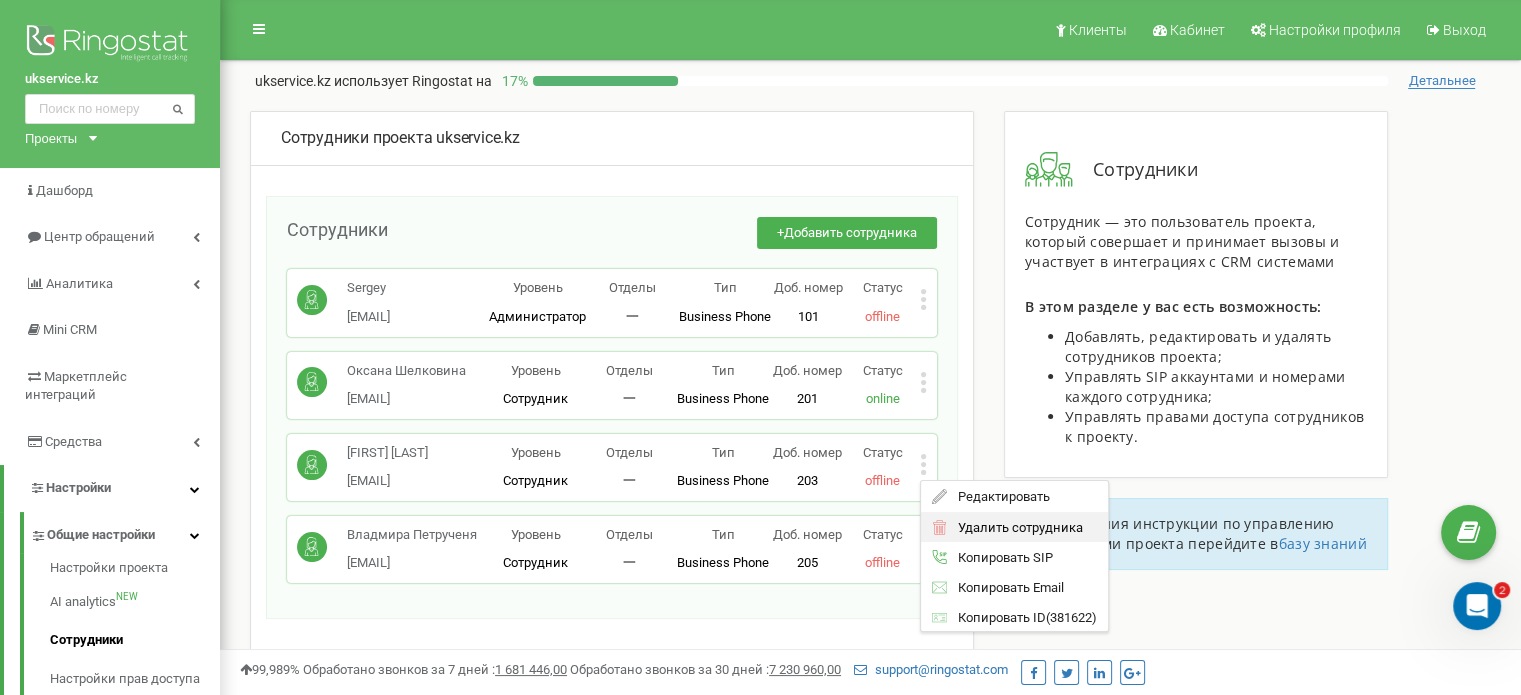 click on "Удалить сотрудника" at bounding box center (1014, 527) 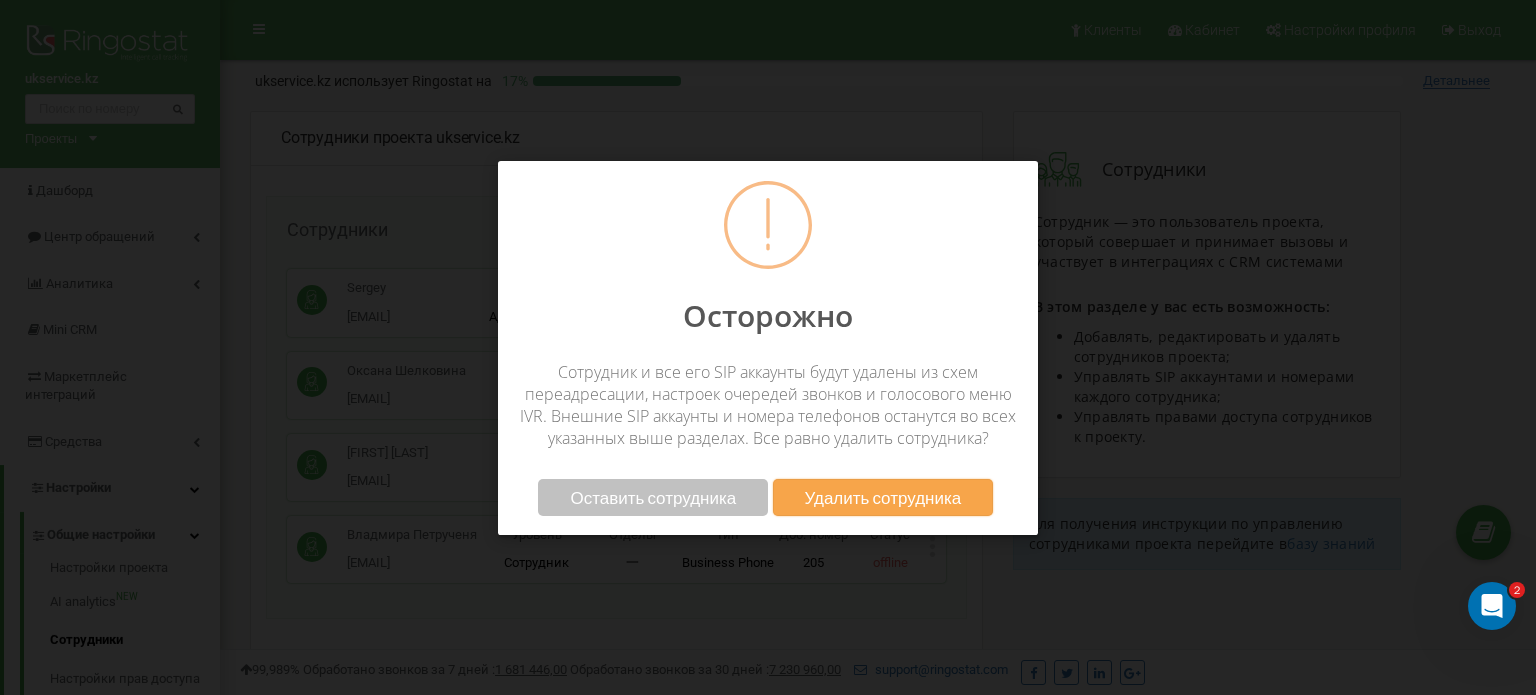 click on "Удалить сотрудника" at bounding box center [883, 497] 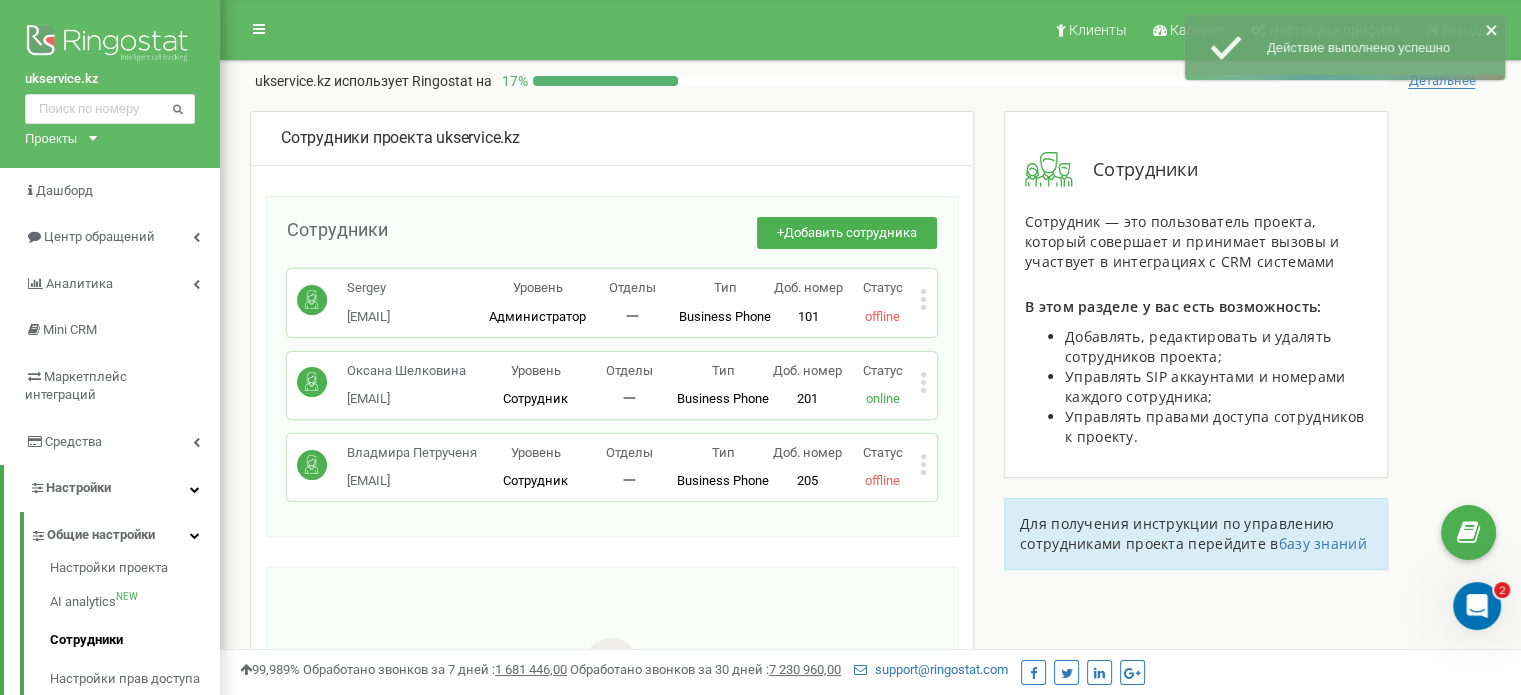 click 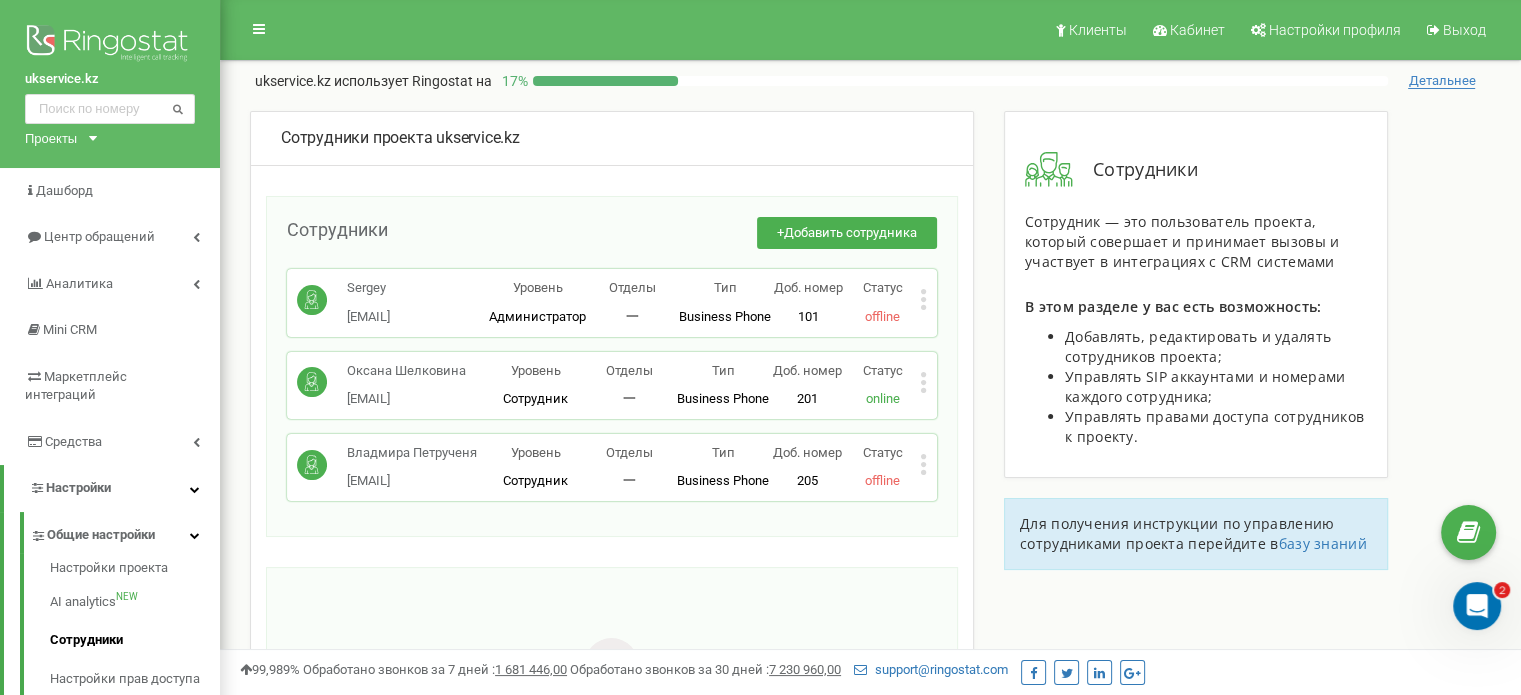 click on "Сотрудники проекта    ukservice.kz Сотрудники +  Добавить сотрудника Sergey sergei@xarakter.kz Уровень Администратор Отделы 一 Тип Business Phone Полноценное рабочее место сотрудника со всеми возможностями, позволяющее использовать Ringostat Smart Phone и привязать внешние номера сотрудника. Доб. номер 101 Статус offline Редактировать   Удалить сотрудника Копировать SIP Копировать Email Копировать ID ( 373723 ) Оксана Шелковина Shelkovina@ukserv... Shelkovina@ukservice.kz Уровень Сотрудник Отделы 一 Тип Business Phone Доб. номер 201 Статус online Редактировать   Удалить сотрудника Копировать SIP Копировать Email Копировать ID ( 381617 ) 一" at bounding box center (612, 499) 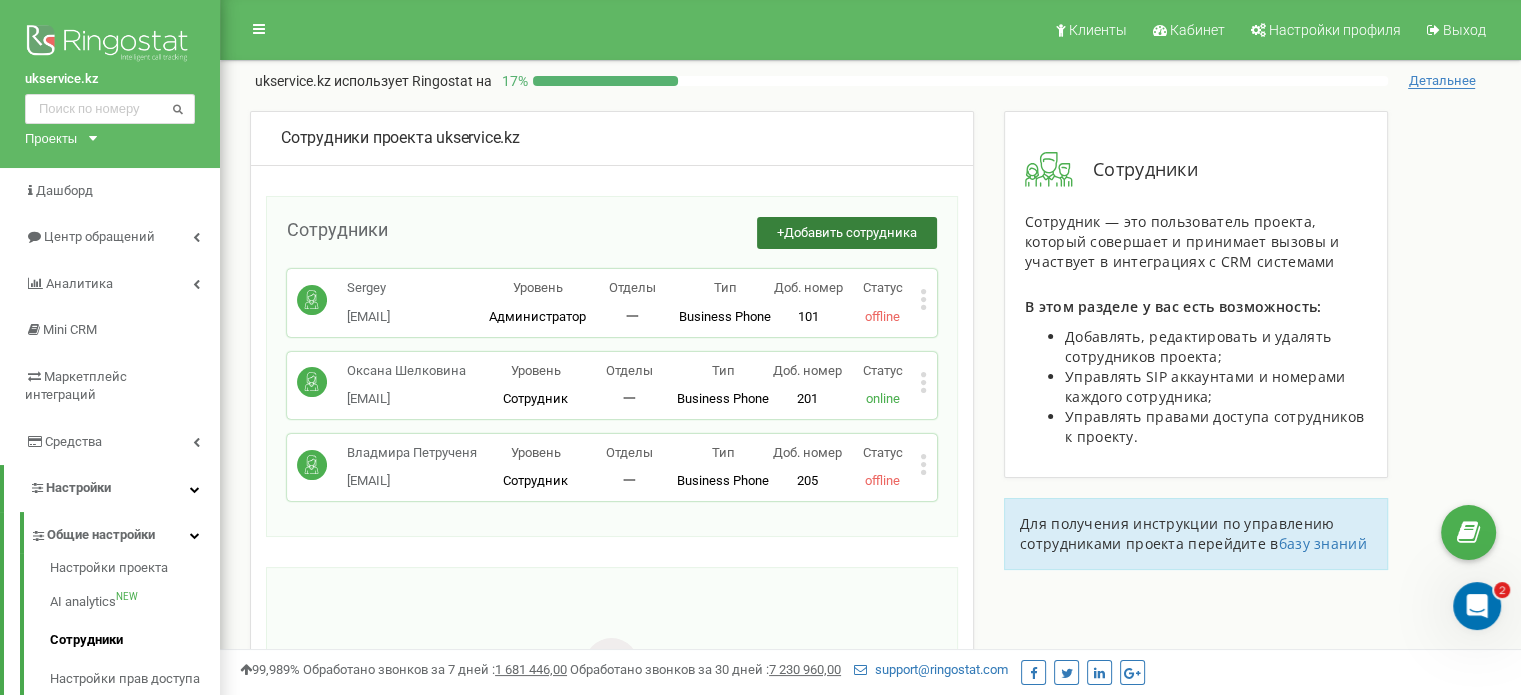 click on "Добавить сотрудника" at bounding box center [850, 232] 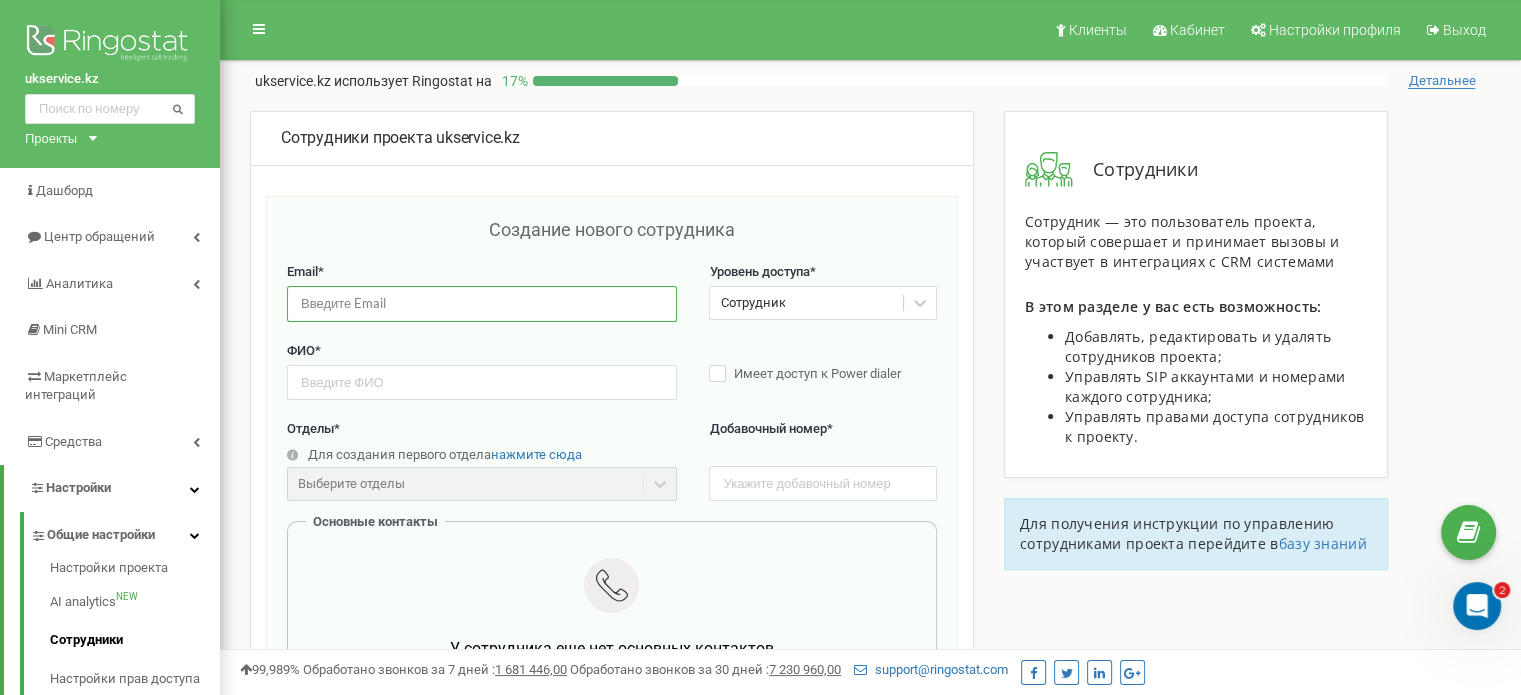 click at bounding box center (482, 303) 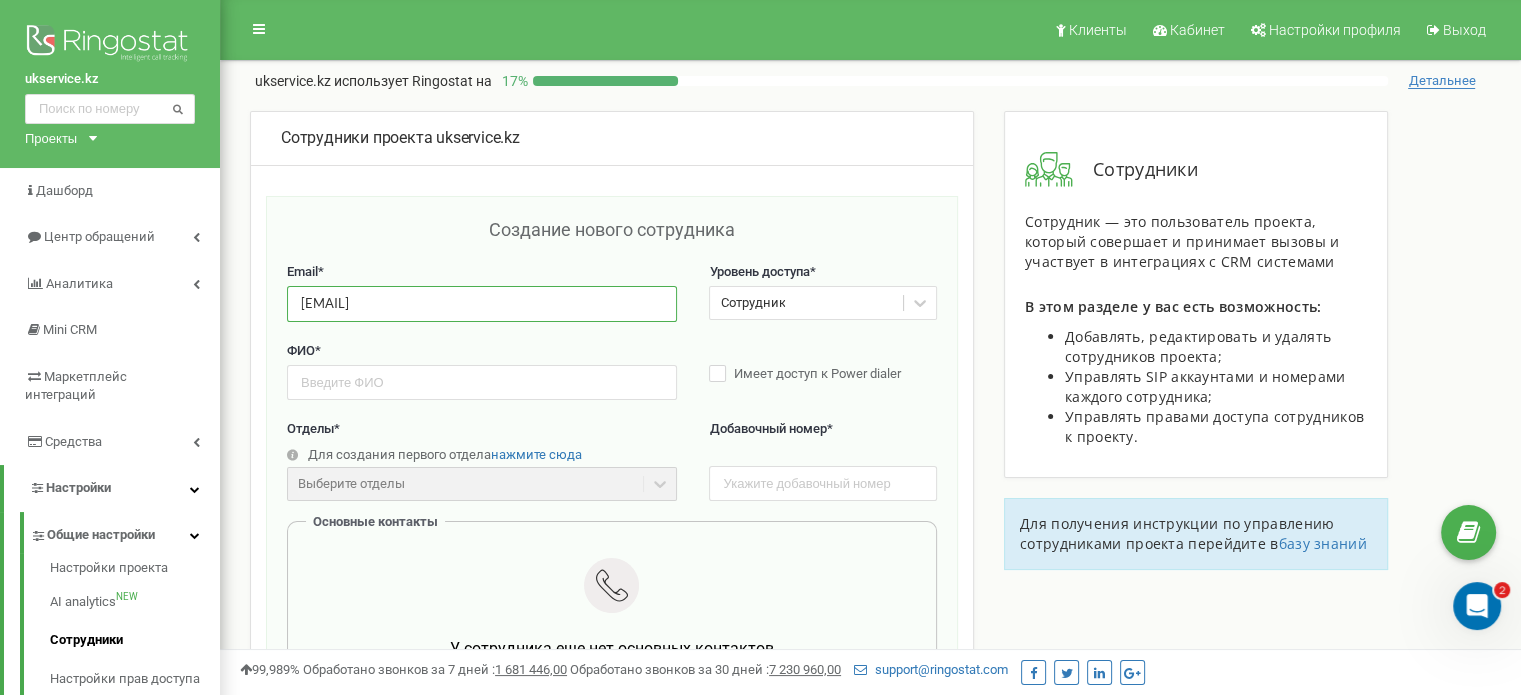 type on "dzhabykpaev@ukservice.kz" 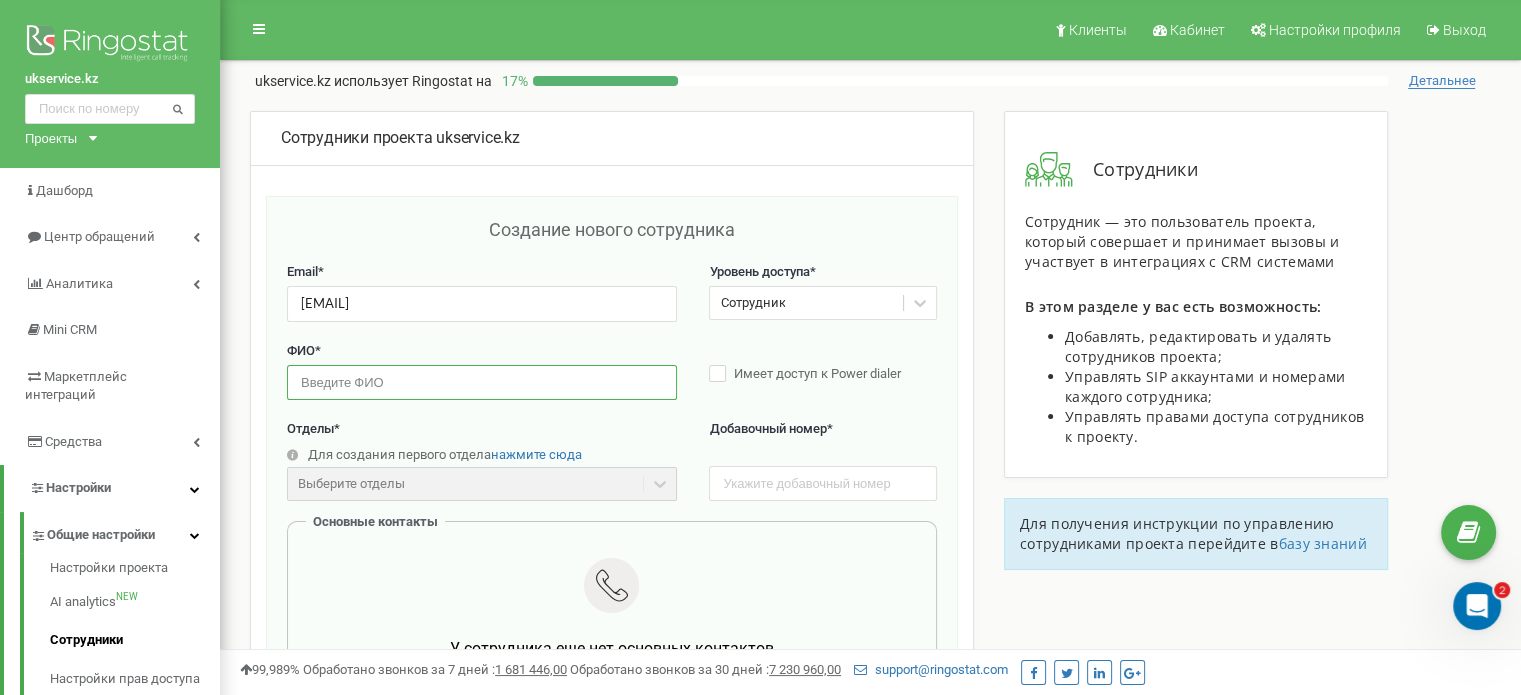 click at bounding box center [482, 382] 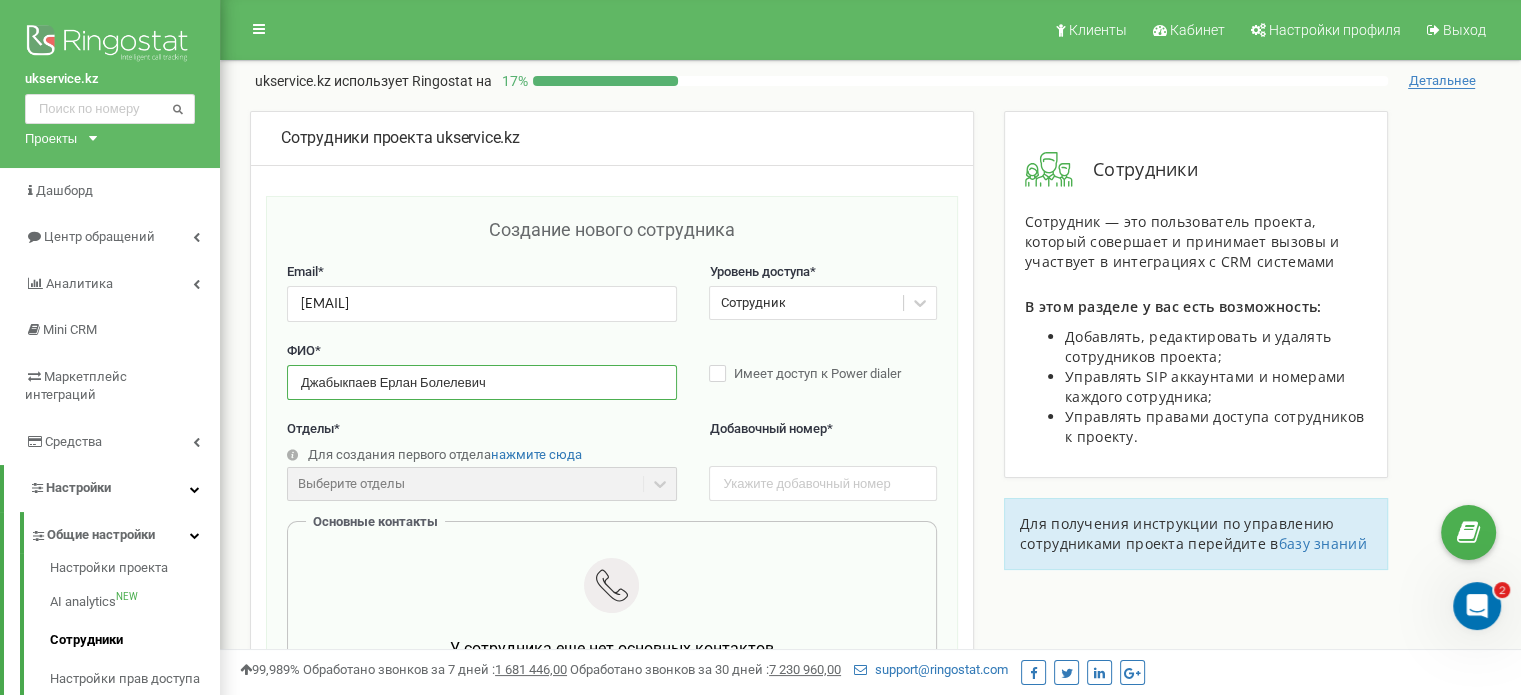 type on "Джабыкпаев Ерлан Болелевич" 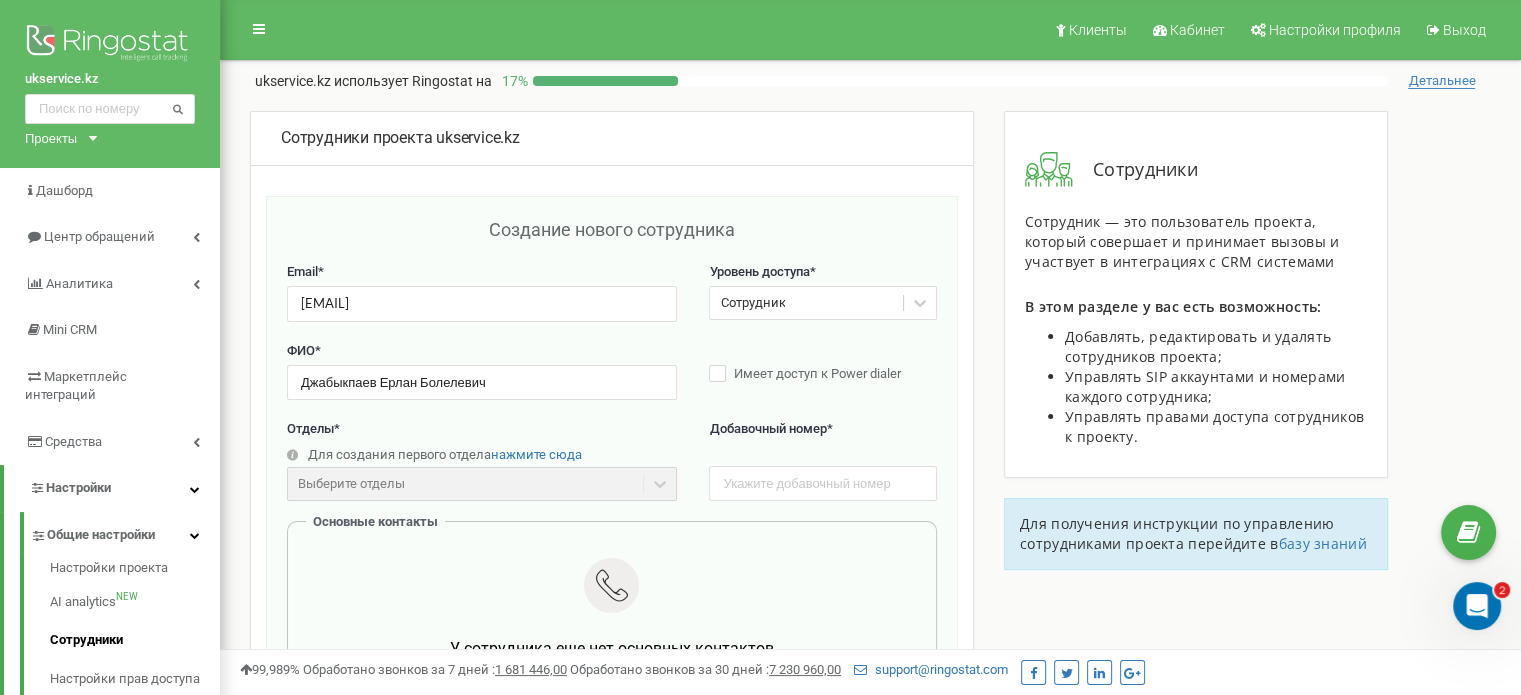 click on "ФИО * Джабыкпаев Ерлан Болелевич   Имеет доступ к Power dialer" at bounding box center (612, 381) 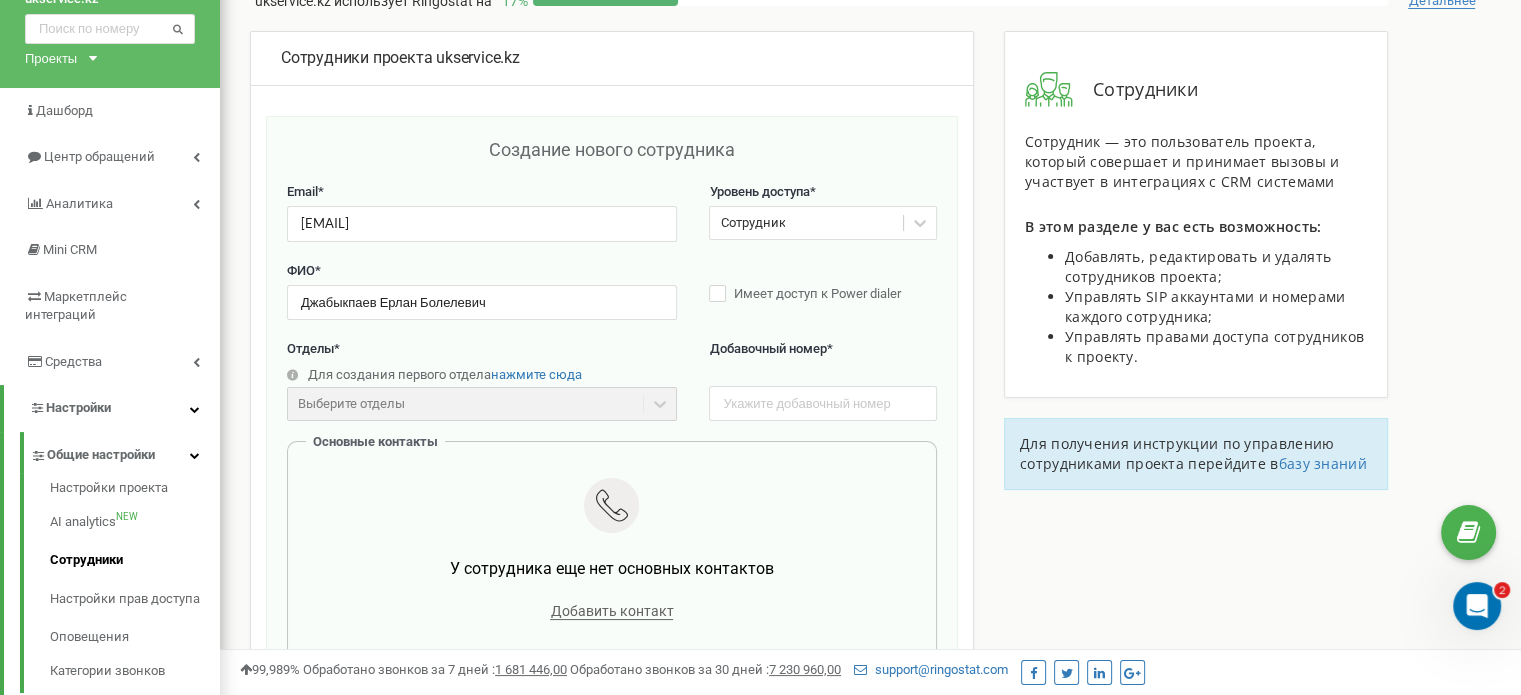 scroll, scrollTop: 200, scrollLeft: 0, axis: vertical 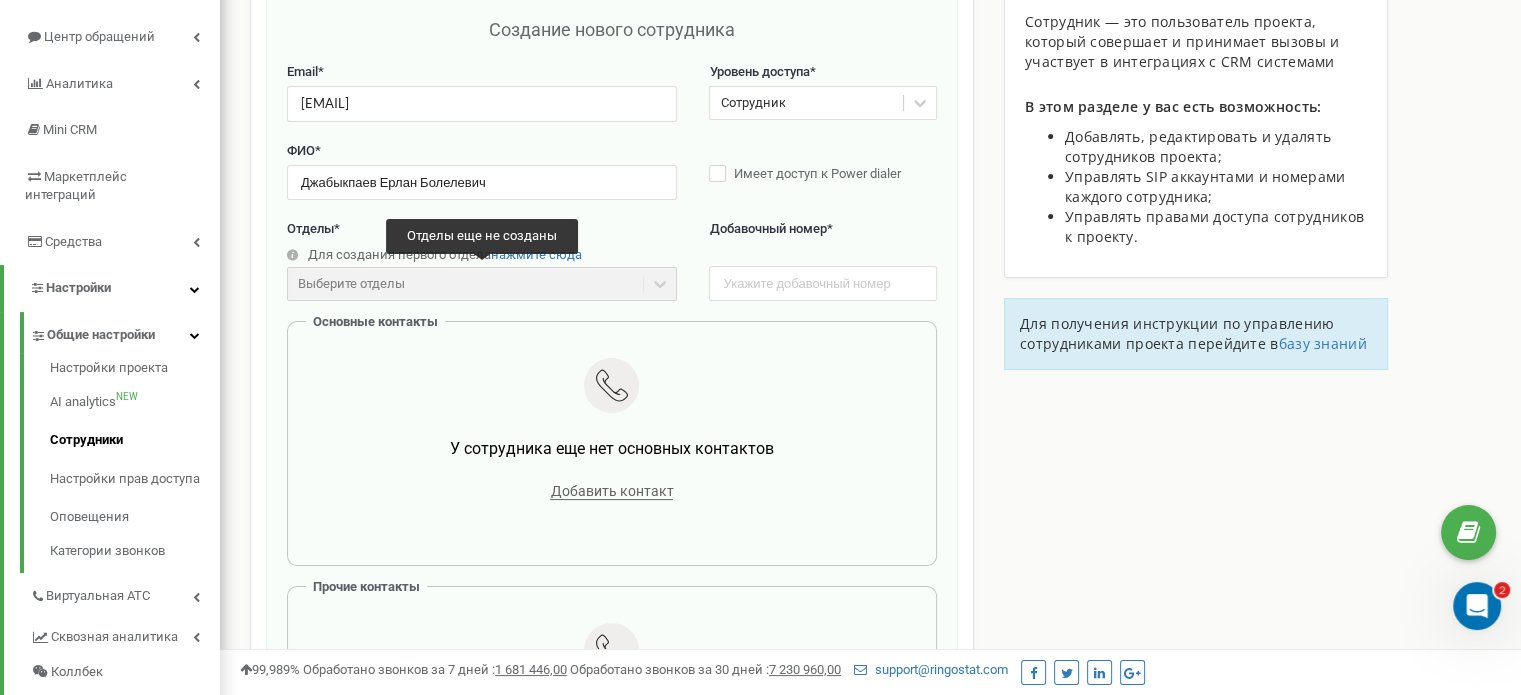 click on "Выберите отделы" at bounding box center [482, 284] 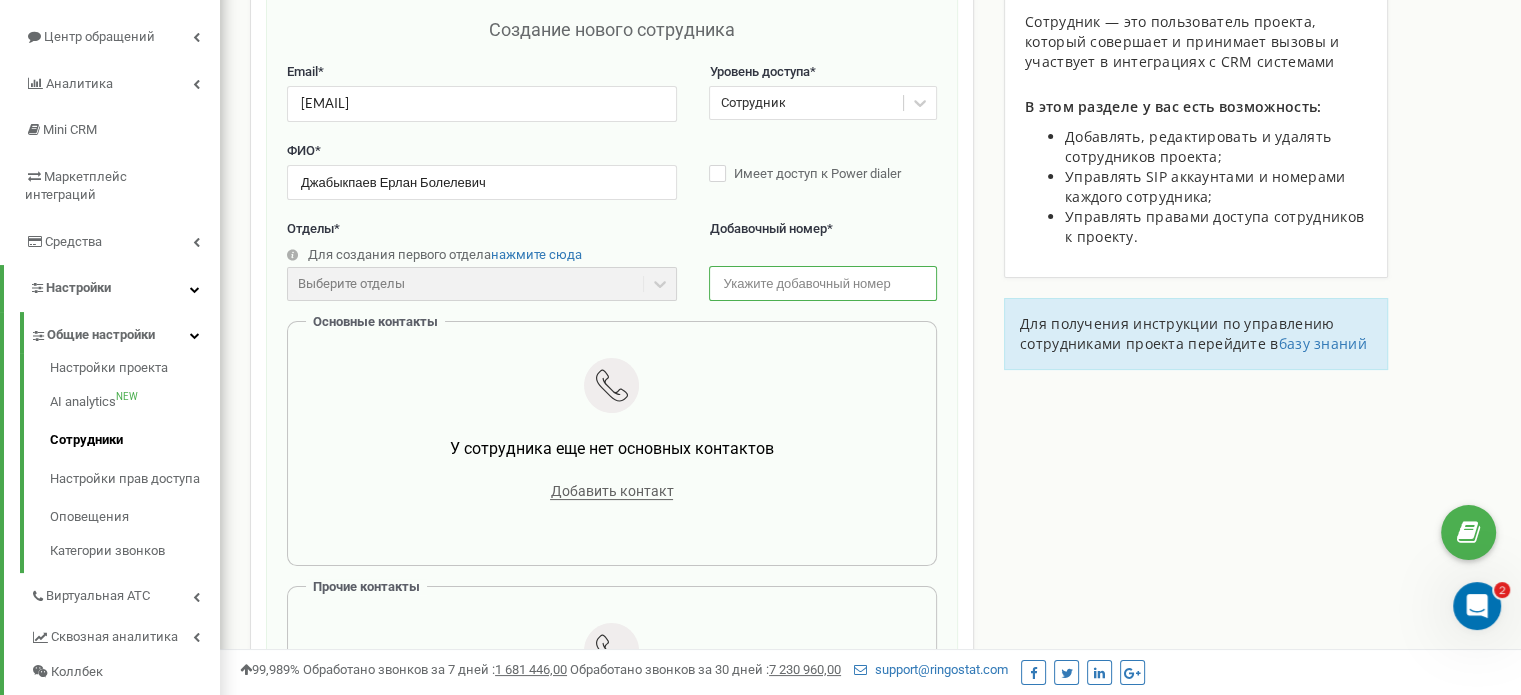 click at bounding box center [822, 283] 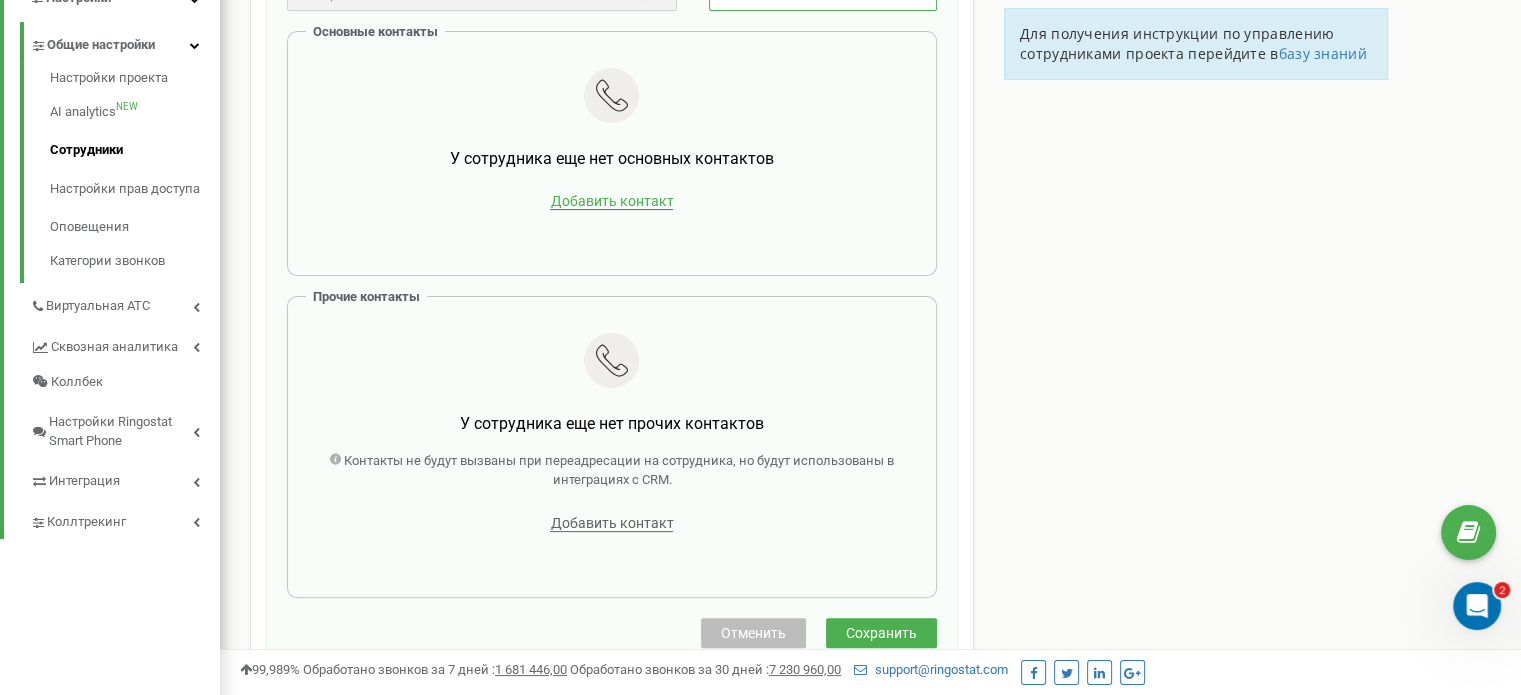 scroll, scrollTop: 400, scrollLeft: 0, axis: vertical 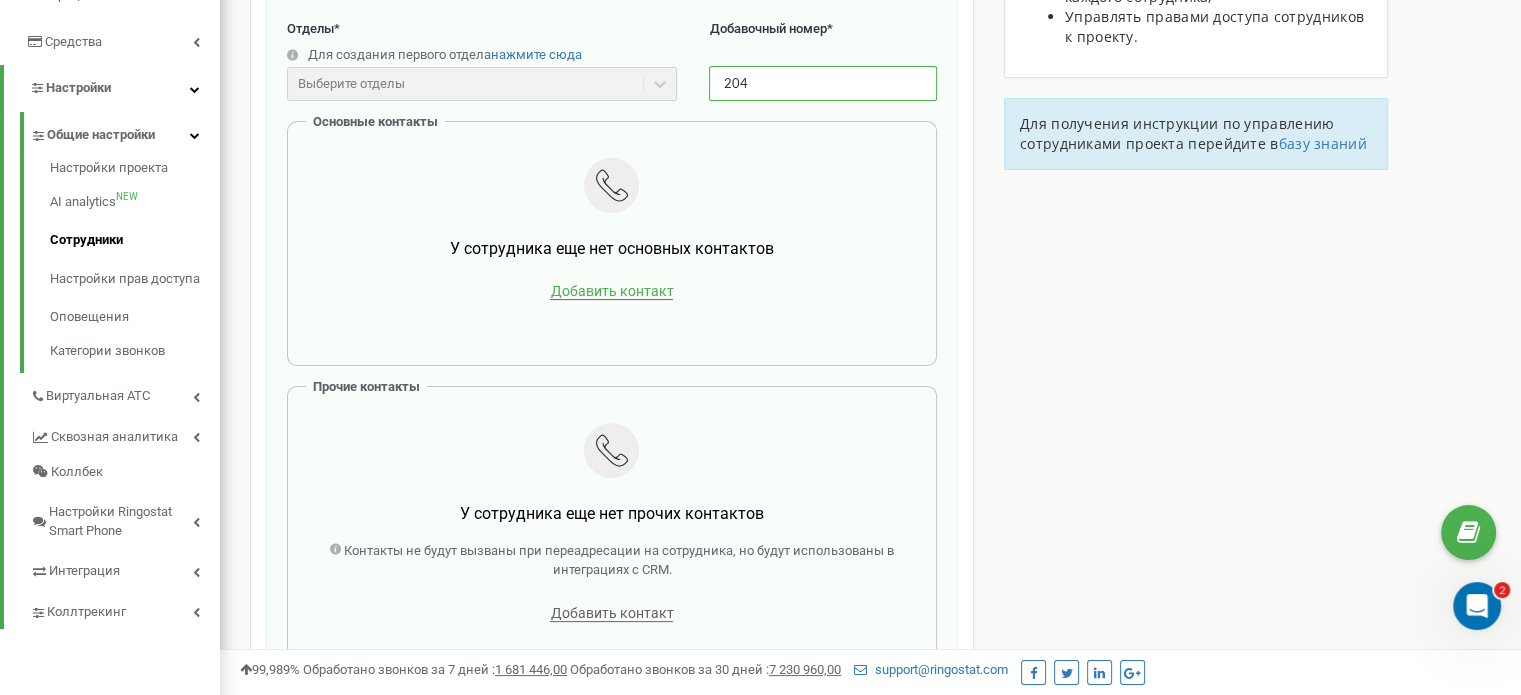 type on "204" 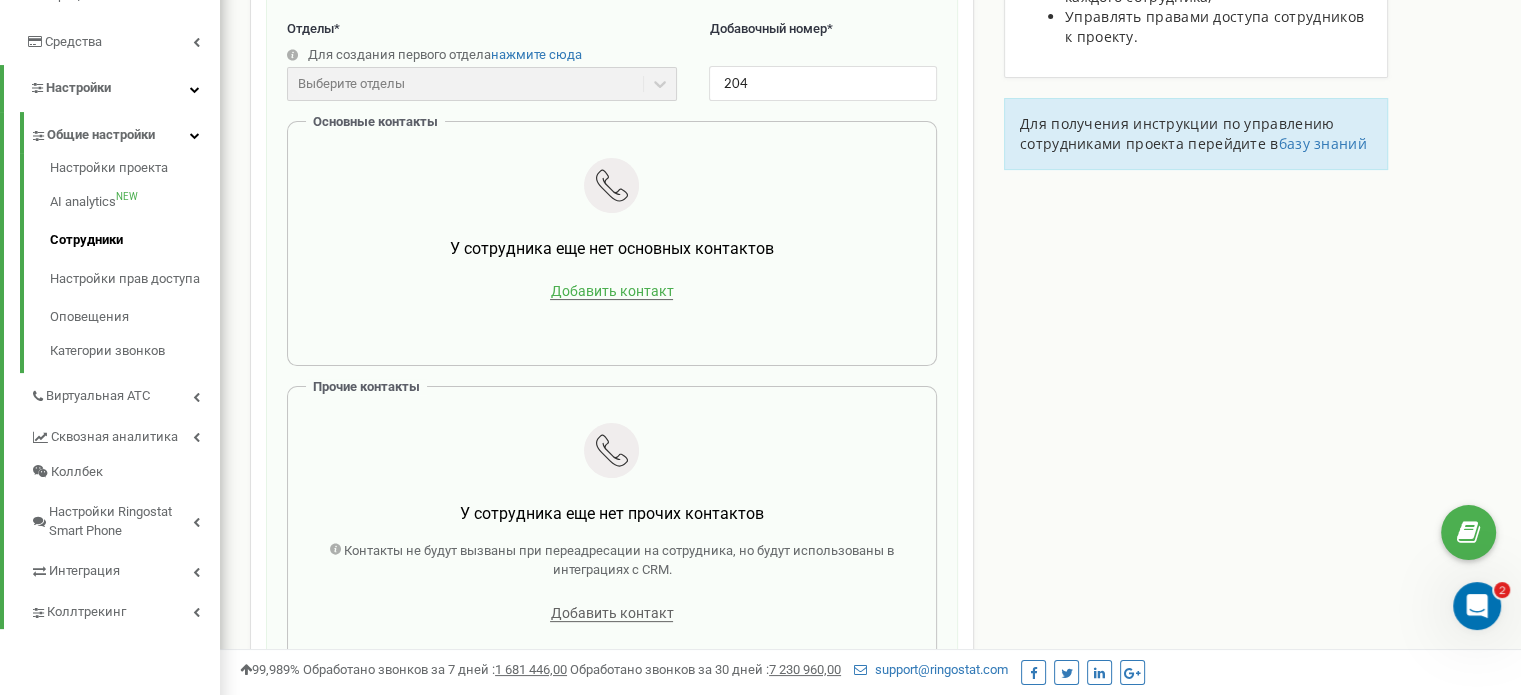 click on "Добавить контакт" at bounding box center [611, 291] 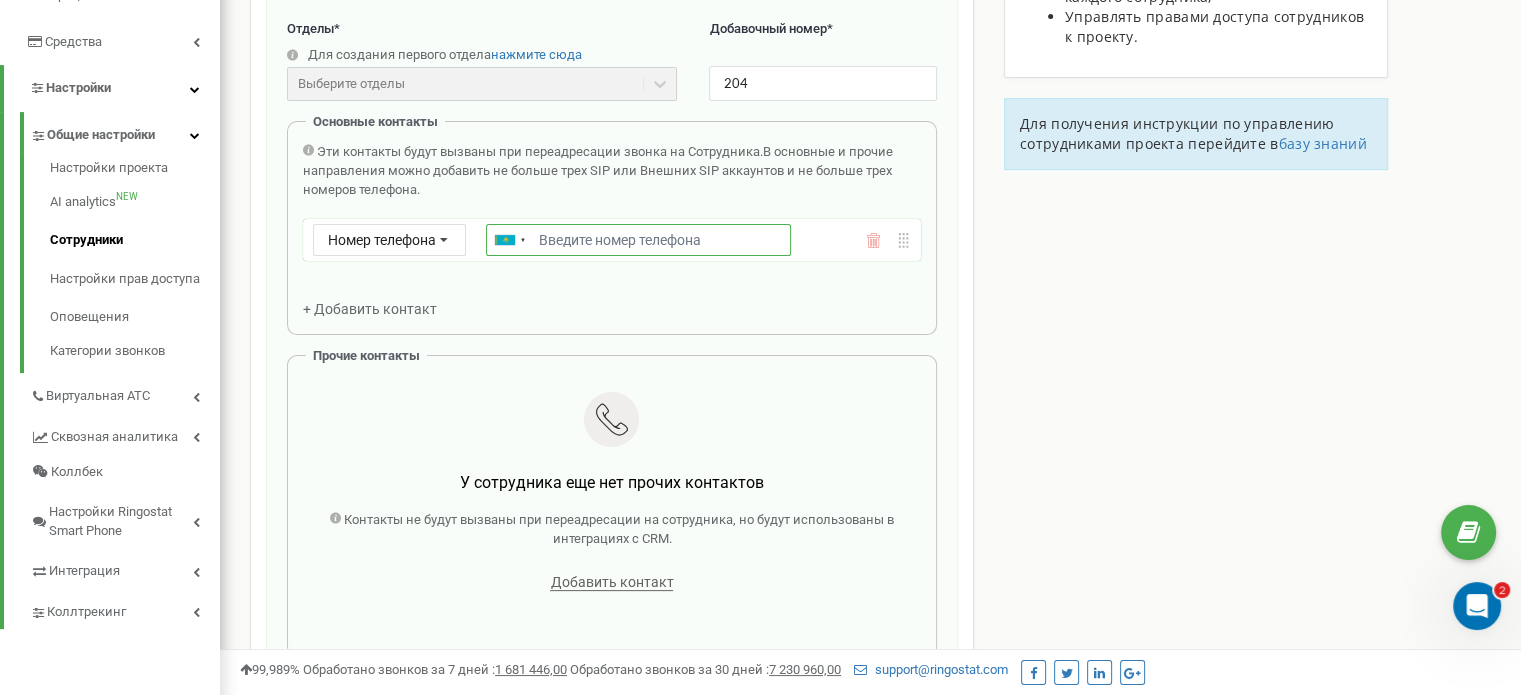 paste on "8776835418" 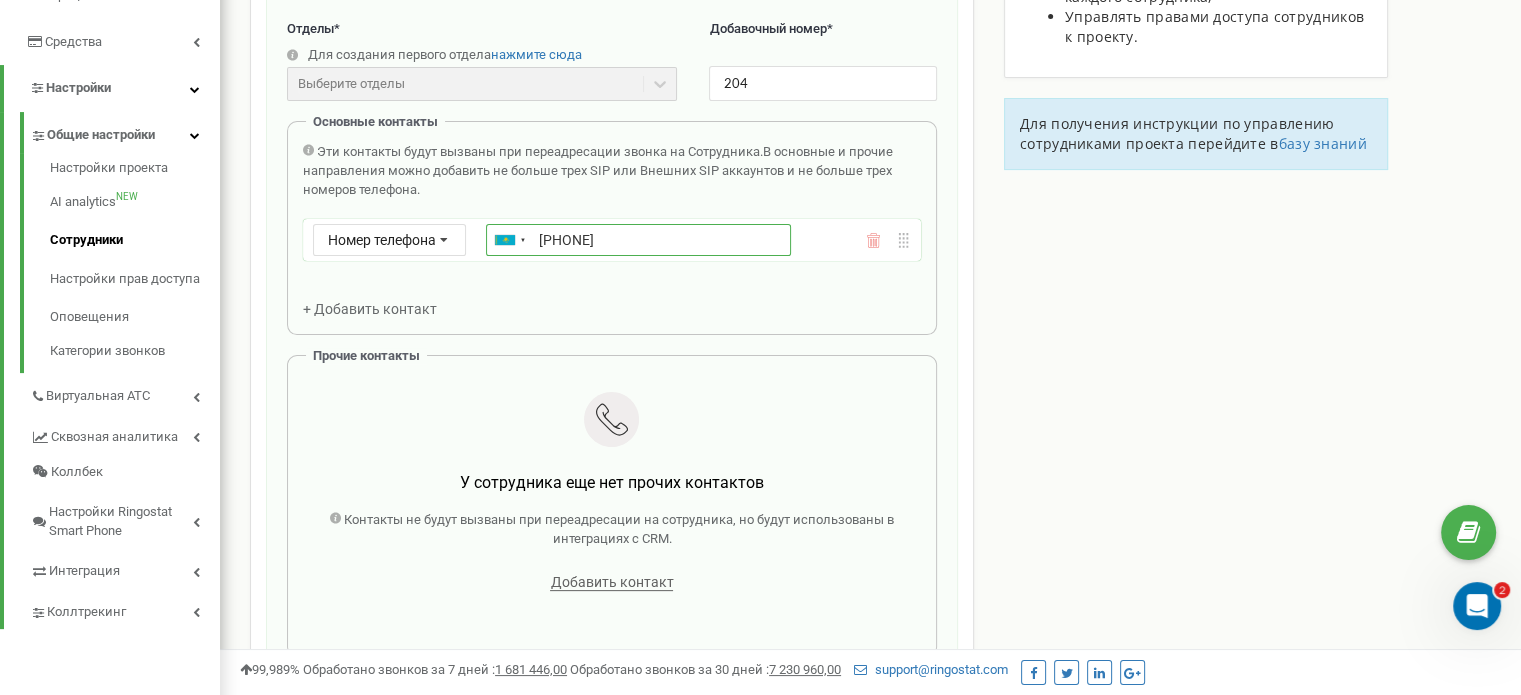 click on "8776835418" at bounding box center (638, 240) 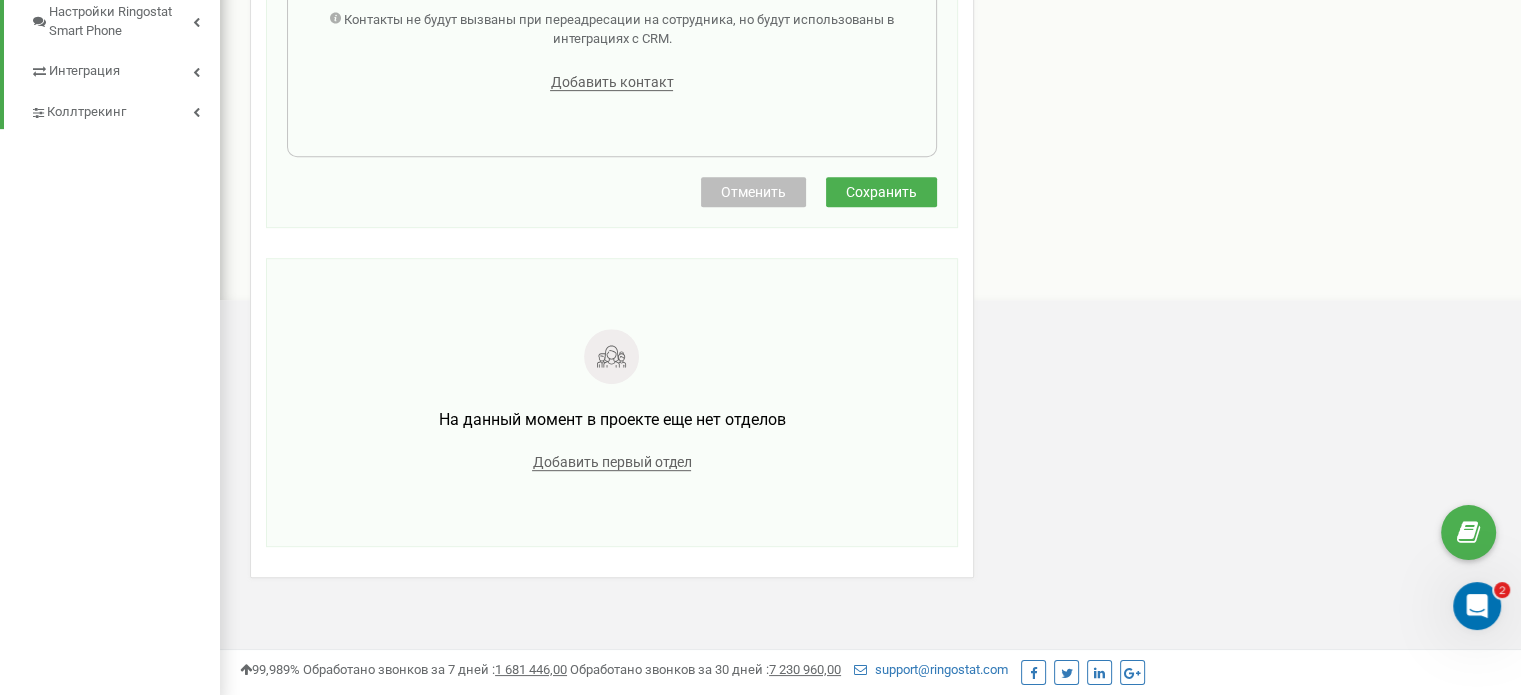scroll, scrollTop: 908, scrollLeft: 0, axis: vertical 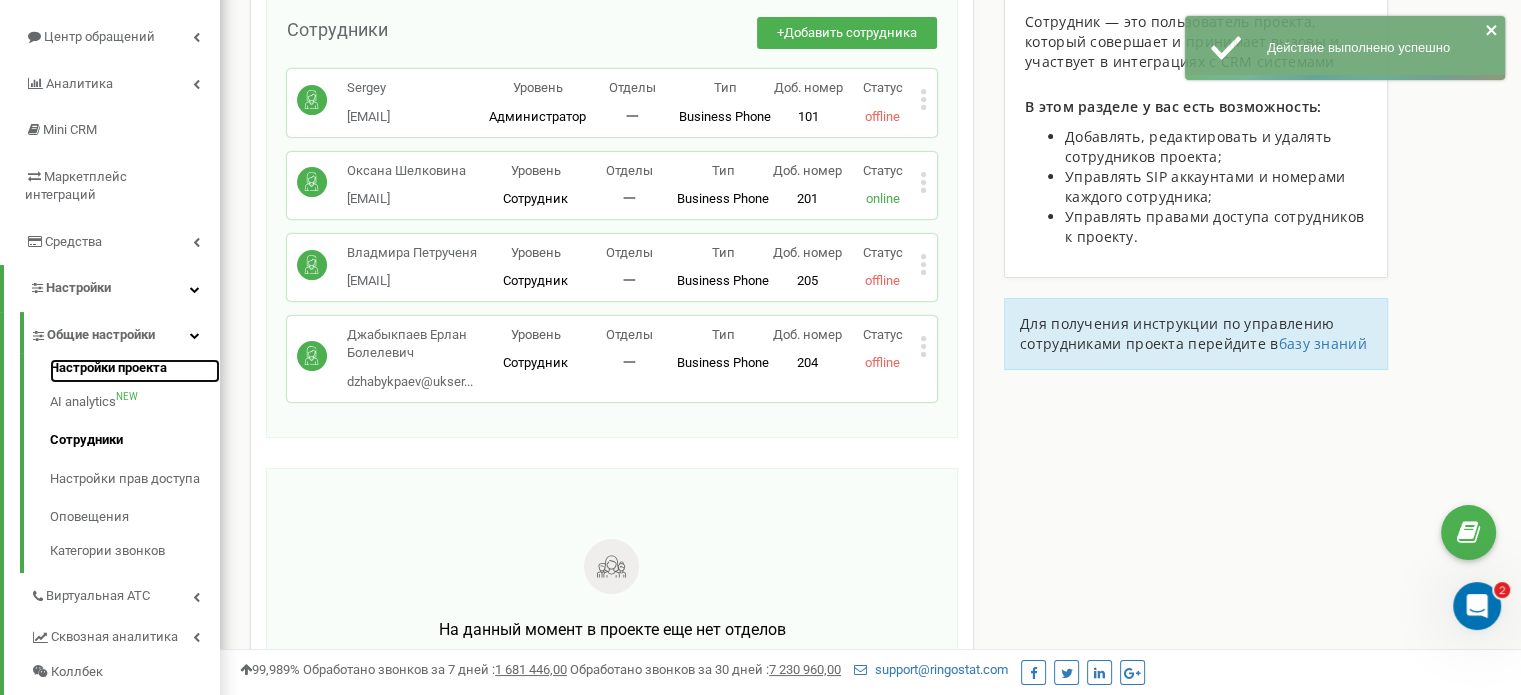 click on "Настройки проекта" at bounding box center [135, 371] 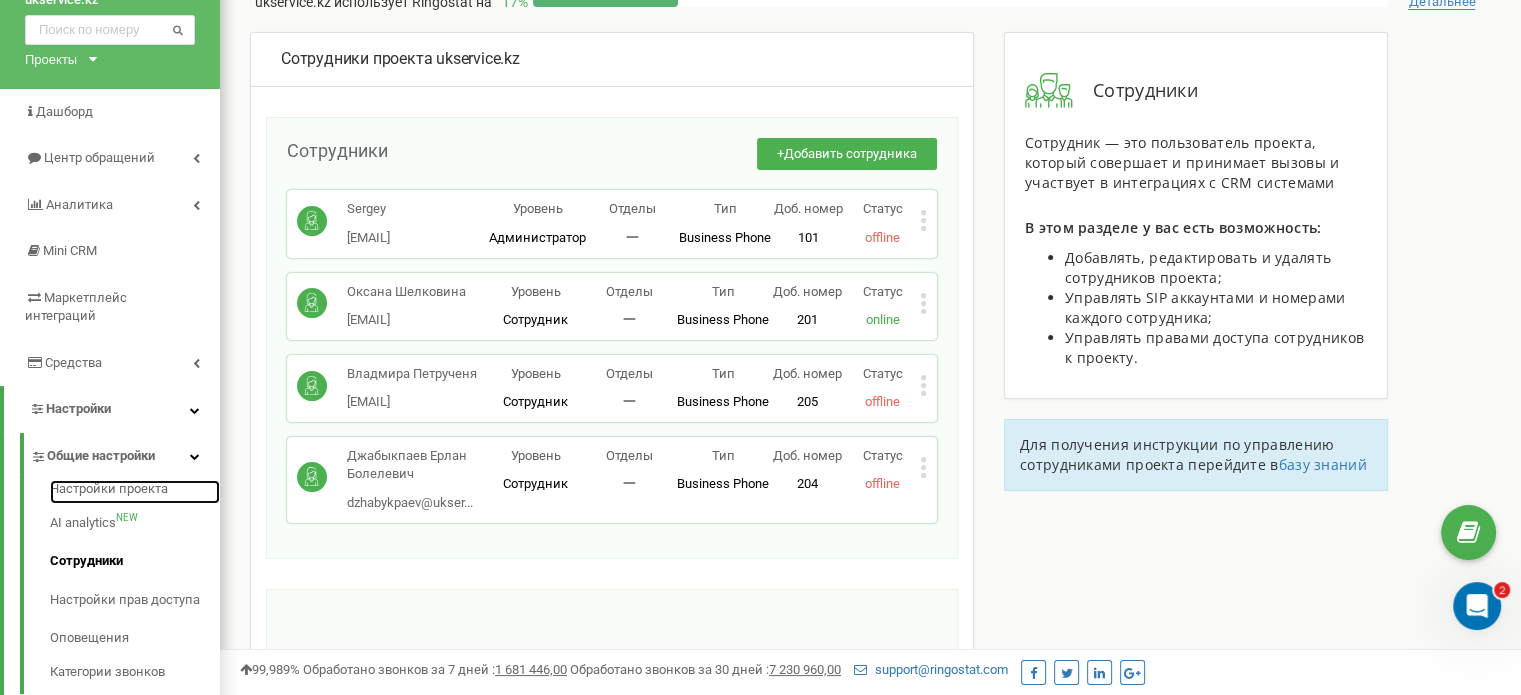 scroll, scrollTop: 200, scrollLeft: 0, axis: vertical 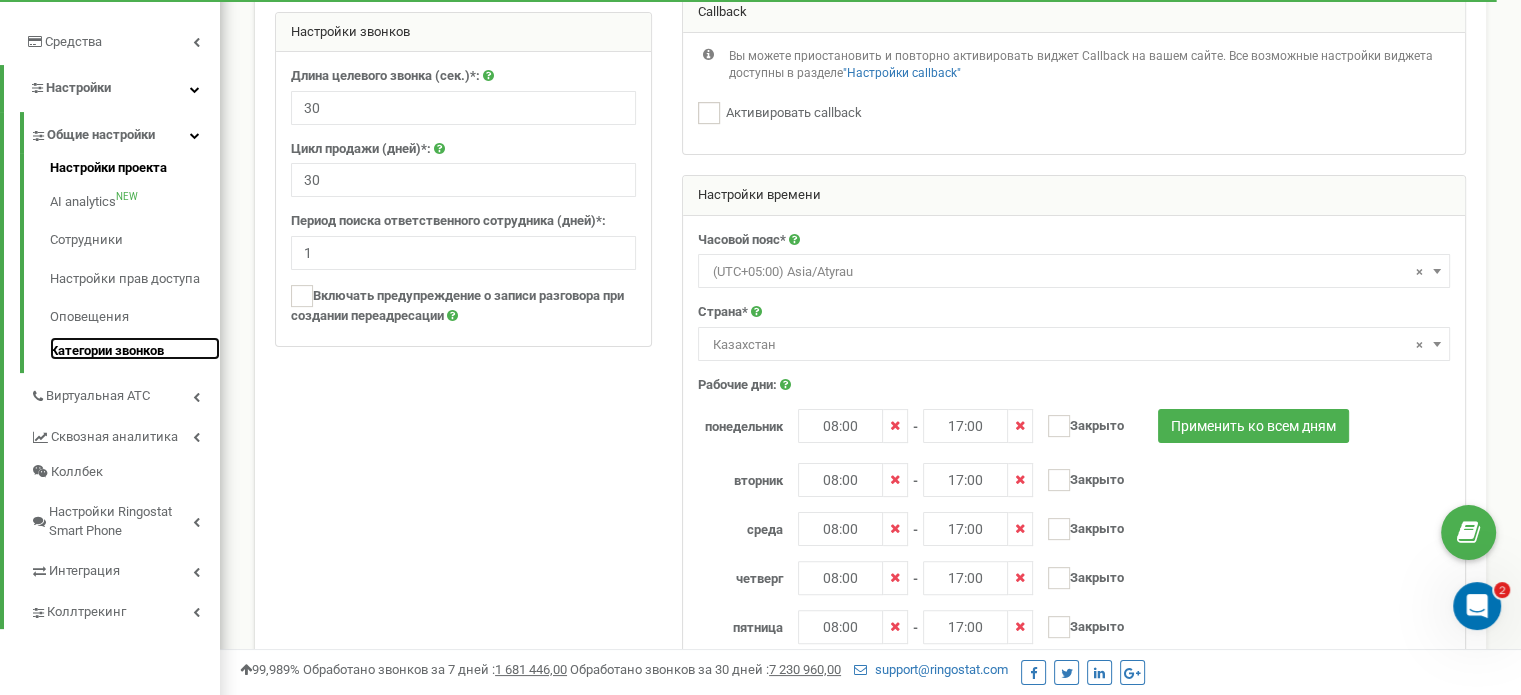 click on "Категории звонков" at bounding box center (135, 349) 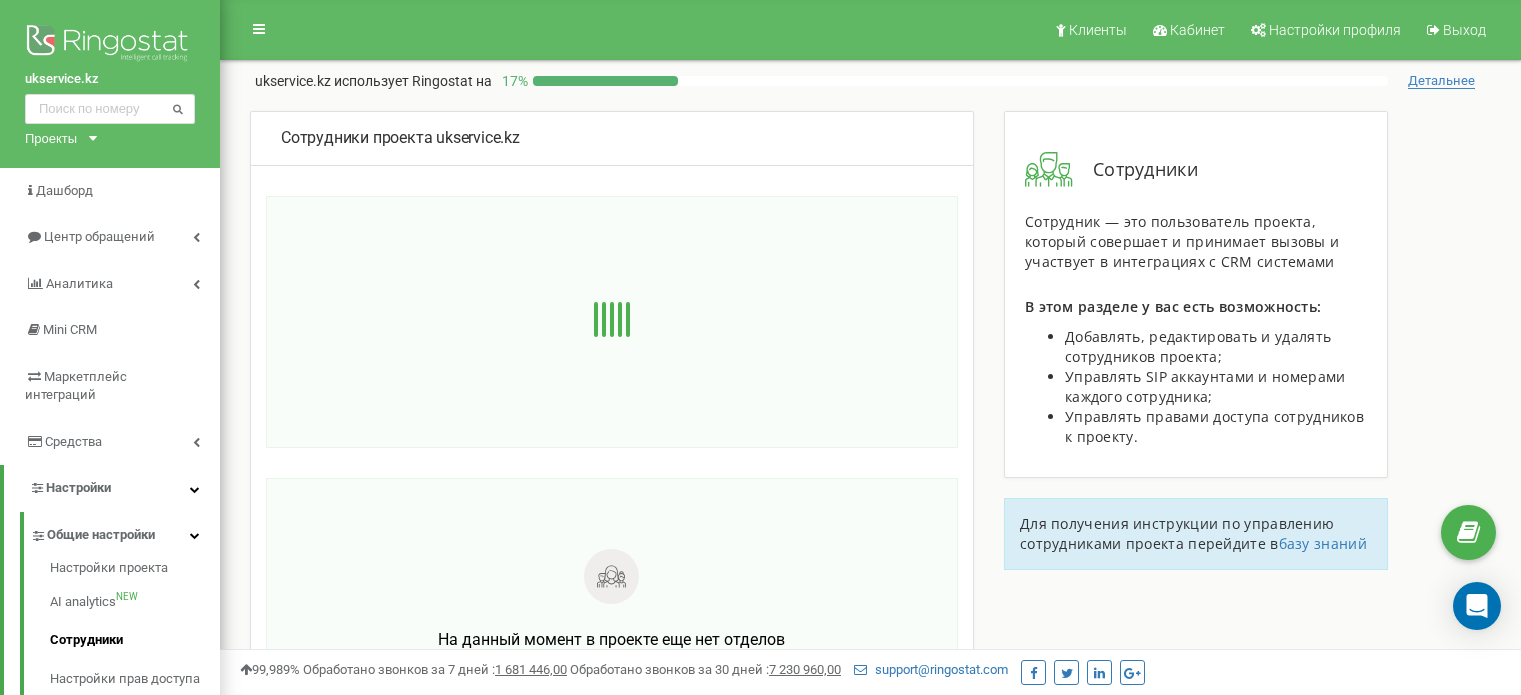 scroll, scrollTop: 0, scrollLeft: 0, axis: both 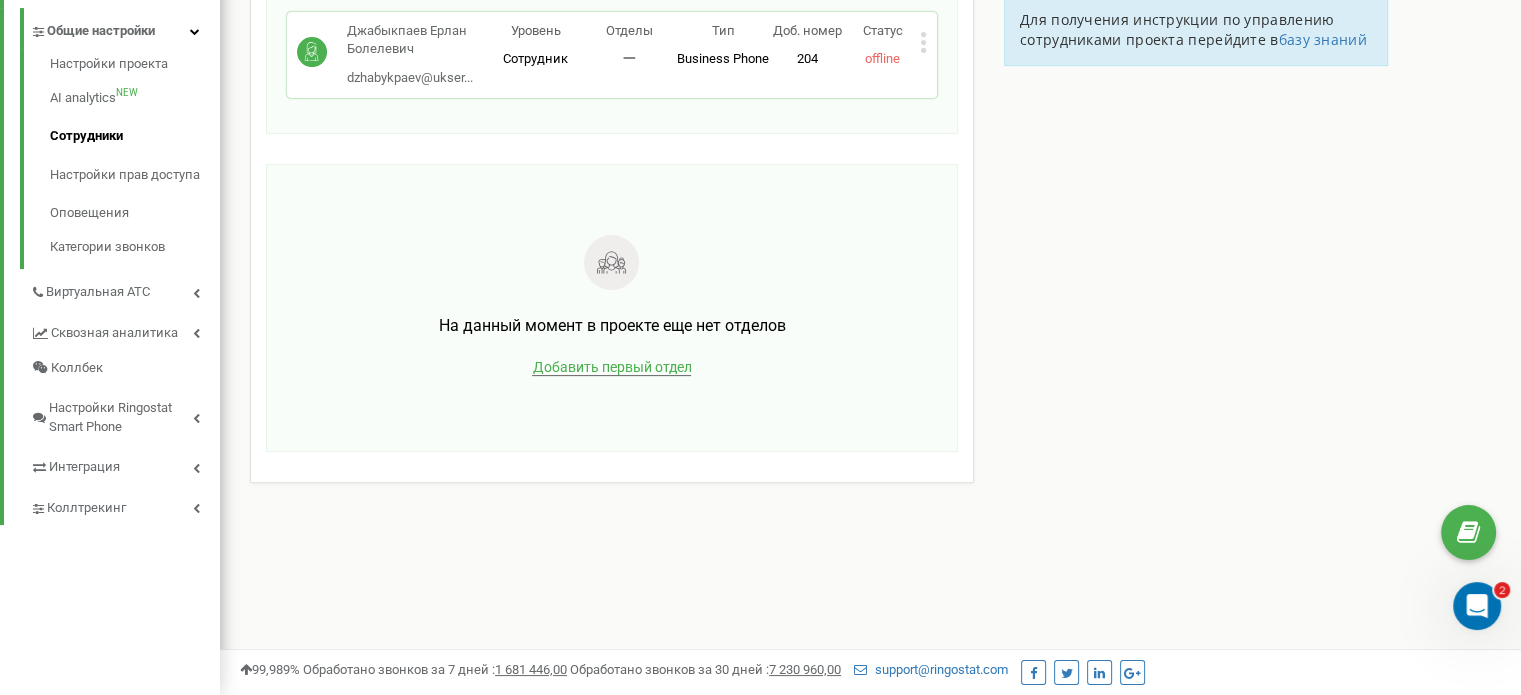 click on "Добавить первый отдел" at bounding box center [611, 367] 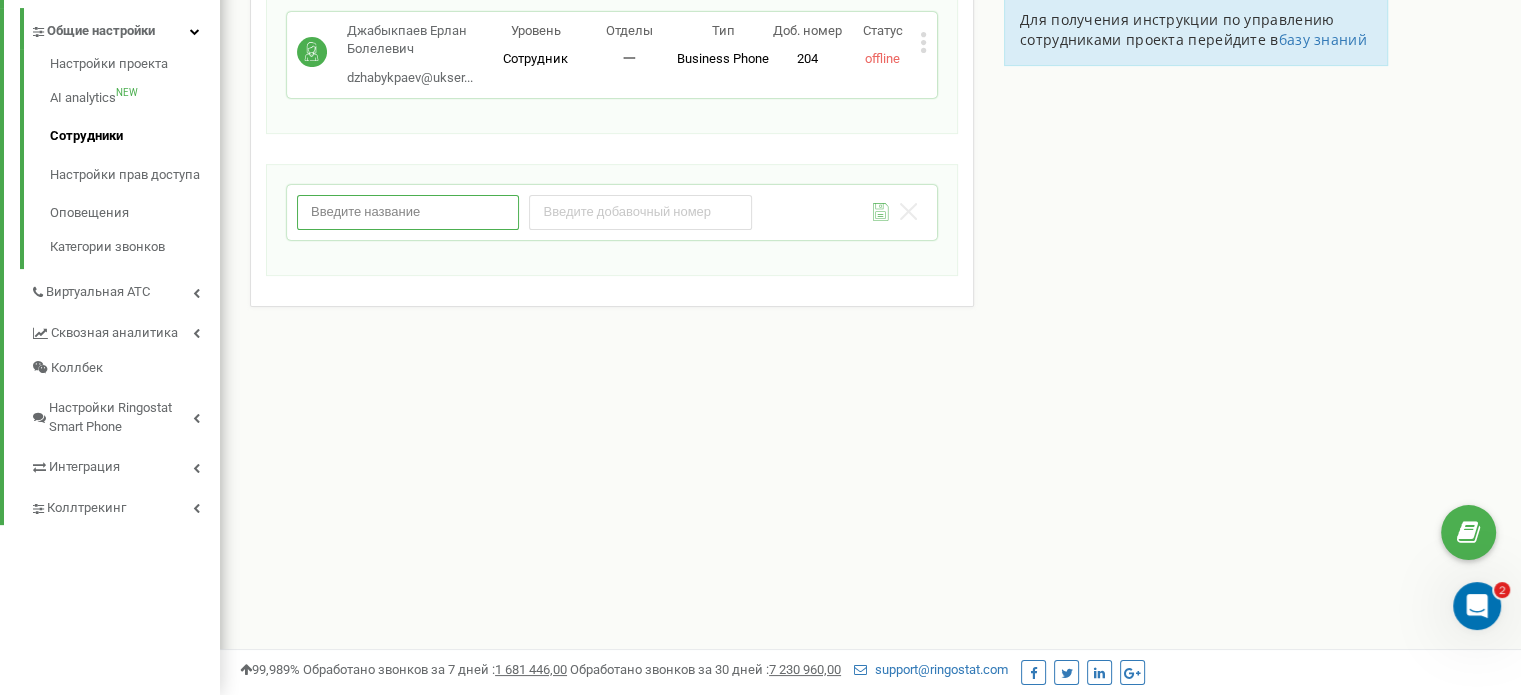 click at bounding box center [408, 212] 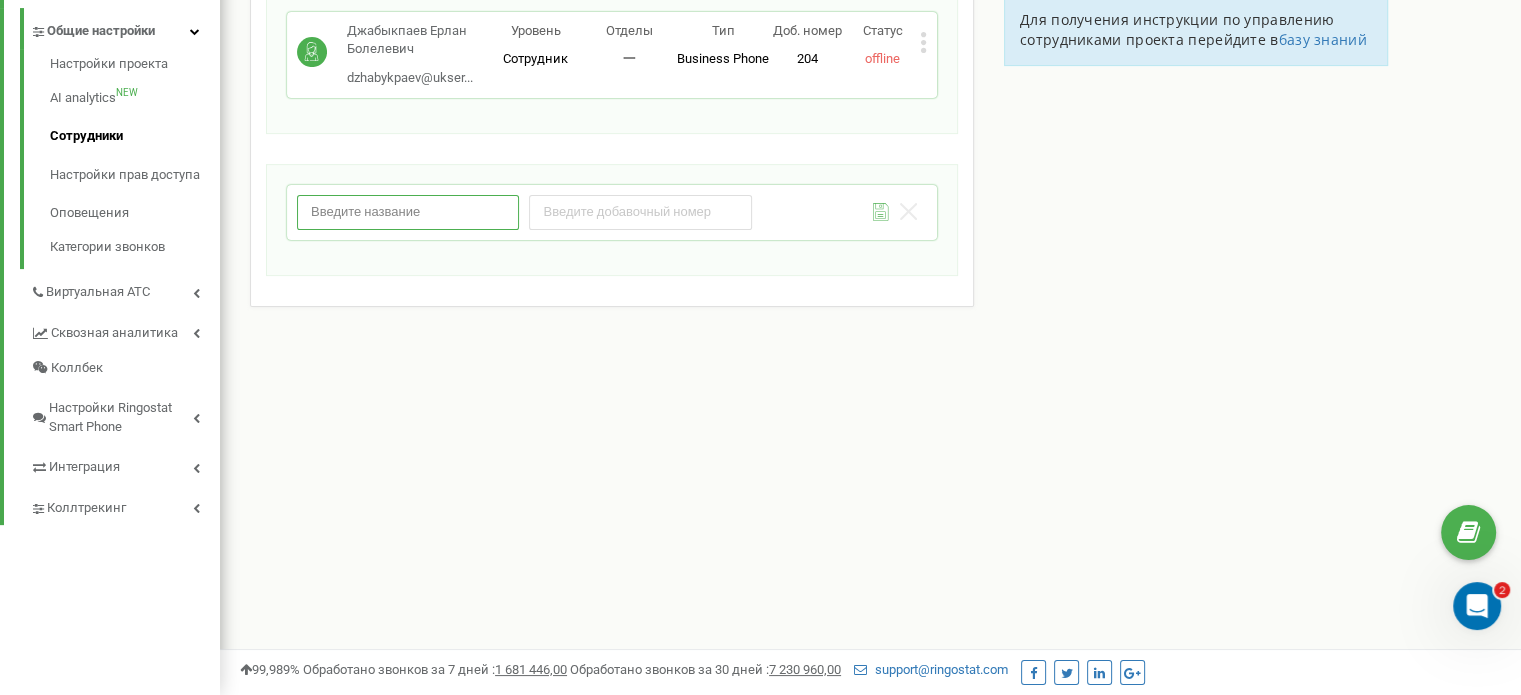 paste on "отдела инженерные решения" 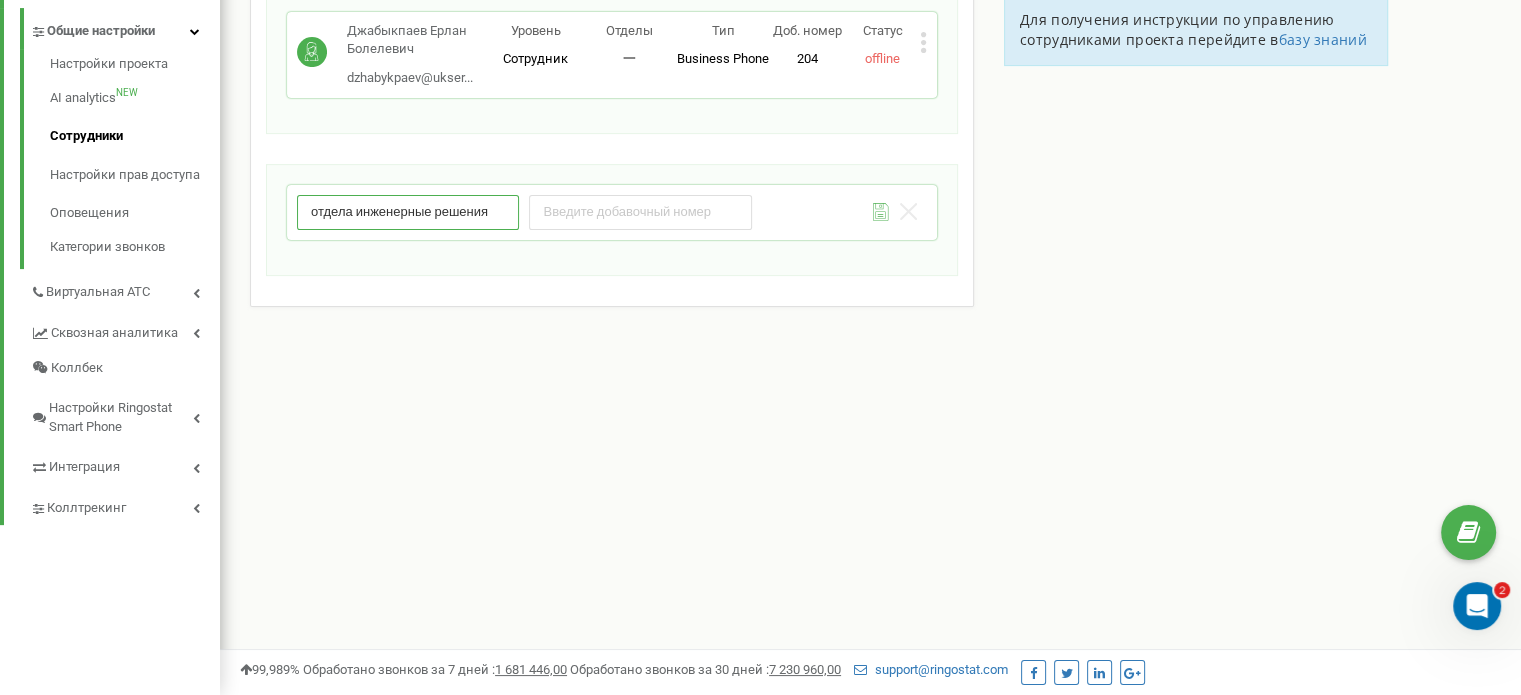 click on "отдела инженерные решения" at bounding box center (408, 212) 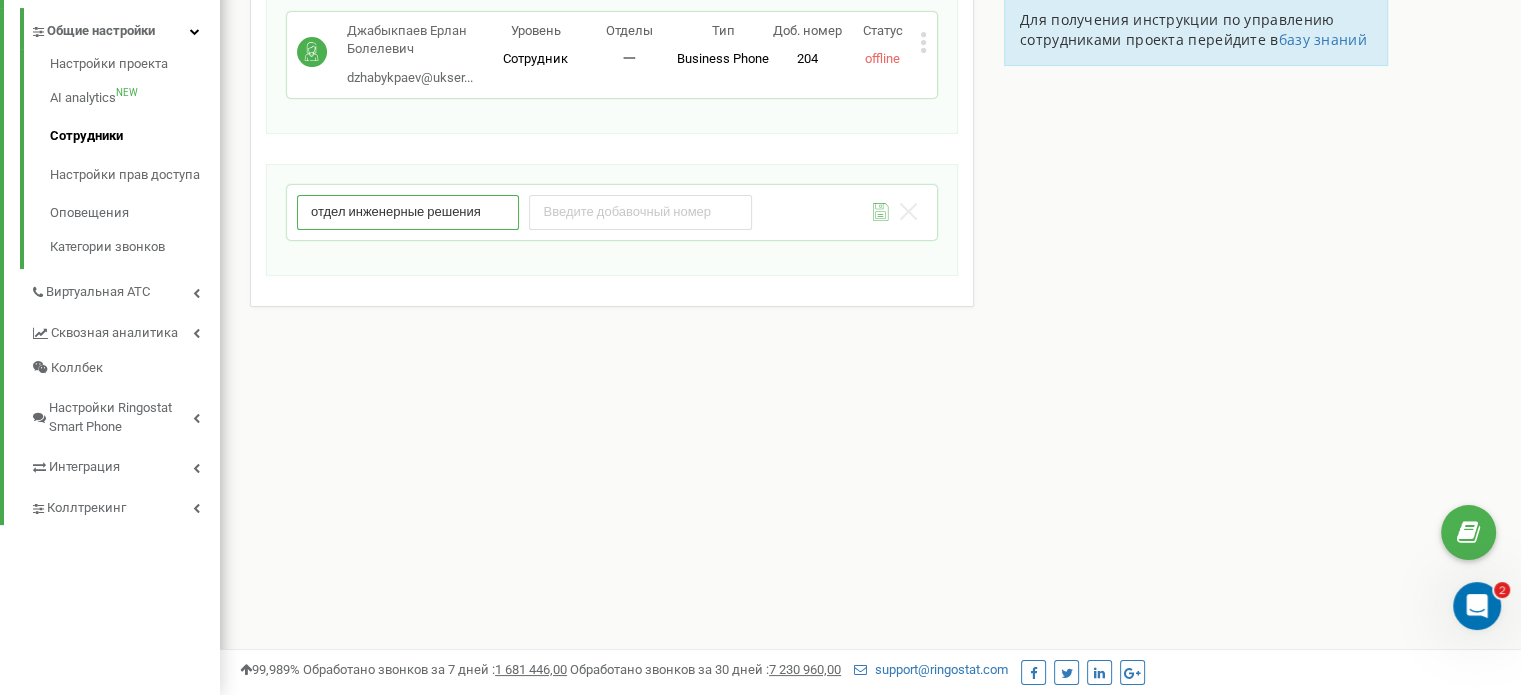click on "отдел инженерные решения" at bounding box center [408, 212] 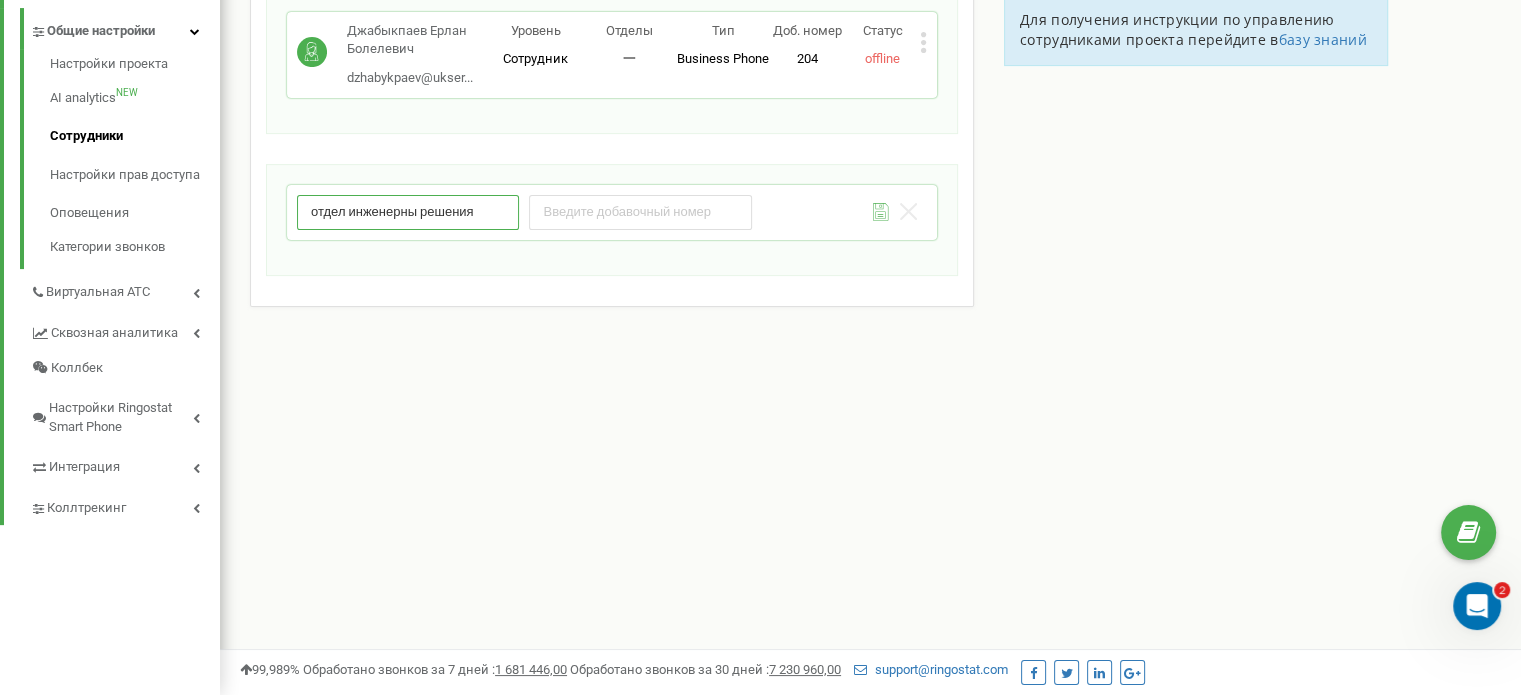 click on "отдел инженерны решения" at bounding box center (408, 212) 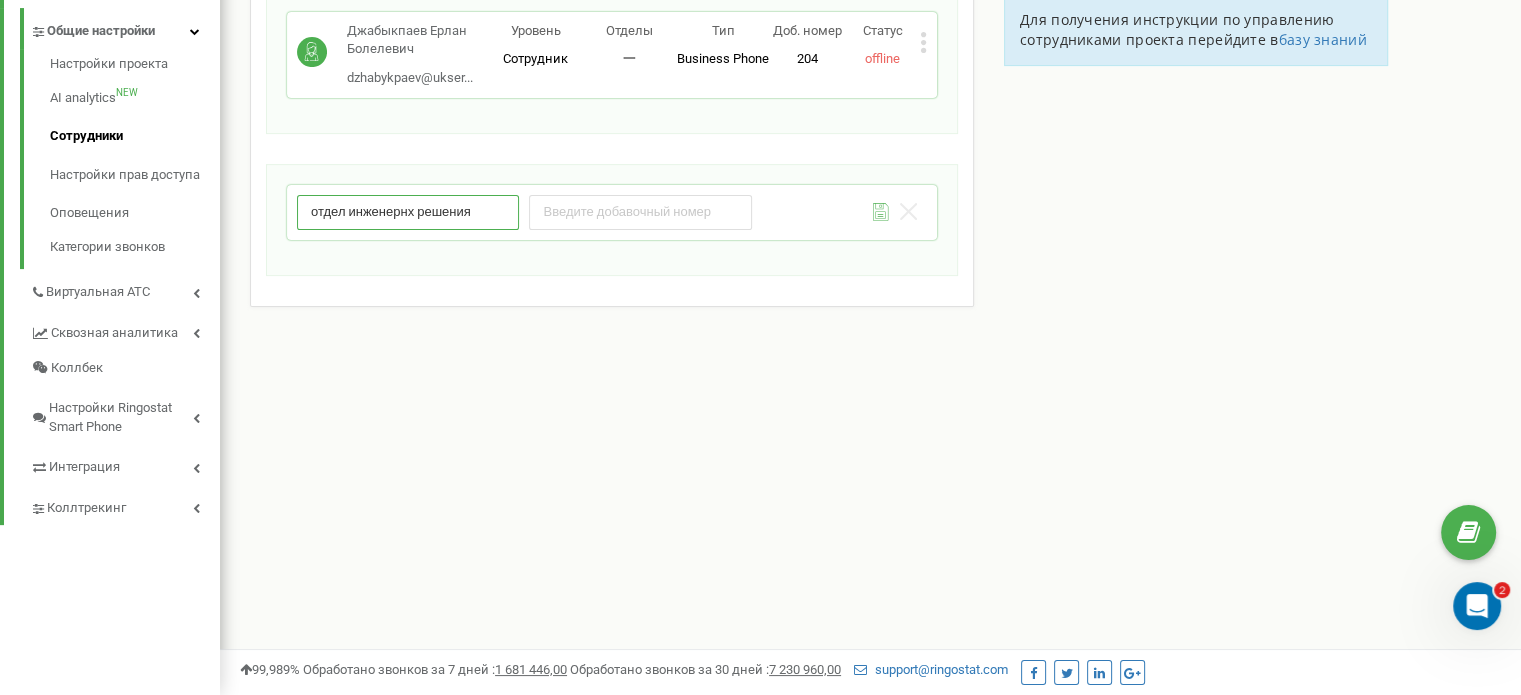 click on "отдел инженернх решения" at bounding box center (408, 212) 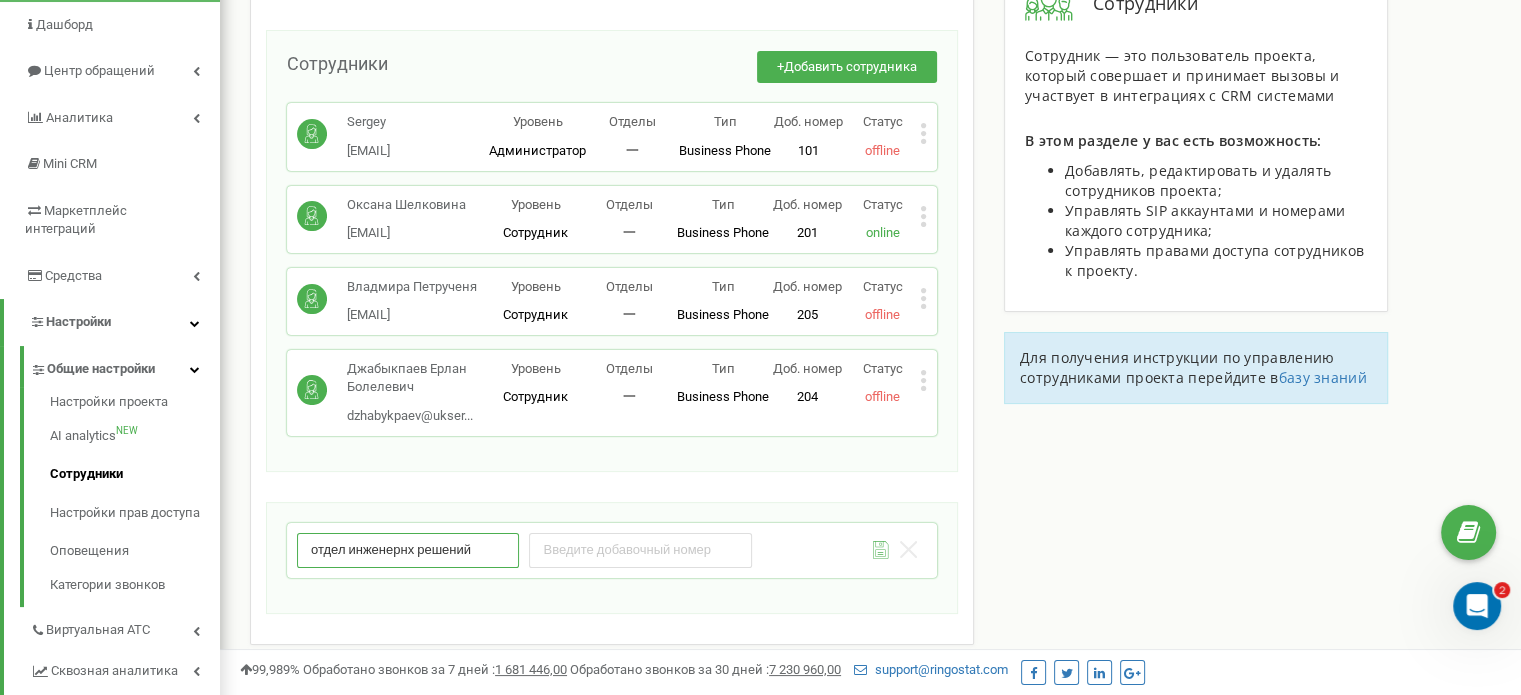 scroll, scrollTop: 300, scrollLeft: 0, axis: vertical 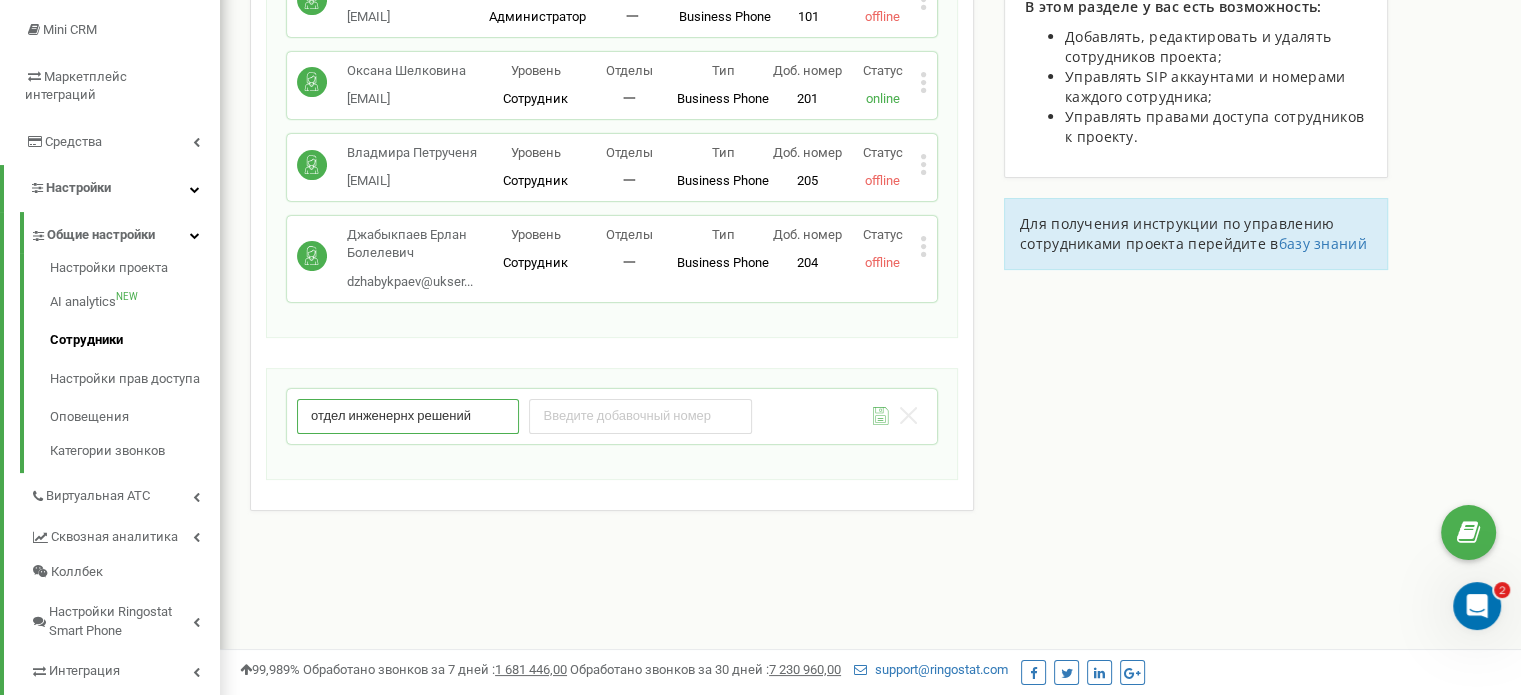 type on "отдел инженернх решений" 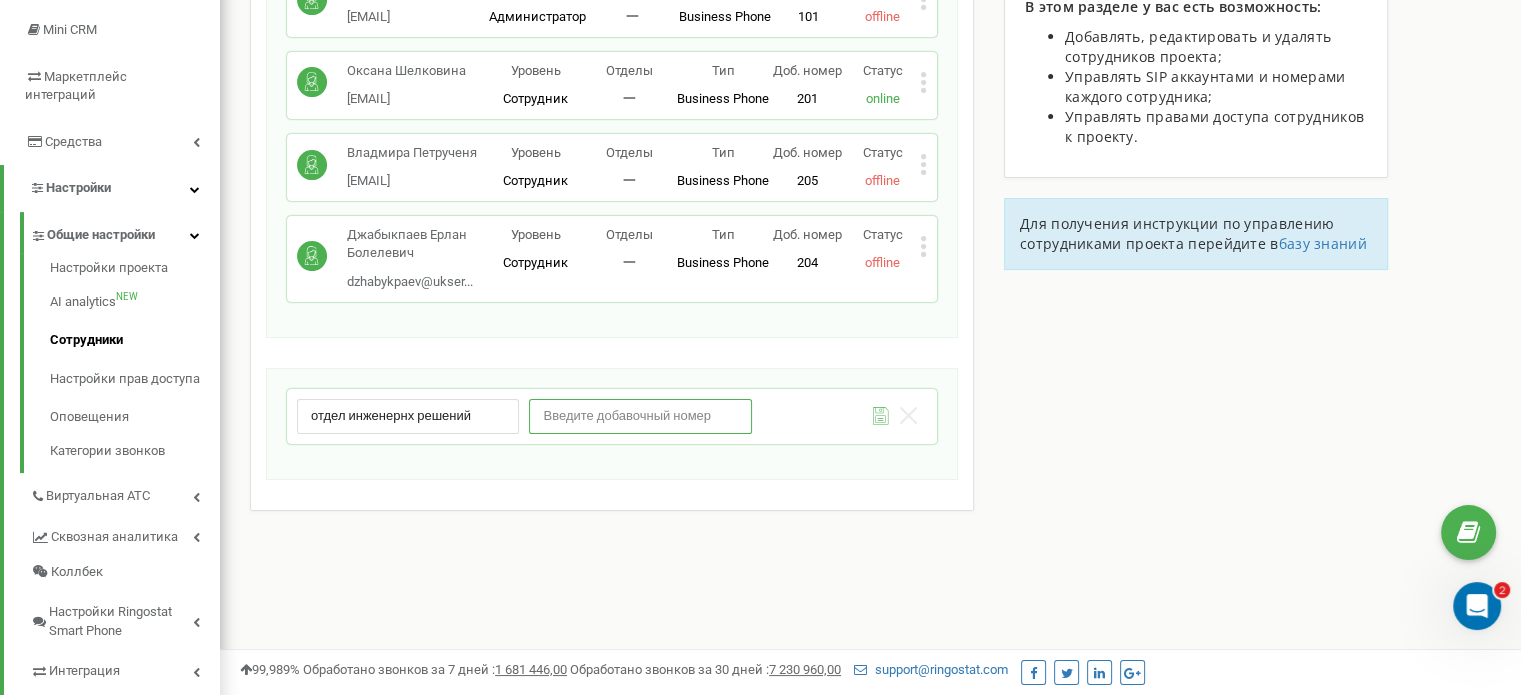 click at bounding box center (640, 416) 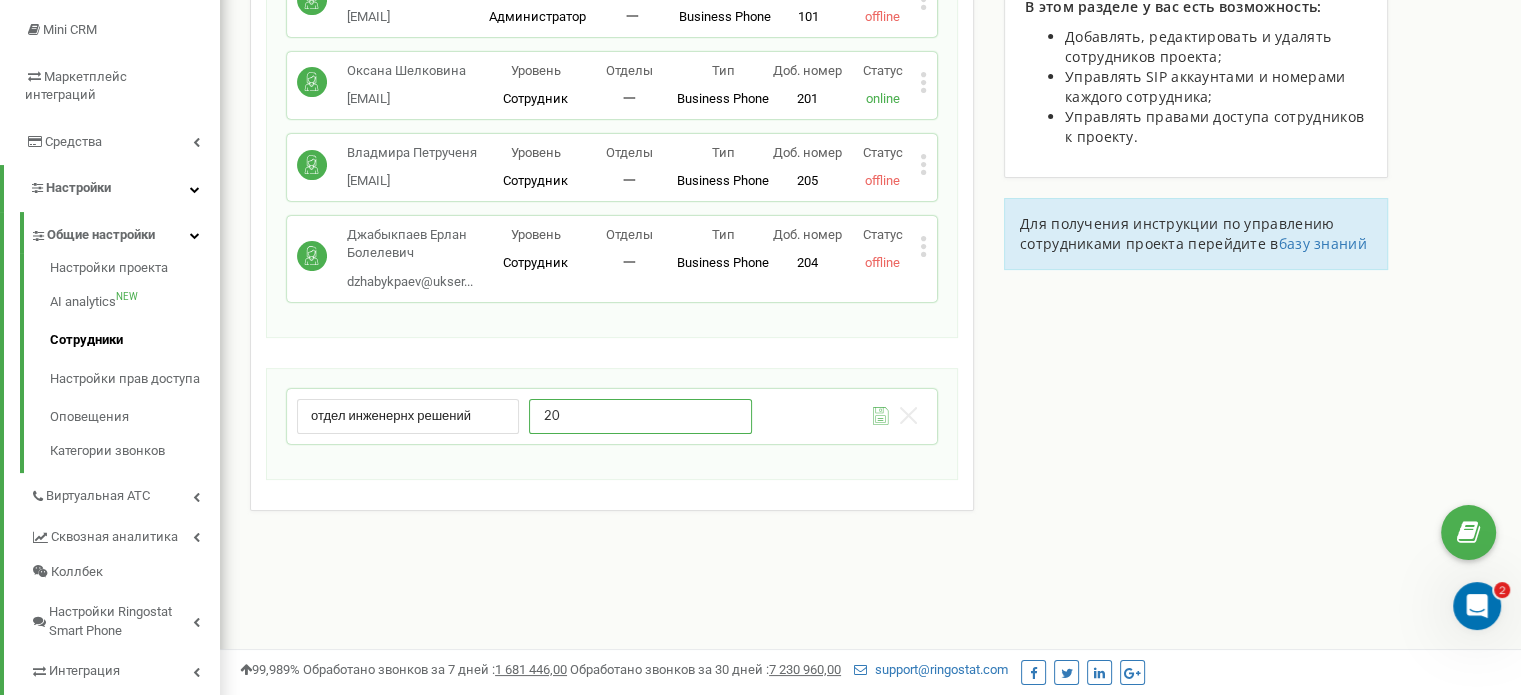 type on "2" 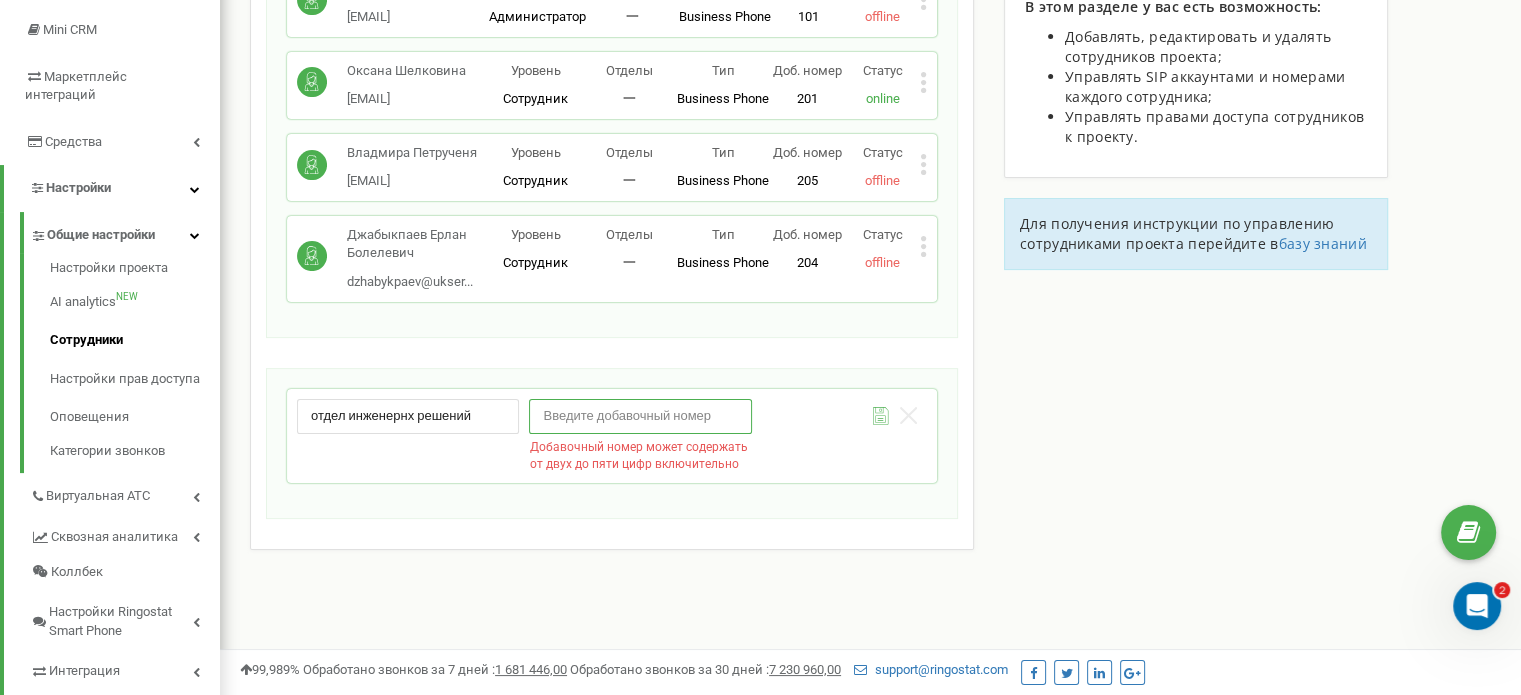 type on "1" 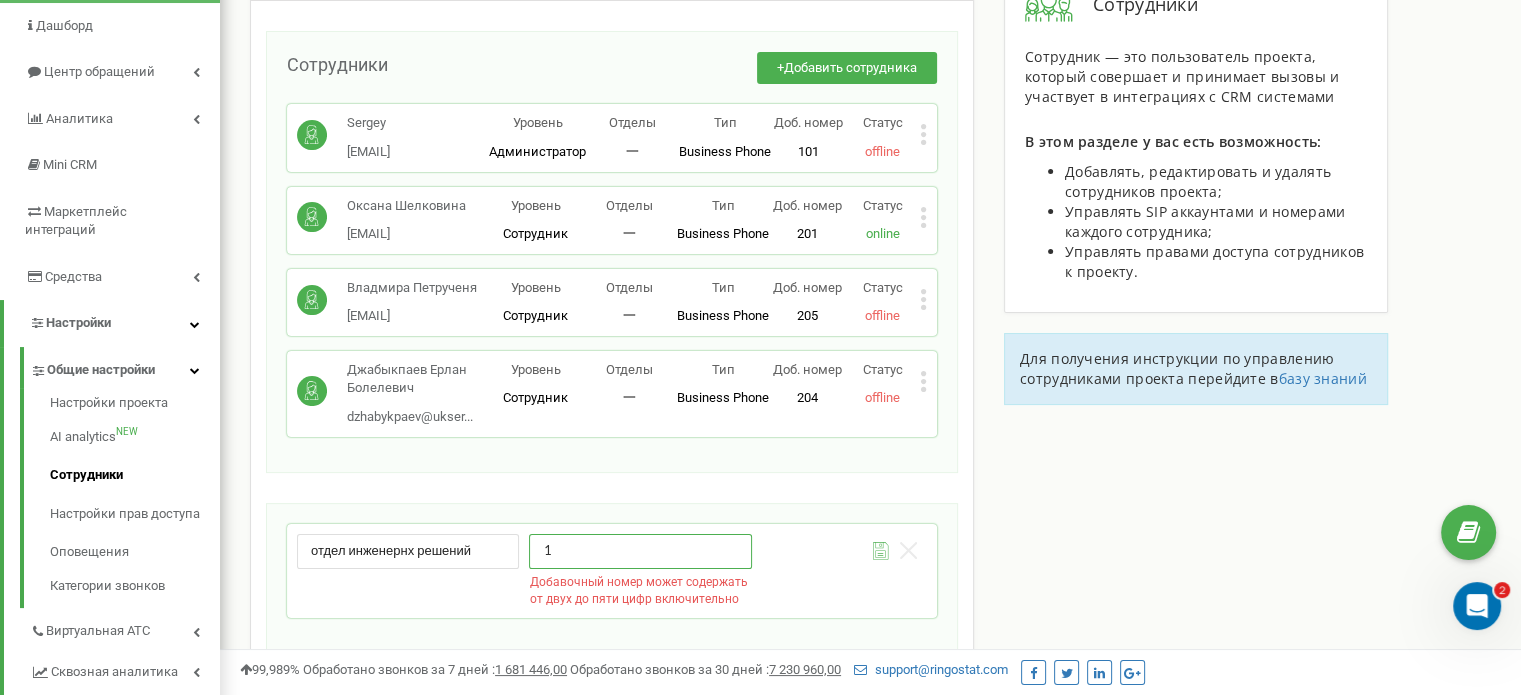 scroll, scrollTop: 200, scrollLeft: 0, axis: vertical 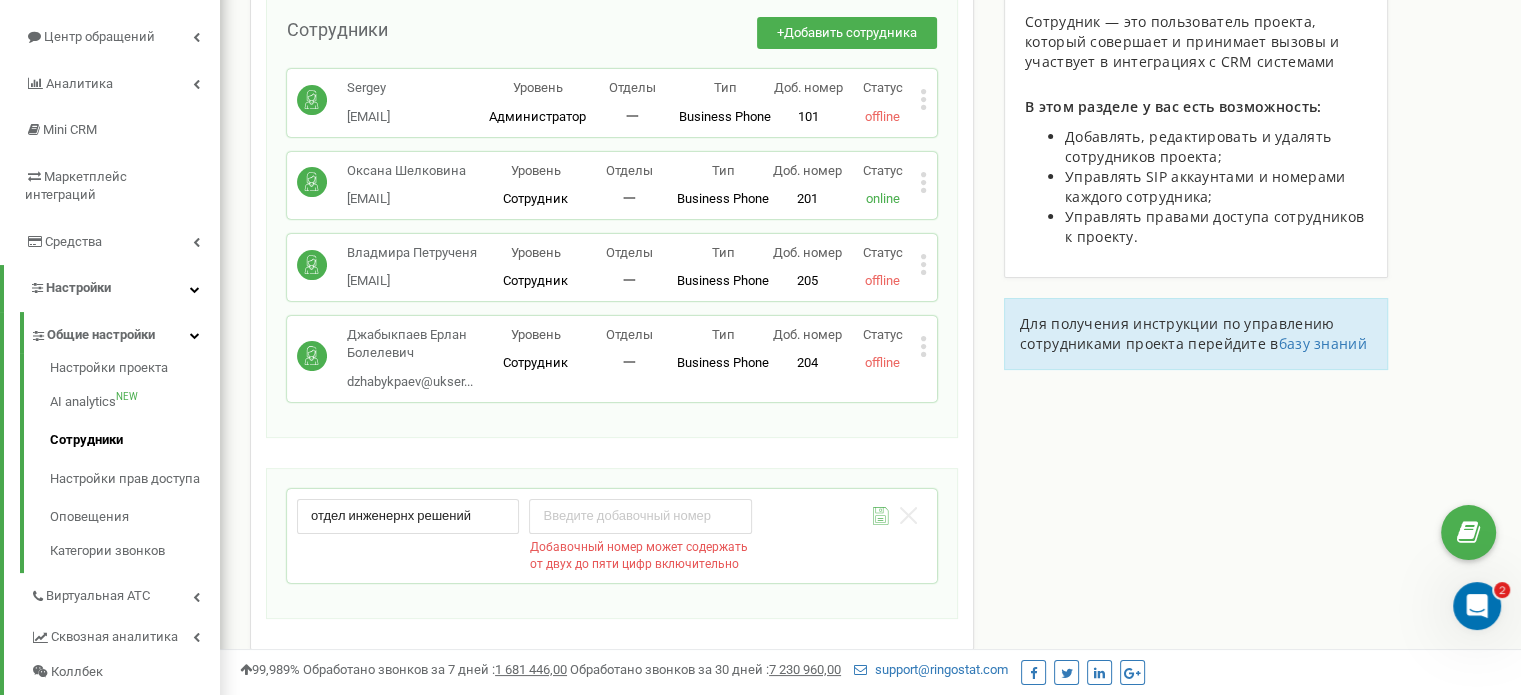 click on "Сотрудники проекта    ukservice.kz Сотрудники +  Добавить сотрудника Sergey sergei@xarakter.kz Уровень Администратор Отделы 一 Тип Business Phone Полноценное рабочее место сотрудника со всеми возможностями, позволяющее использовать Ringostat Smart Phone и привязать внешние номера сотрудника. Доб. номер 101 Статус offline Редактировать   Удалить сотрудника Копировать SIP Копировать Email Копировать ID ( 373723 ) Оксана Шелковина Shelkovina@ukserv... Shelkovina@ukservice.kz Уровень Сотрудник Отделы 一 Тип Business Phone Доб. номер 201 Статус online Редактировать   Удалить сотрудника Копировать SIP Копировать Email Копировать ID ( 381617 ) 一" at bounding box center (870, 345) 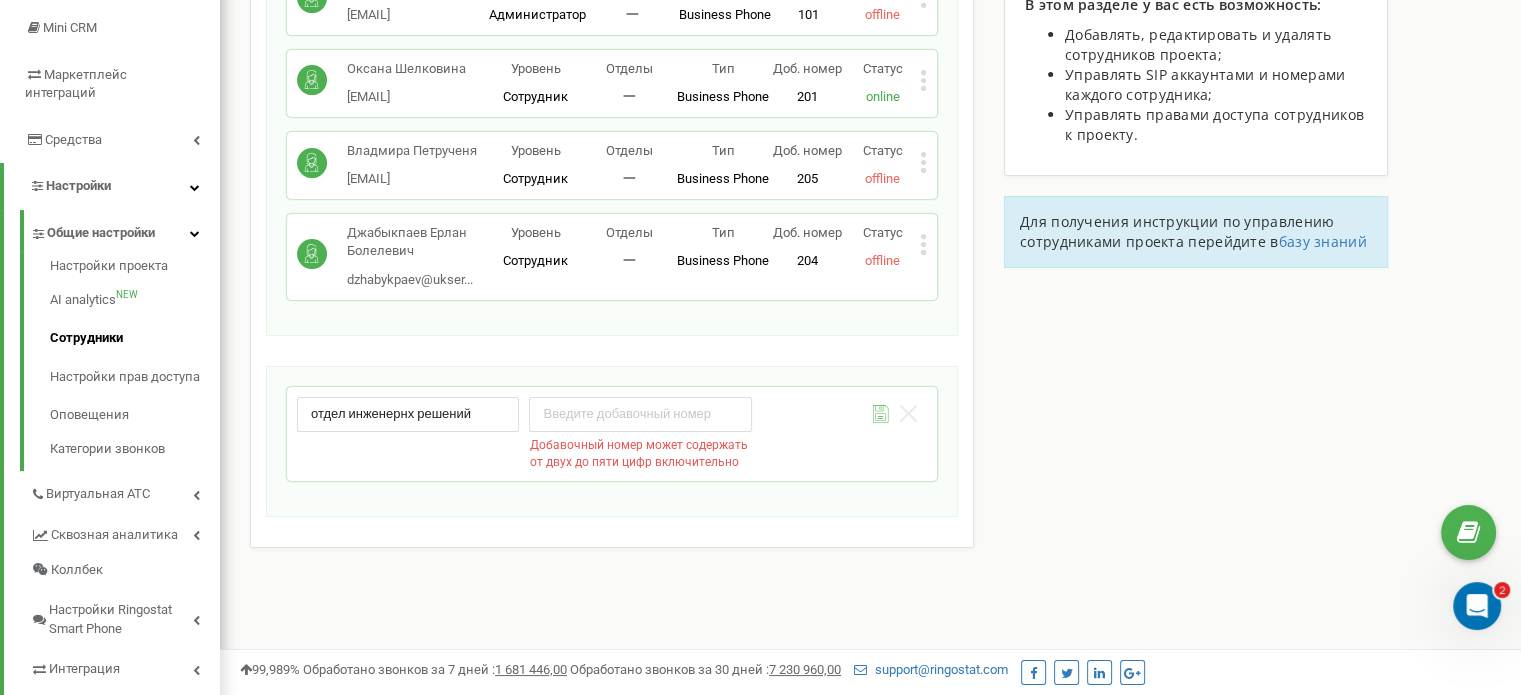 scroll, scrollTop: 500, scrollLeft: 0, axis: vertical 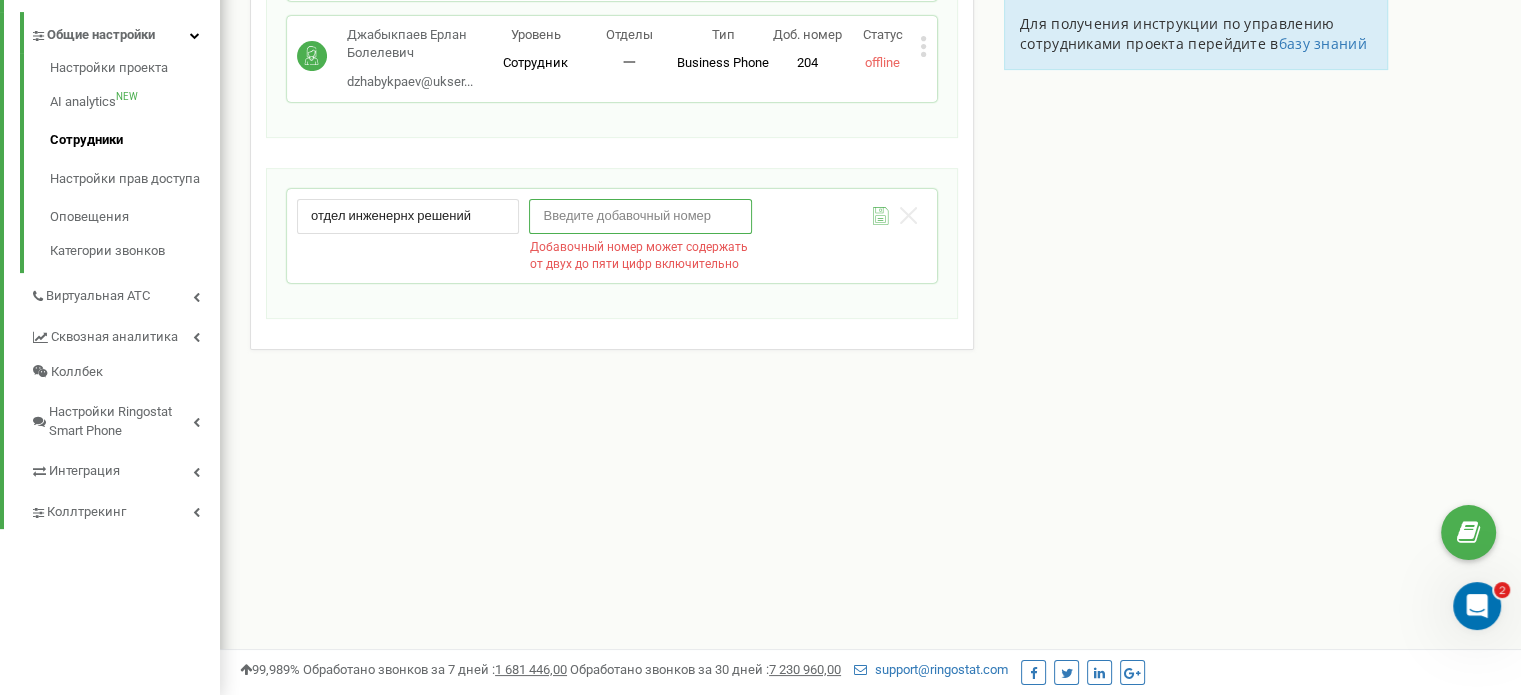 click at bounding box center [640, 216] 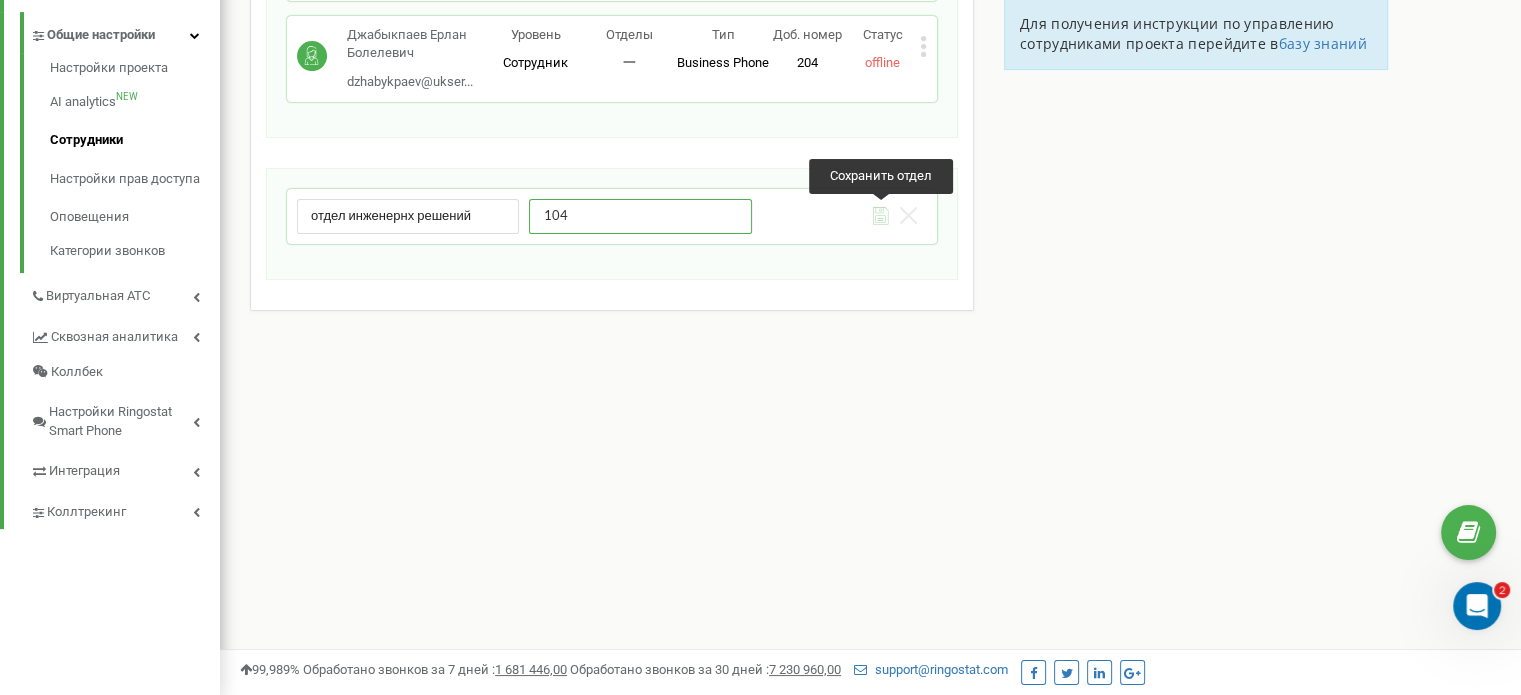 type on "104" 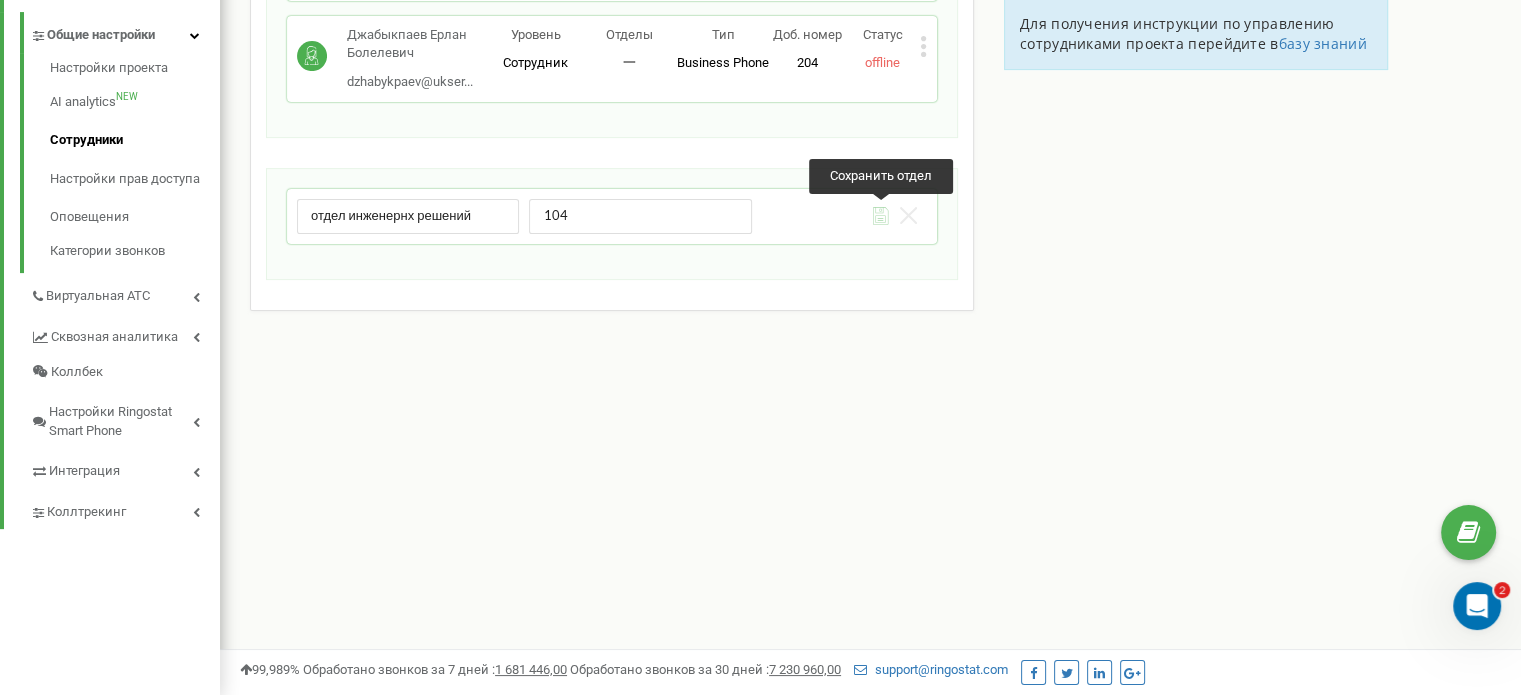 click 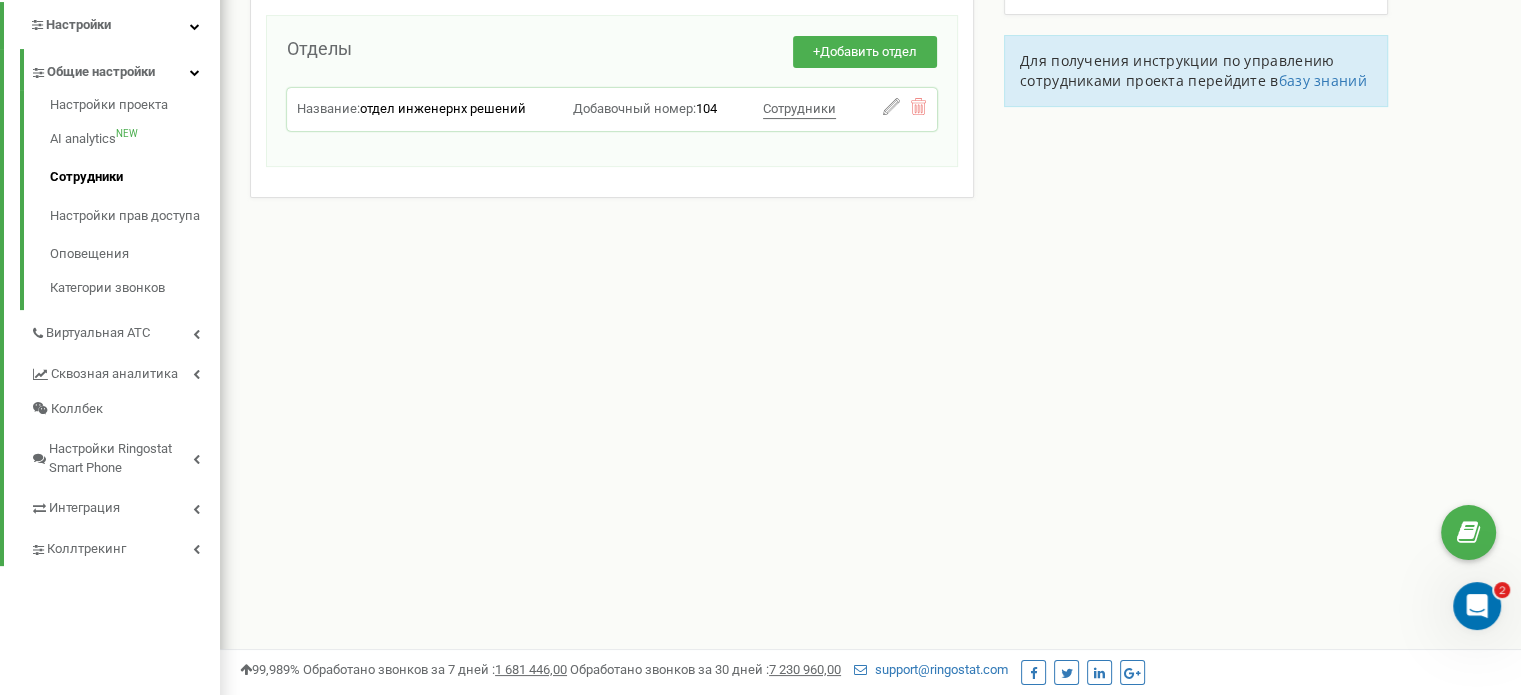 scroll, scrollTop: 400, scrollLeft: 0, axis: vertical 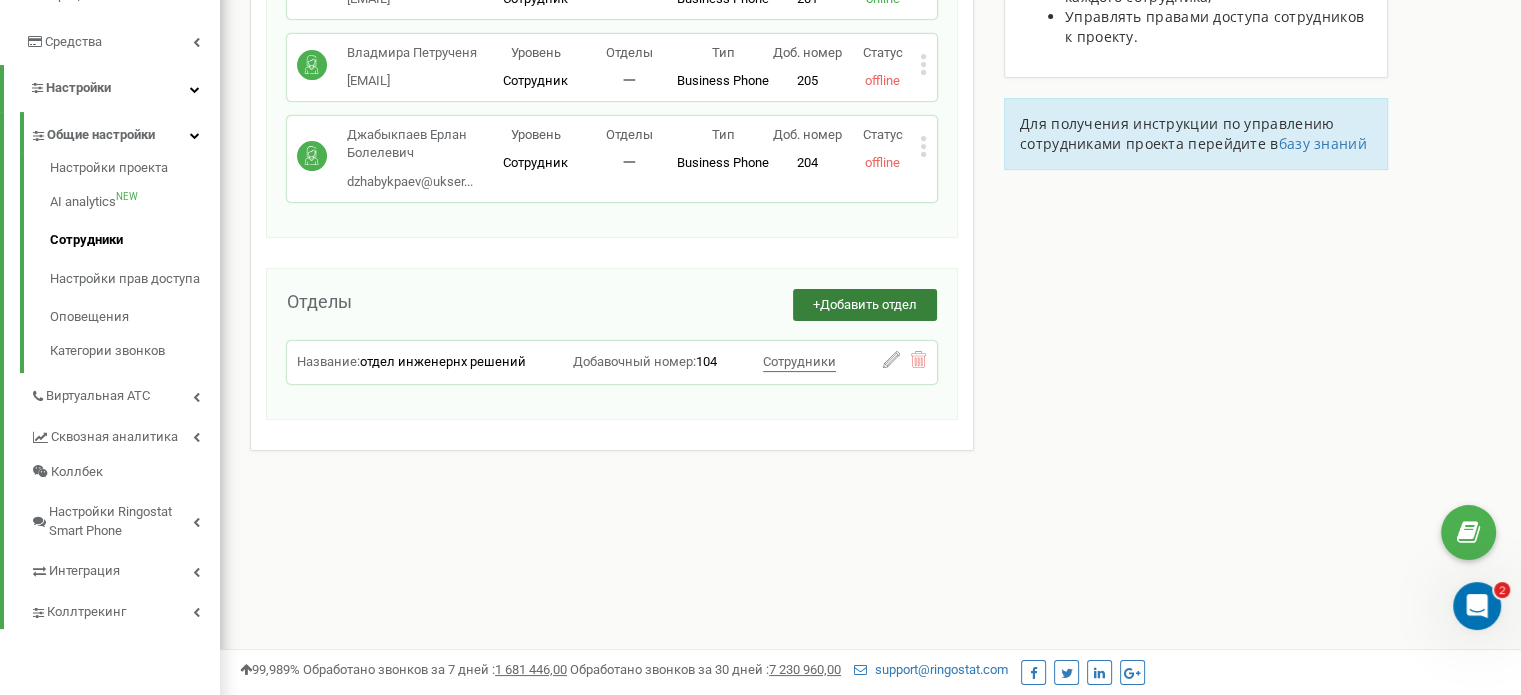 click on "Добавить отдел" at bounding box center (868, 304) 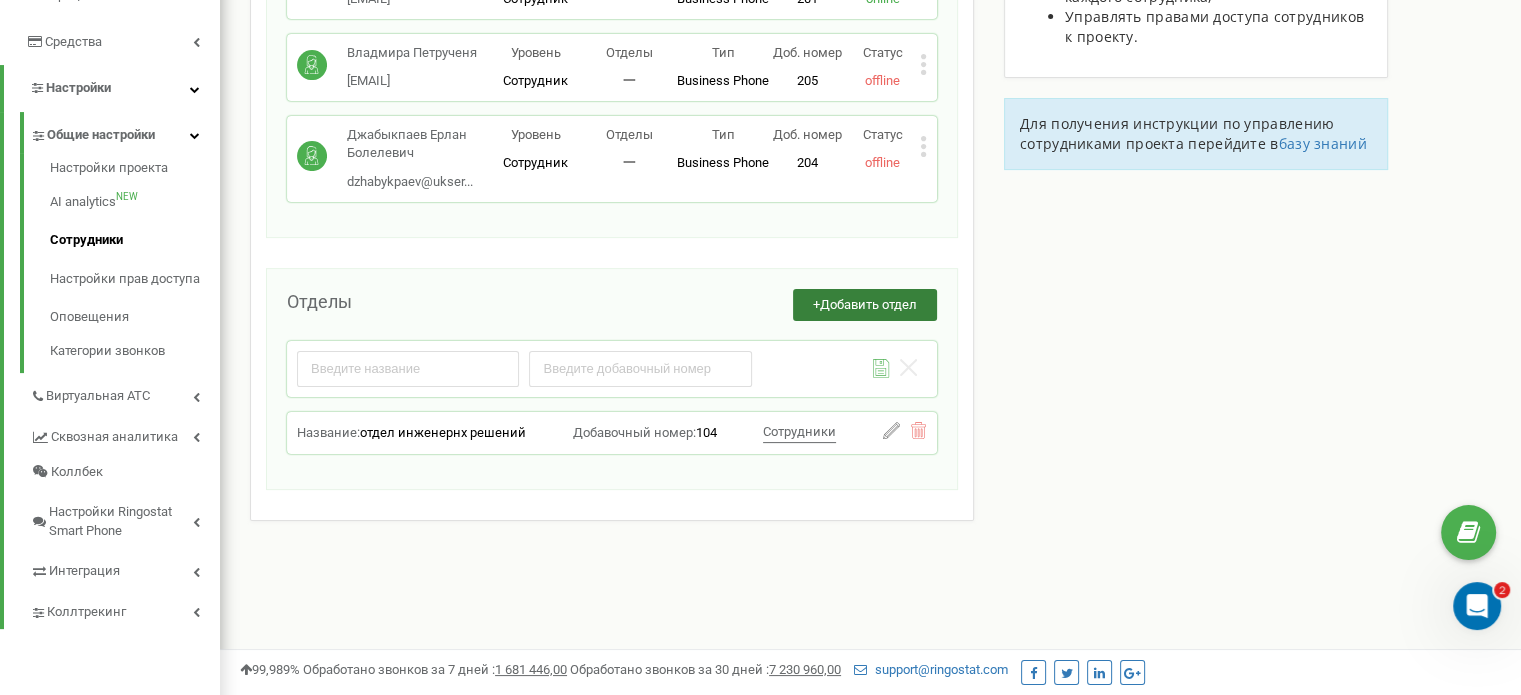 click on "Добавить отдел" at bounding box center [868, 304] 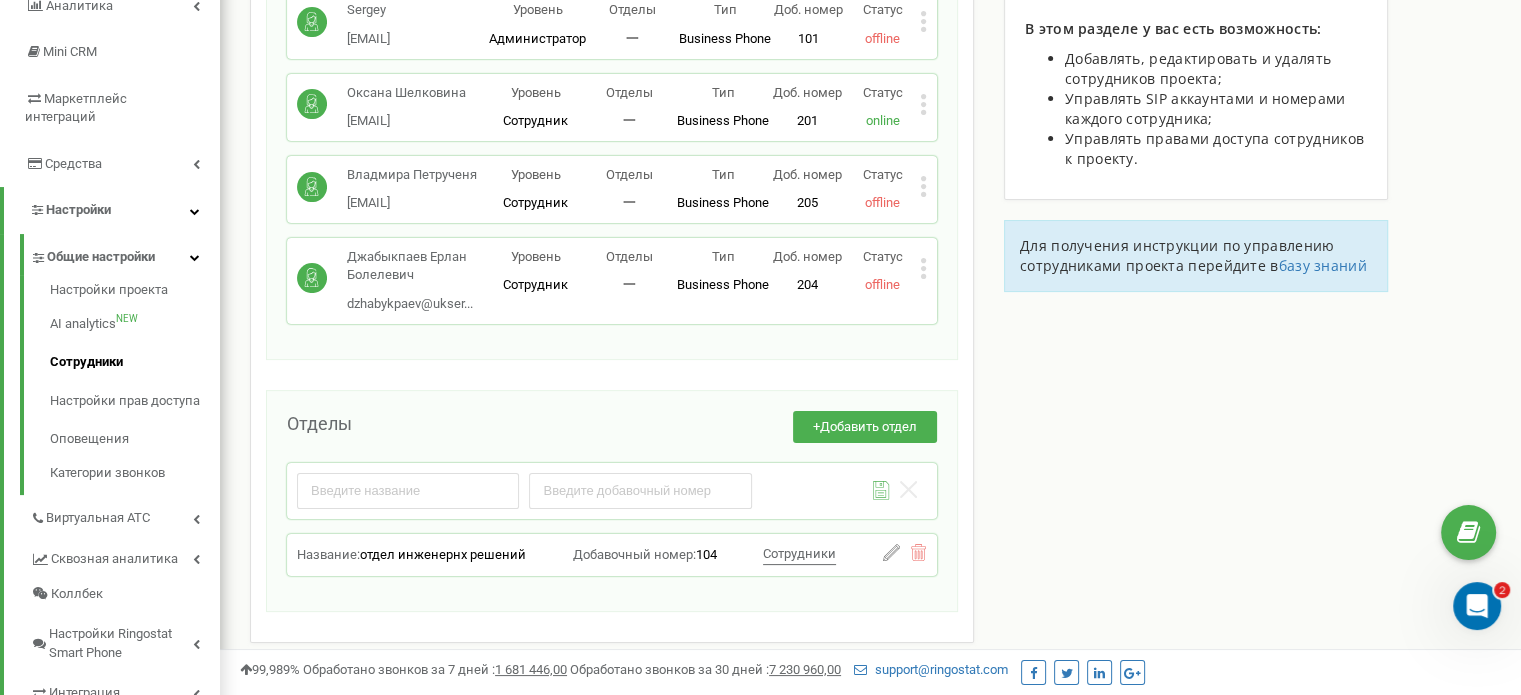 scroll, scrollTop: 400, scrollLeft: 0, axis: vertical 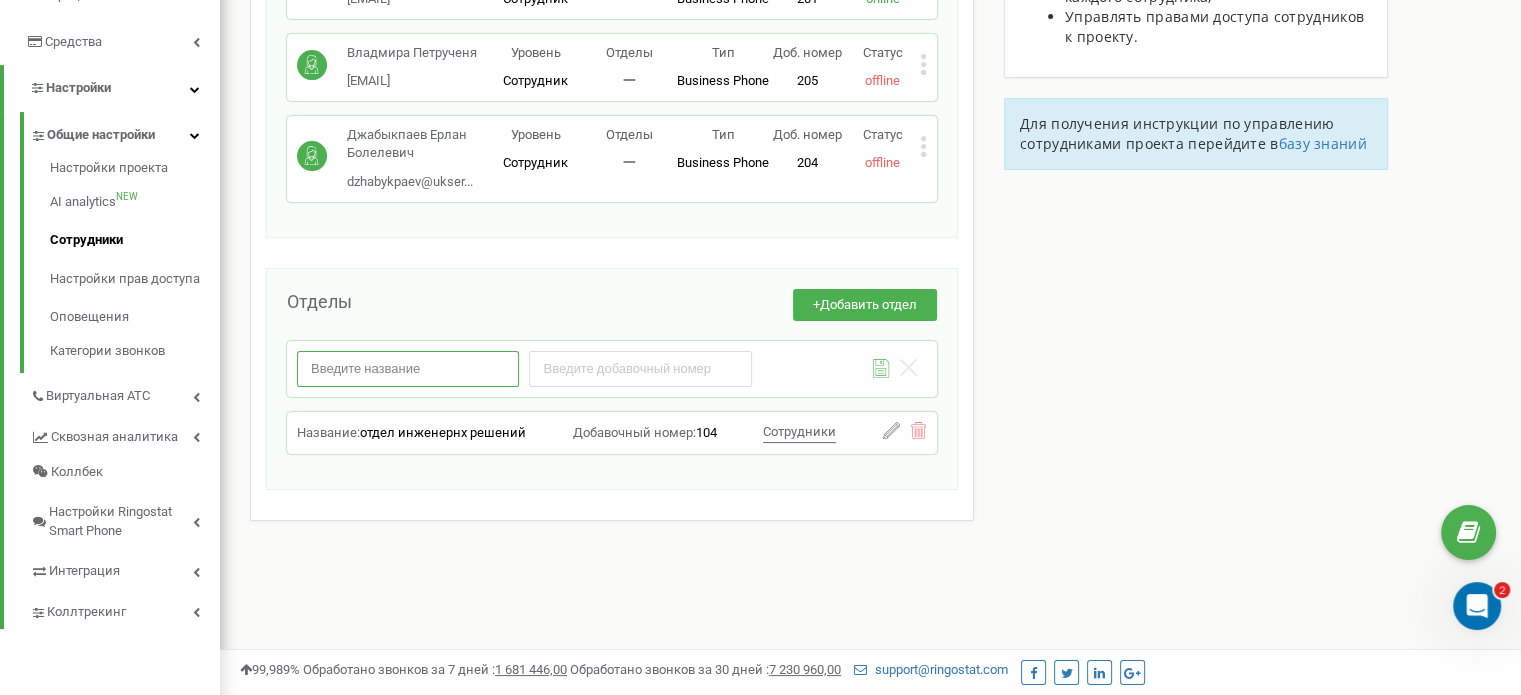 click at bounding box center [408, 368] 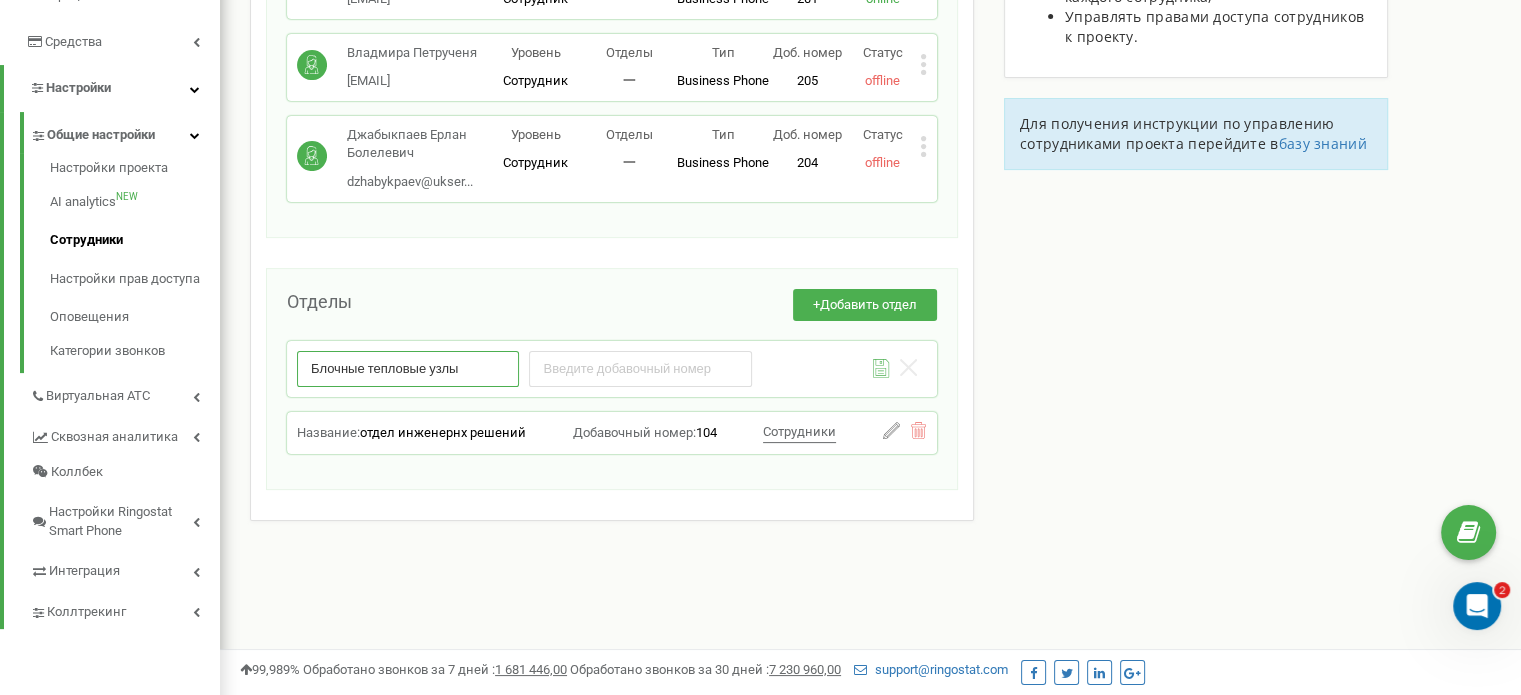 drag, startPoint x: 365, startPoint y: 369, endPoint x: 304, endPoint y: 365, distance: 61.13101 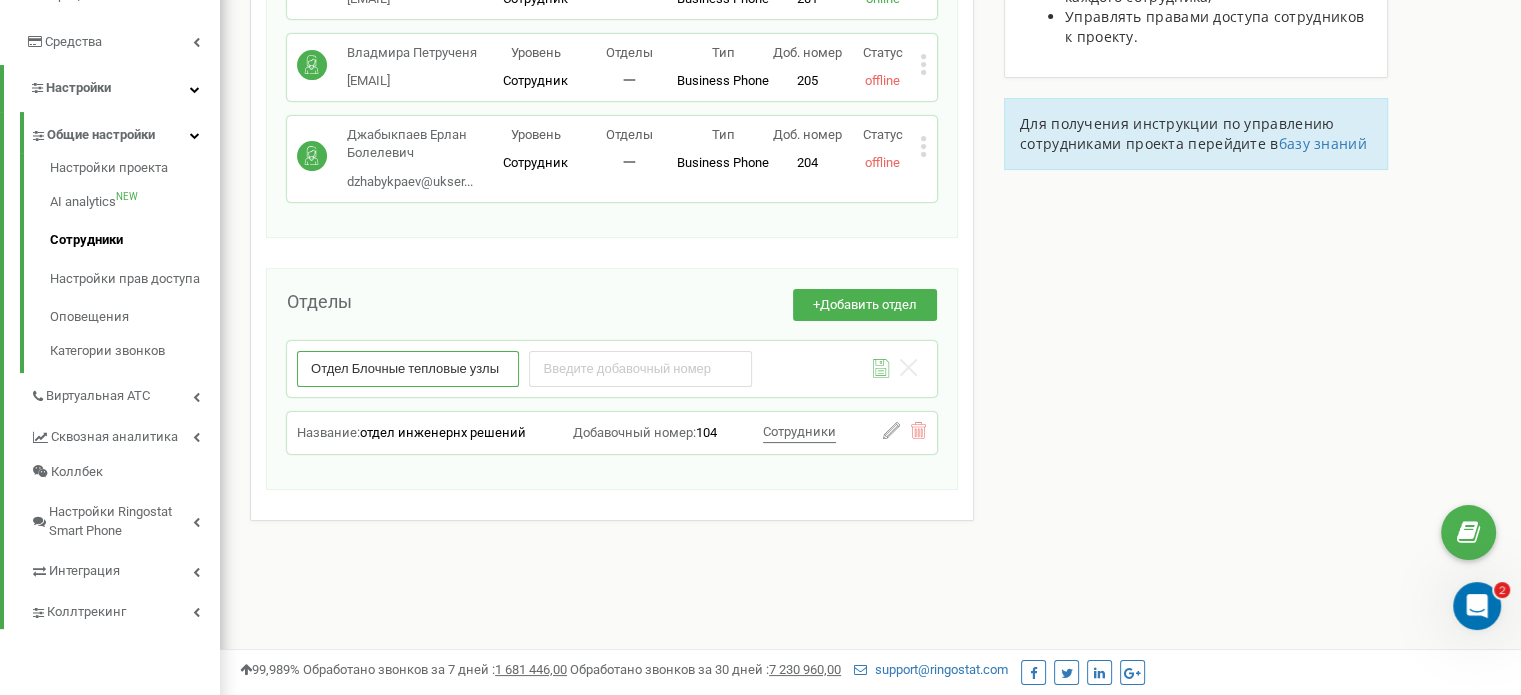 click on "Отдел Блочные тепловые узлы" at bounding box center [408, 368] 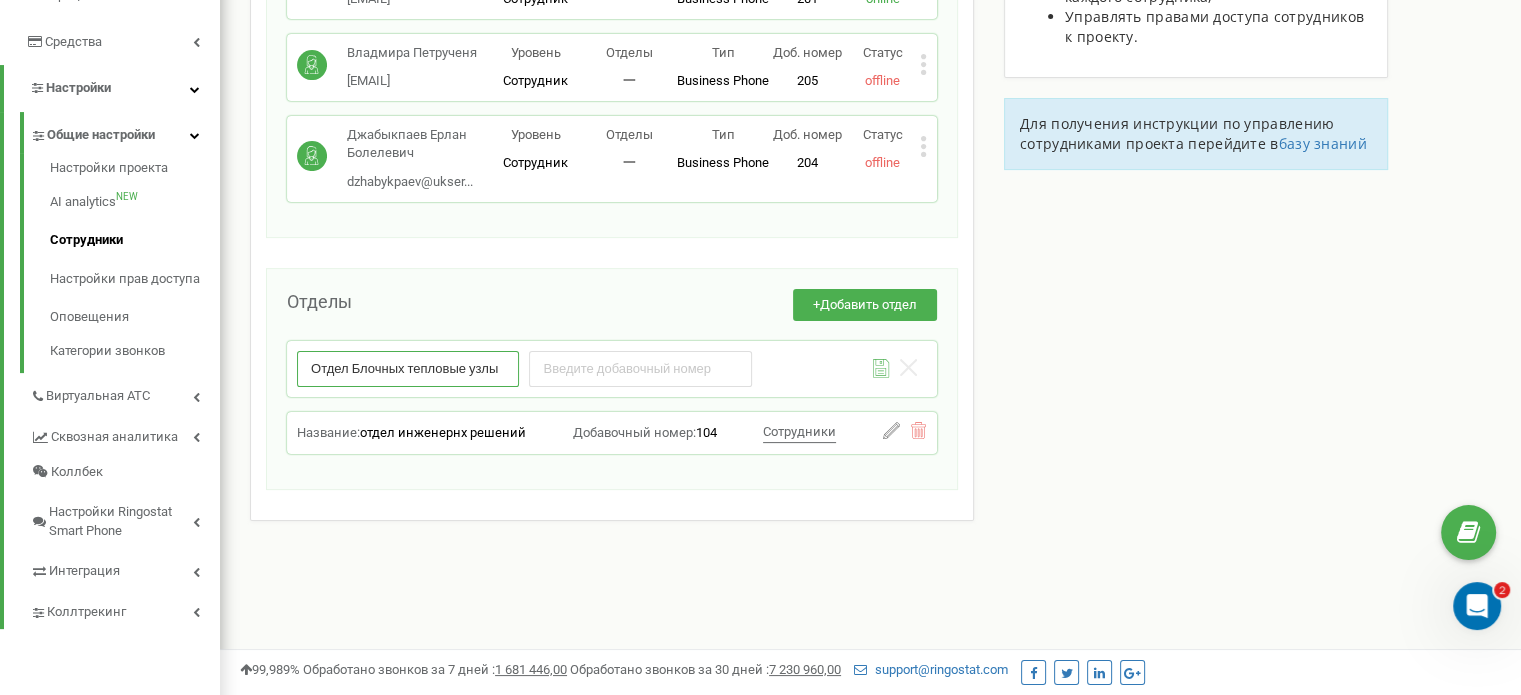 click on "Отдел Блочных тепловые узлы" at bounding box center [408, 368] 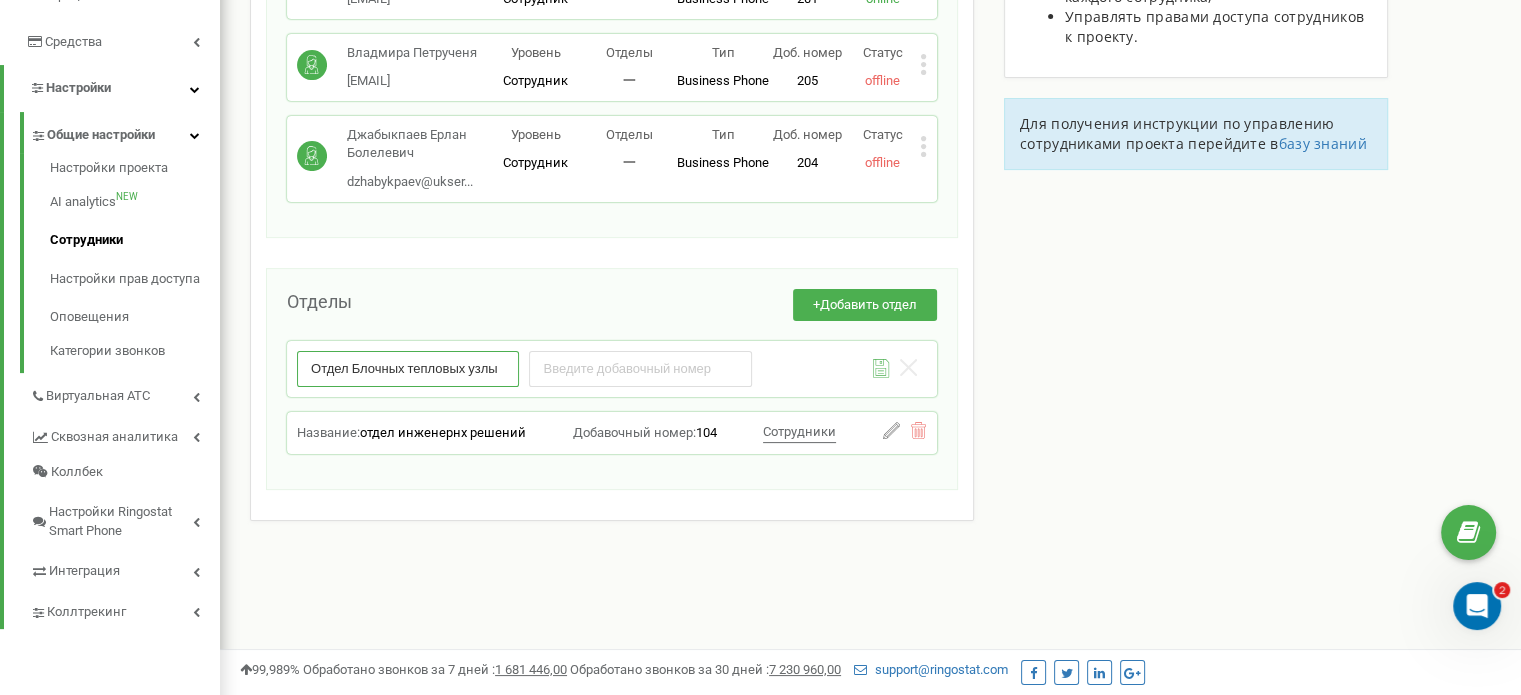 click on "Отдел Блочных тепловых узлы" at bounding box center [408, 368] 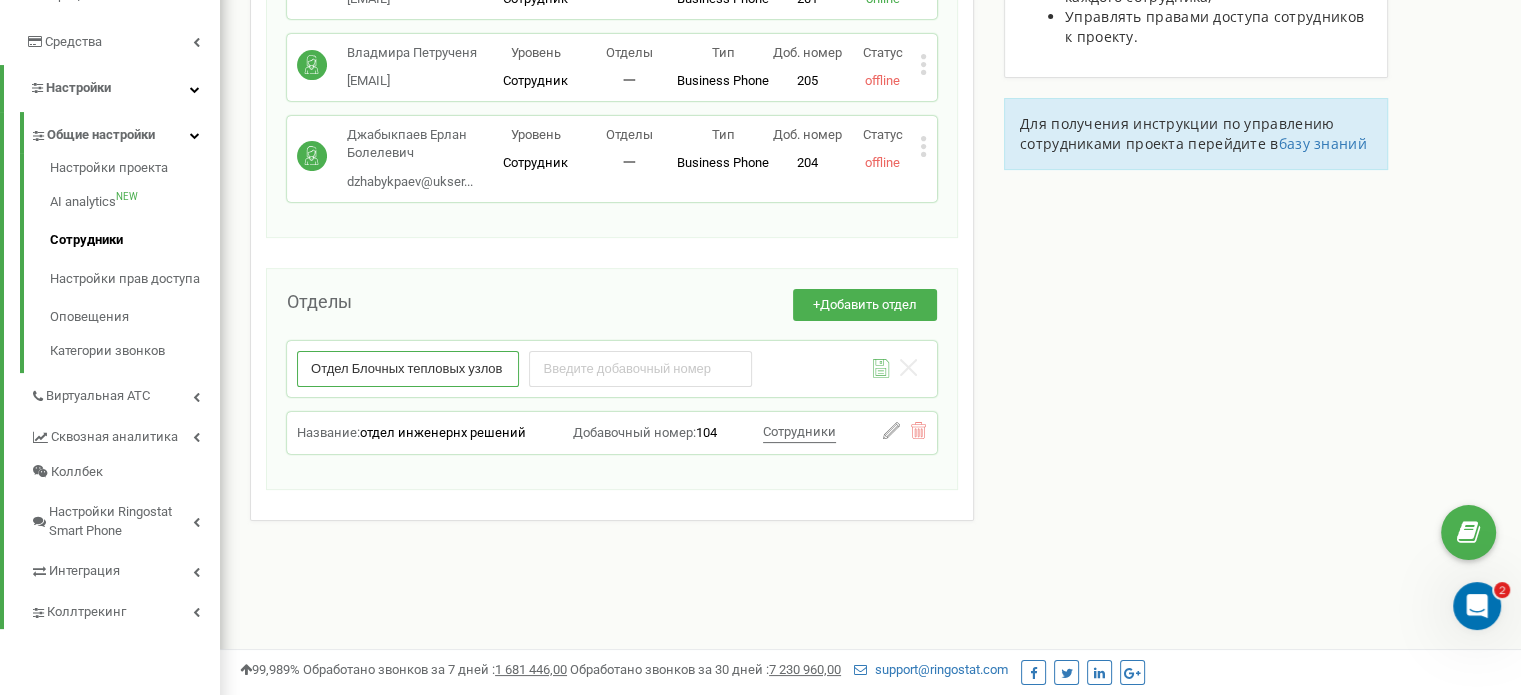 type on "Отдел Блочных тепловых узлов" 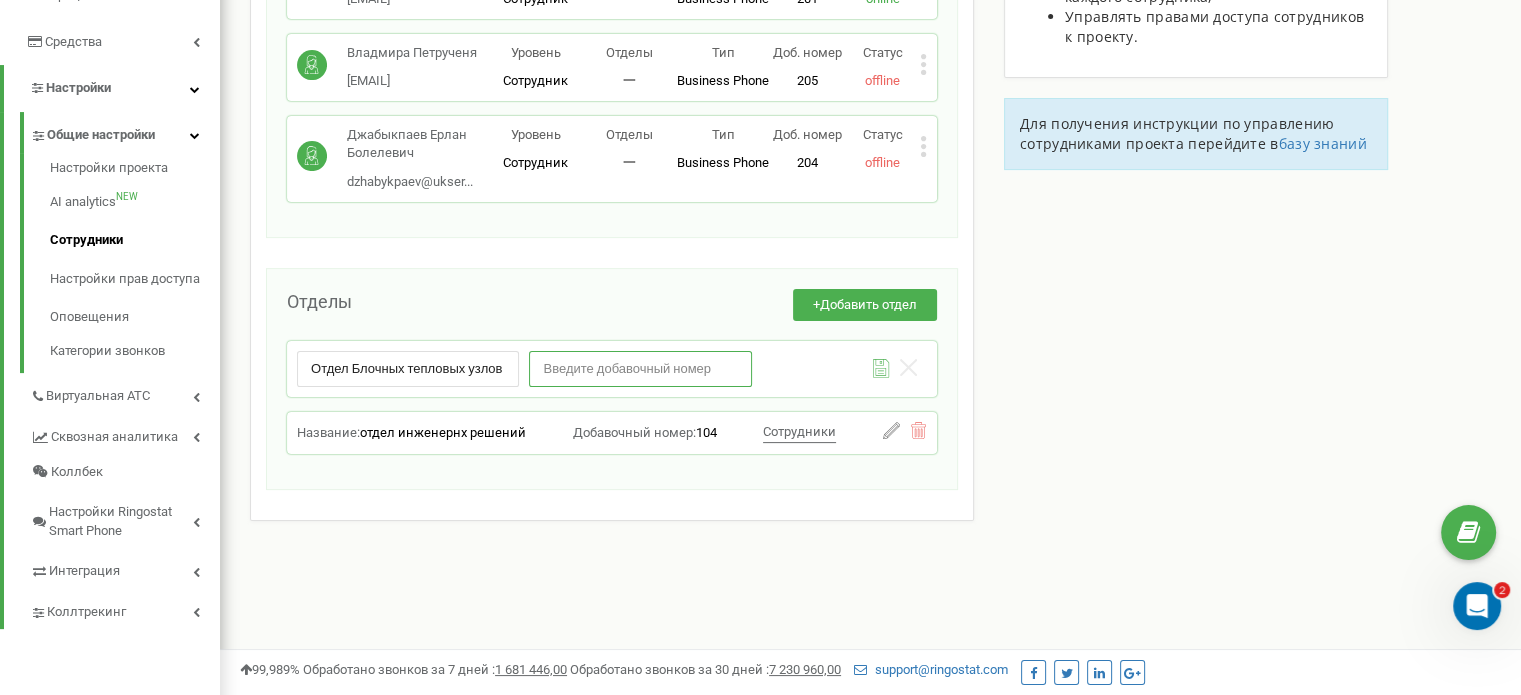 click at bounding box center [640, 368] 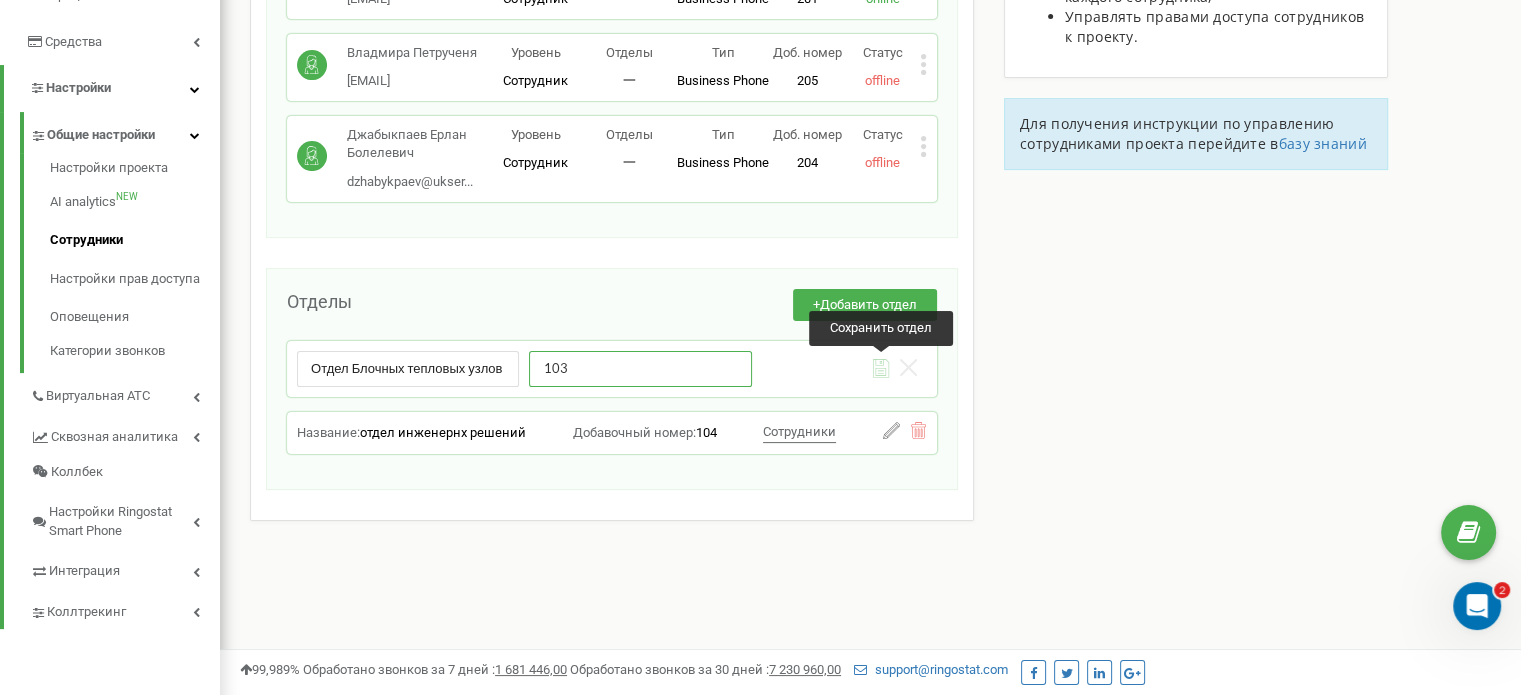 type on "103" 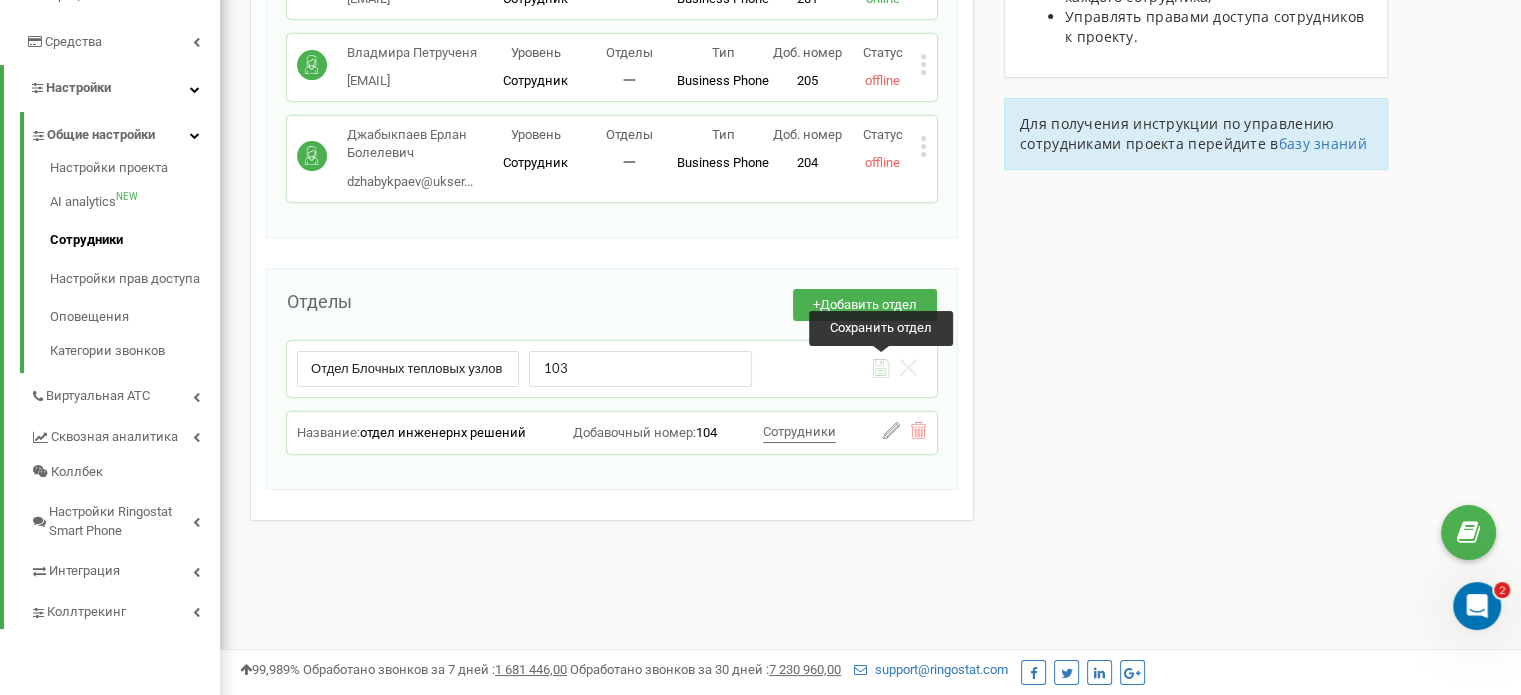 click 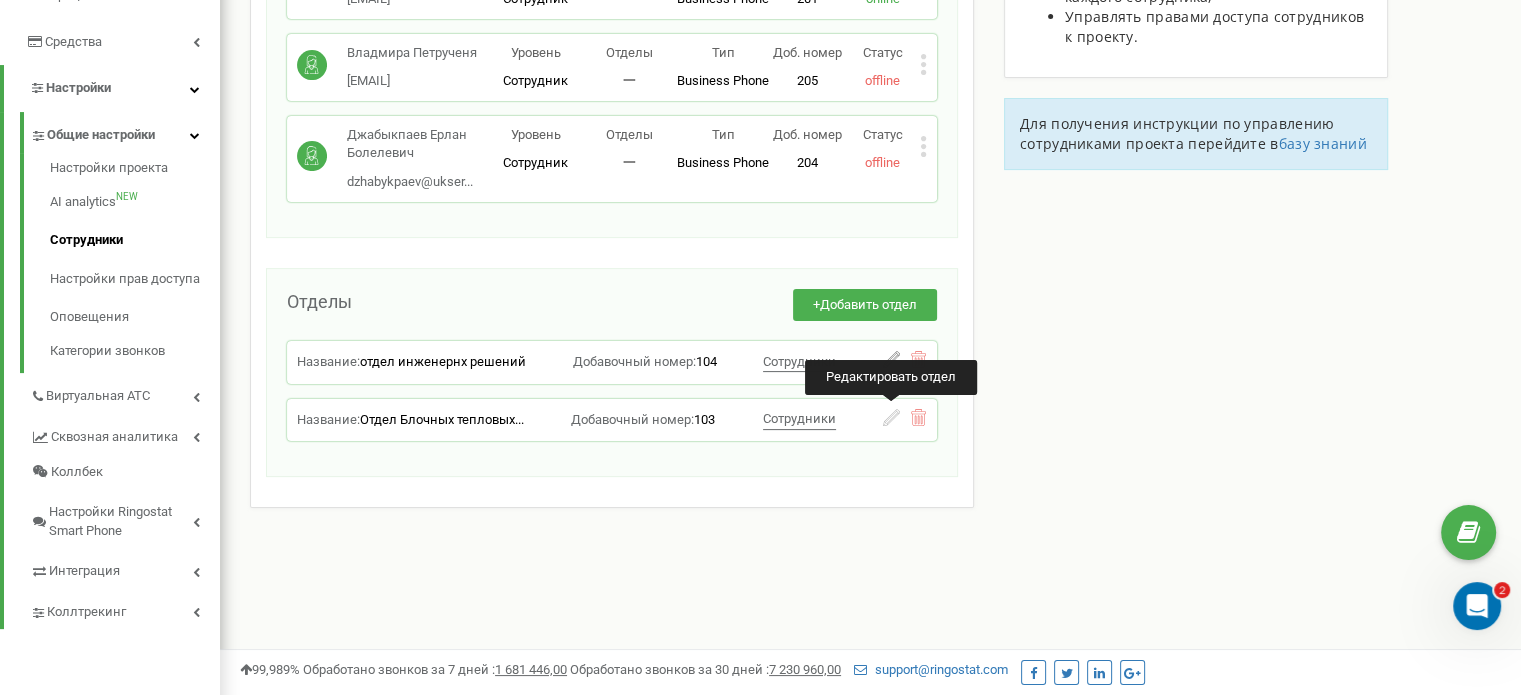 click 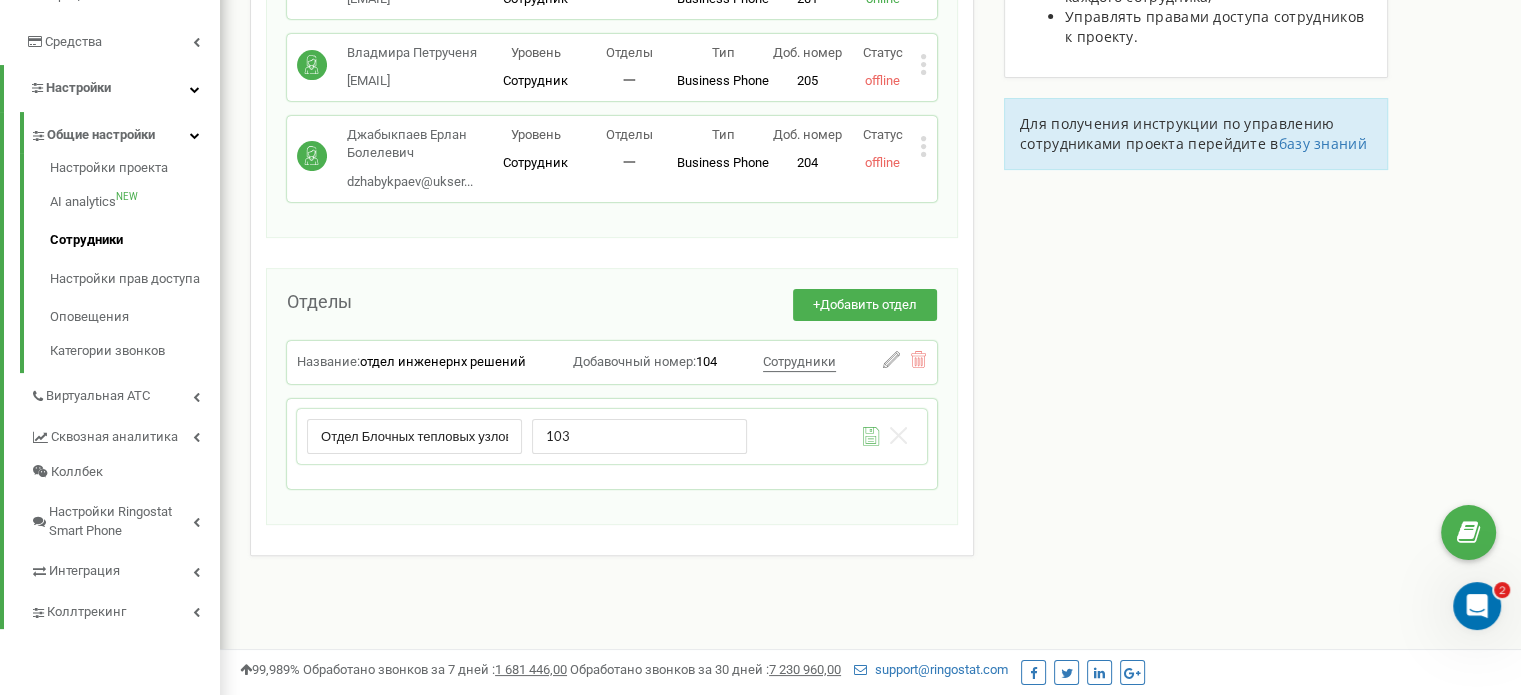 drag, startPoint x: 1048, startPoint y: 370, endPoint x: 995, endPoint y: 379, distance: 53.75872 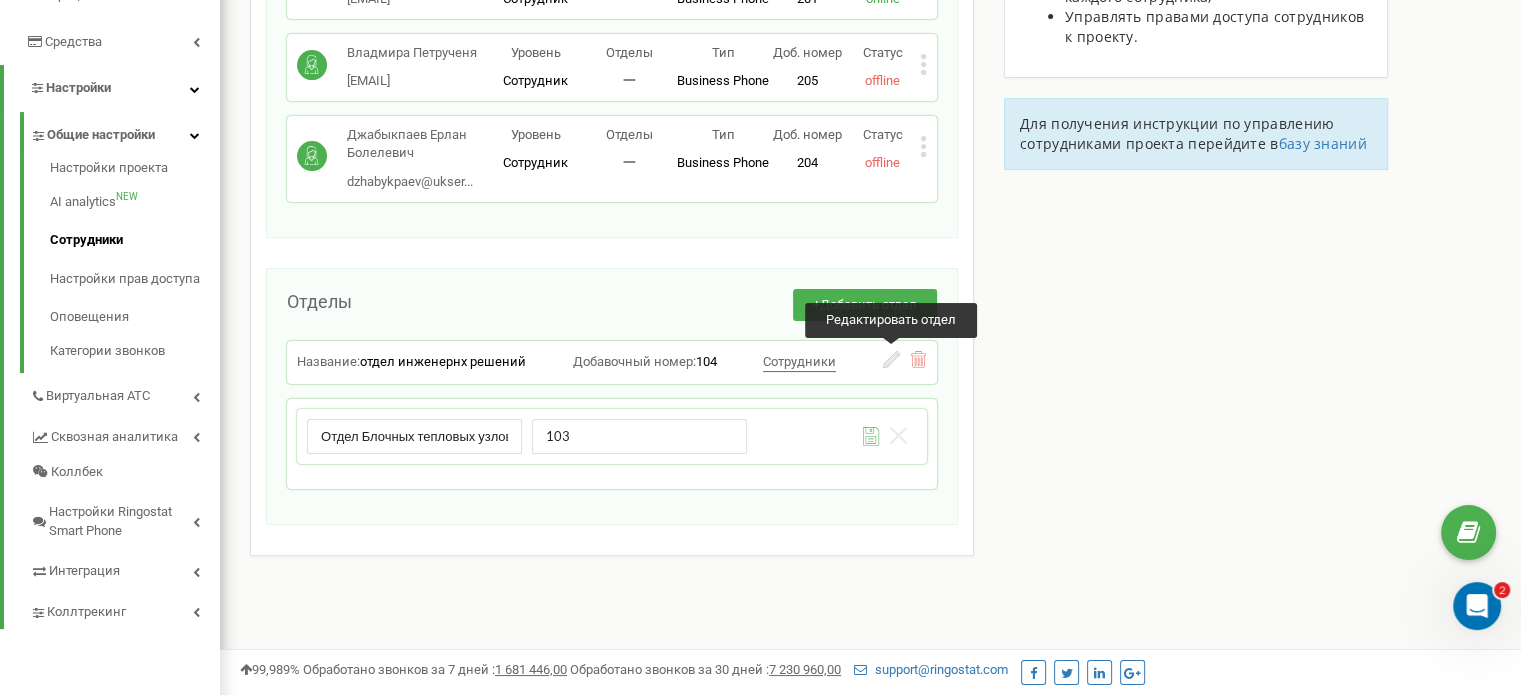 click 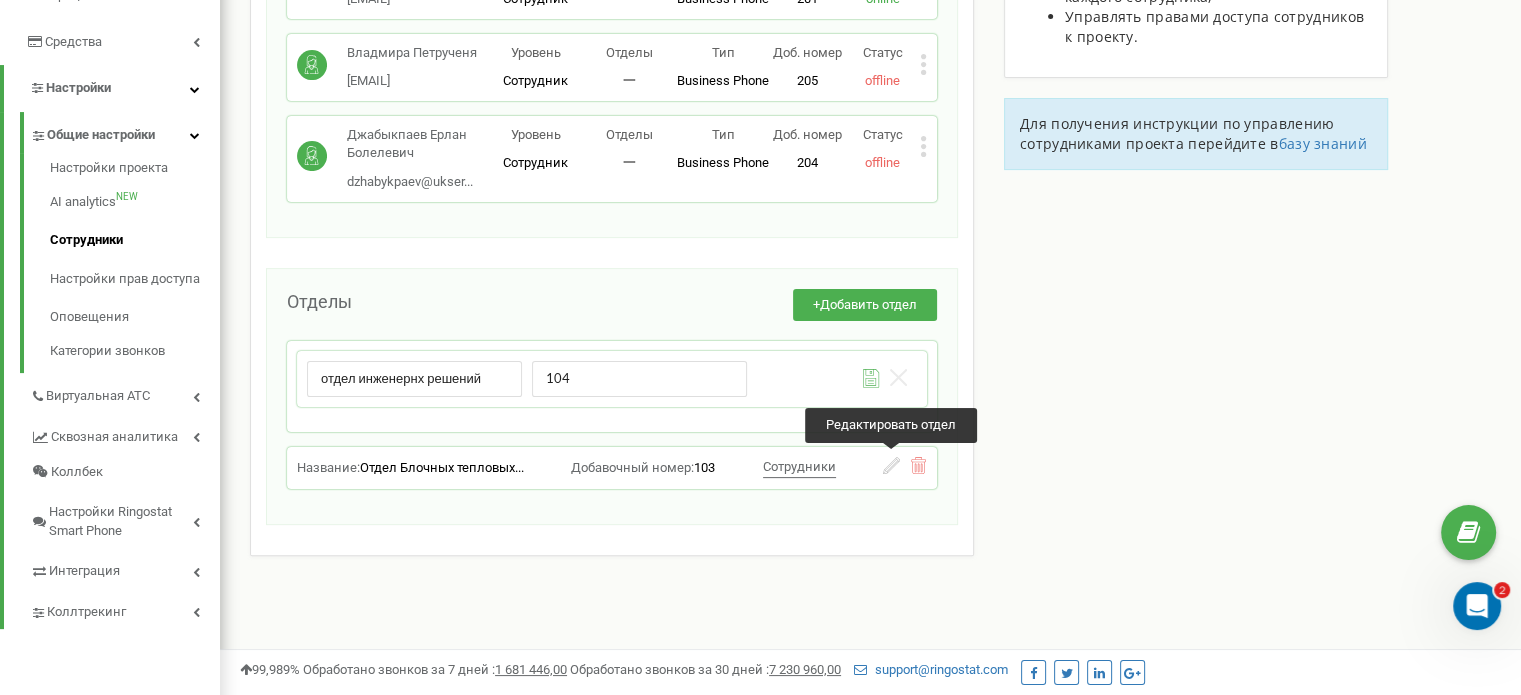 click at bounding box center [891, 468] 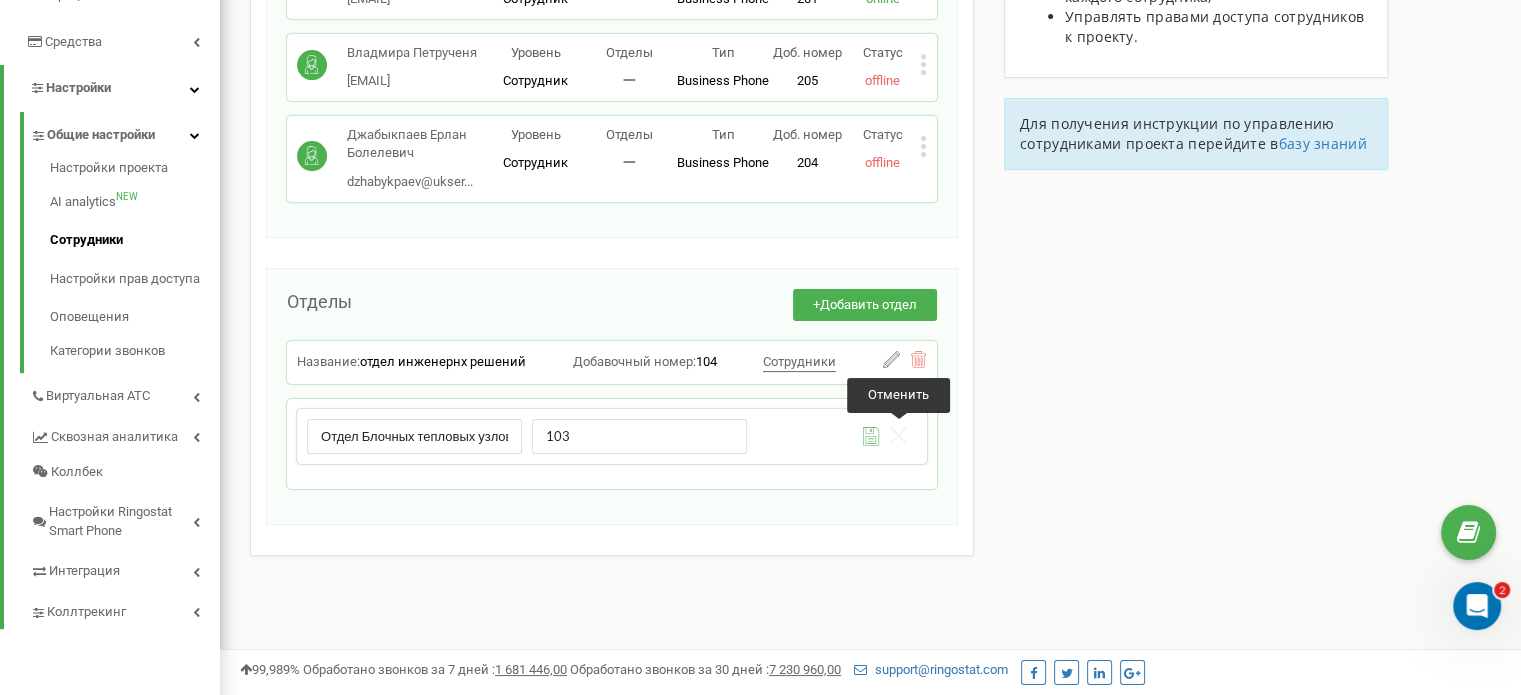 click 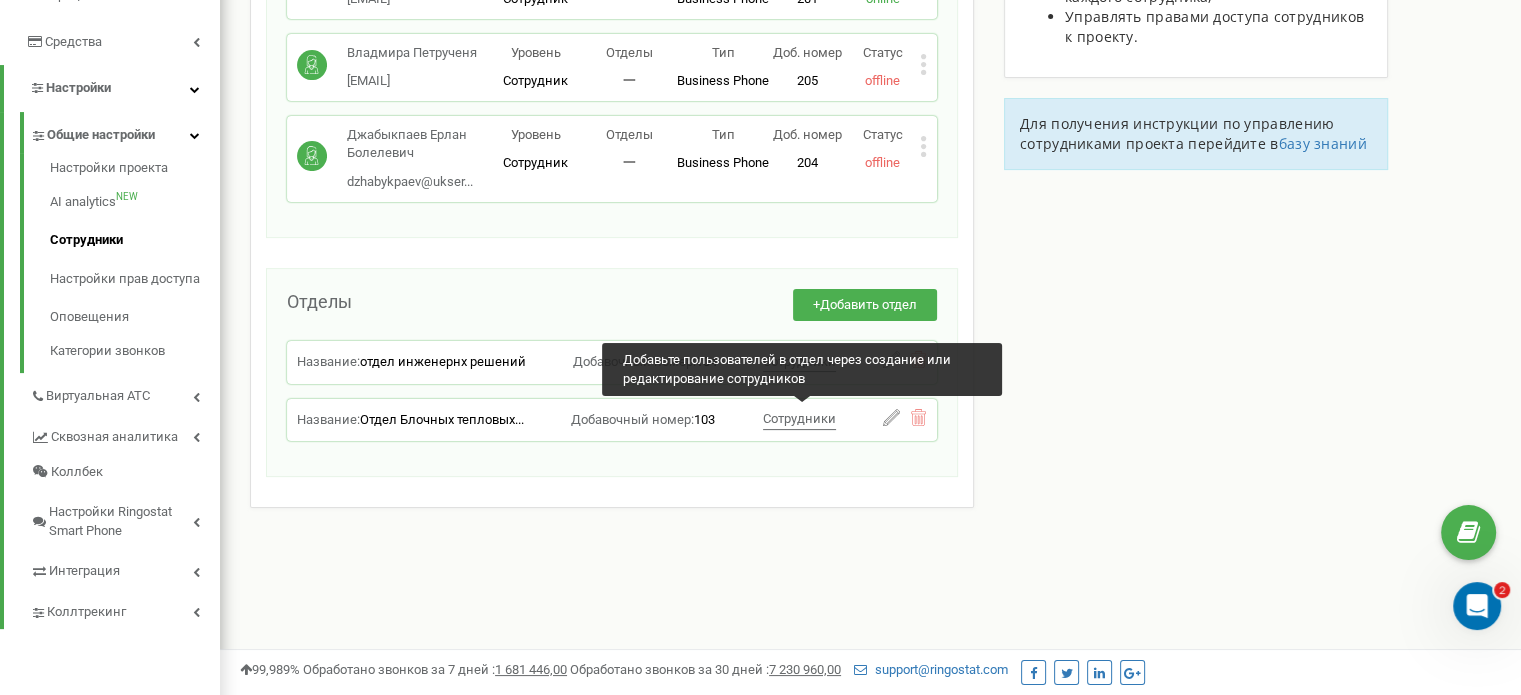 click on "Сотрудники" at bounding box center (799, 418) 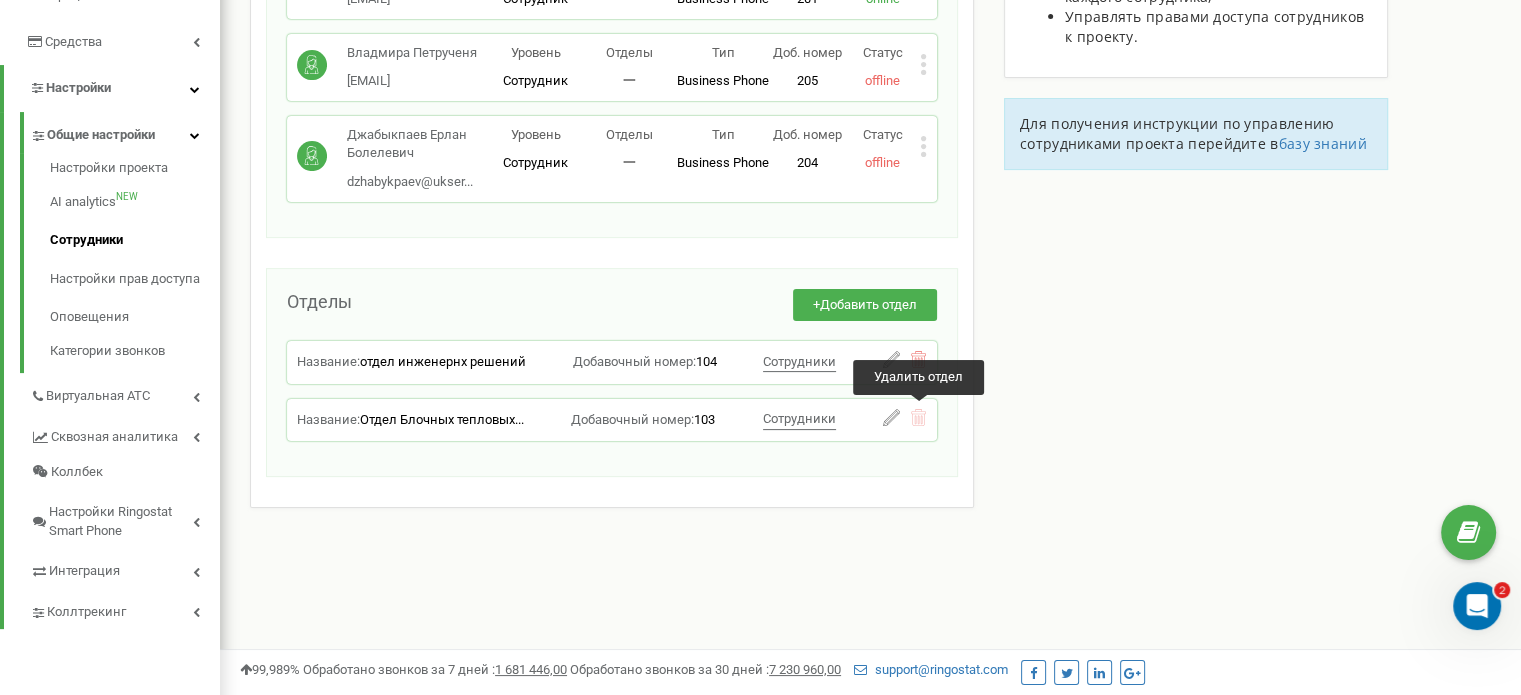 click 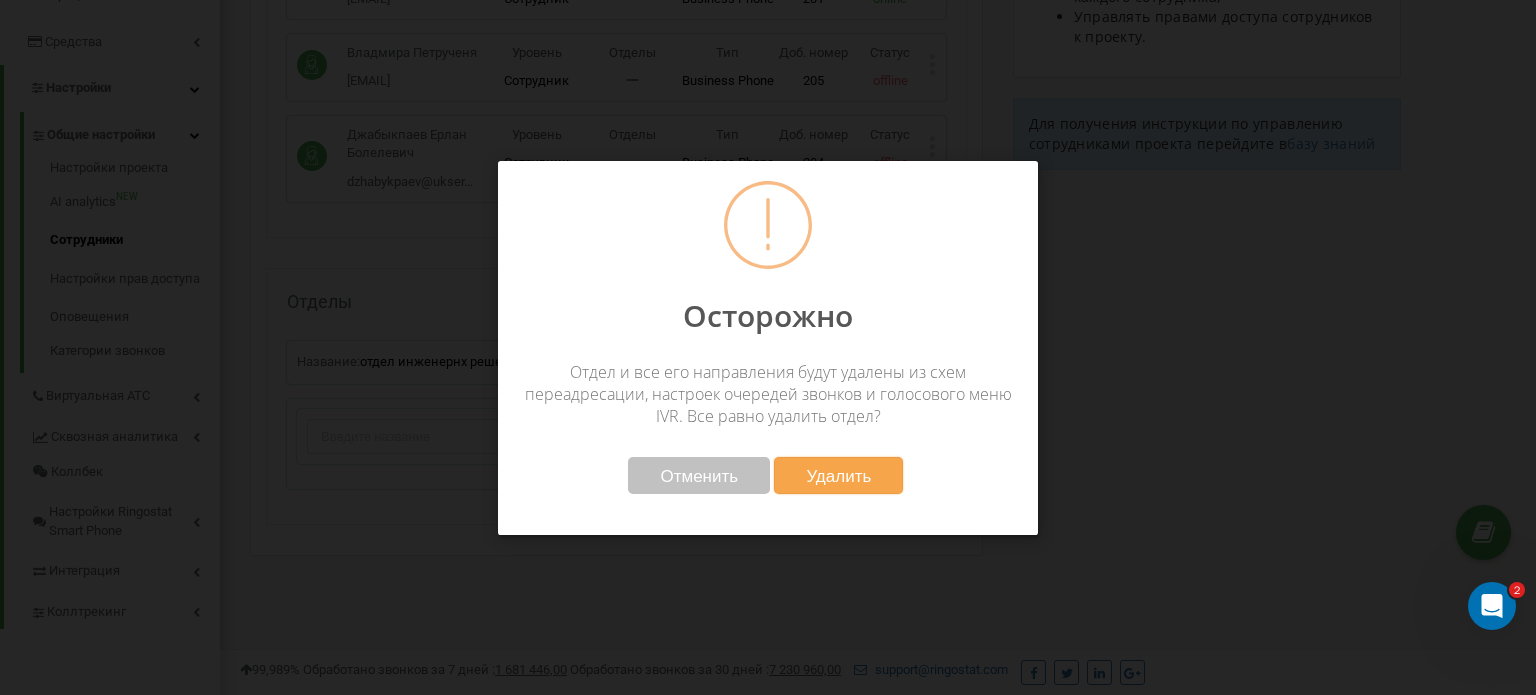 click on "Удалить" at bounding box center [838, 475] 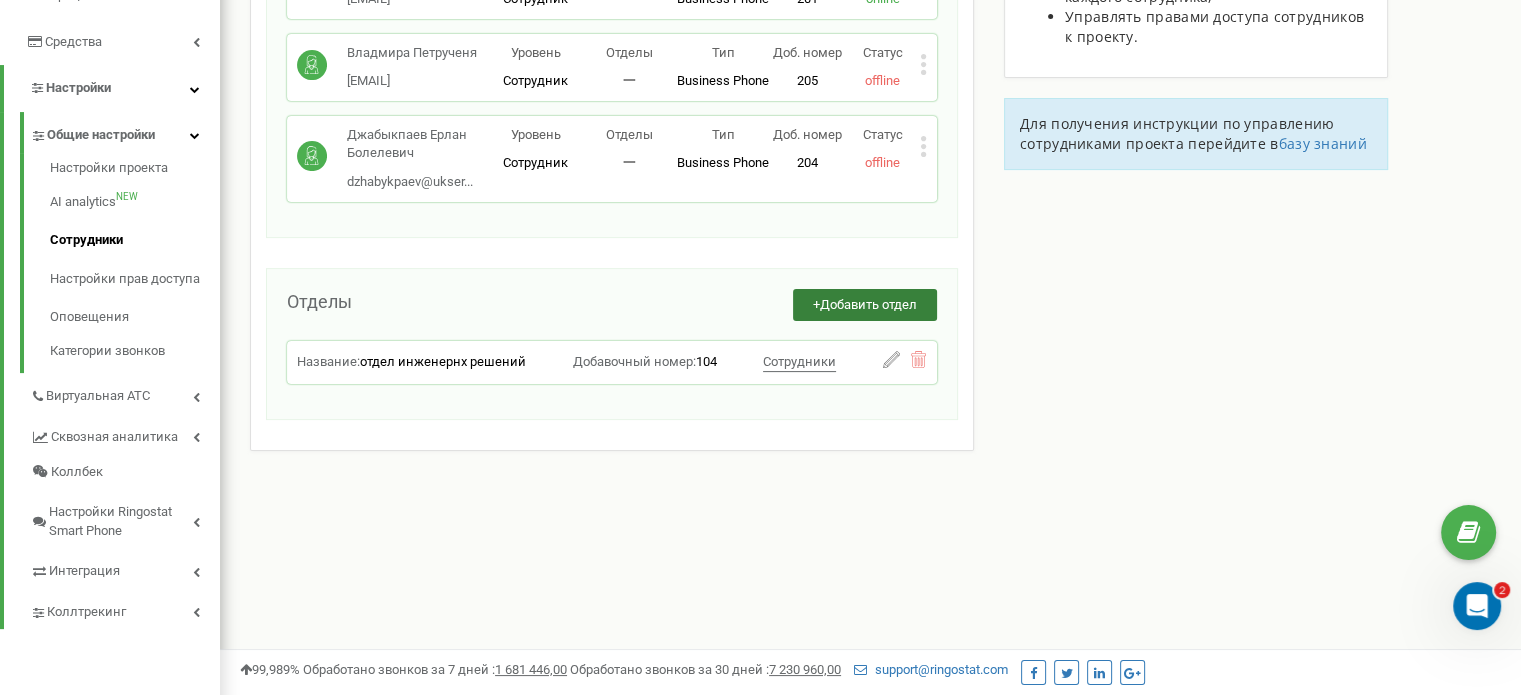 click on "Добавить отдел" at bounding box center [868, 304] 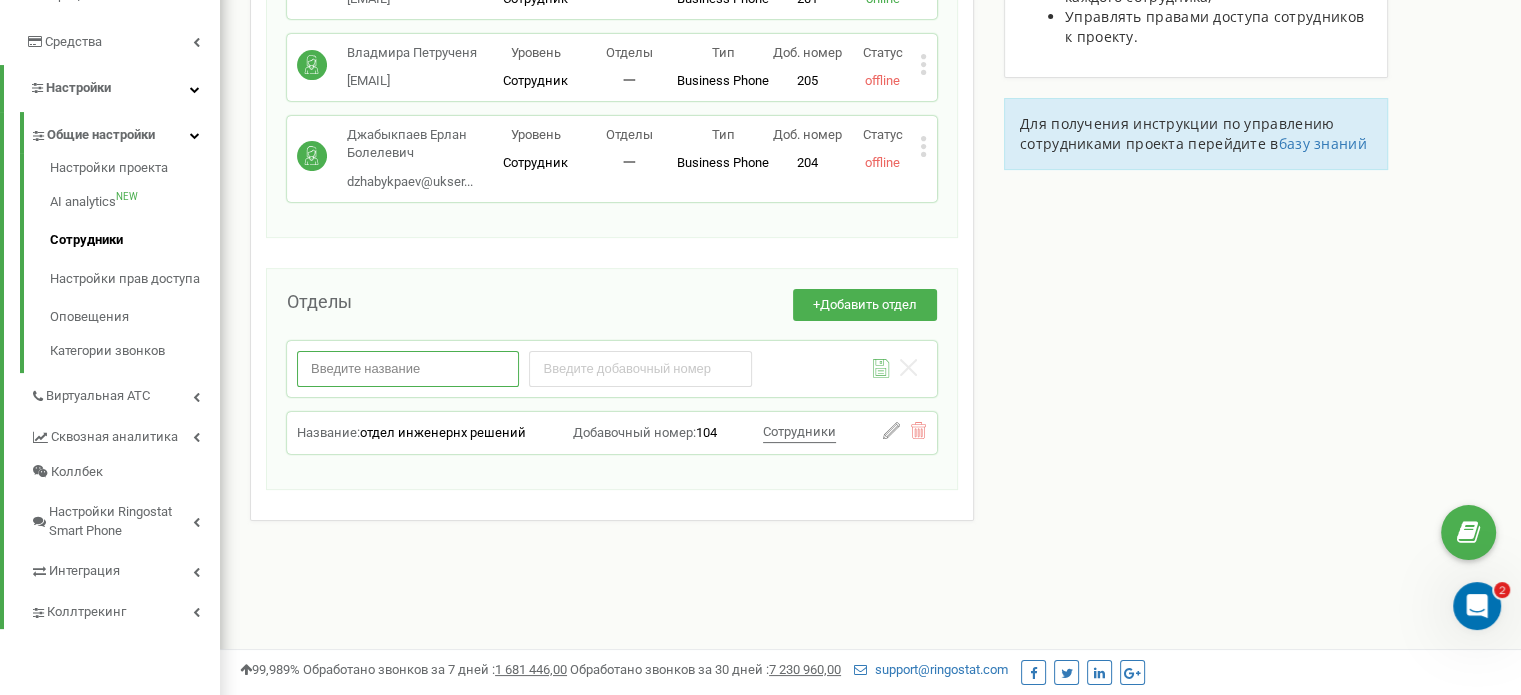 click at bounding box center (408, 368) 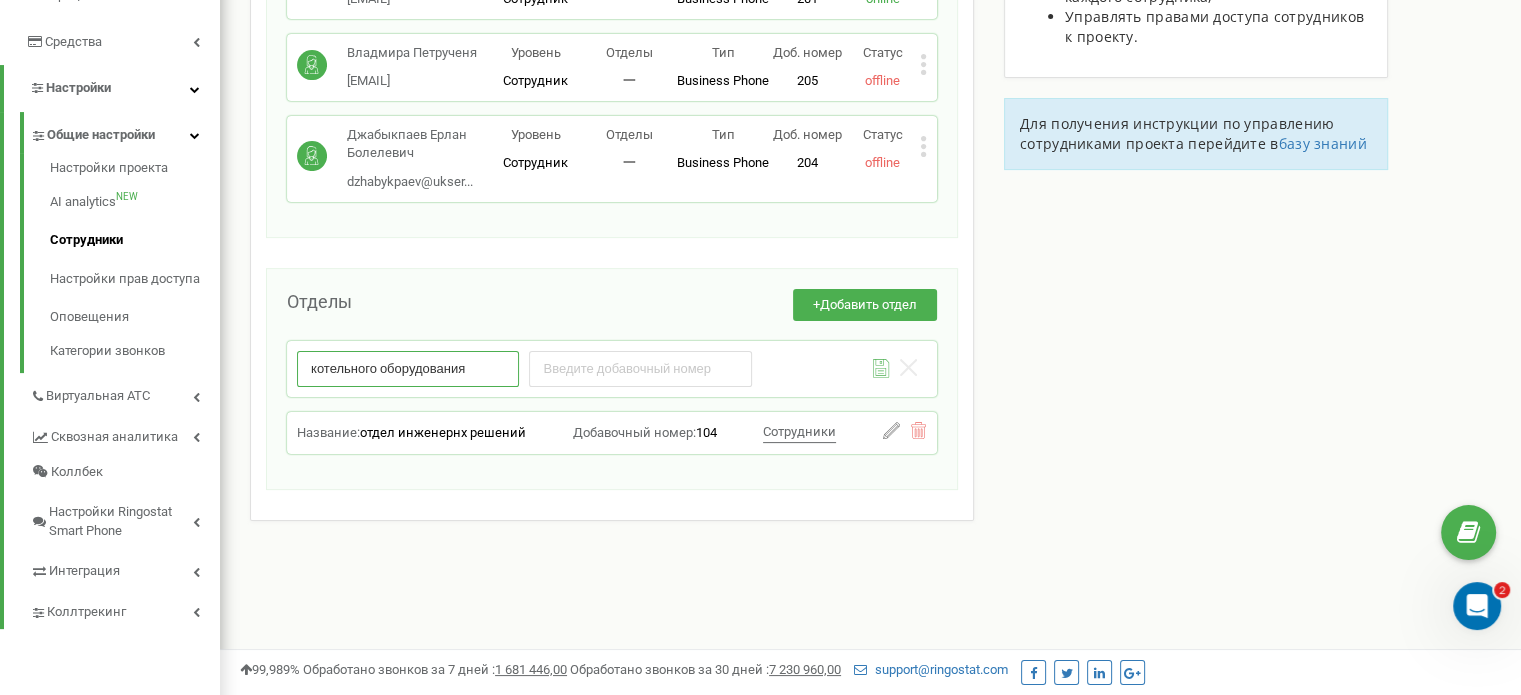 click on "котельного оборудования" at bounding box center (408, 368) 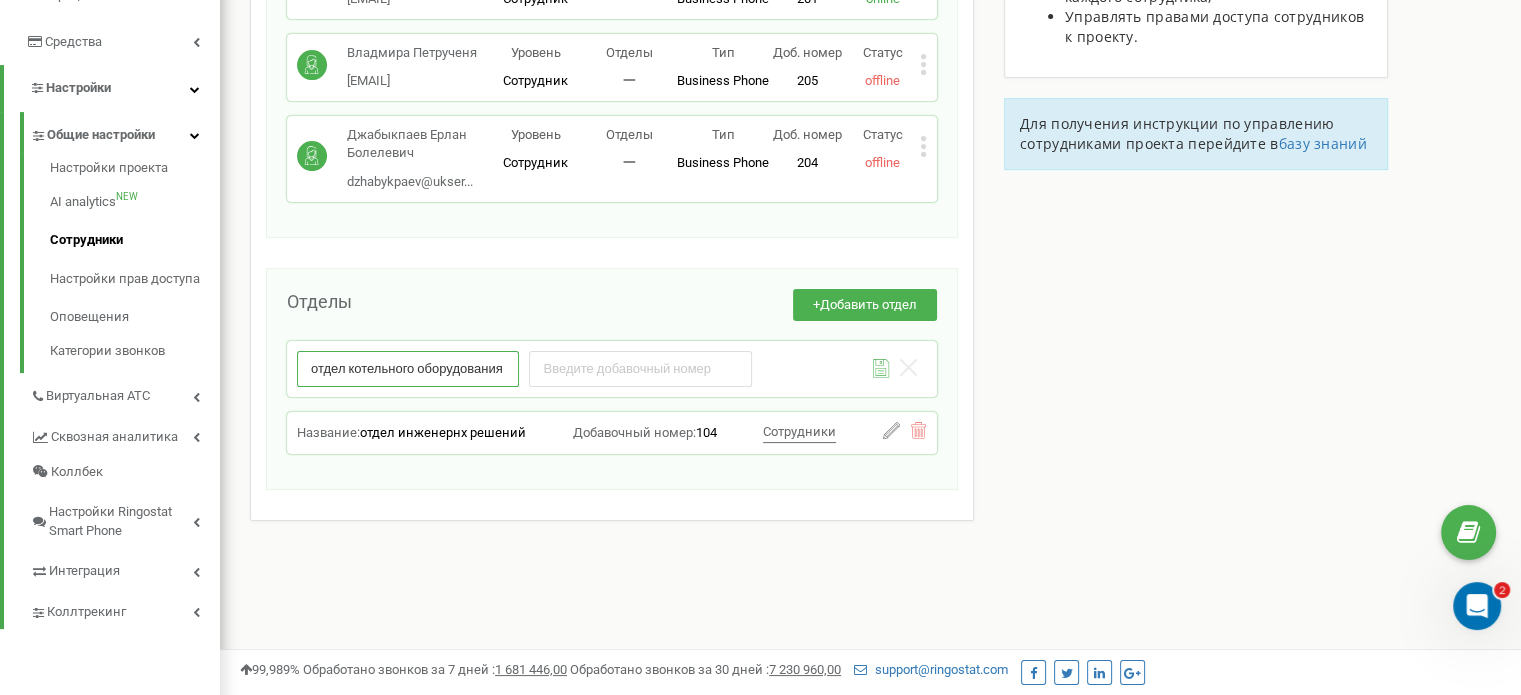type on "отдел котельного оборудования" 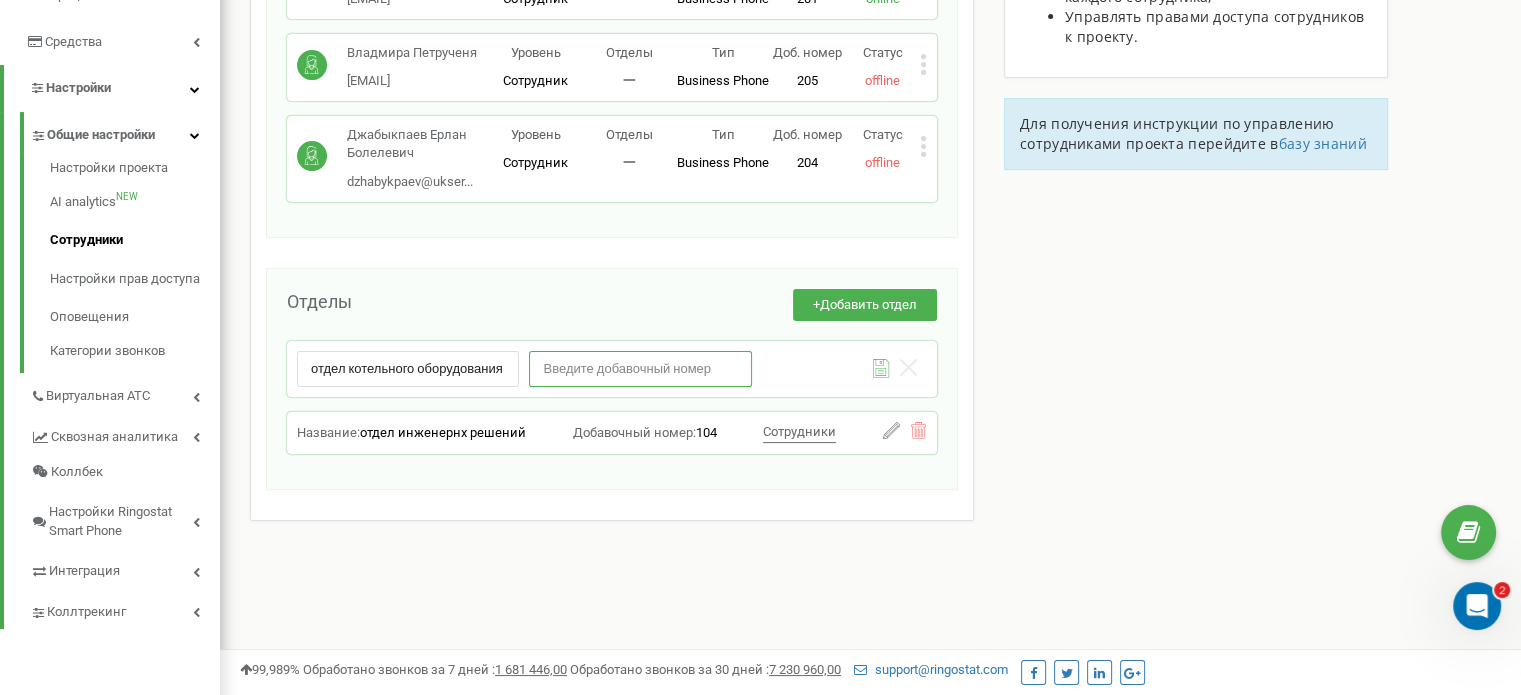click at bounding box center [640, 368] 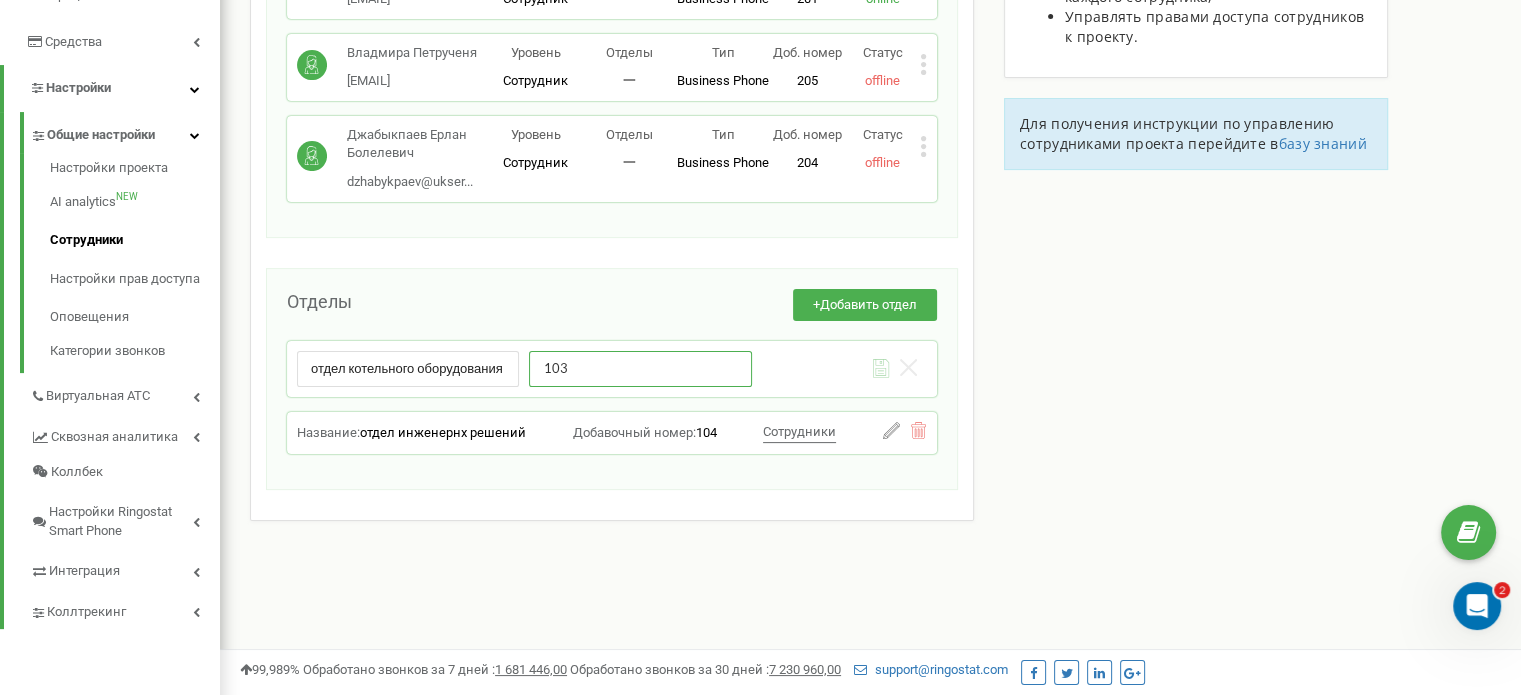 type on "103" 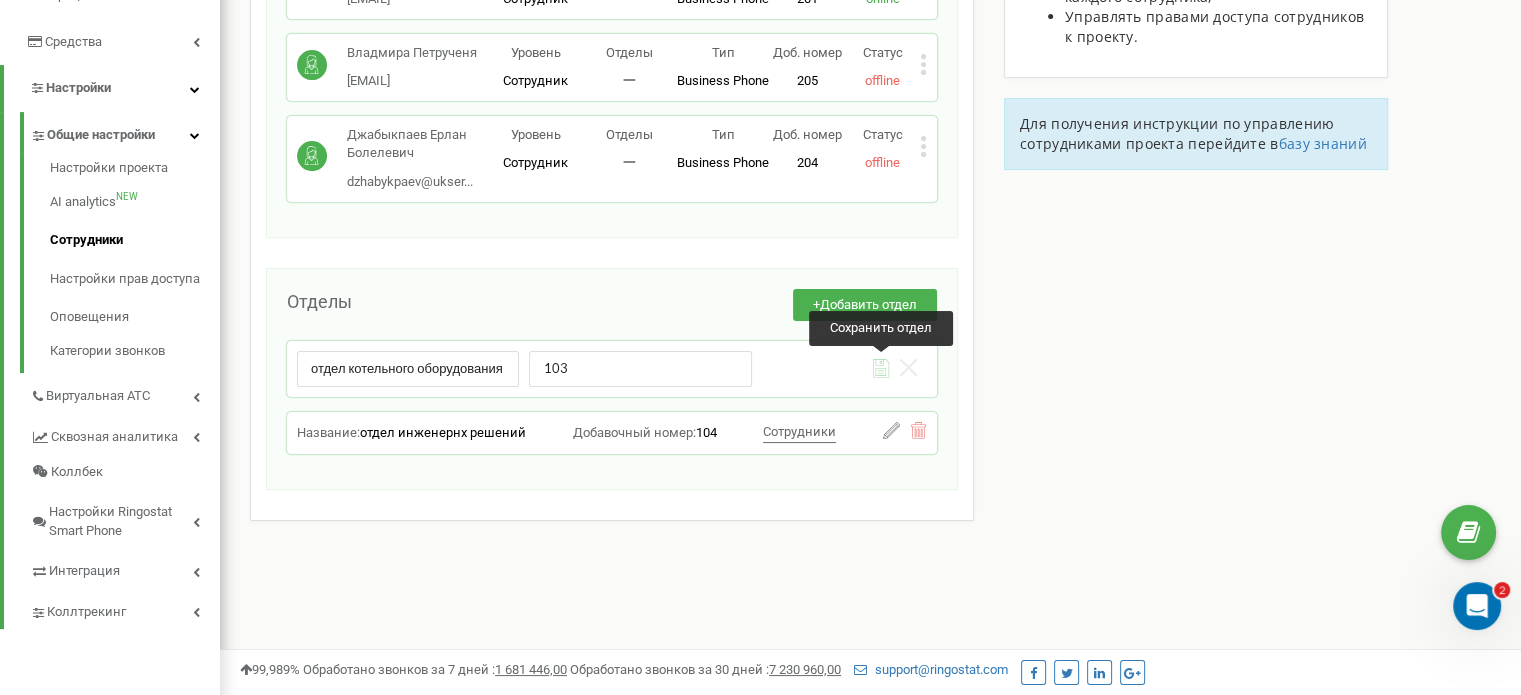 click 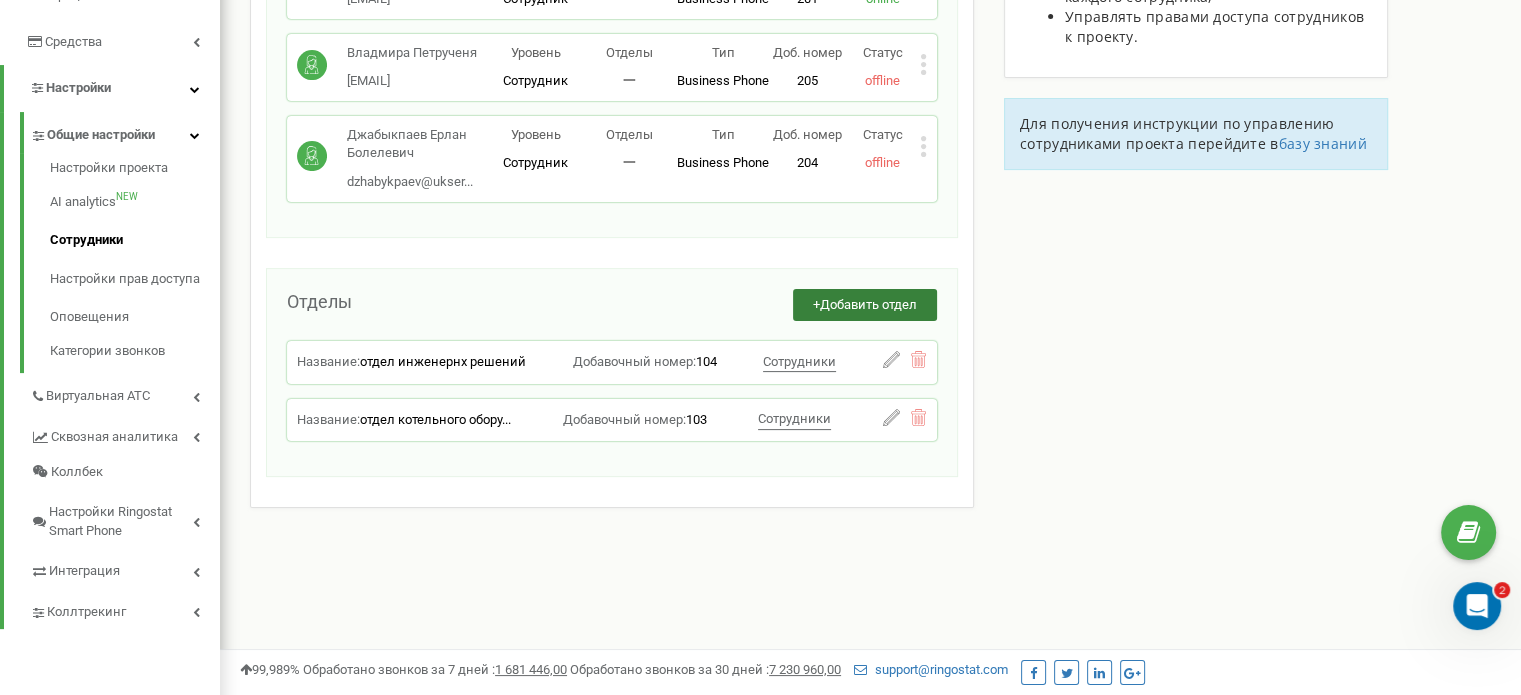 click on "Добавить отдел" at bounding box center [868, 304] 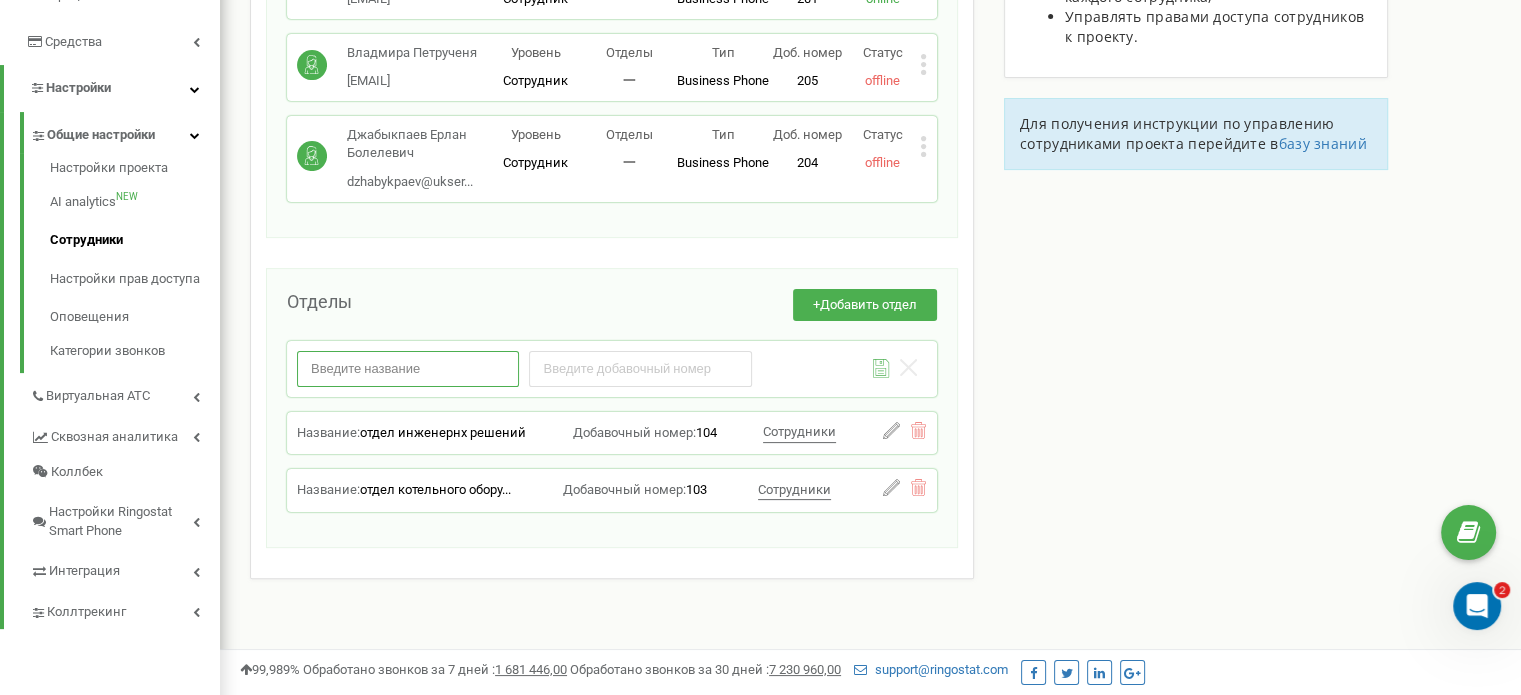 click at bounding box center (408, 368) 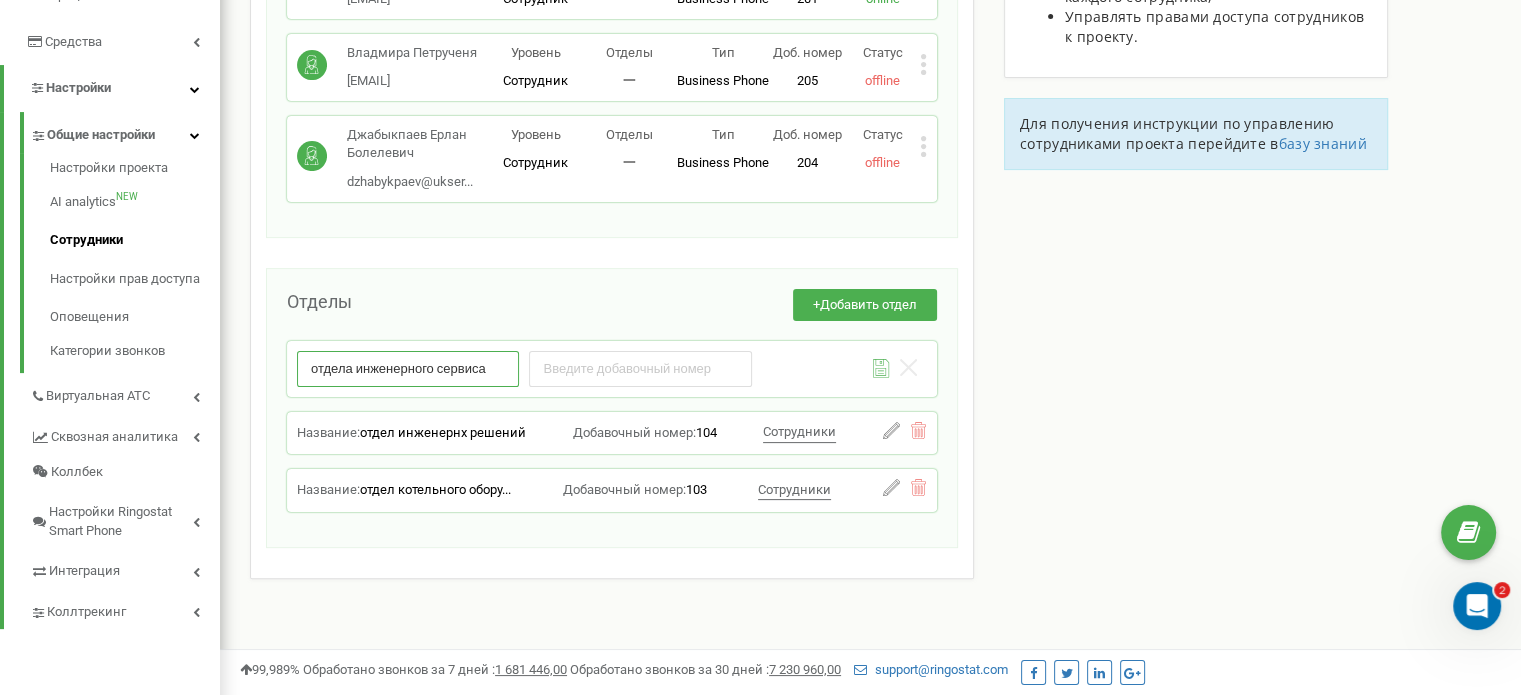click on "отдела инженерного сервиса" at bounding box center [408, 368] 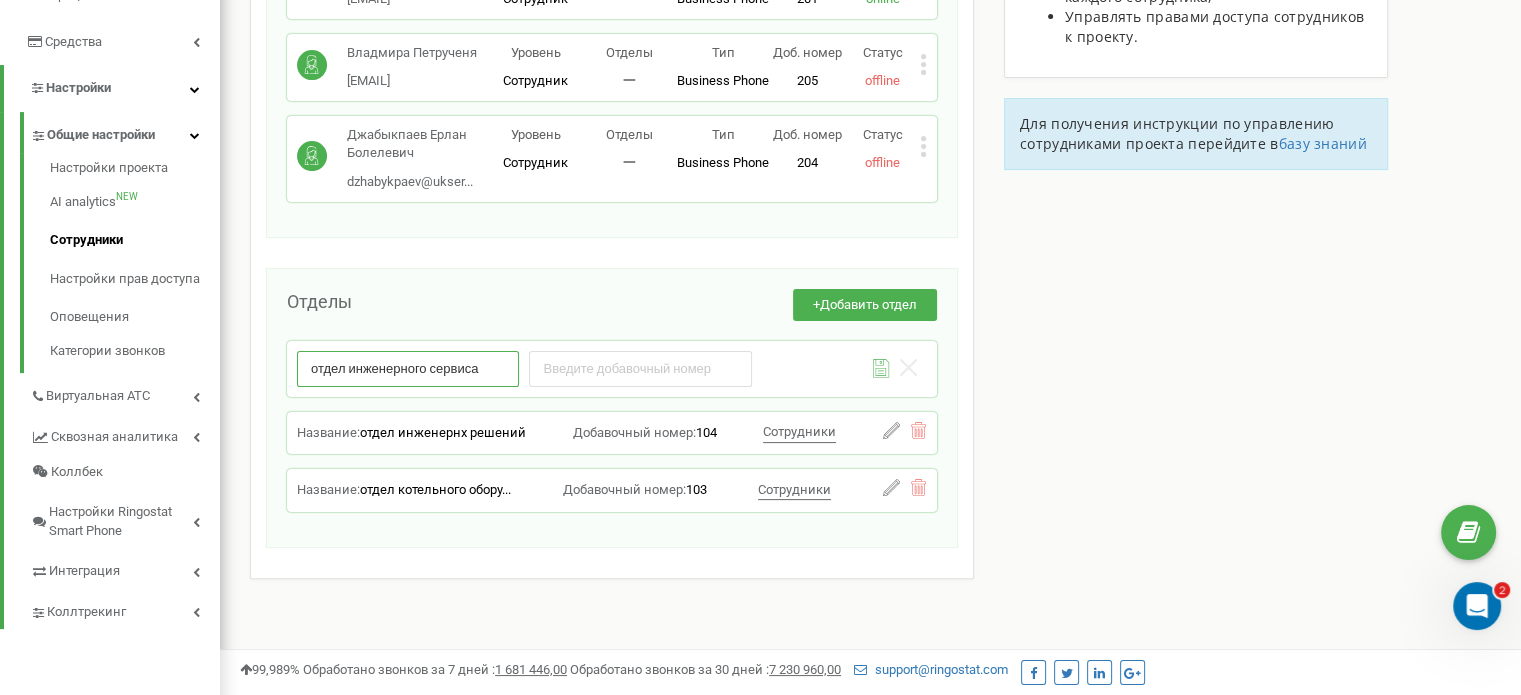type on "отдел инженерного сервиса" 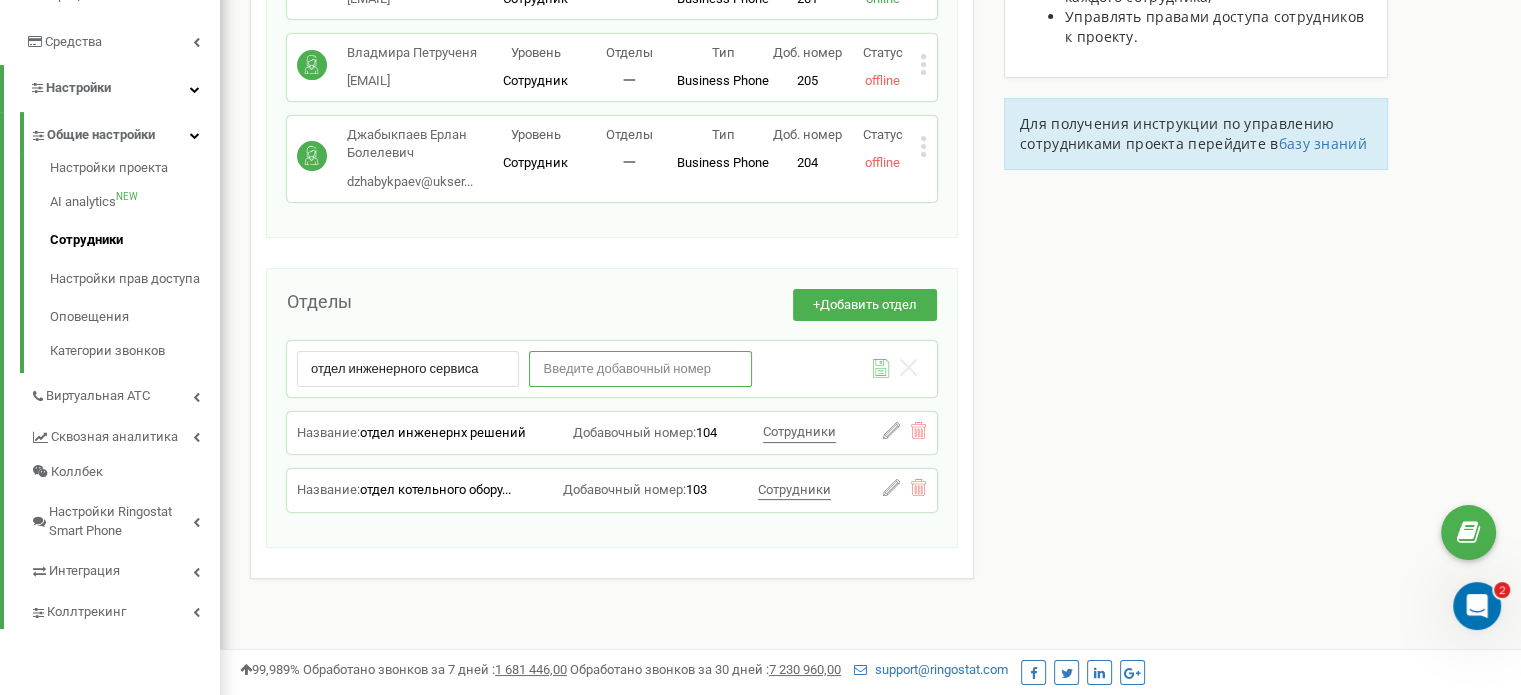 click at bounding box center [640, 368] 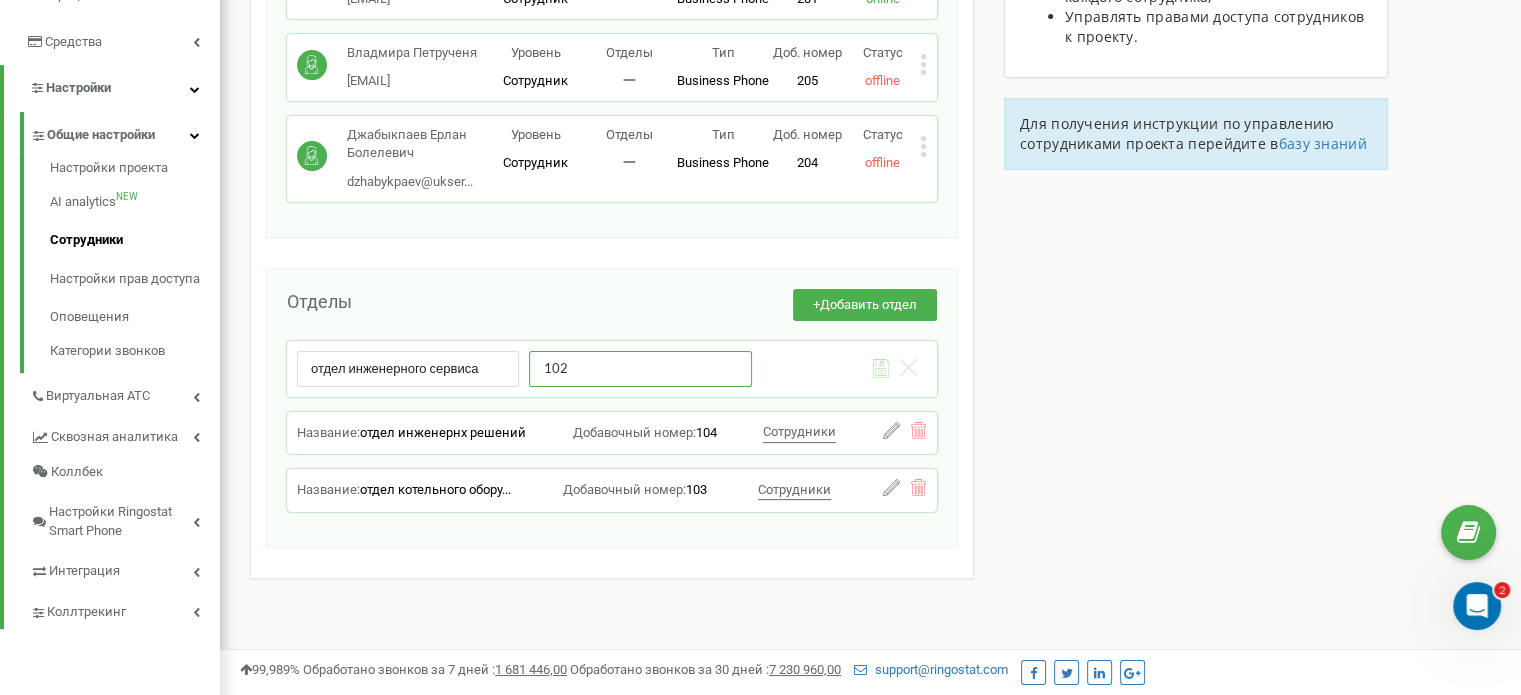 type on "102" 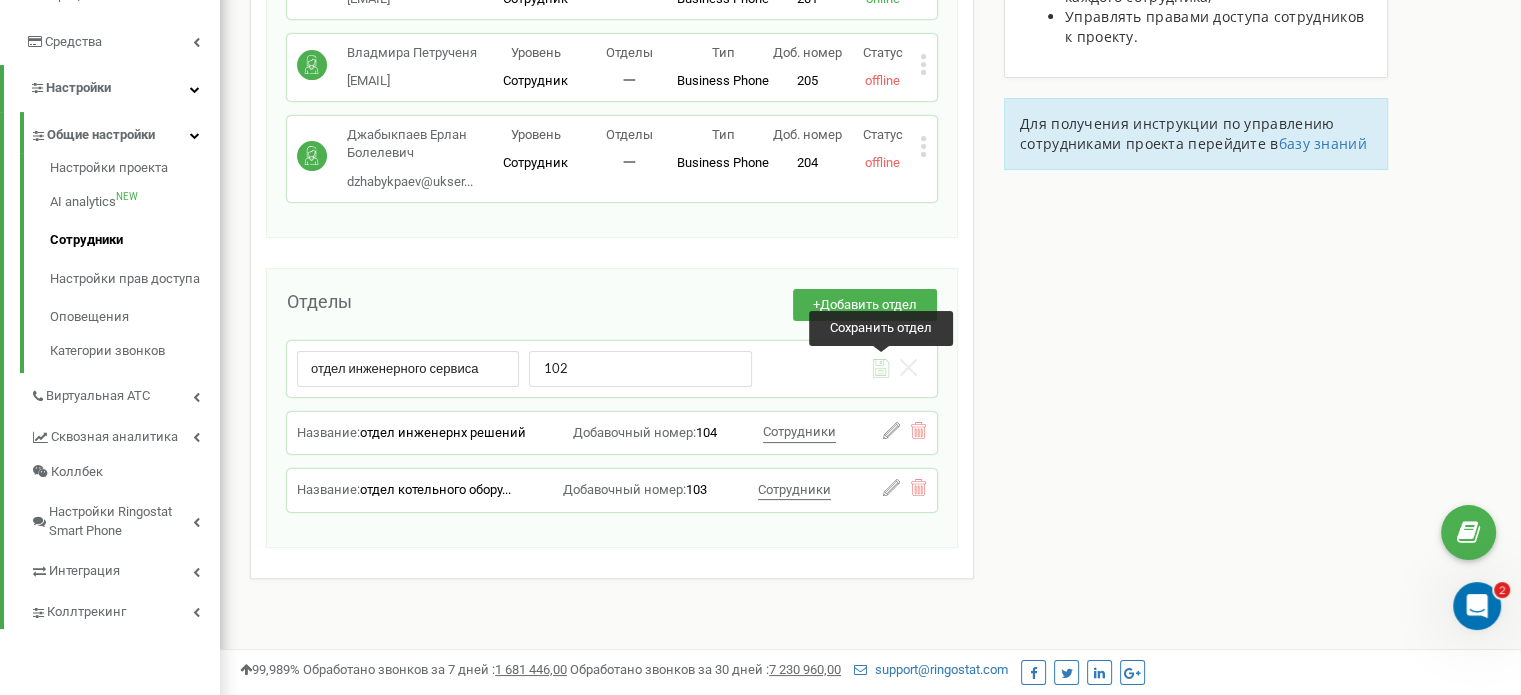 click 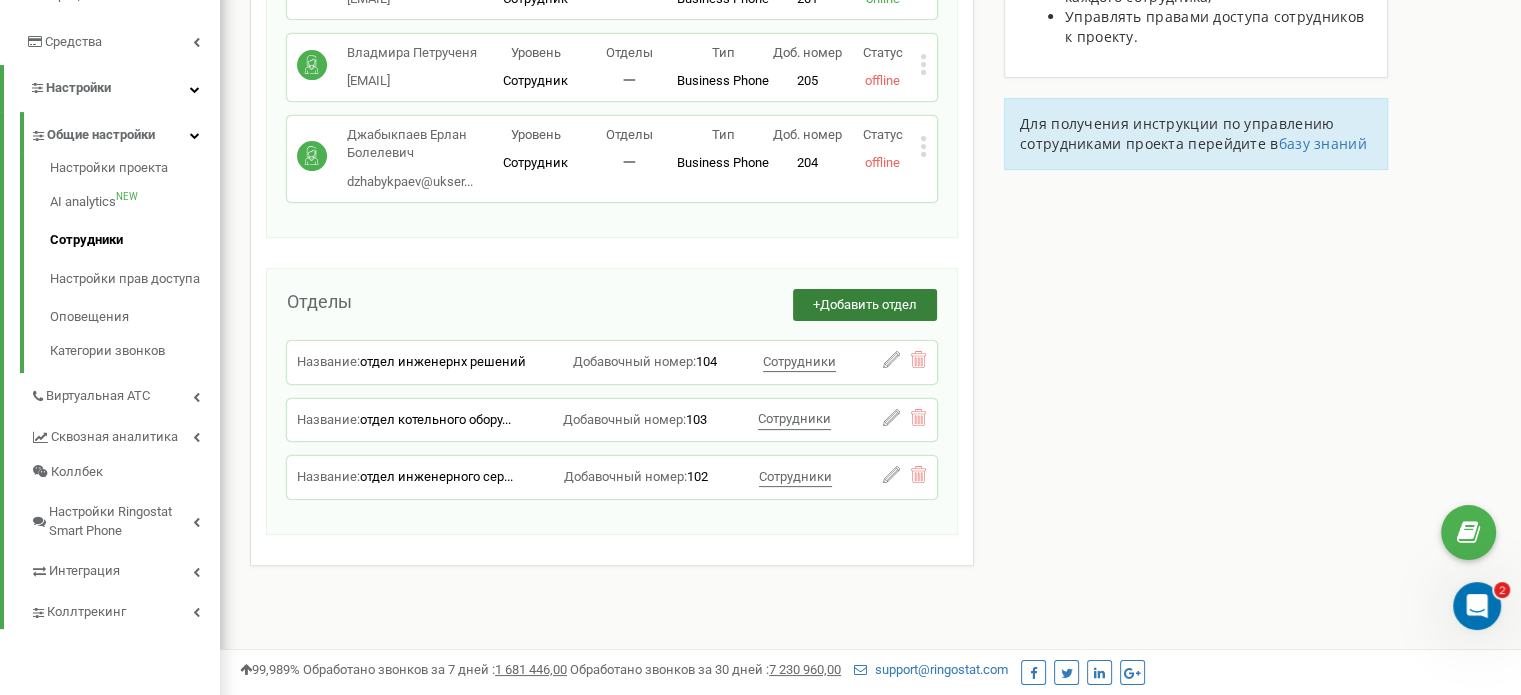 click on "Добавить отдел" at bounding box center (868, 304) 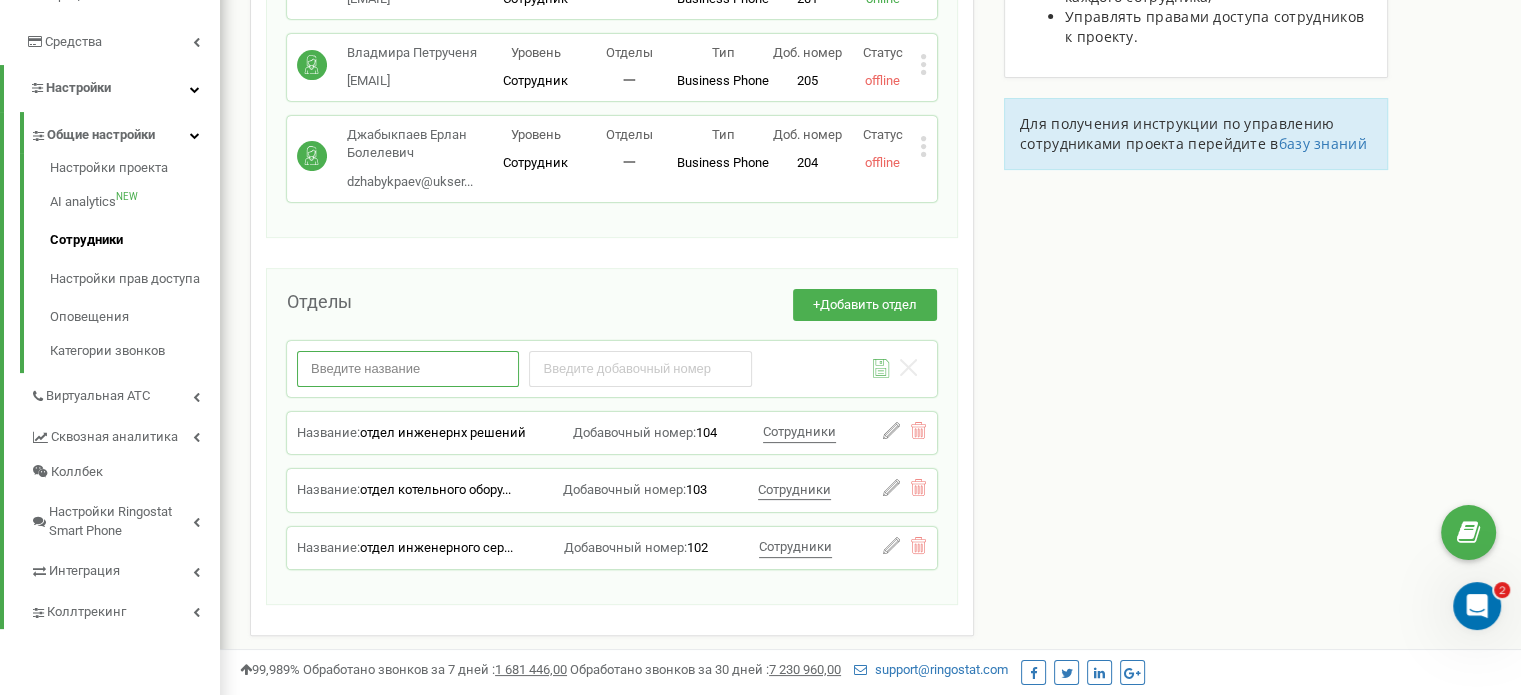 click at bounding box center [408, 368] 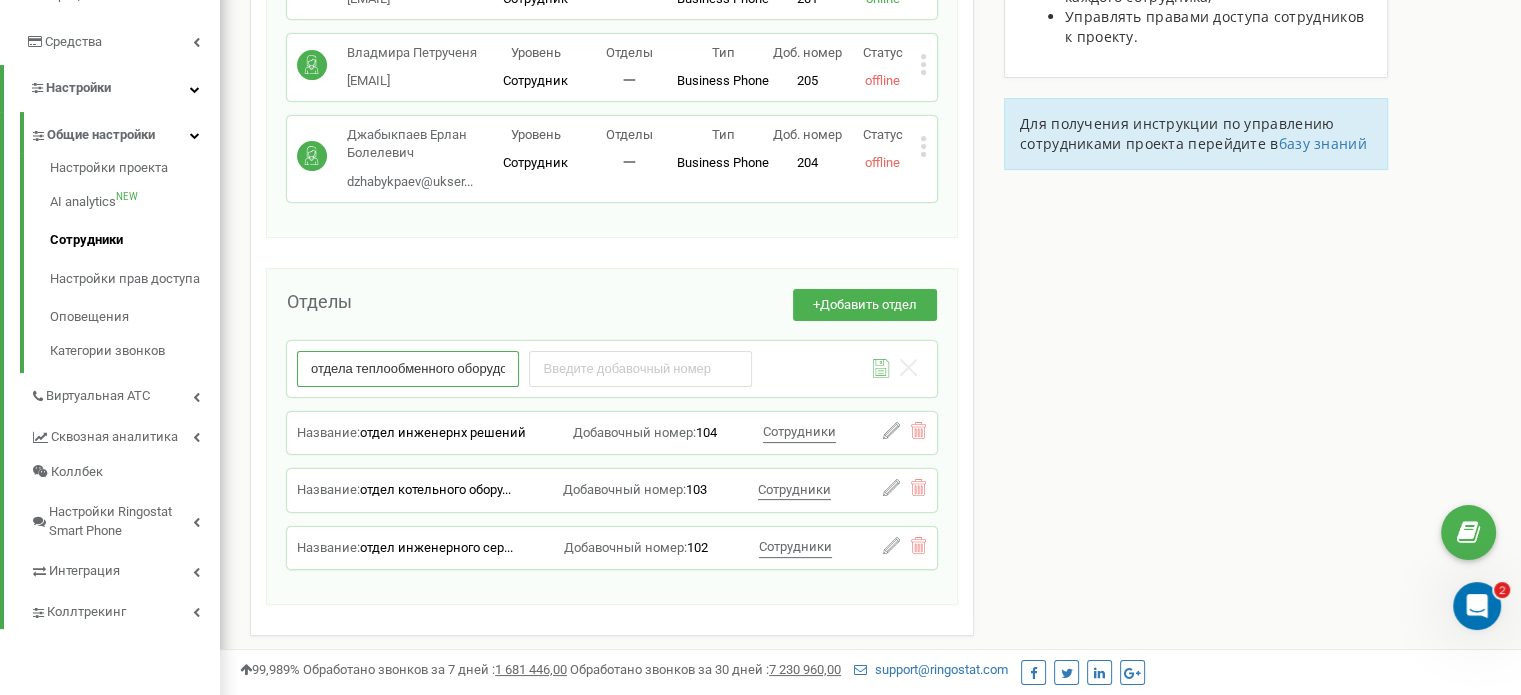 scroll, scrollTop: 0, scrollLeft: 38, axis: horizontal 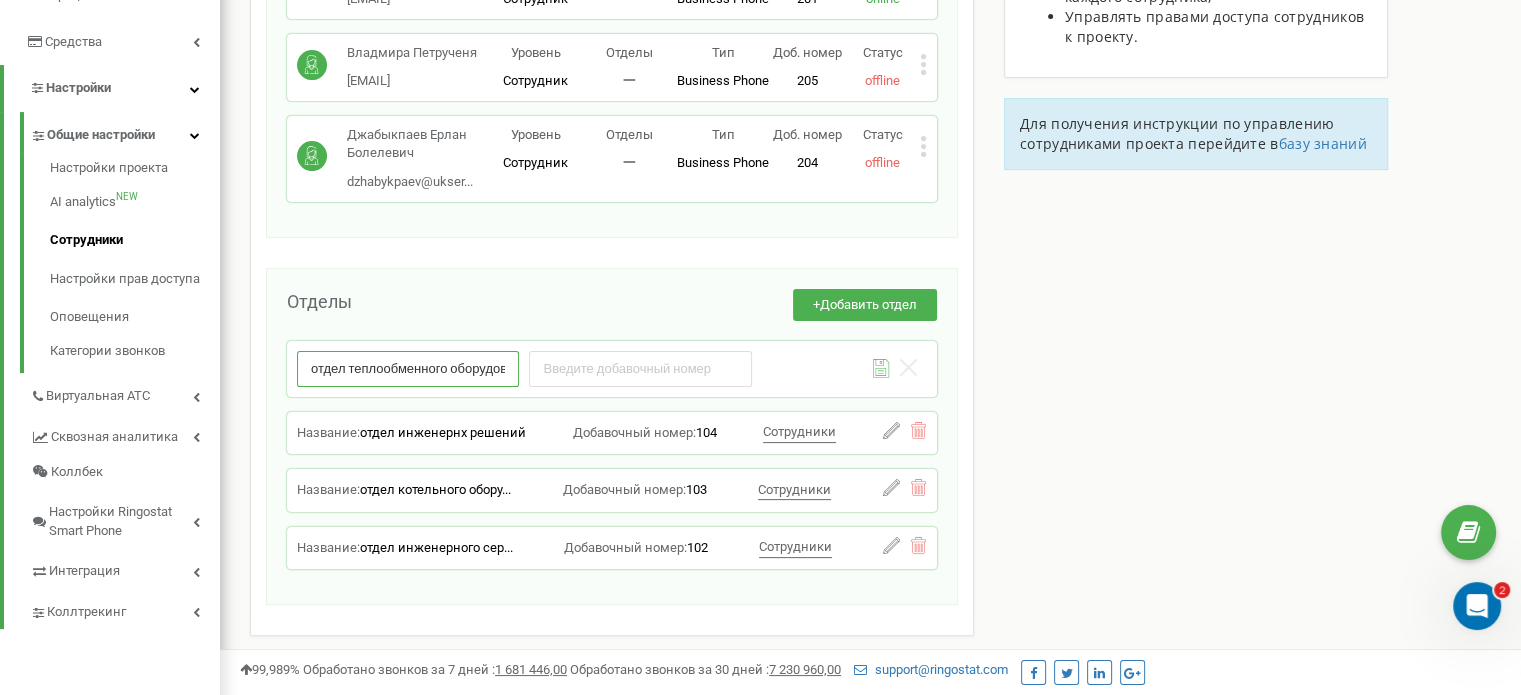 type on "отдел теплообменного оборудования" 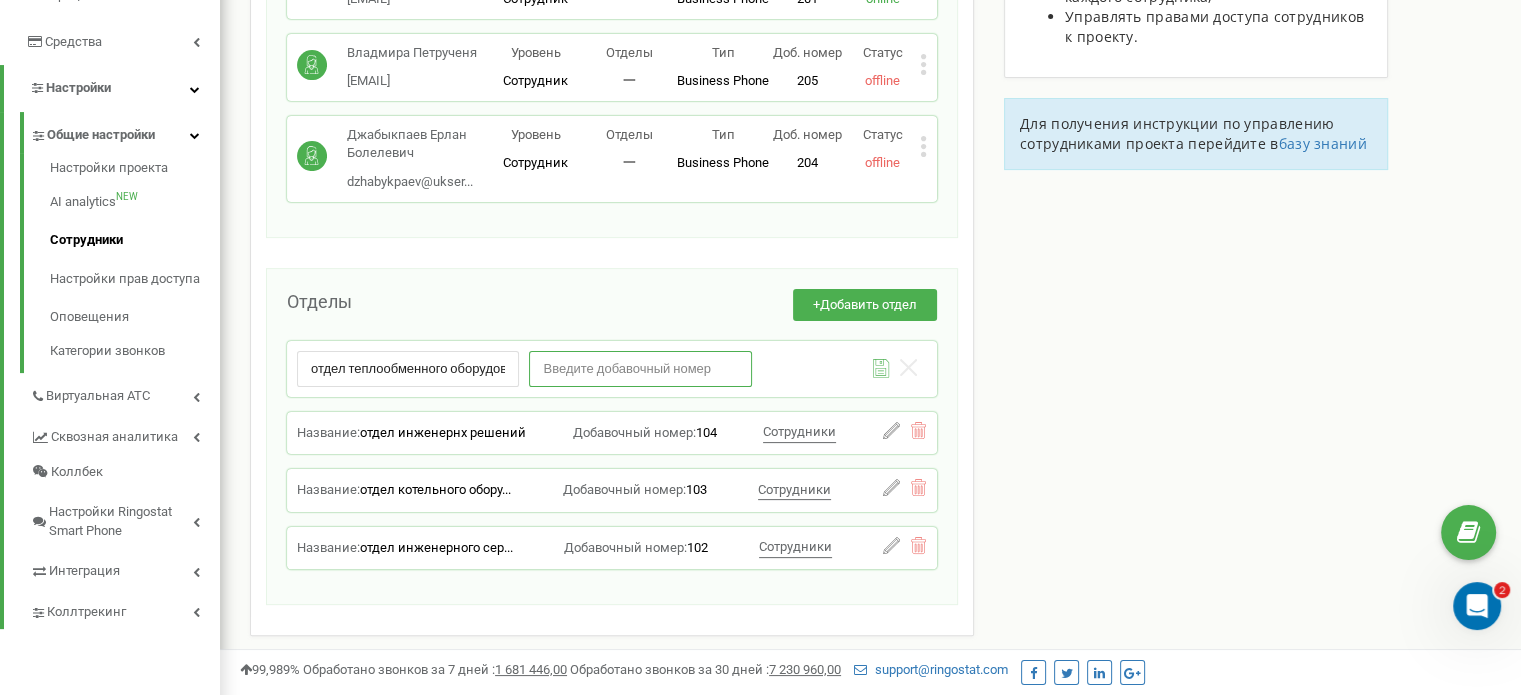 click at bounding box center [640, 368] 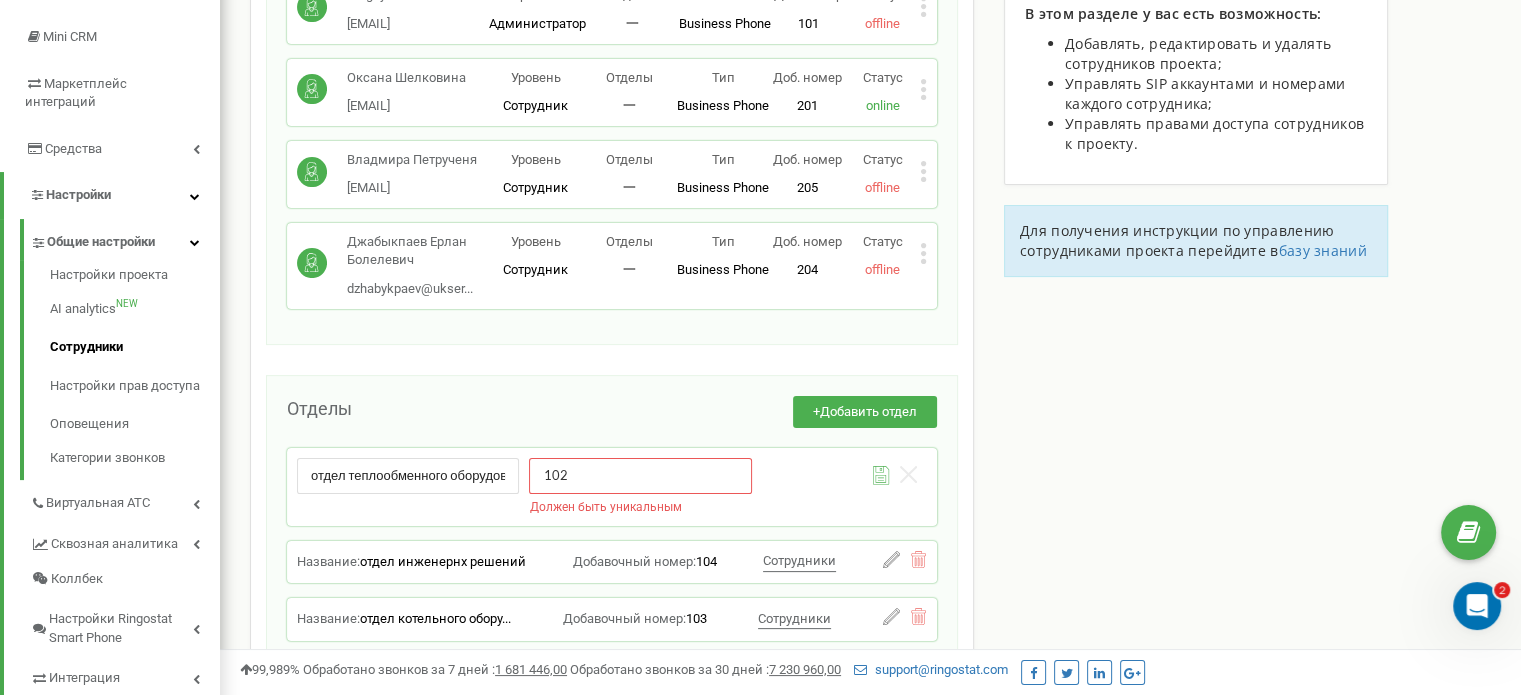 scroll, scrollTop: 200, scrollLeft: 0, axis: vertical 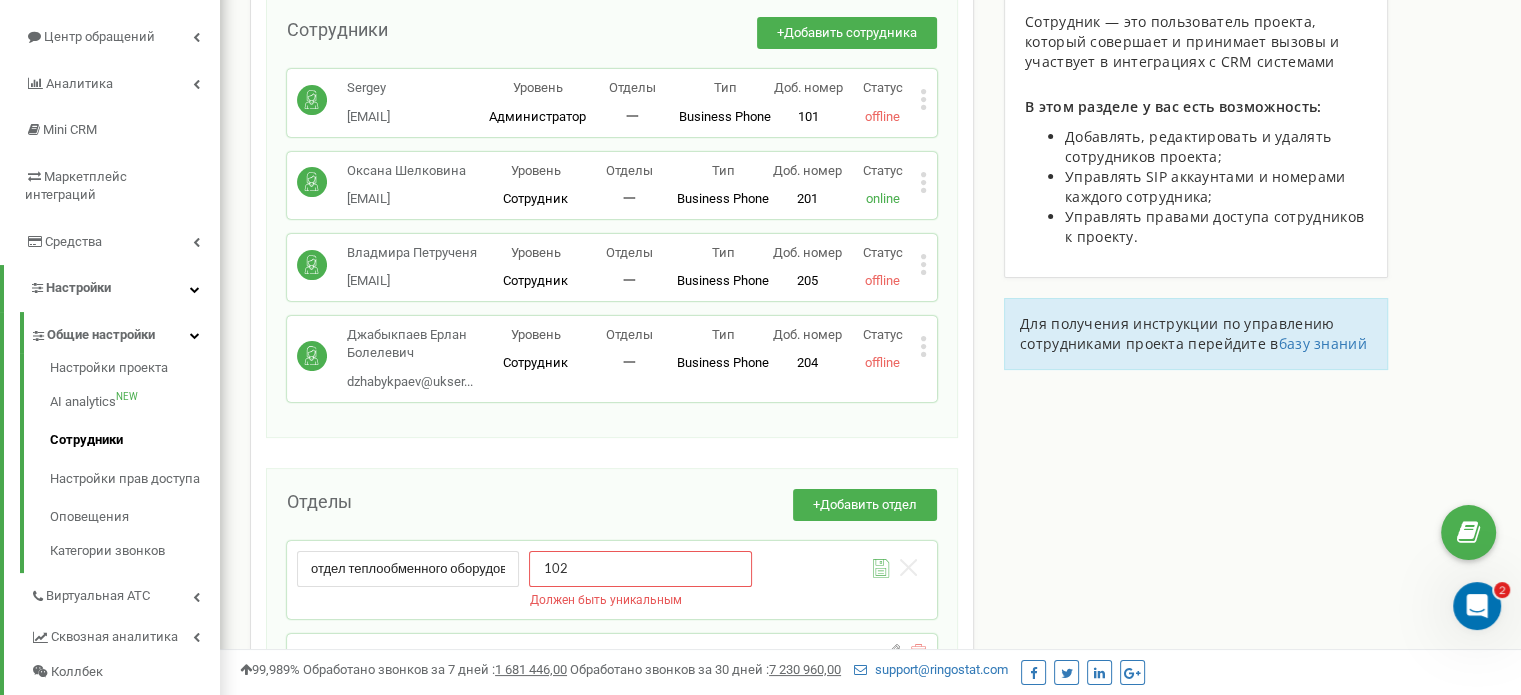 type on "102" 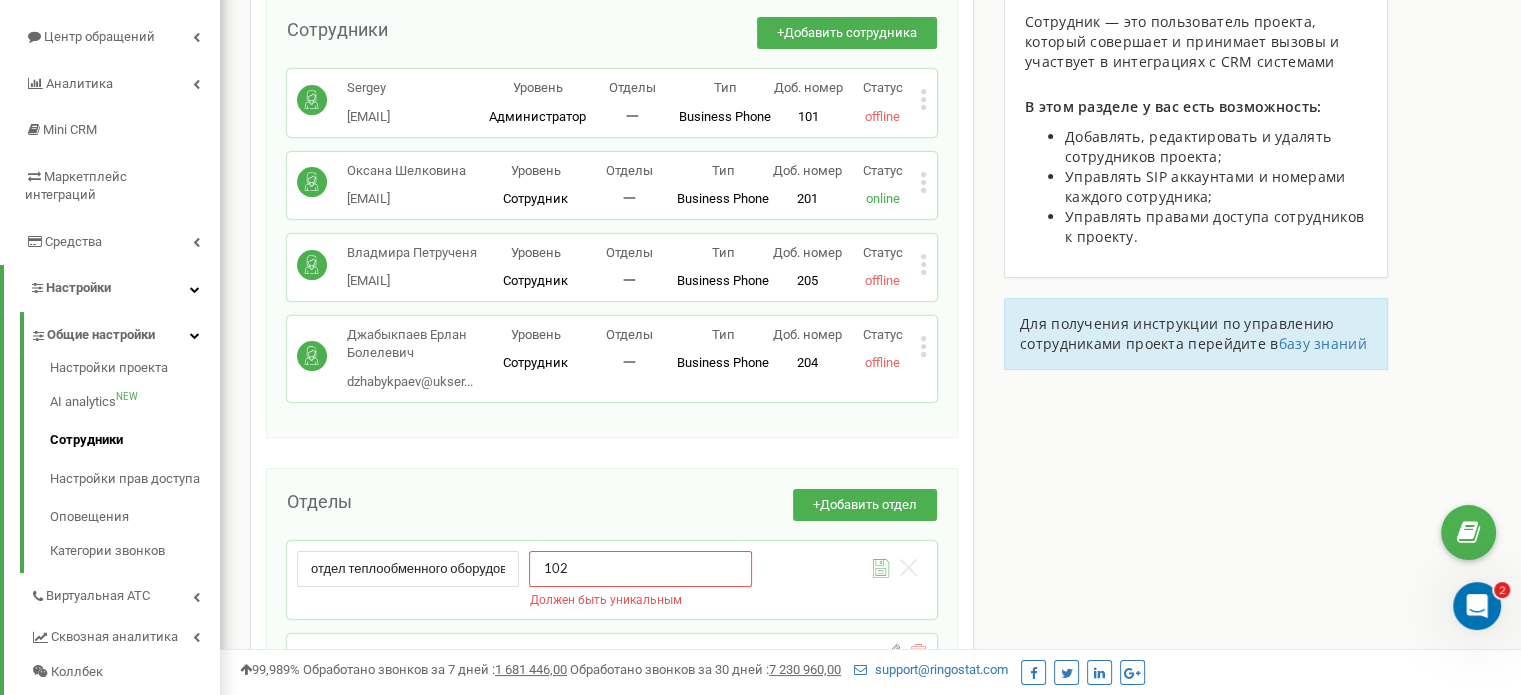 click 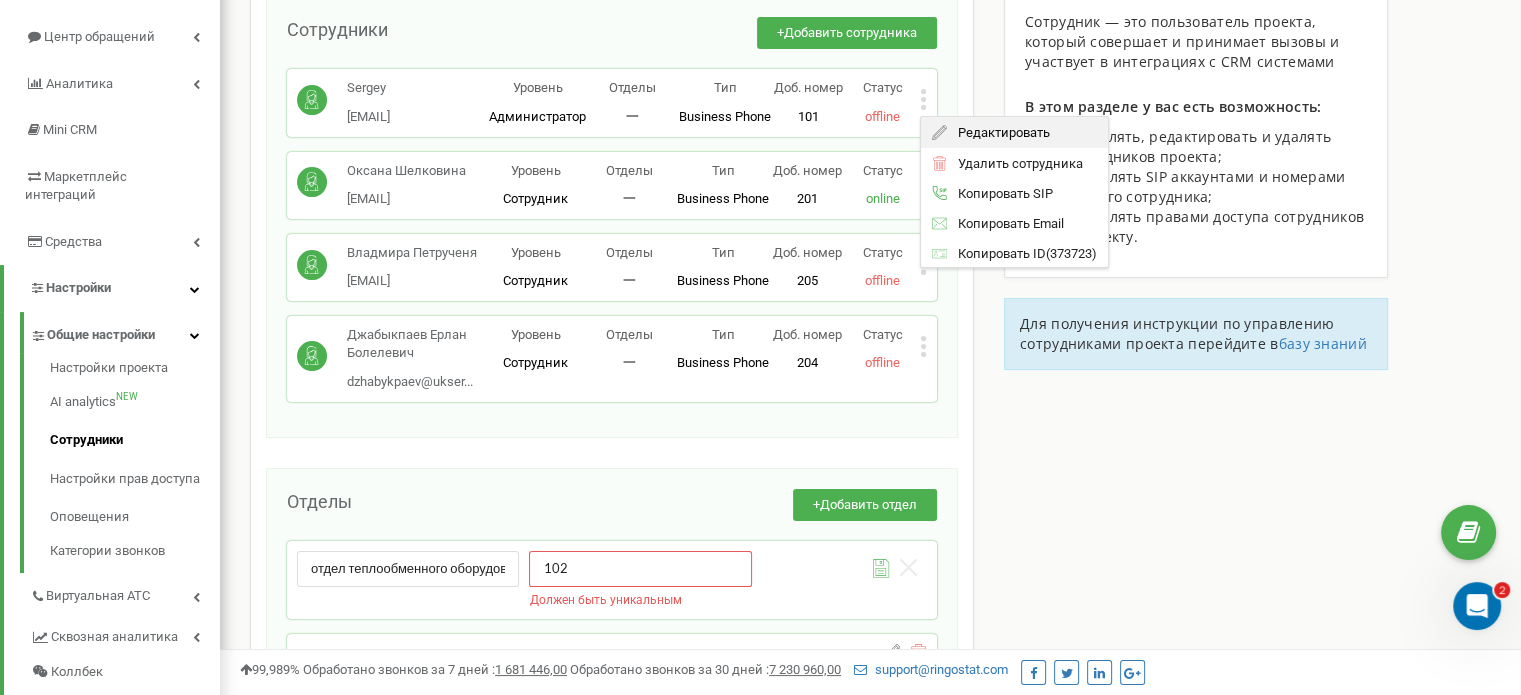 click on "Редактировать" at bounding box center [998, 132] 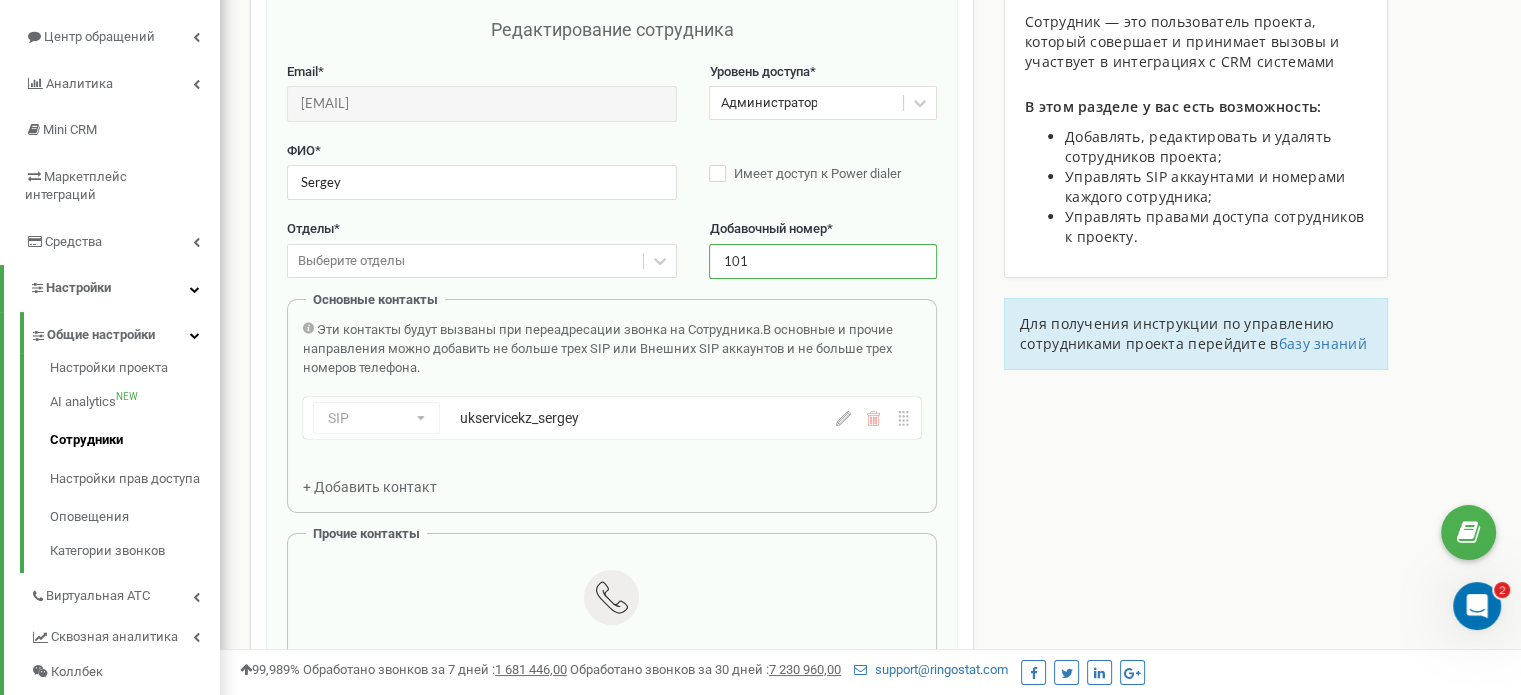 click on "101" at bounding box center [822, 261] 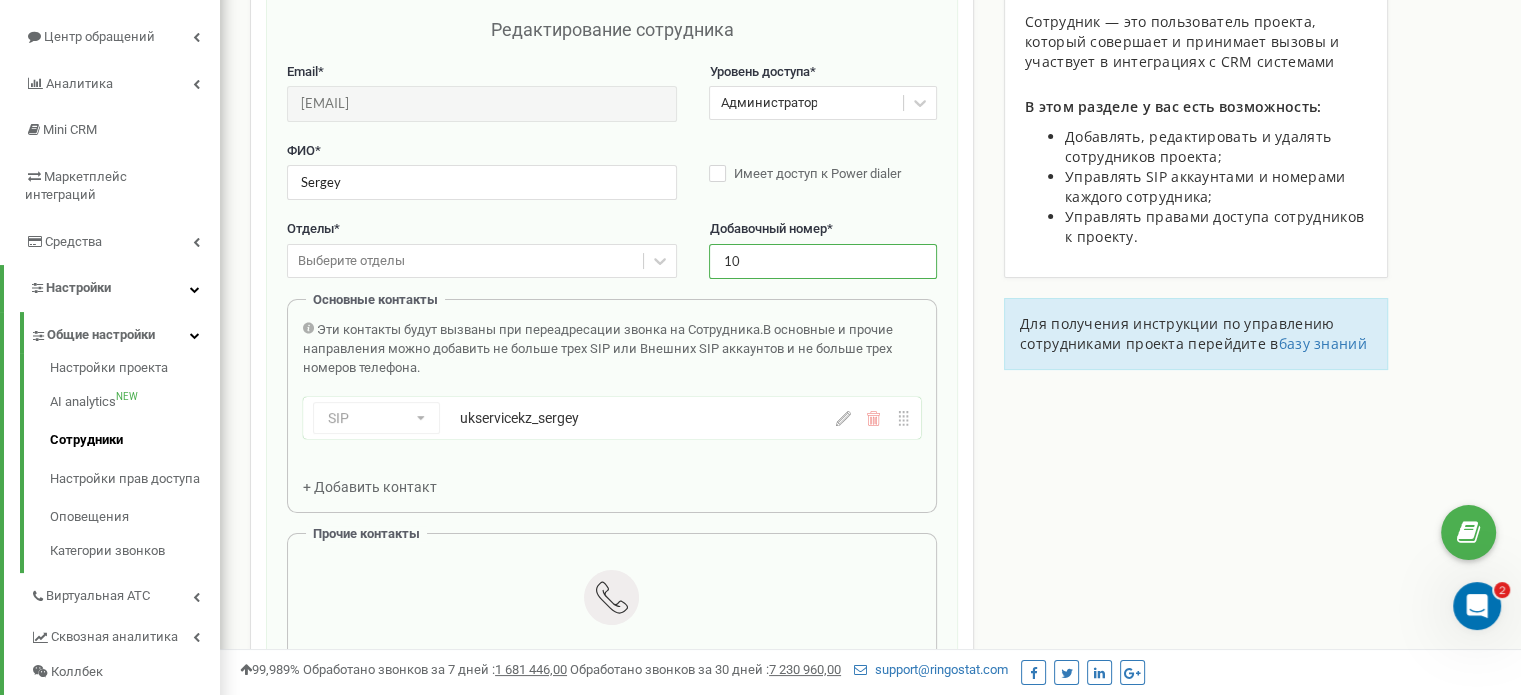 type on "1" 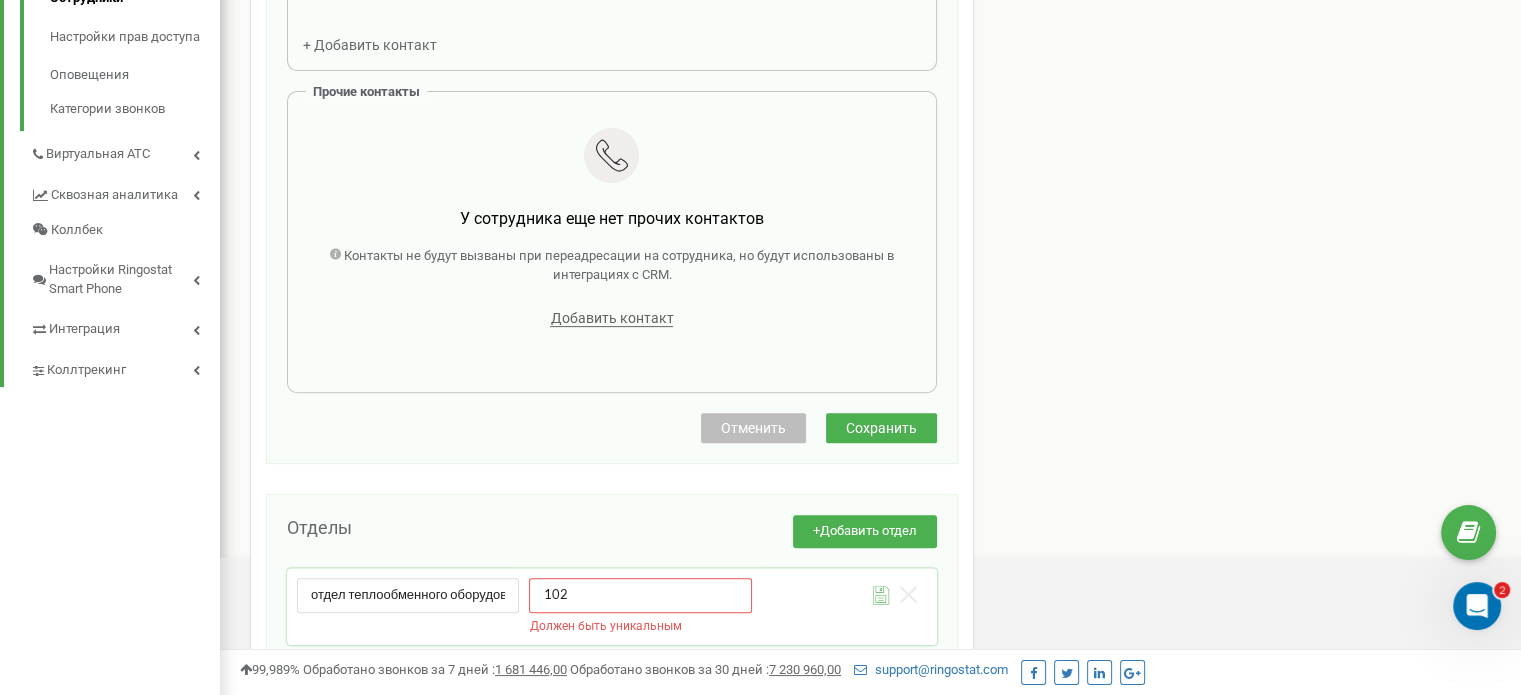 scroll, scrollTop: 700, scrollLeft: 0, axis: vertical 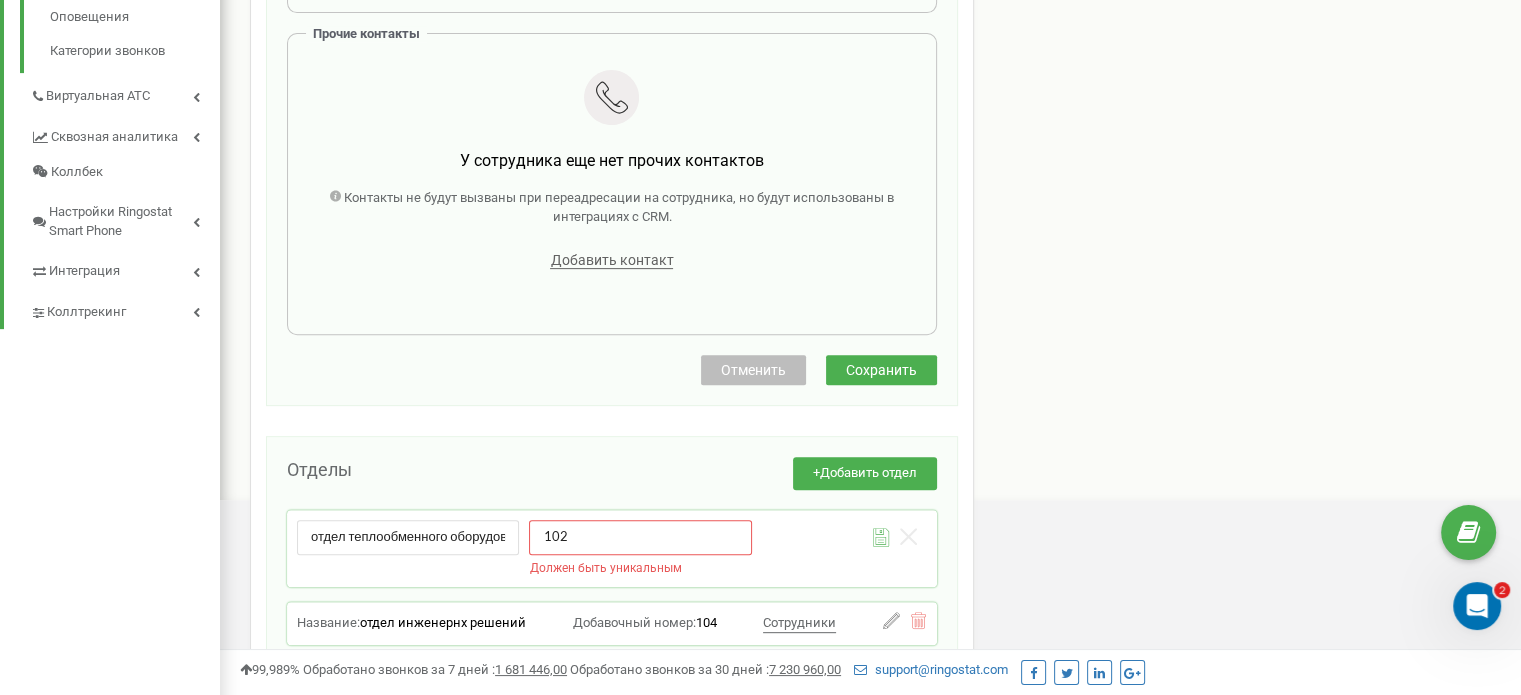 click on "Сохранить" at bounding box center (881, 370) 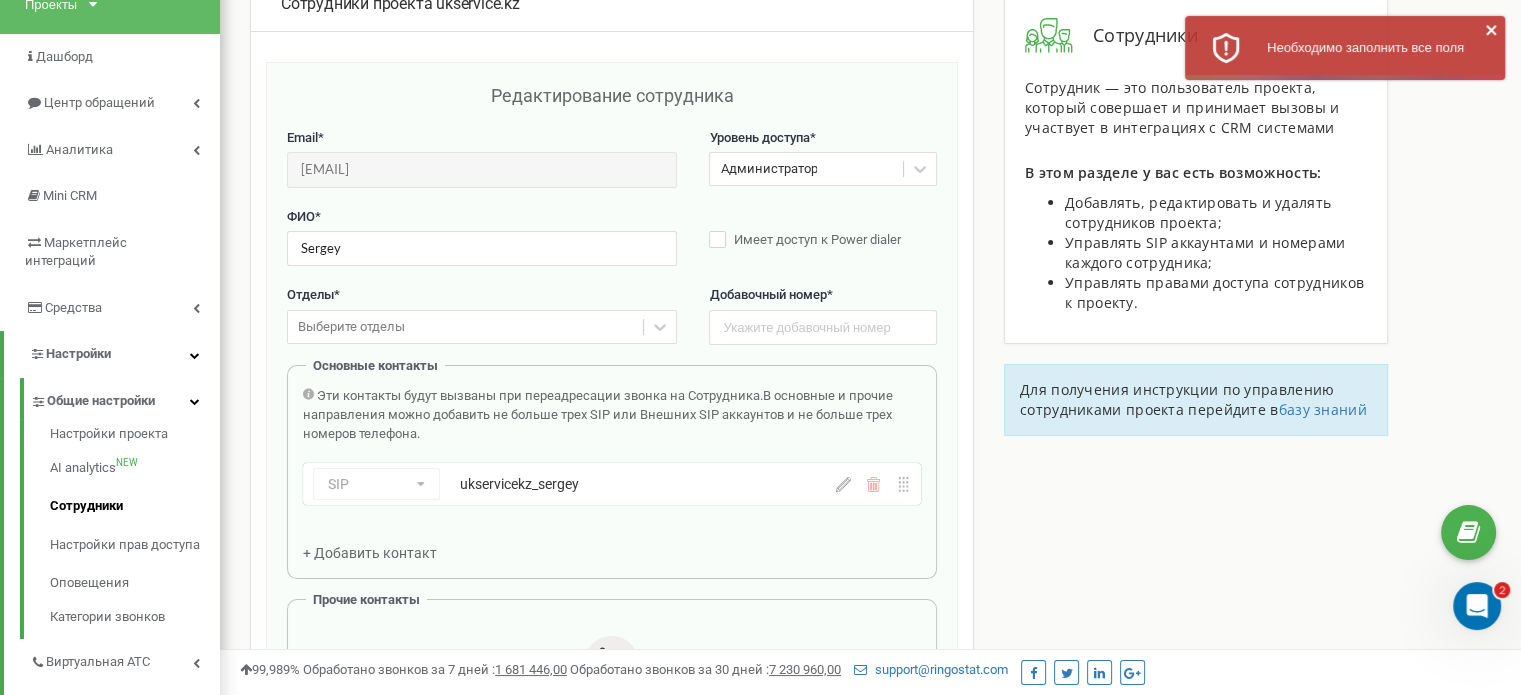 scroll, scrollTop: 100, scrollLeft: 0, axis: vertical 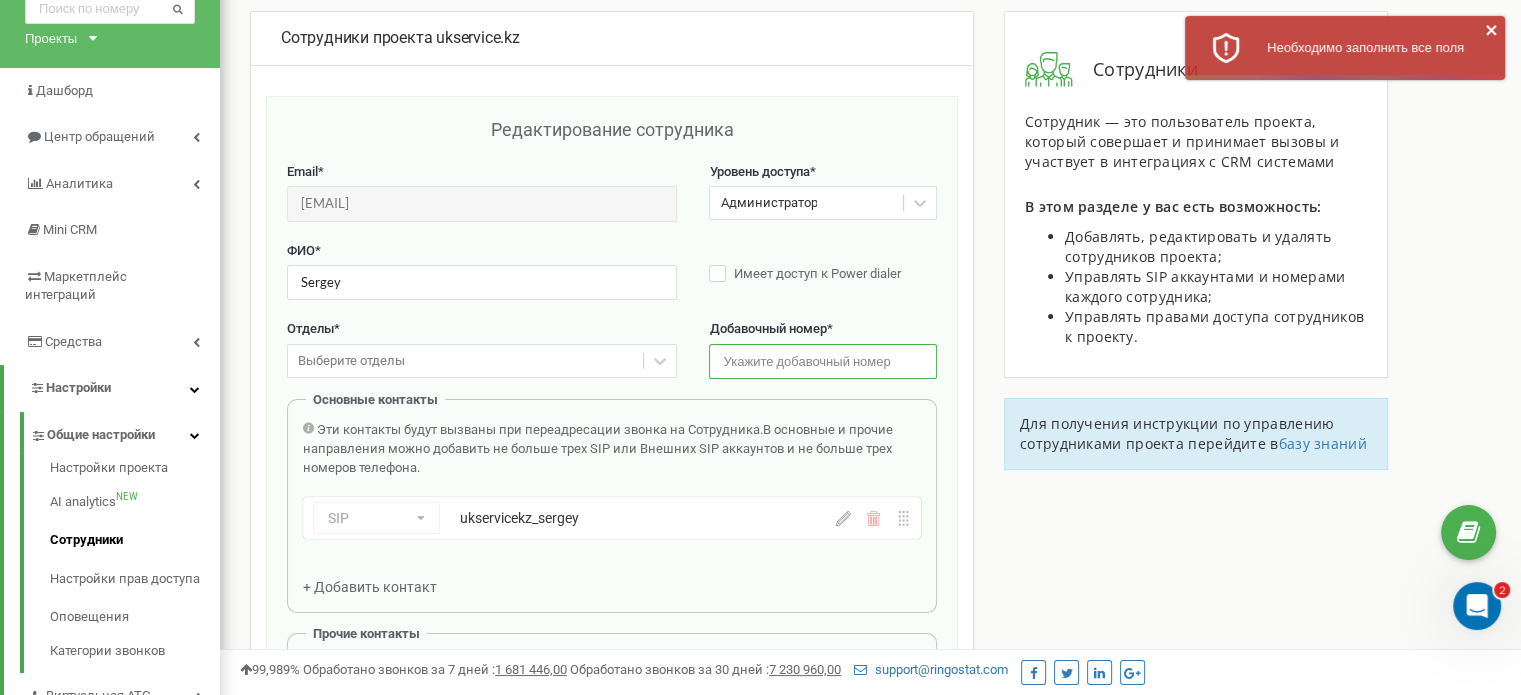 click at bounding box center [822, 361] 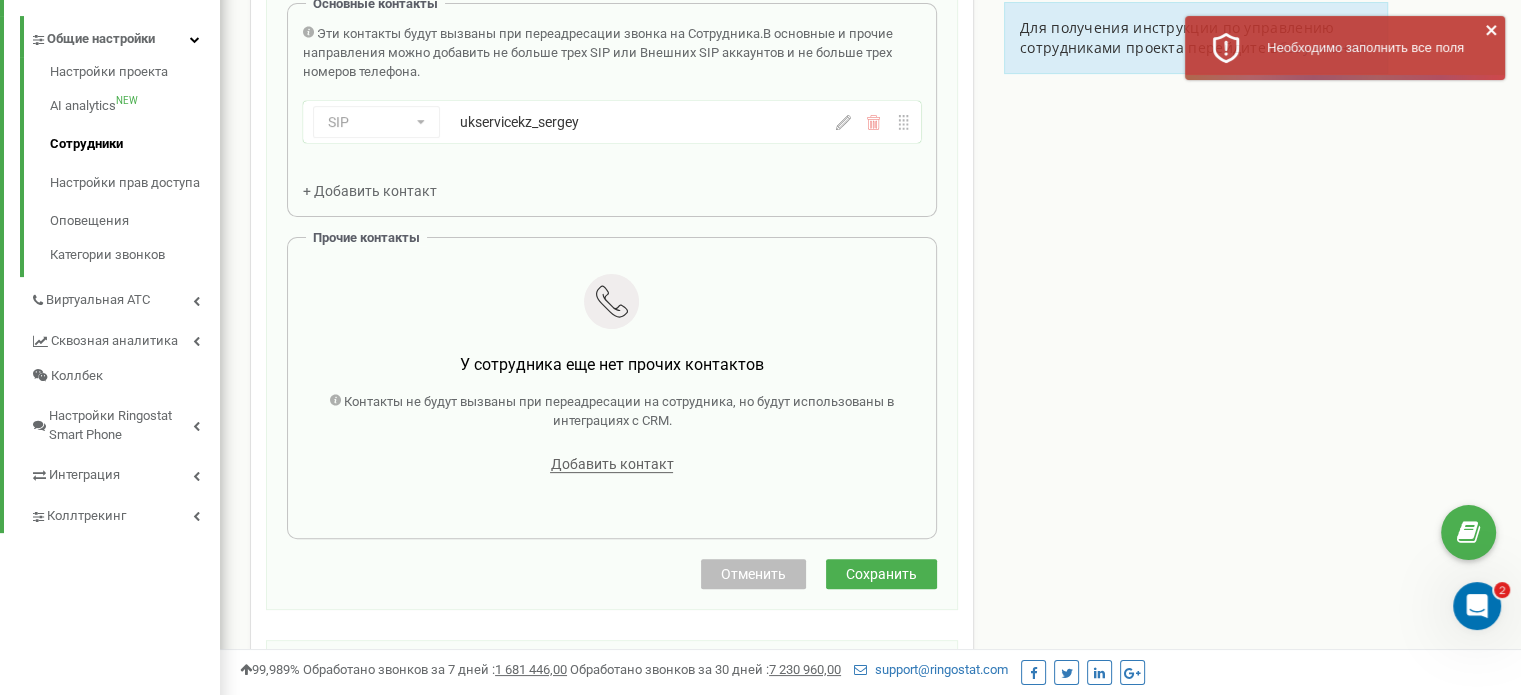 scroll, scrollTop: 500, scrollLeft: 0, axis: vertical 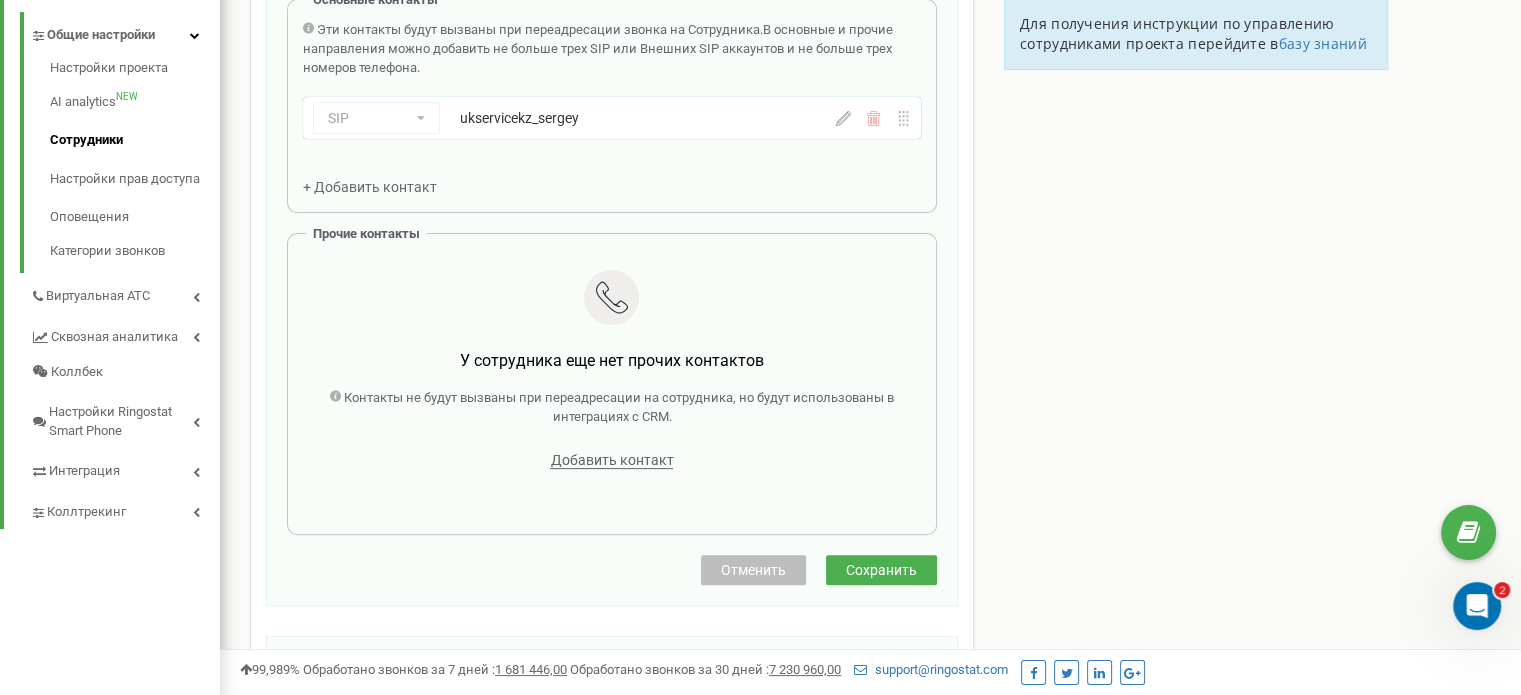 type on "10" 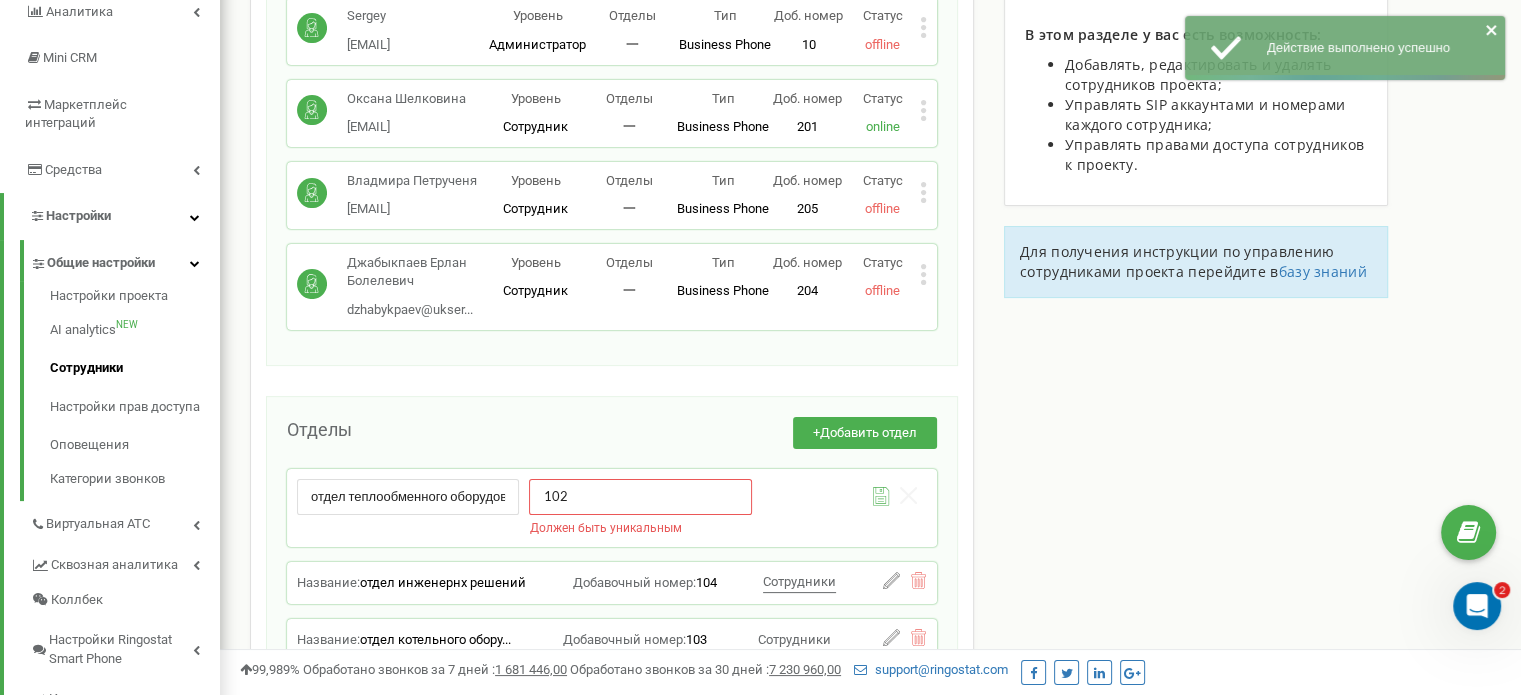 scroll, scrollTop: 400, scrollLeft: 0, axis: vertical 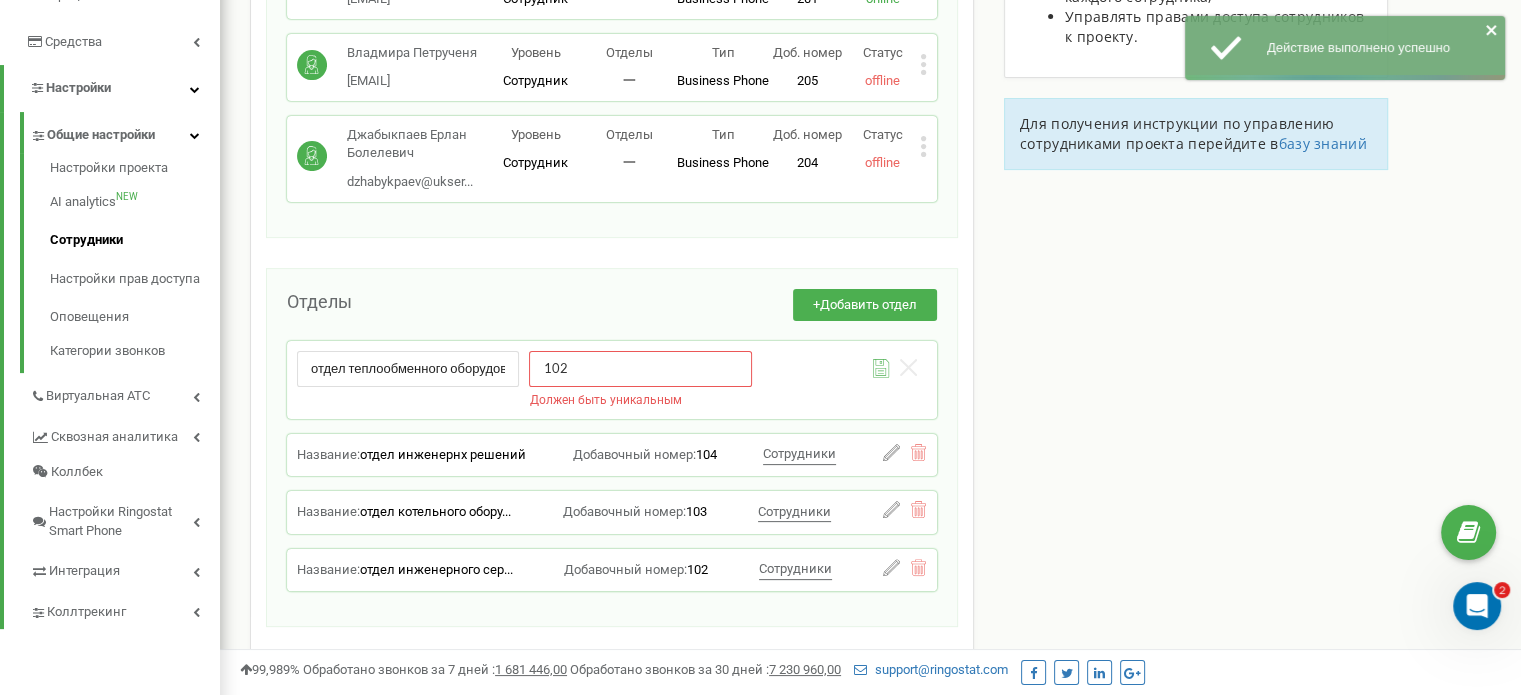 click on "102" at bounding box center [640, 368] 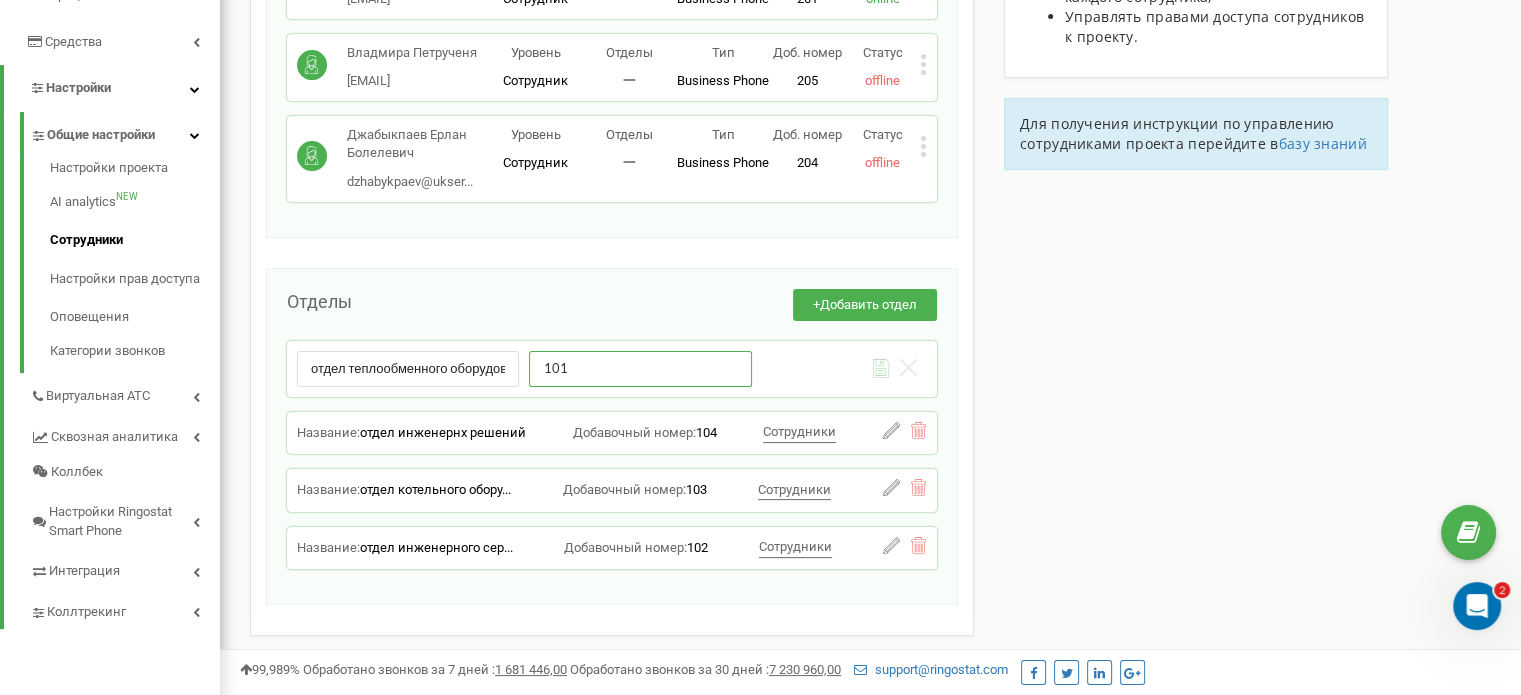 type on "101" 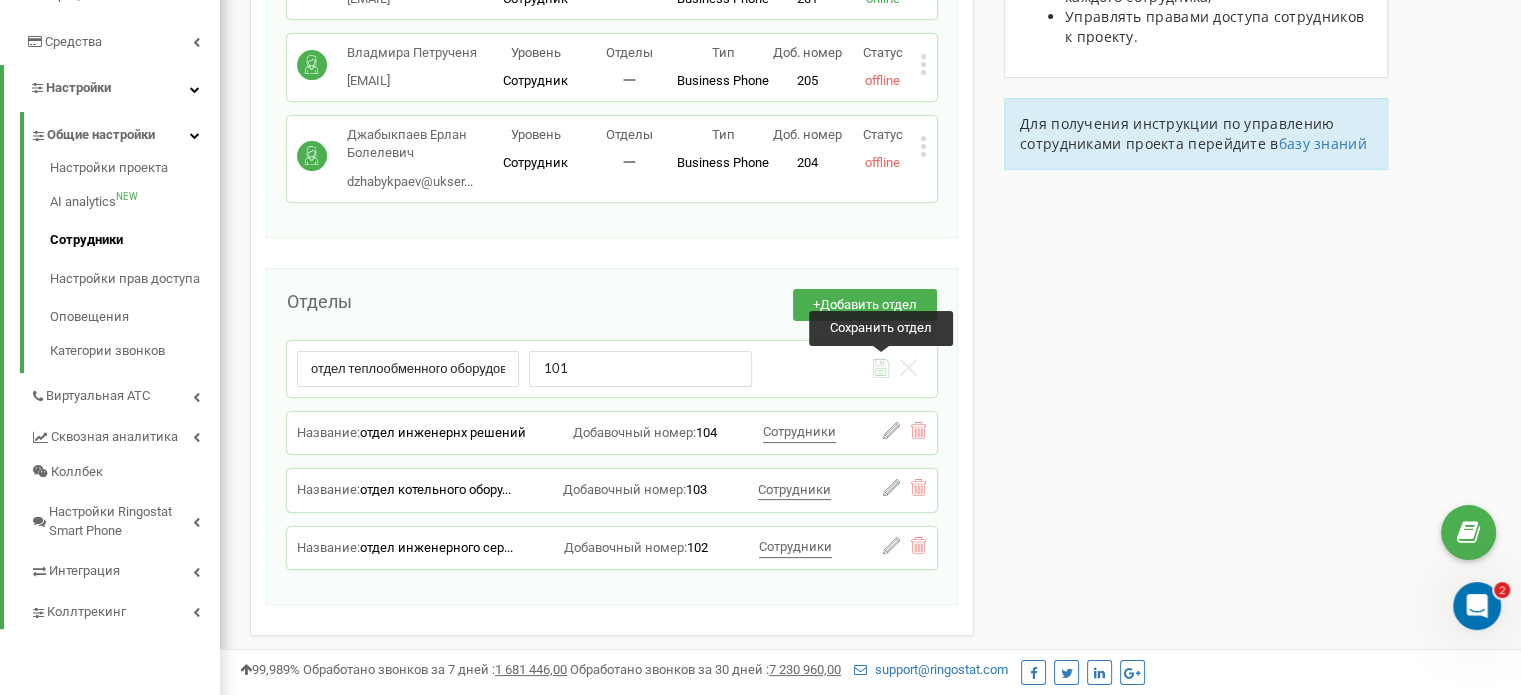 click 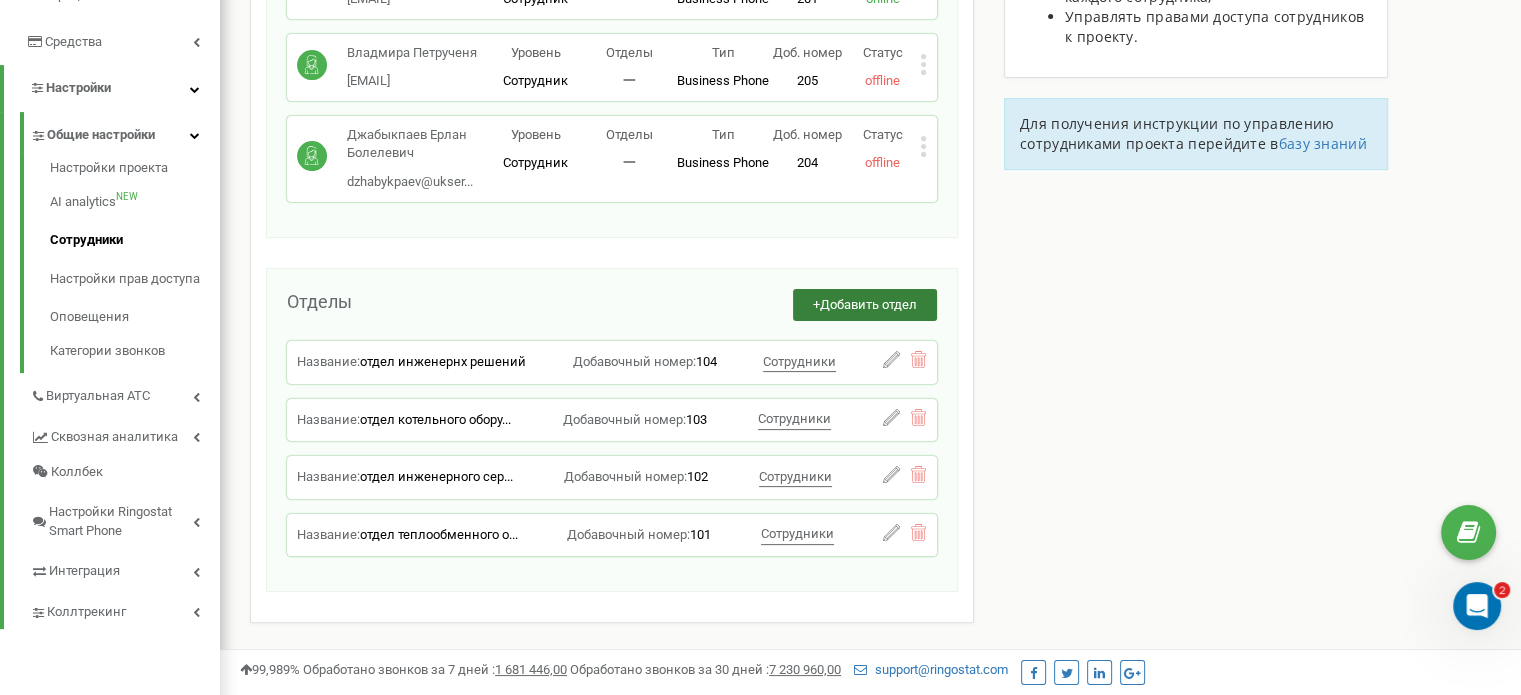 click on "+  Добавить отдел" at bounding box center (865, 305) 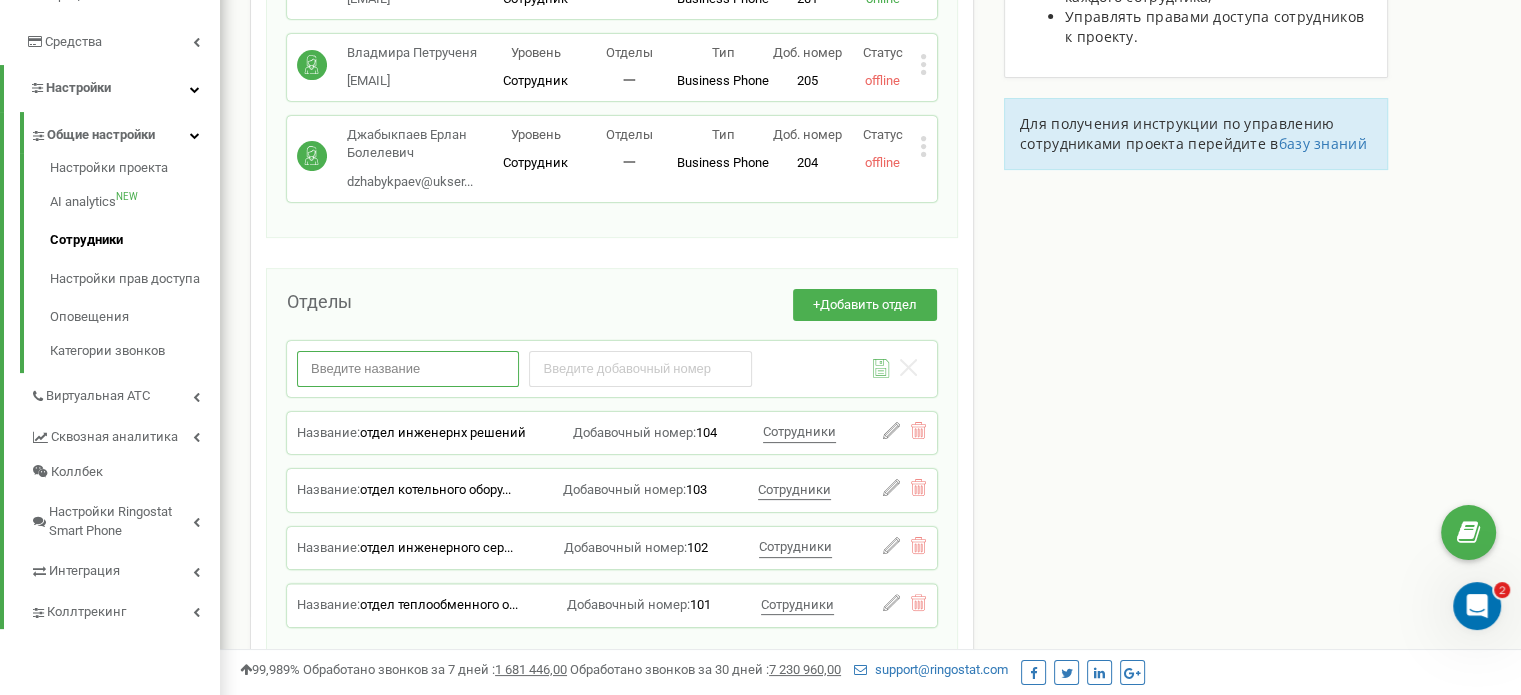 click at bounding box center (408, 368) 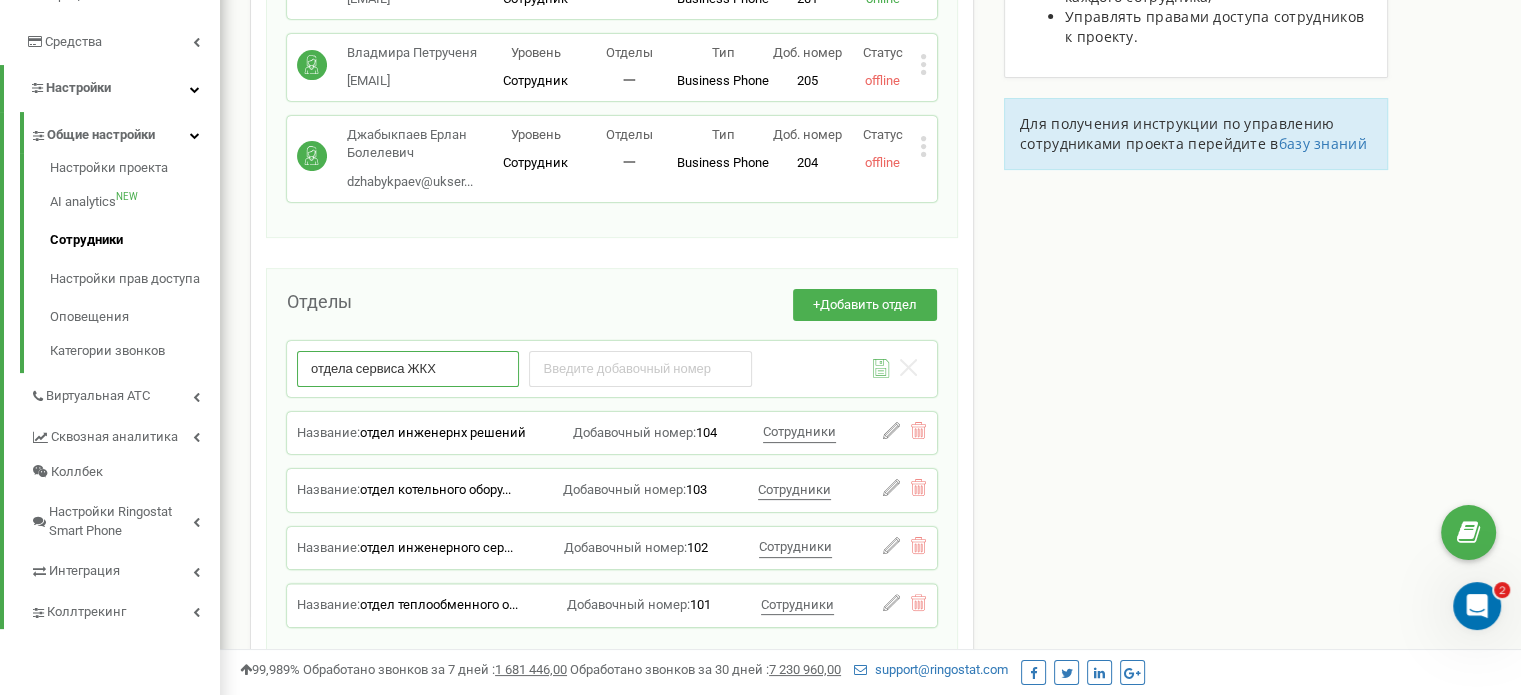 click on "отдела сервиса ЖКХ" at bounding box center [408, 368] 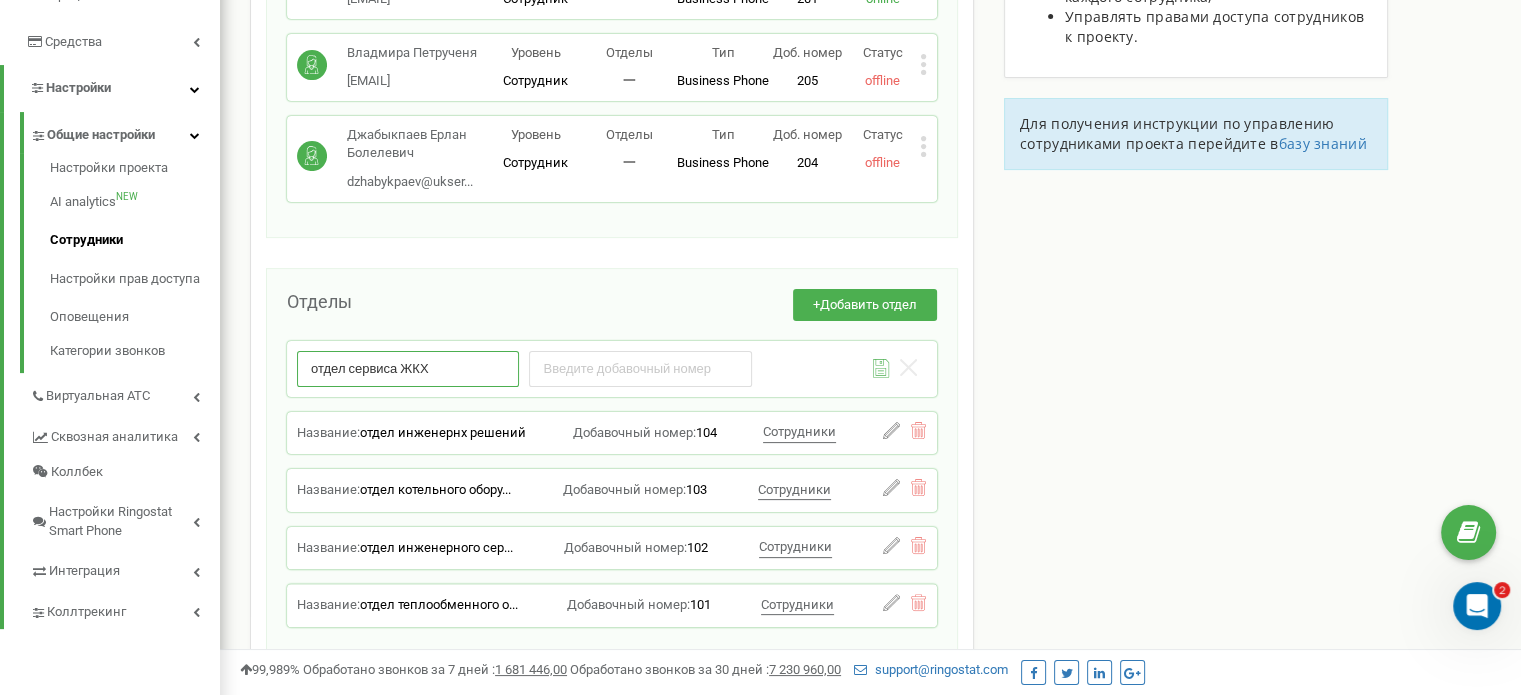 type on "отдел сервиса ЖКХ" 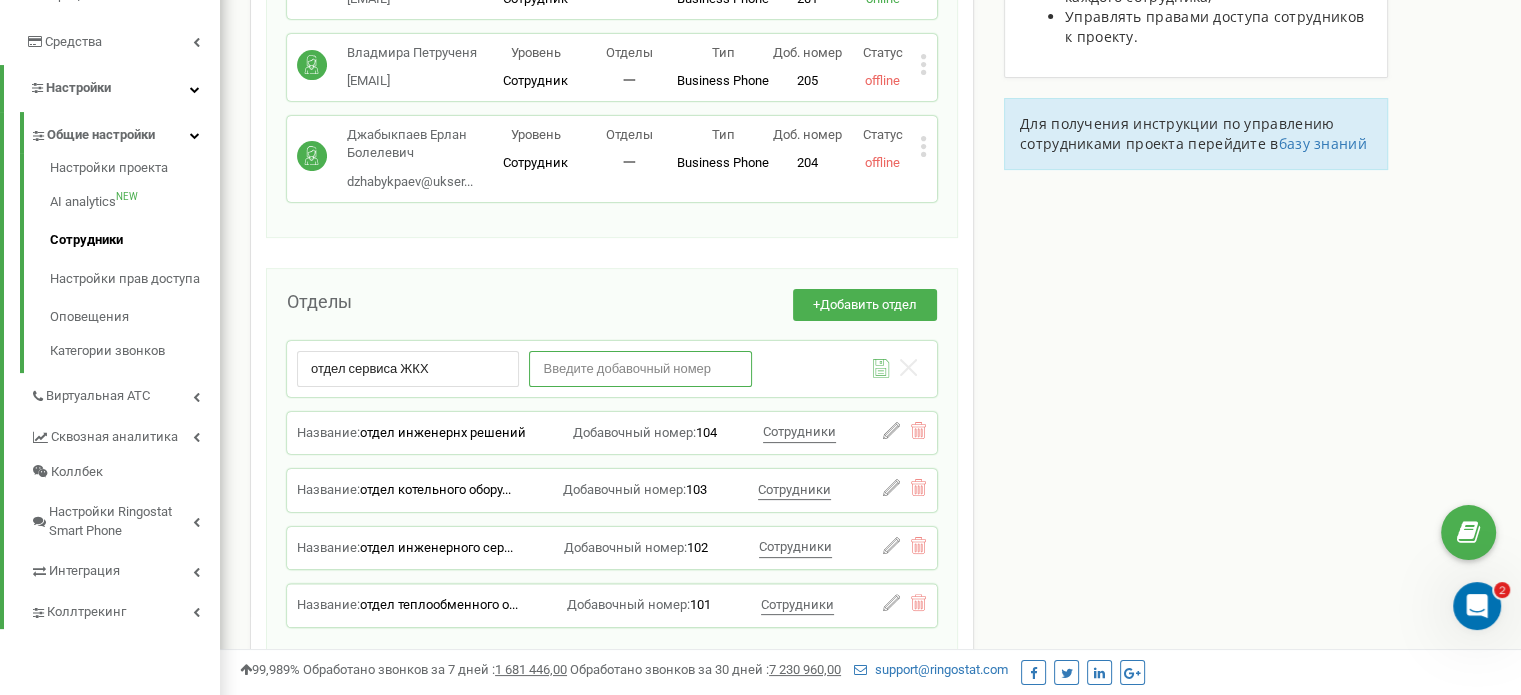 click at bounding box center [640, 368] 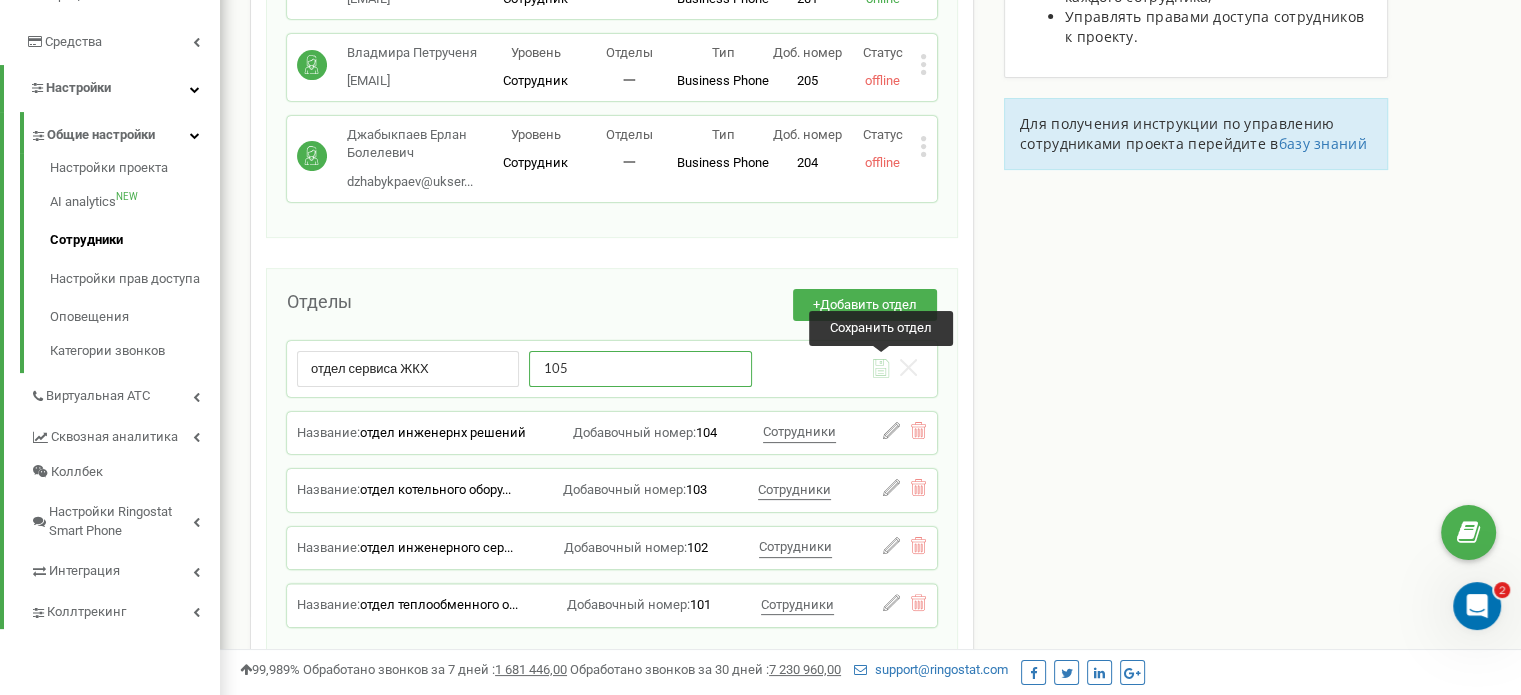 type on "105" 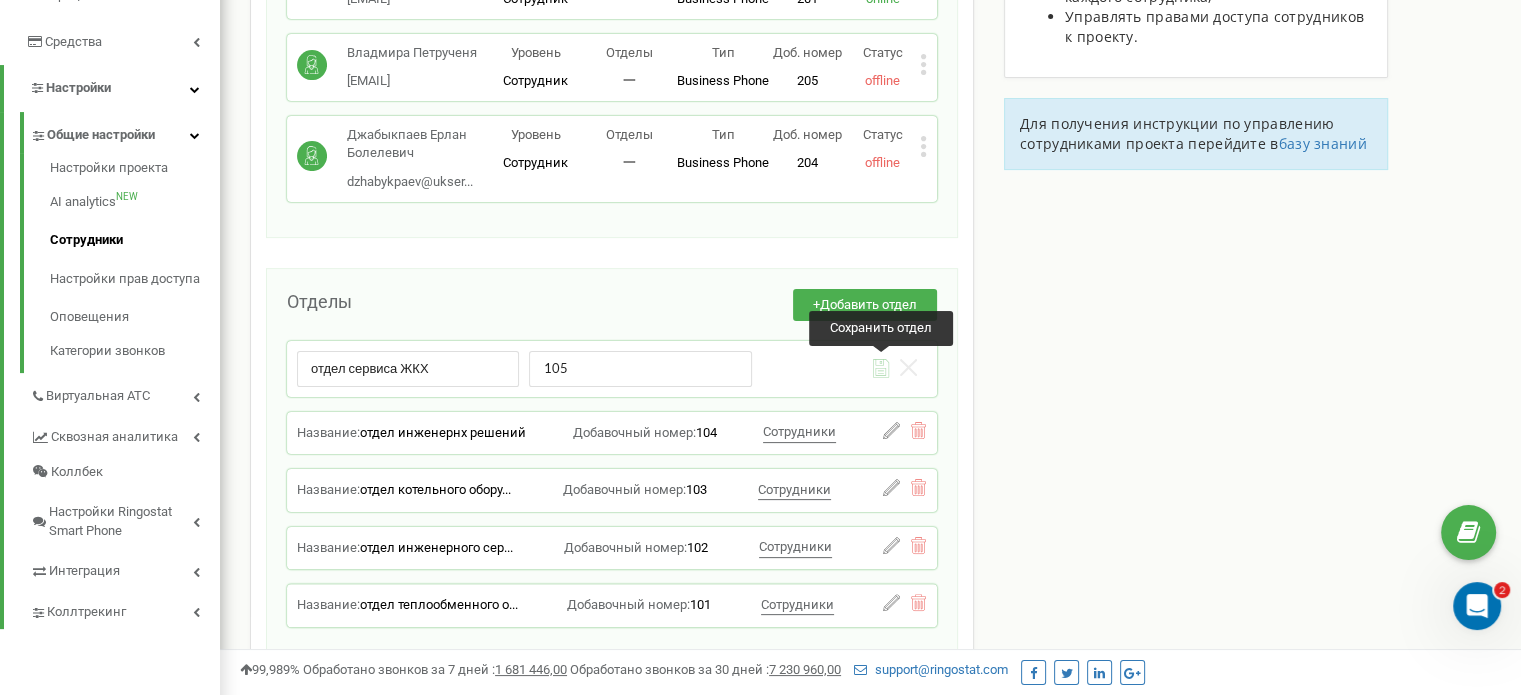 click 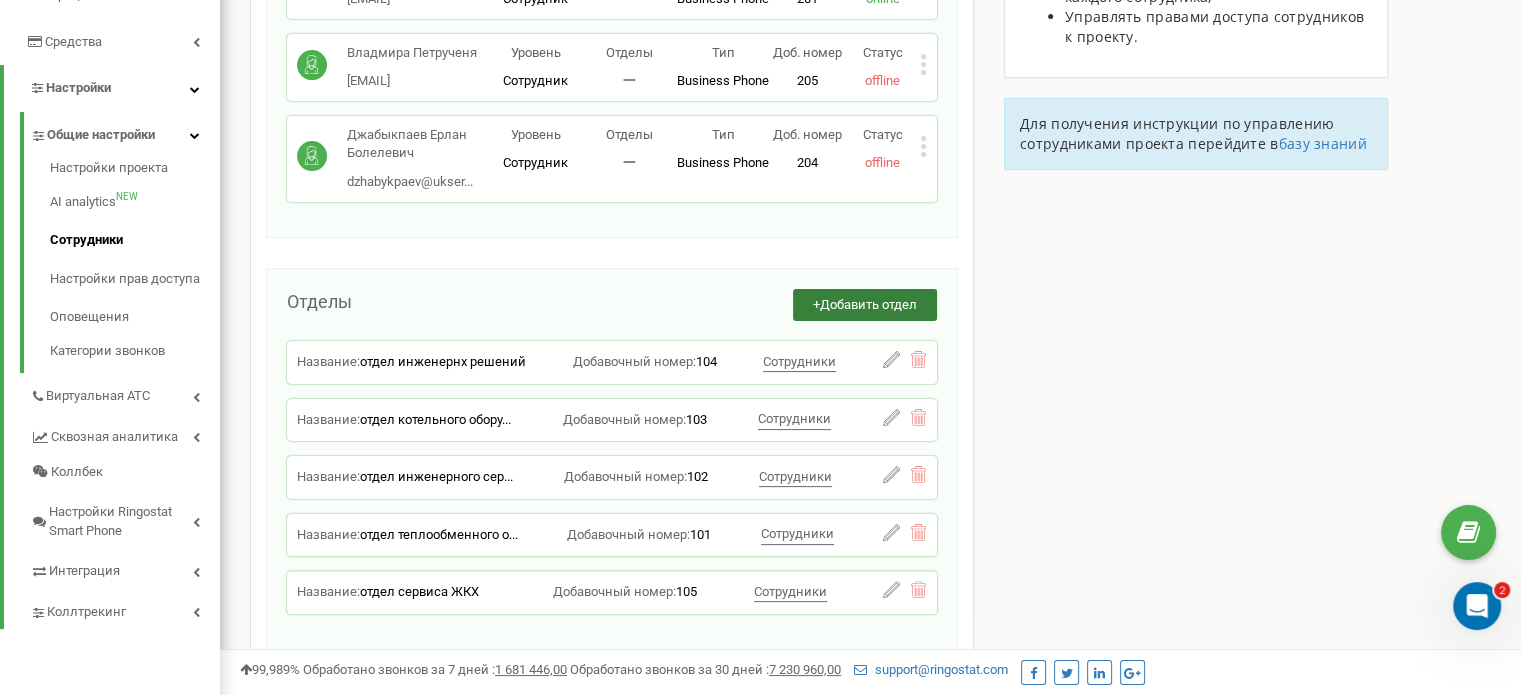 click on "Добавить отдел" at bounding box center (868, 304) 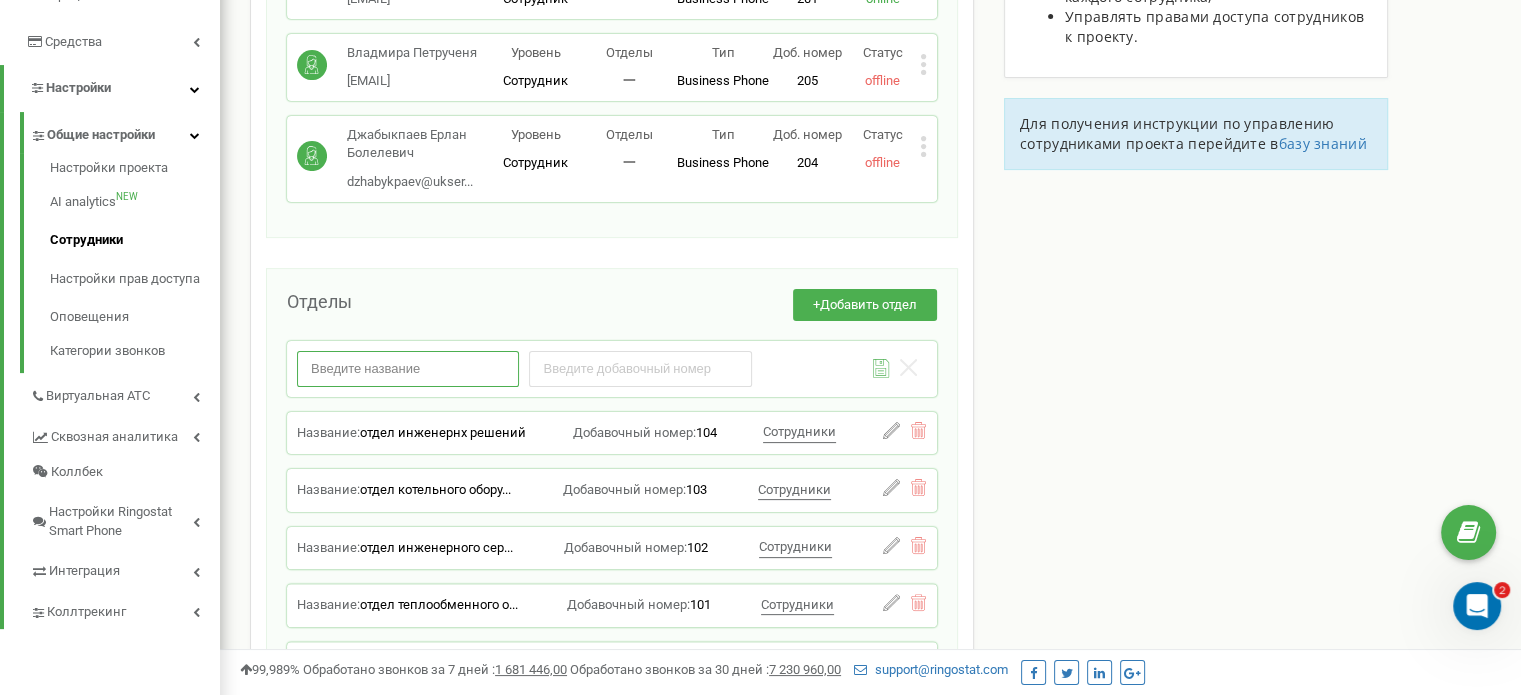 click at bounding box center [408, 368] 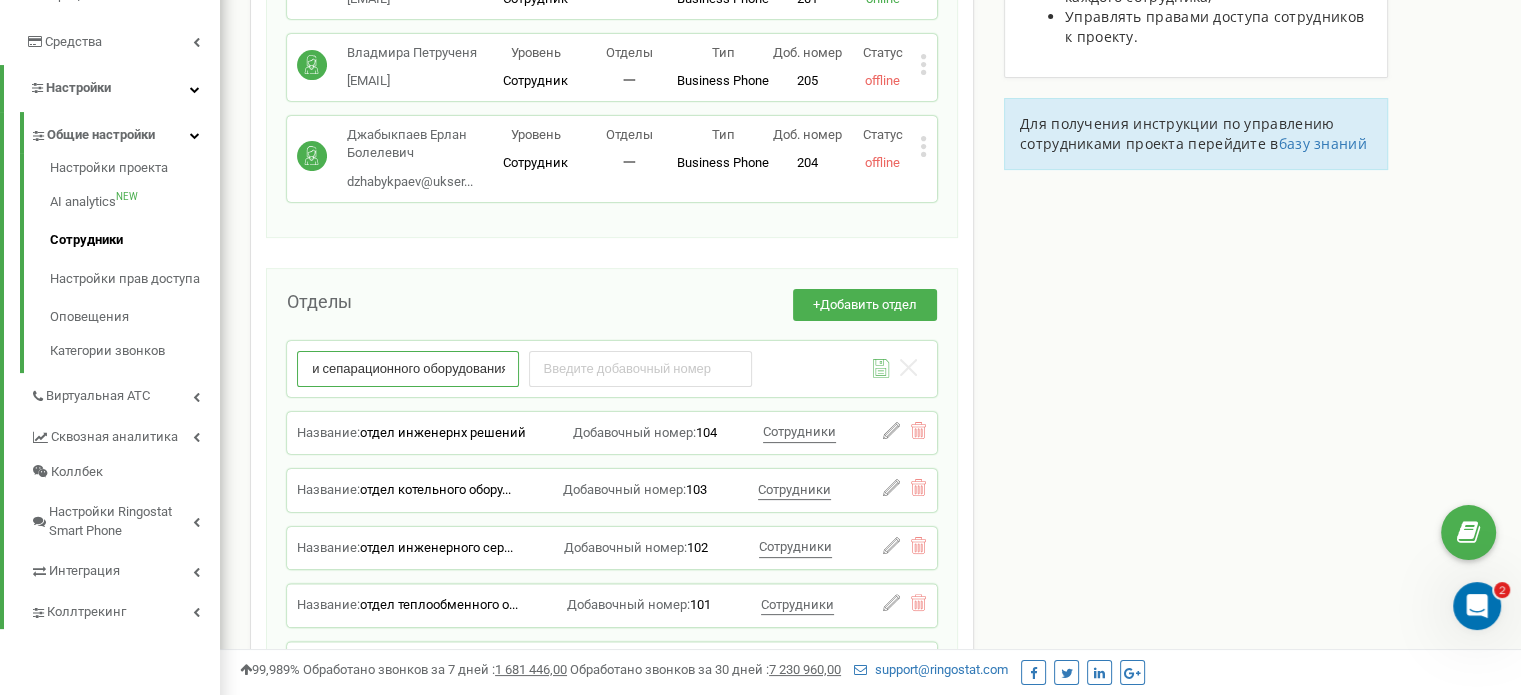 scroll, scrollTop: 0, scrollLeft: 126, axis: horizontal 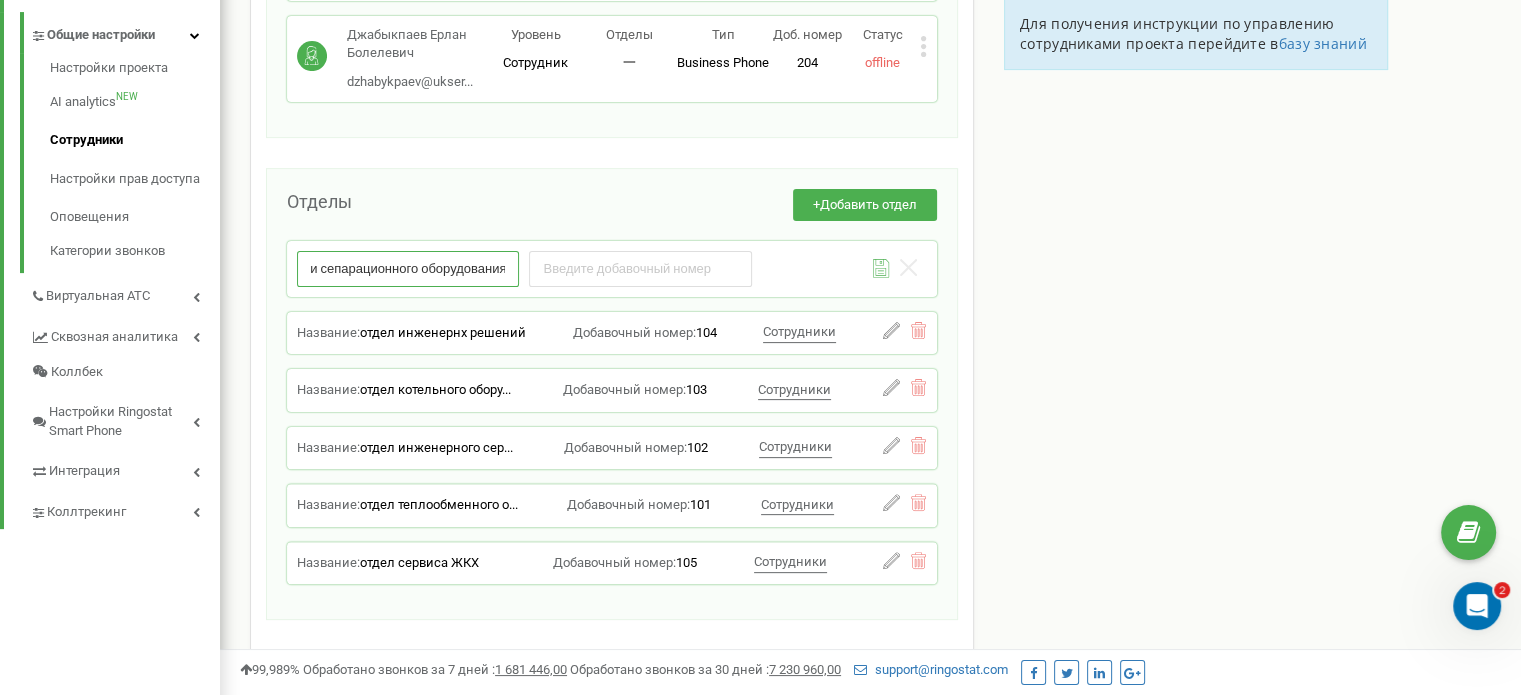 type on "Отдел декантерного и сепарационного оборудования" 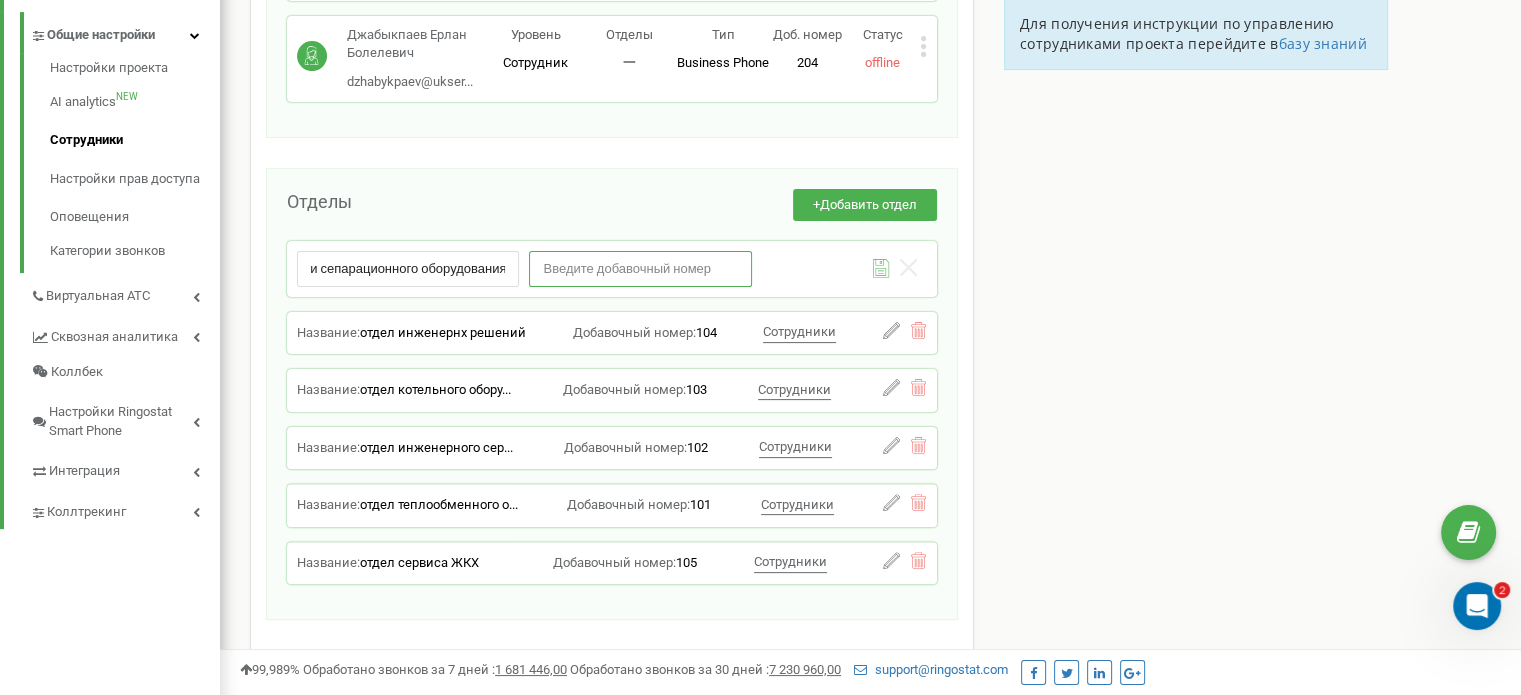scroll, scrollTop: 0, scrollLeft: 0, axis: both 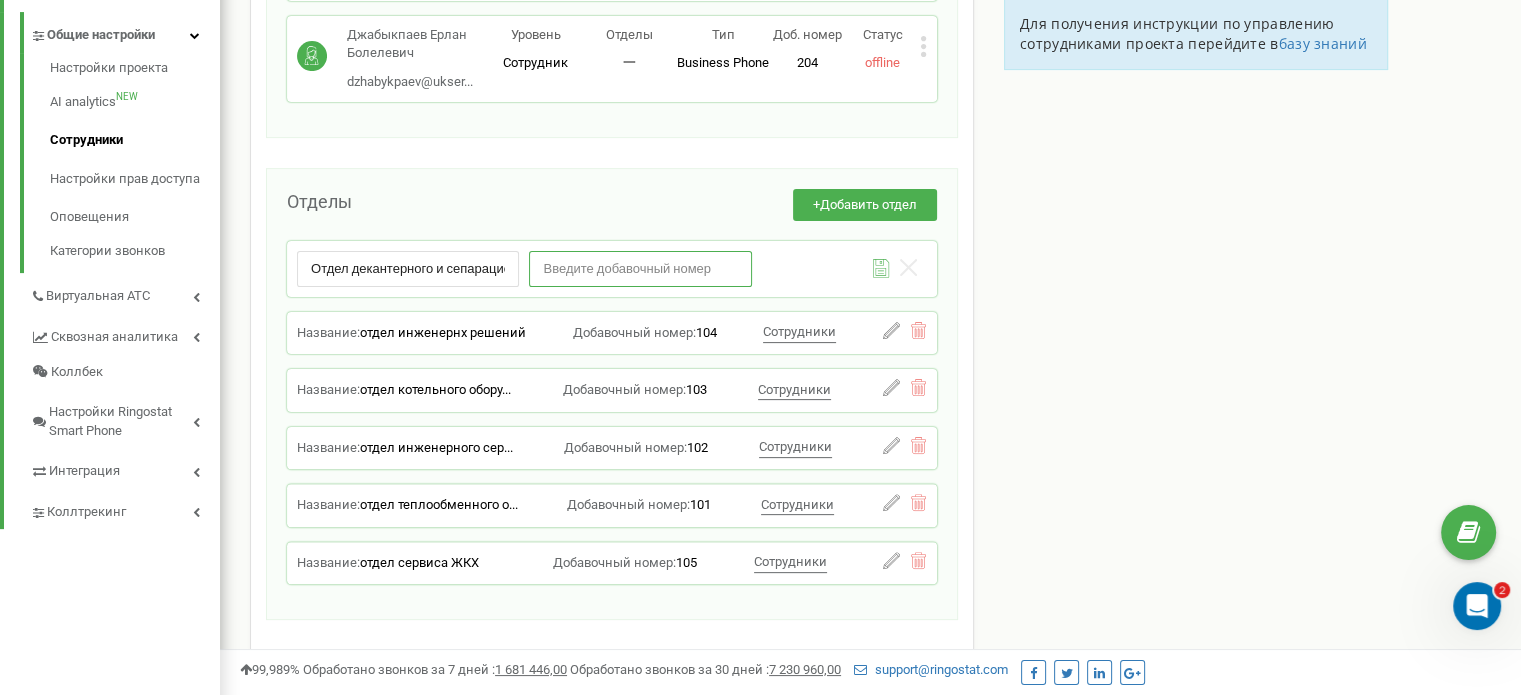 click at bounding box center (640, 268) 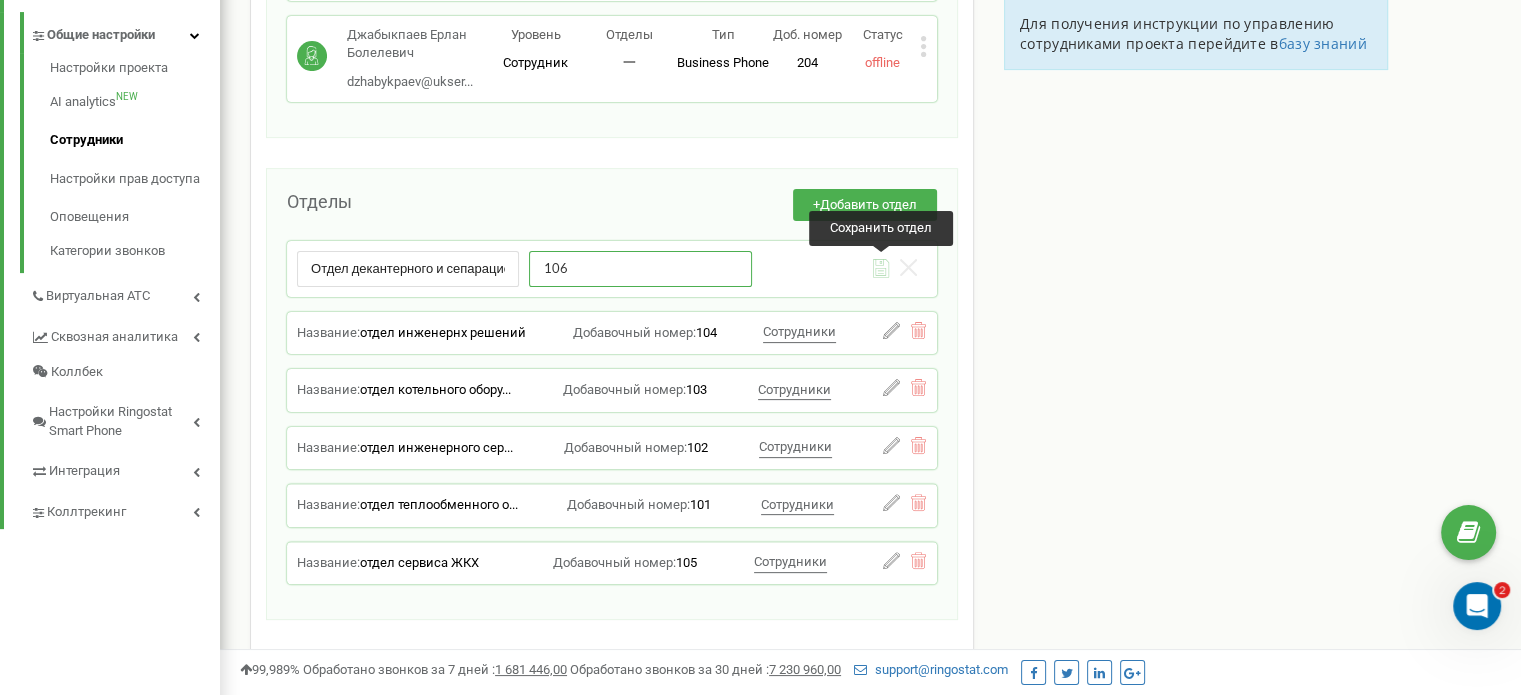 type on "106" 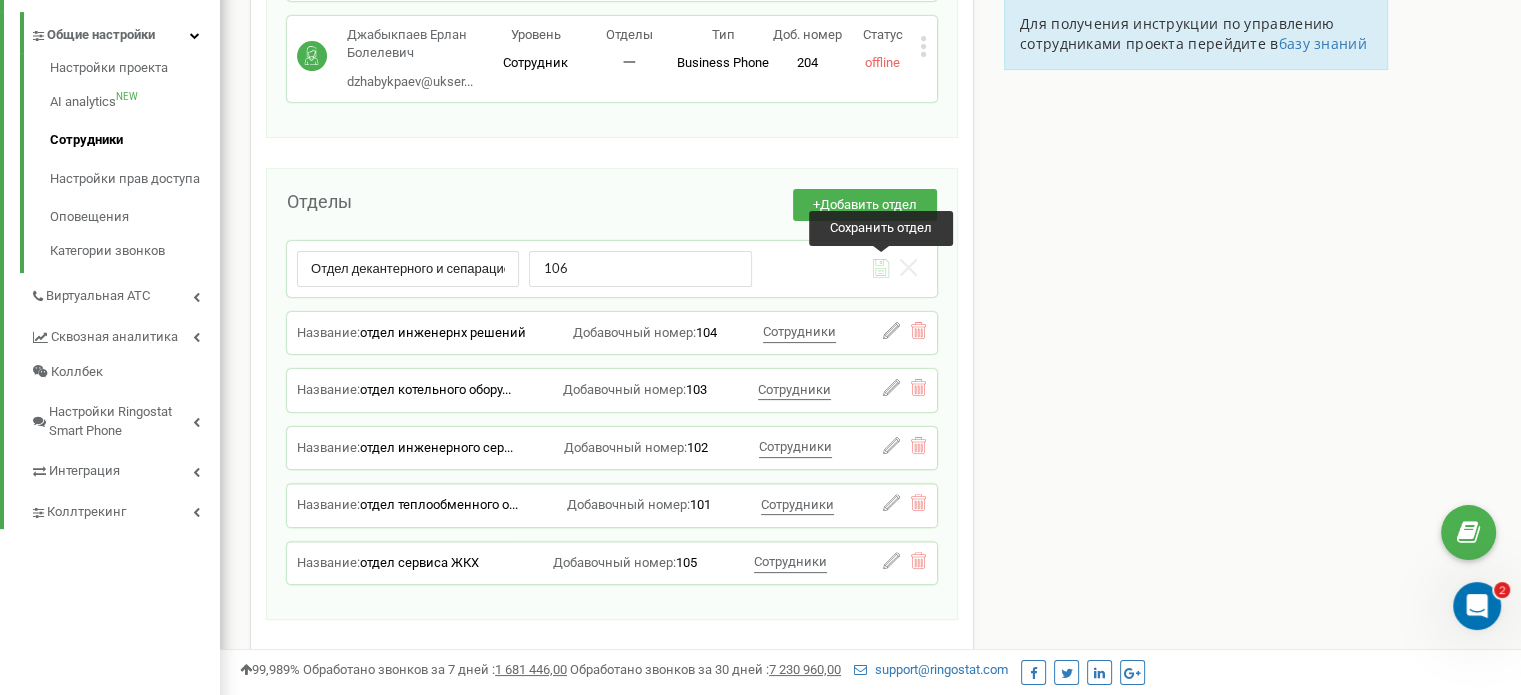 click 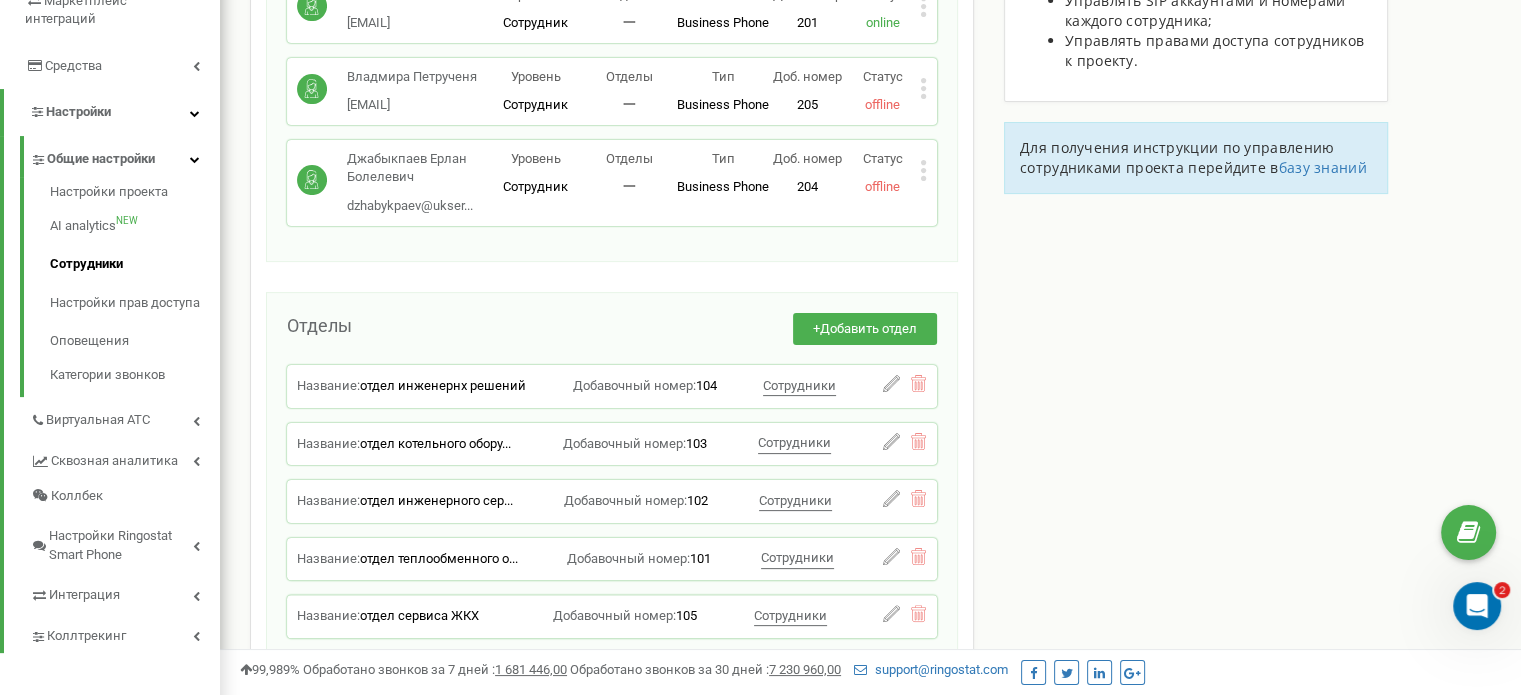 scroll, scrollTop: 200, scrollLeft: 0, axis: vertical 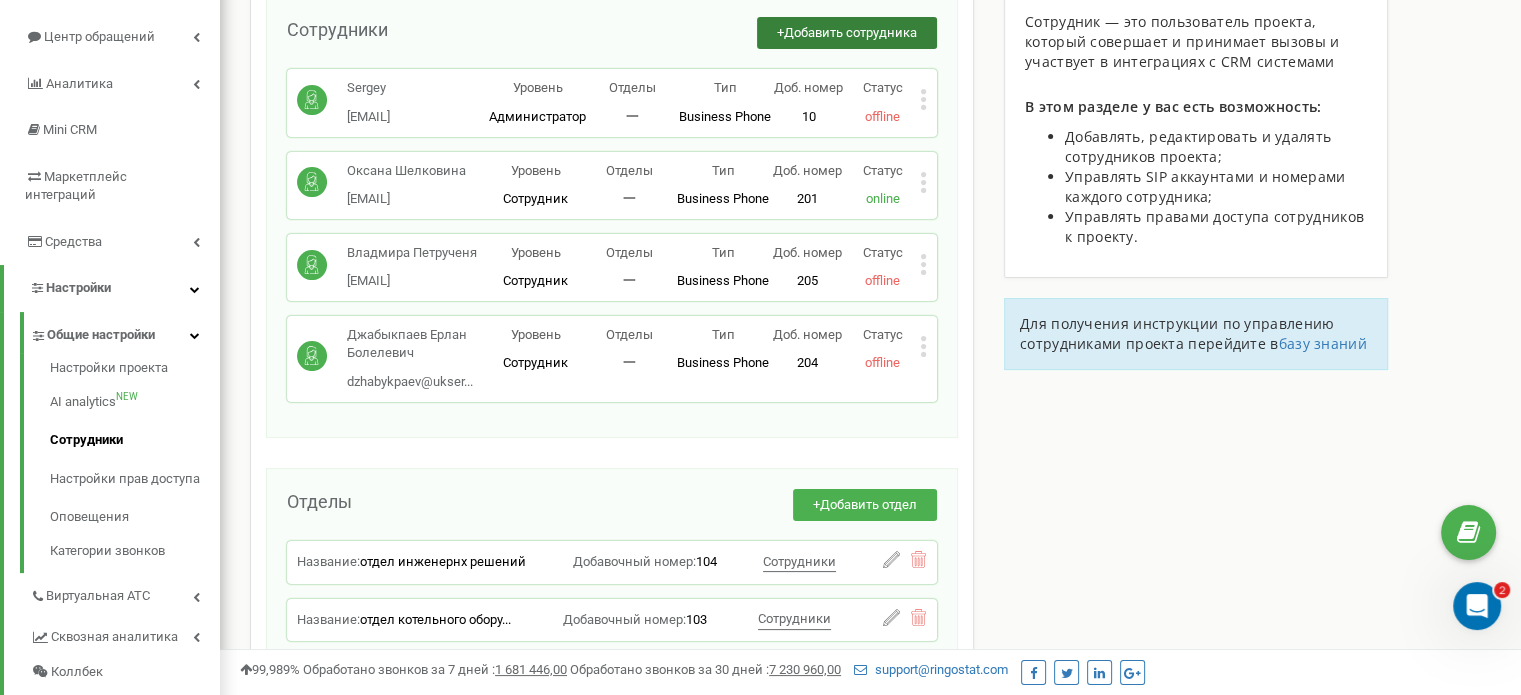 click on "Добавить сотрудника" at bounding box center (850, 32) 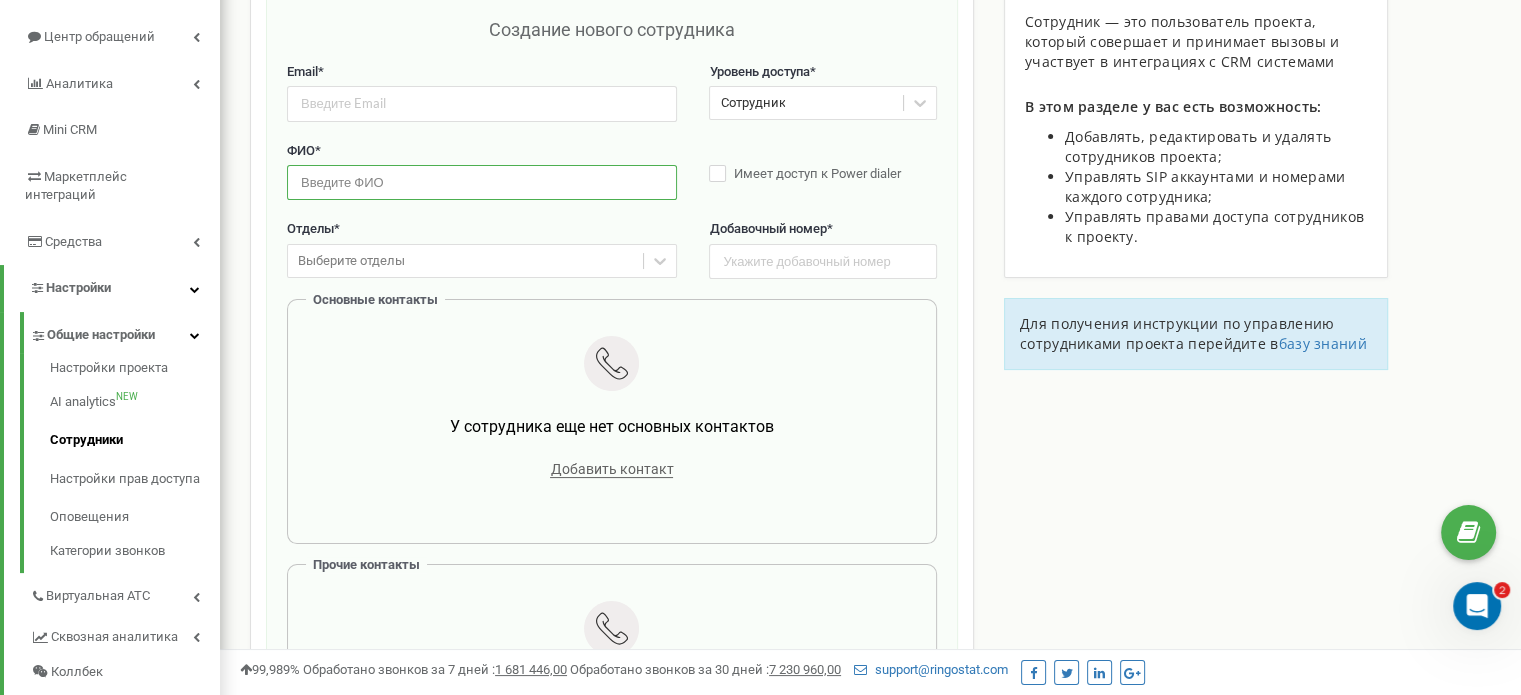 click at bounding box center [482, 182] 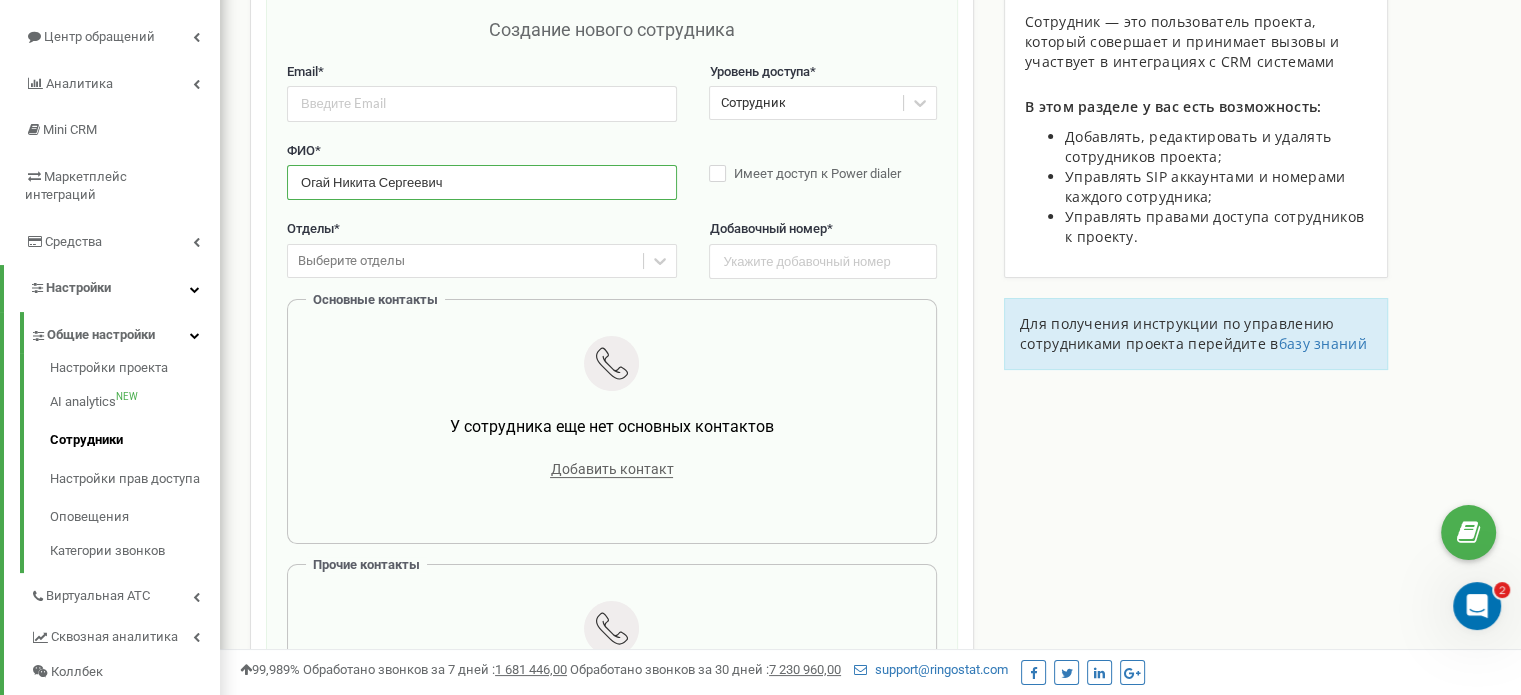 type on "Огай Никита Сергеевич" 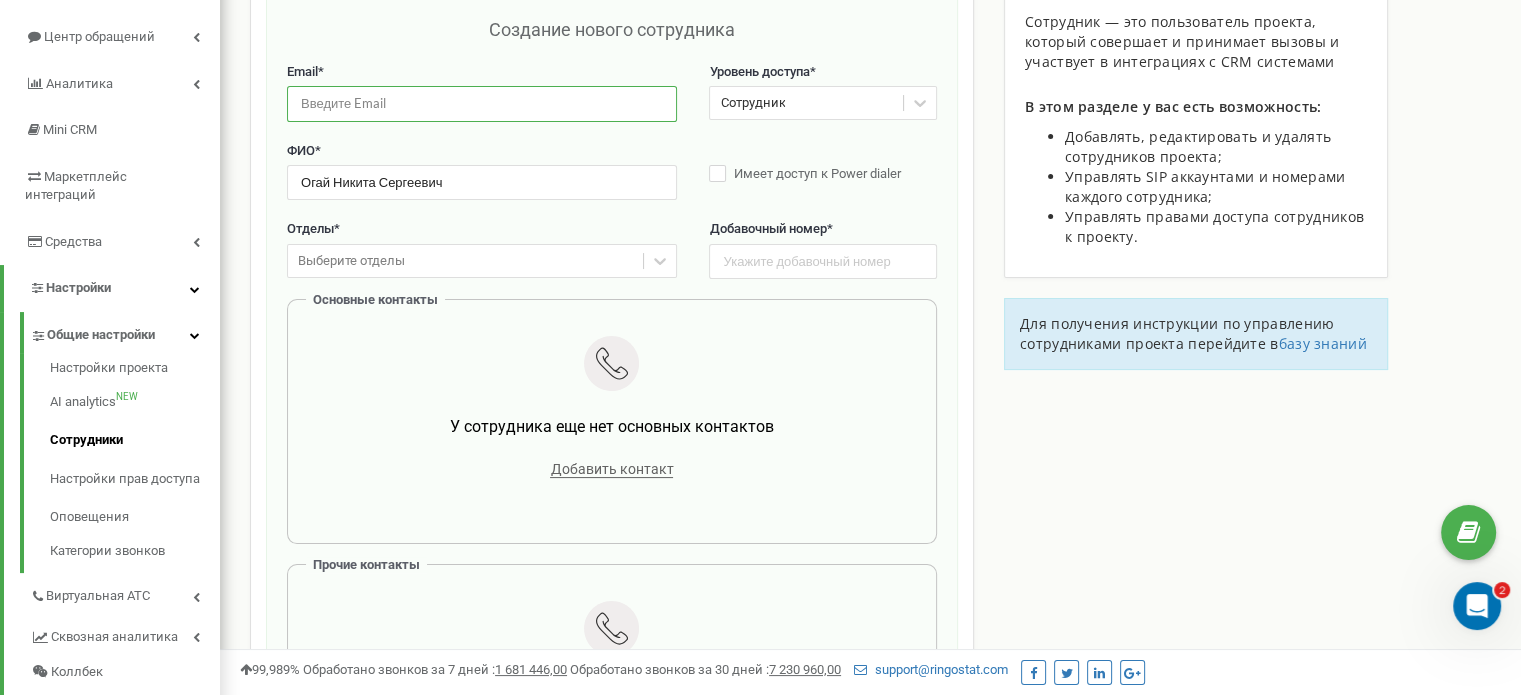 click at bounding box center (482, 103) 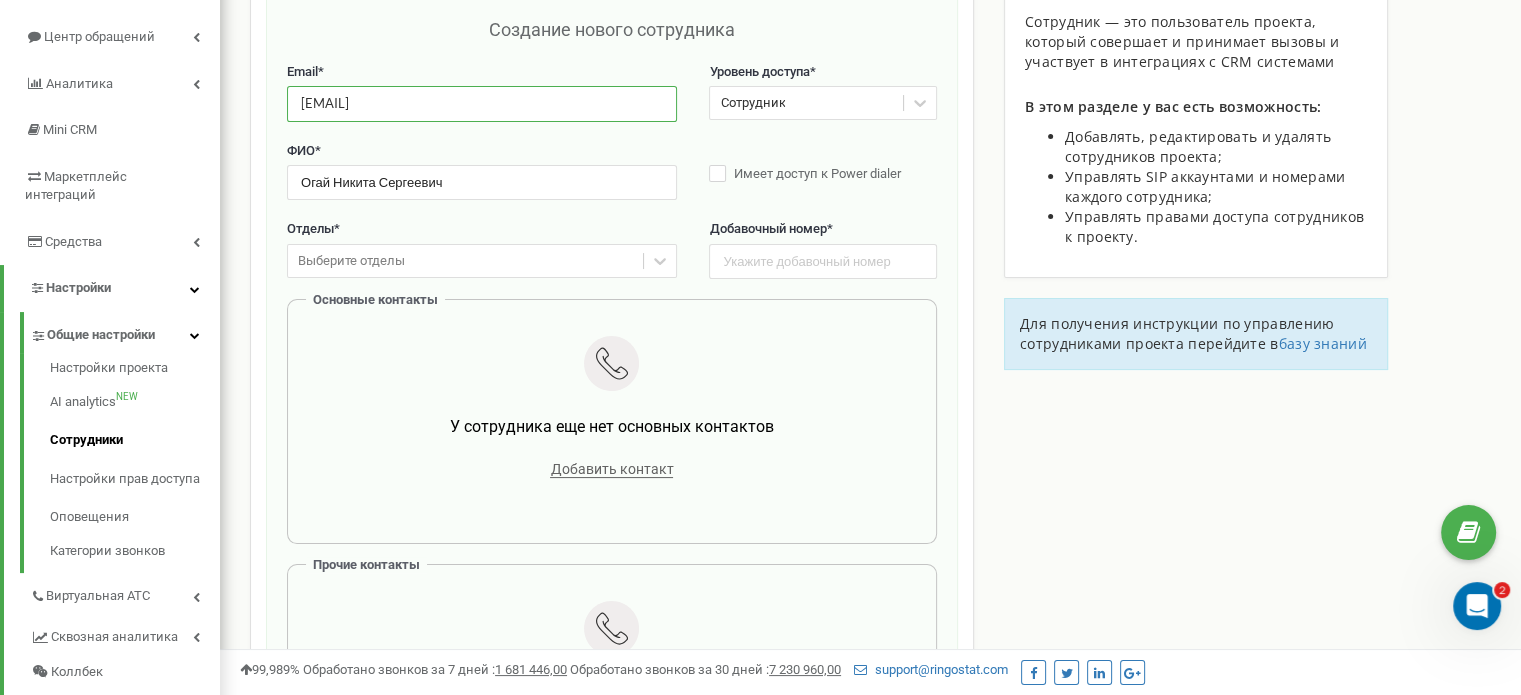 type on "ogay@ukservice.kz" 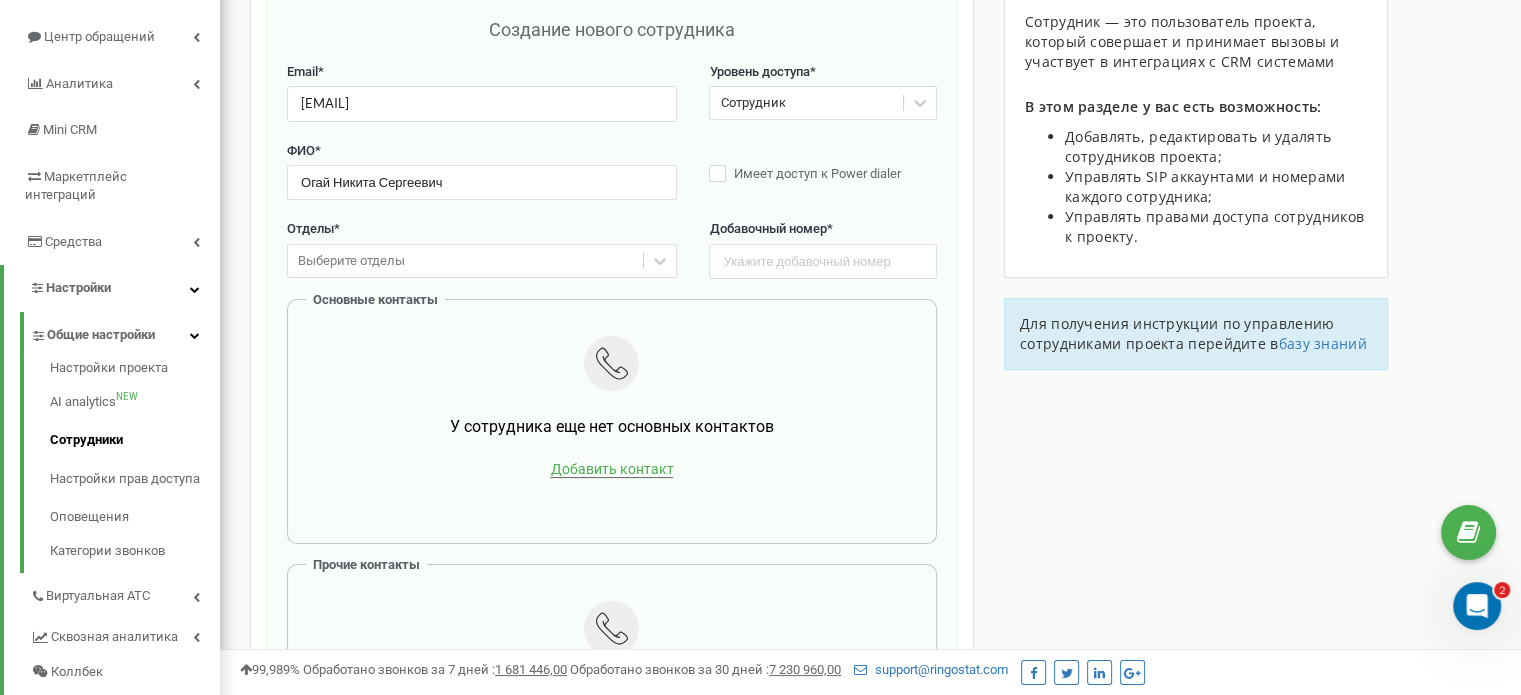click on "Добавить контакт" at bounding box center [611, 469] 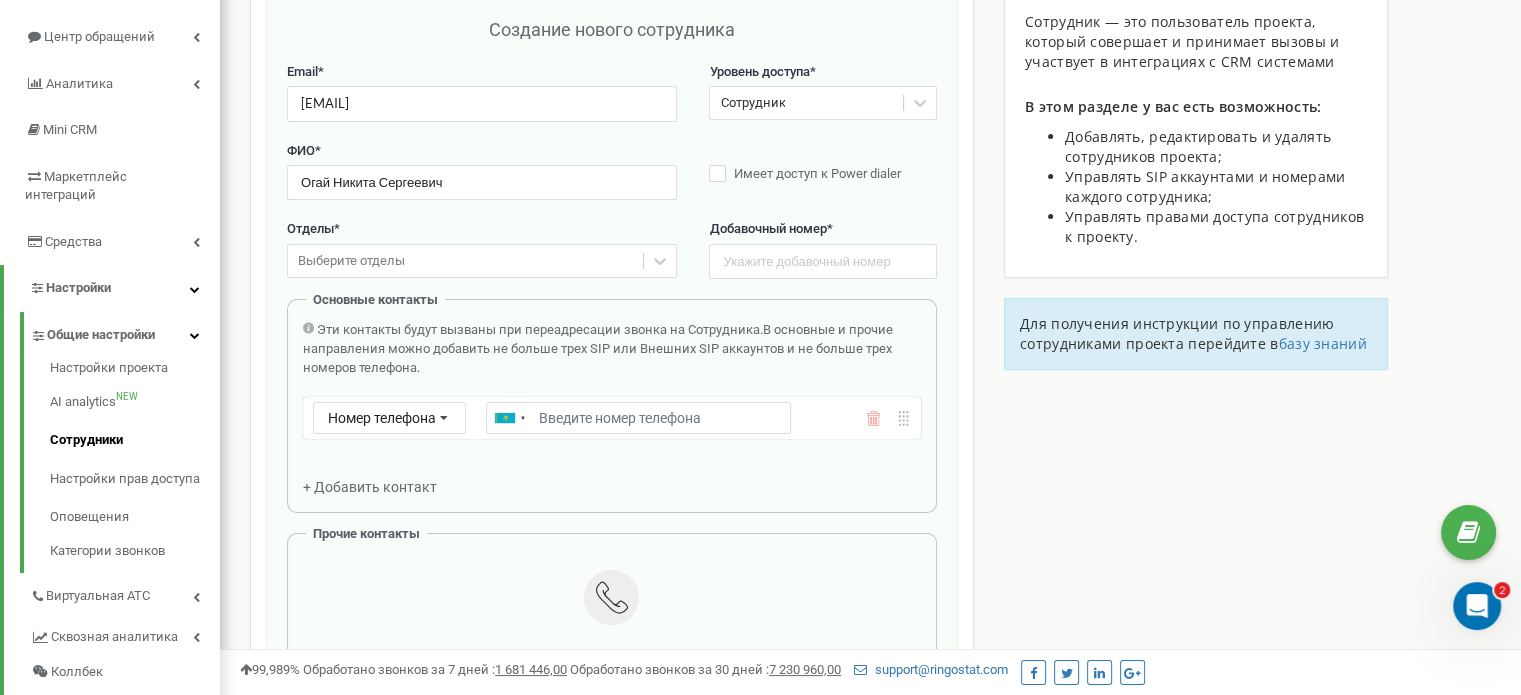 click on "Email *" at bounding box center [638, 418] 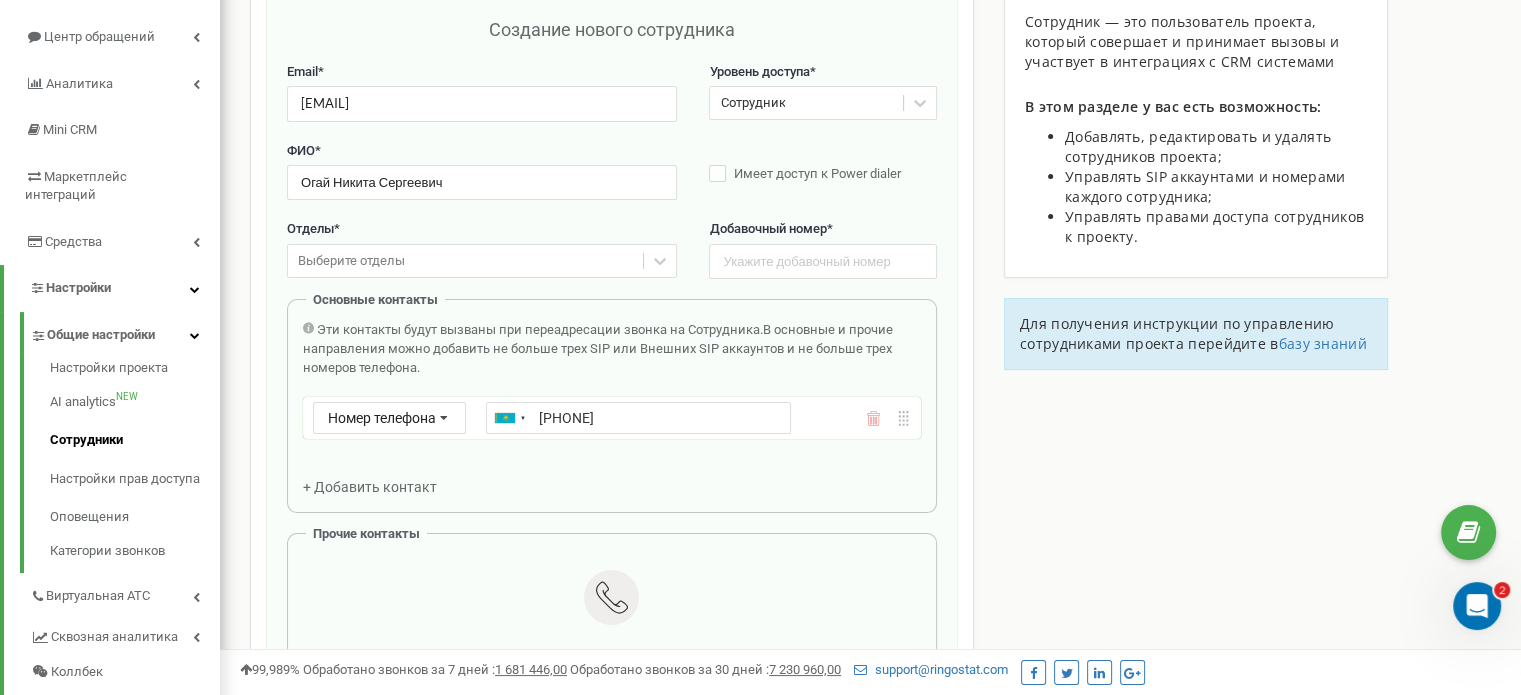 click on "87051993344" at bounding box center [638, 418] 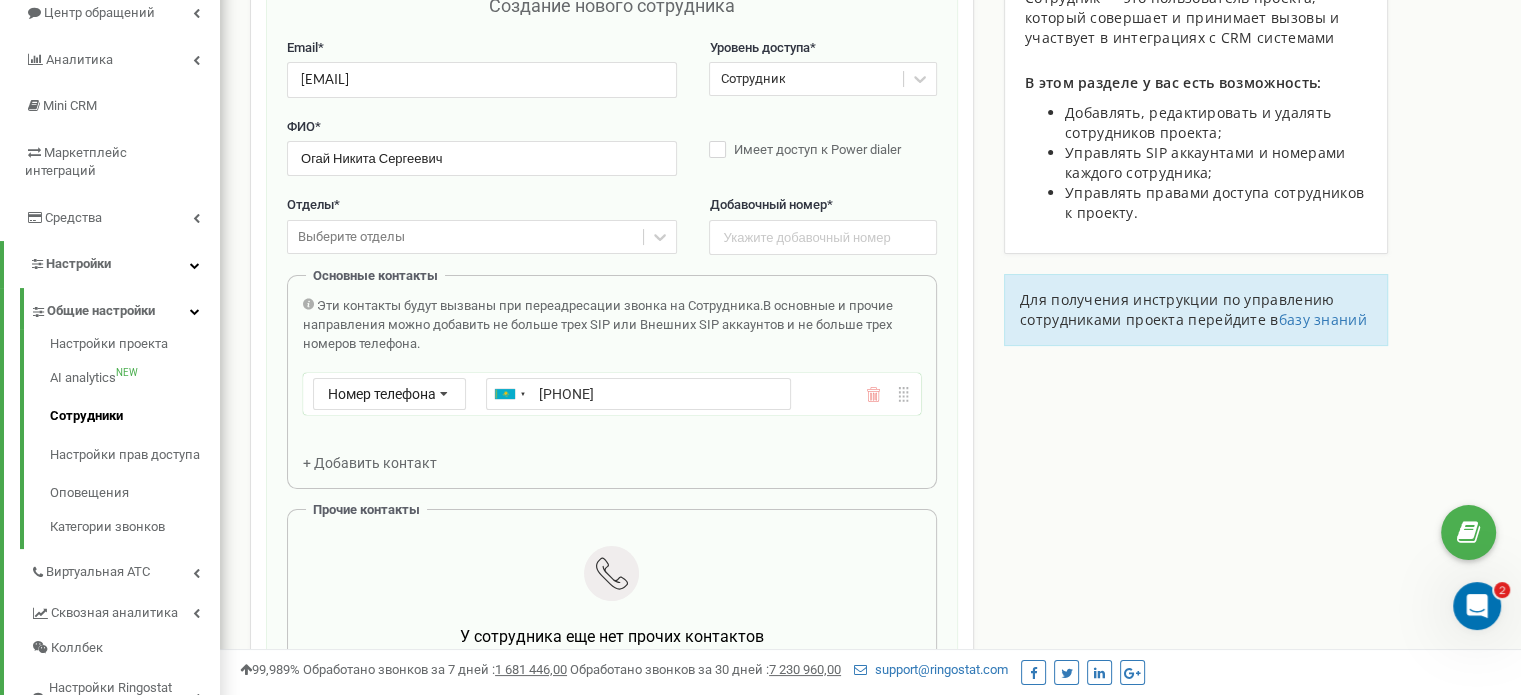 scroll, scrollTop: 200, scrollLeft: 0, axis: vertical 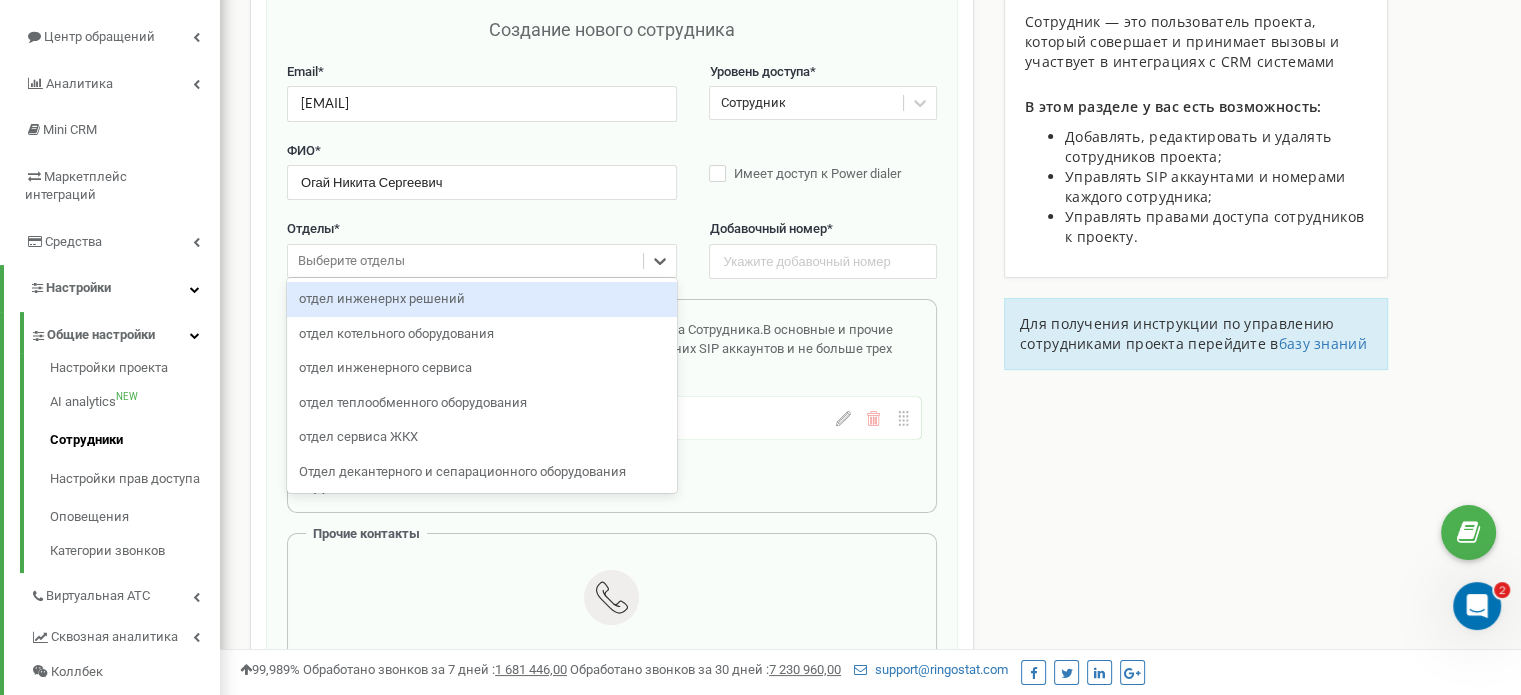 click on "Выберите отделы" at bounding box center [465, 261] 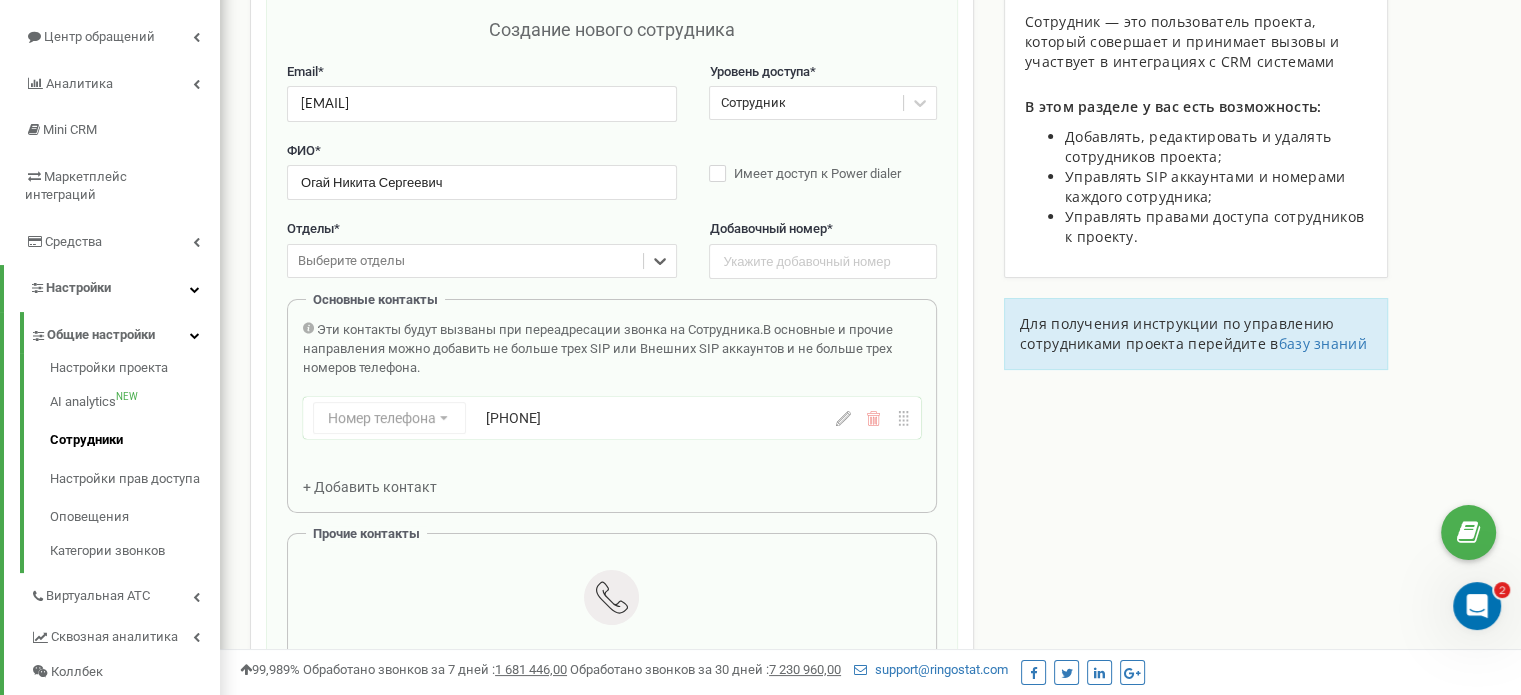 click on "Выберите отделы" at bounding box center (465, 261) 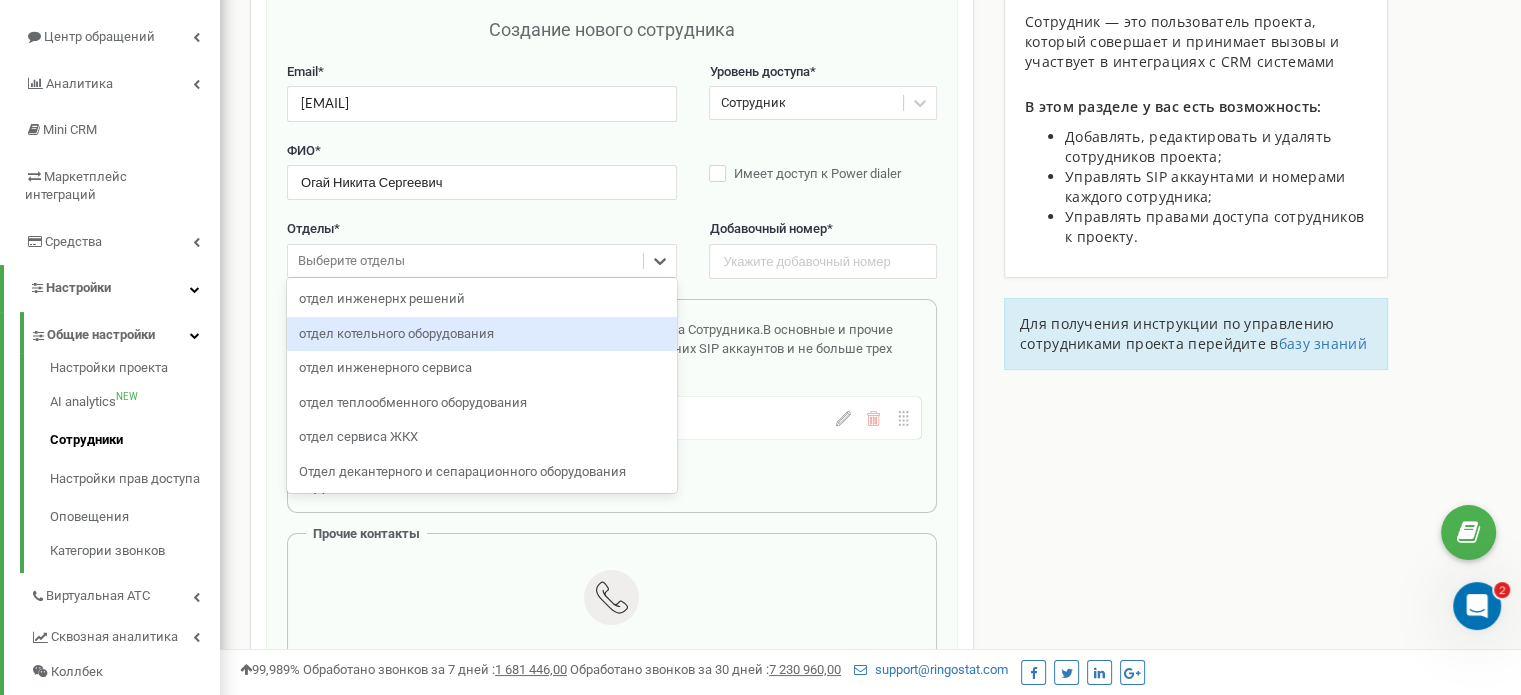 click on "отдел котельного оборудования" at bounding box center [482, 334] 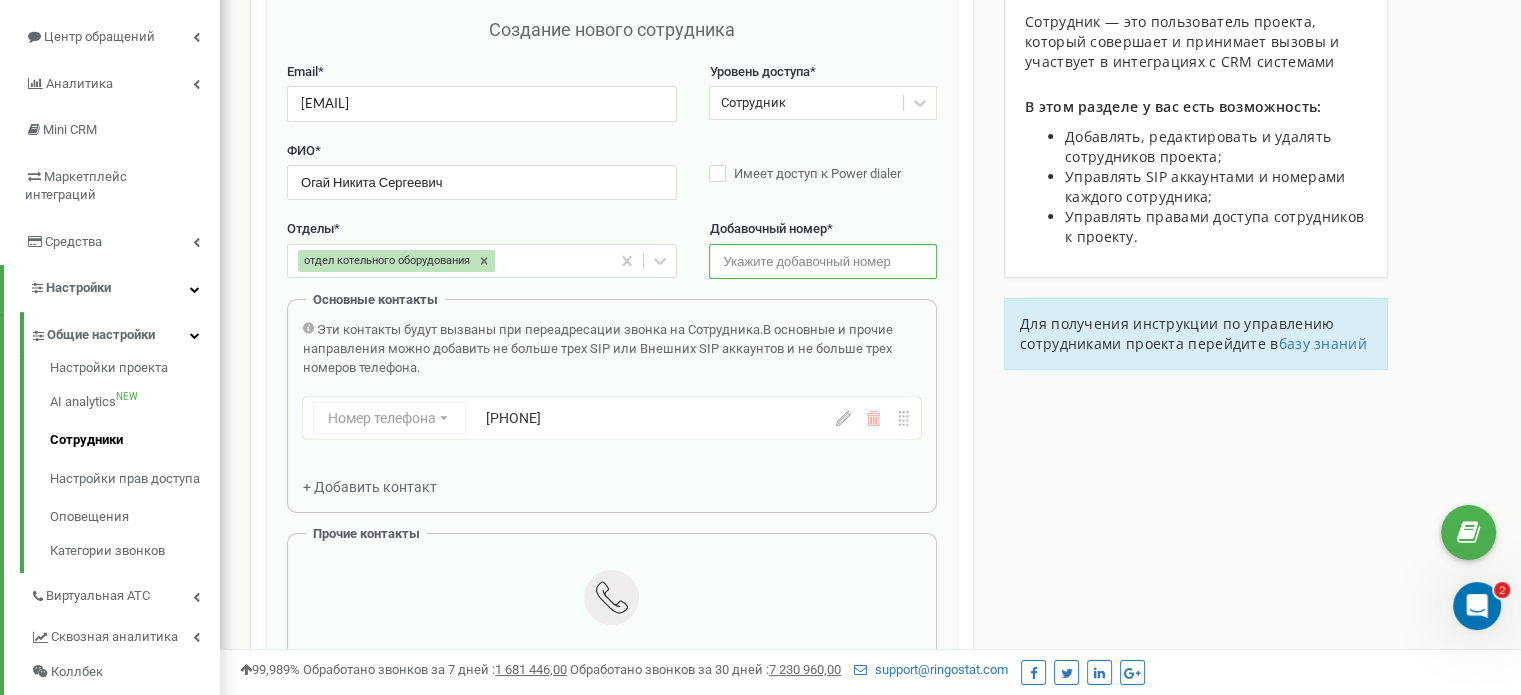 click at bounding box center (822, 261) 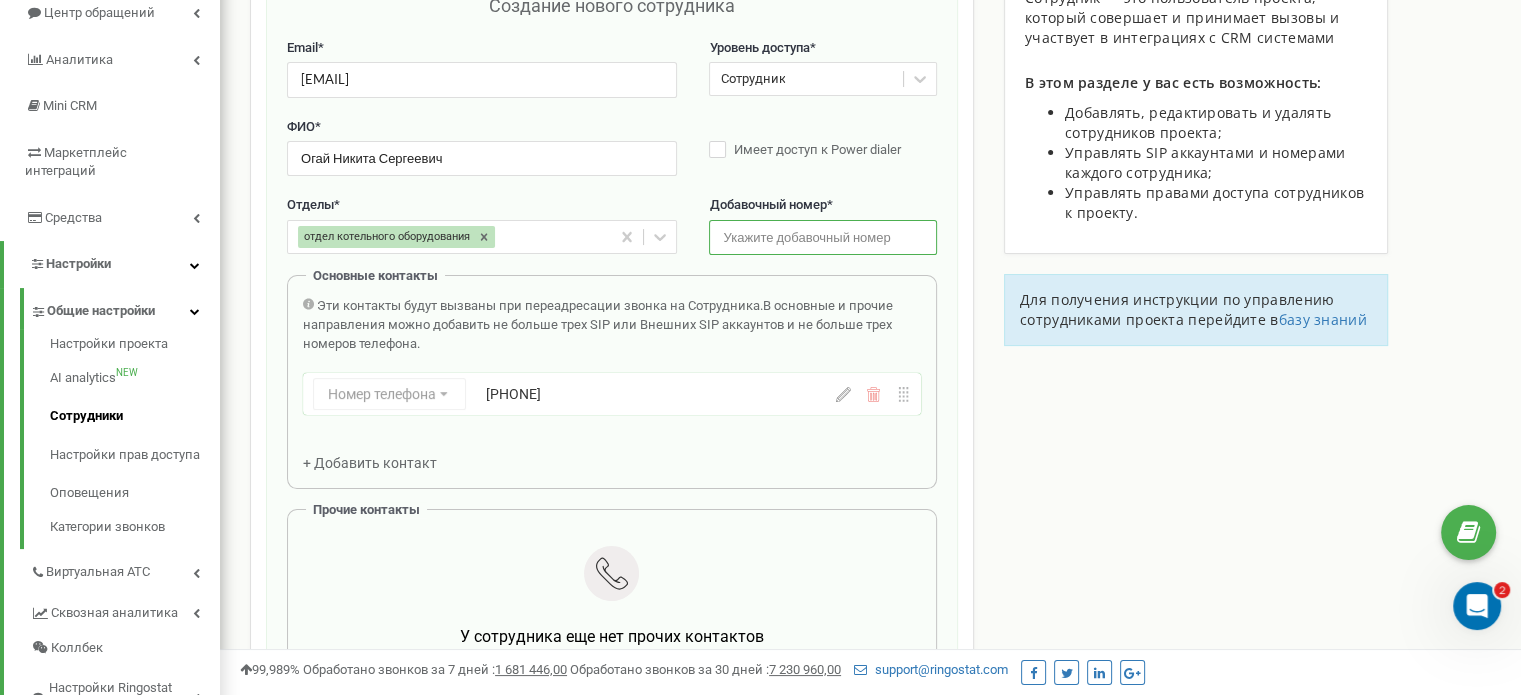 scroll, scrollTop: 100, scrollLeft: 0, axis: vertical 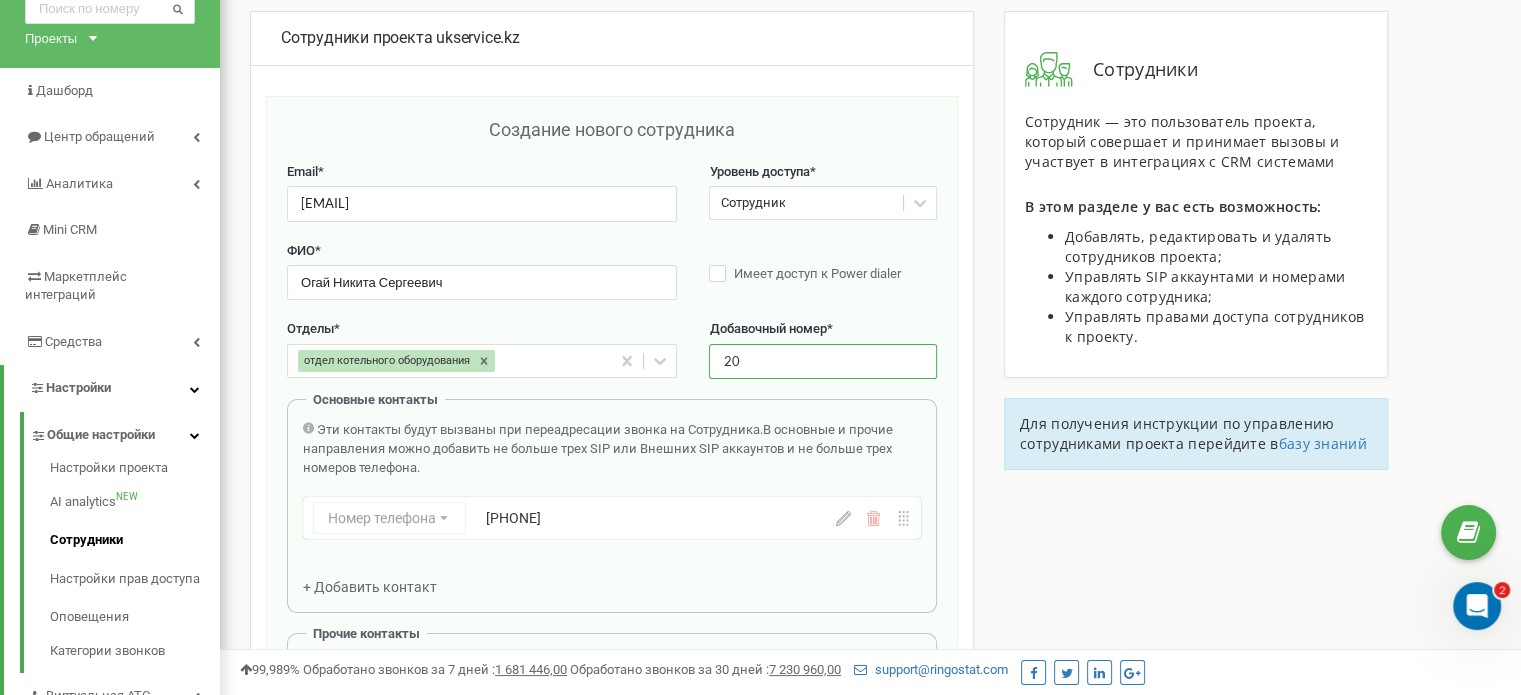 type on "2" 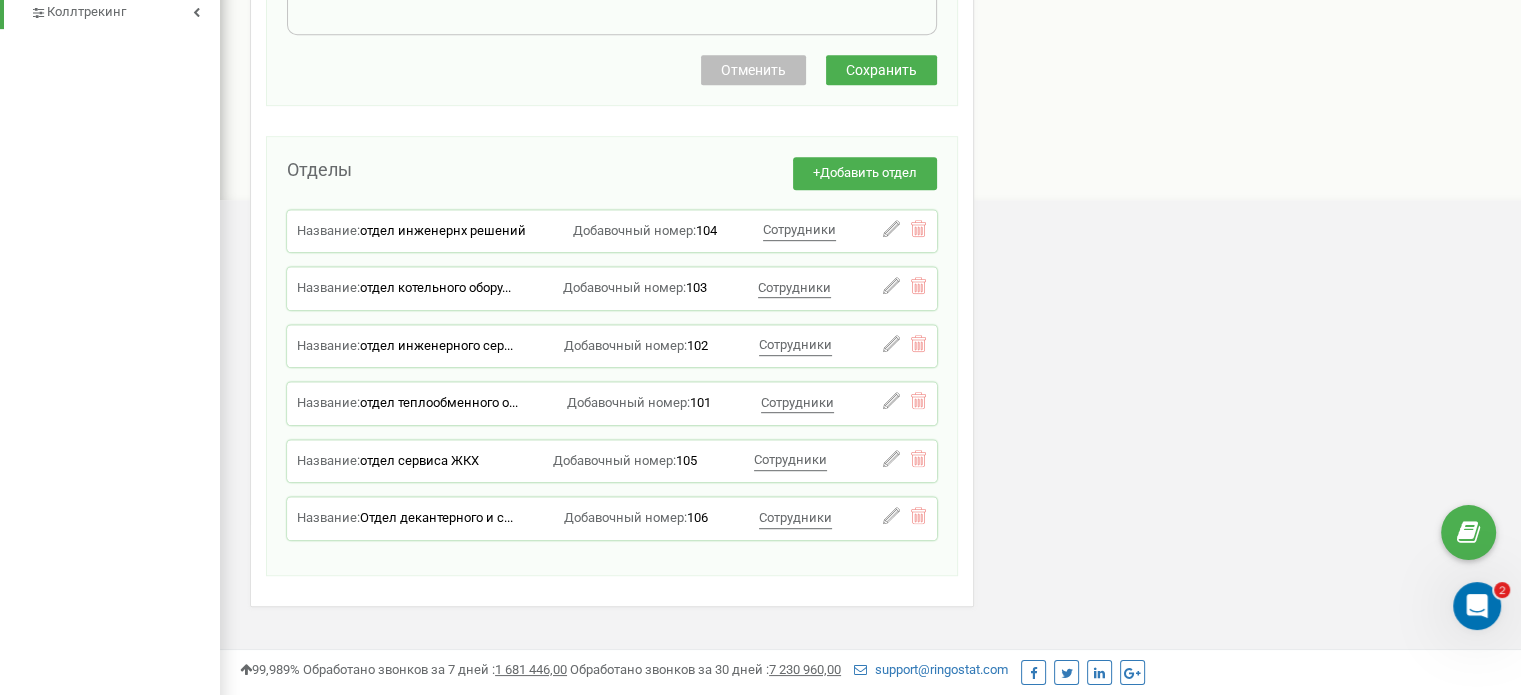 type on "206" 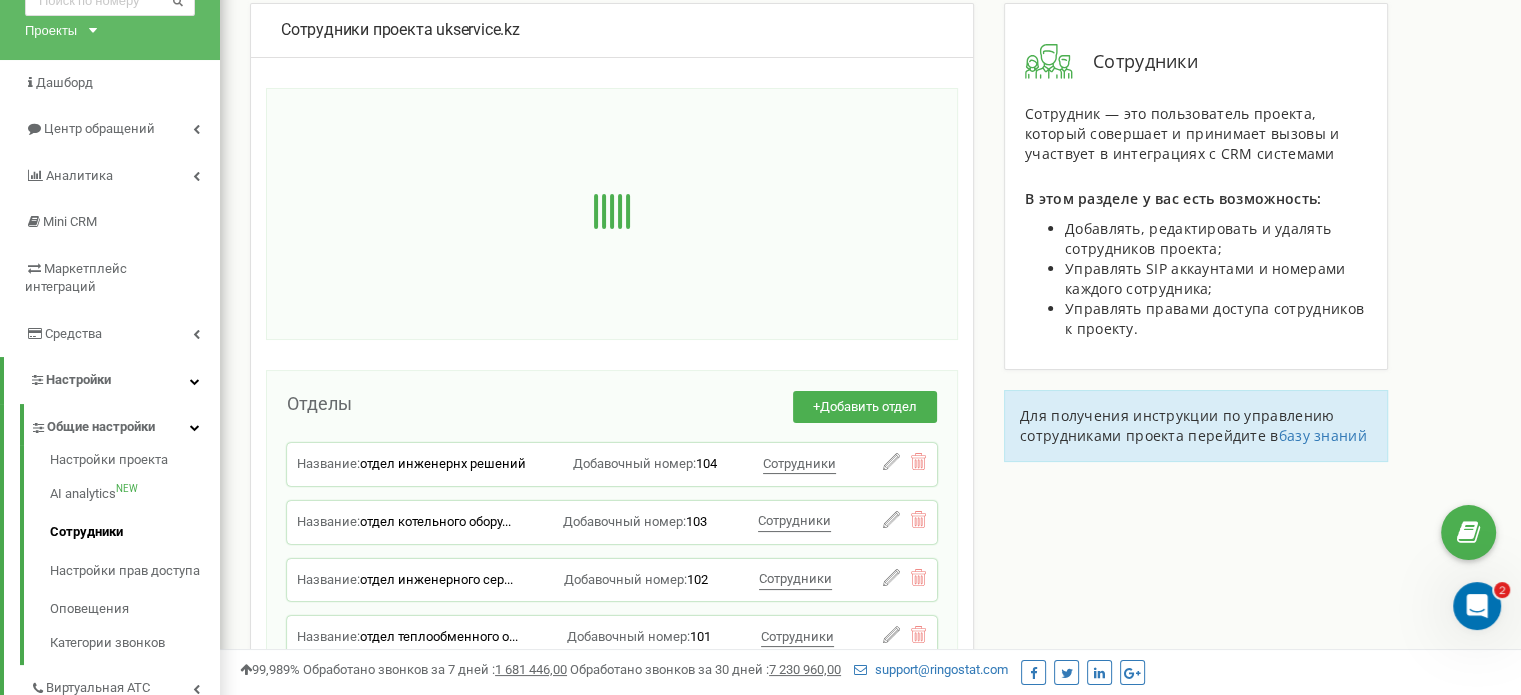 scroll, scrollTop: 104, scrollLeft: 0, axis: vertical 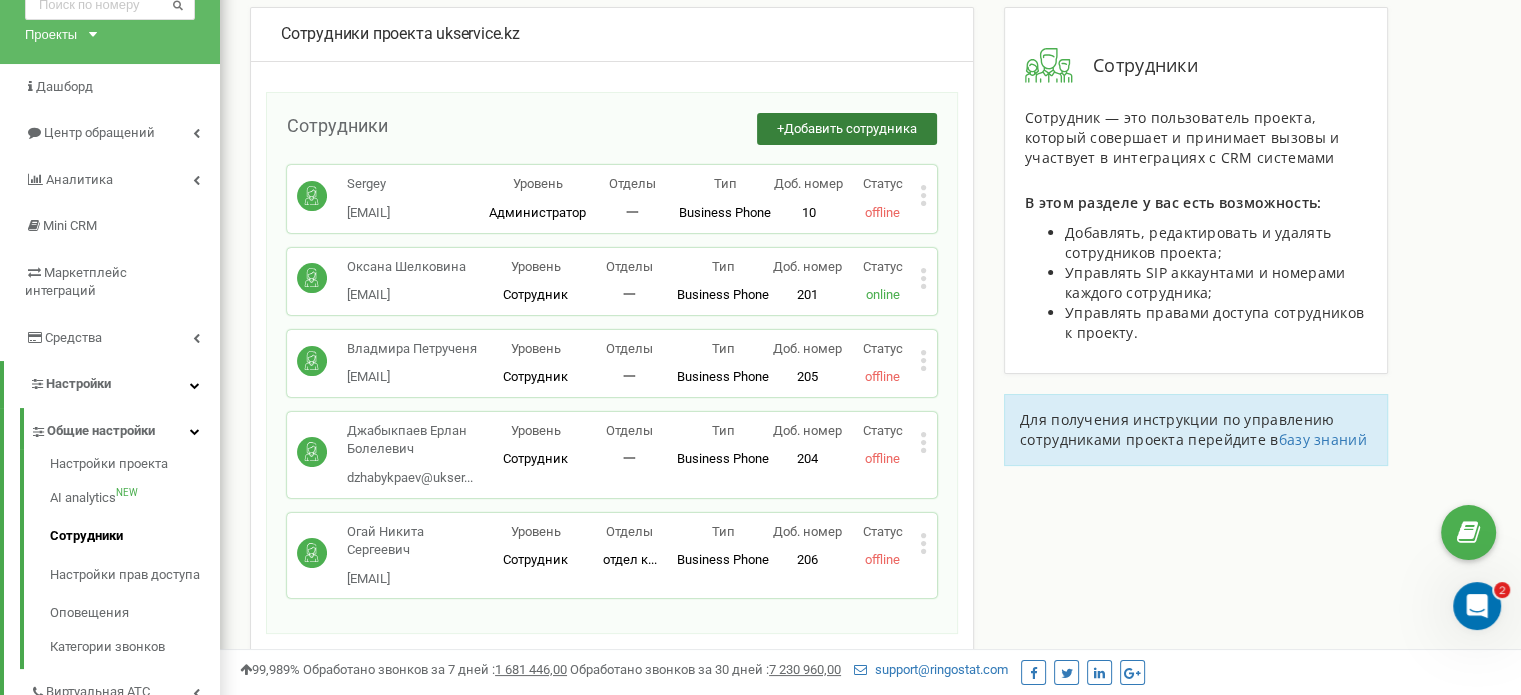 click on "Добавить сотрудника" at bounding box center [850, 128] 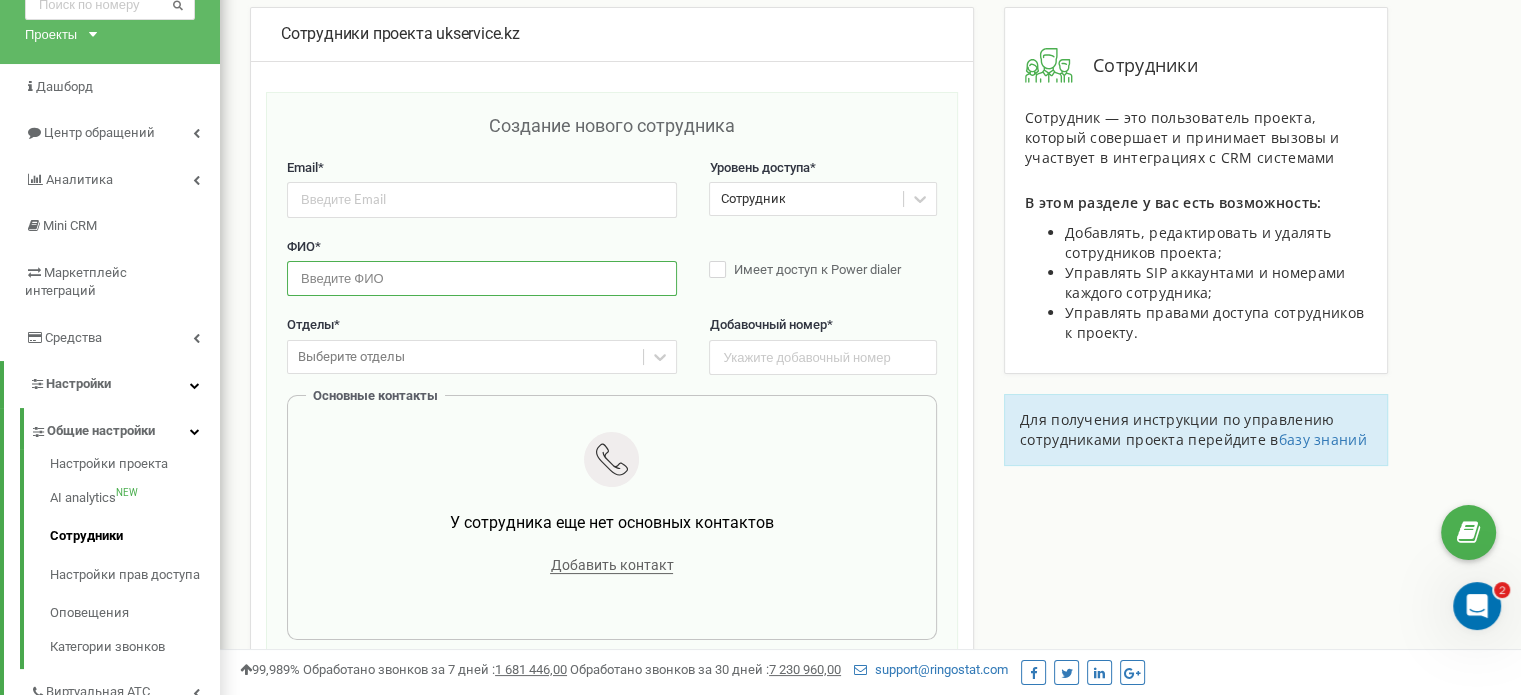 click at bounding box center (482, 278) 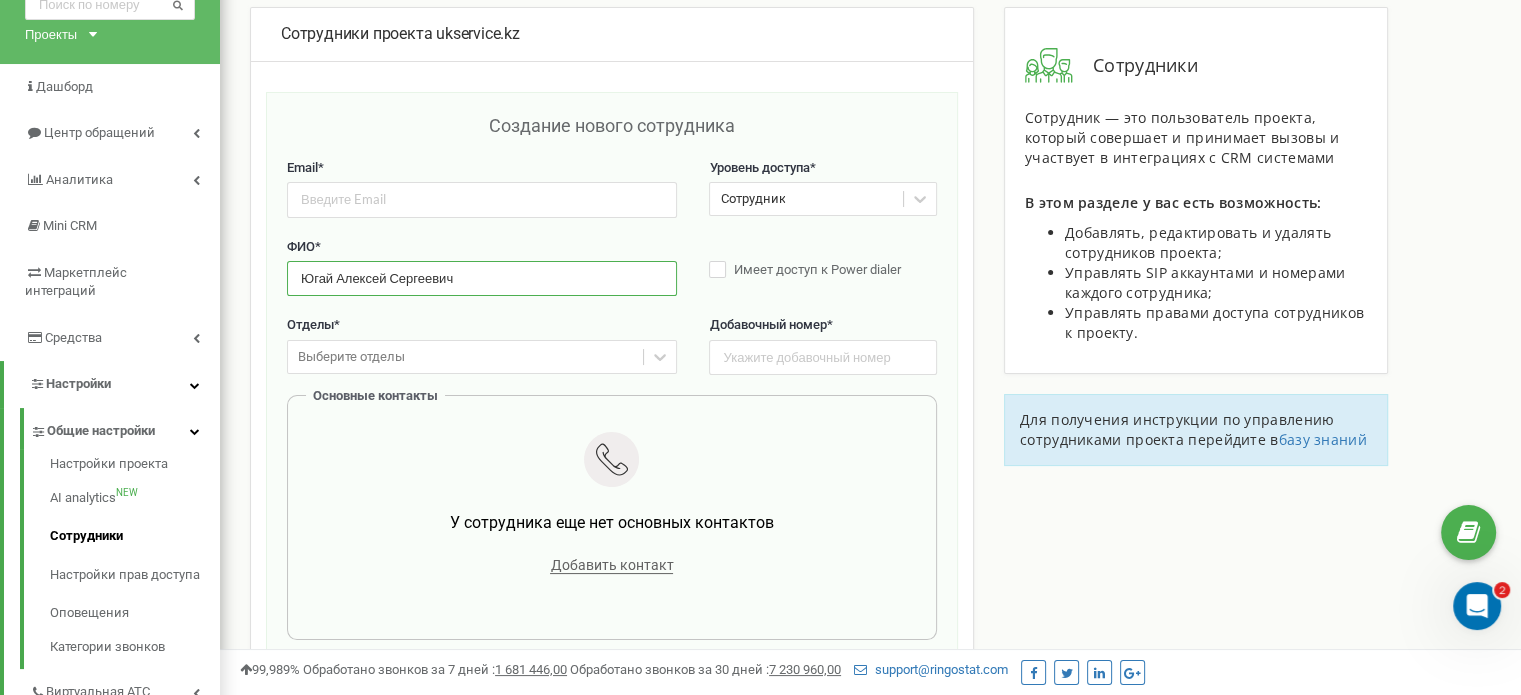 type on "Югай Алексей Сергеевич" 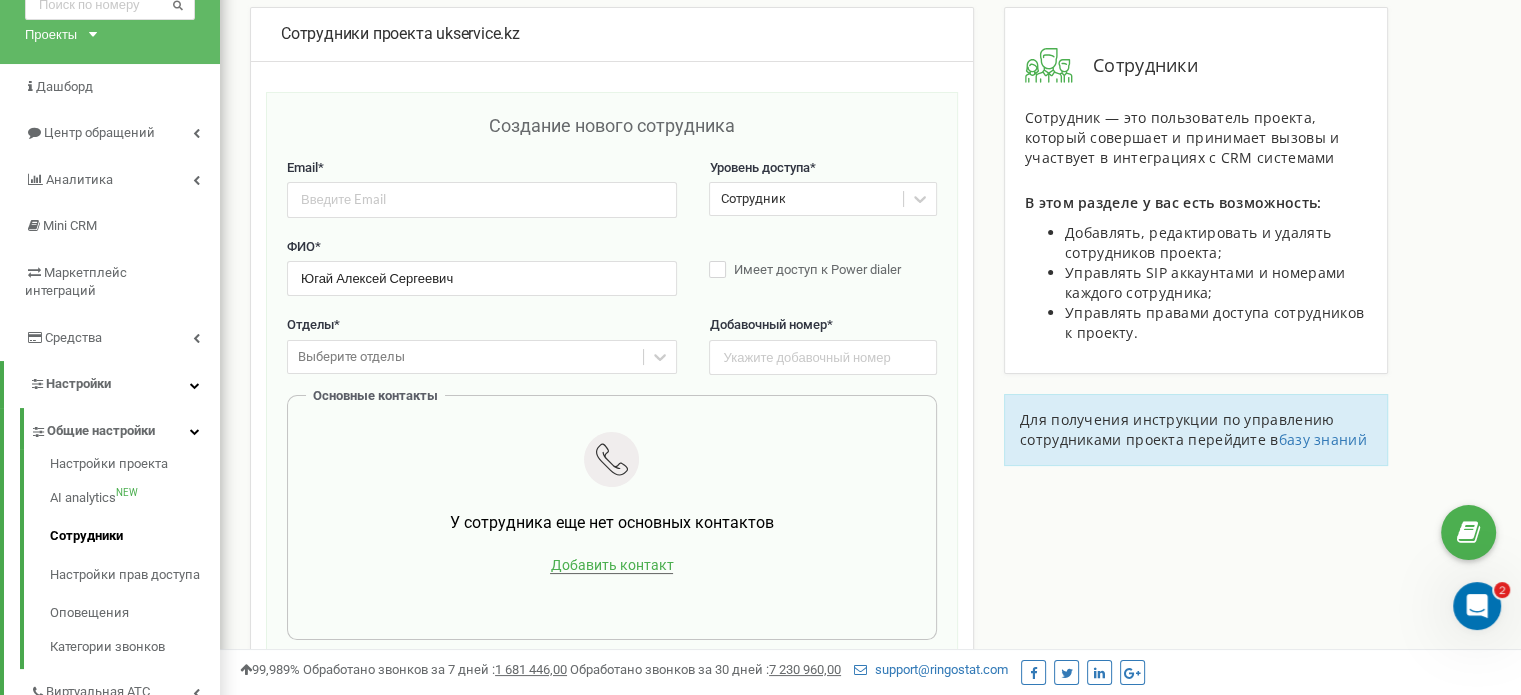 click on "Добавить контакт" at bounding box center [611, 565] 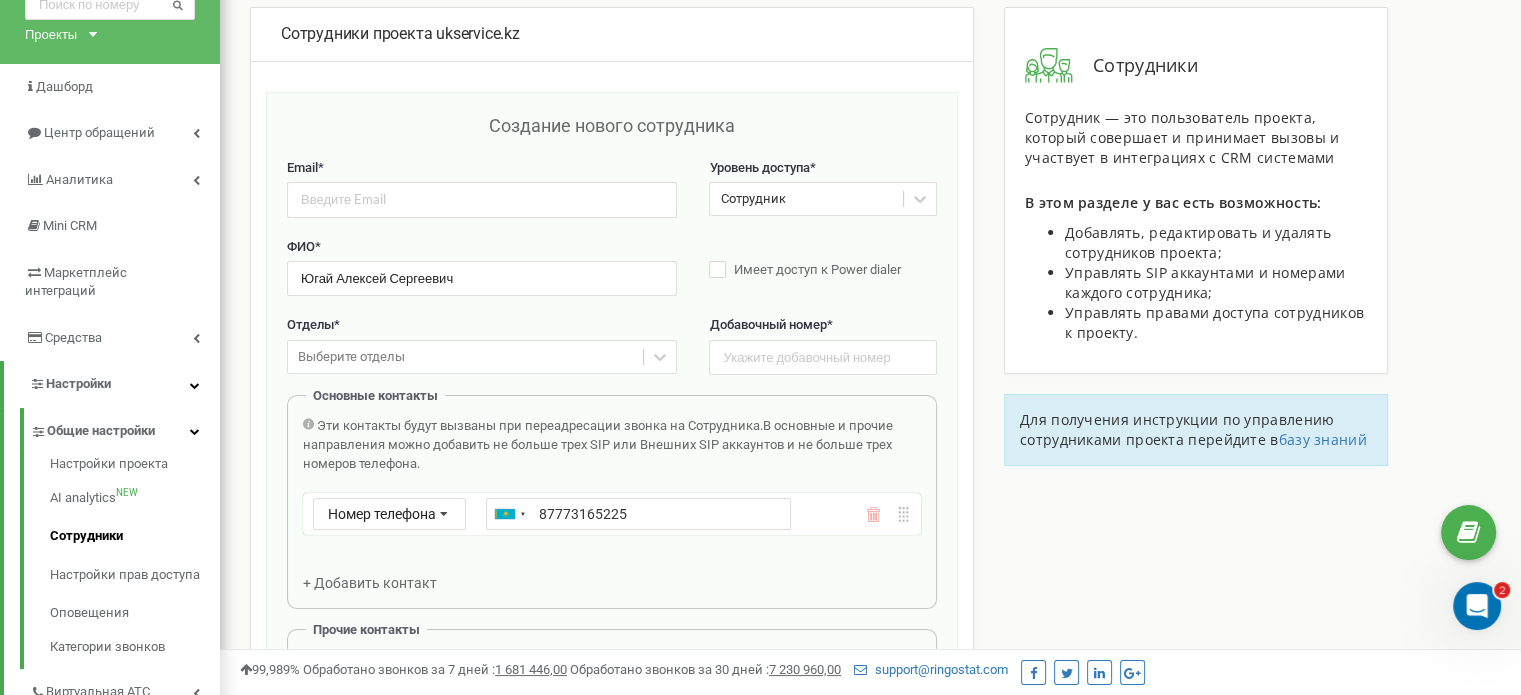 click on "87773165225" at bounding box center [638, 514] 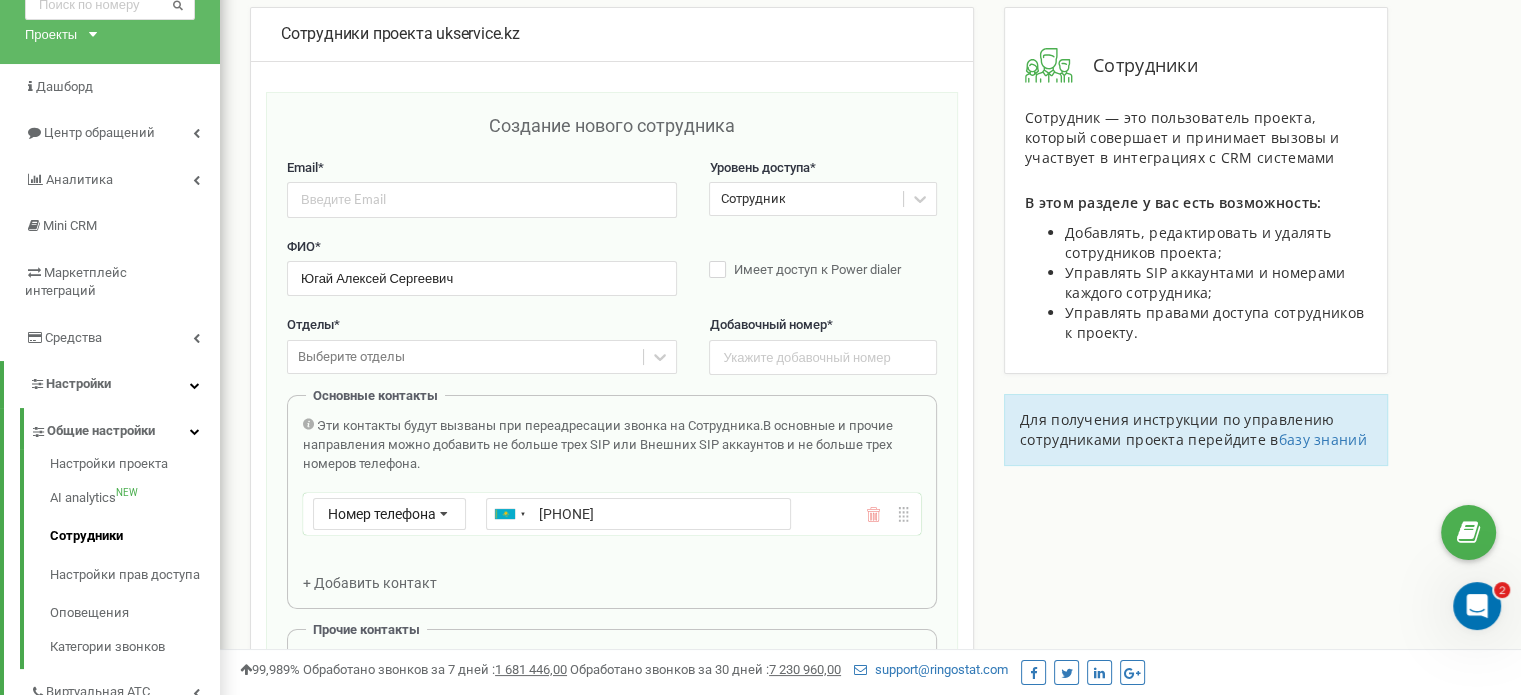 type on "+77773165225" 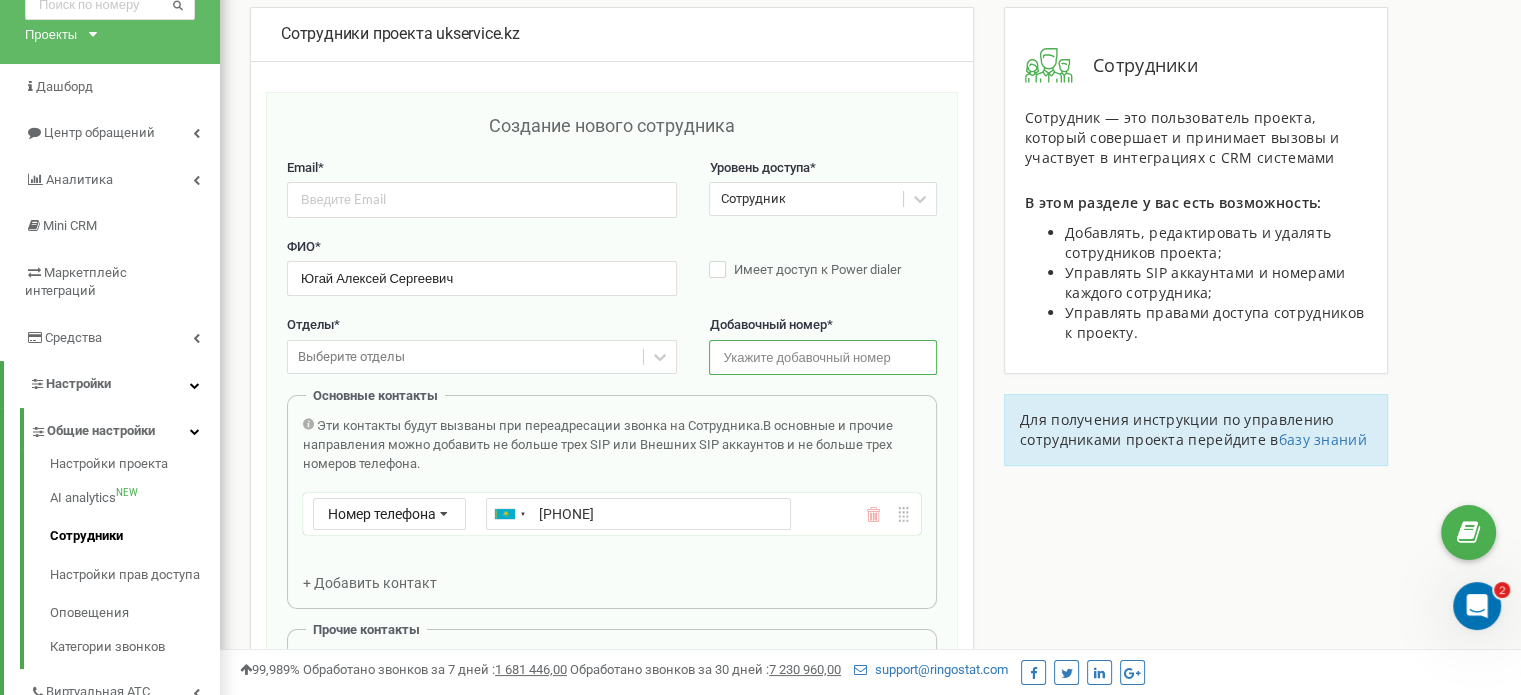 click at bounding box center [822, 357] 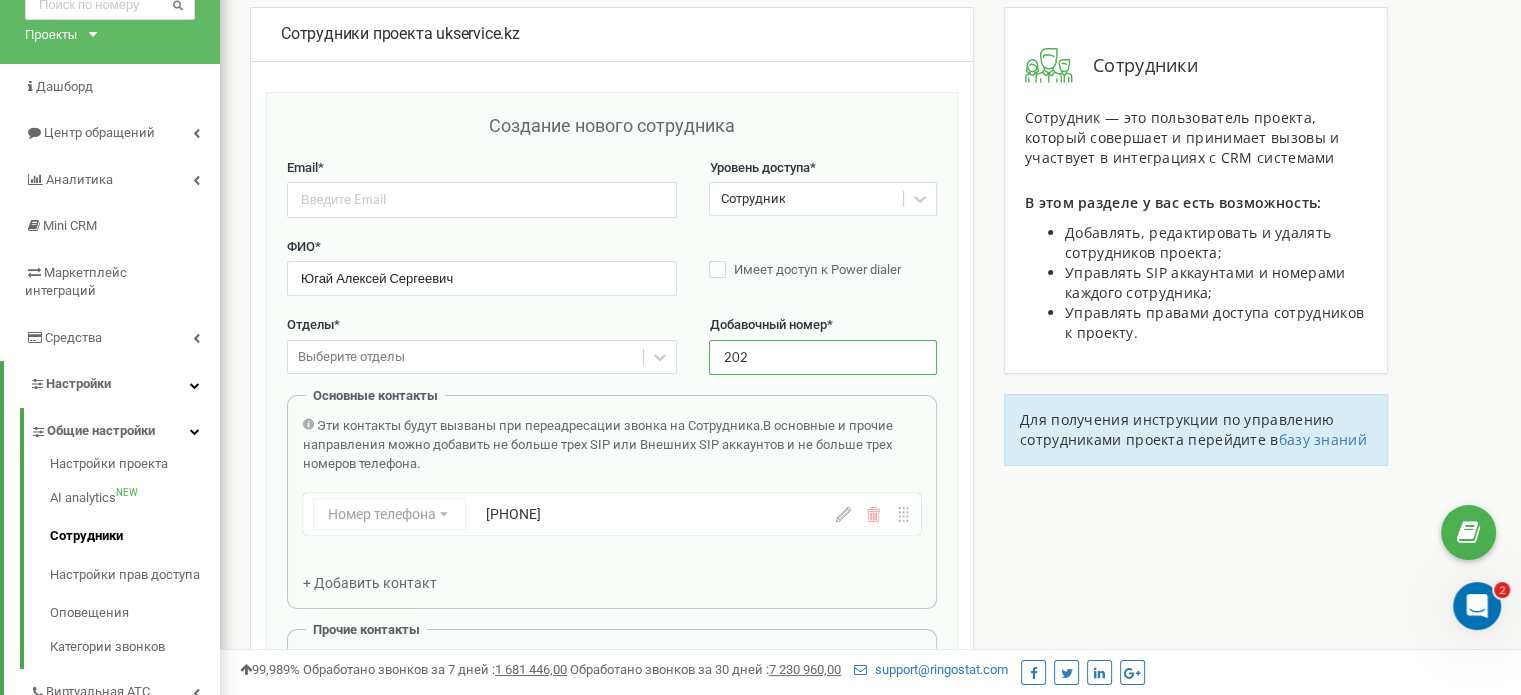 type on "202" 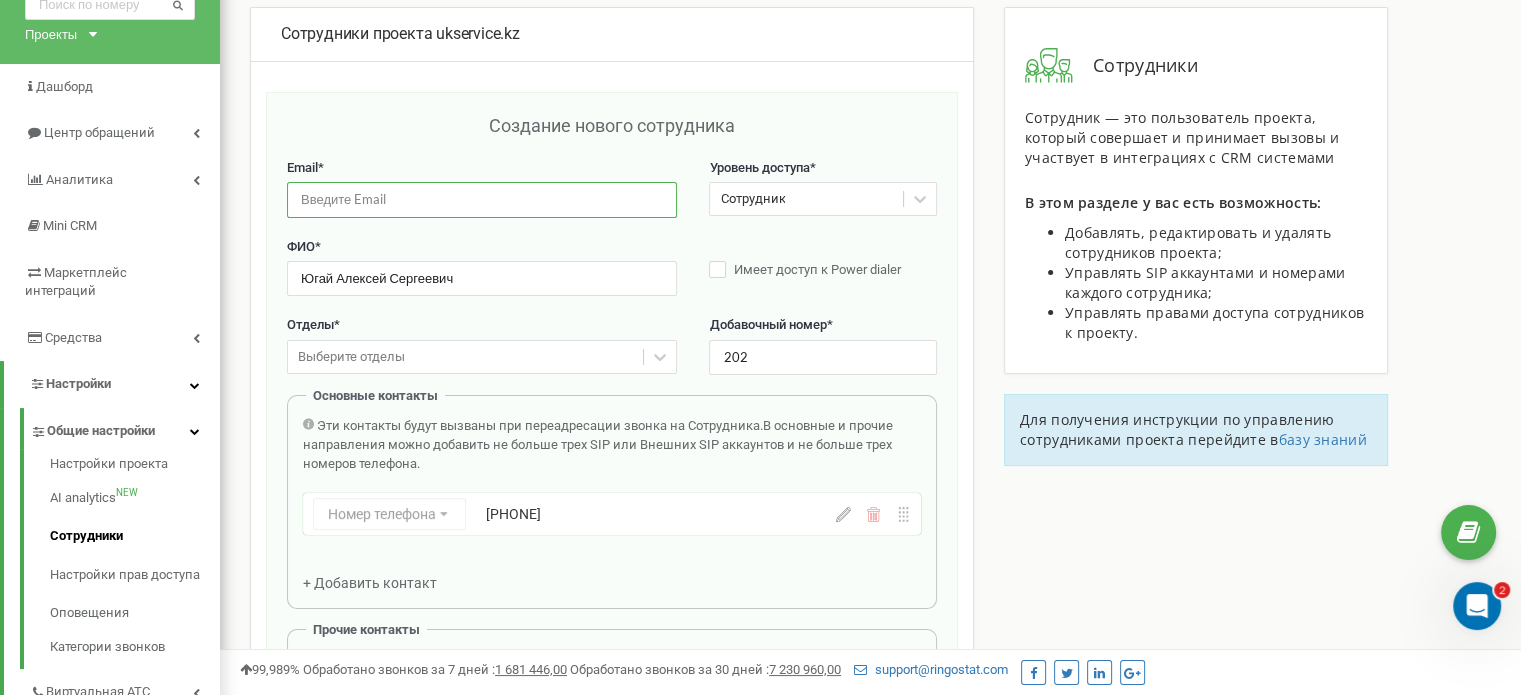 click at bounding box center (482, 199) 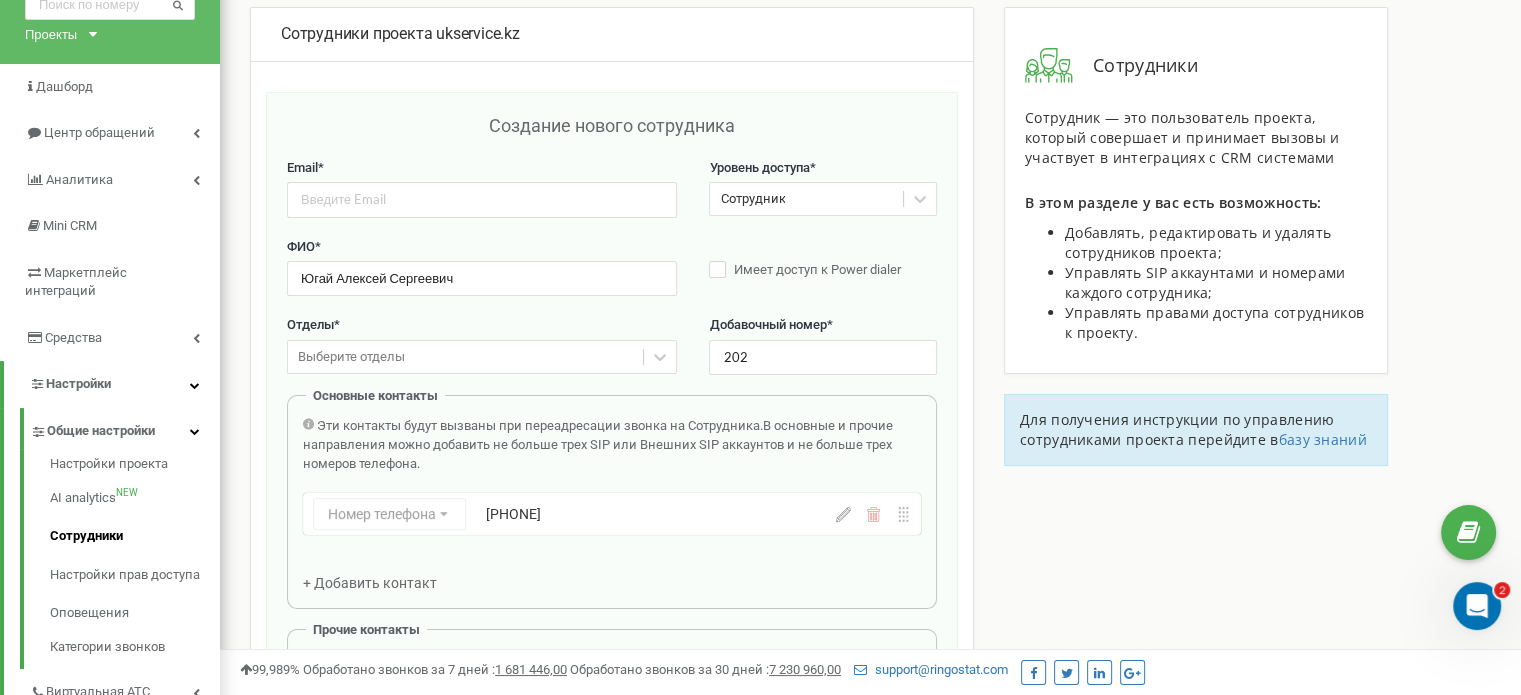 click on "Email * Уровень доступа * Сотрудник" at bounding box center (612, 198) 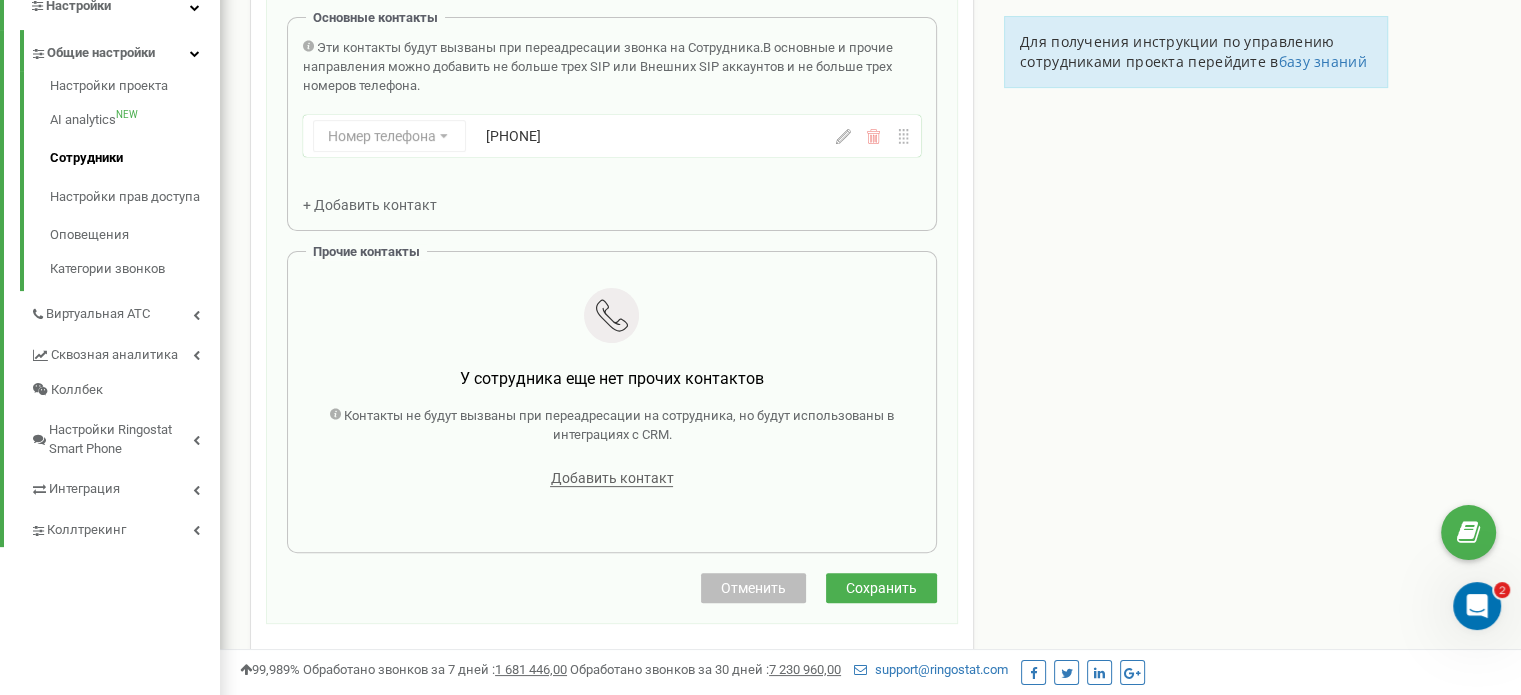 scroll, scrollTop: 504, scrollLeft: 0, axis: vertical 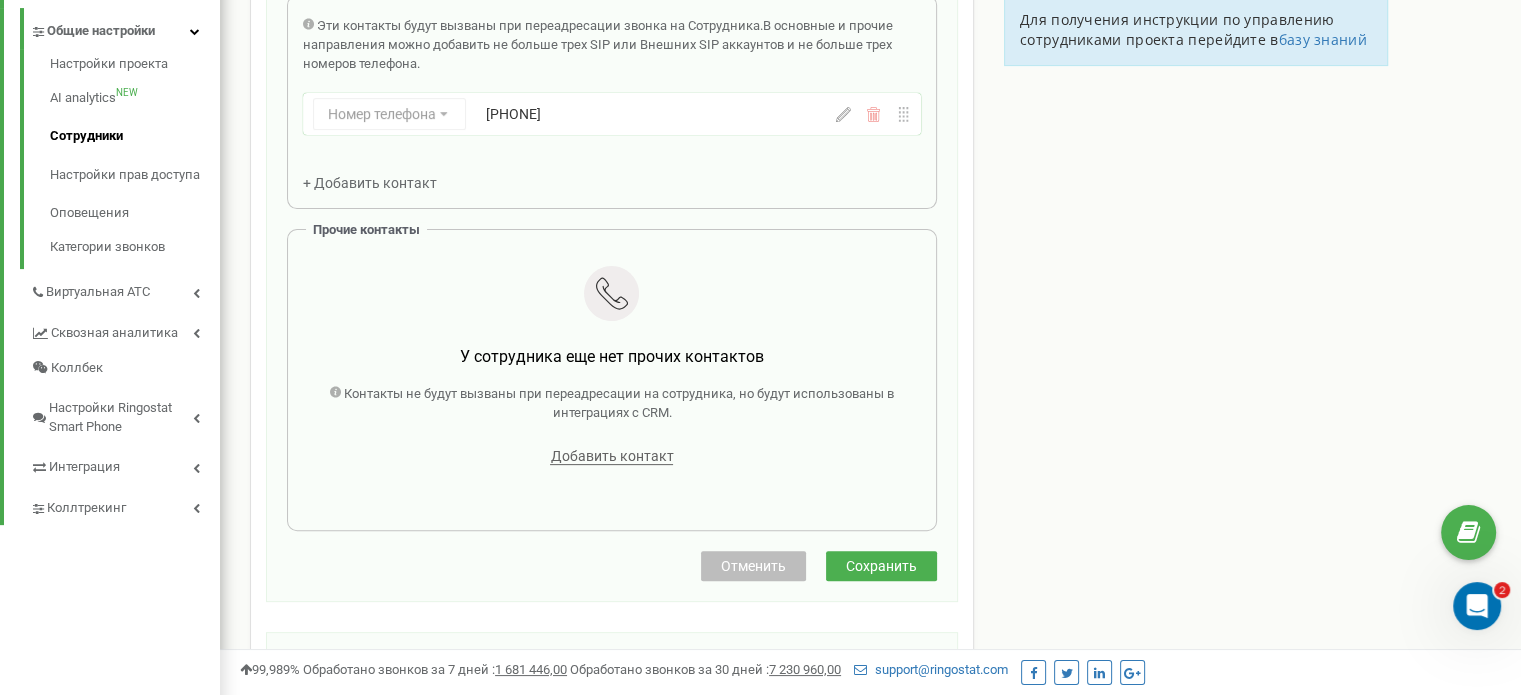 click 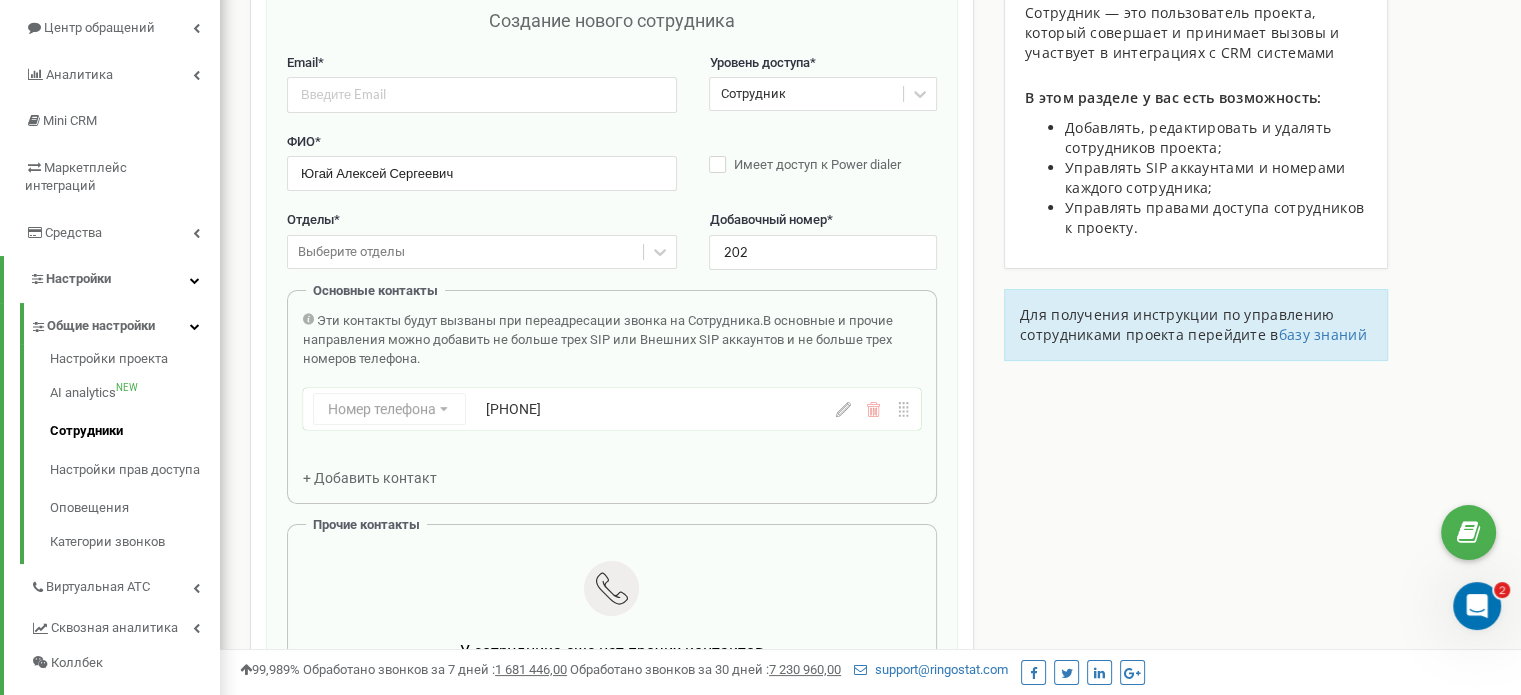 scroll, scrollTop: 204, scrollLeft: 0, axis: vertical 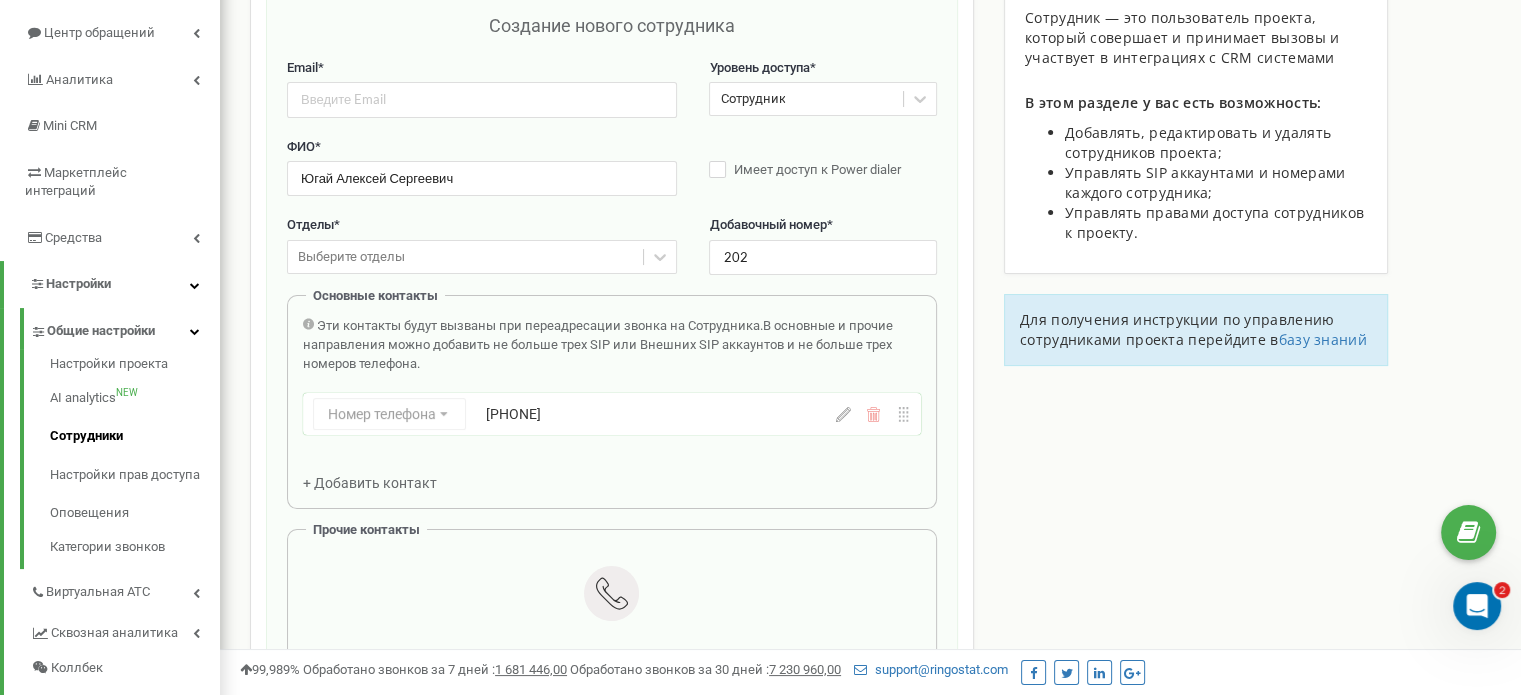 click 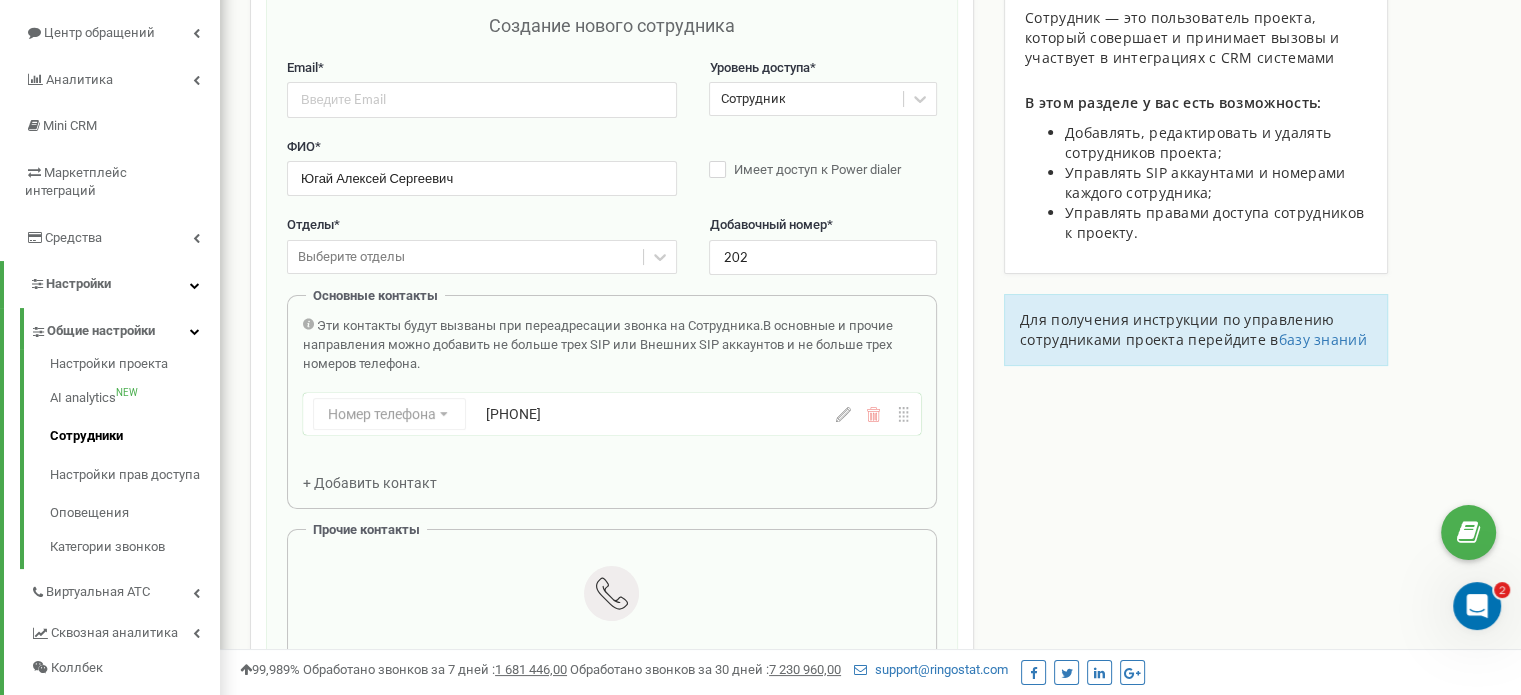 click on "Номер телефона Номер телефона SIP Внешний SIP +77773165225" at bounding box center (612, 414) 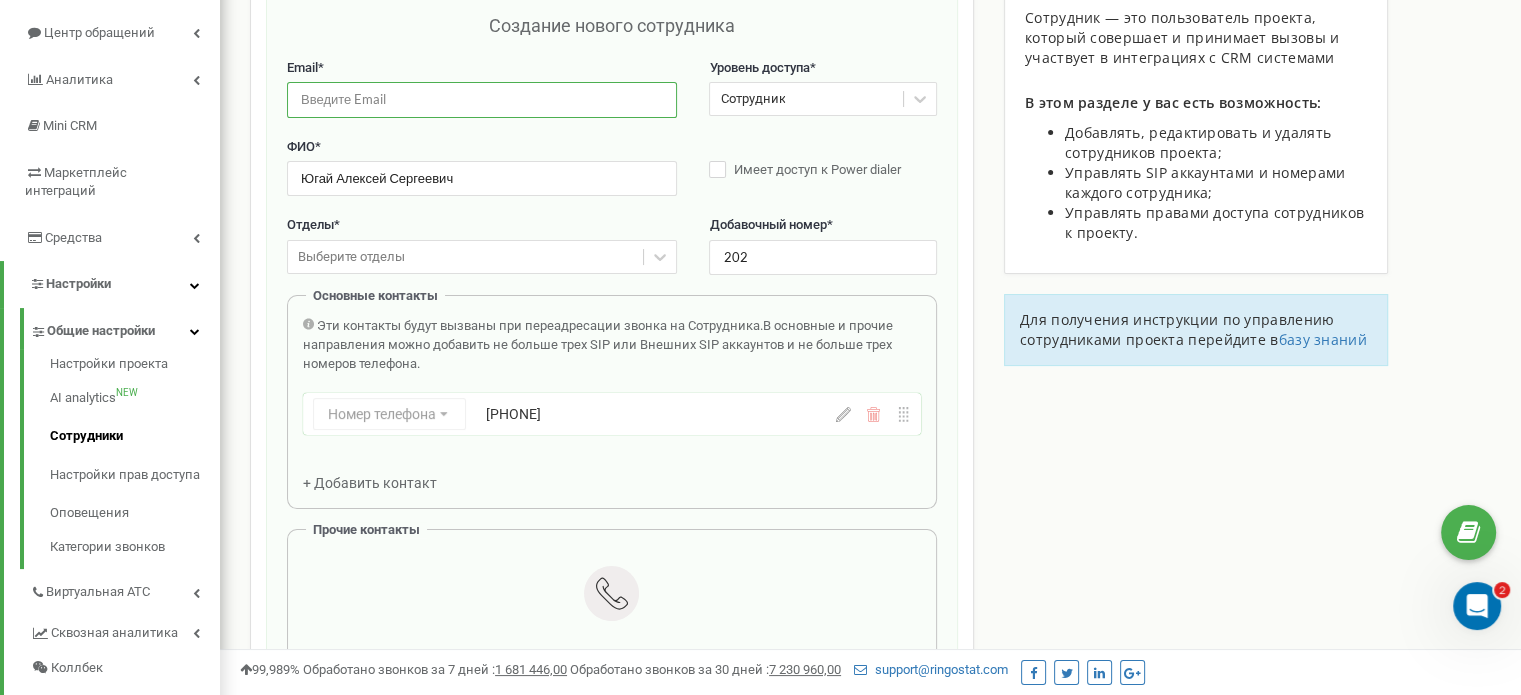 click at bounding box center (482, 99) 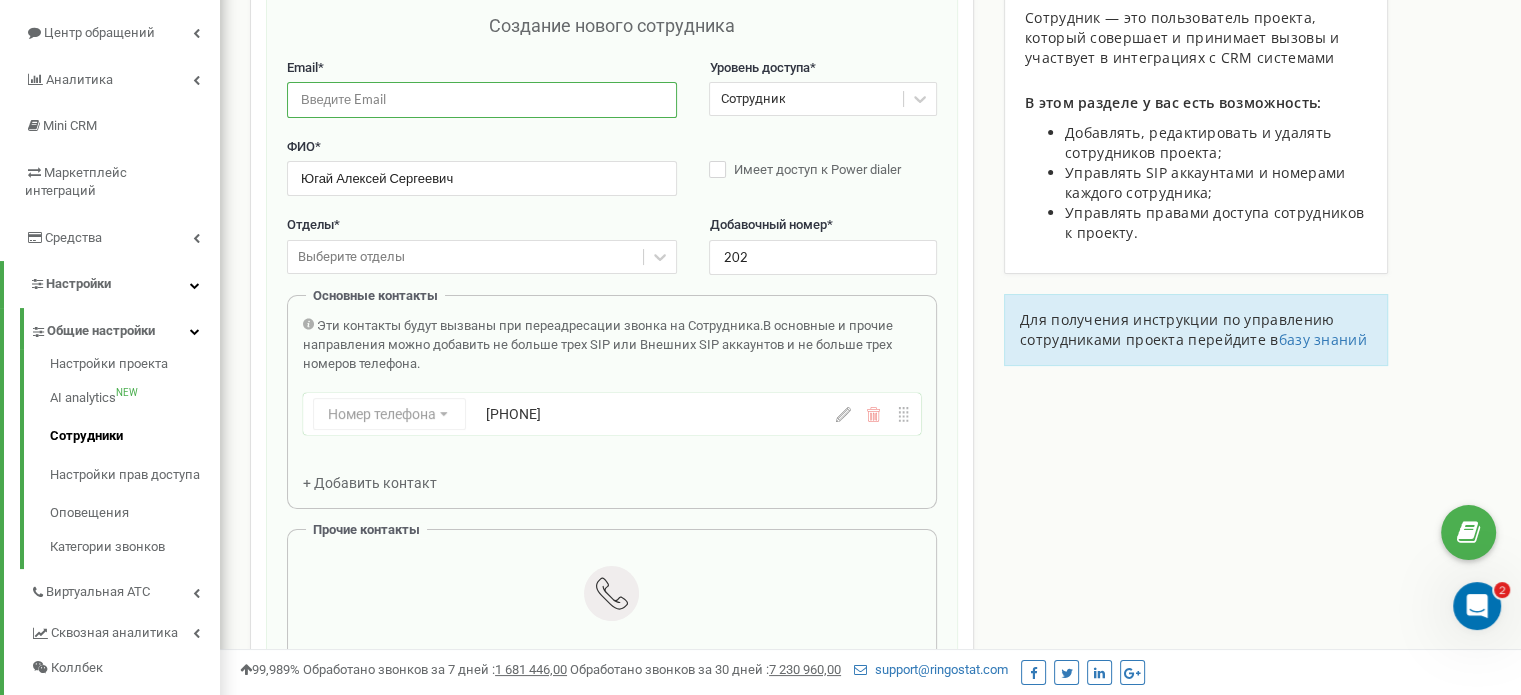 paste on "Ayugay@ukservice.kz" 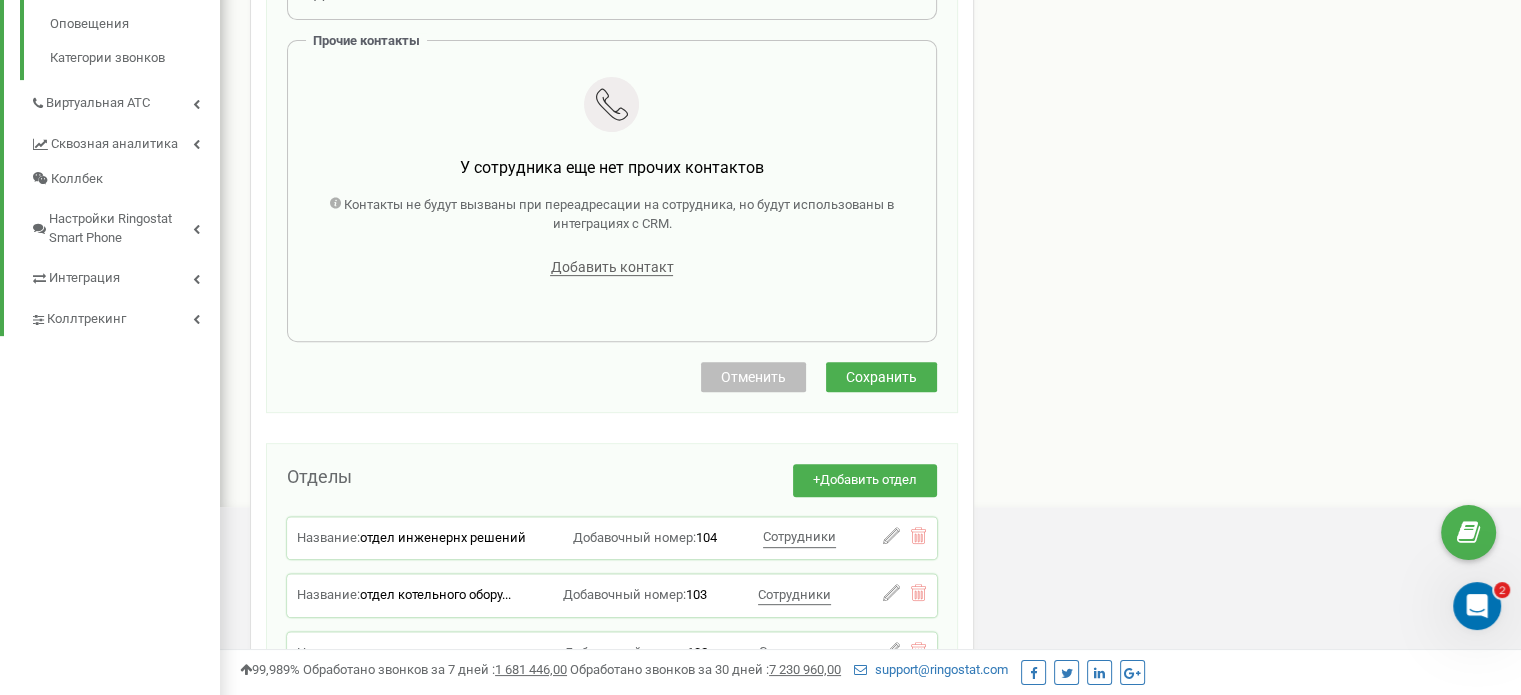 scroll, scrollTop: 700, scrollLeft: 0, axis: vertical 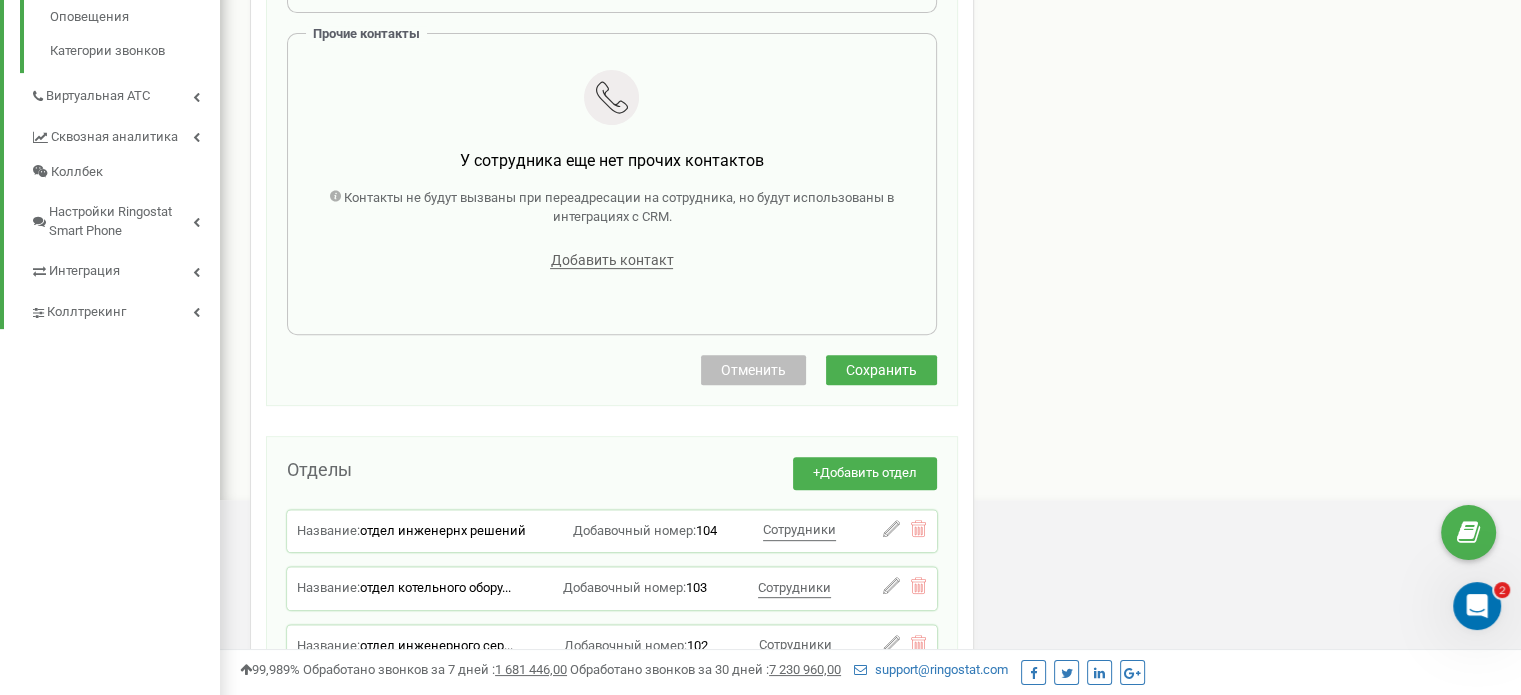 type on "Ayugay@ukservice.kz" 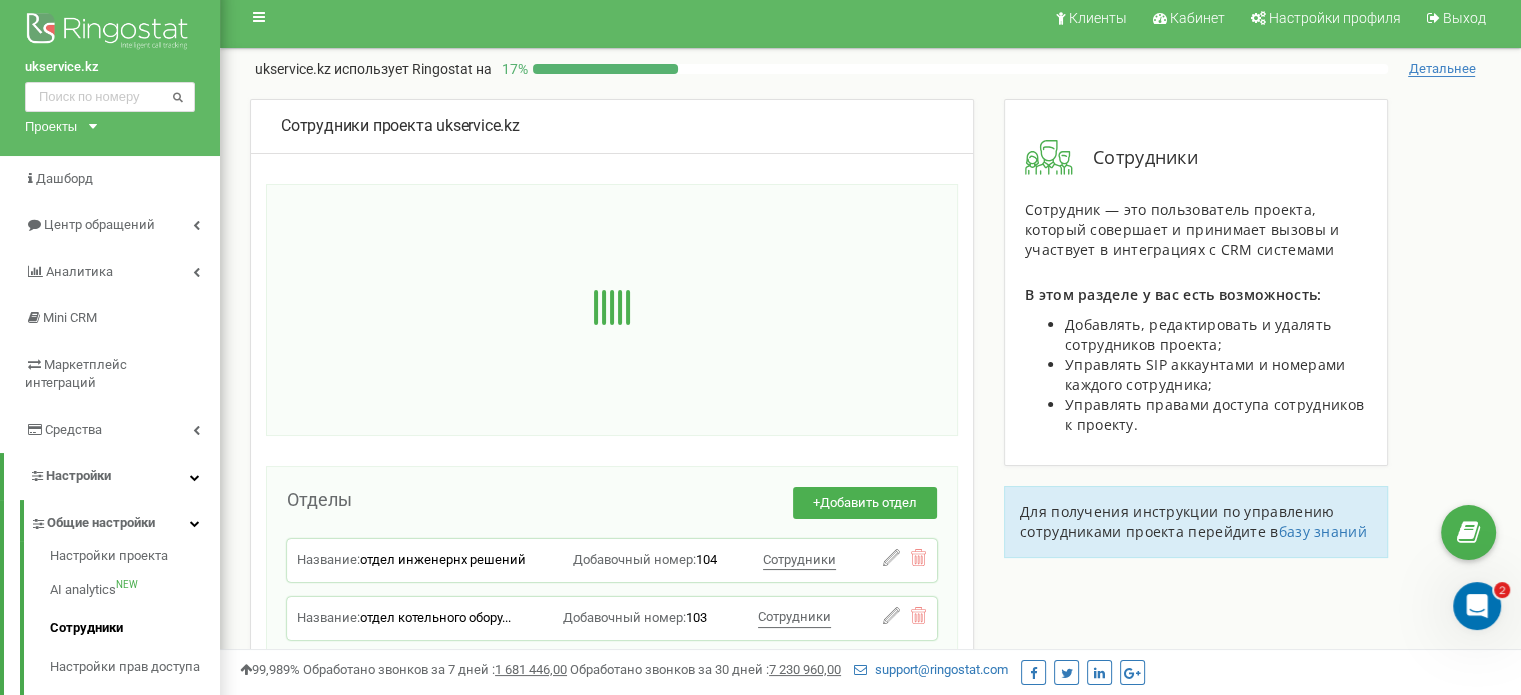 scroll, scrollTop: 0, scrollLeft: 0, axis: both 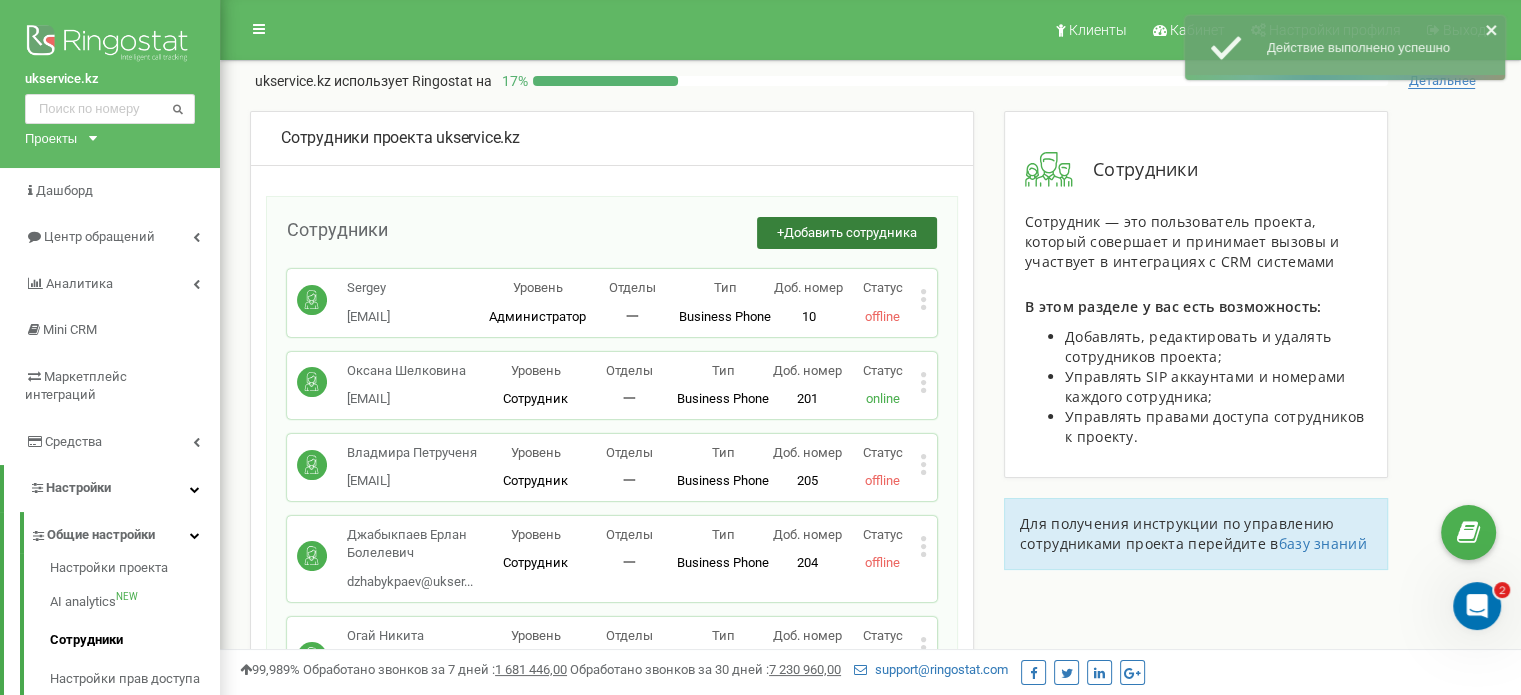 click on "+  Добавить сотрудника" at bounding box center (847, 233) 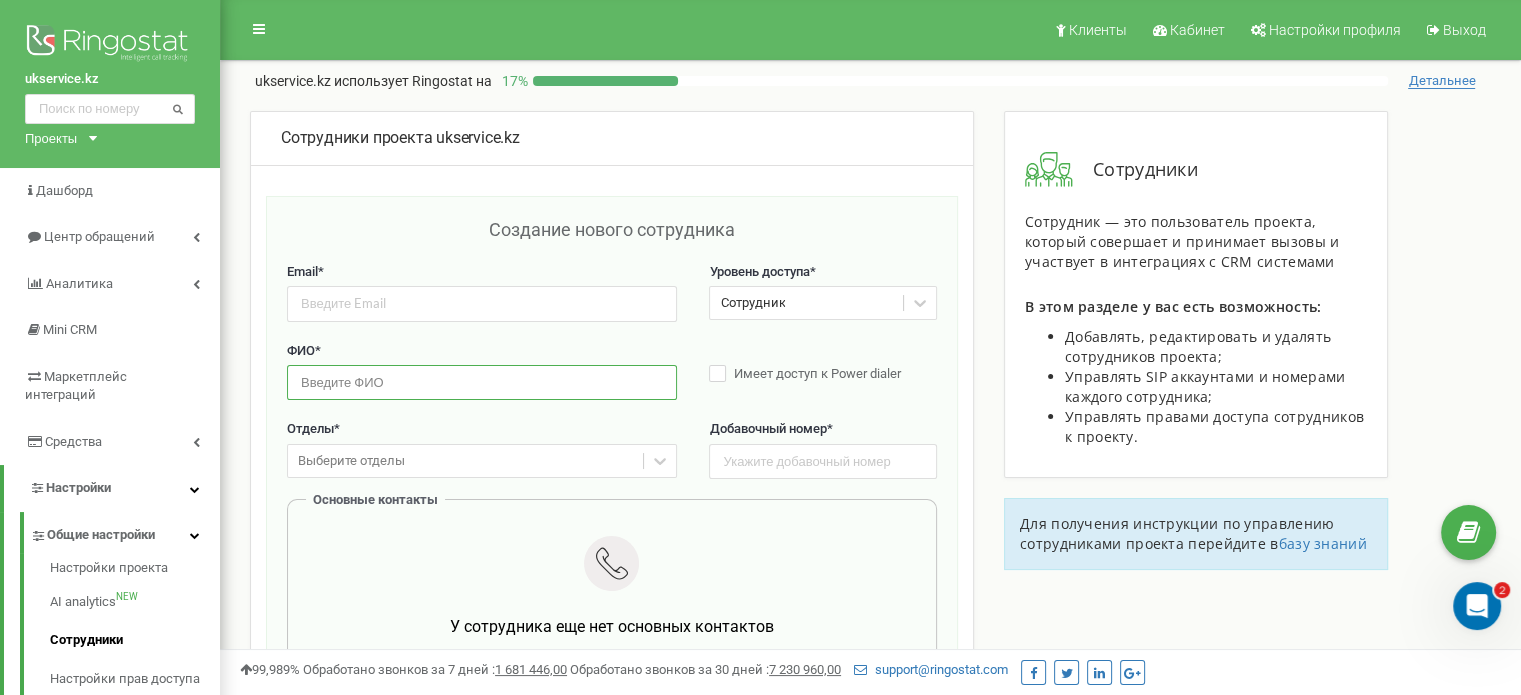 click at bounding box center [482, 382] 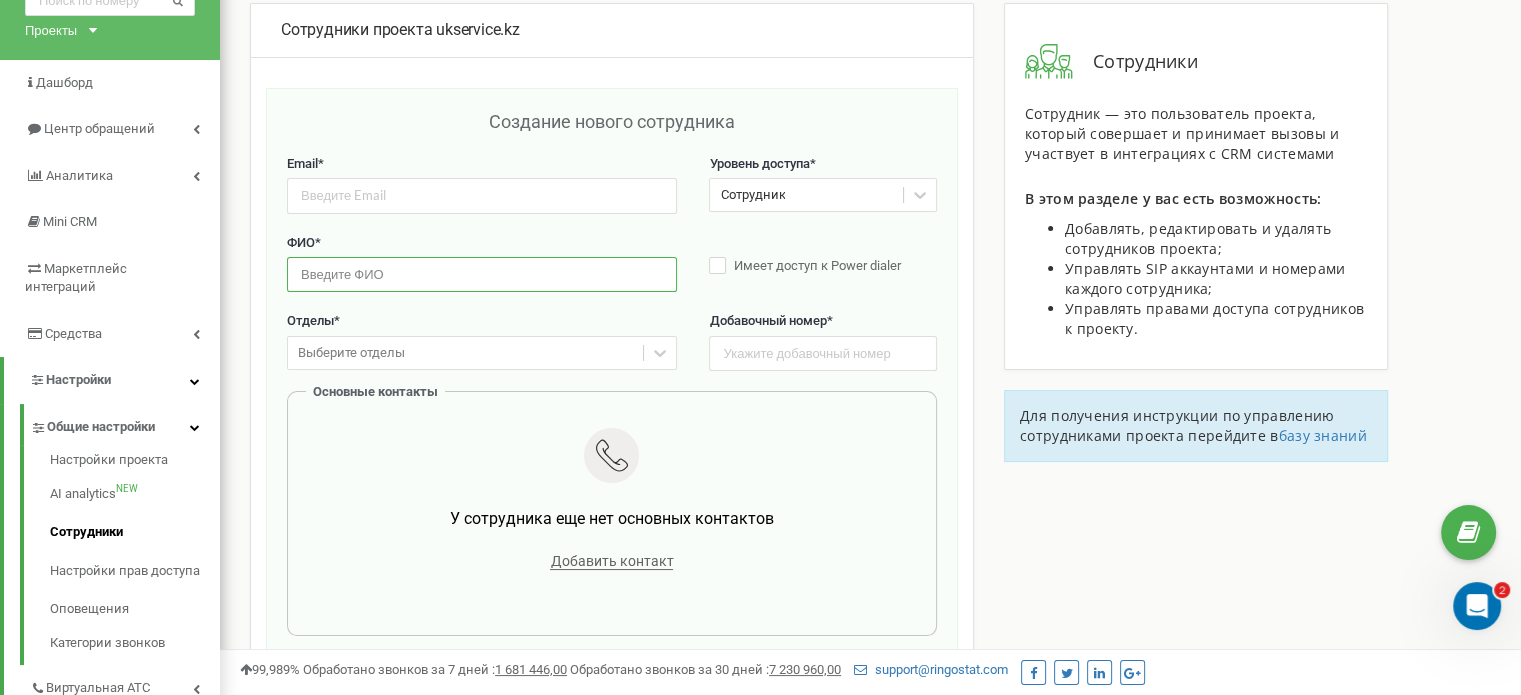 scroll, scrollTop: 300, scrollLeft: 0, axis: vertical 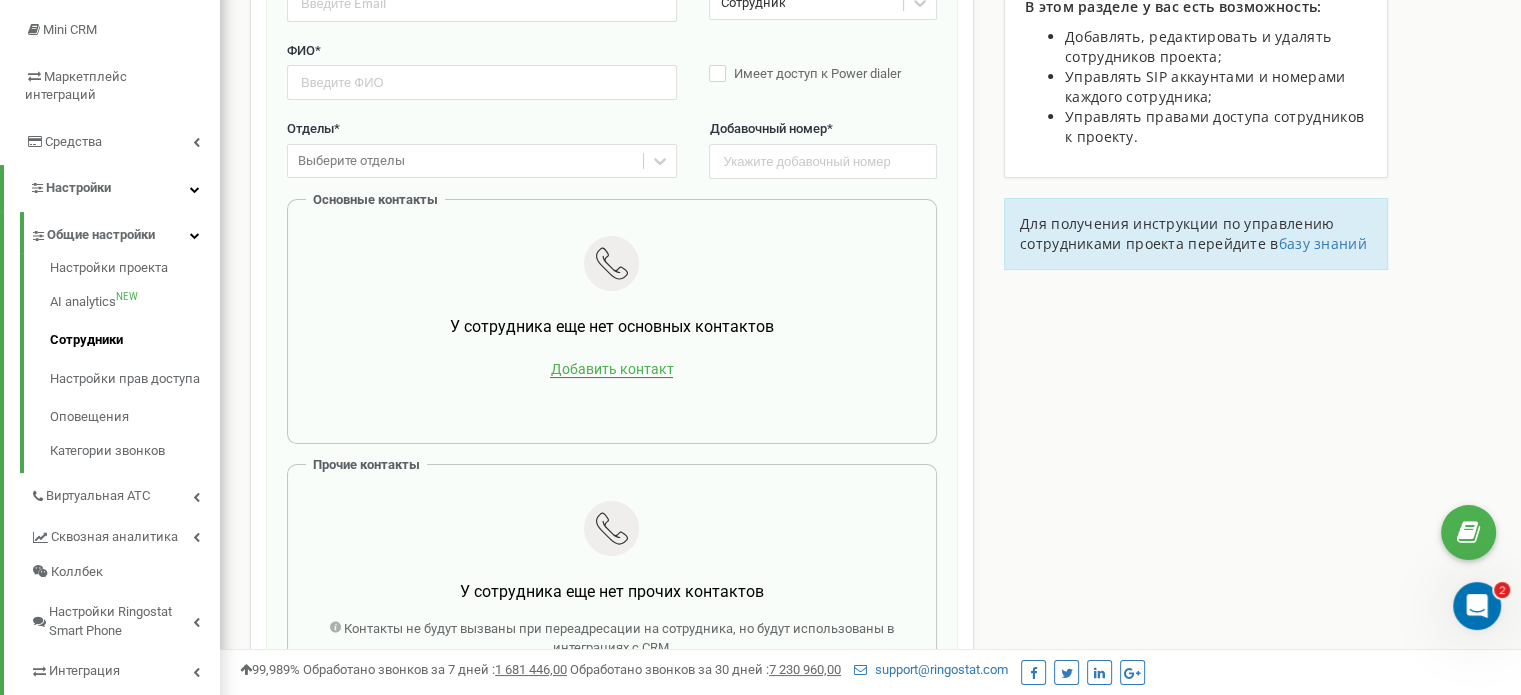 click on "Добавить контакт" at bounding box center [611, 369] 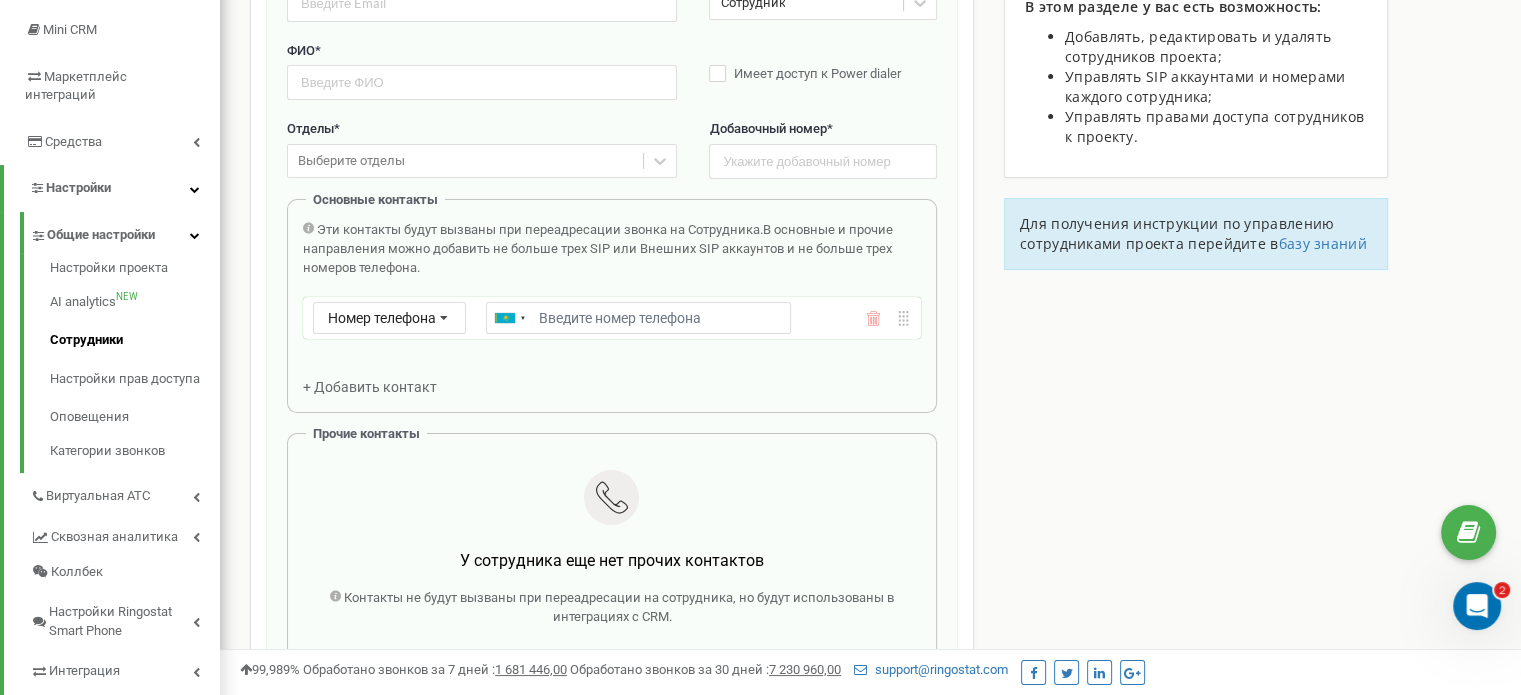 type on "+77055049350" 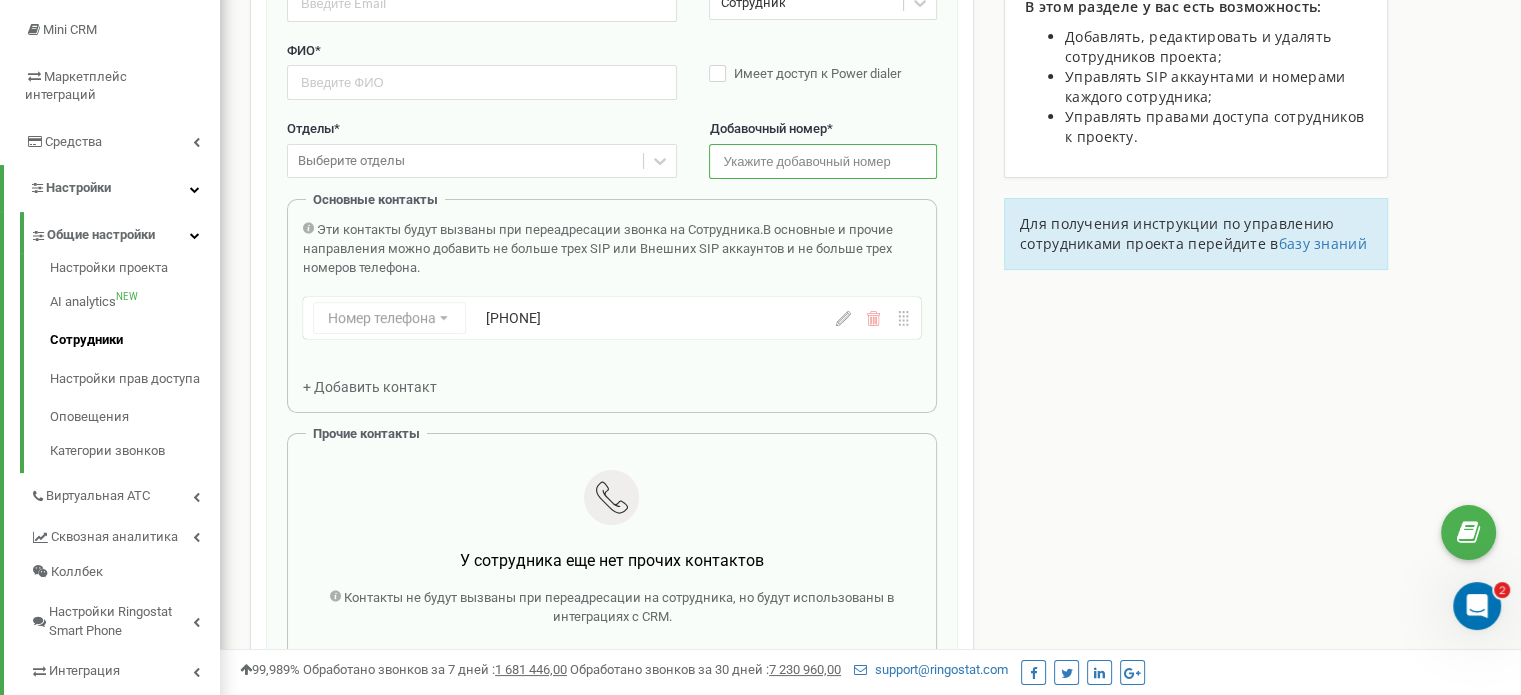 click at bounding box center (822, 161) 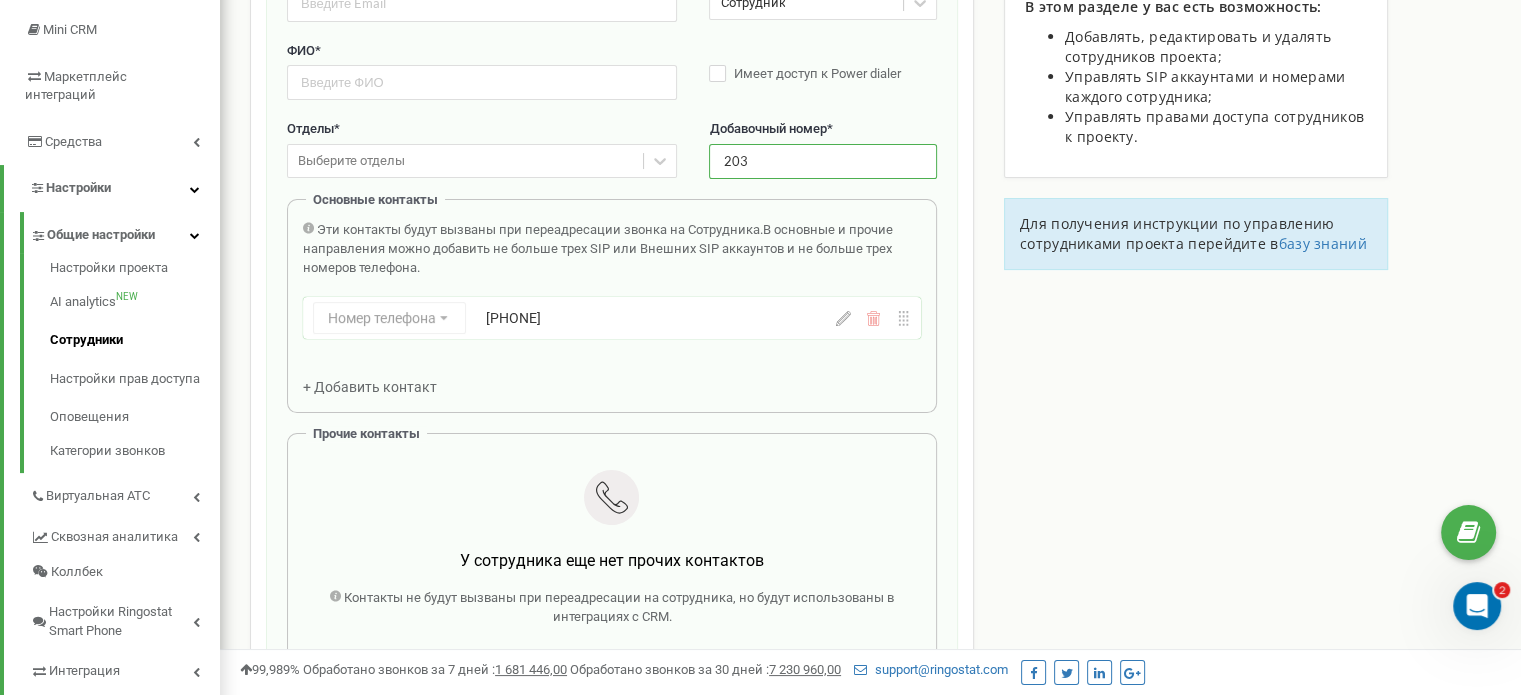 scroll, scrollTop: 200, scrollLeft: 0, axis: vertical 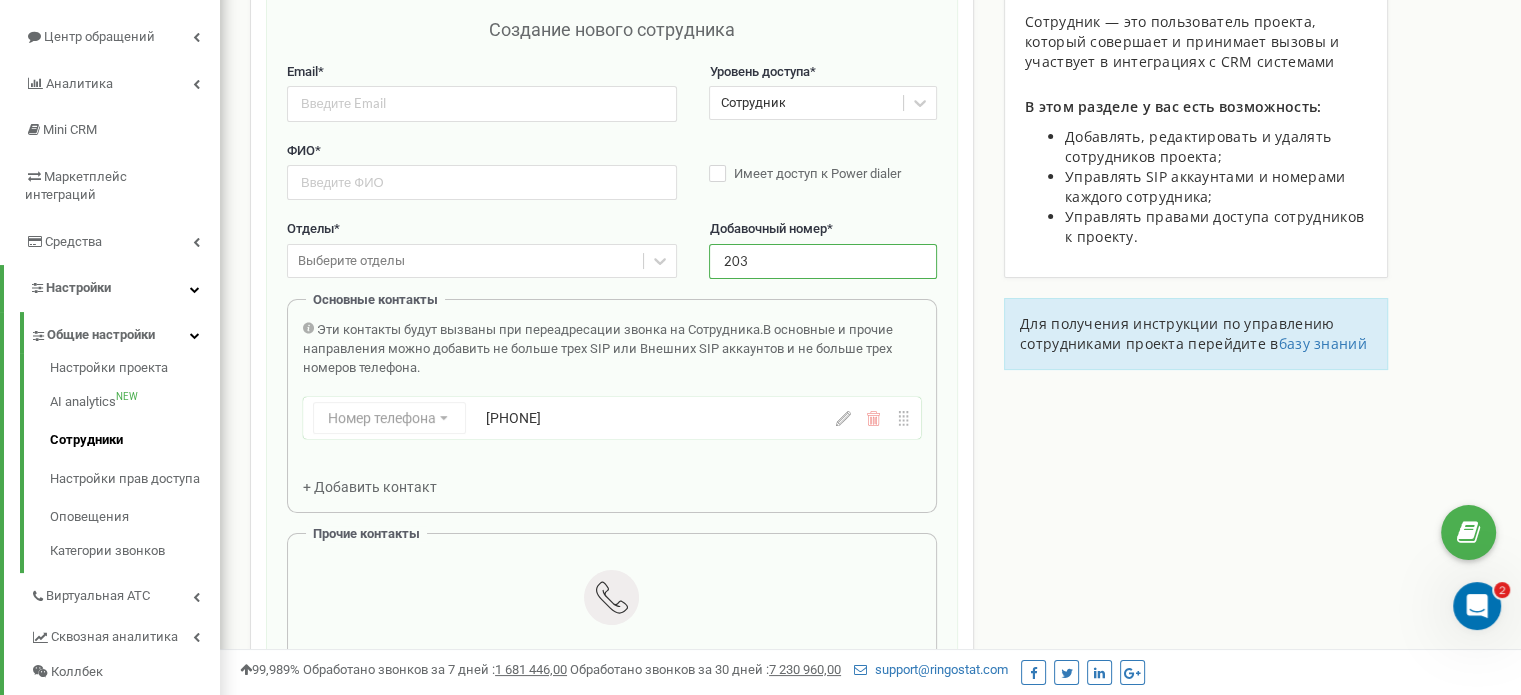 type on "203" 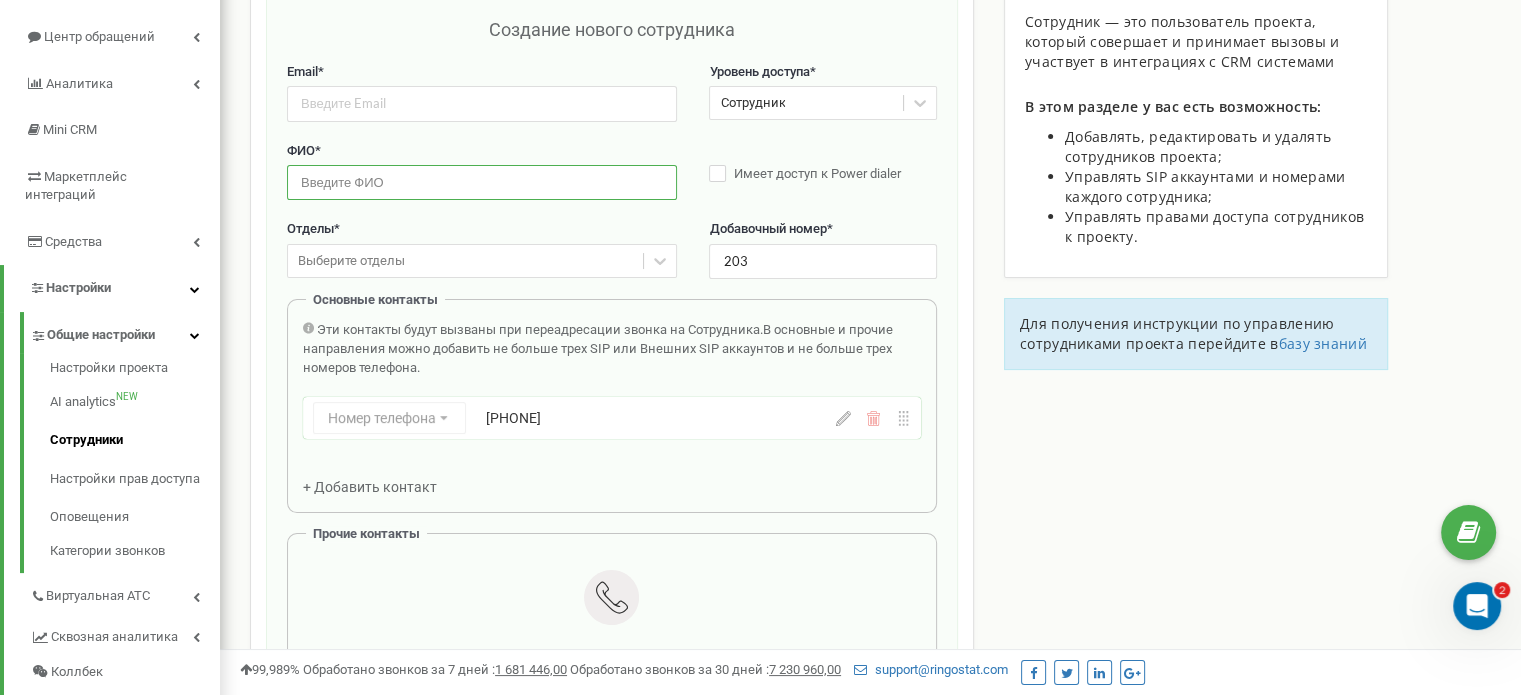 click at bounding box center (482, 182) 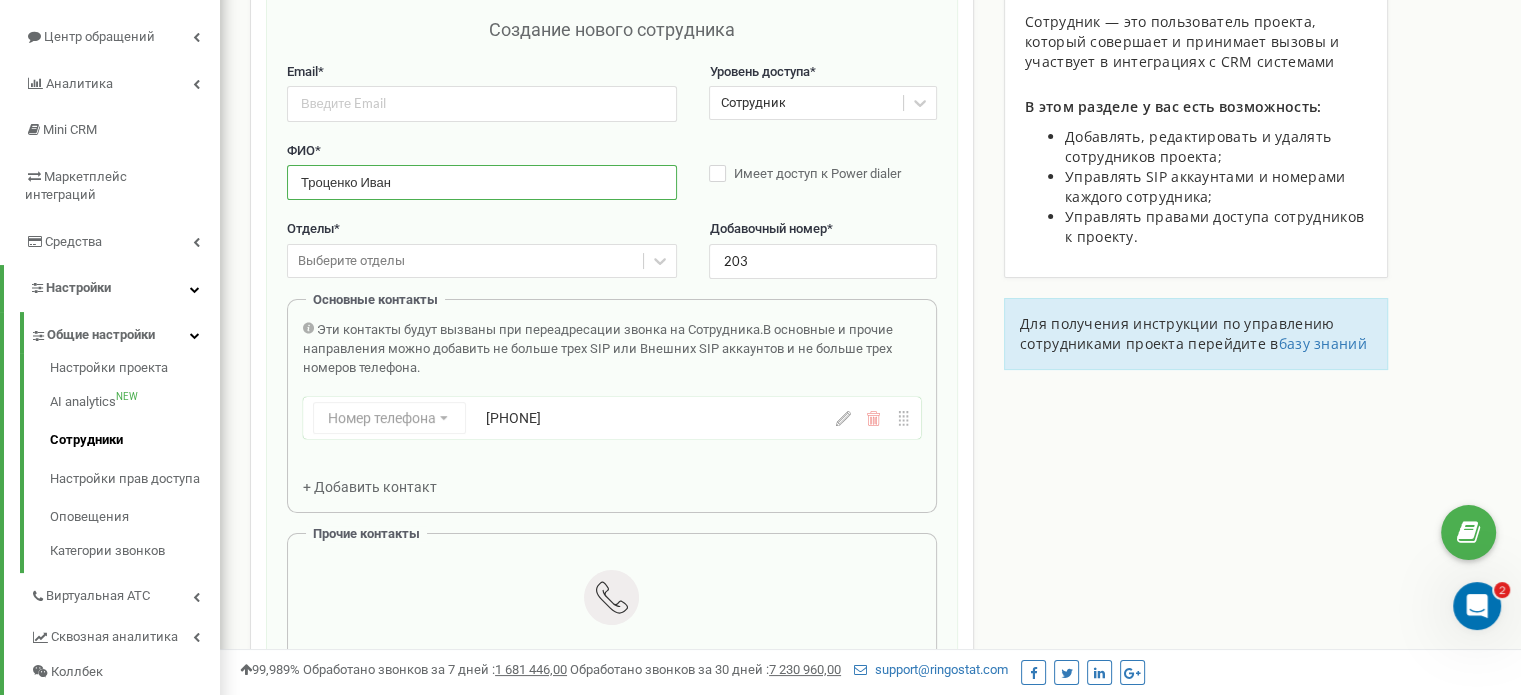 type on "Троценко Иван" 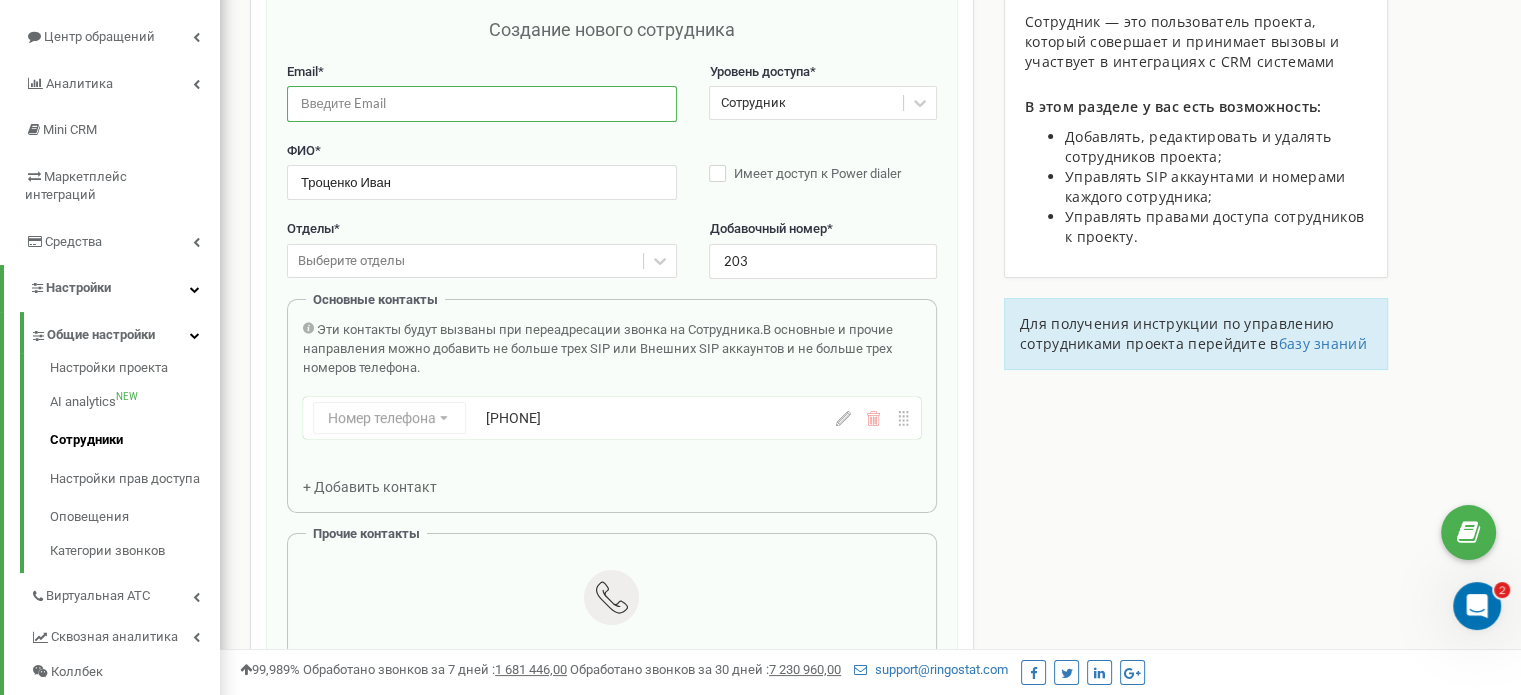 click at bounding box center (482, 103) 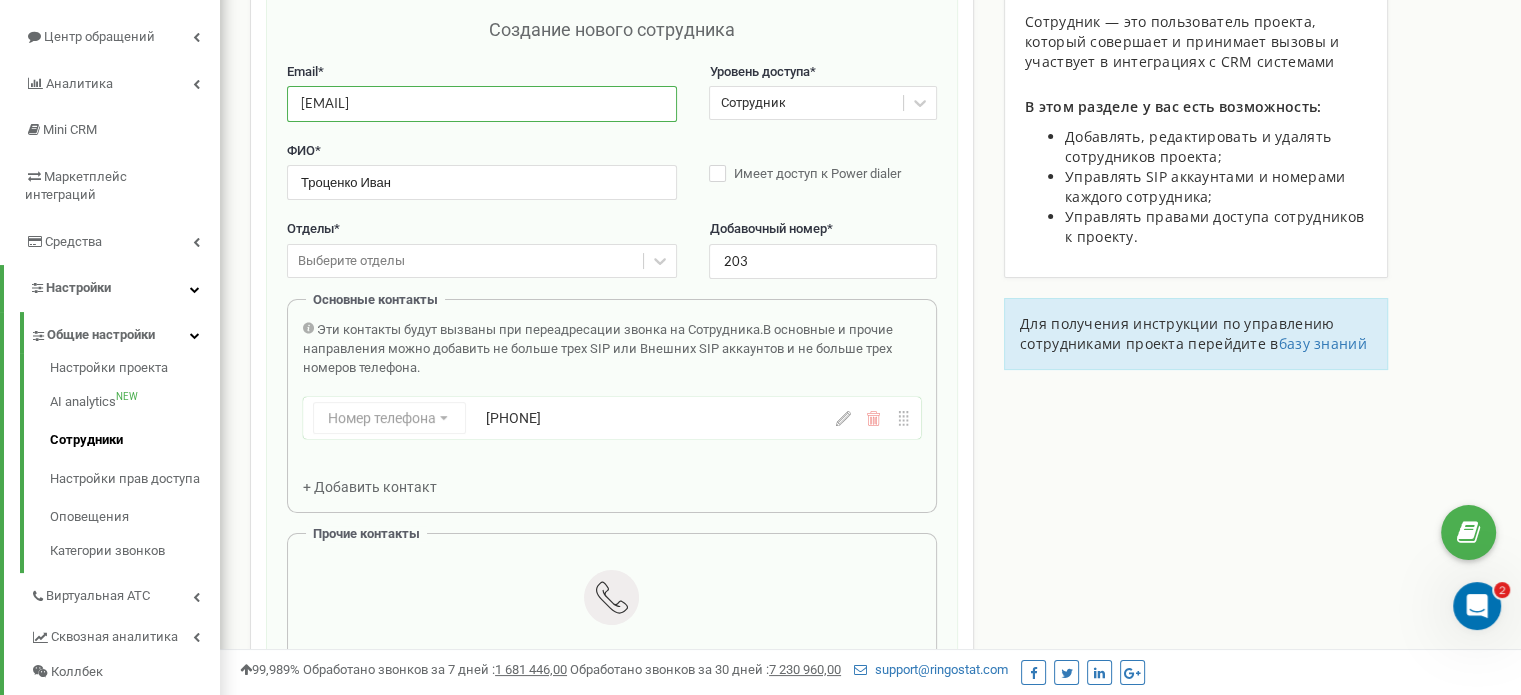type on "trotsenko@ukservice.kz" 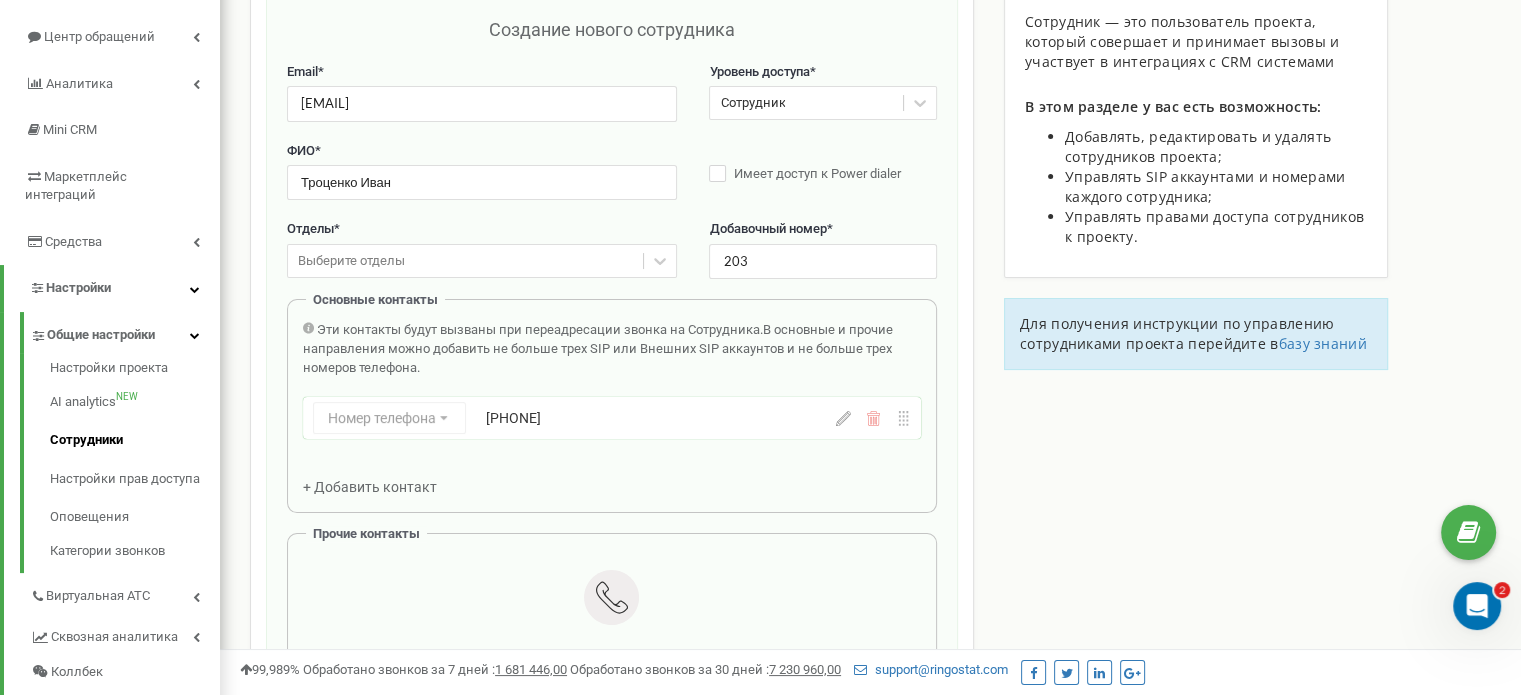 click on "Email * trotsenko@ukservice.kz Уровень доступа * Сотрудник" at bounding box center [612, 102] 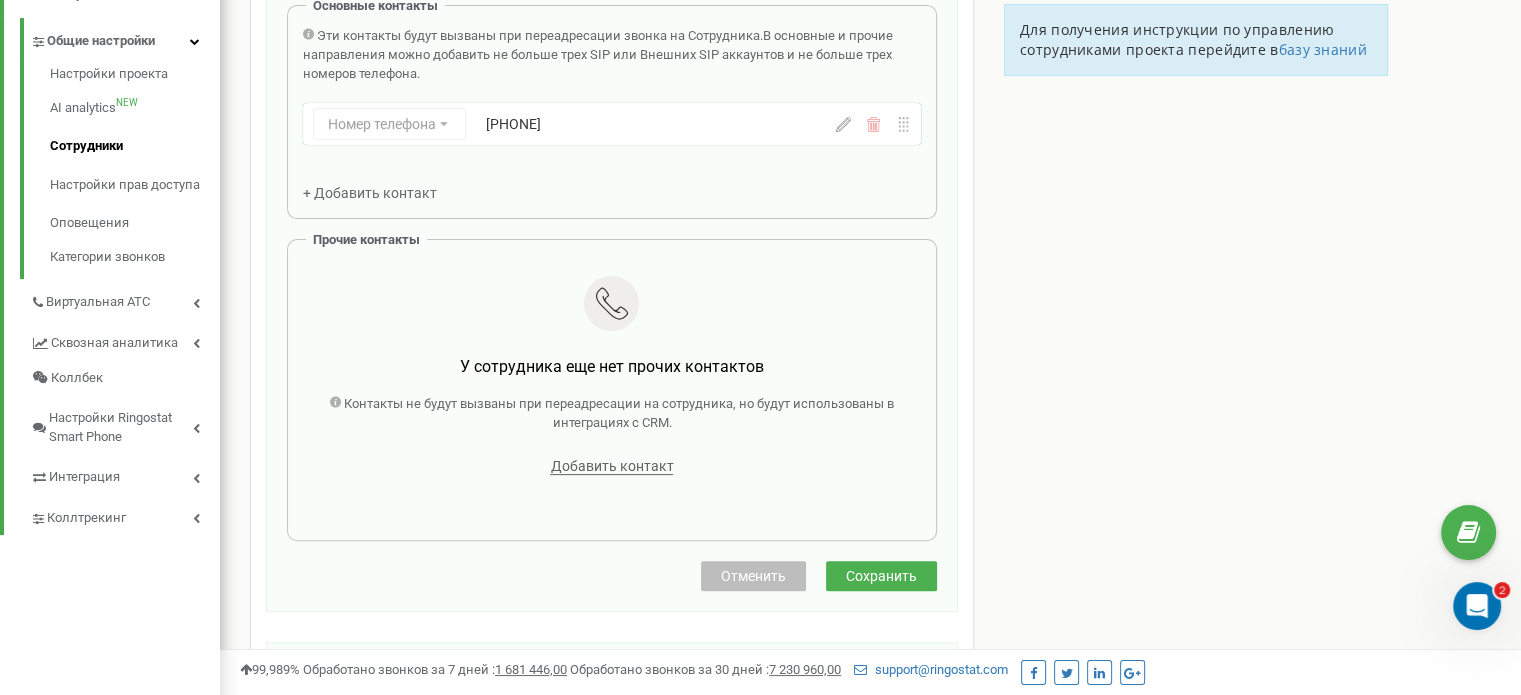 scroll, scrollTop: 500, scrollLeft: 0, axis: vertical 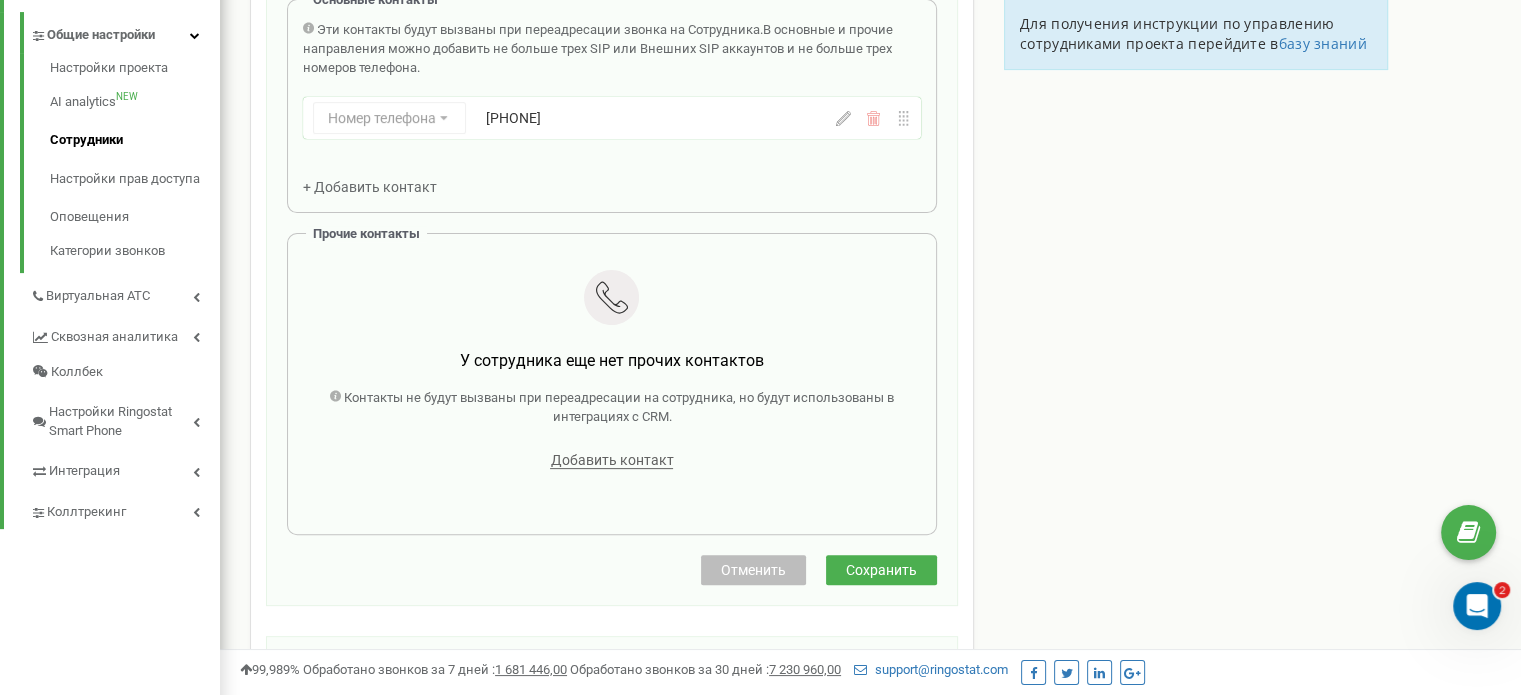 click on "Сохранить" at bounding box center (881, 570) 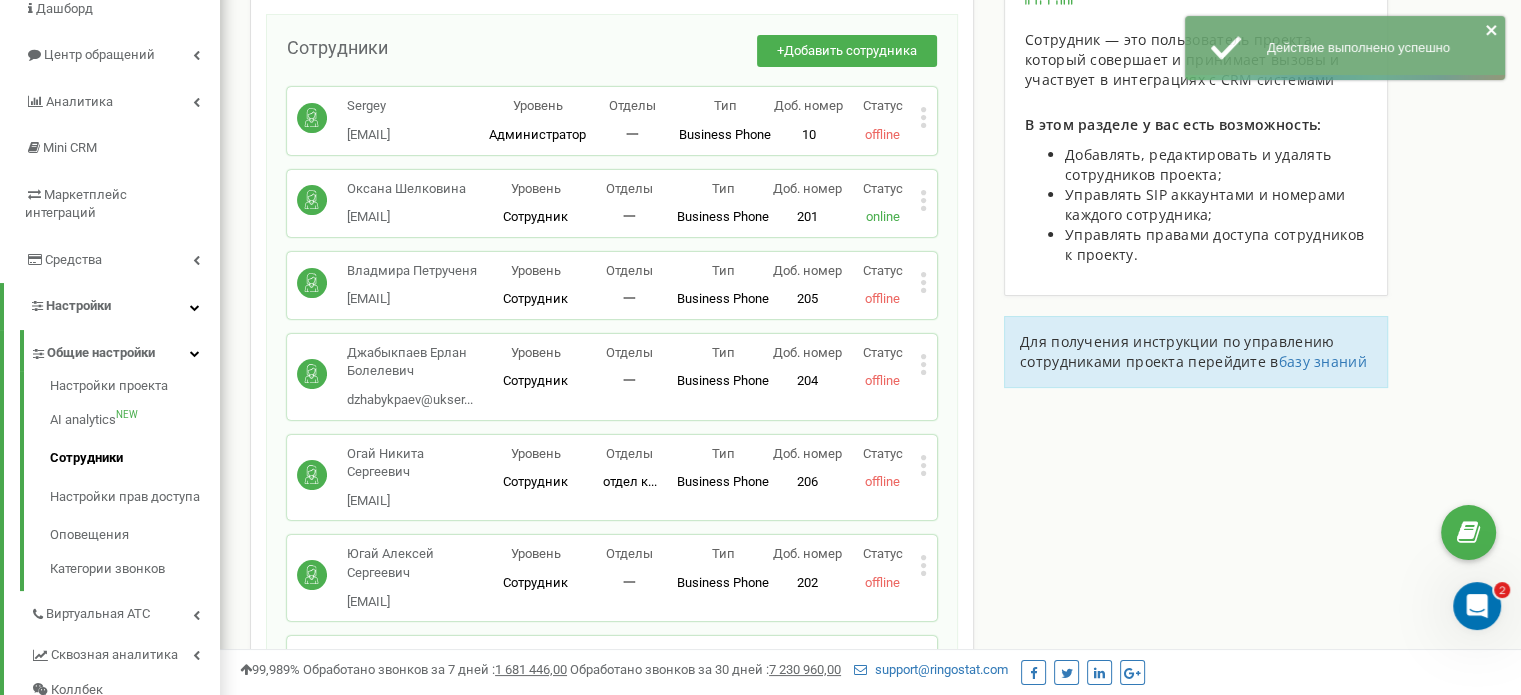 scroll, scrollTop: 0, scrollLeft: 0, axis: both 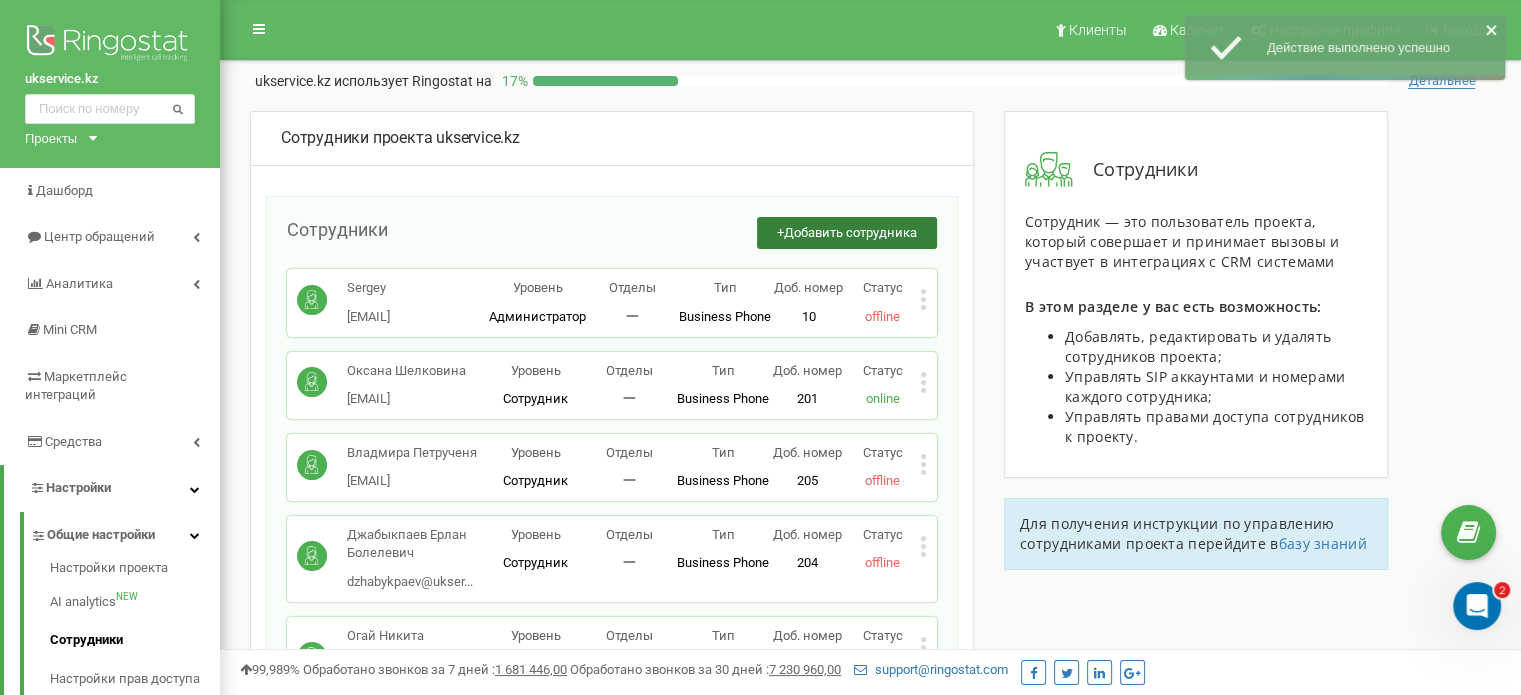 click on "+  Добавить сотрудника" at bounding box center (847, 233) 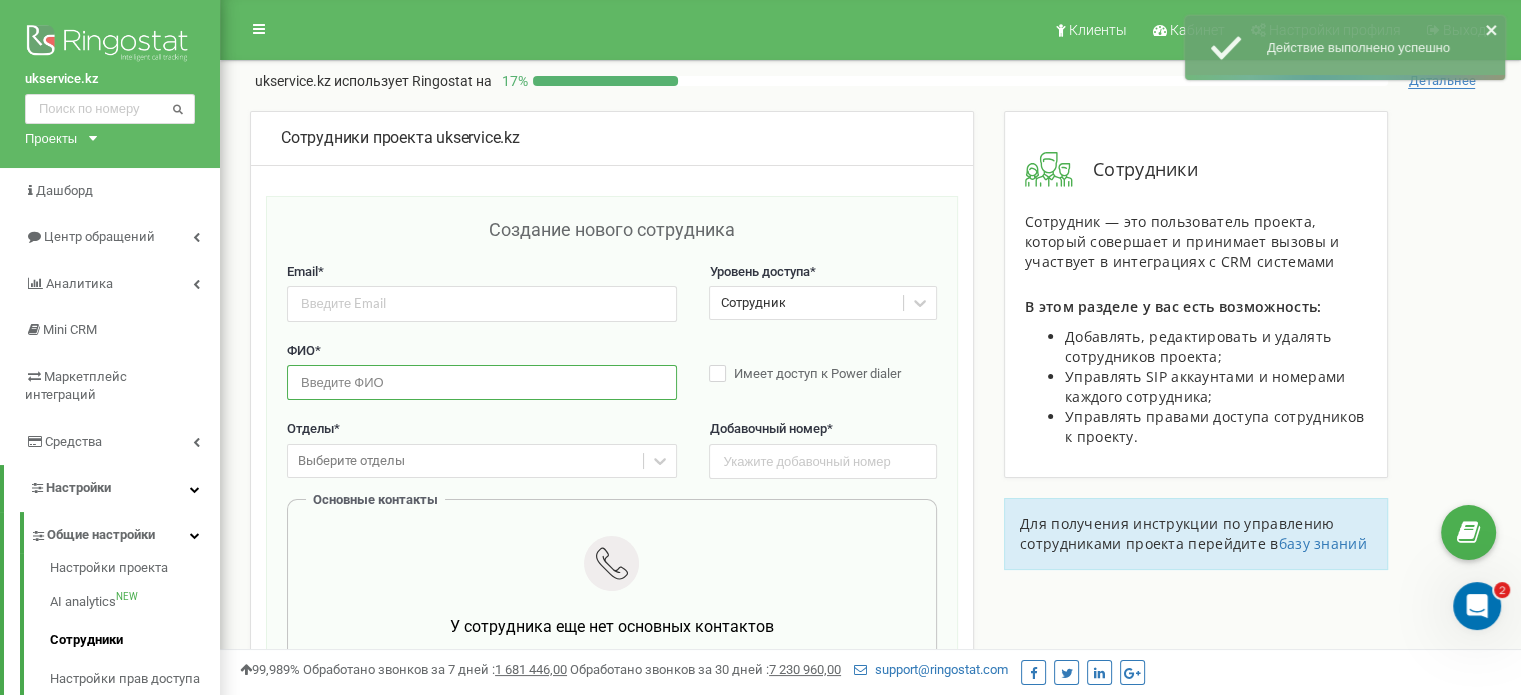 click at bounding box center [482, 382] 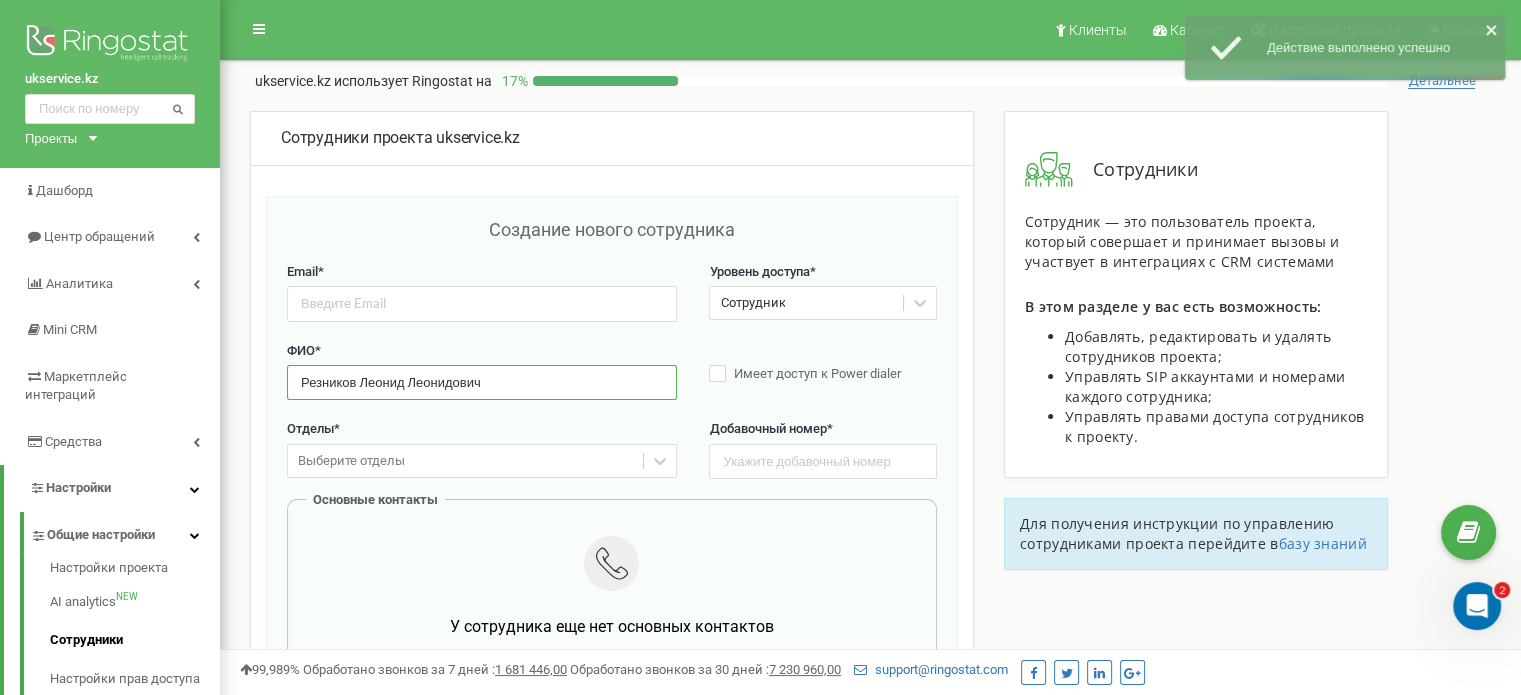 type on "Резников Леонид Леонидович" 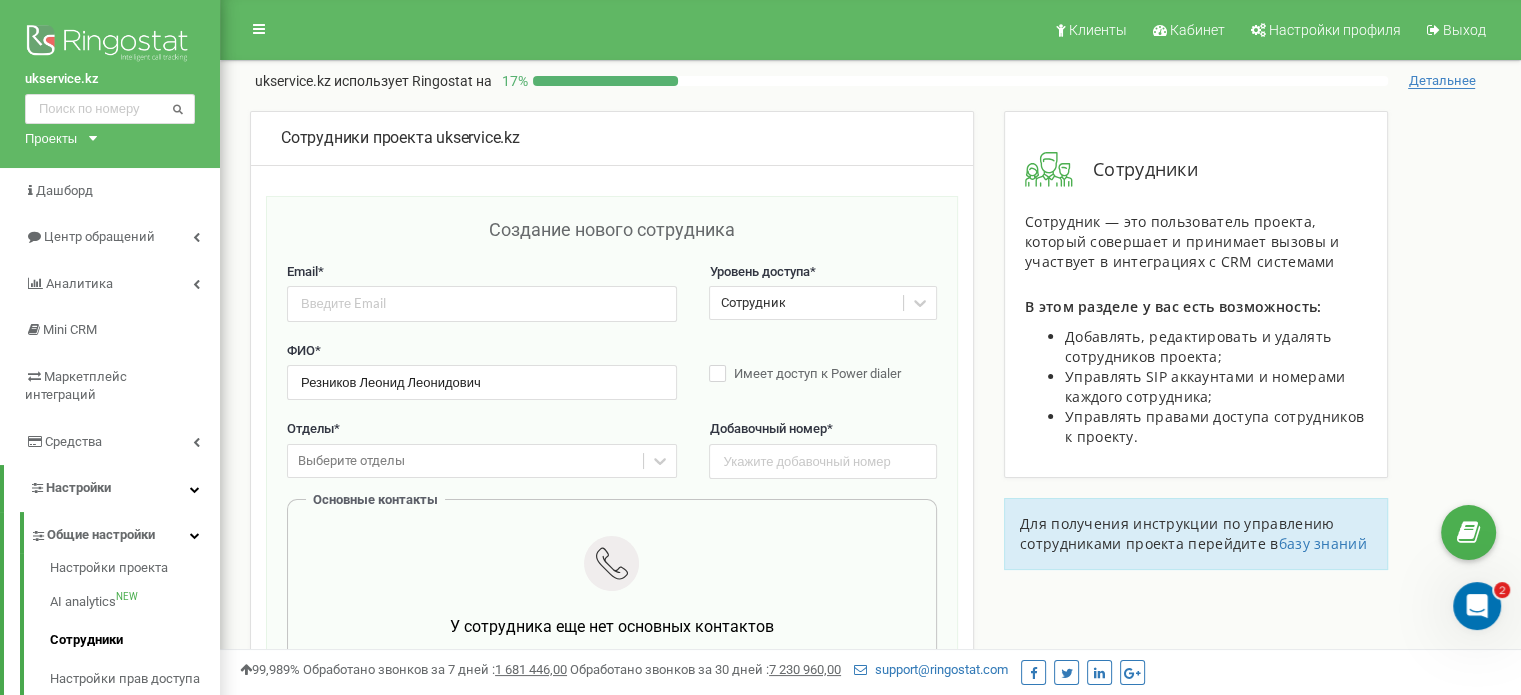 click on "Email * Уровень доступа * Сотрудник" at bounding box center (612, 302) 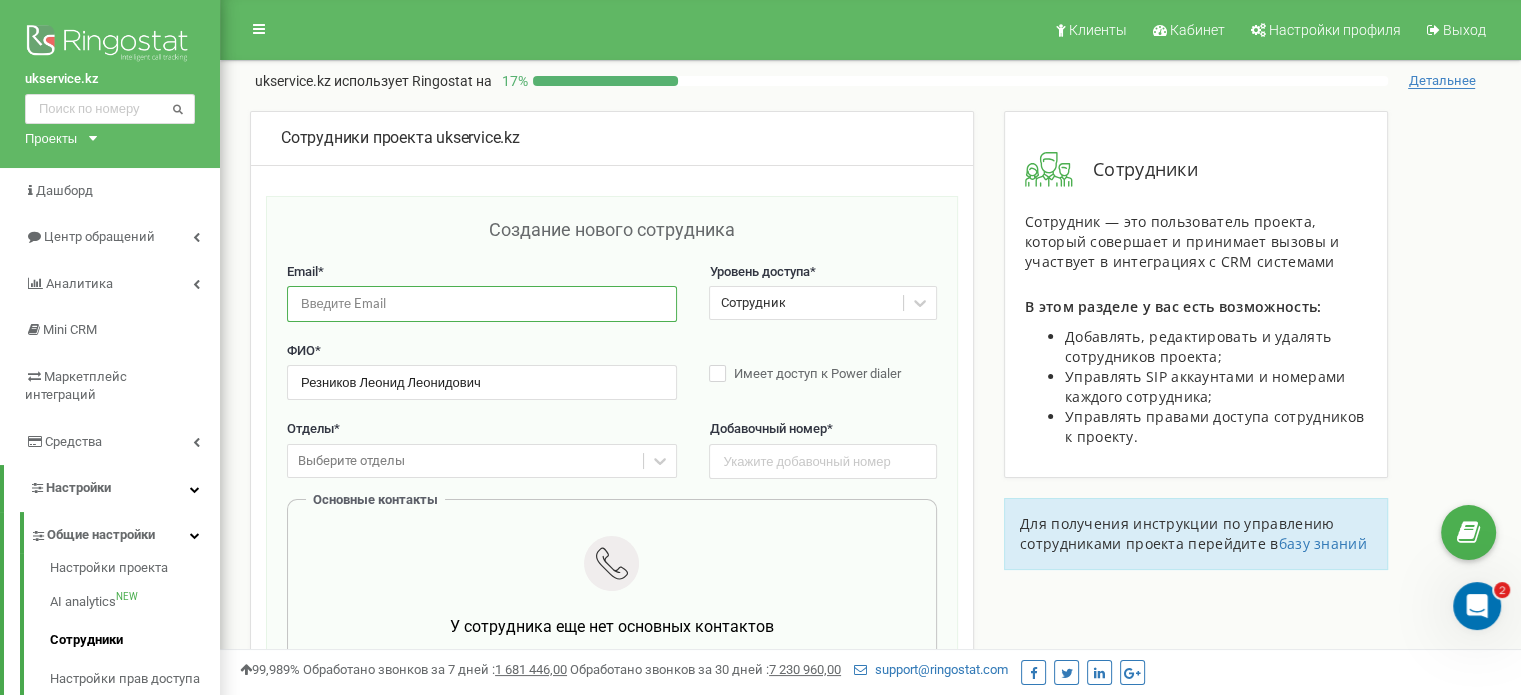 click at bounding box center [482, 303] 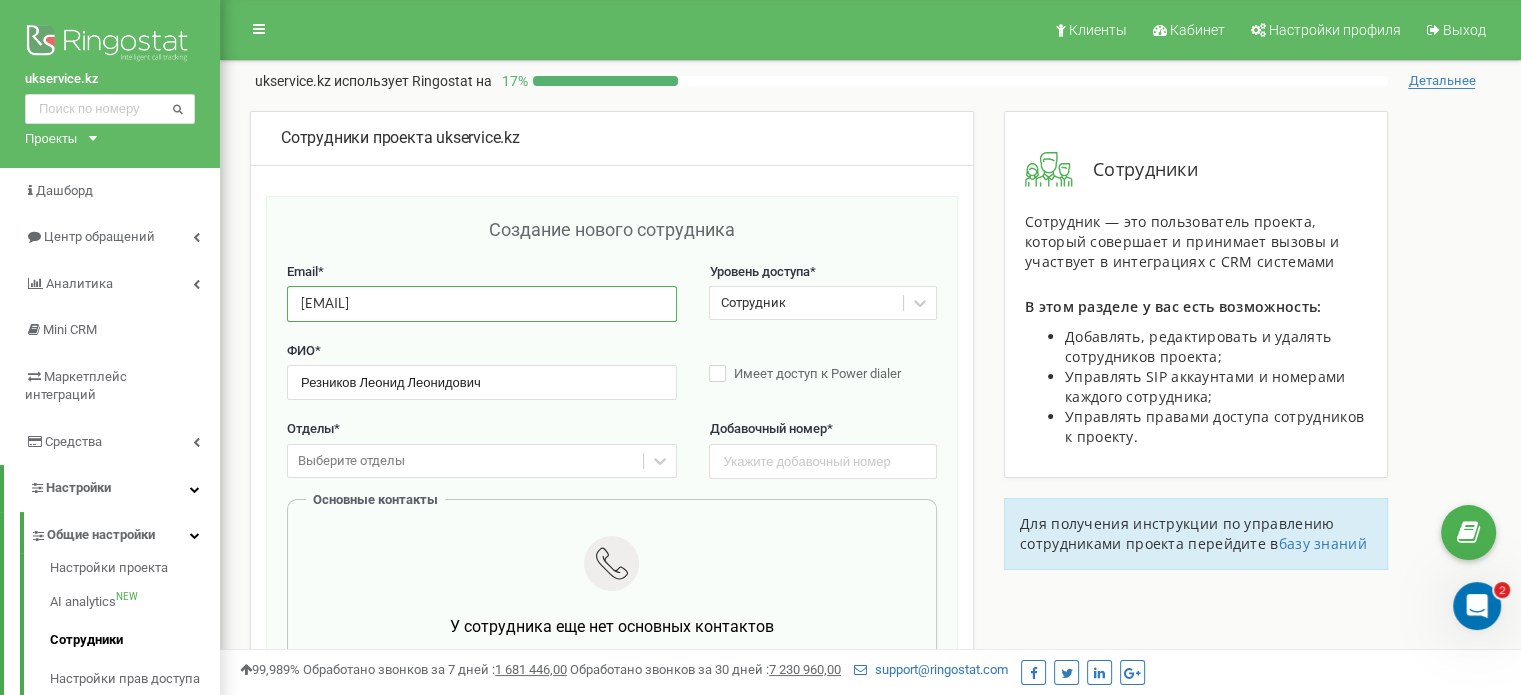 type on "reznikov@ukservice.kz" 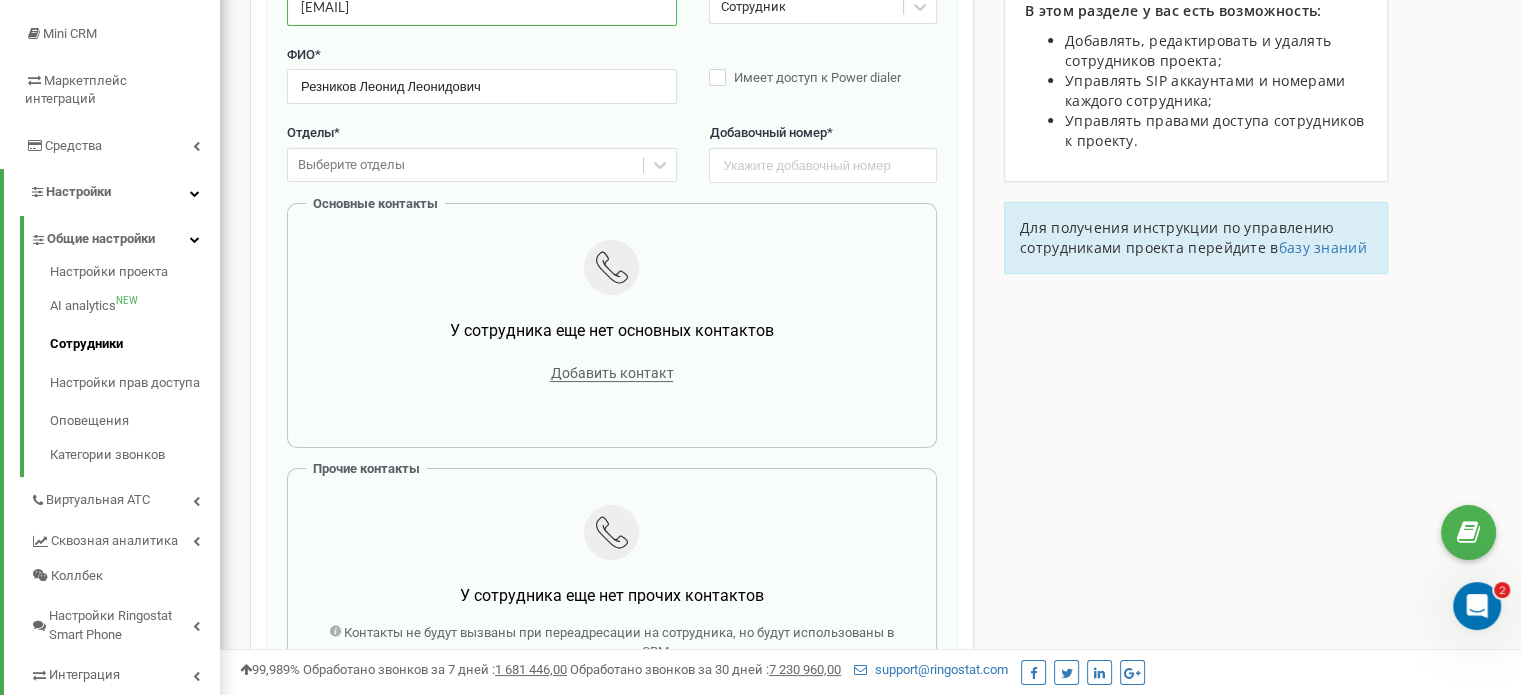 scroll, scrollTop: 300, scrollLeft: 0, axis: vertical 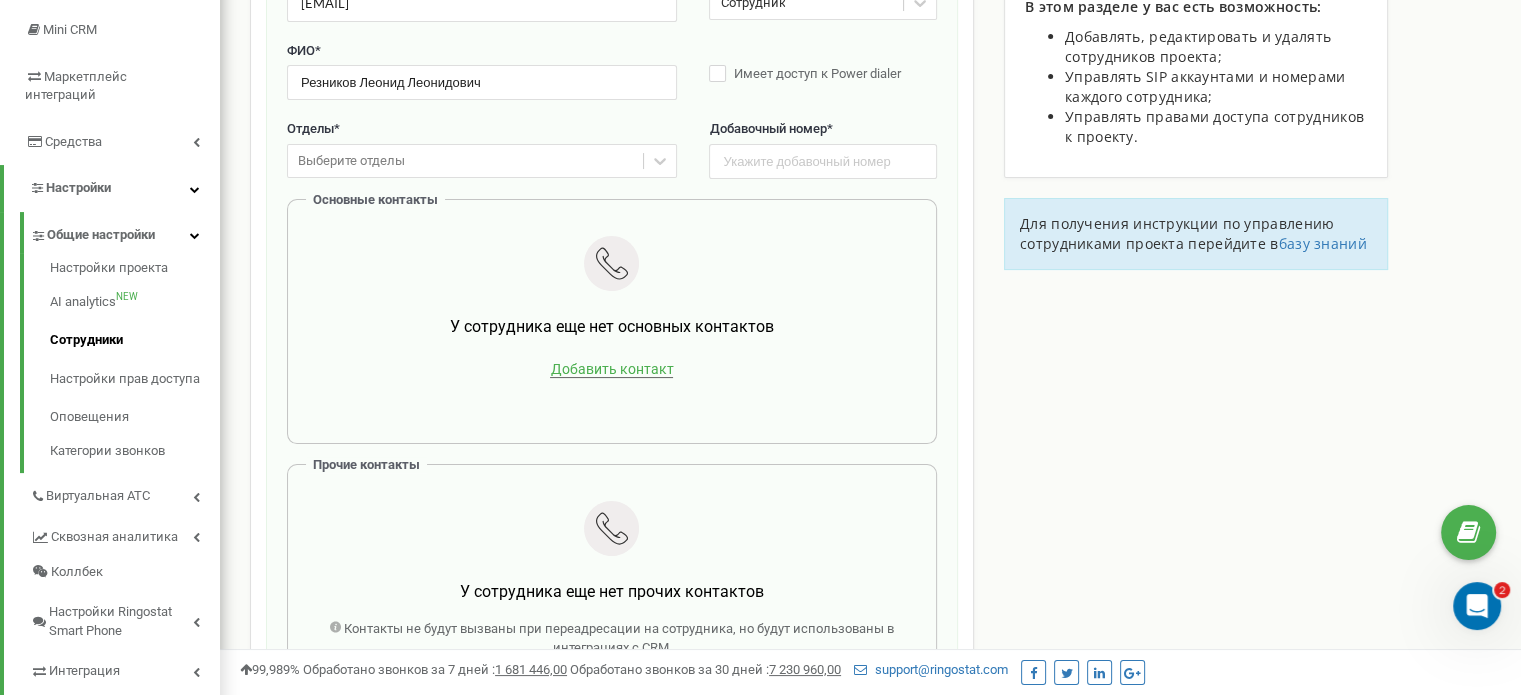 click on "Добавить контакт" at bounding box center (611, 369) 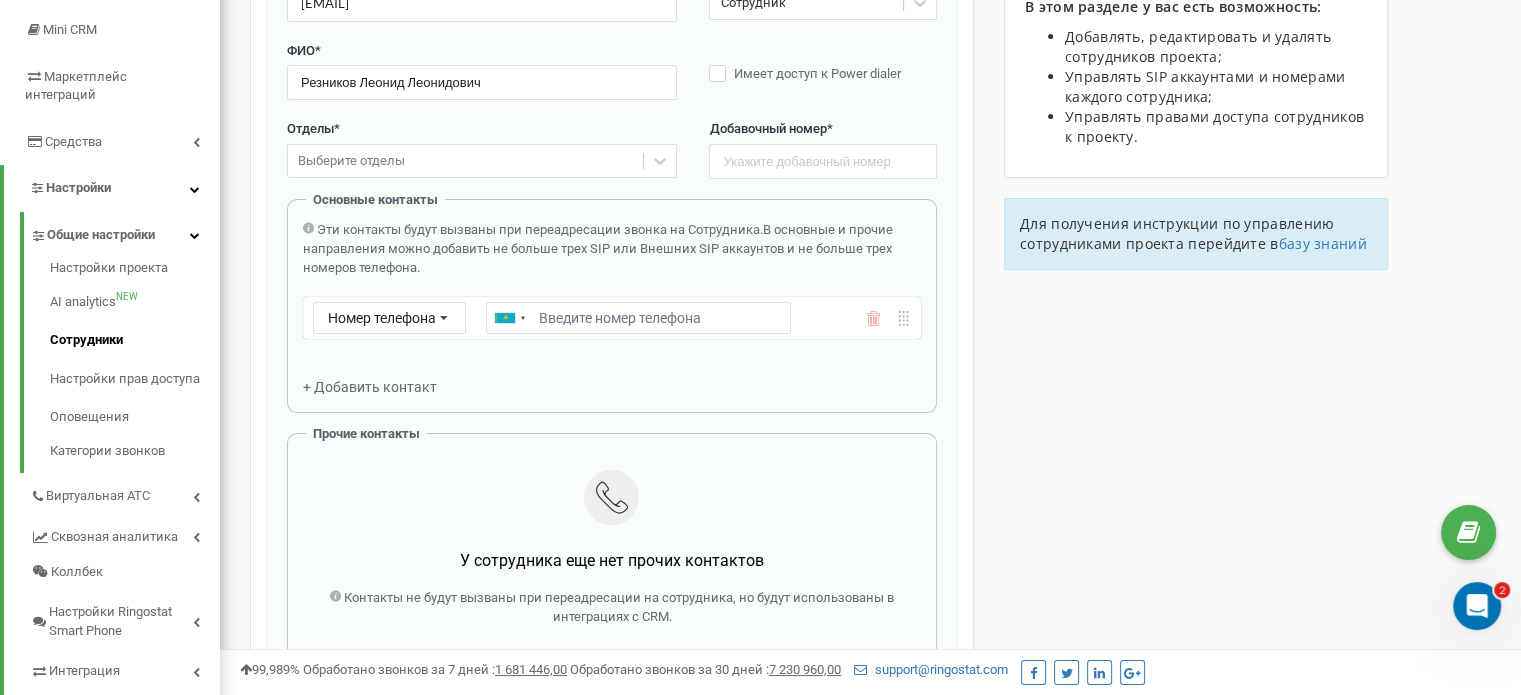 click on "Email *" at bounding box center [638, 318] 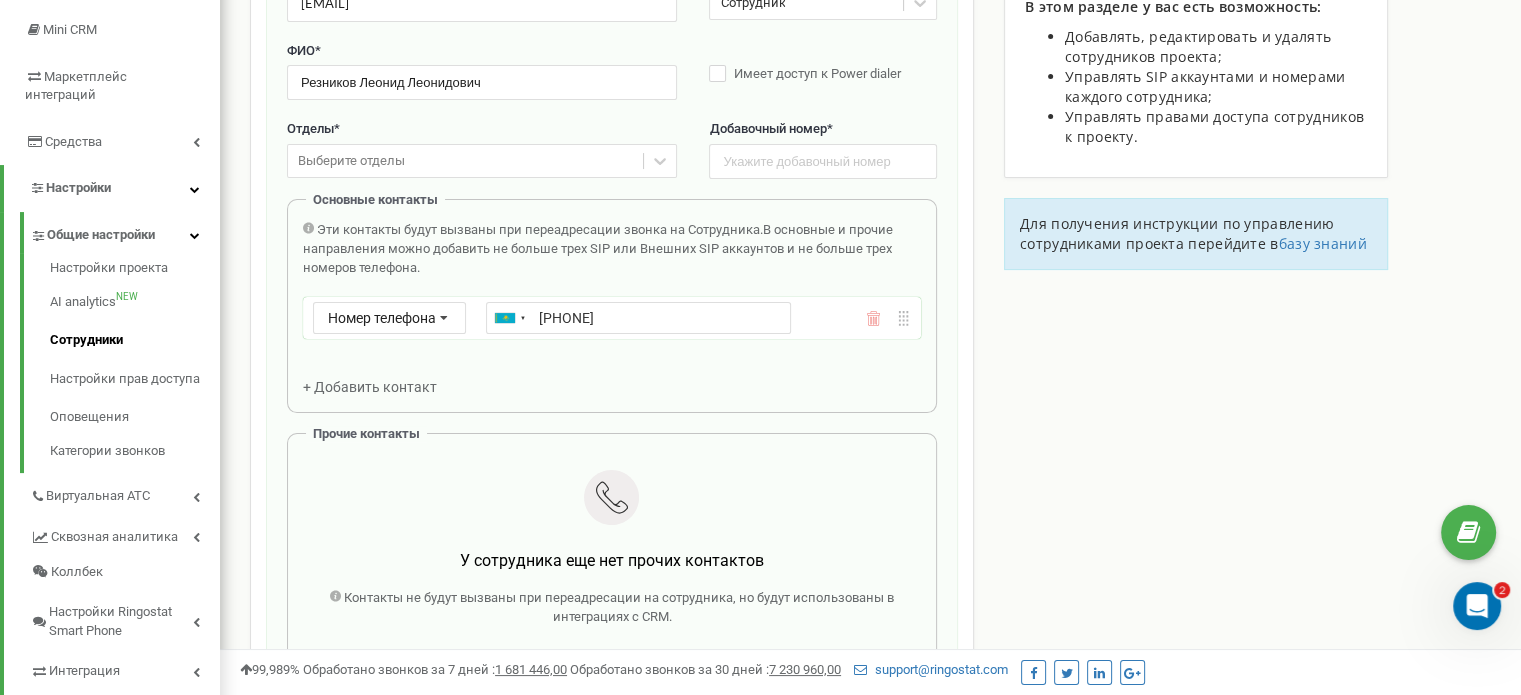 click on "87057014135" at bounding box center [638, 318] 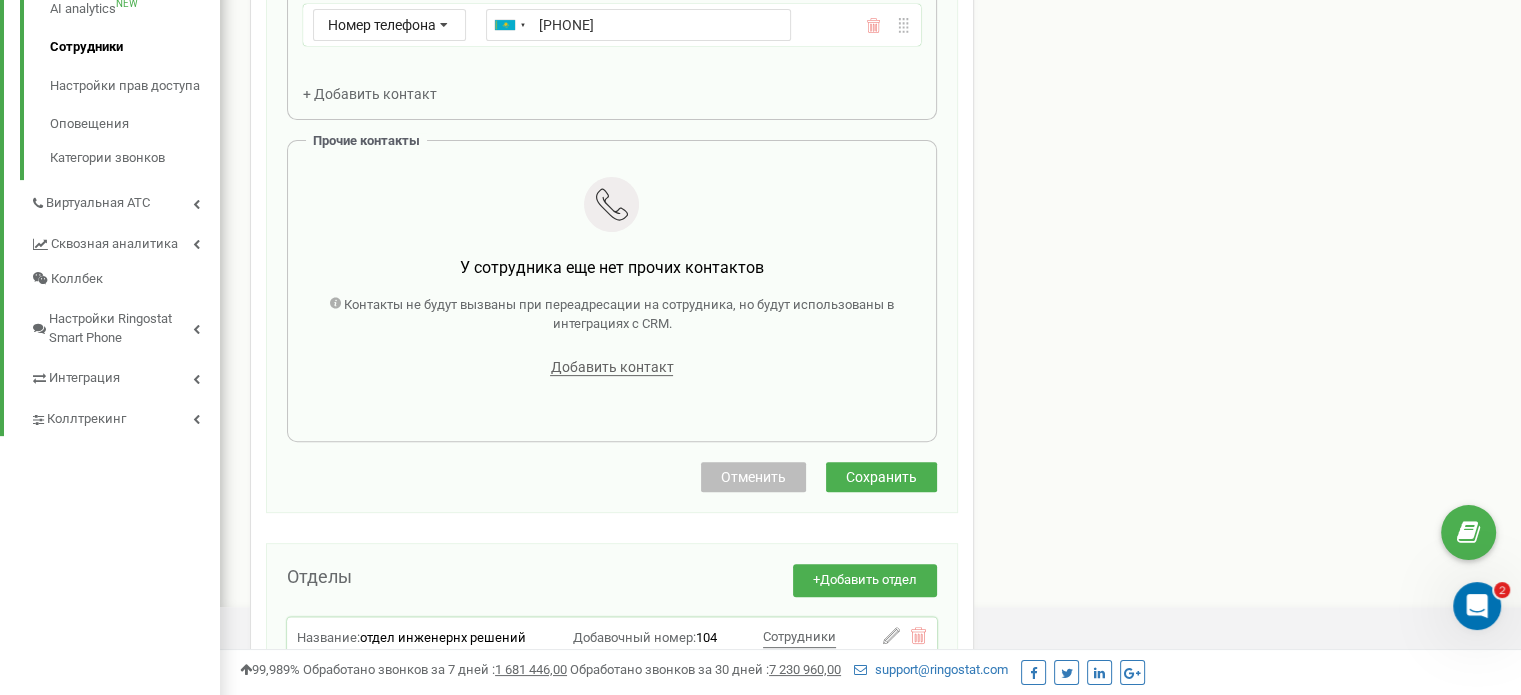 scroll, scrollTop: 600, scrollLeft: 0, axis: vertical 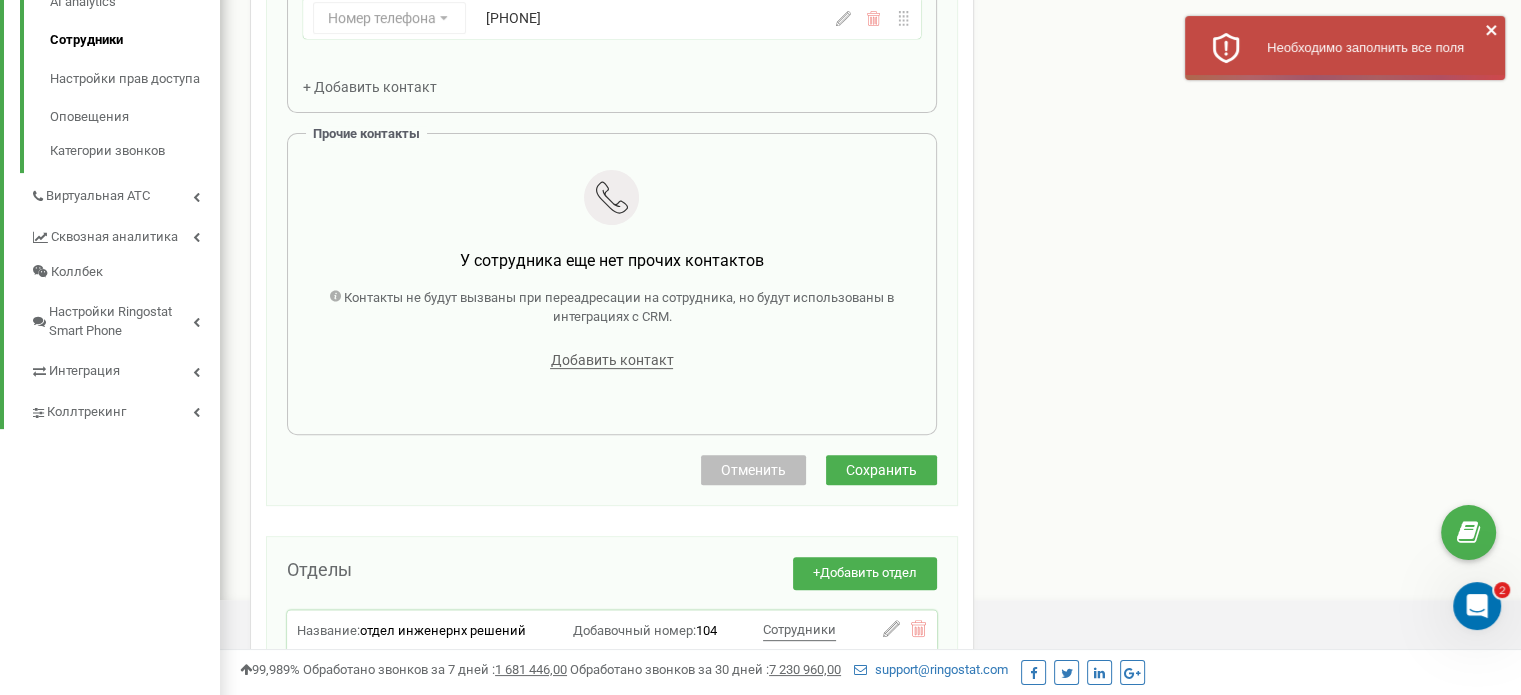 click on "Сохранить" at bounding box center [881, 470] 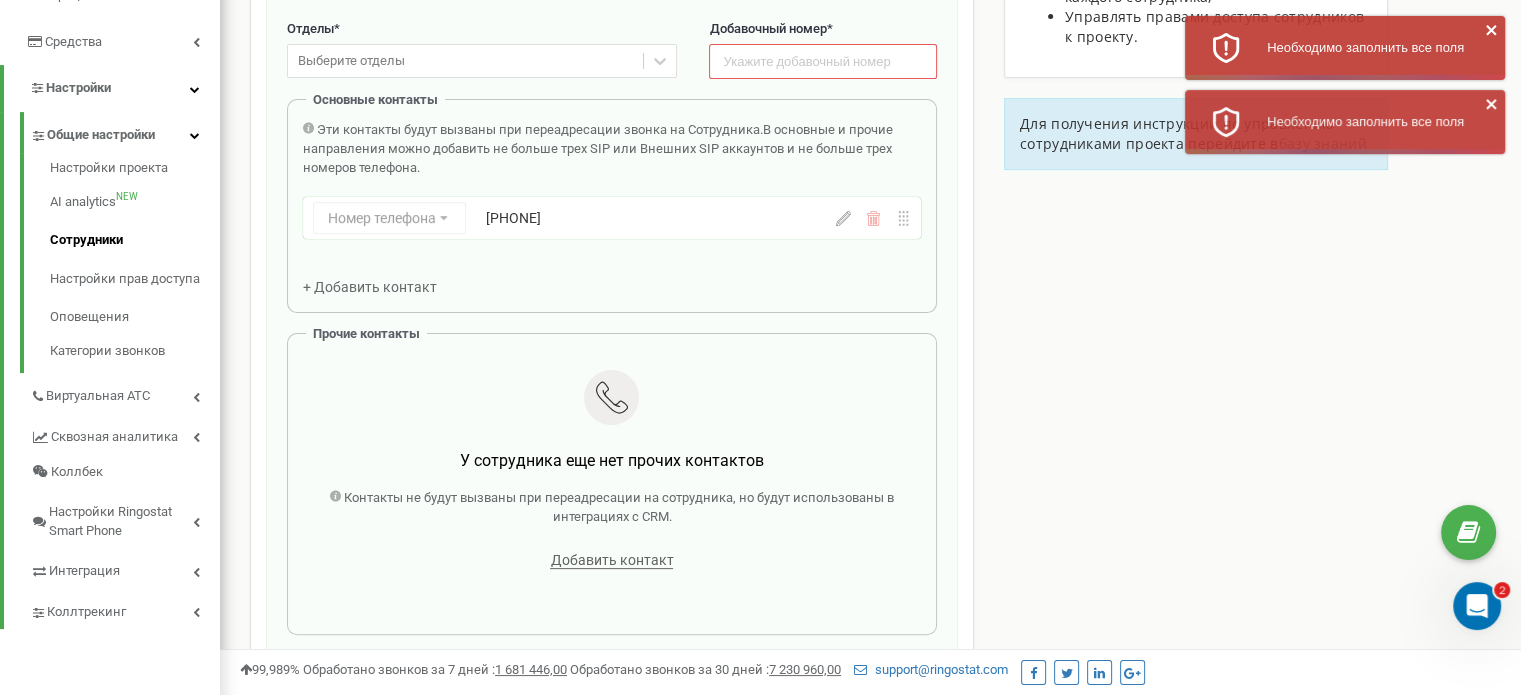 scroll, scrollTop: 300, scrollLeft: 0, axis: vertical 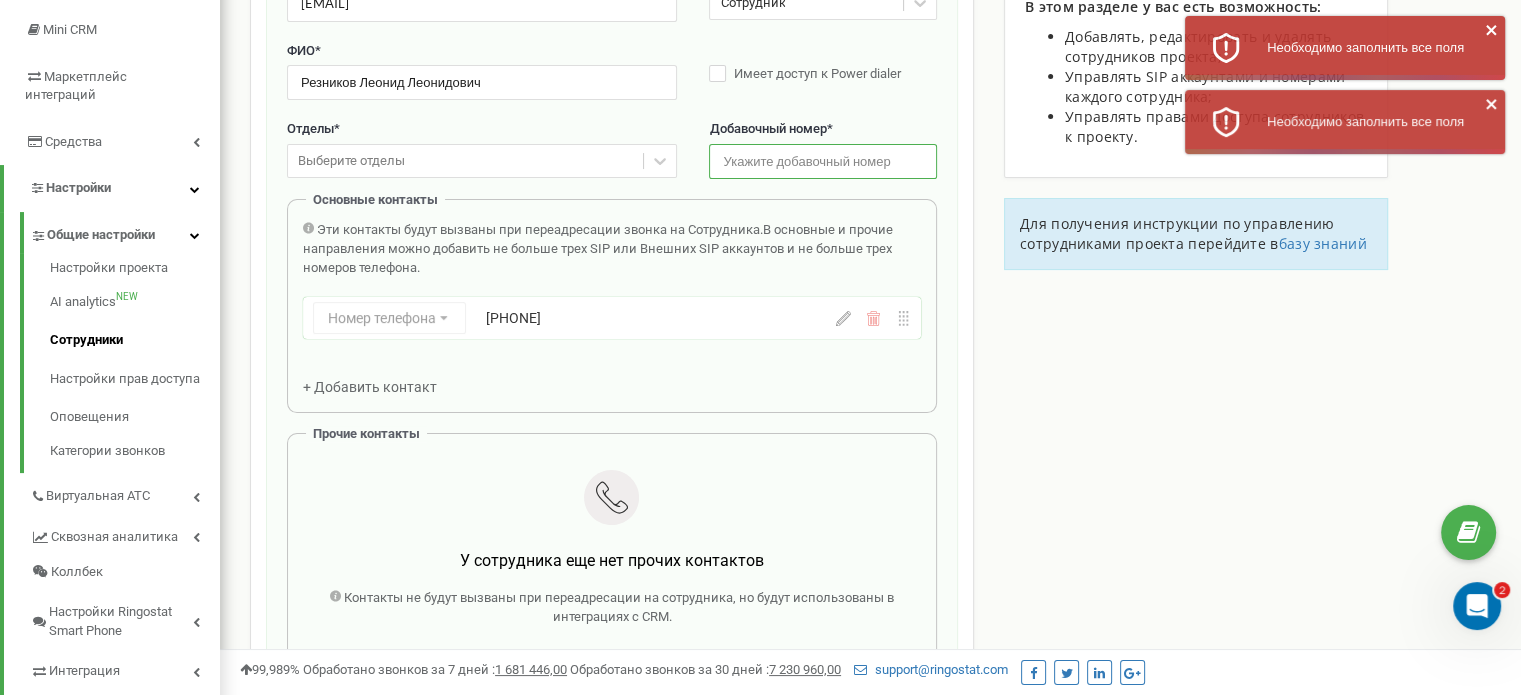 click at bounding box center (822, 161) 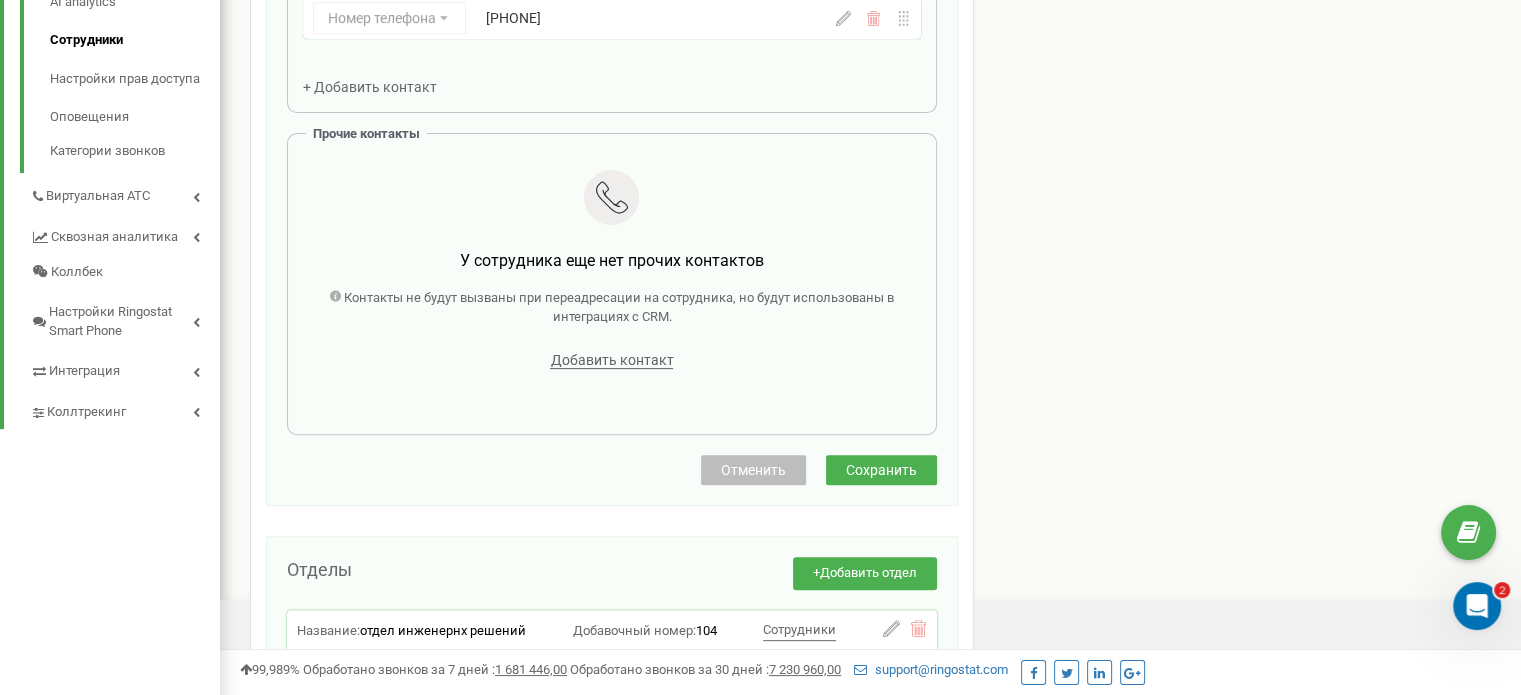 type on "207" 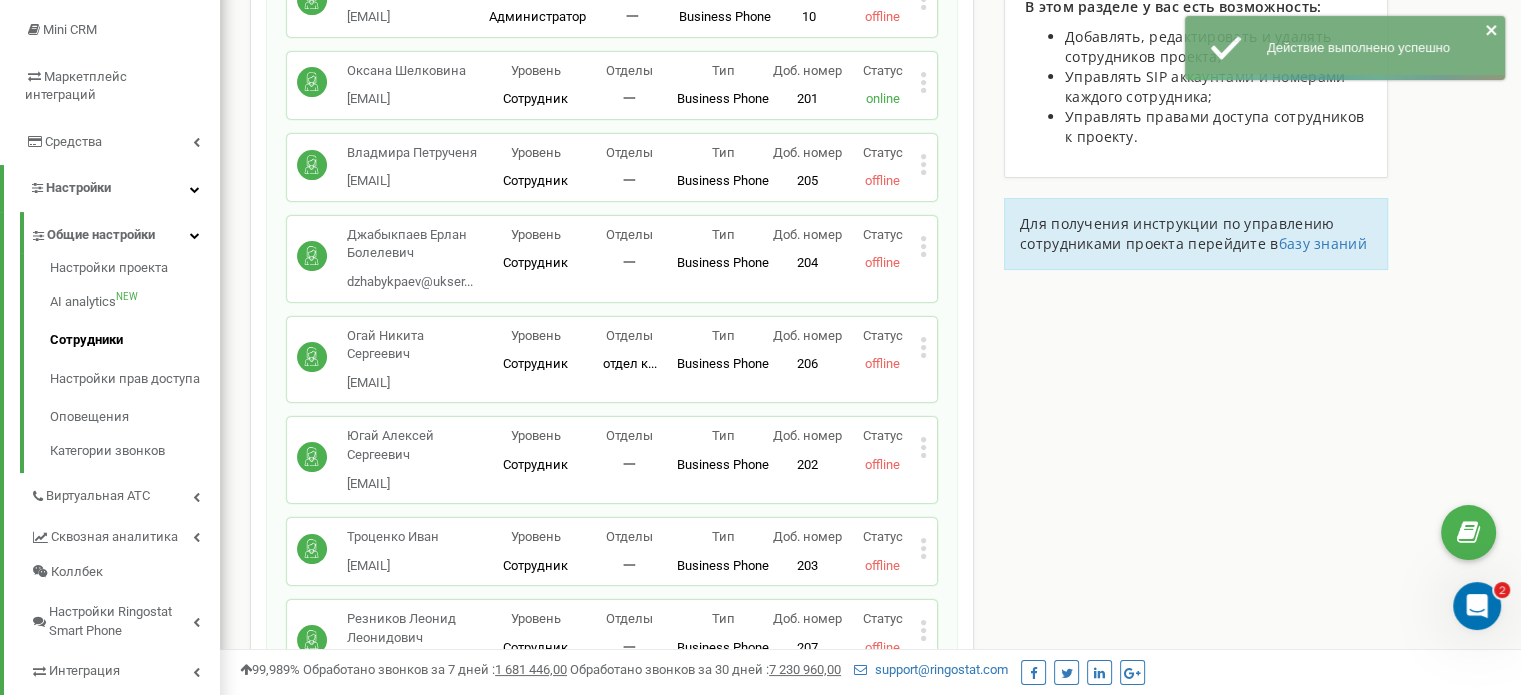 scroll, scrollTop: 400, scrollLeft: 0, axis: vertical 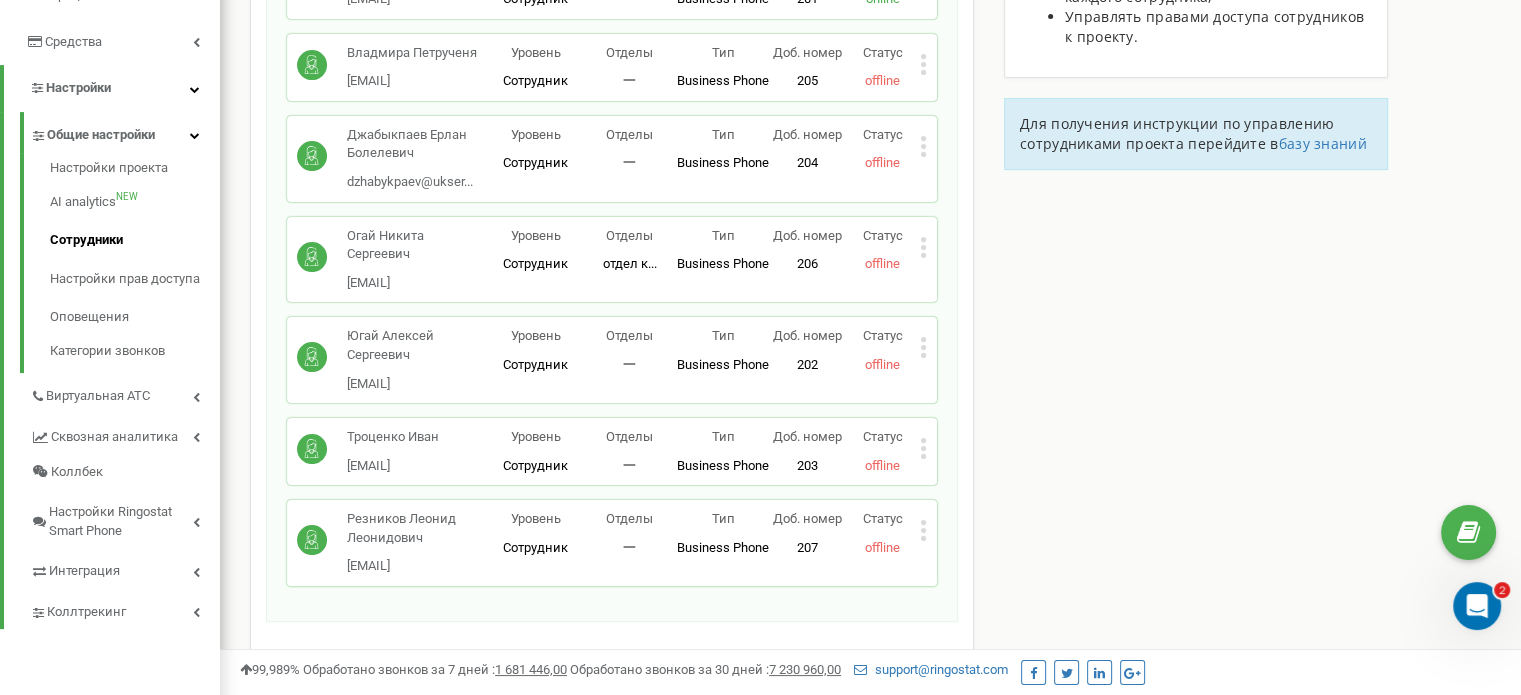 click on "Югай Алексей Сергеевич Ayugay@ukservice.kz Уровень Сотрудник Отделы 一 Тип Business Phone Полноценное рабочее место сотрудника со всеми возможностями, позволяющее использовать Ringostat Smart Phone и привязать внешние номера сотрудника. Доб. номер 202 Статус offline Редактировать   Удалить сотрудника Копировать Email Копировать ID ( 479276 )" at bounding box center (612, 360) 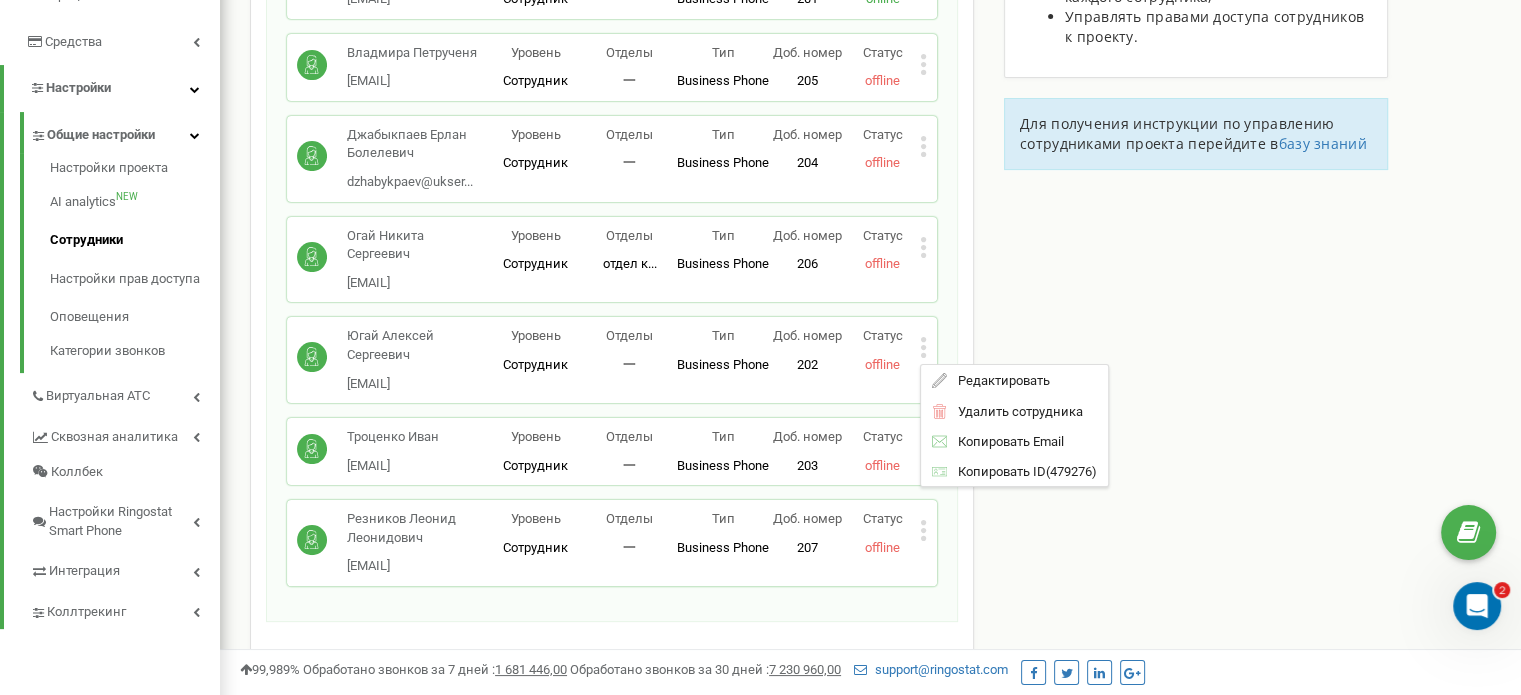 click on "Сотрудники проекта    ukservice.kz Сотрудники +  Добавить сотрудника Sergey sergei@xarakter.kz Уровень Администратор Отделы 一 Тип Business Phone Полноценное рабочее место сотрудника со всеми возможностями, позволяющее использовать Ringostat Smart Phone и привязать внешние номера сотрудника. Доб. номер 10 Статус offline Редактировать   Удалить сотрудника Копировать SIP Копировать Email Копировать ID ( 373723 ) Оксана Шелковина Shelkovina@ukserv... Shelkovina@ukservice.kz Уровень Сотрудник Отделы 一 Тип Business Phone Доб. номер 201 Статус online Редактировать   Удалить сотрудника Копировать SIP Копировать Email Копировать ID ( 381617 ) 一 205" at bounding box center (870, 482) 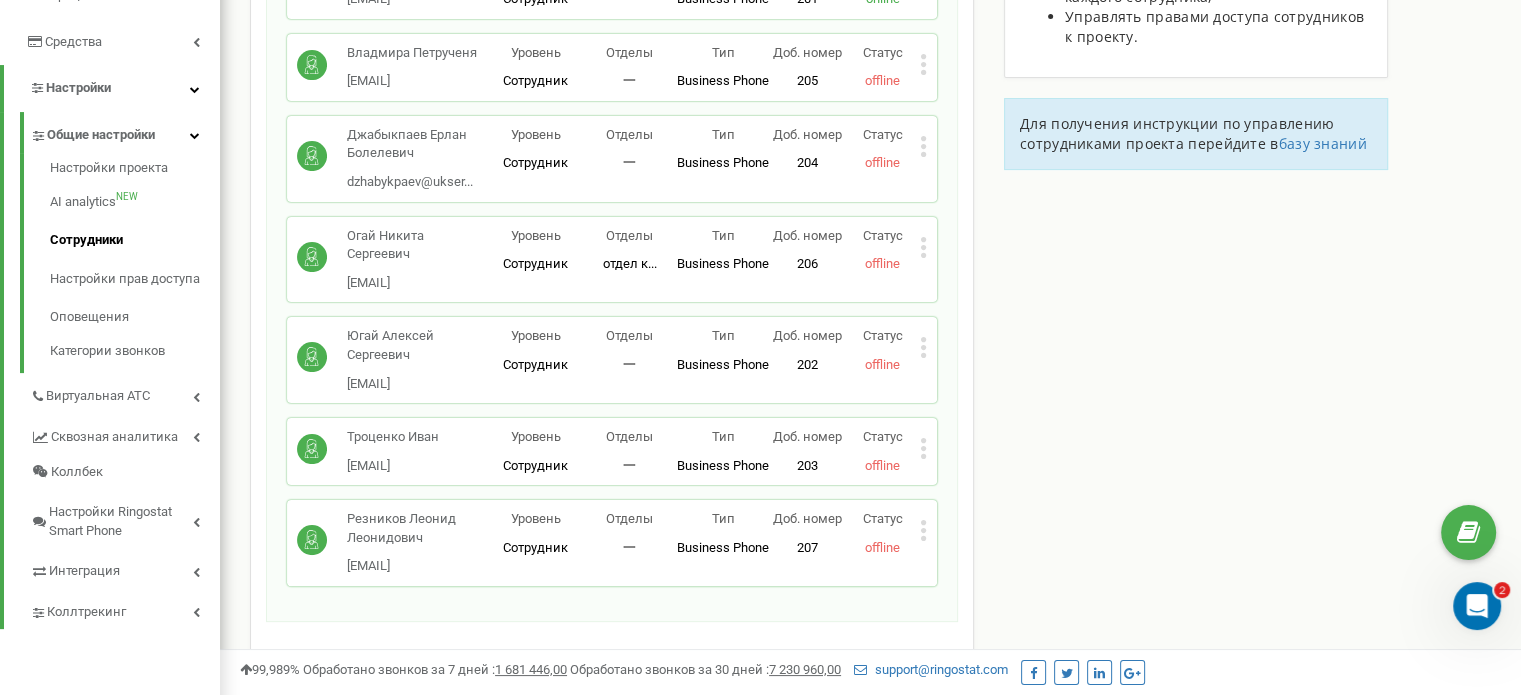 click 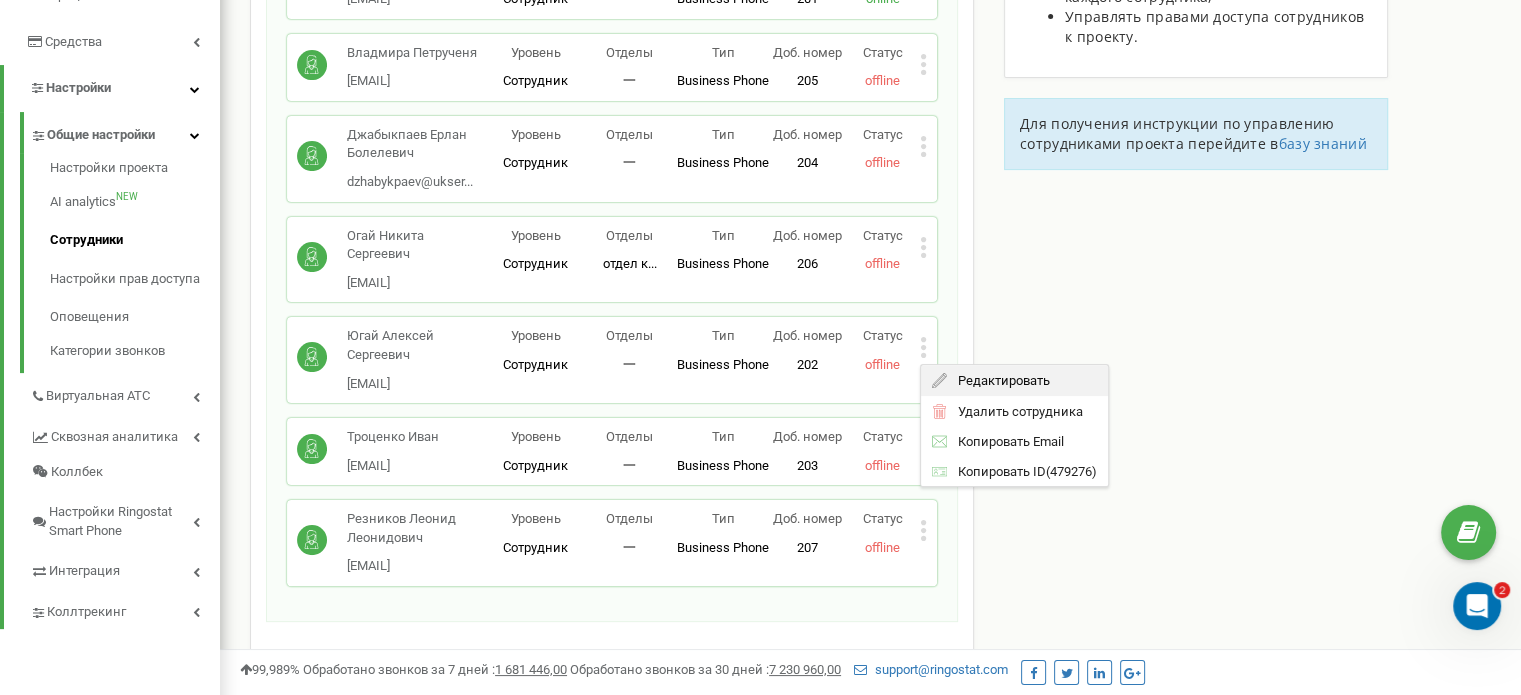 click on "Редактировать" at bounding box center (998, 380) 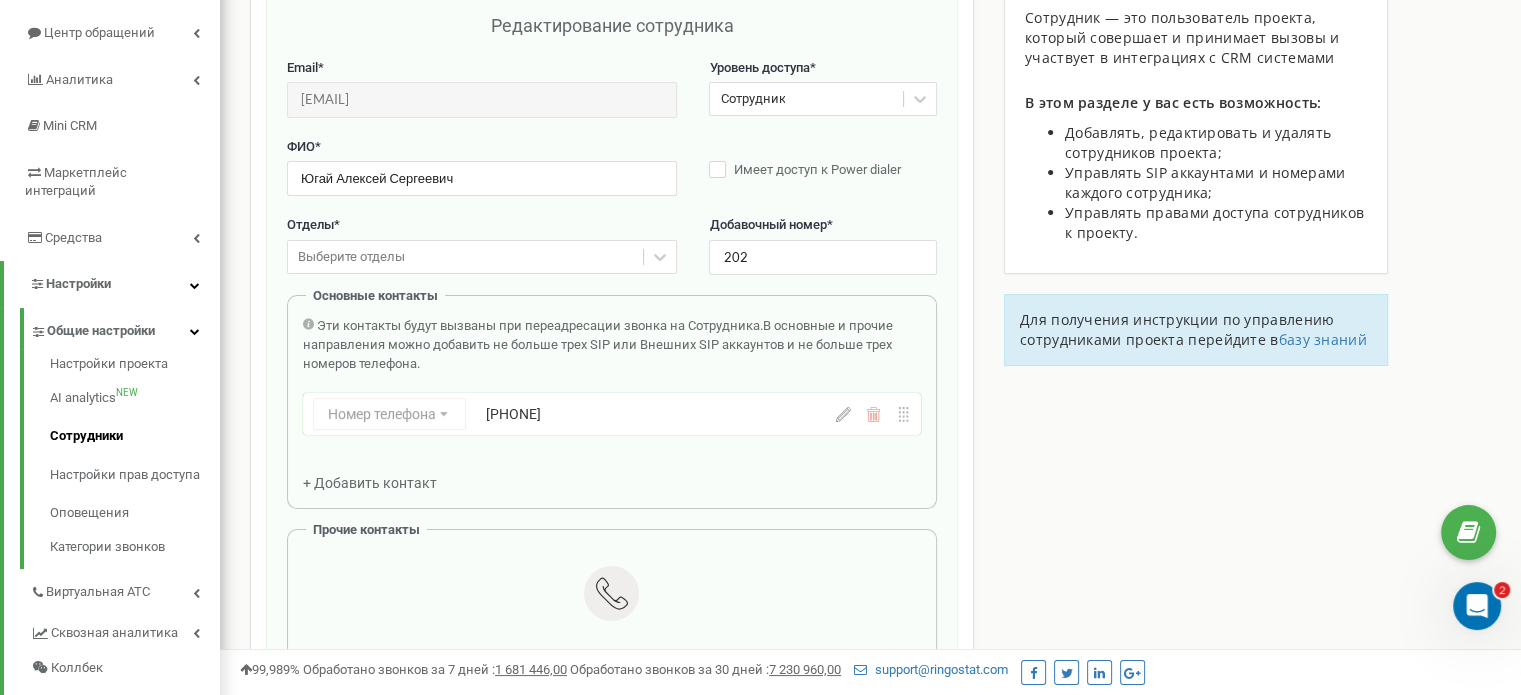 scroll, scrollTop: 200, scrollLeft: 0, axis: vertical 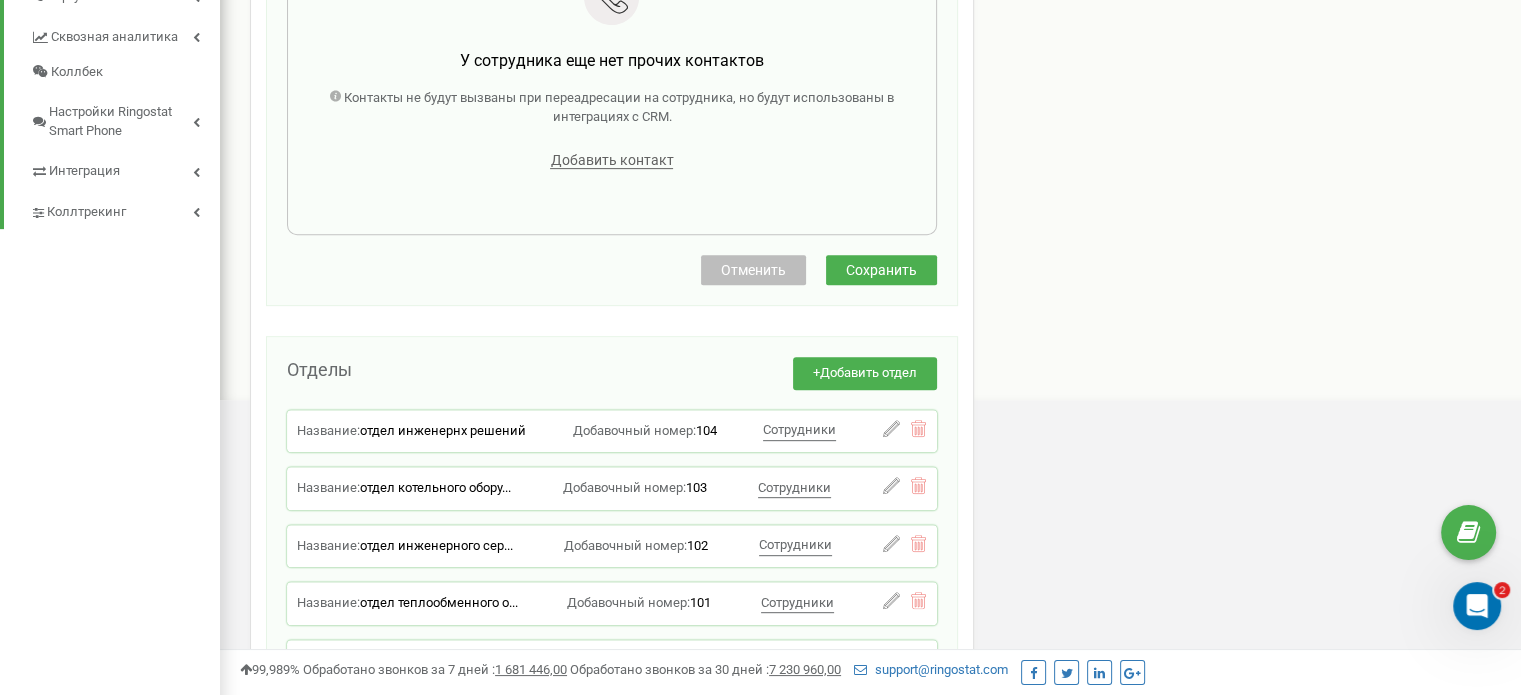 click on "Сохранить" at bounding box center [881, 270] 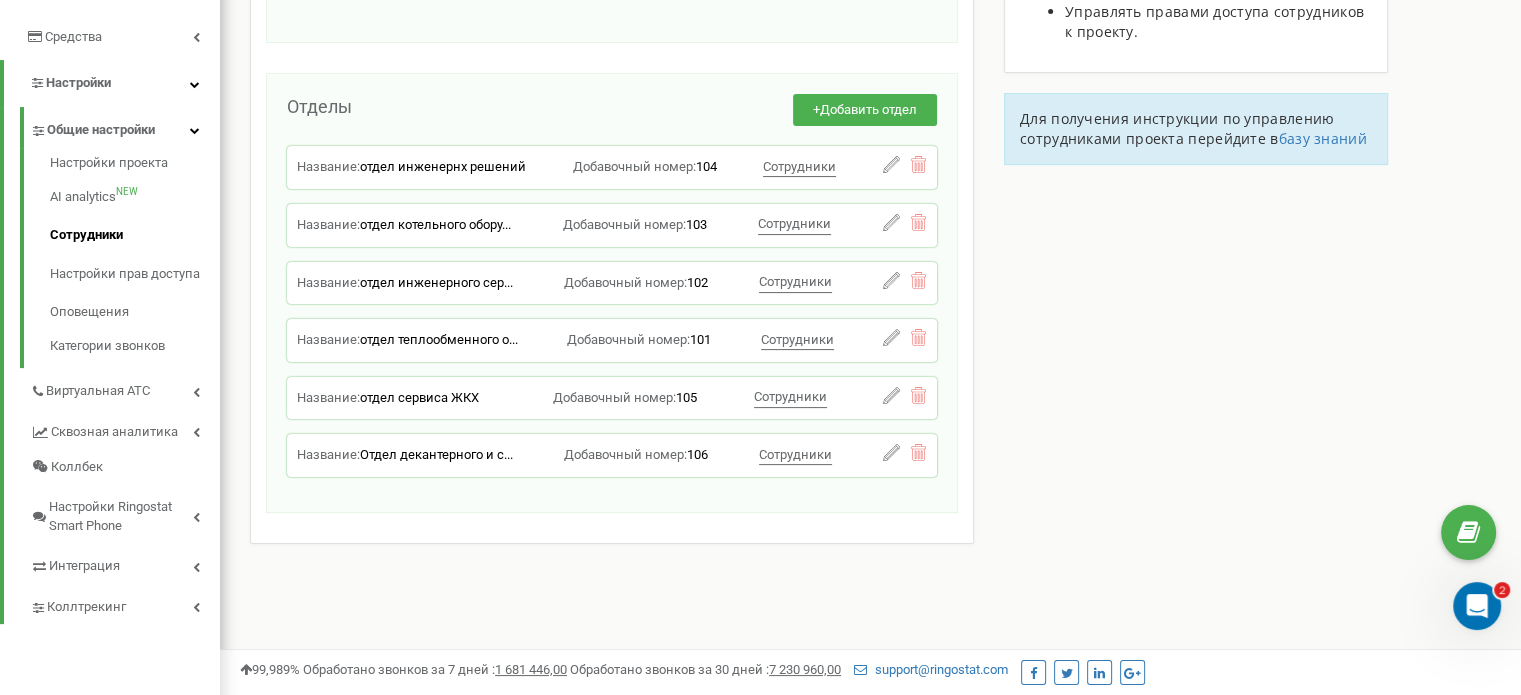 scroll, scrollTop: 404, scrollLeft: 0, axis: vertical 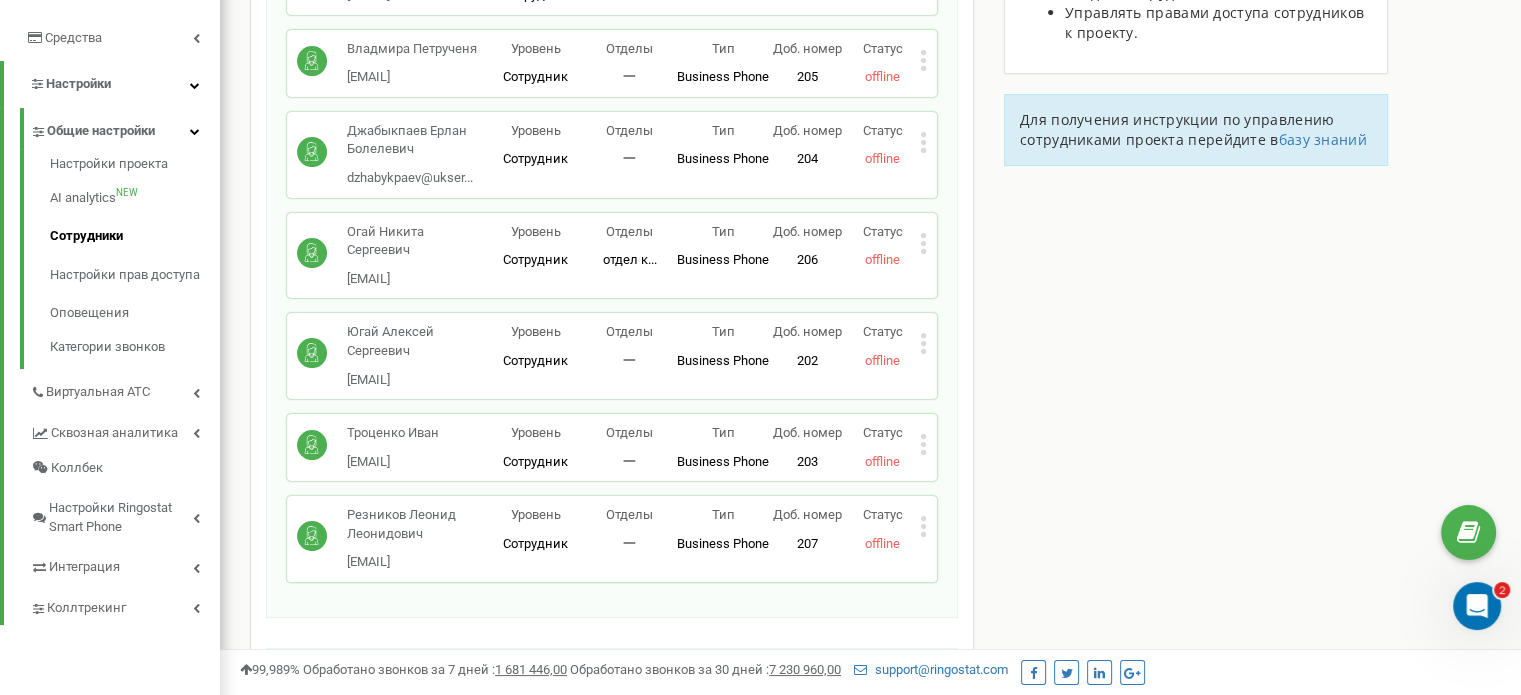 click 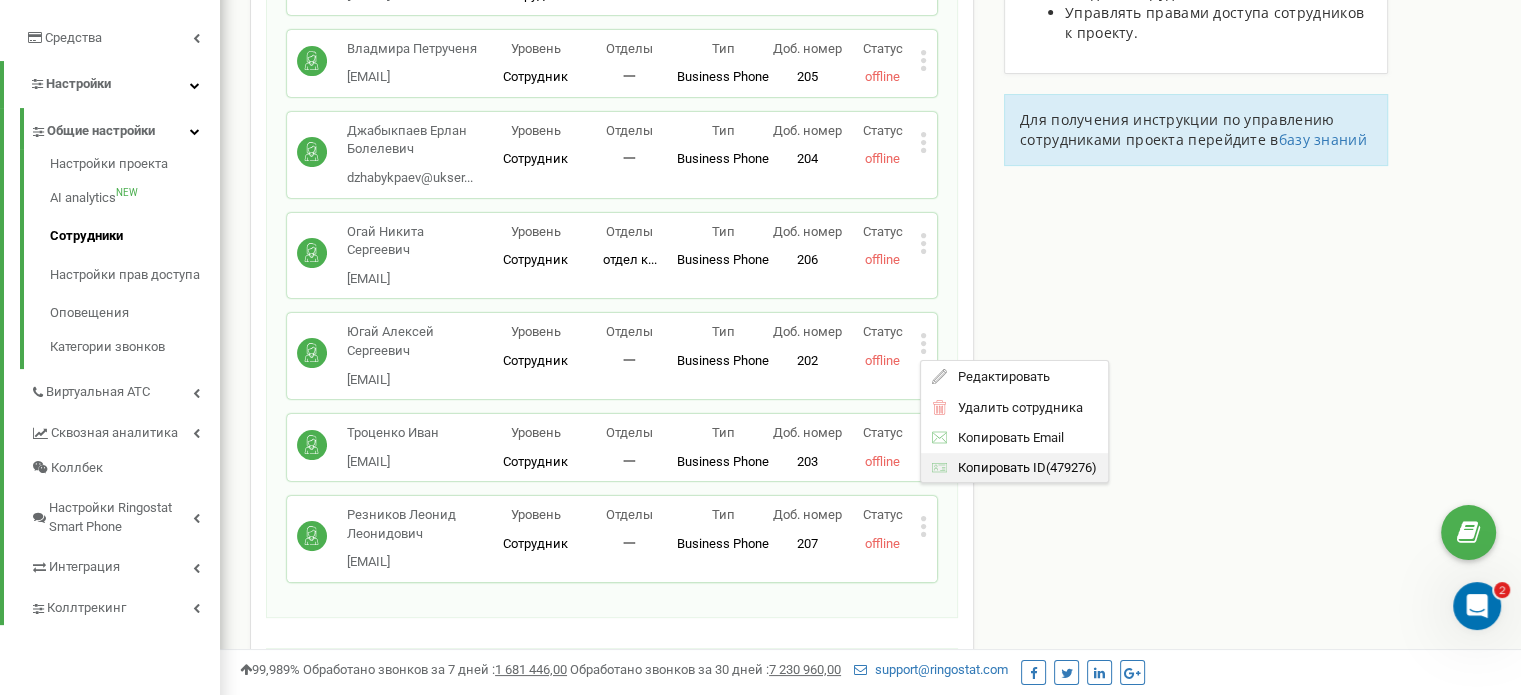 click on "Копировать ID" at bounding box center (996, 467) 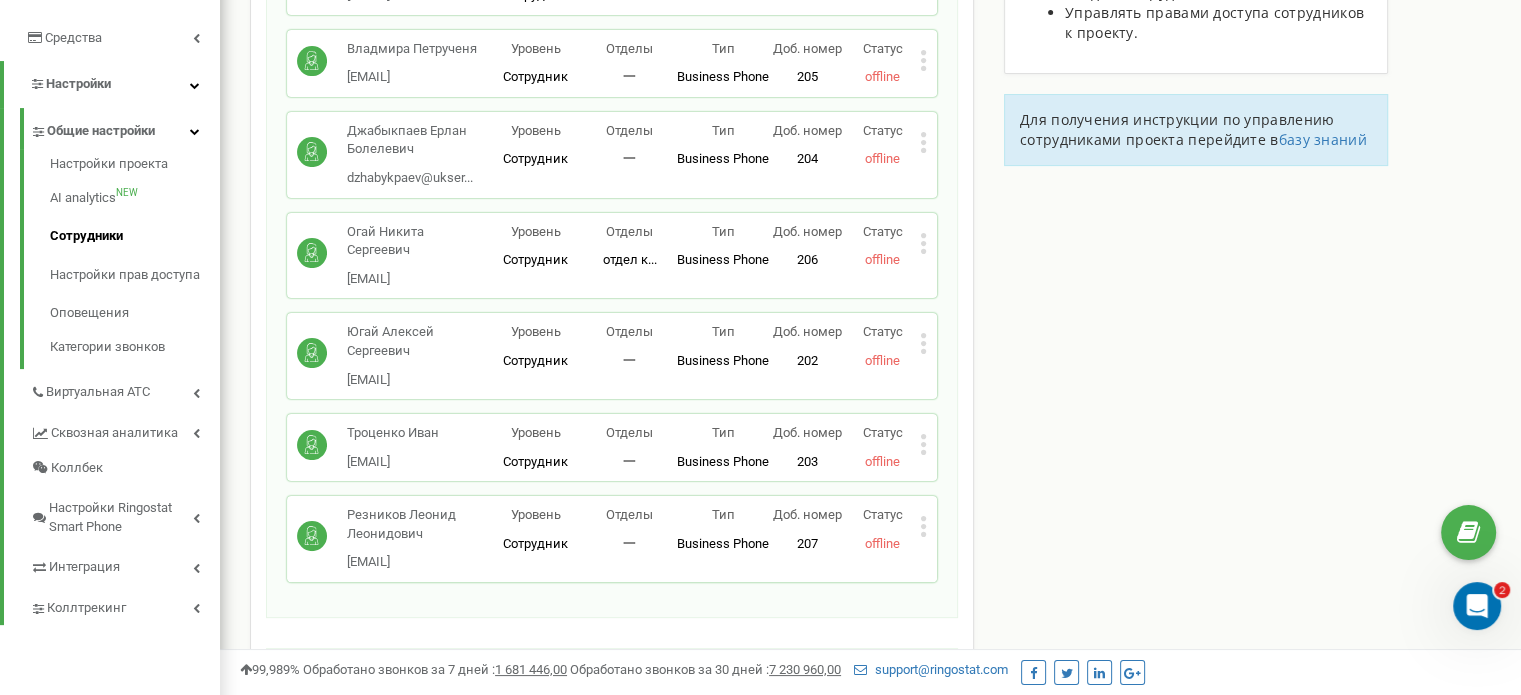 click 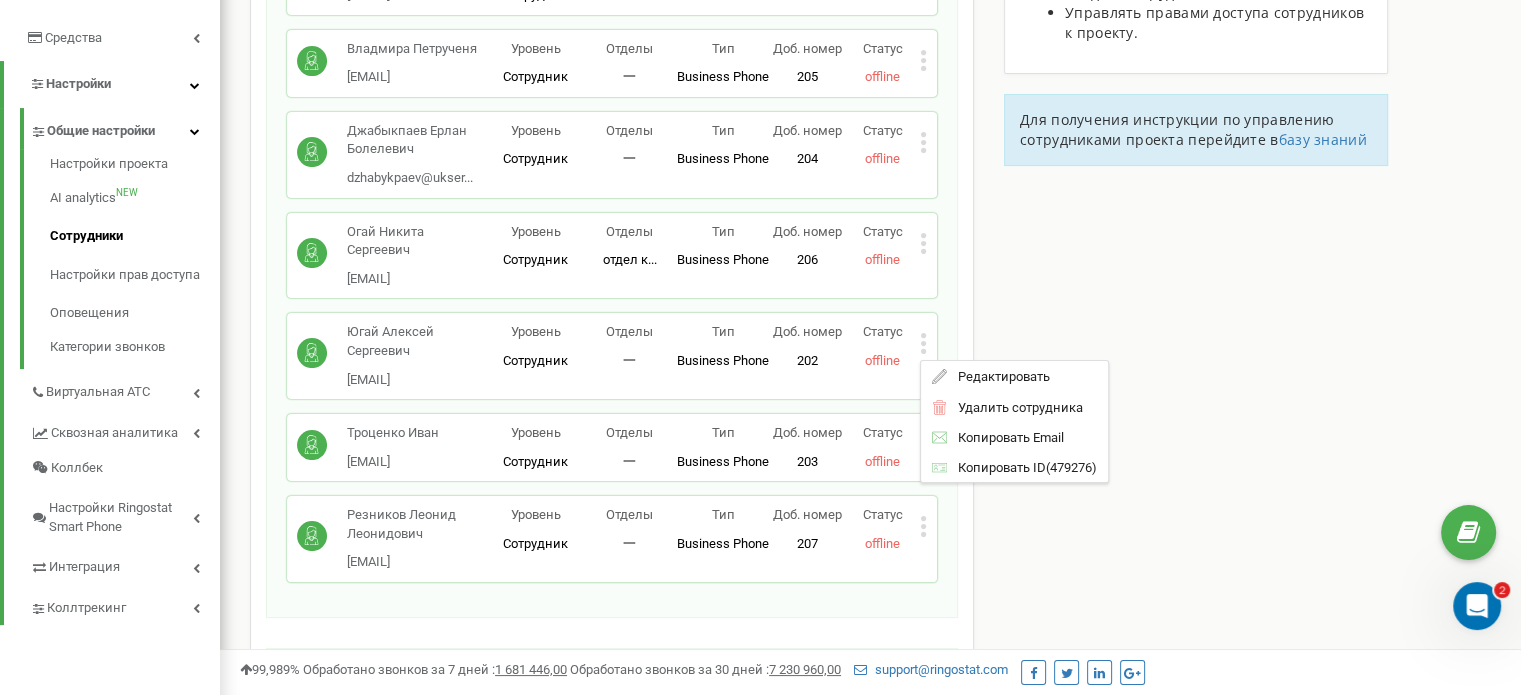 click on "Сотрудники проекта    ukservice.kz Сотрудники +  Добавить сотрудника Sergey sergei@xarakter.kz Уровень Администратор Отделы 一 Тип Business Phone Полноценное рабочее место сотрудника со всеми возможностями, позволяющее использовать Ringostat Smart Phone и привязать внешние номера сотрудника. Доб. номер 10 Статус offline Редактировать   Удалить сотрудника Копировать SIP Копировать Email Копировать ID ( 373723 ) Оксана Шелковина Shelkovina@ukserv... Shelkovina@ukservice.kz Уровень Сотрудник Отделы 一 Тип Business Phone Доб. номер 201 Статус online Редактировать   Удалить сотрудника Копировать SIP Копировать Email Копировать ID ( 381617 ) 一 205" at bounding box center [870, 478] 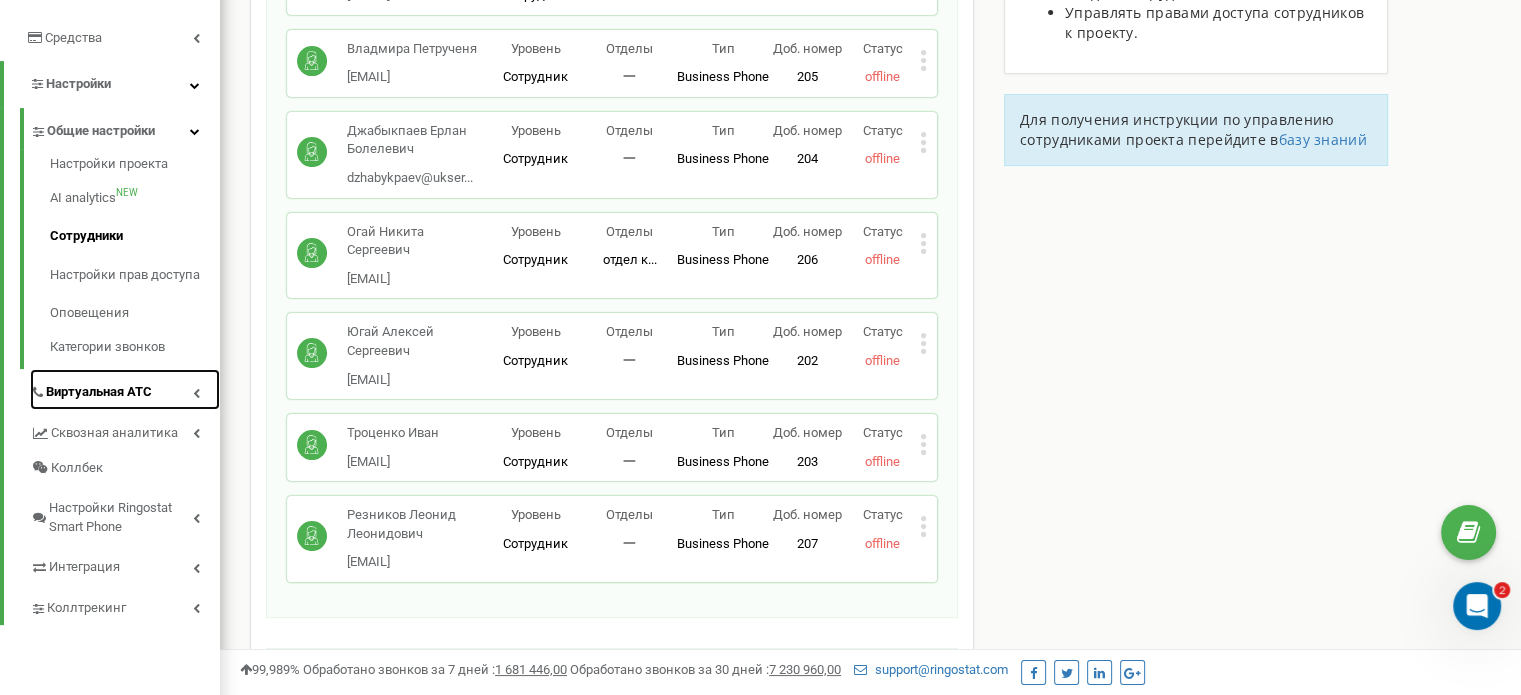 click on "Виртуальная АТС" at bounding box center (125, 389) 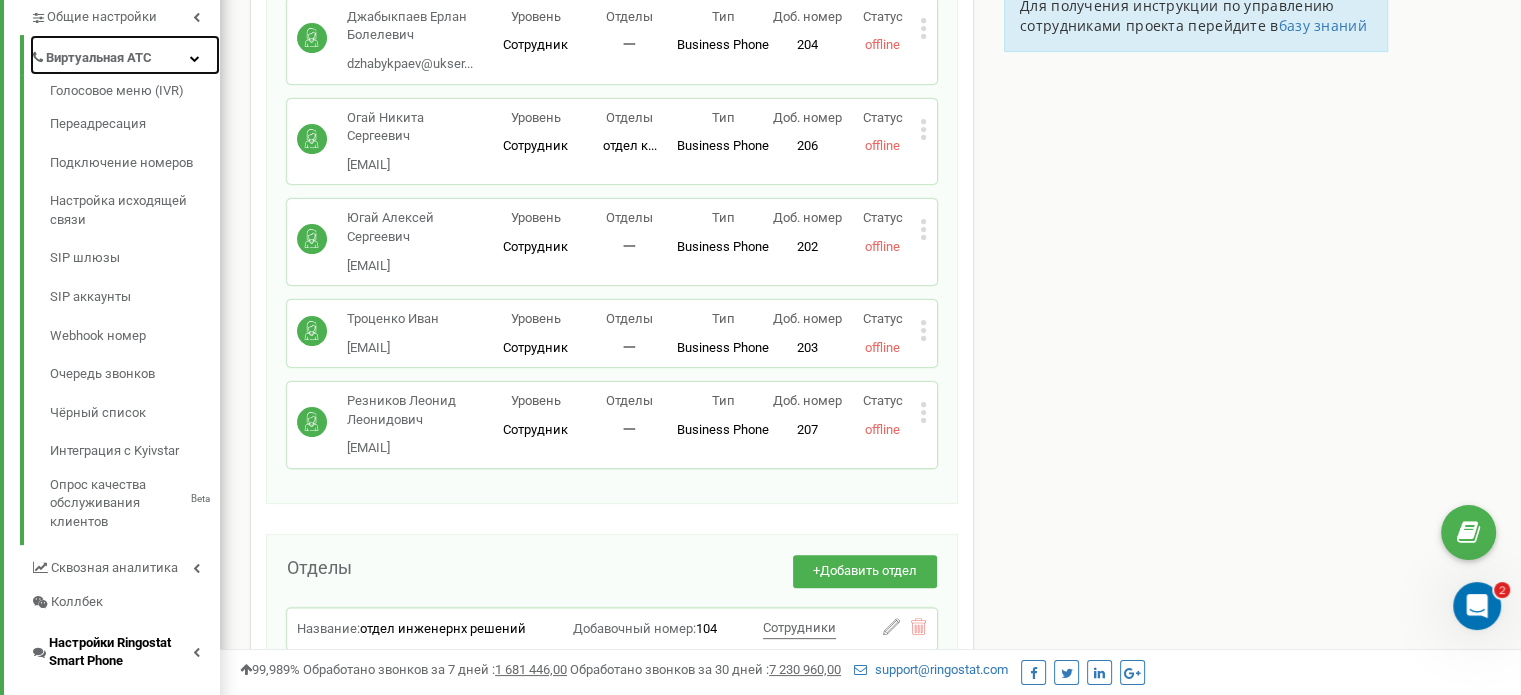 scroll, scrollTop: 504, scrollLeft: 0, axis: vertical 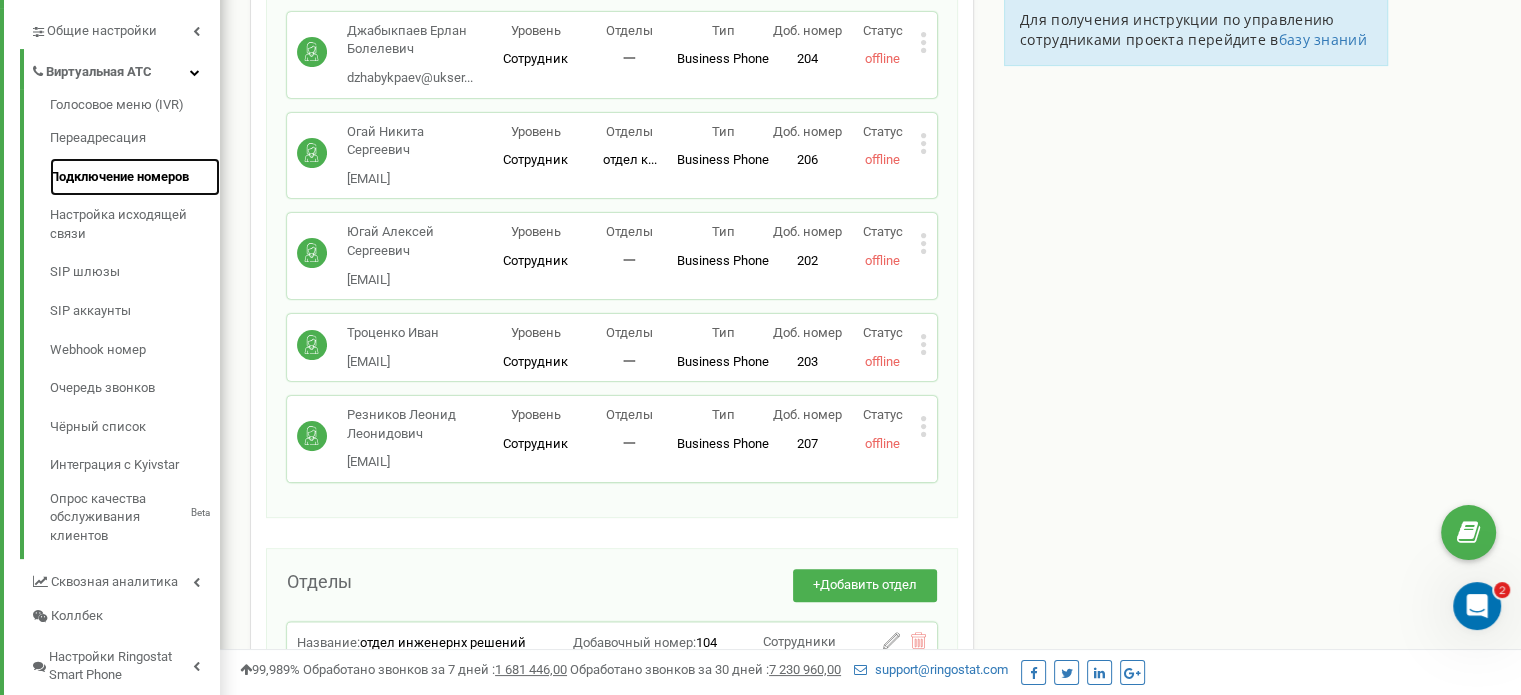 click on "Подключение номеров" at bounding box center [135, 177] 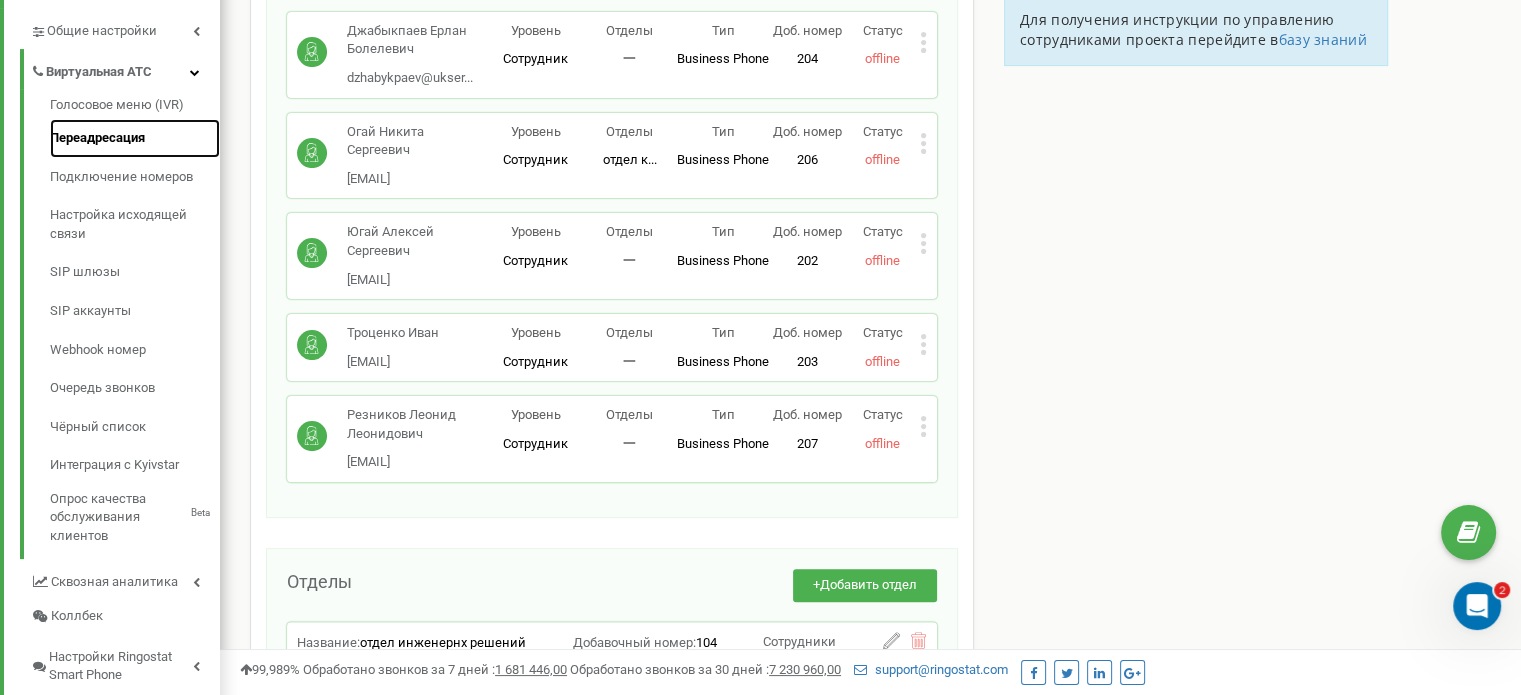 click on "Переадресация" at bounding box center (135, 138) 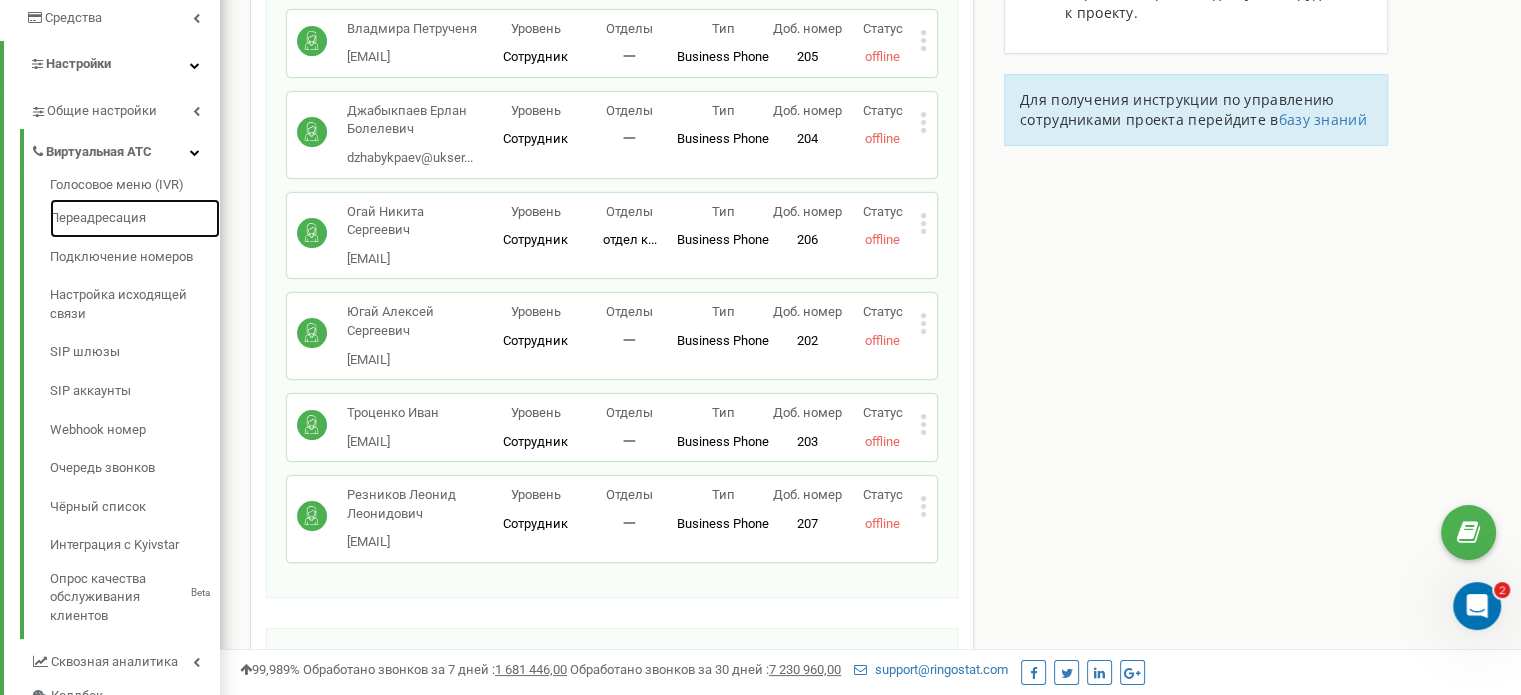 scroll, scrollTop: 304, scrollLeft: 0, axis: vertical 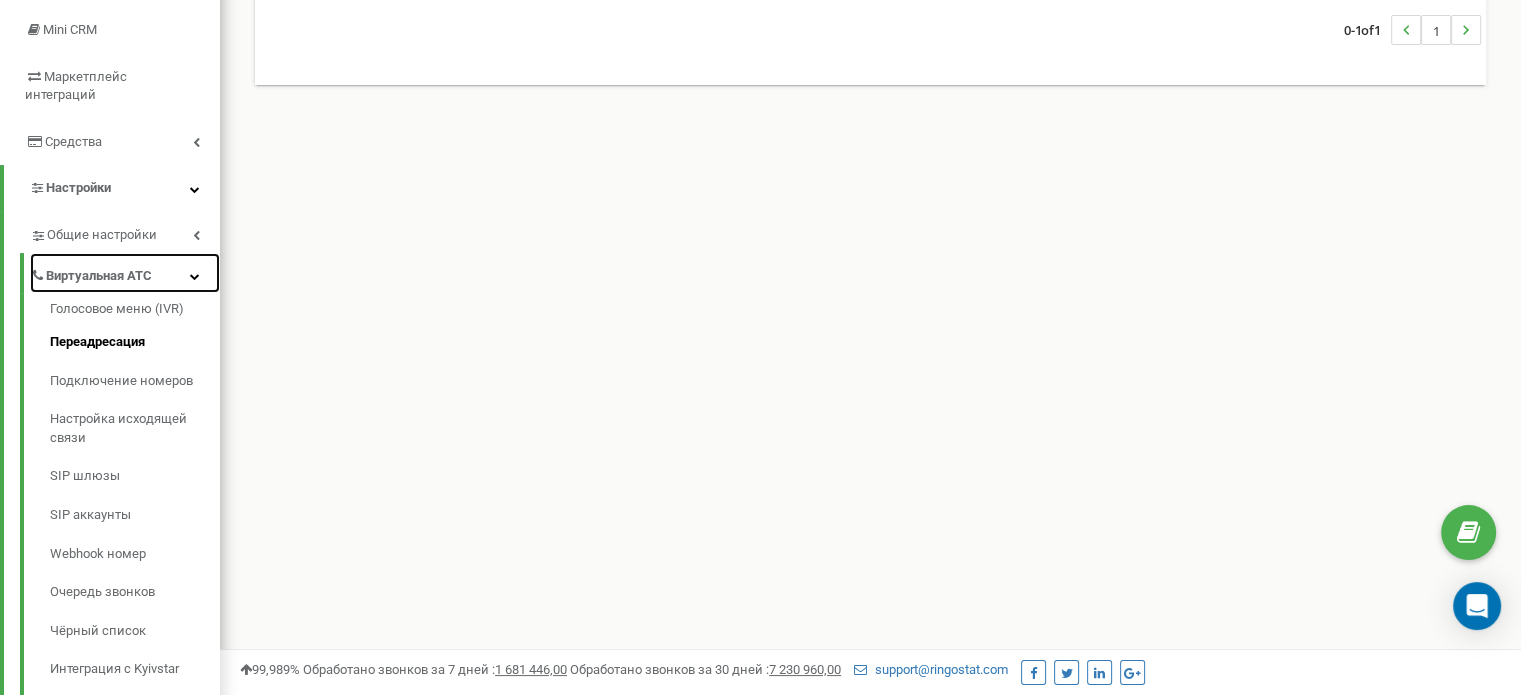 click at bounding box center (195, 276) 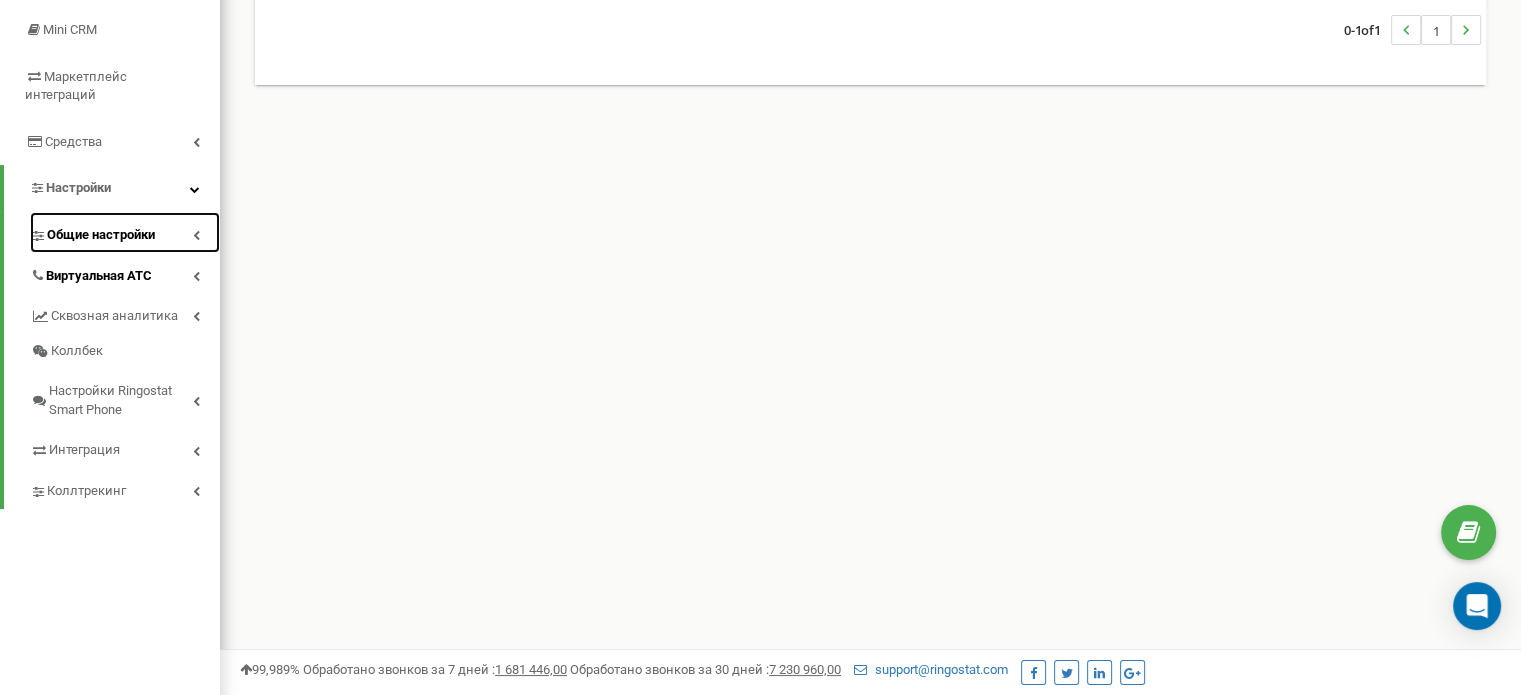 click at bounding box center [196, 235] 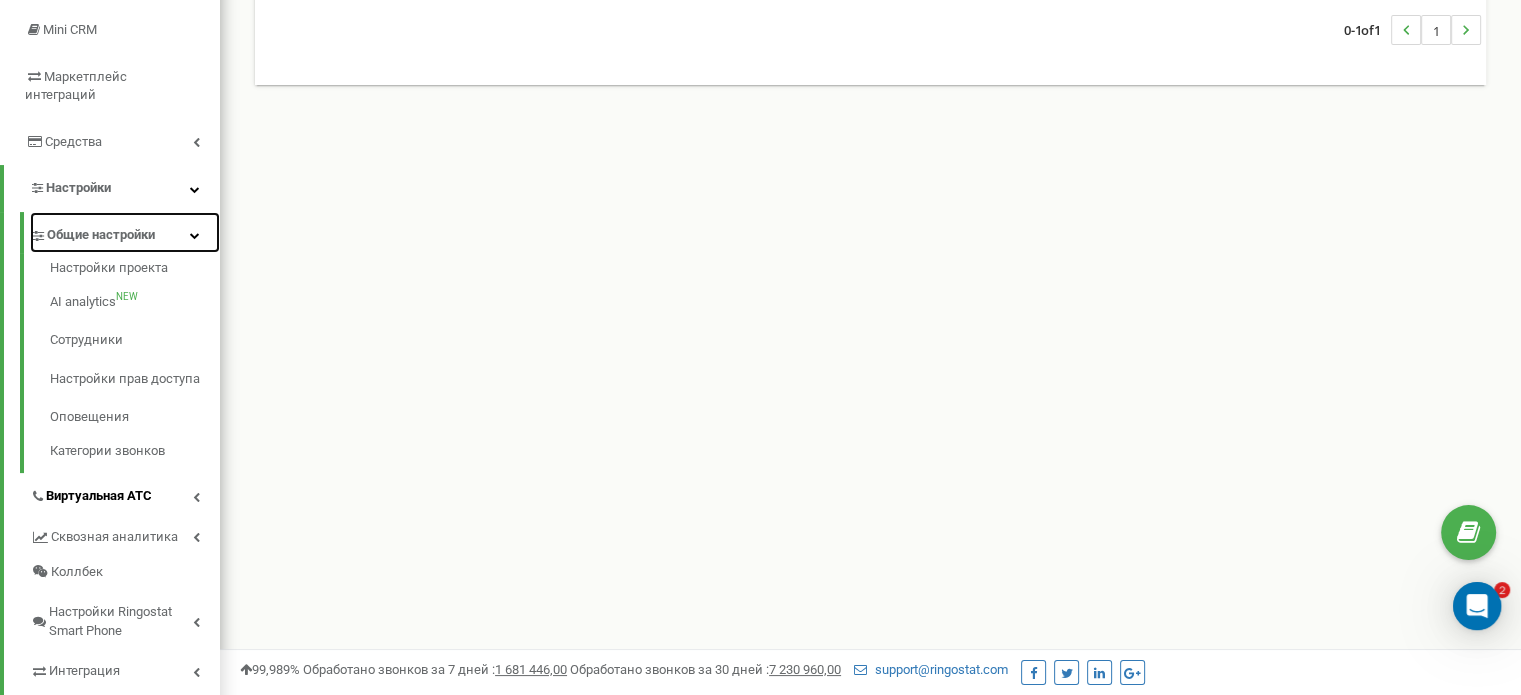 scroll, scrollTop: 0, scrollLeft: 0, axis: both 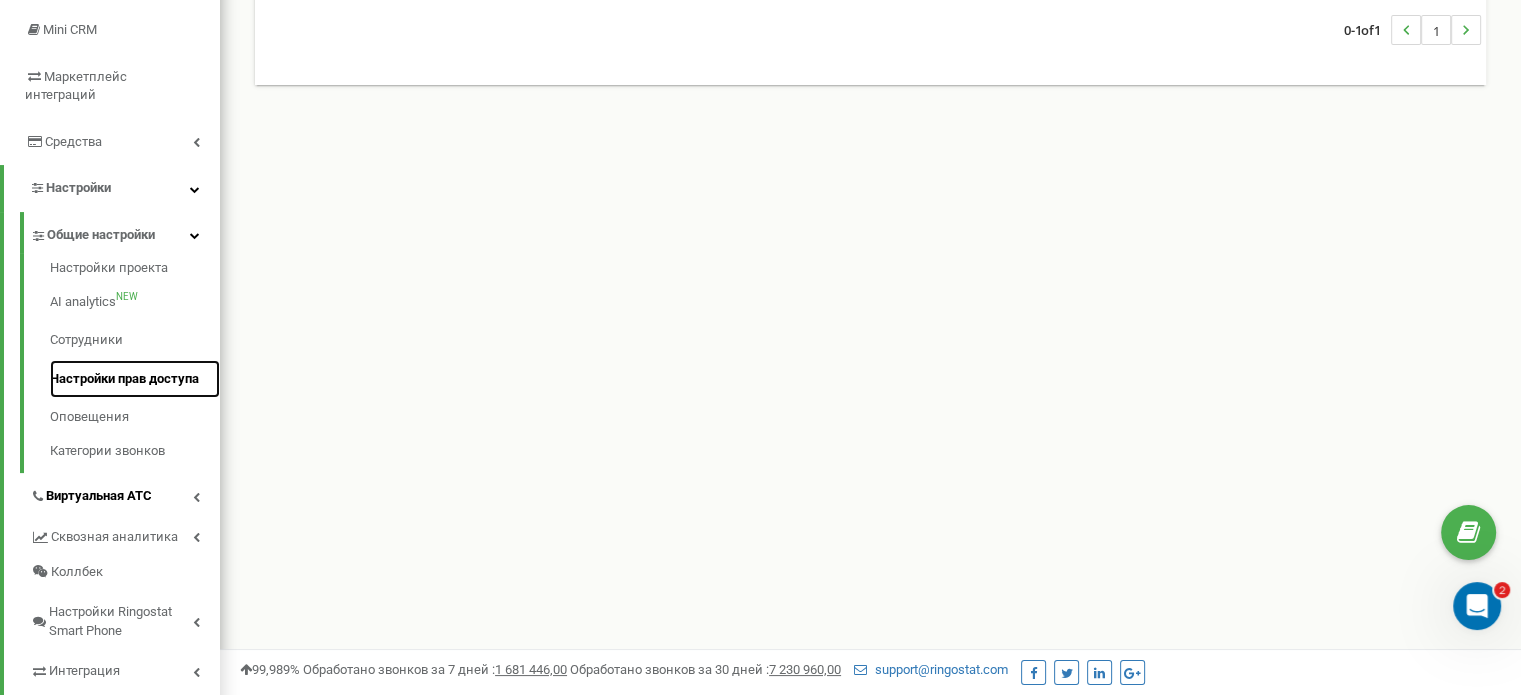 click on "Настройки прав доступа" at bounding box center [135, 379] 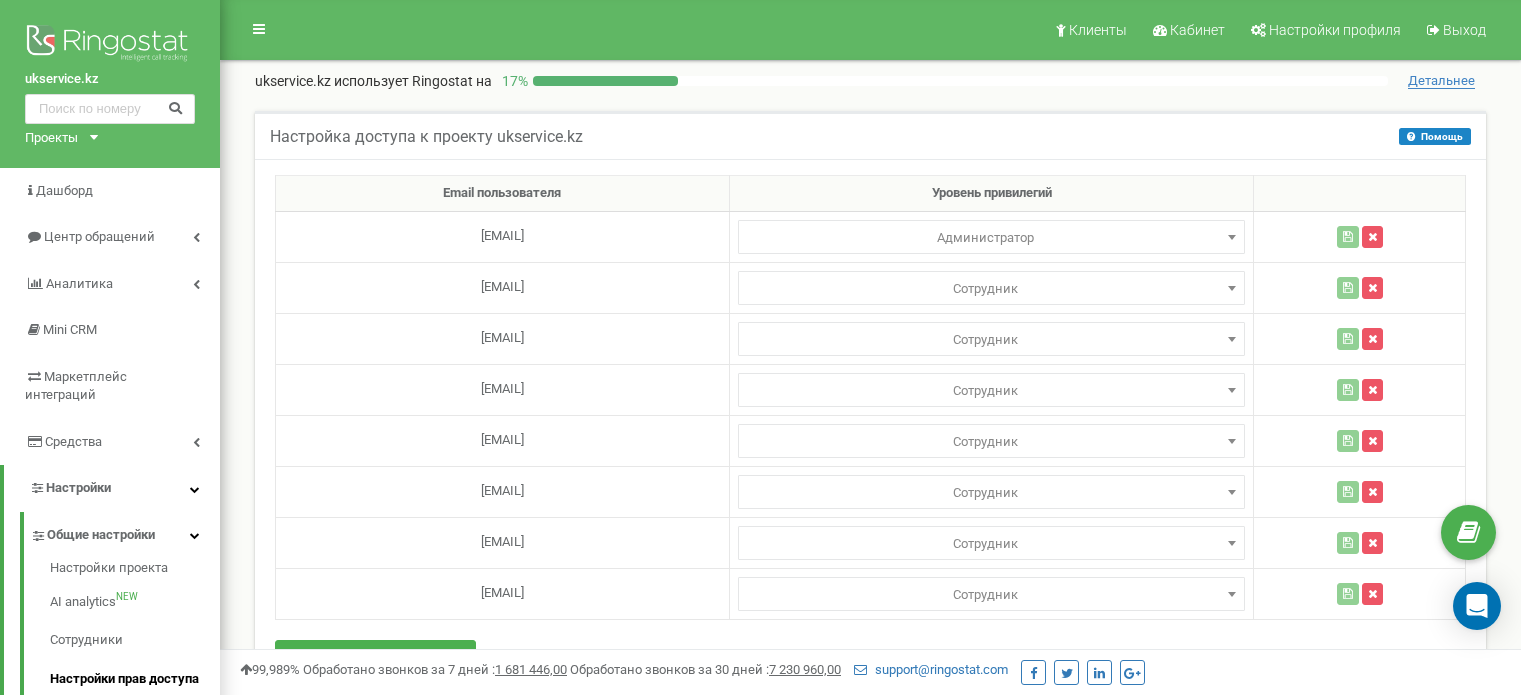 scroll, scrollTop: 0, scrollLeft: 0, axis: both 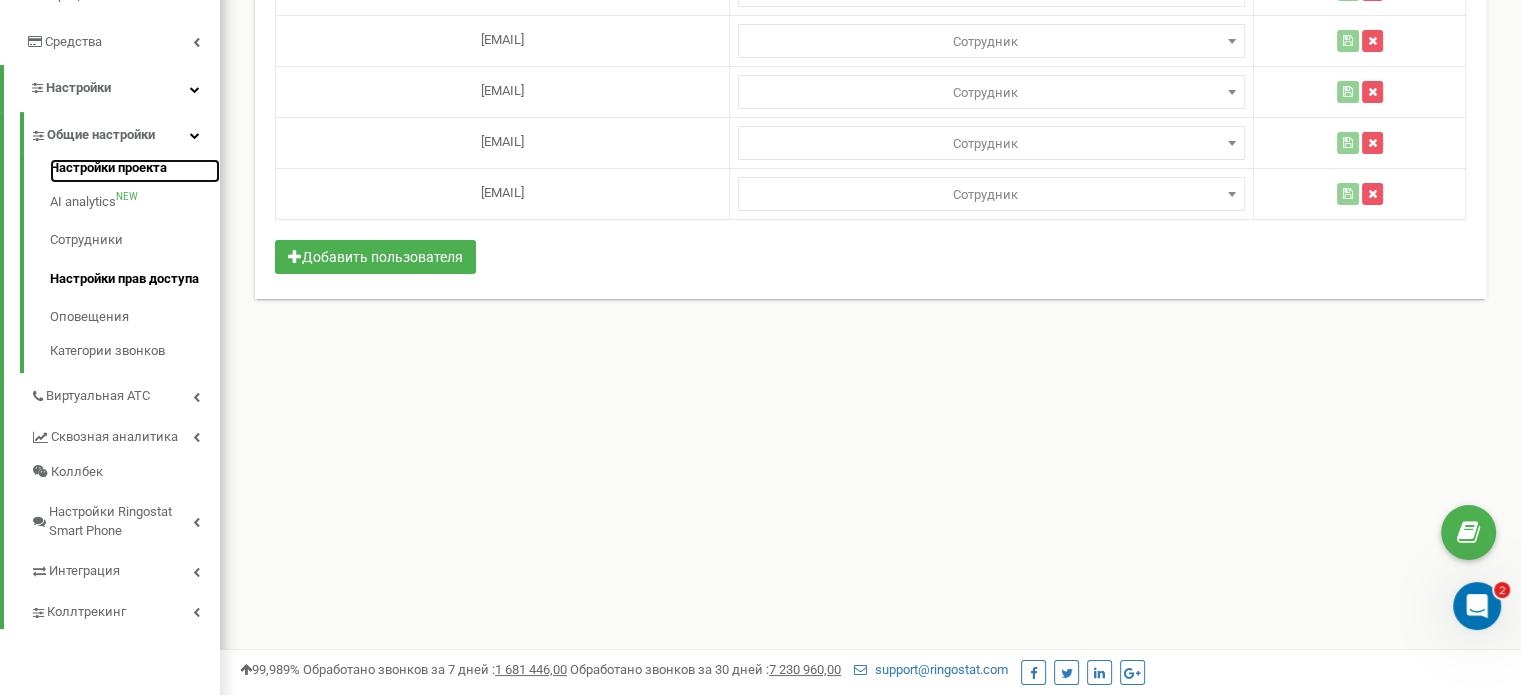click on "Настройки проекта" at bounding box center [135, 171] 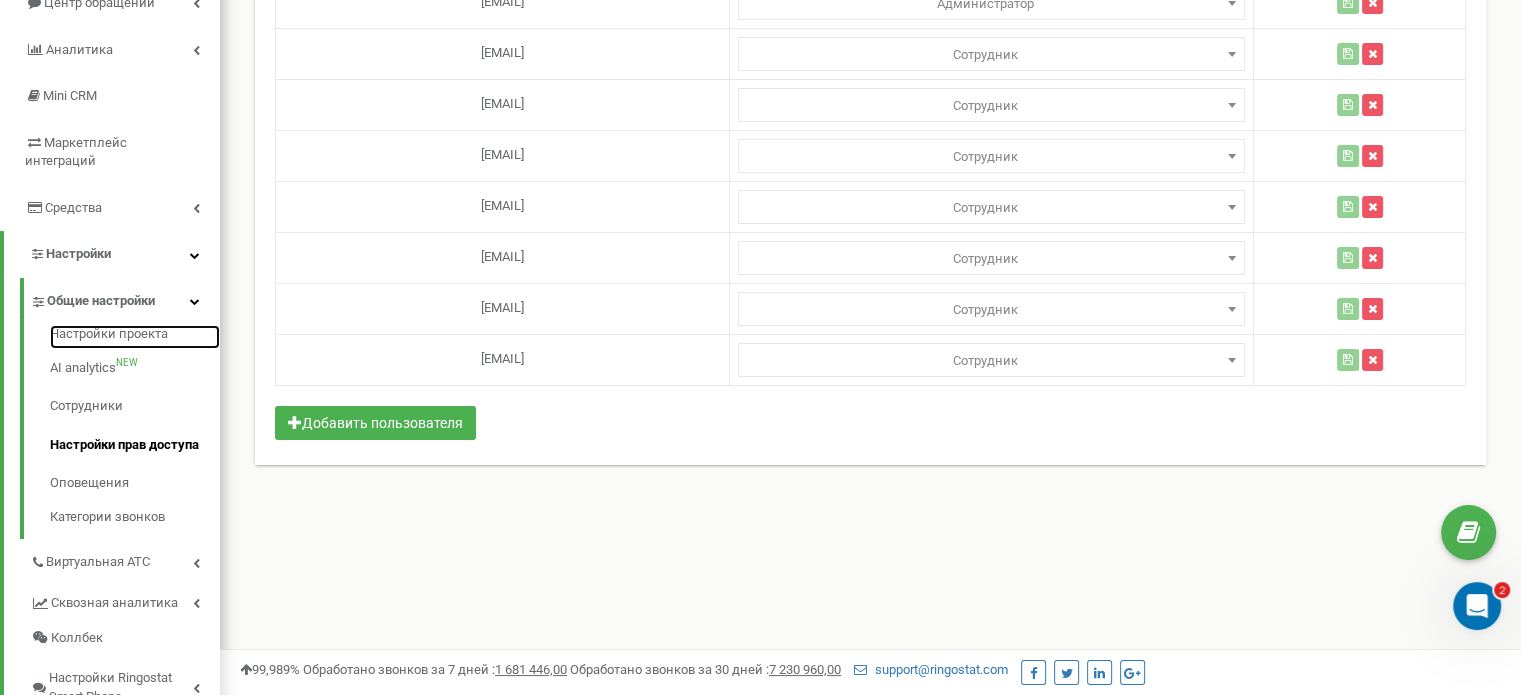 scroll, scrollTop: 200, scrollLeft: 0, axis: vertical 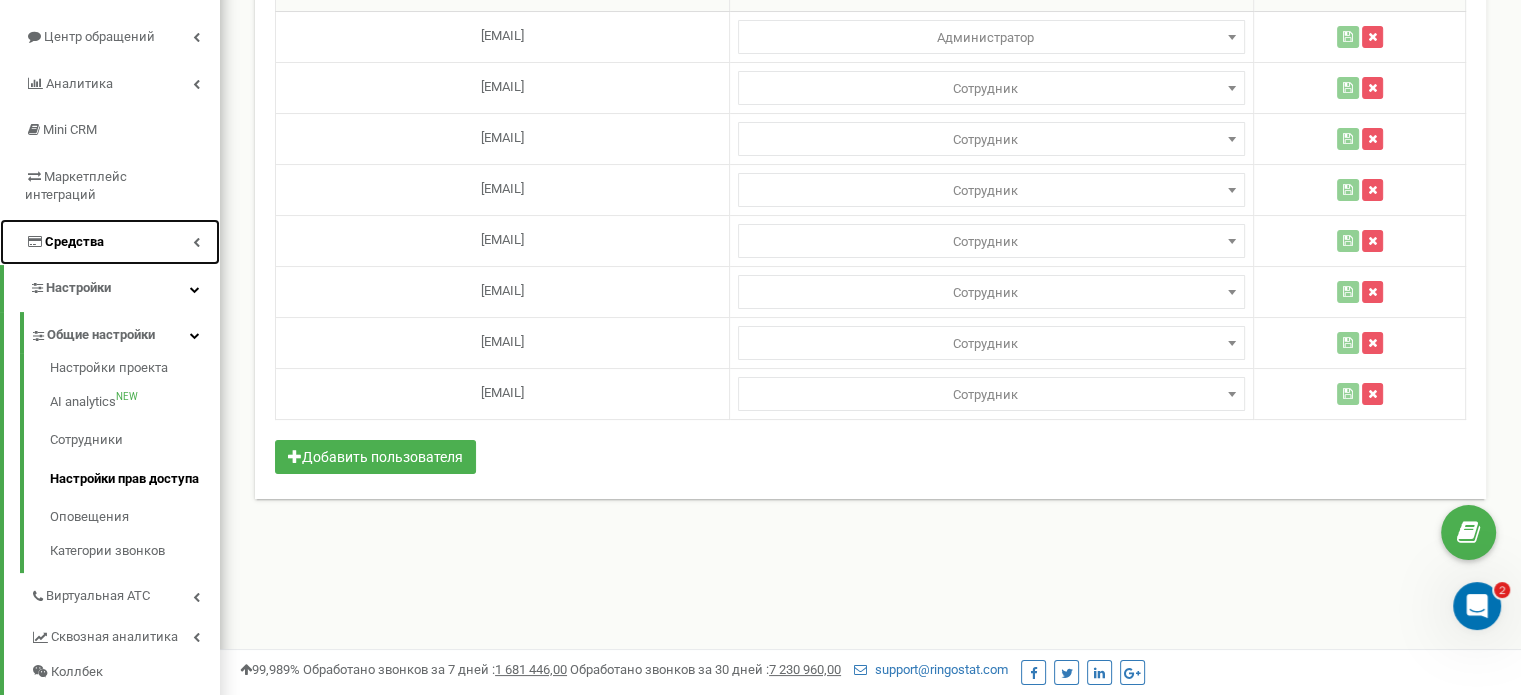 click on "Средства" at bounding box center [110, 242] 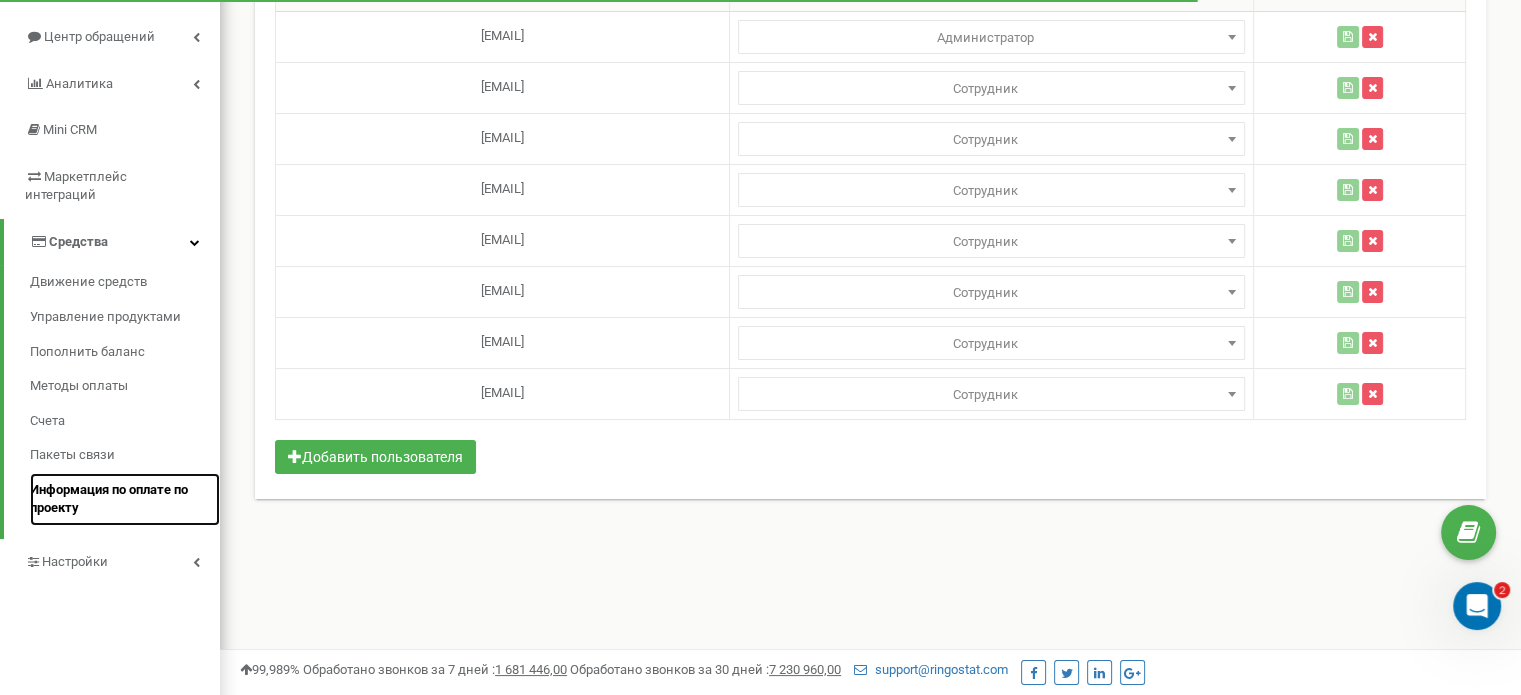click on "Информация по оплате по проекту" at bounding box center (120, 499) 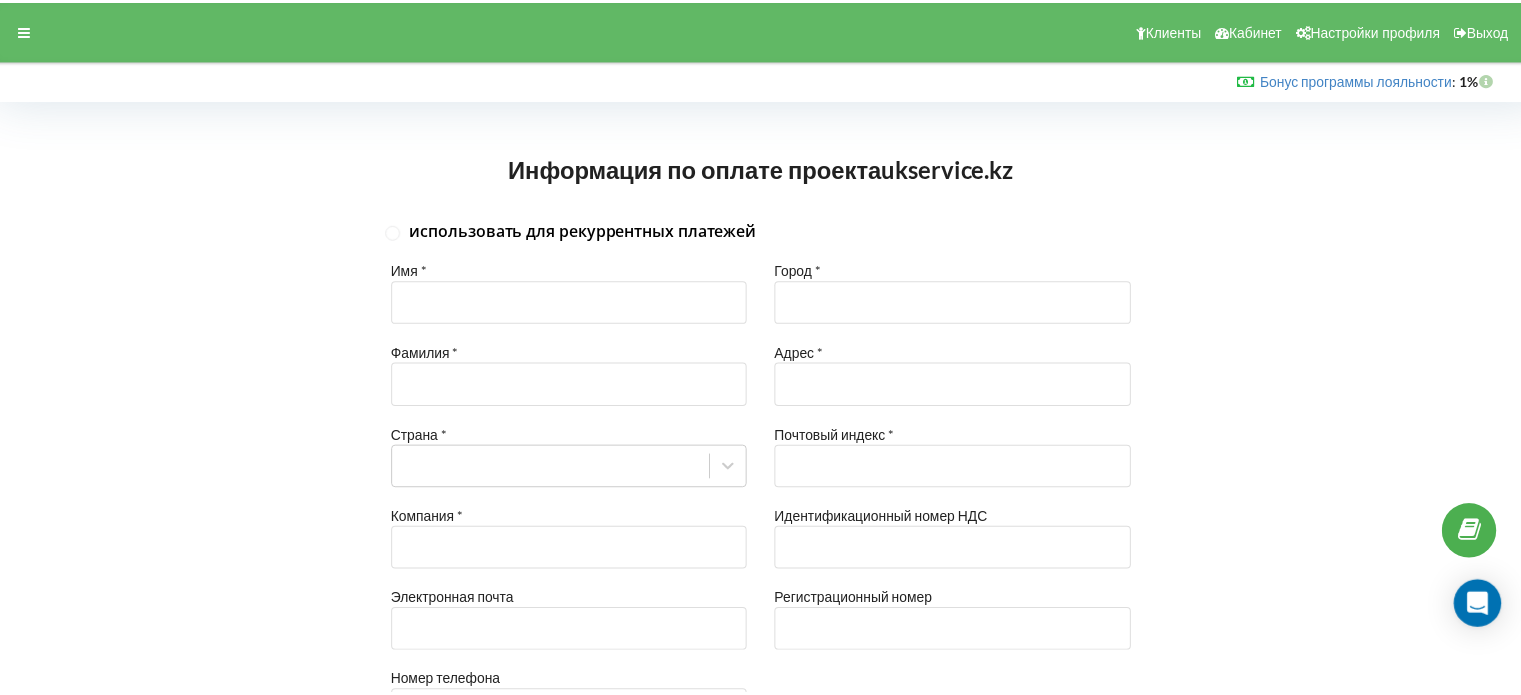 scroll, scrollTop: 0, scrollLeft: 0, axis: both 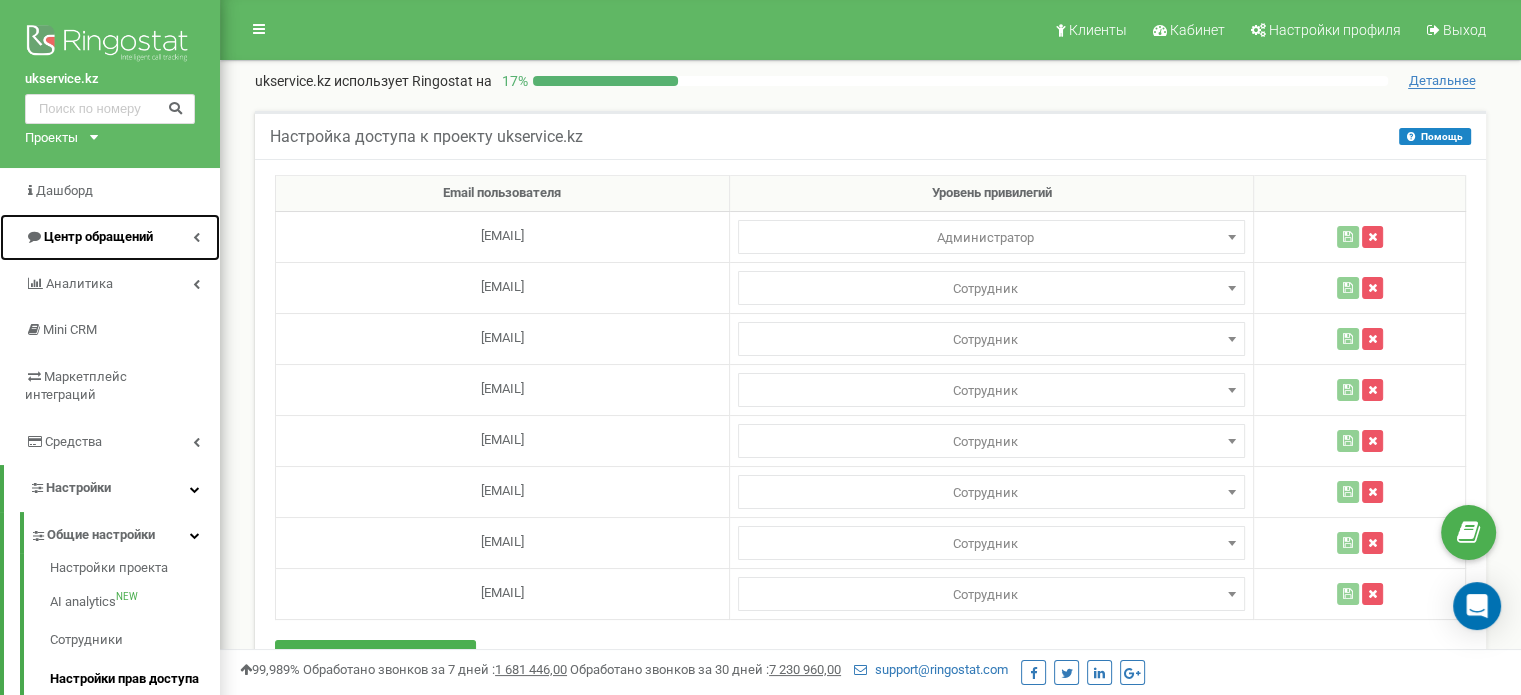 click on "Центр обращений" at bounding box center [98, 236] 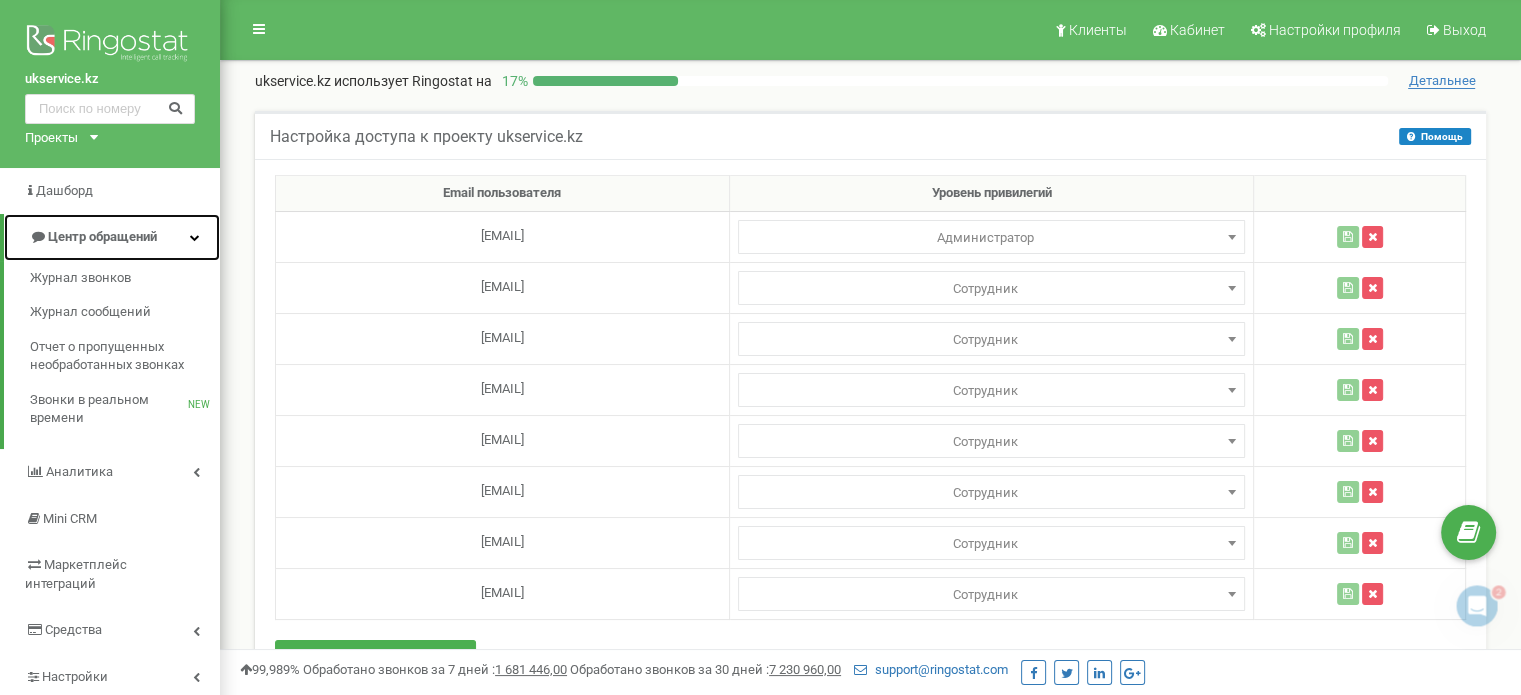 scroll, scrollTop: 0, scrollLeft: 0, axis: both 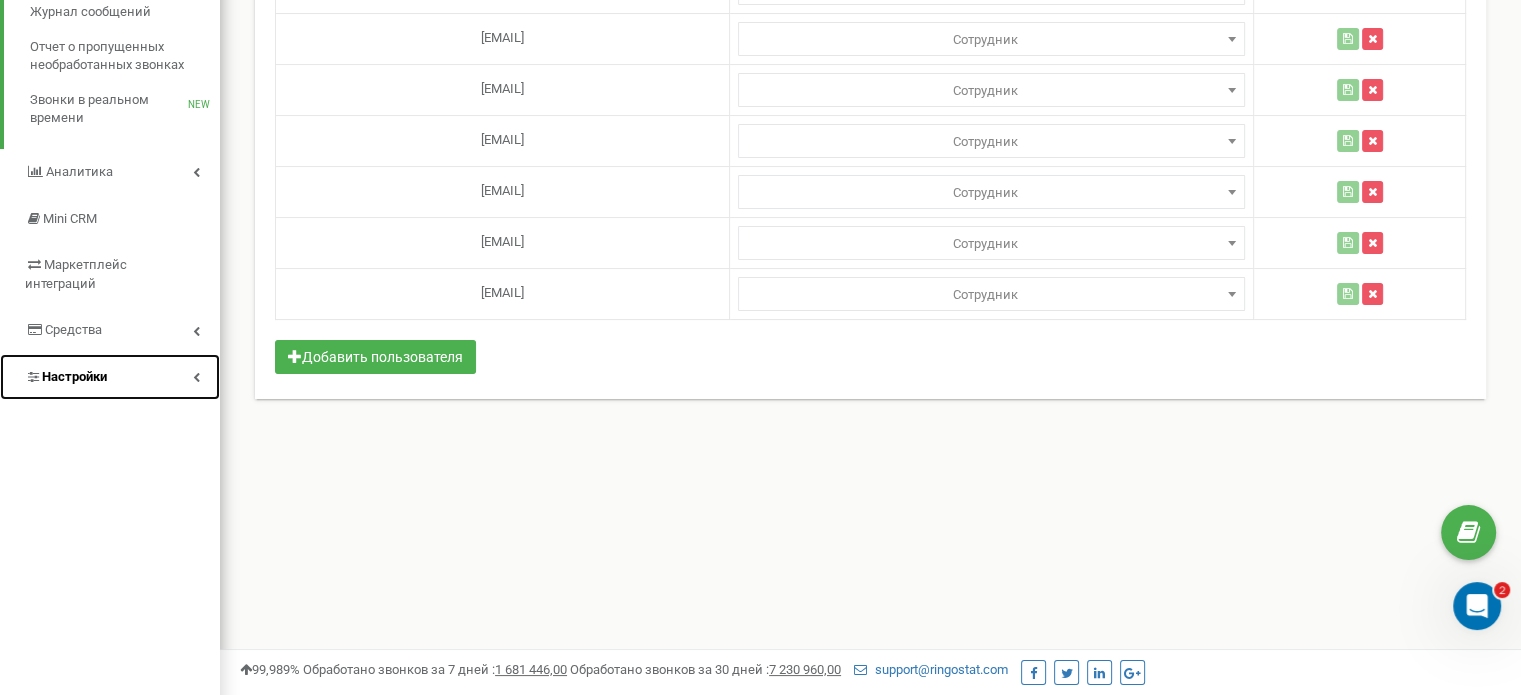 click on "Настройки" at bounding box center (110, 377) 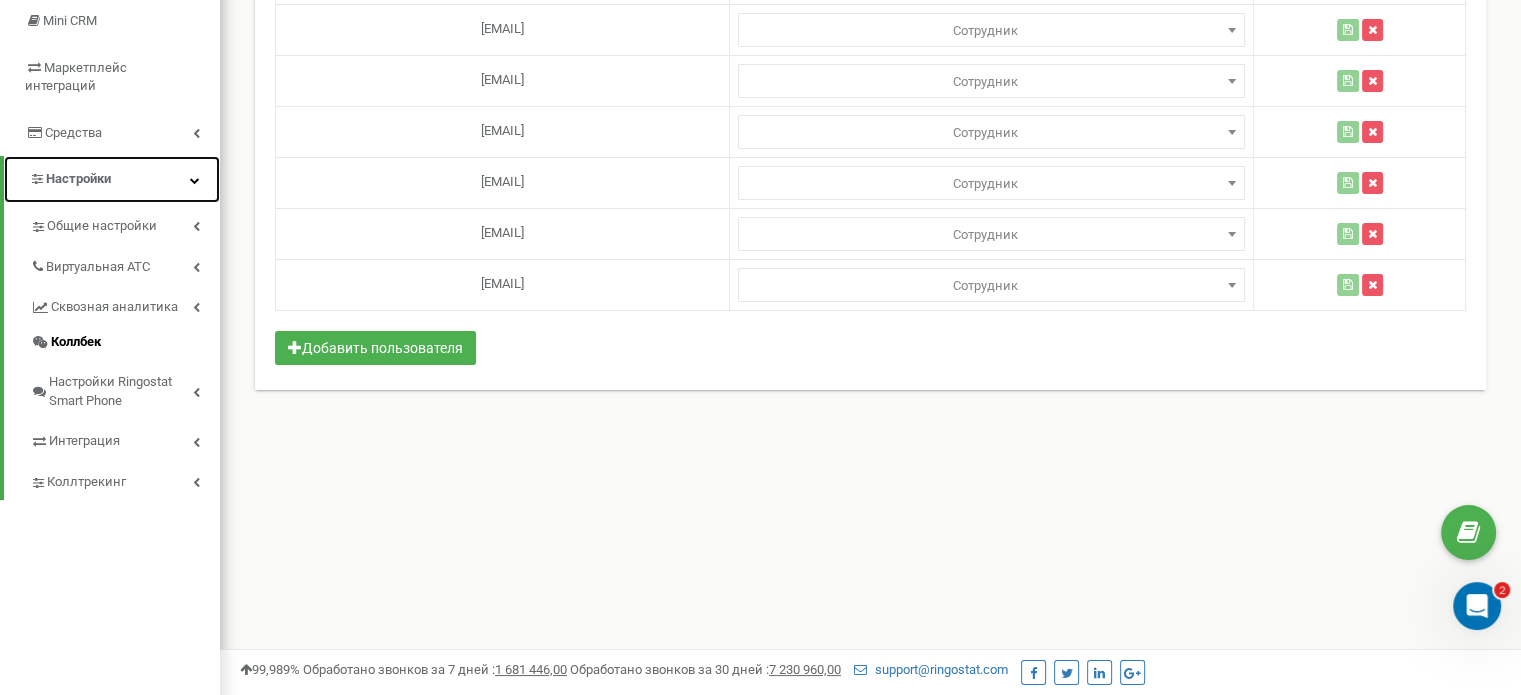 scroll, scrollTop: 312, scrollLeft: 0, axis: vertical 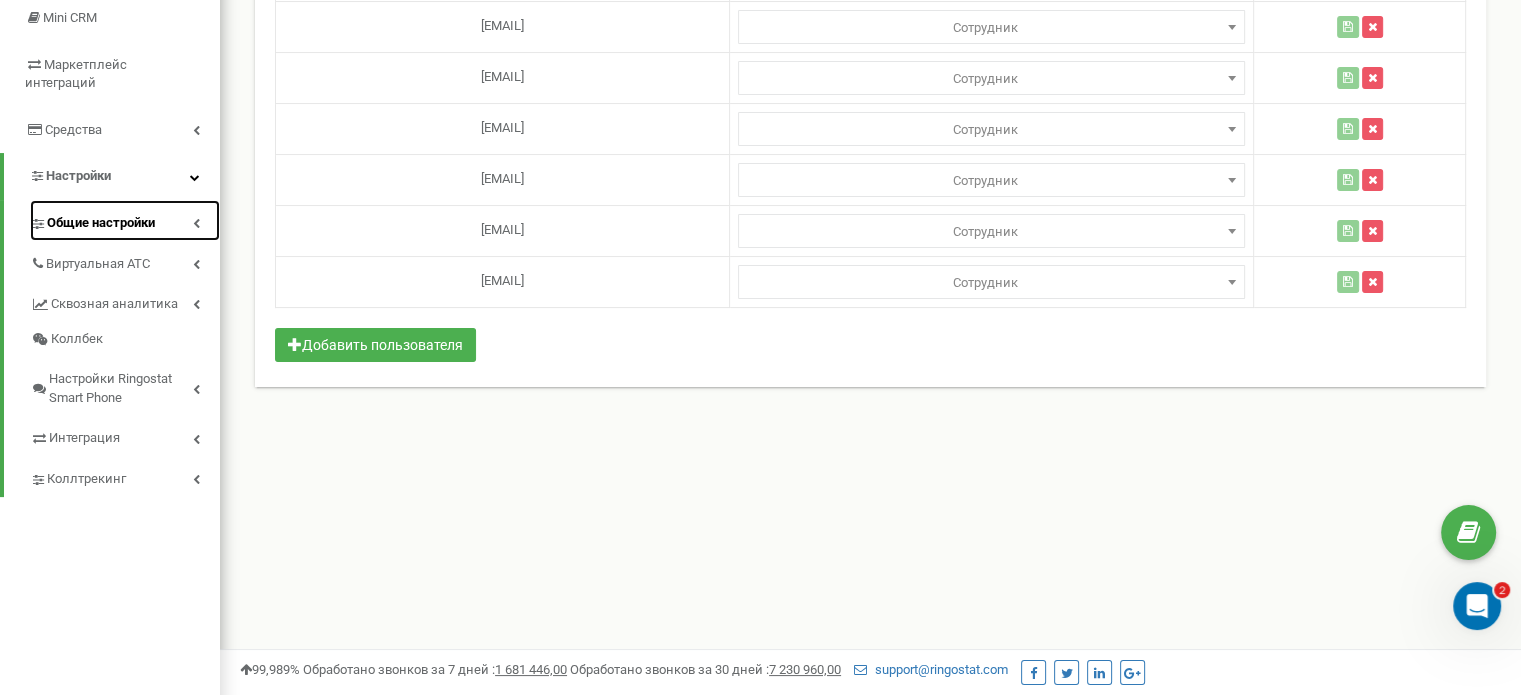 click on "Общие настройки" at bounding box center (125, 220) 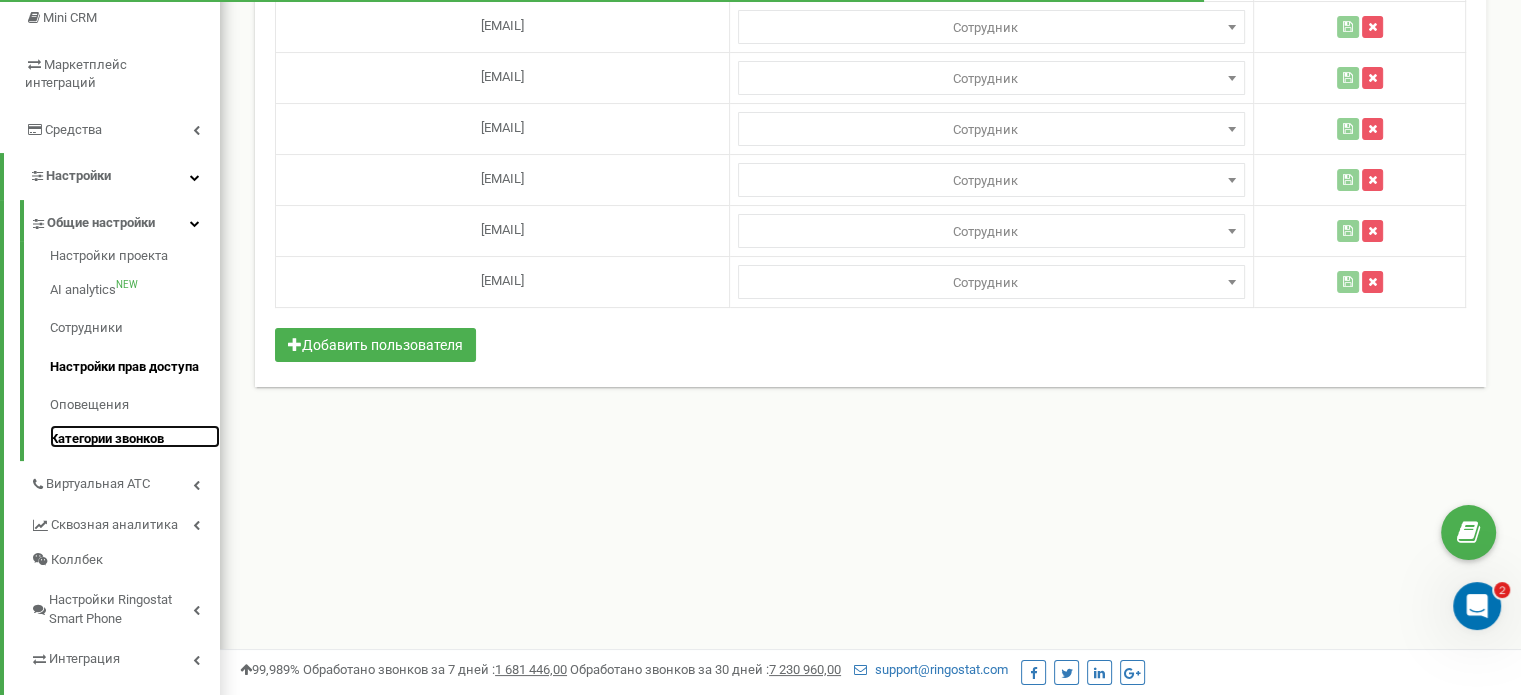 click on "Категории звонков" at bounding box center (135, 437) 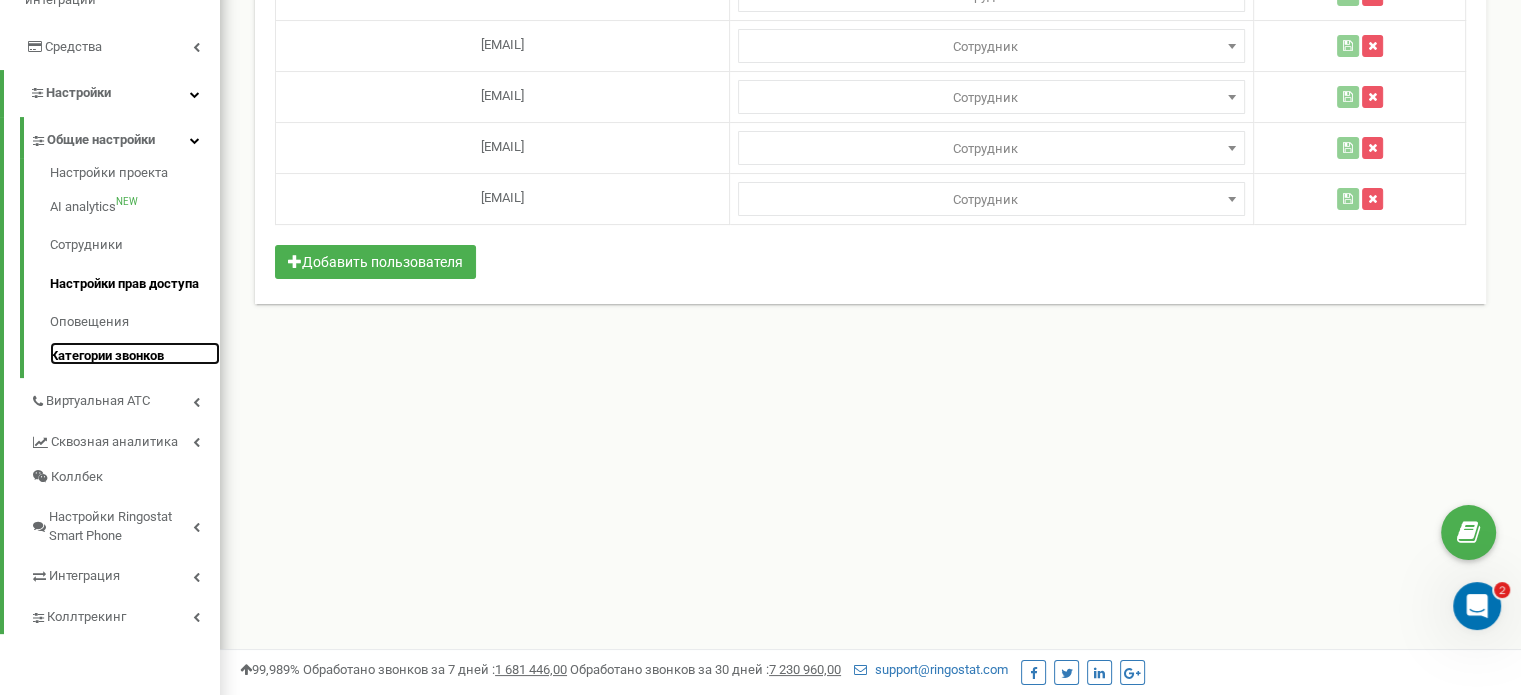 scroll, scrollTop: 504, scrollLeft: 0, axis: vertical 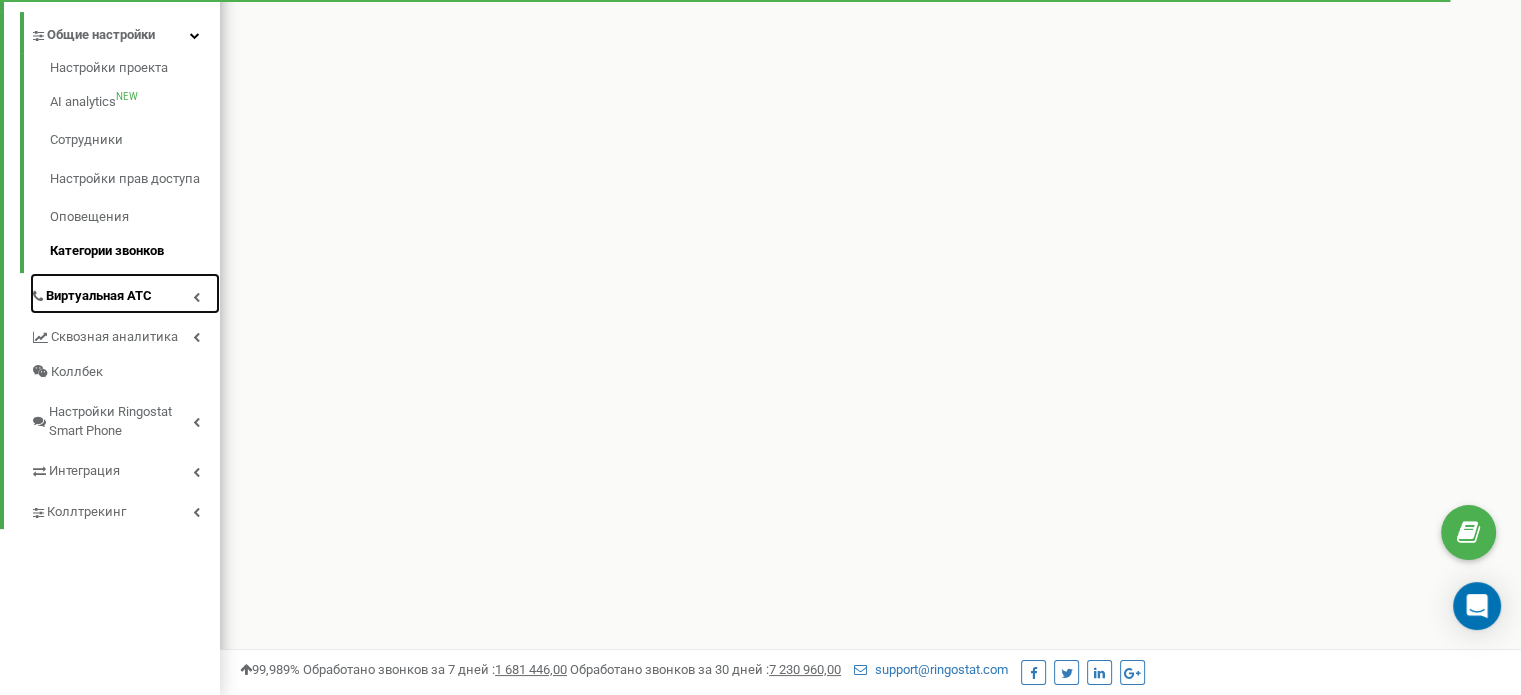 click on "Виртуальная АТС" at bounding box center [125, 293] 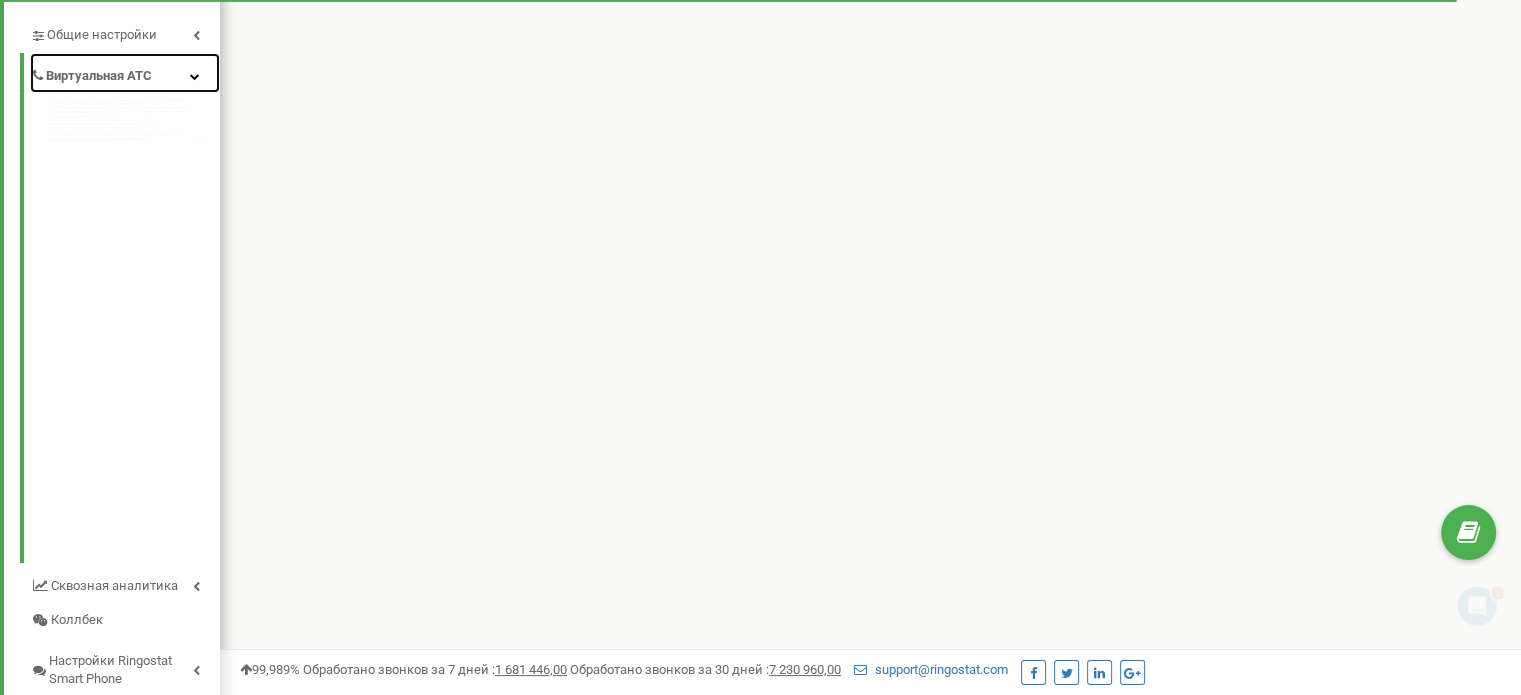 scroll, scrollTop: 0, scrollLeft: 0, axis: both 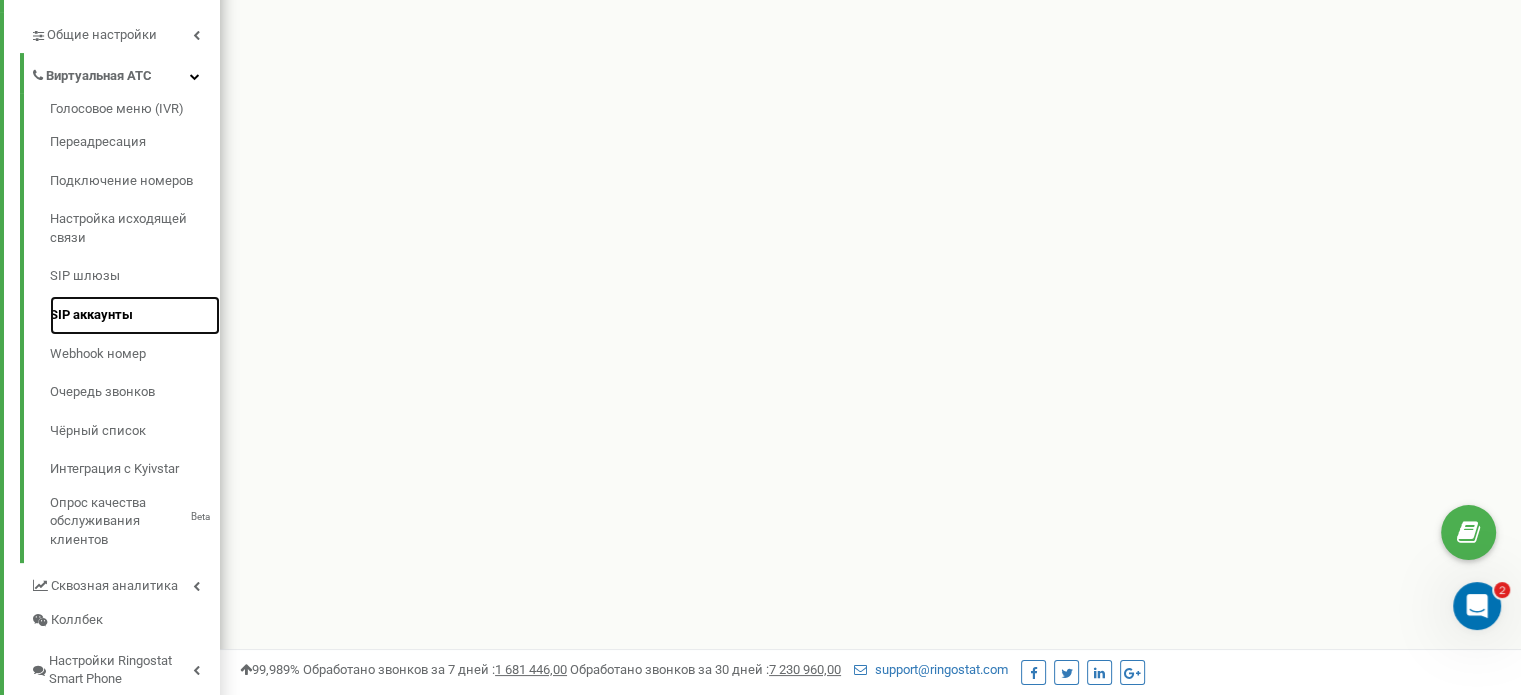 click on "SIP аккаунты" at bounding box center [135, 315] 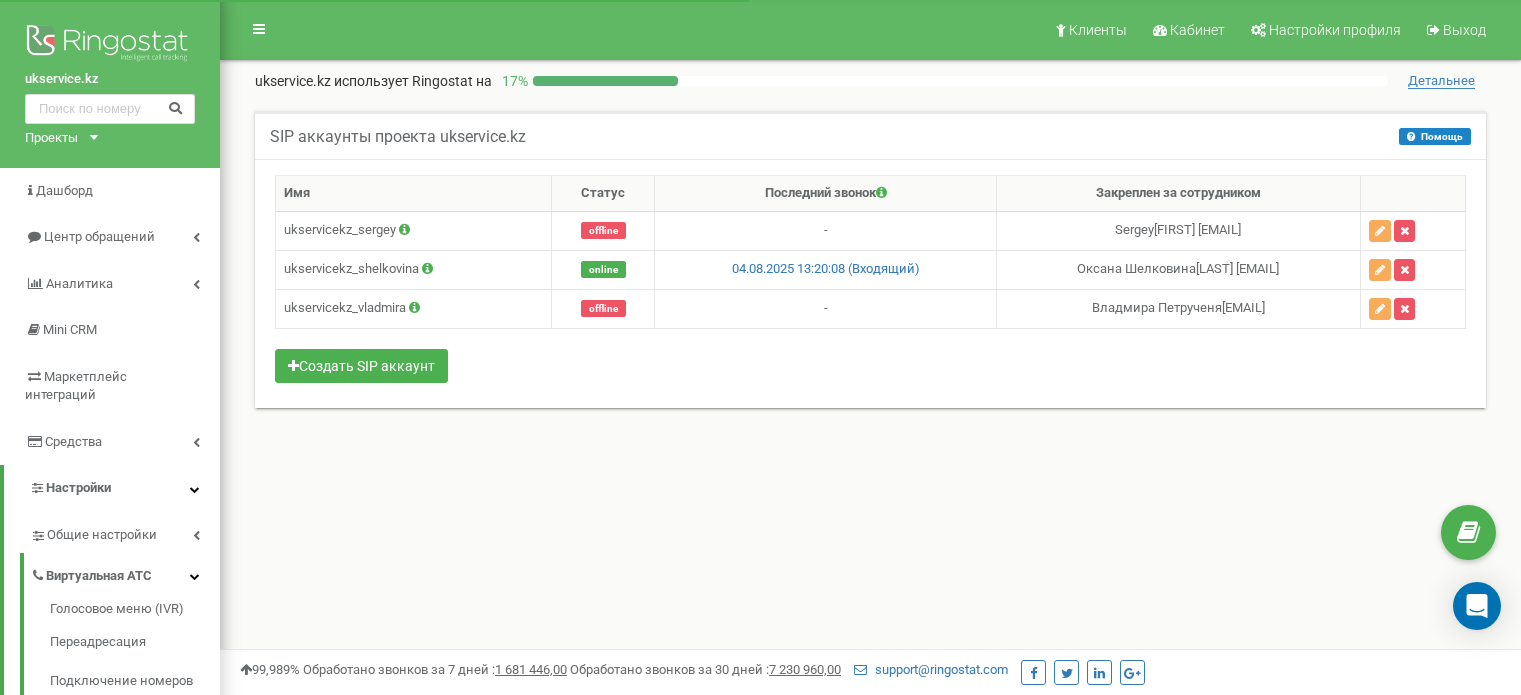 scroll, scrollTop: 0, scrollLeft: 0, axis: both 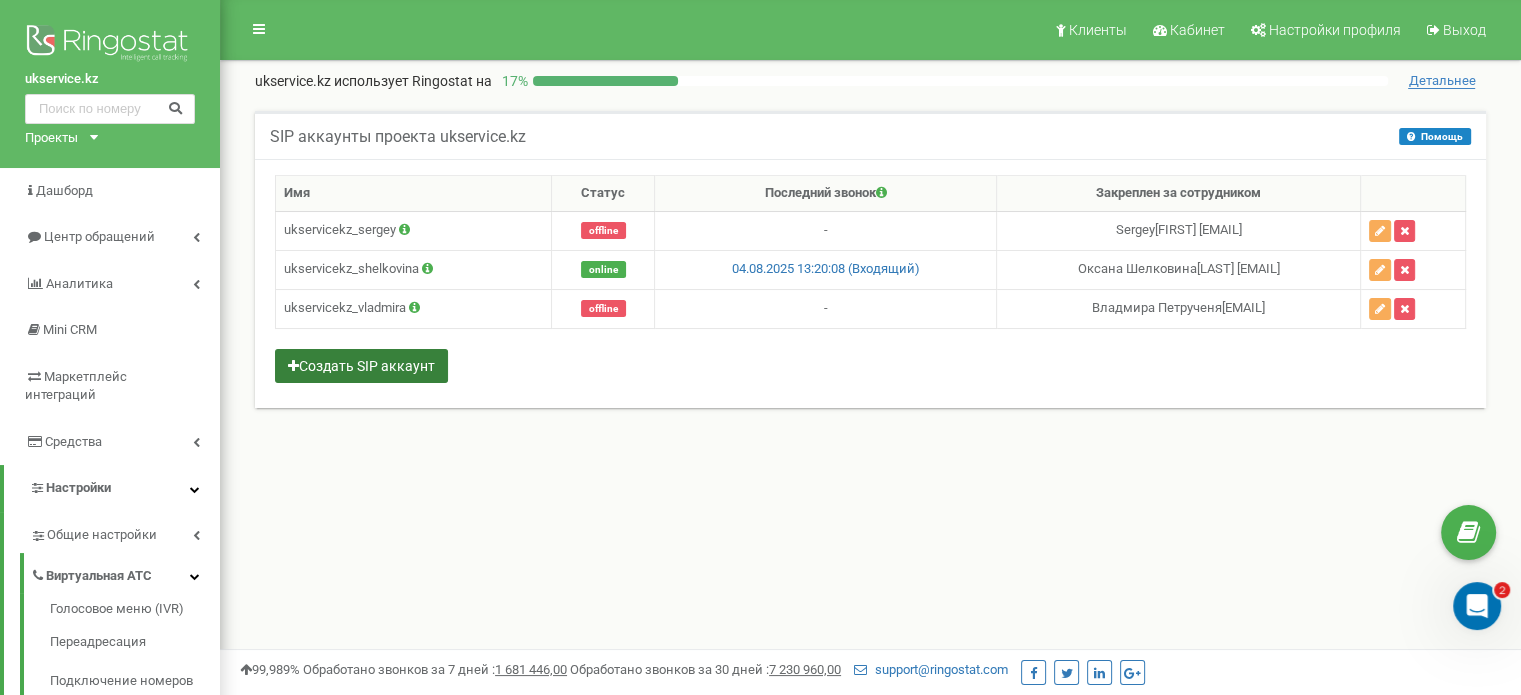 click on "Создать SIP аккаунт" at bounding box center [361, 366] 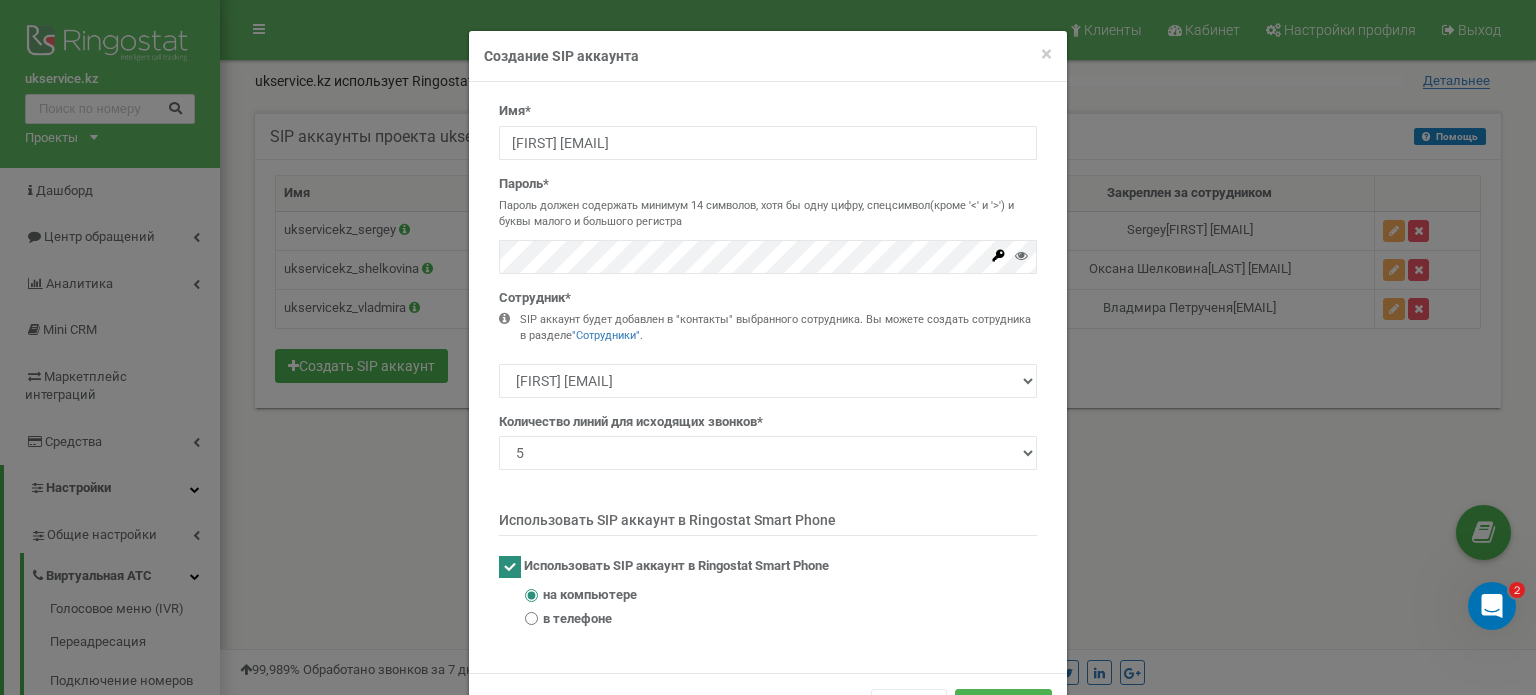 type on "ukservicekz_" 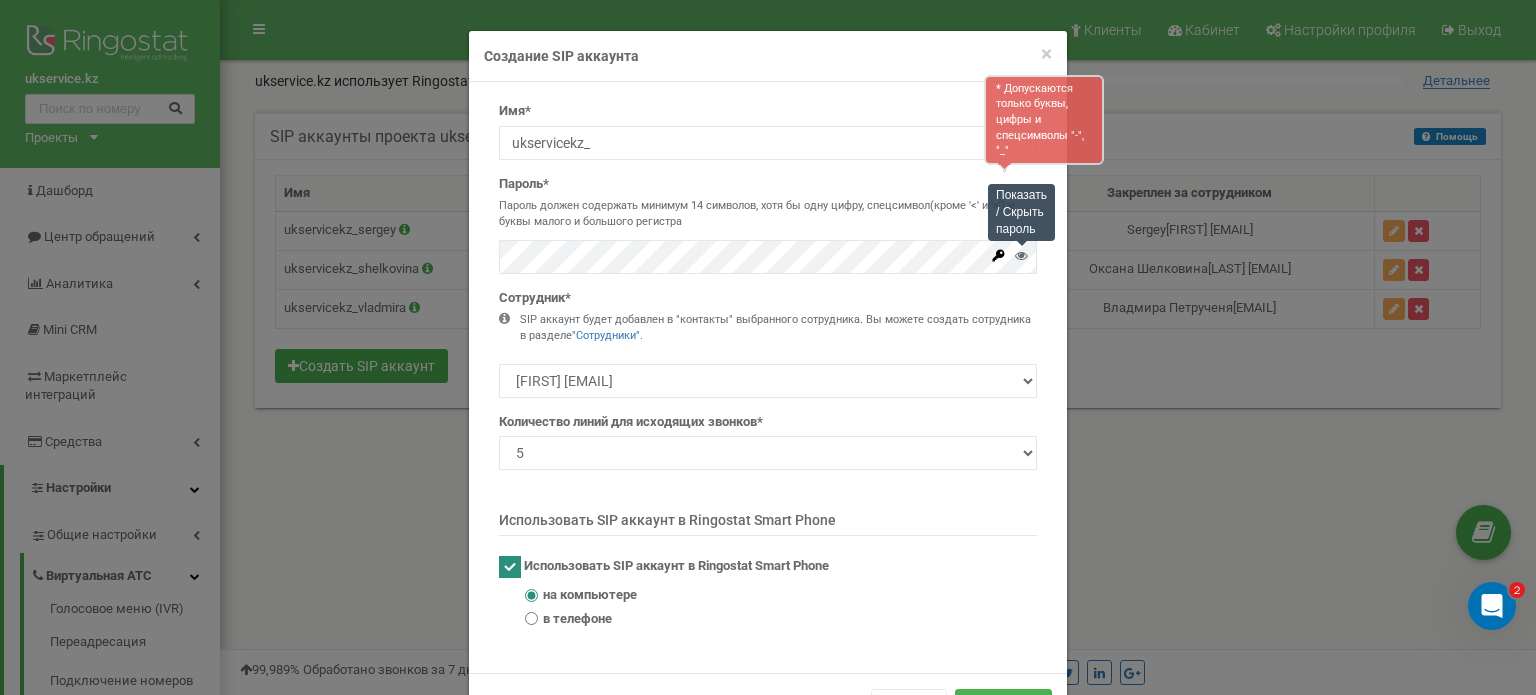 click at bounding box center [1021, 255] 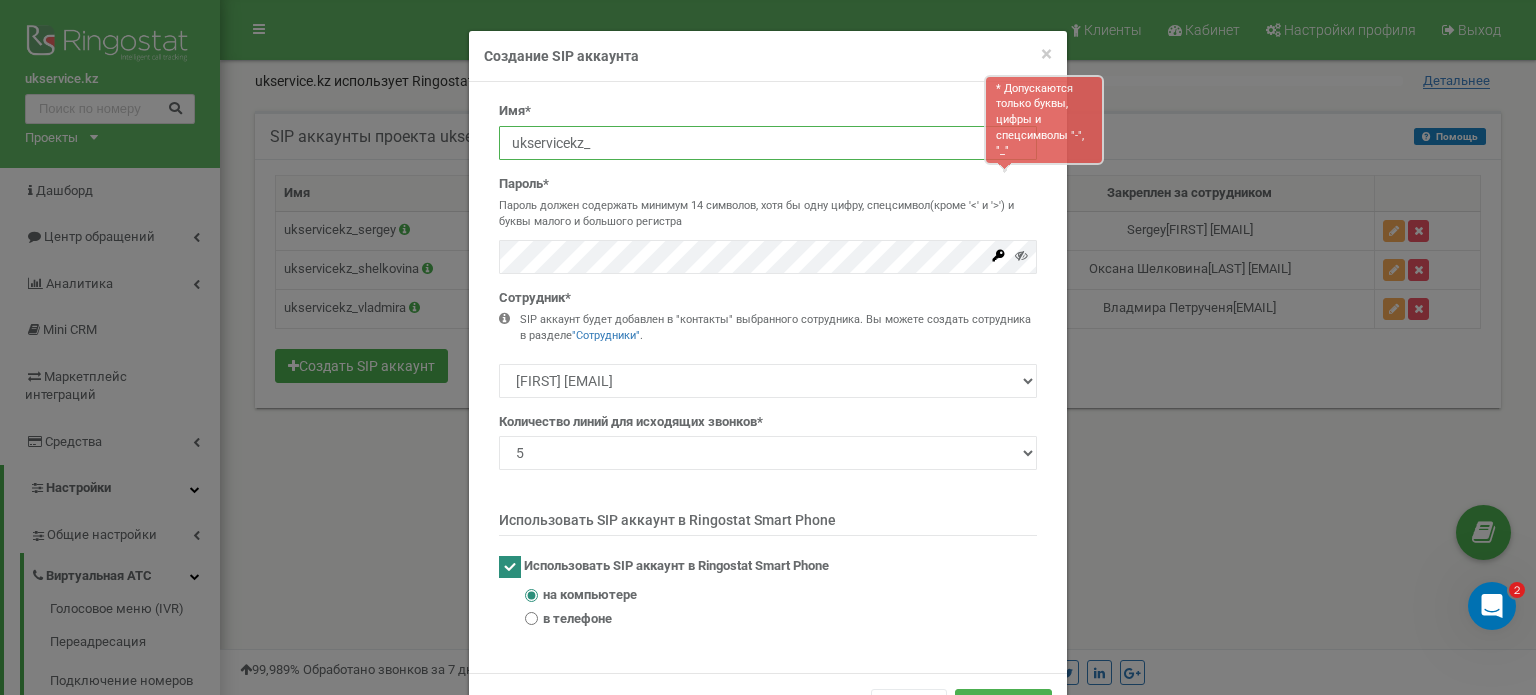 click on "ukservicekz_" at bounding box center [768, 143] 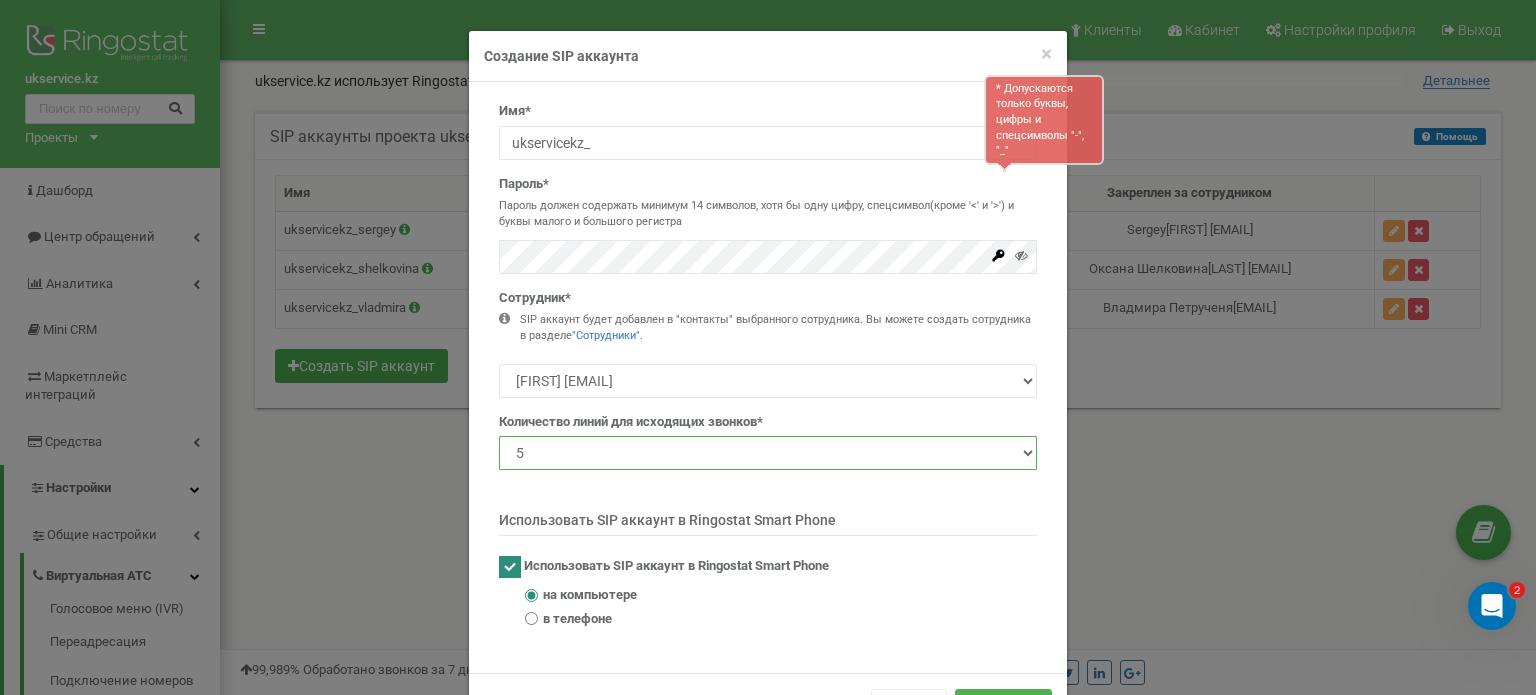 click on "1
2
3
4
5
10
20
50
100" at bounding box center [768, 453] 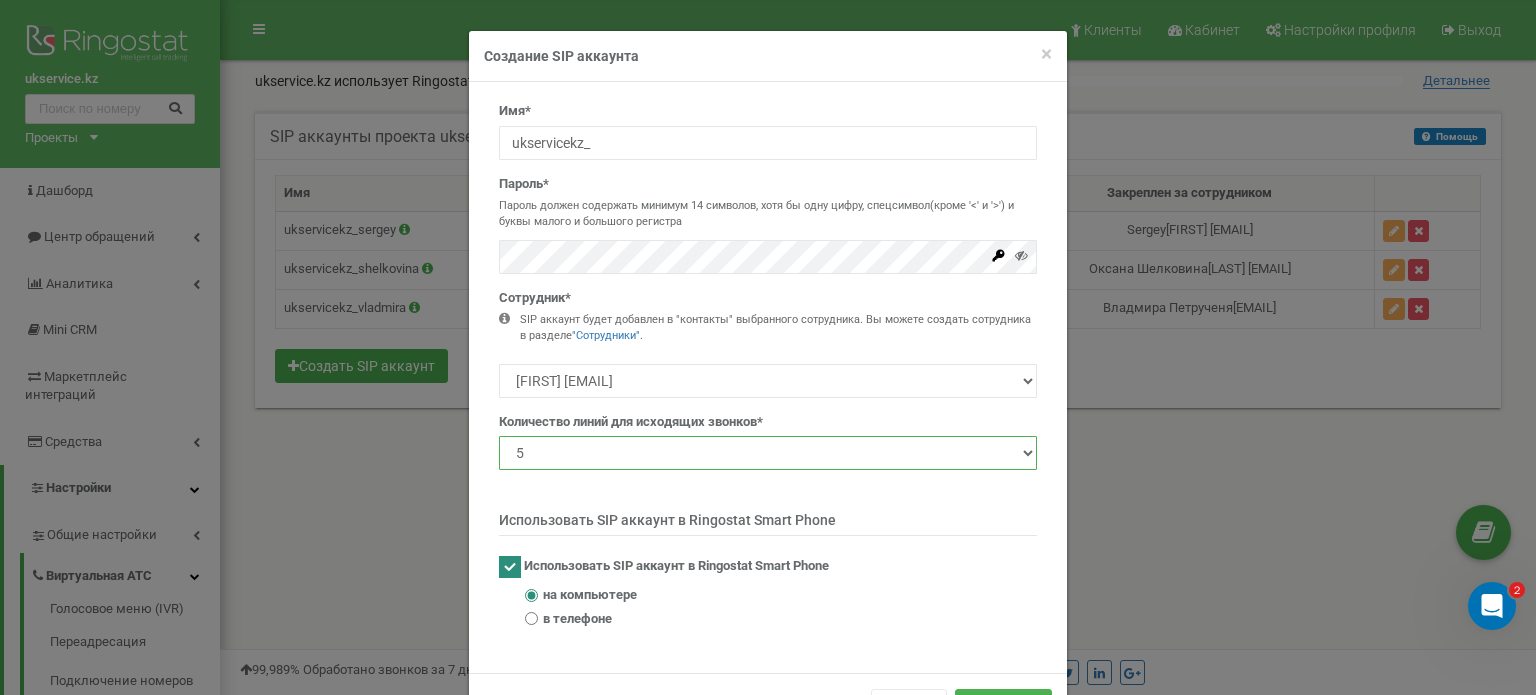 click on "1
2
3
4
5
10
20
50
100" at bounding box center (768, 453) 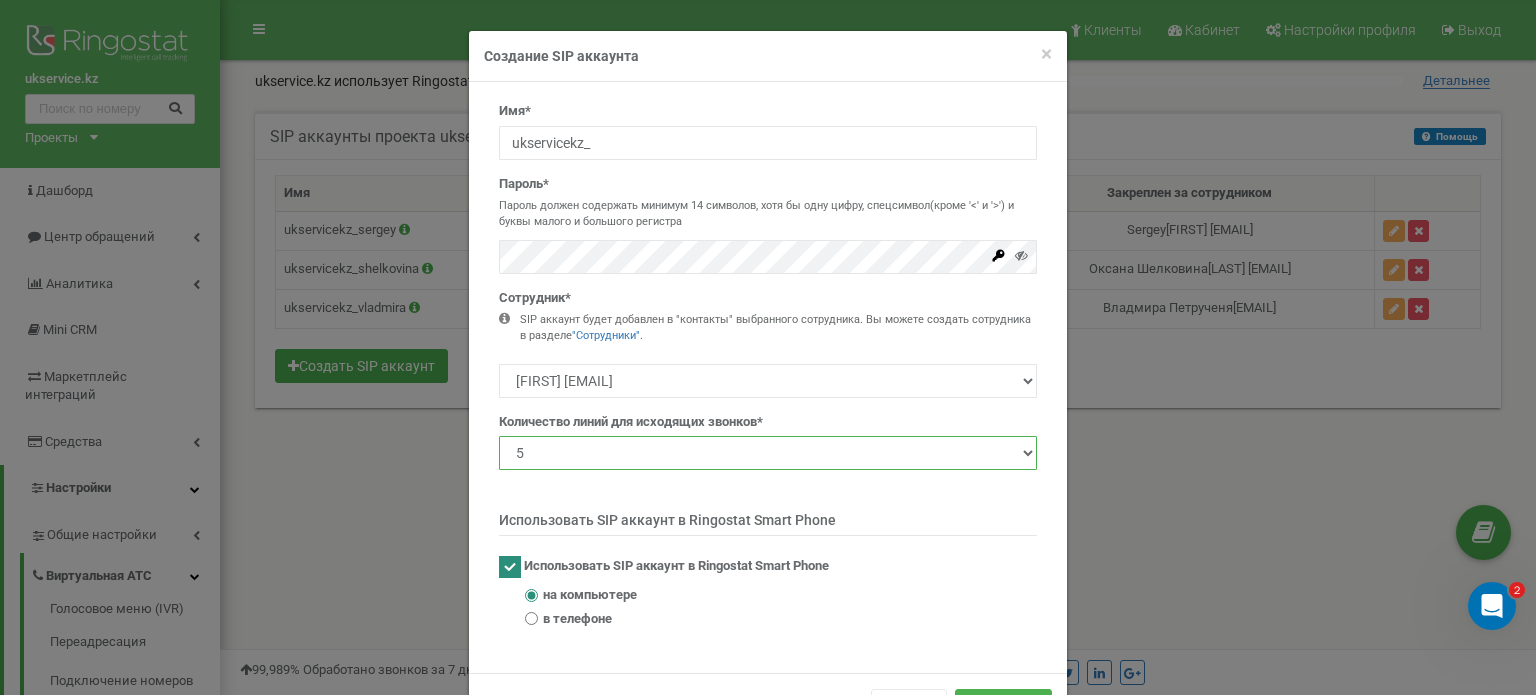 click at bounding box center (510, 567) 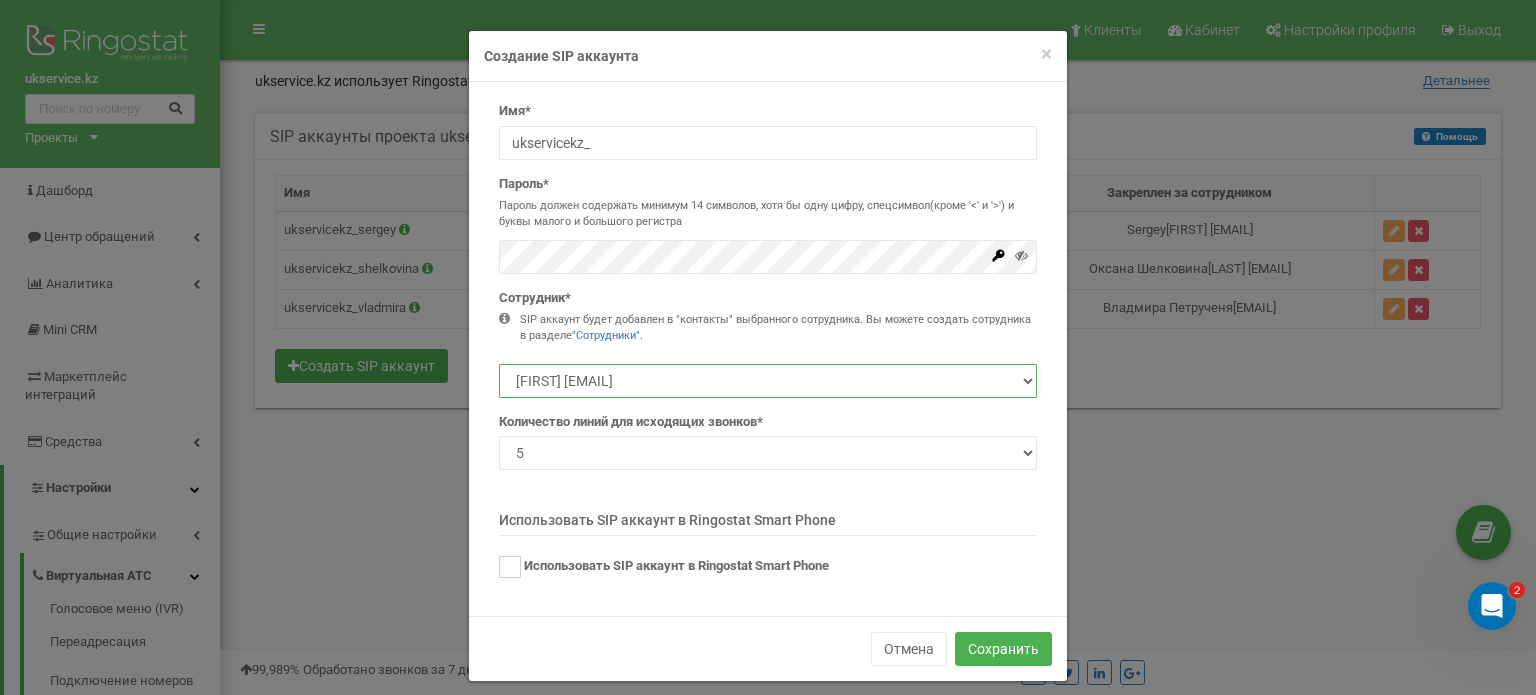 click on "[FIRST] [EMAIL]
[FIRST] [LASTNAME] [EMAIL]
[FIRST] [LASTNAME] [LASTNAME] [EMAIL]
[LASTNAME] [FIRST]  [EMAIL]" at bounding box center (768, 381) 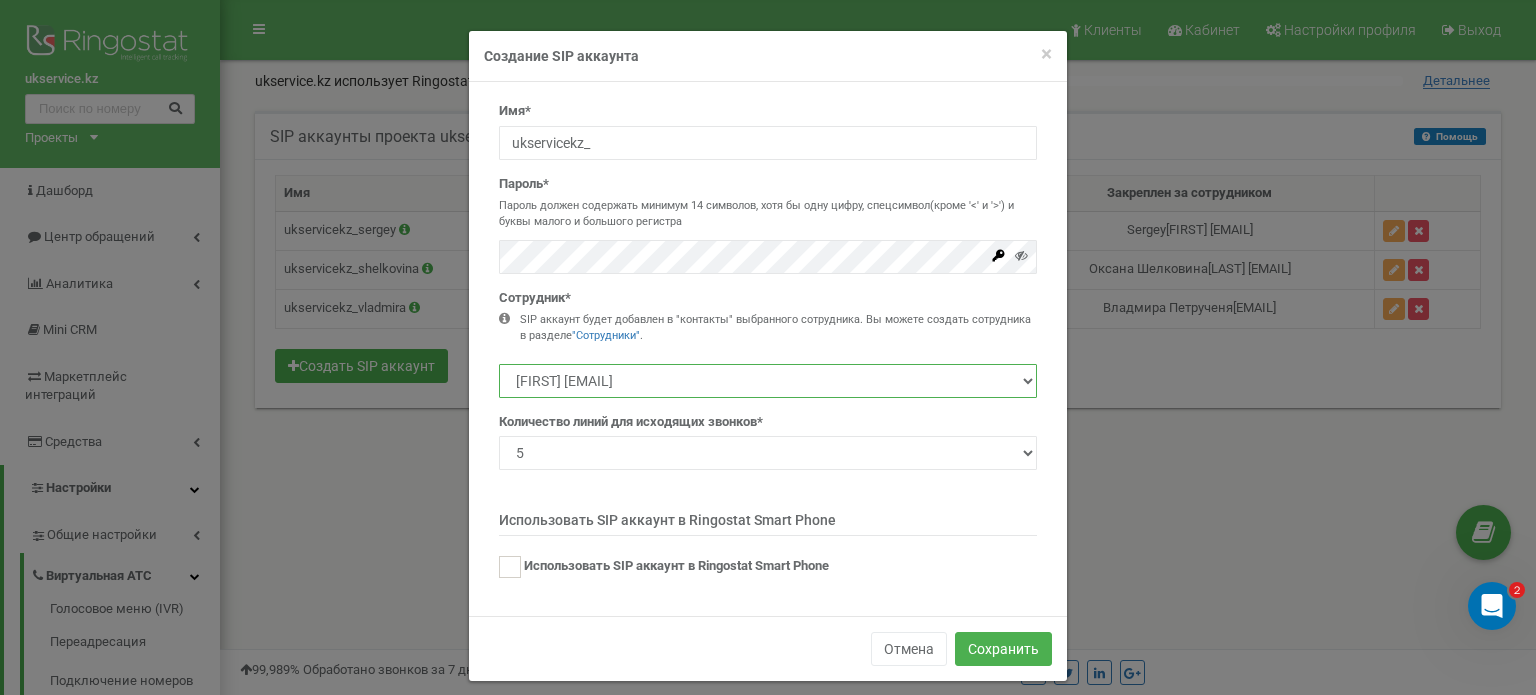 select on "479266" 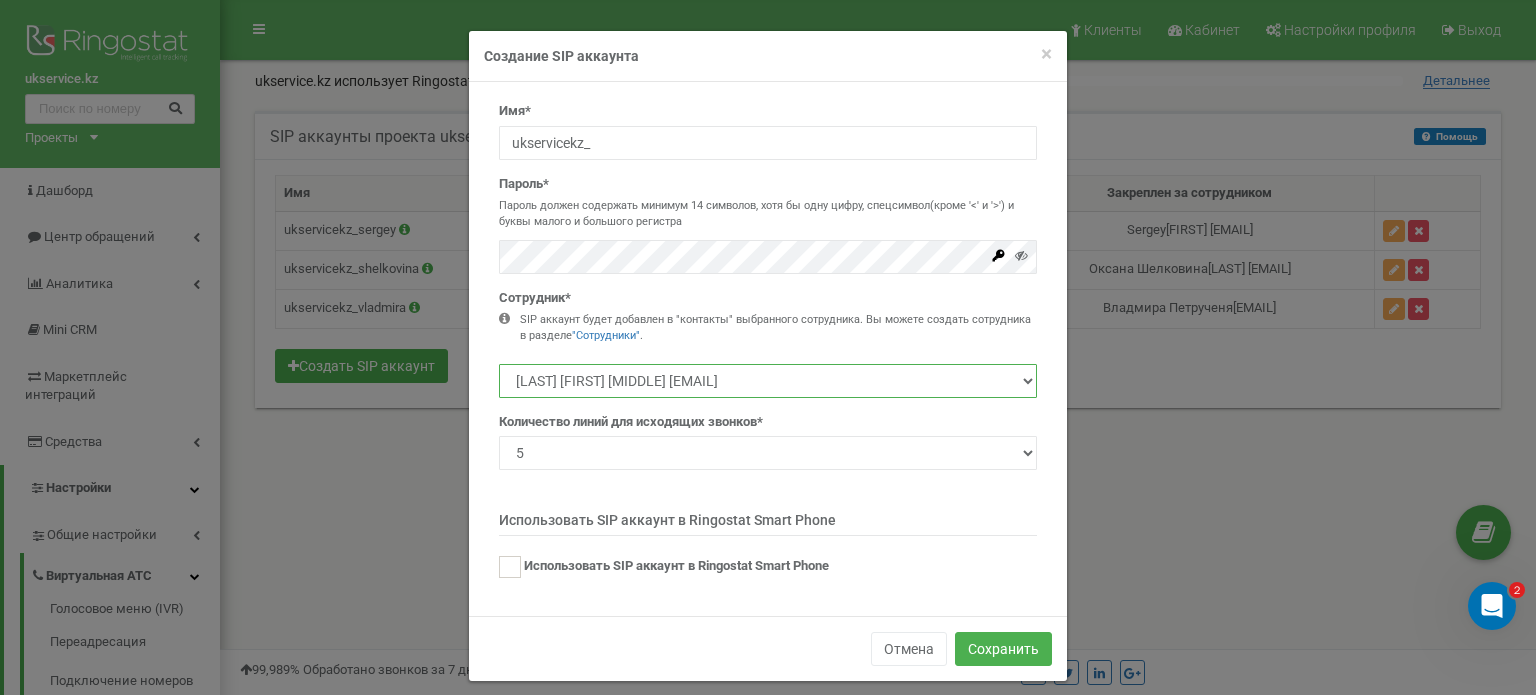 click on "[FIRST] [EMAIL]
[FIRST] [LASTNAME] [EMAIL]
[FIRST] [LASTNAME] [LASTNAME] [EMAIL]
[LASTNAME] [FIRST]  [EMAIL]" at bounding box center [768, 381] 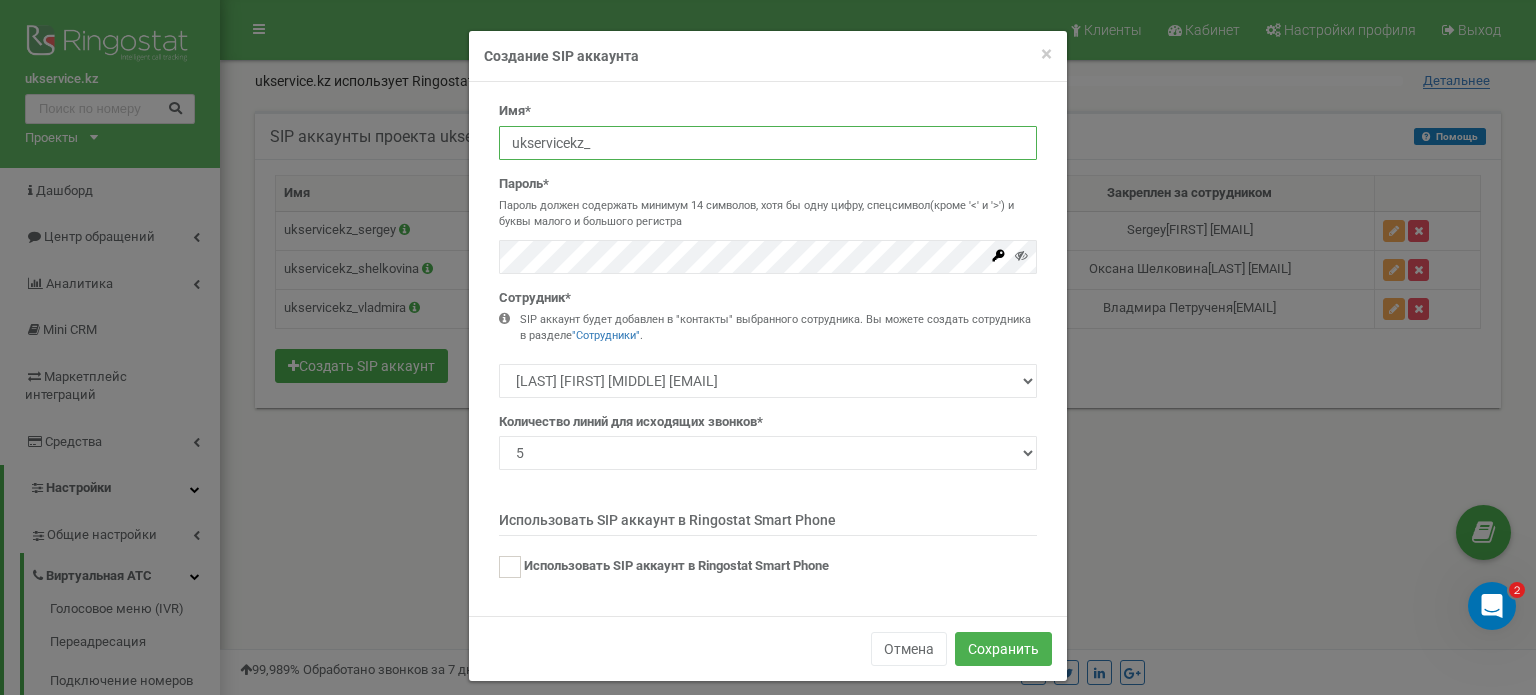 click on "ukservicekz_" at bounding box center [768, 143] 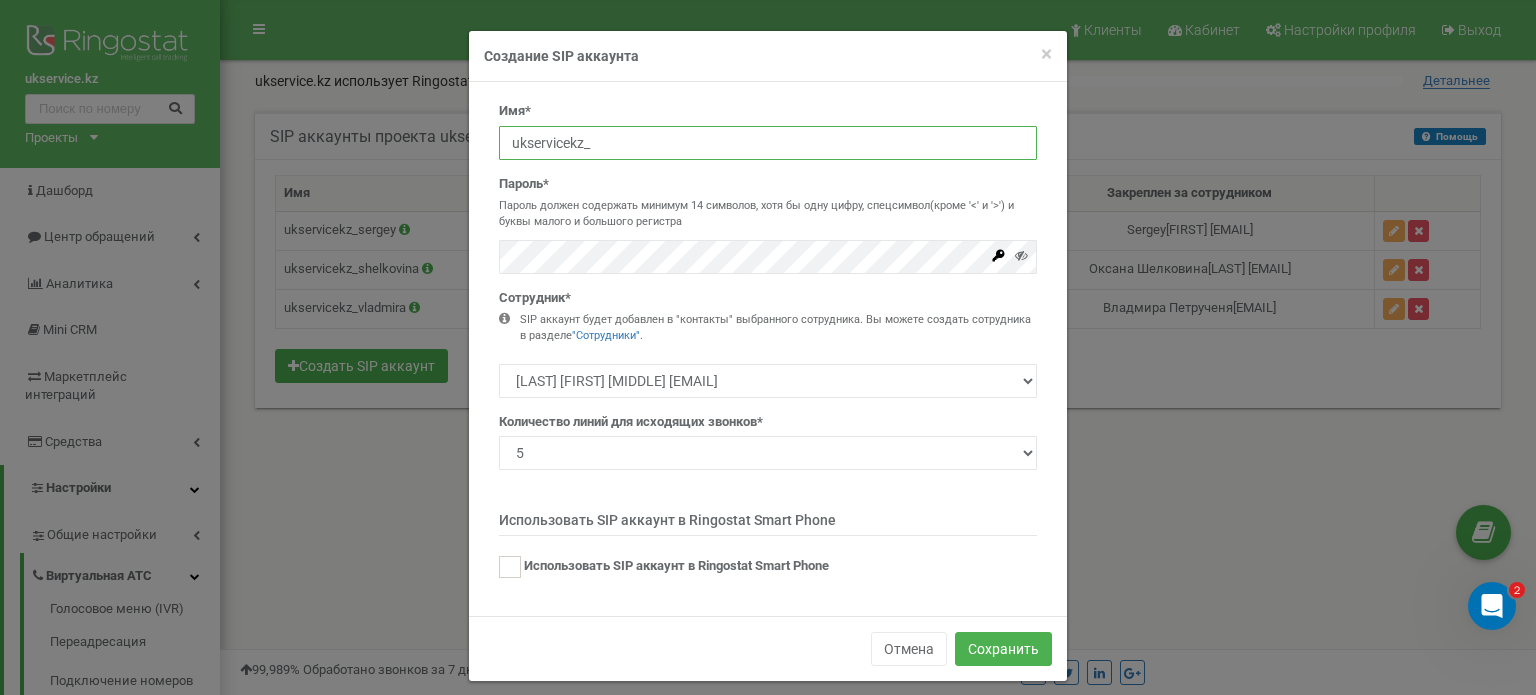 click on "ukservicekz_" at bounding box center (768, 143) 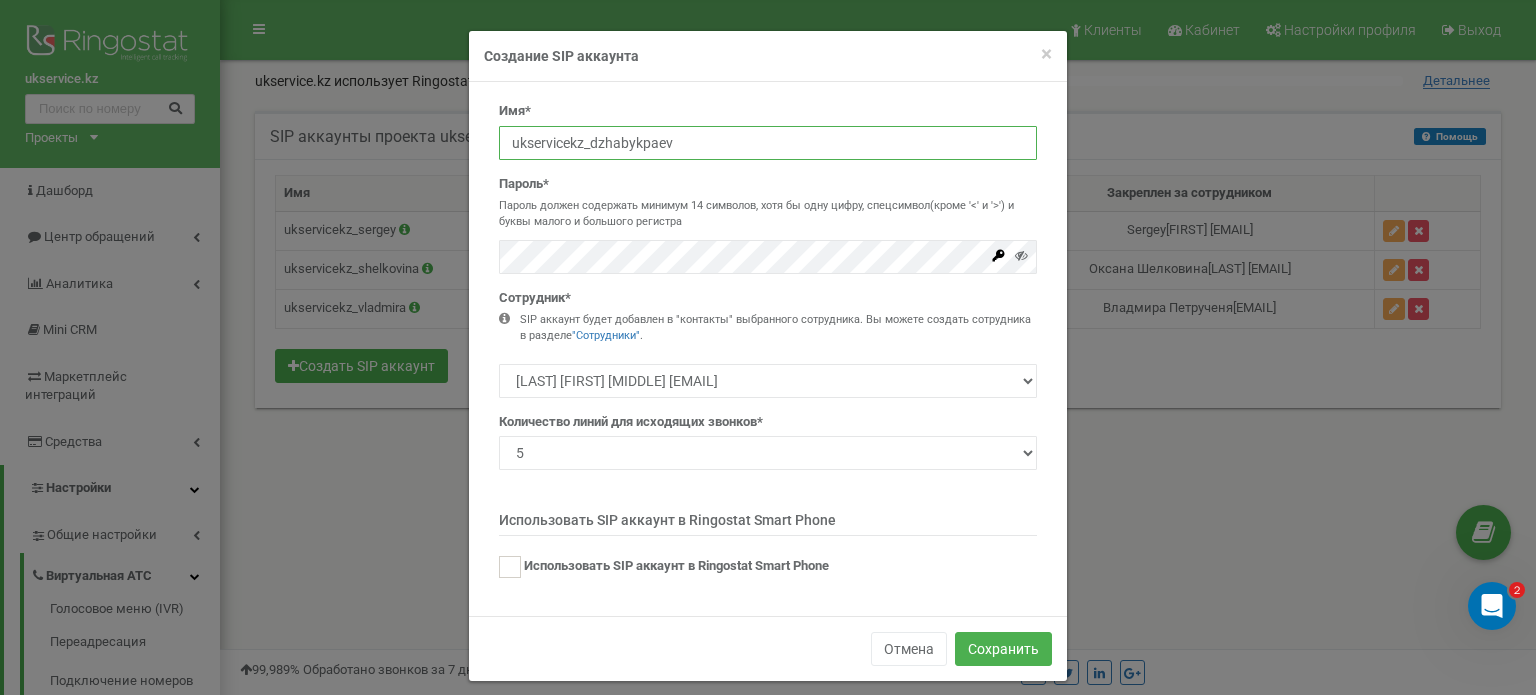 type on "ukservicekz_dzhabykpaev" 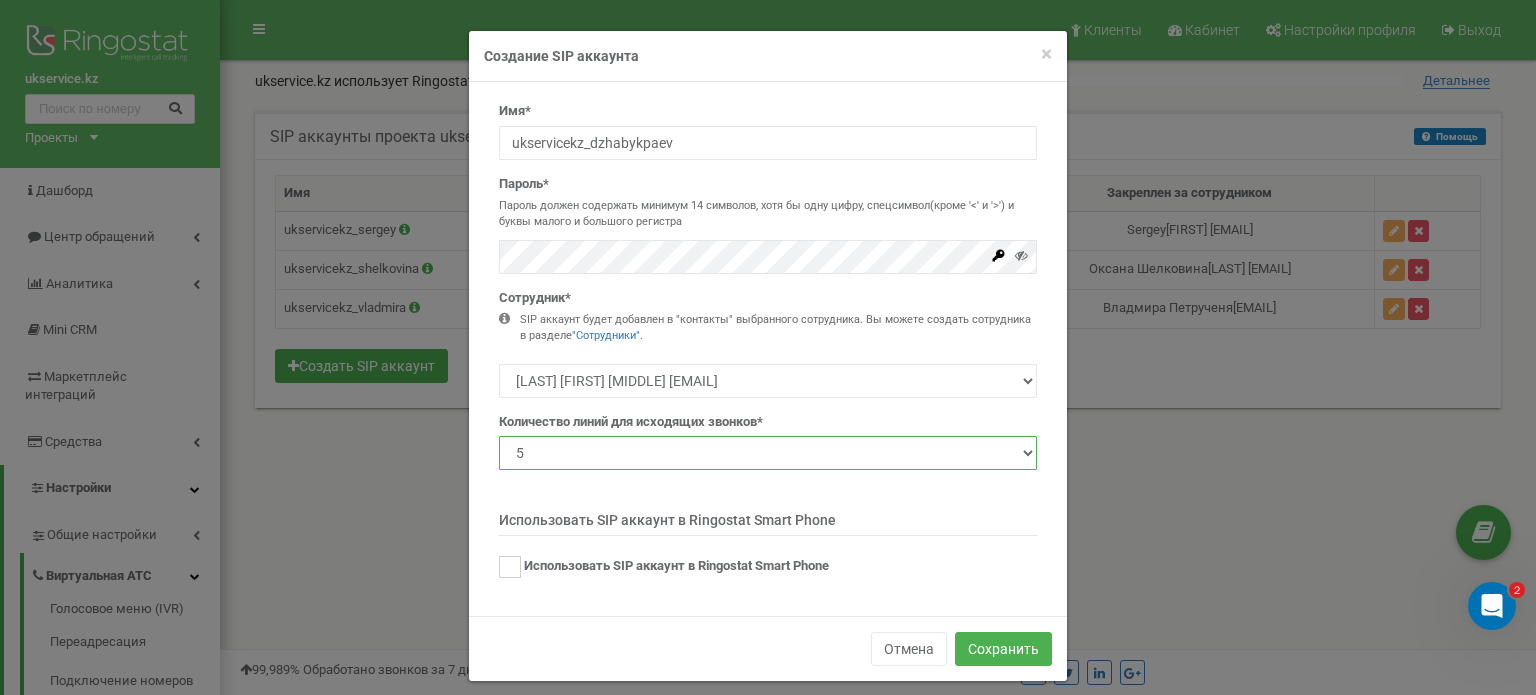 click on "1
2
3
4
5
10
20
50
100" at bounding box center (768, 453) 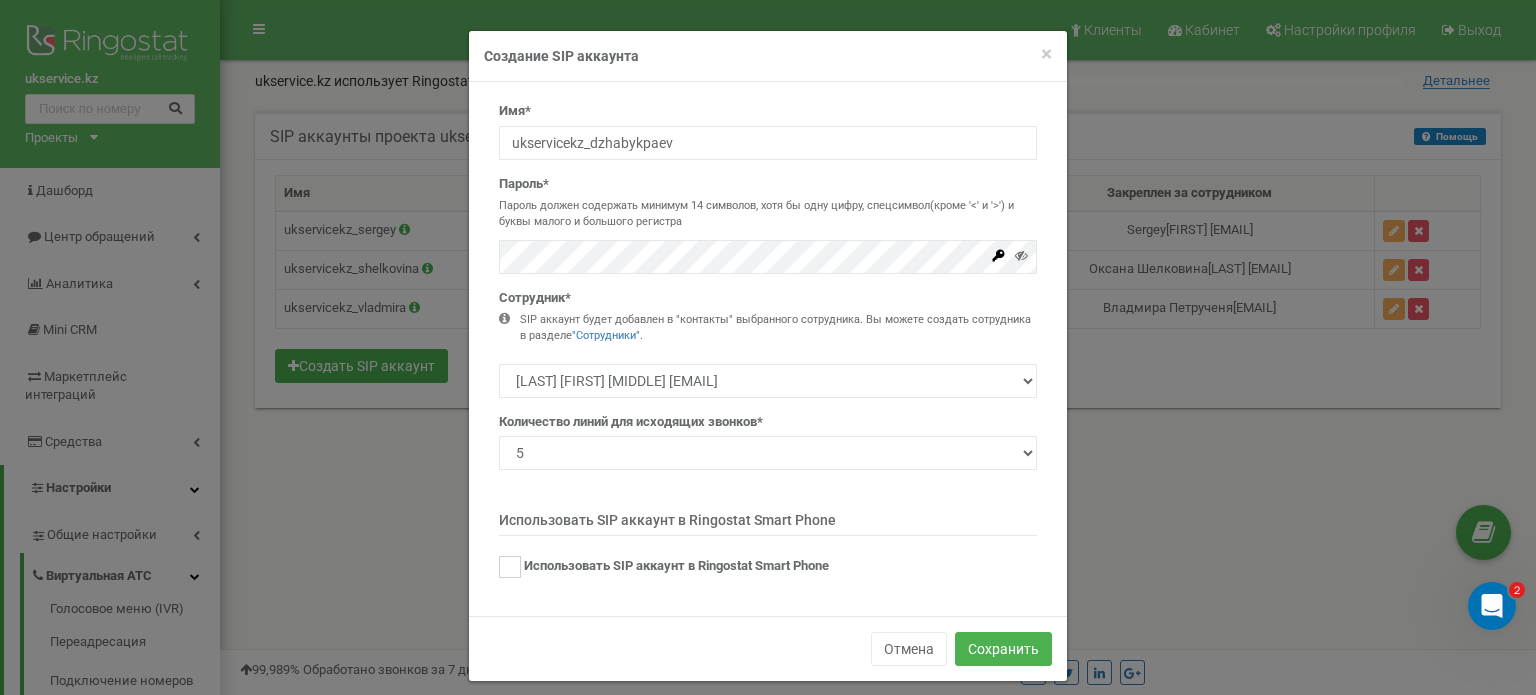 click on "Имя*
ukservicekz_dzhabykpaev
Пароль*
Пароль должен содержать минимум 14 символов, хотя бы одну цифру, спецсимвол(кроме '<' и '>') и буквы малого и большого регистра
Сотрудник* 1 2 3 4 5 10 20 50" at bounding box center [768, 349] 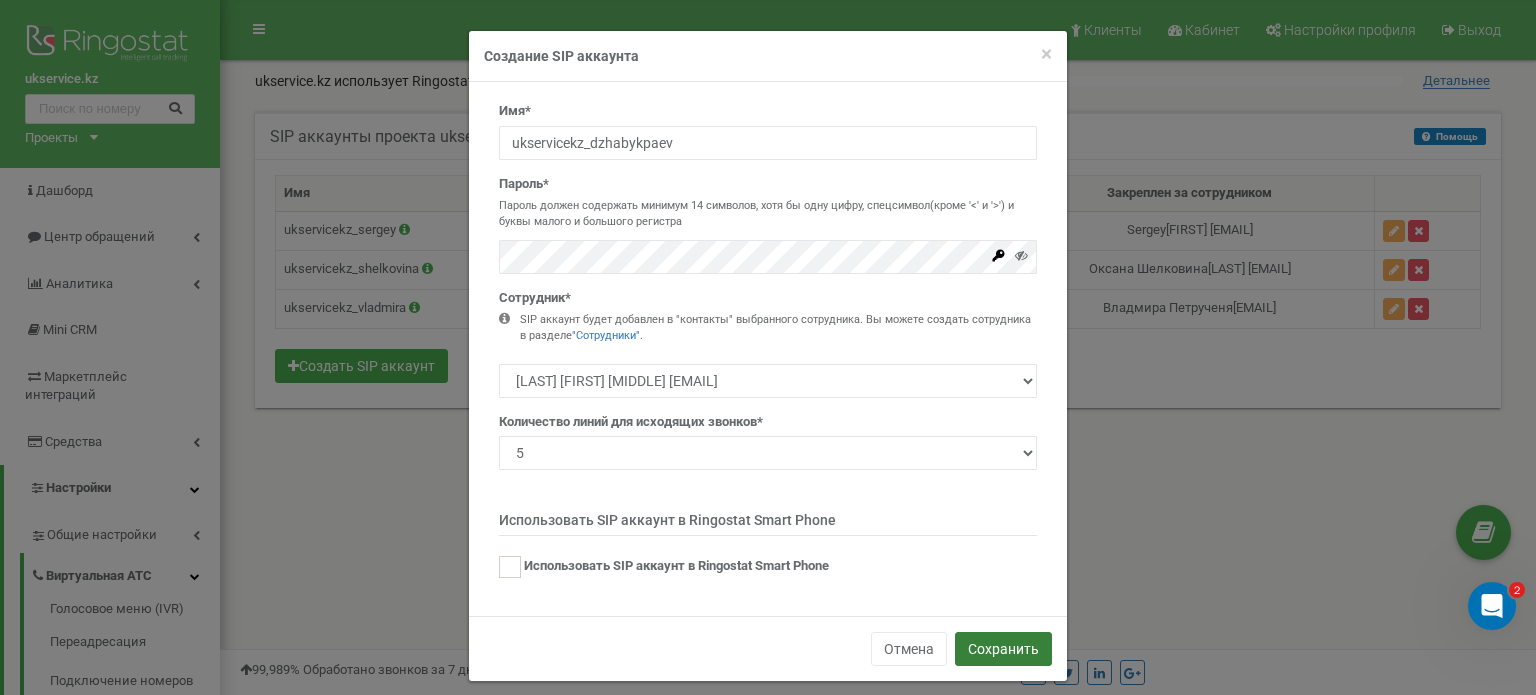 click on "Сохранить" at bounding box center (1003, 649) 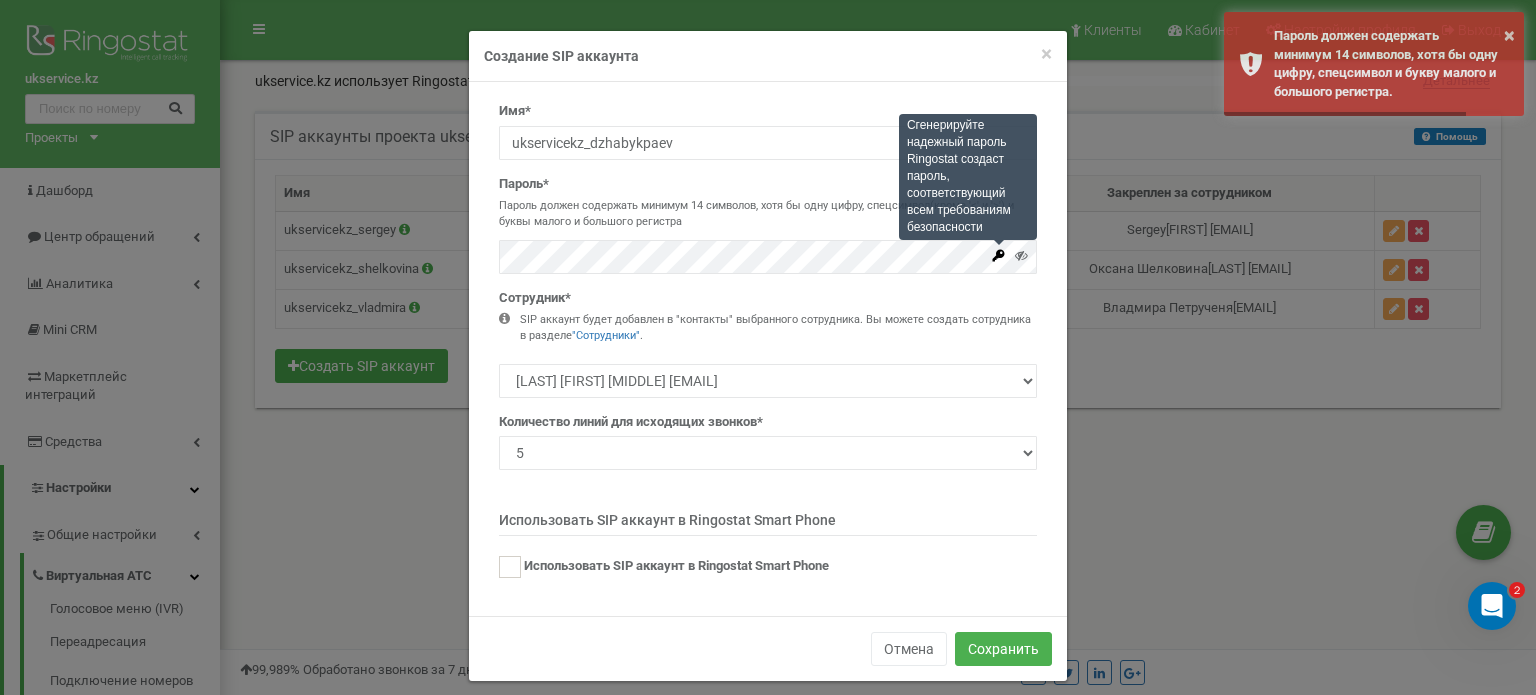 click 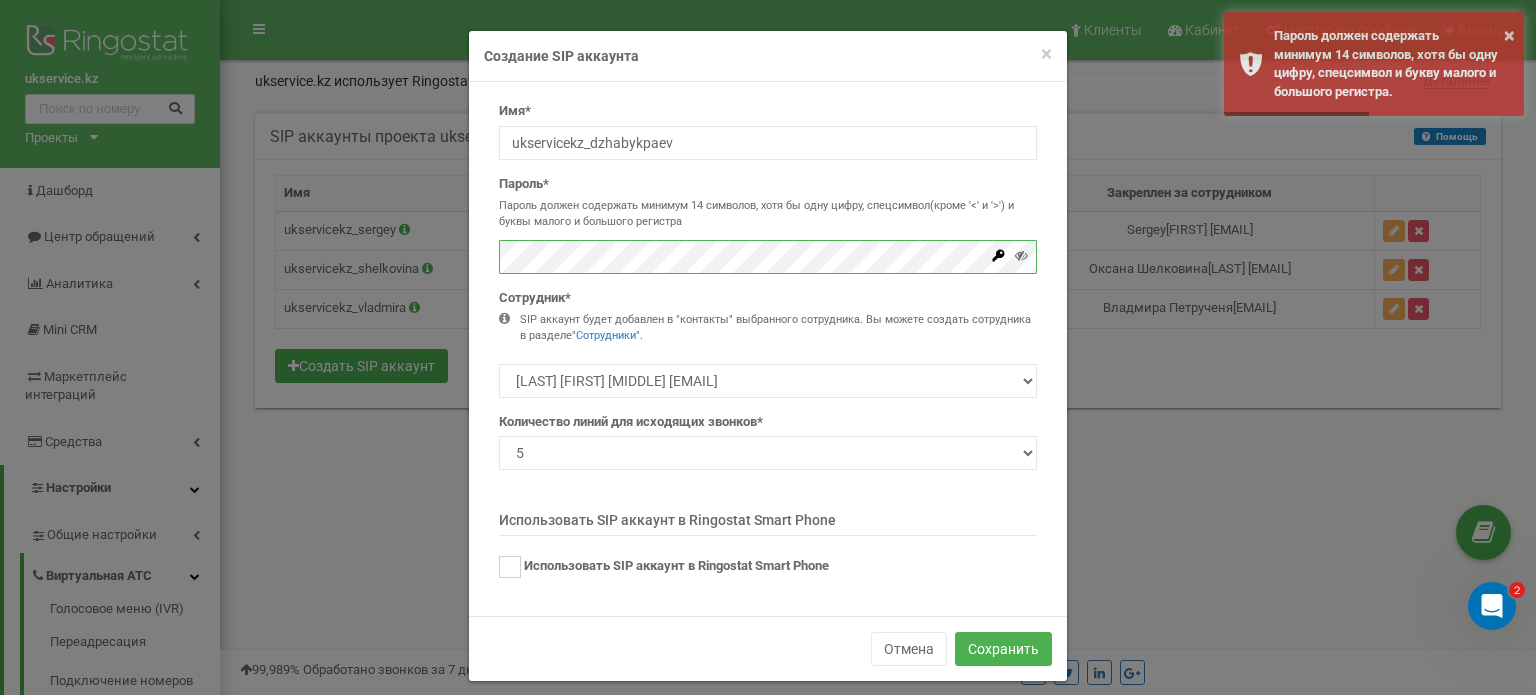 click on "Пароль*
Пароль должен содержать минимум 14 символов, хотя бы одну цифру, спецсимвол(кроме '<' и '>') и буквы малого и большого регистра" at bounding box center [768, 224] 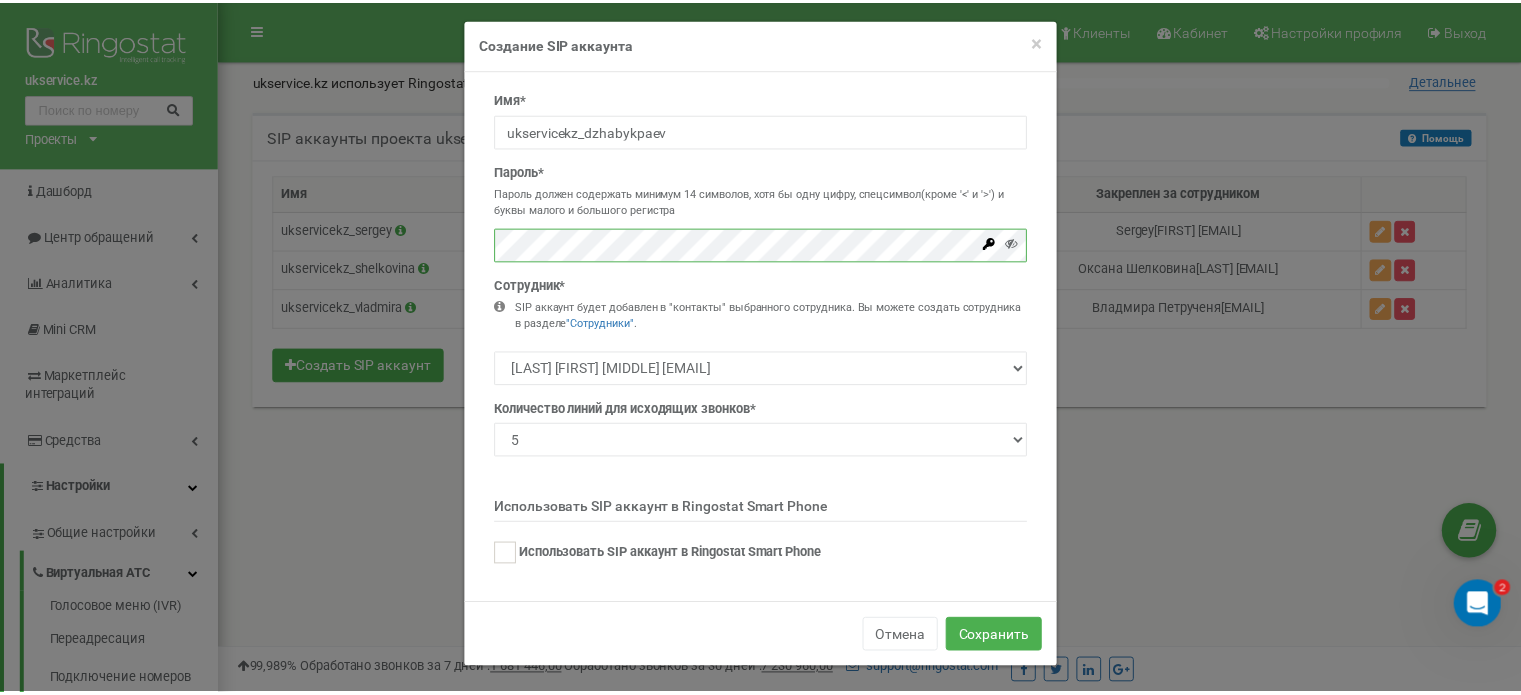 scroll, scrollTop: 15, scrollLeft: 0, axis: vertical 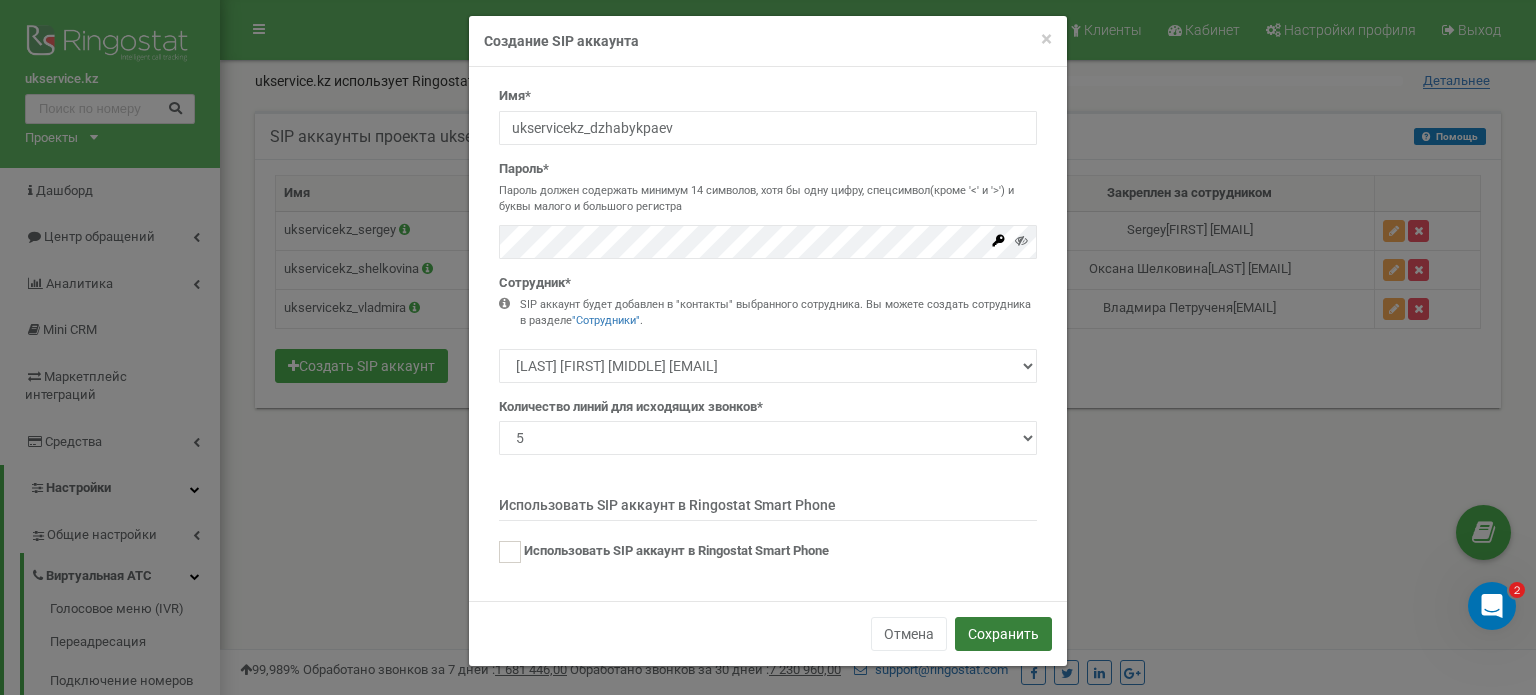click on "Сохранить" at bounding box center [1003, 634] 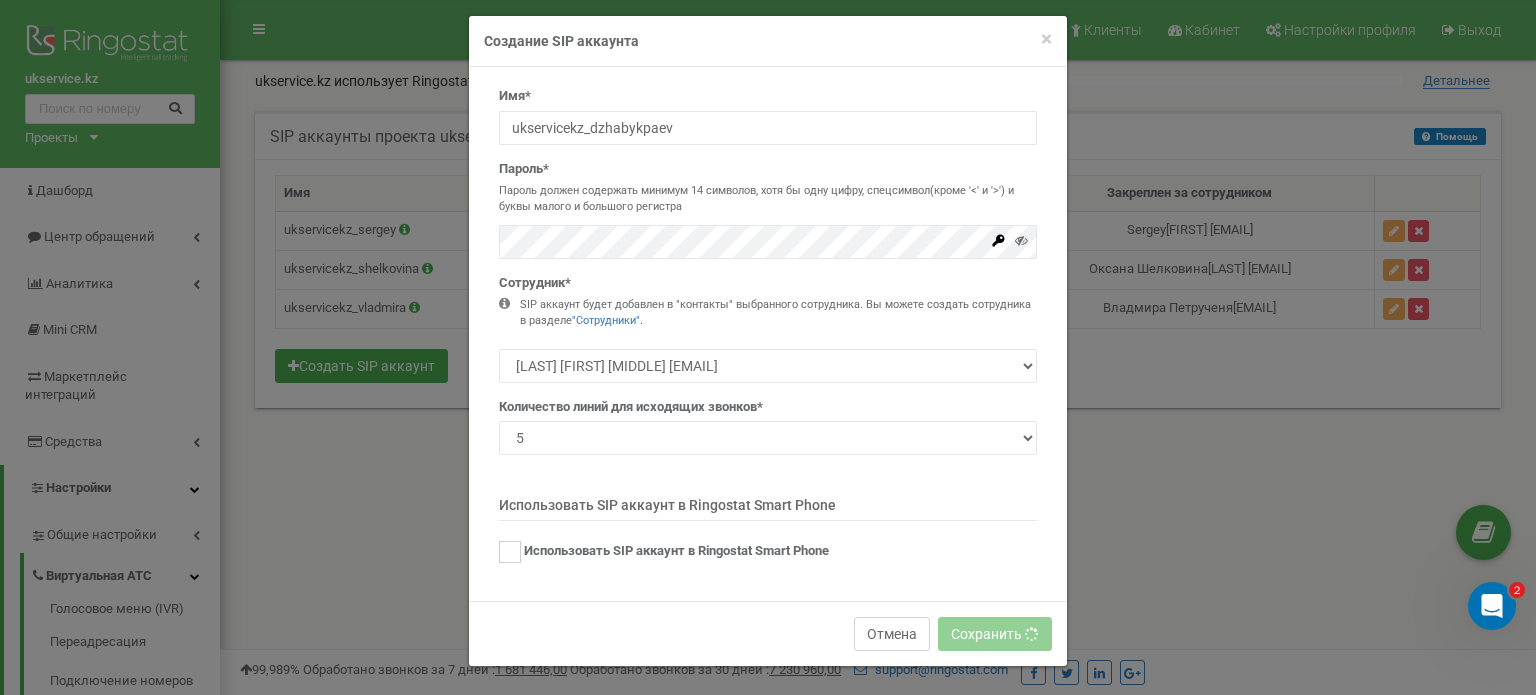 click on "Отмена" at bounding box center (892, 634) 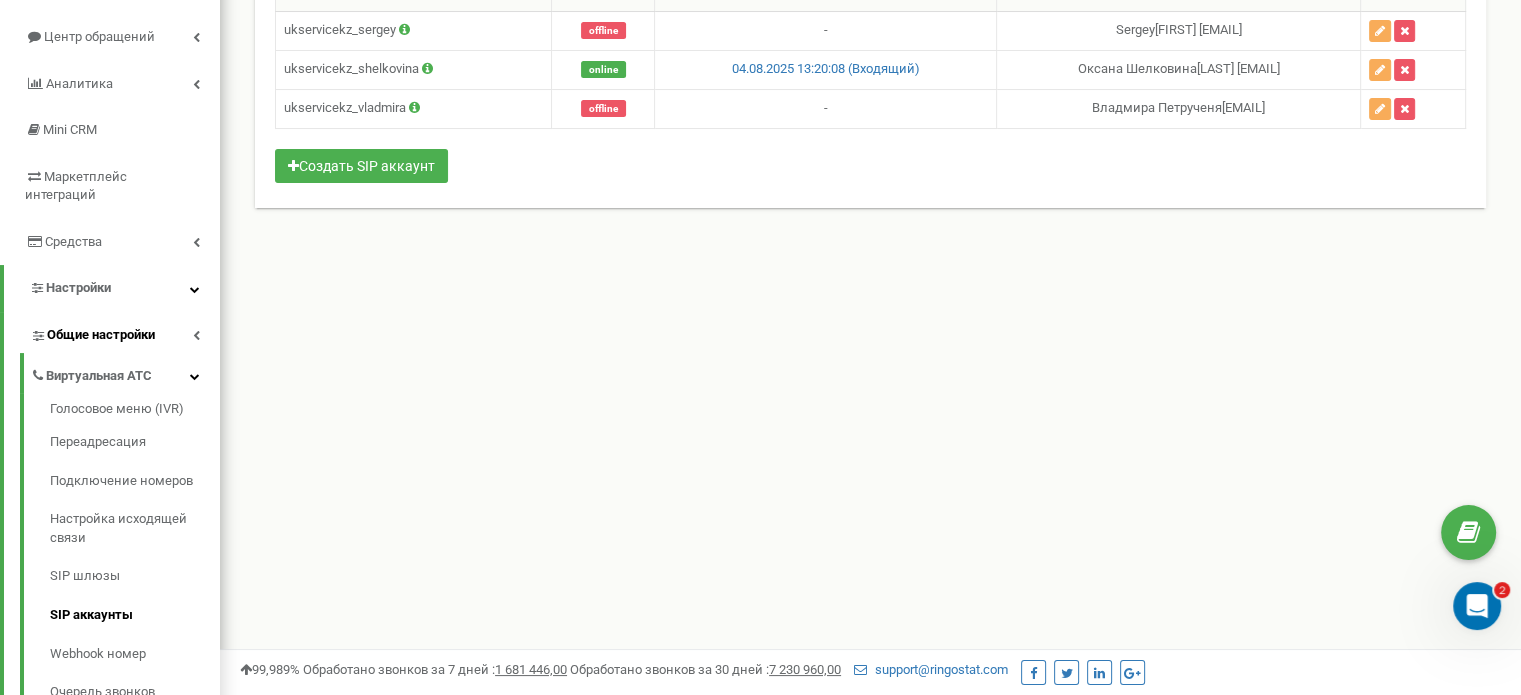 scroll, scrollTop: 100, scrollLeft: 0, axis: vertical 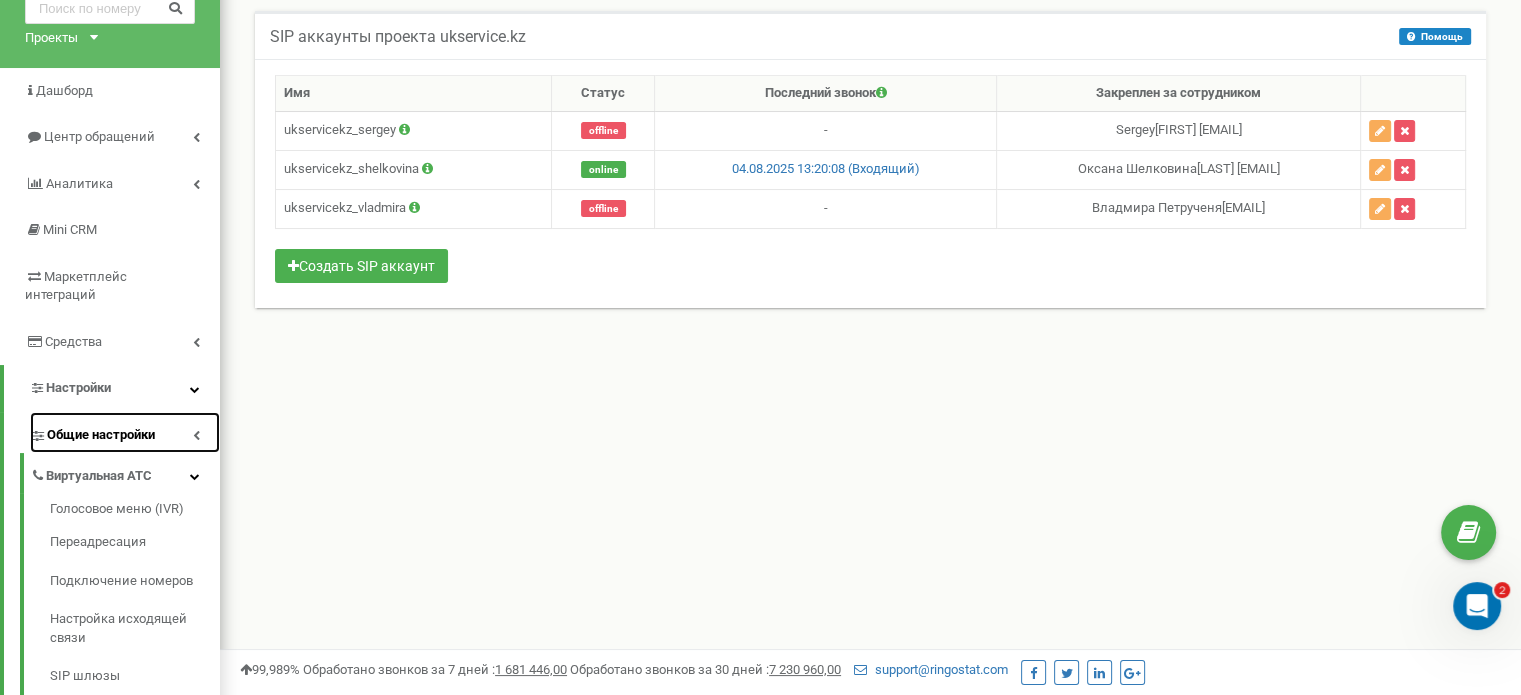 click on "Общие настройки" at bounding box center [101, 435] 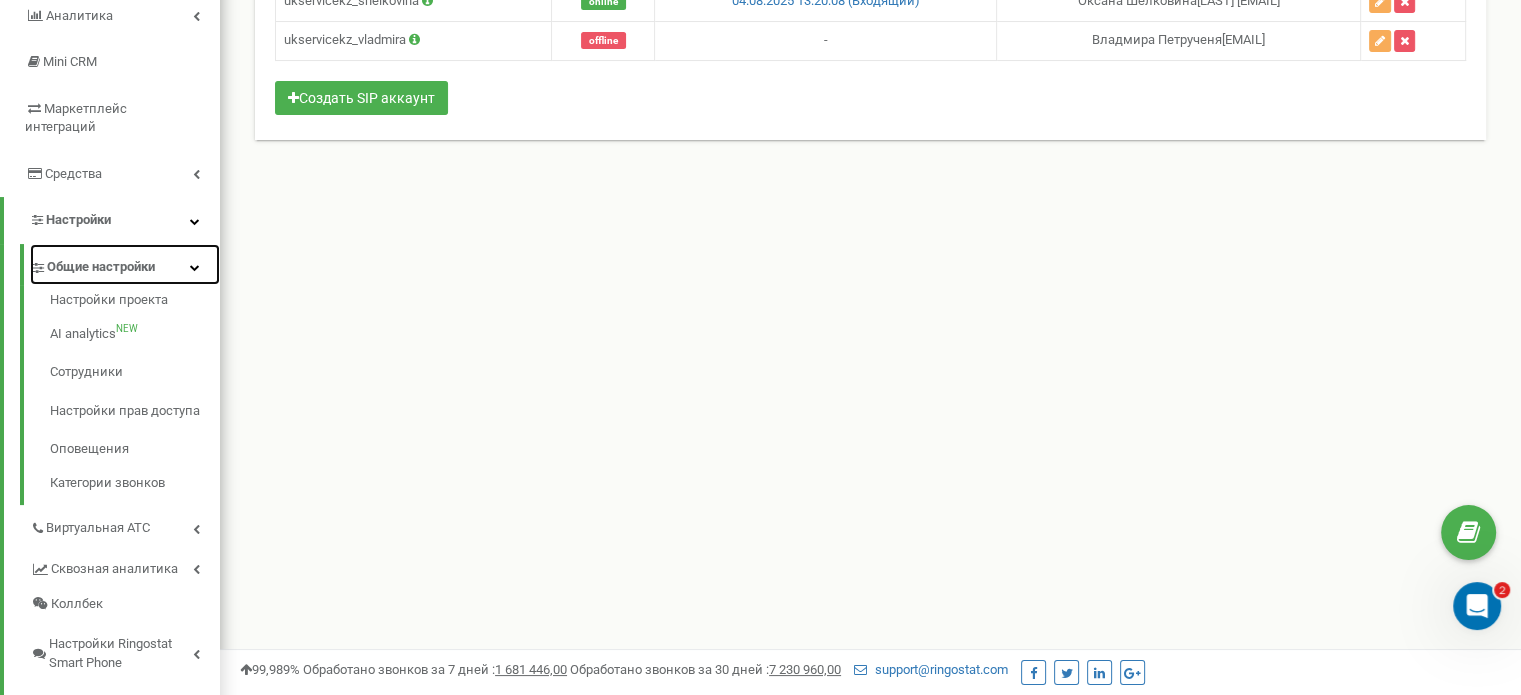 scroll, scrollTop: 300, scrollLeft: 0, axis: vertical 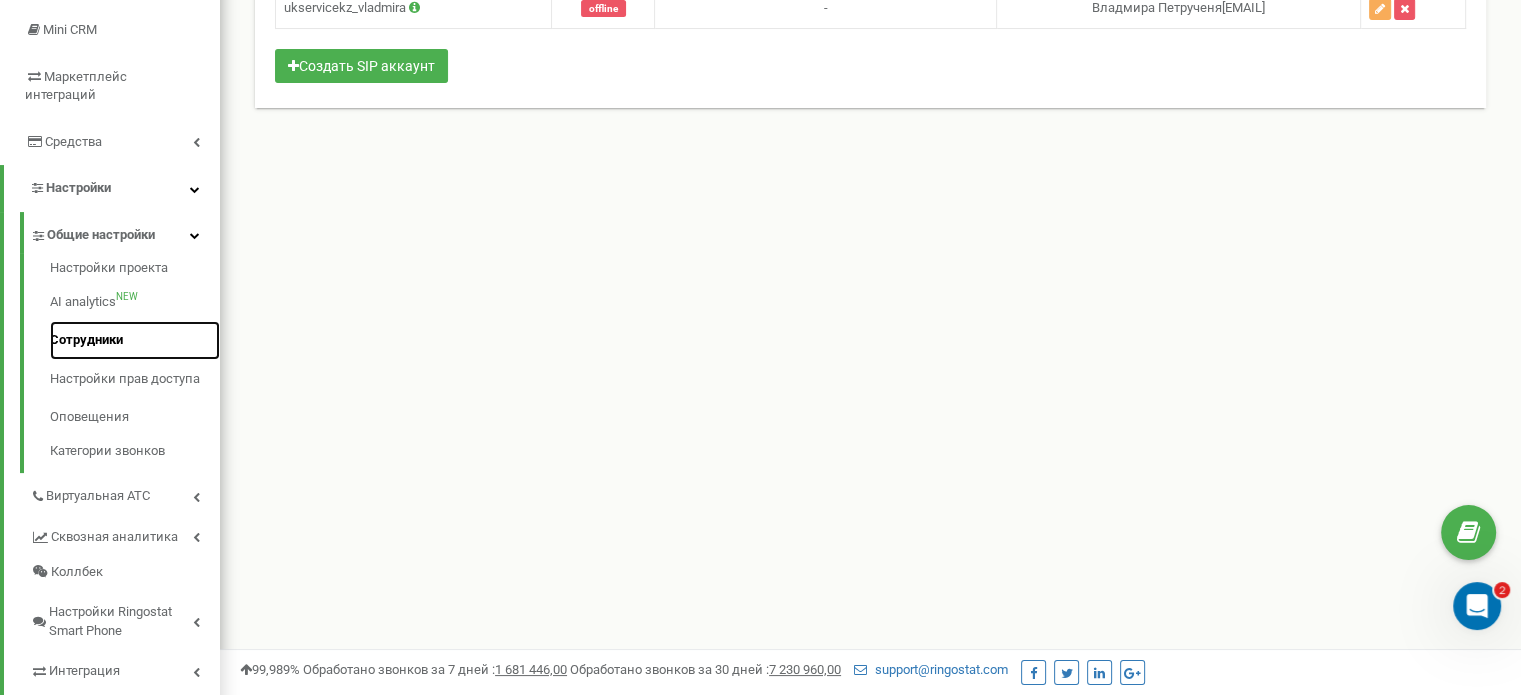 click on "Сотрудники" at bounding box center (135, 340) 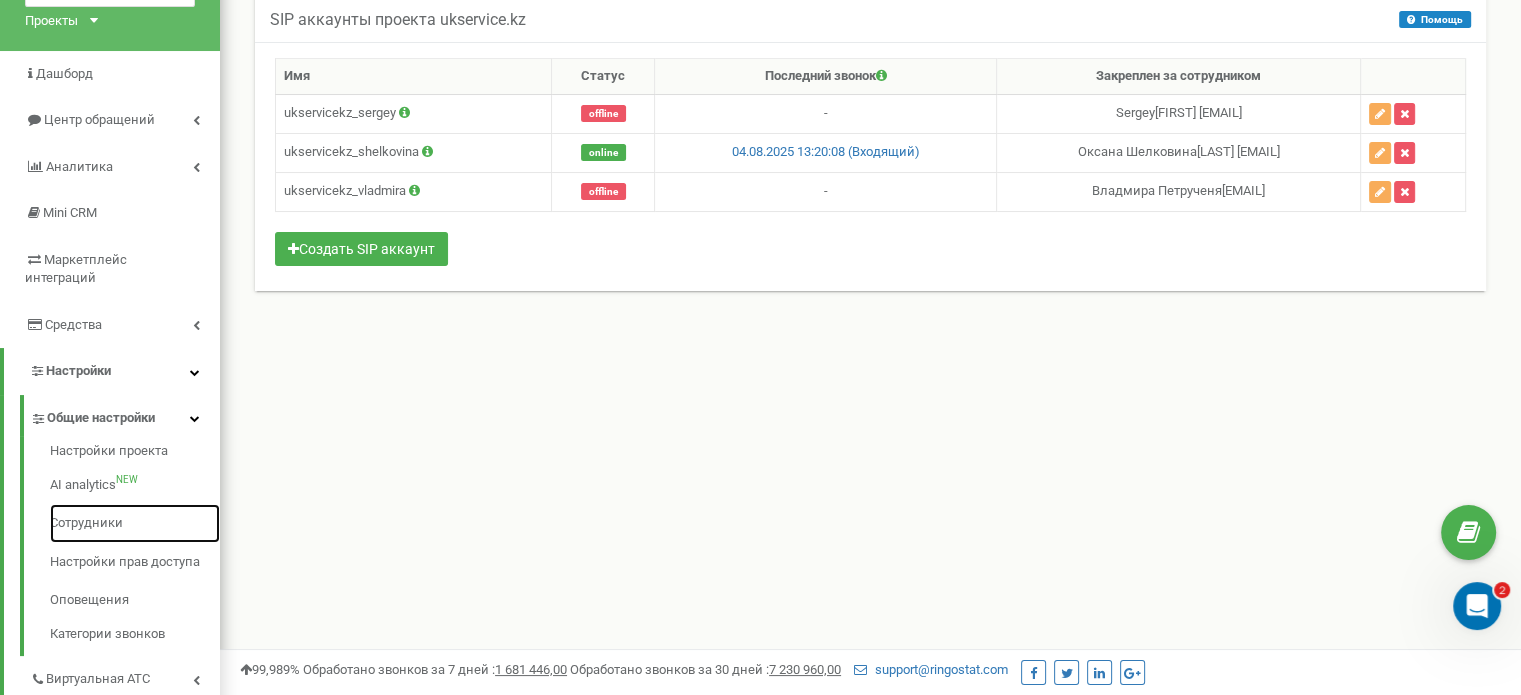 scroll, scrollTop: 0, scrollLeft: 0, axis: both 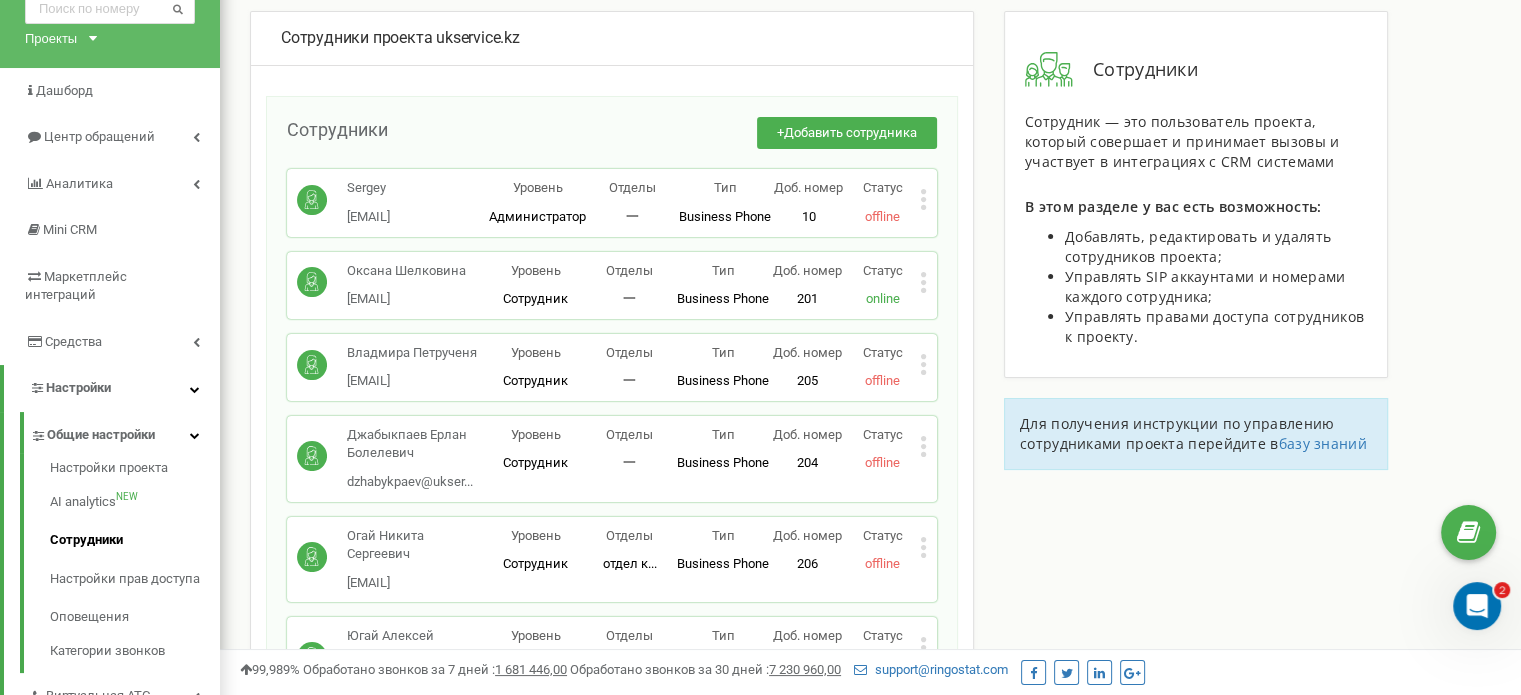 click 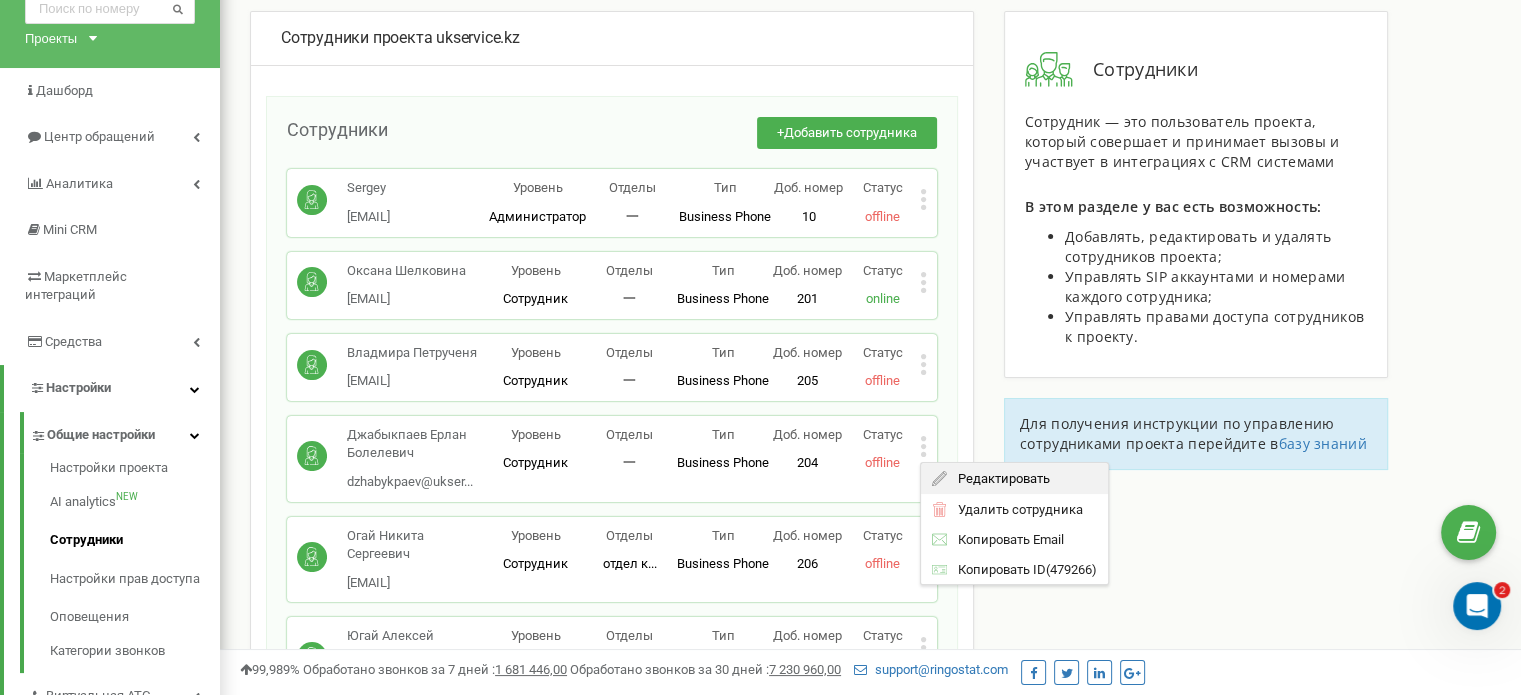 click on "Редактировать" at bounding box center [998, 478] 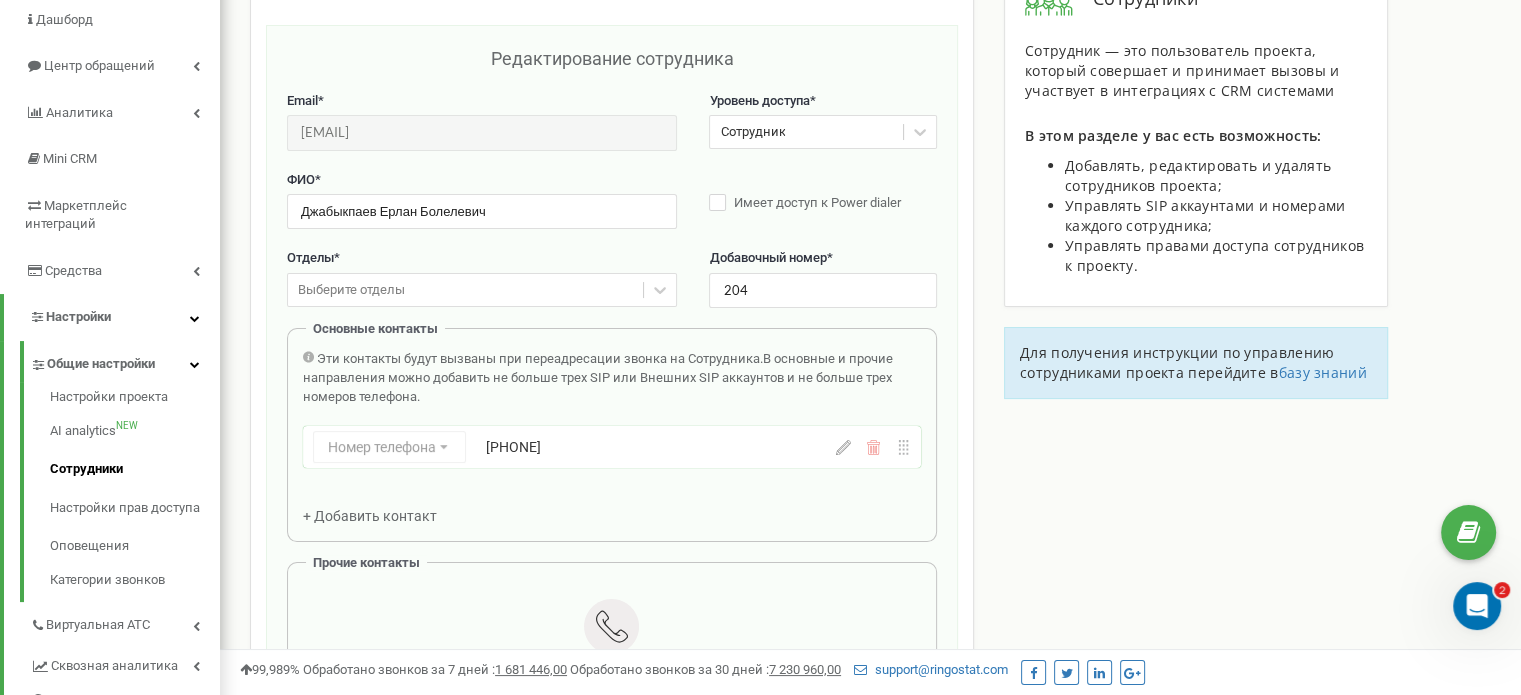 scroll, scrollTop: 200, scrollLeft: 0, axis: vertical 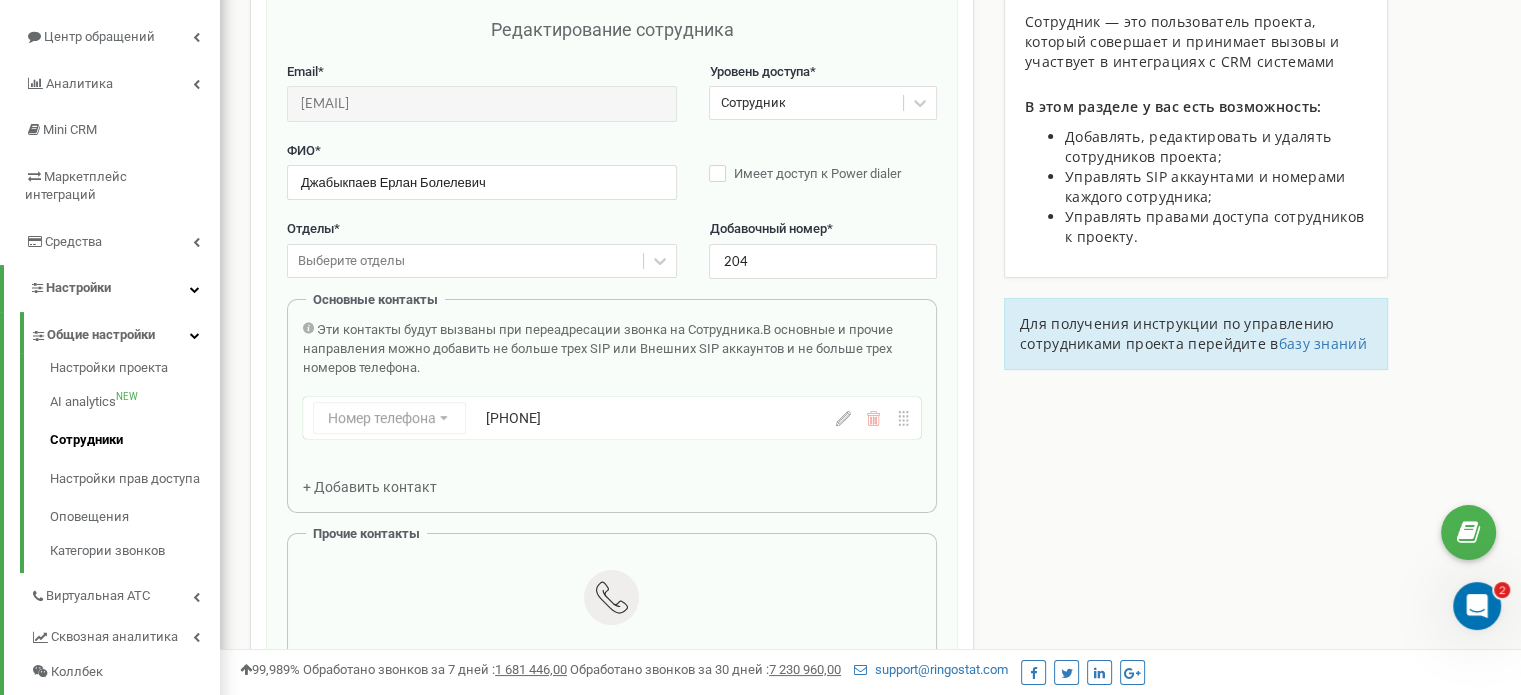 click 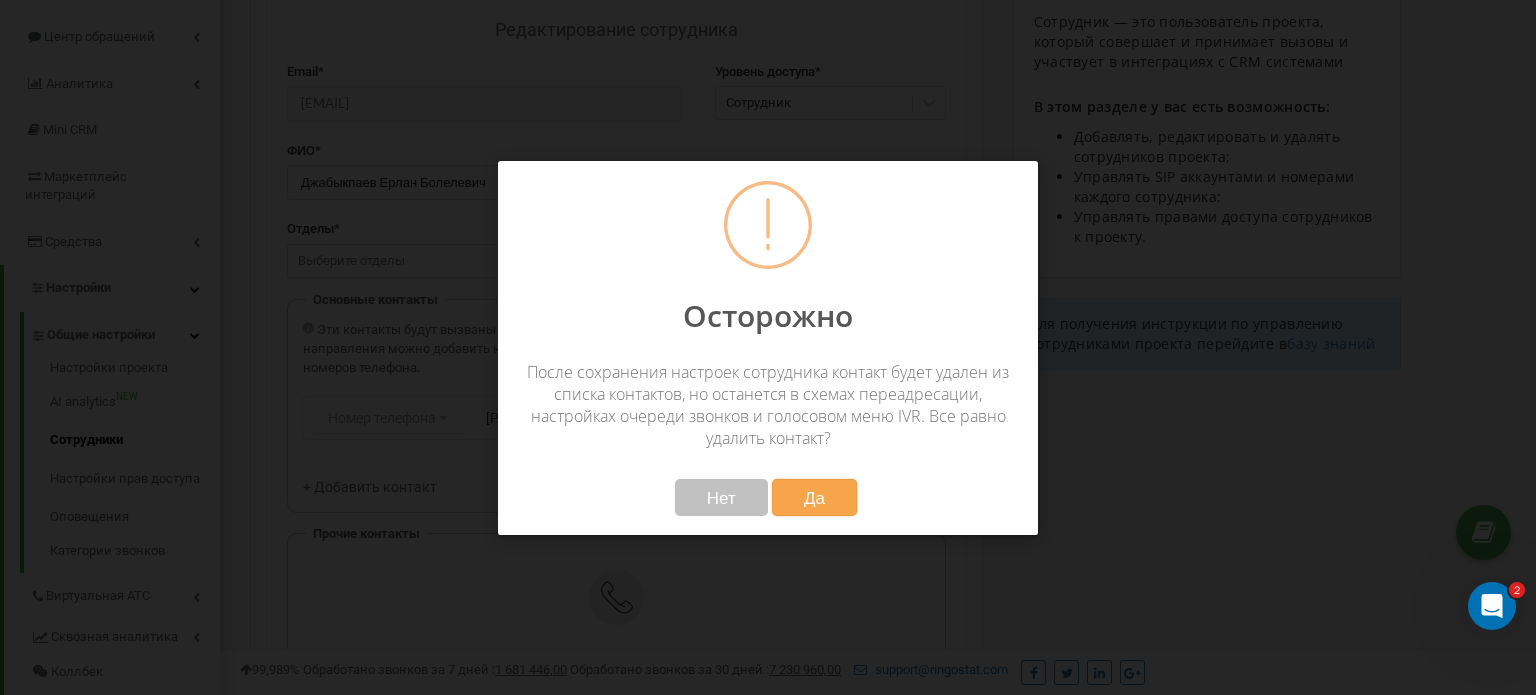 click on "Да" at bounding box center (814, 497) 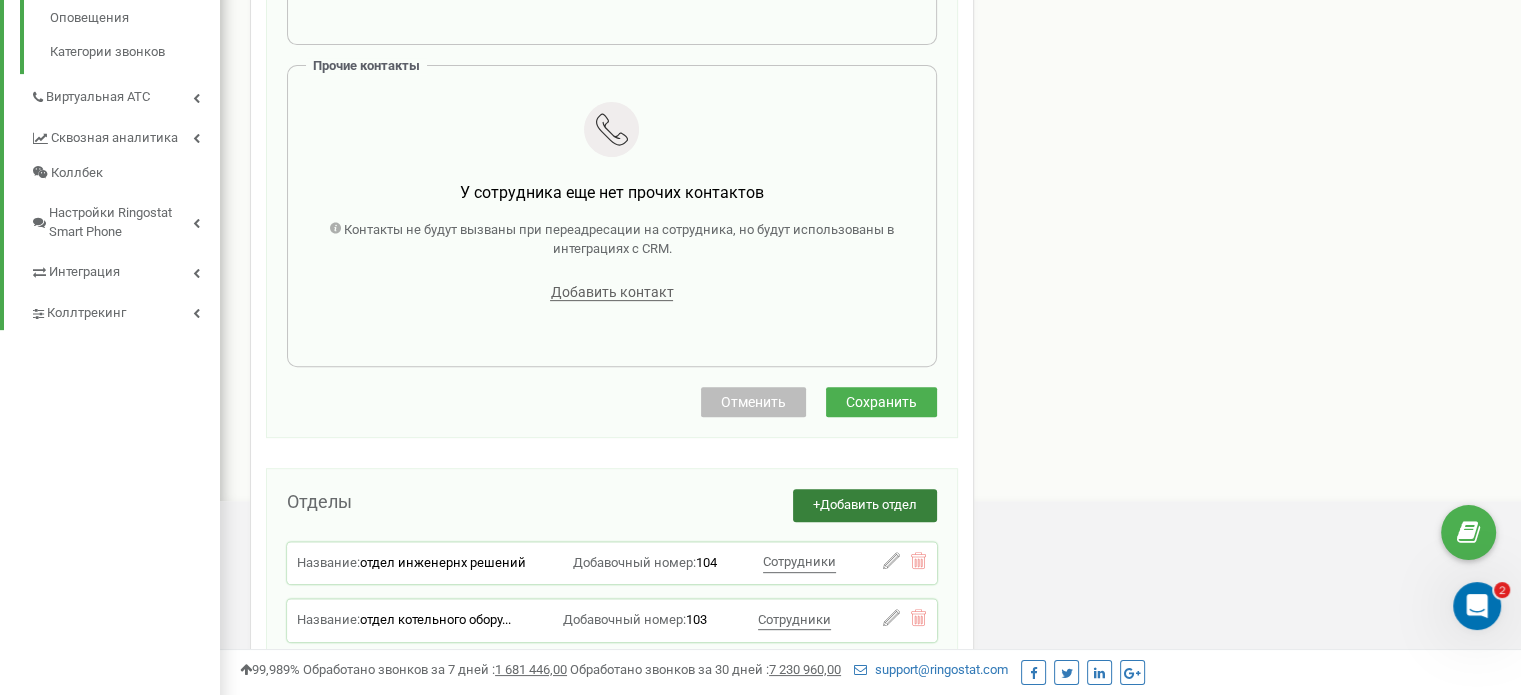 scroll, scrollTop: 700, scrollLeft: 0, axis: vertical 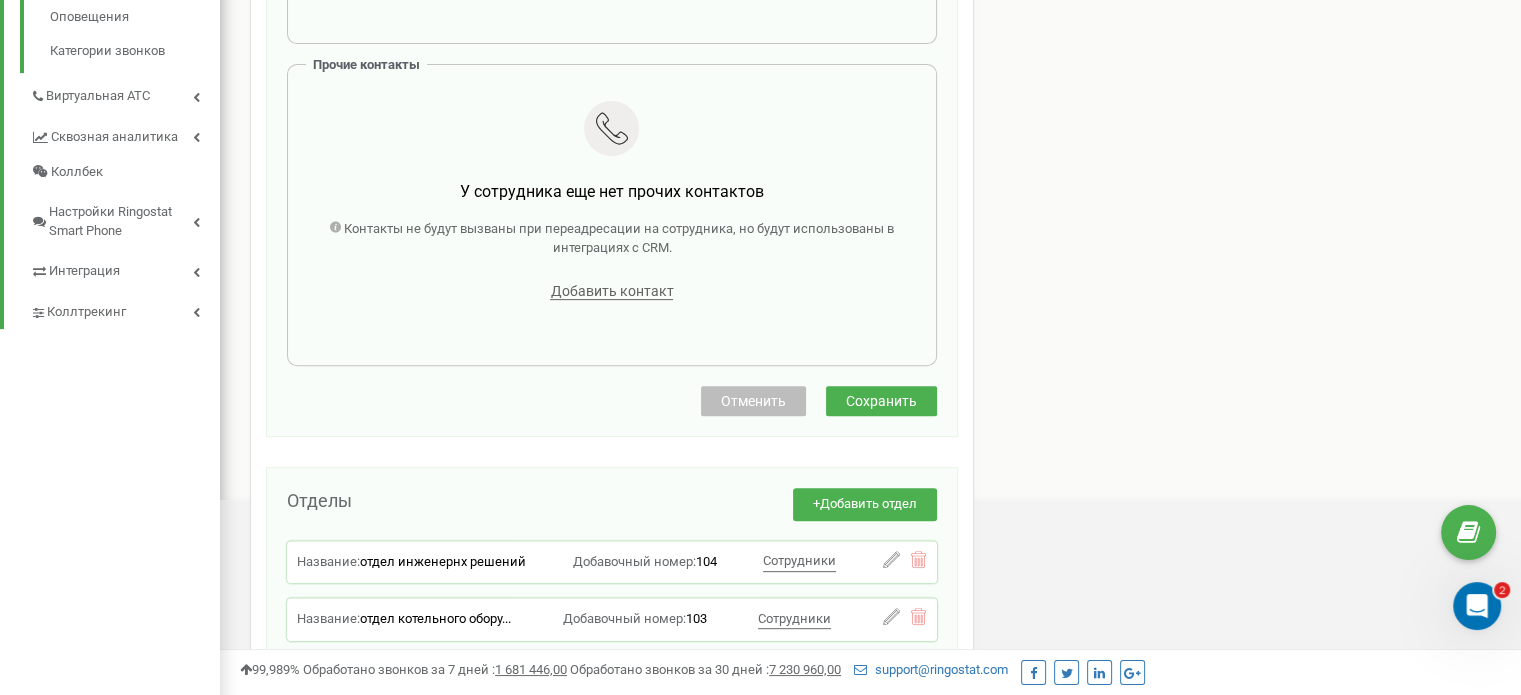 click on "Сохранить" at bounding box center [881, 401] 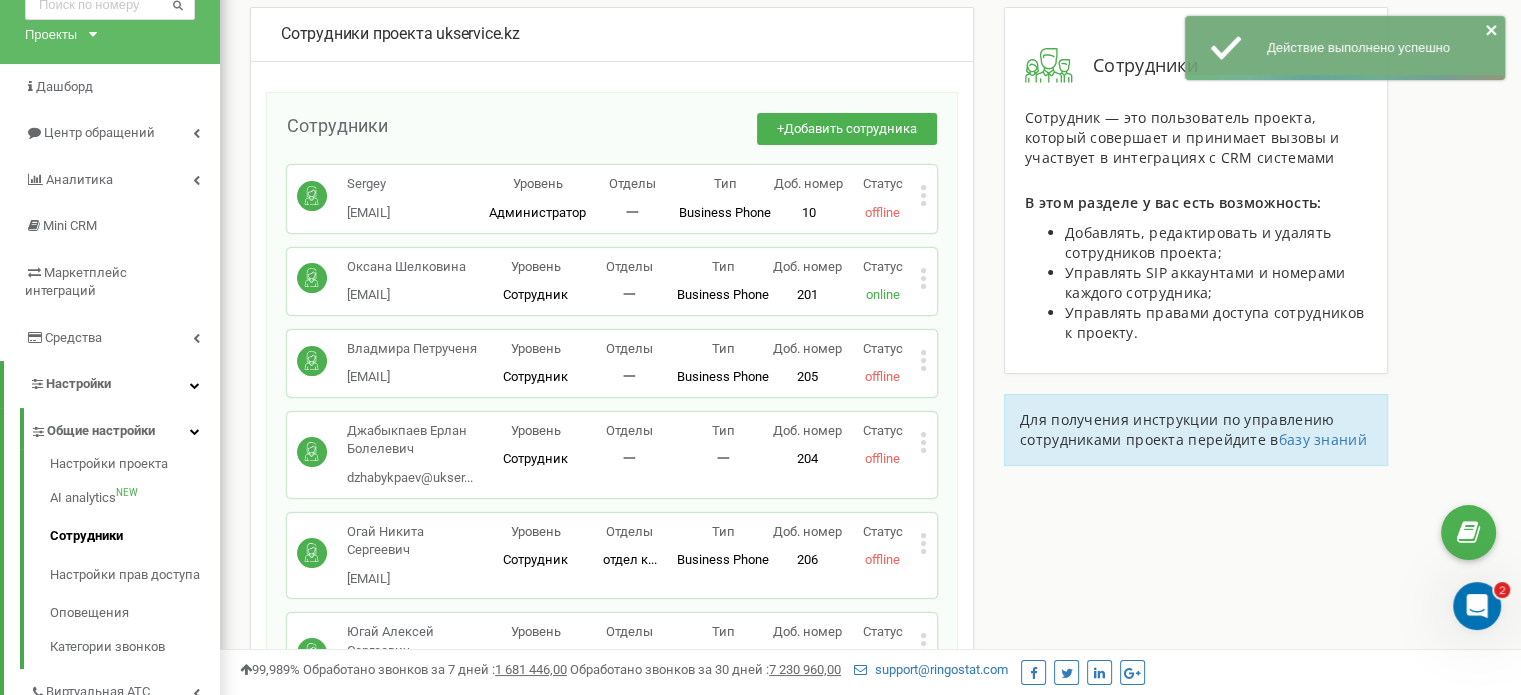 scroll, scrollTop: 304, scrollLeft: 0, axis: vertical 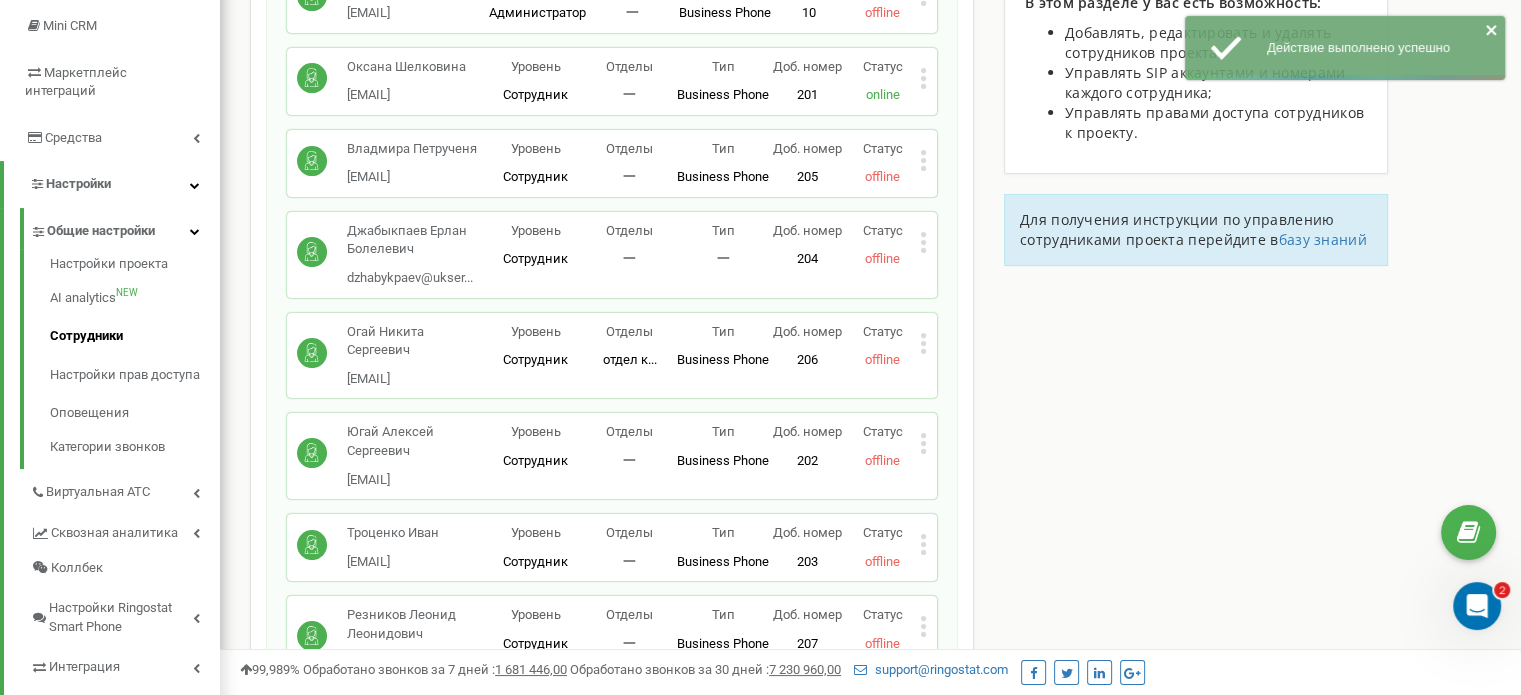 click 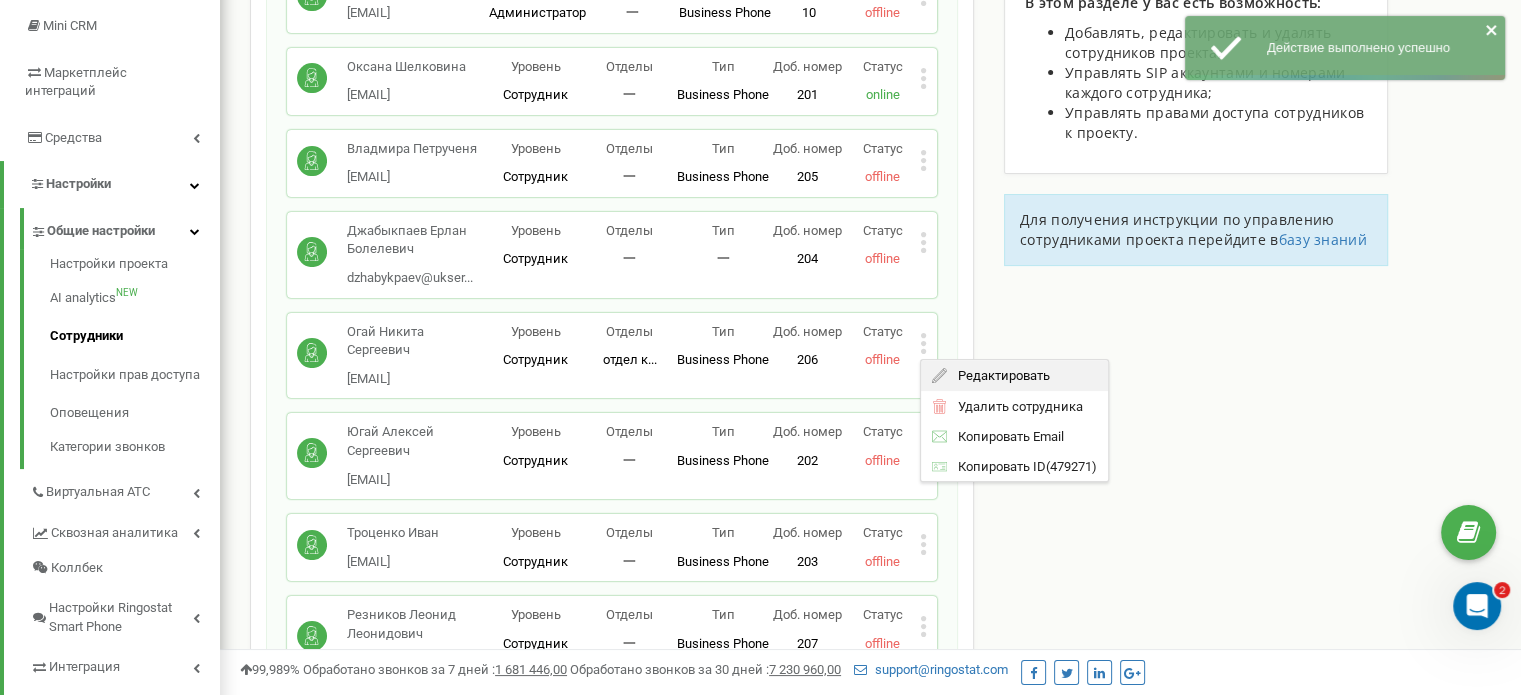 click on "Редактировать" at bounding box center [998, 375] 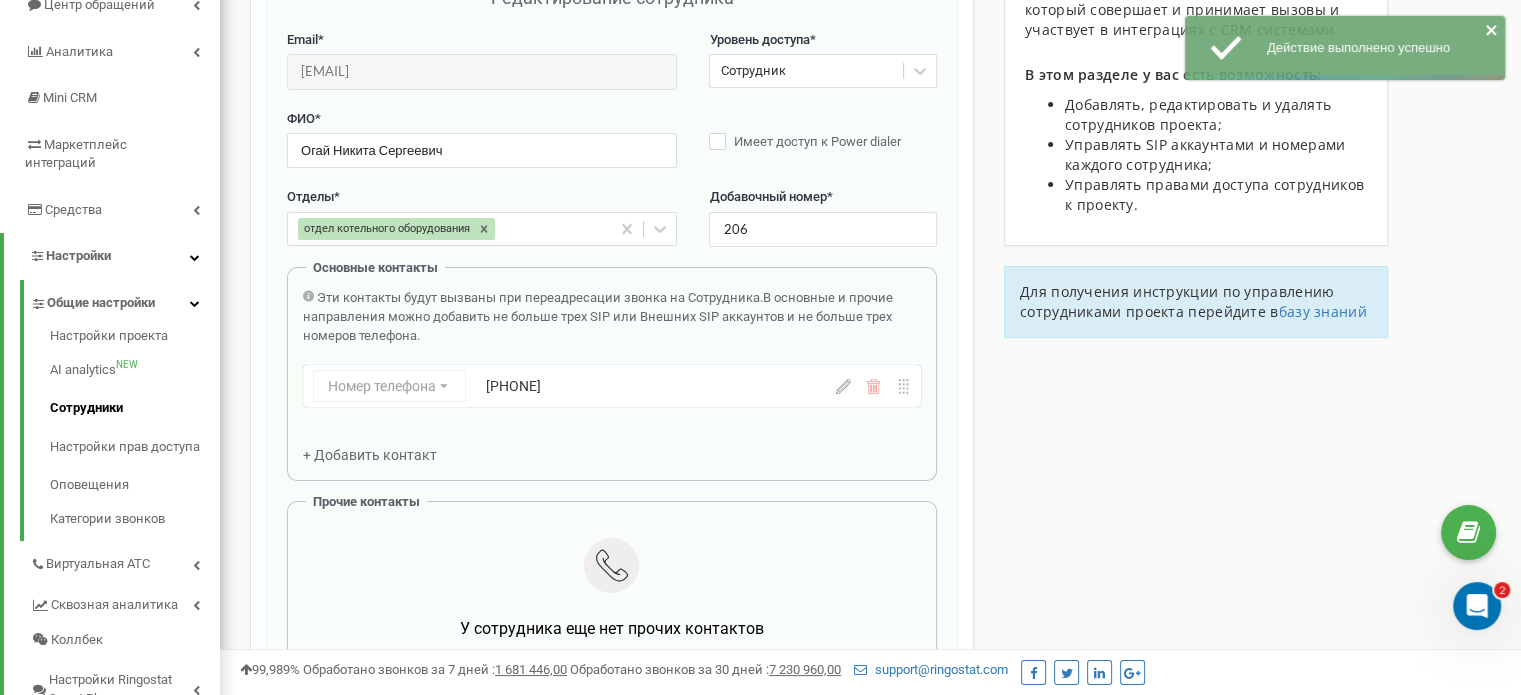 scroll, scrollTop: 200, scrollLeft: 0, axis: vertical 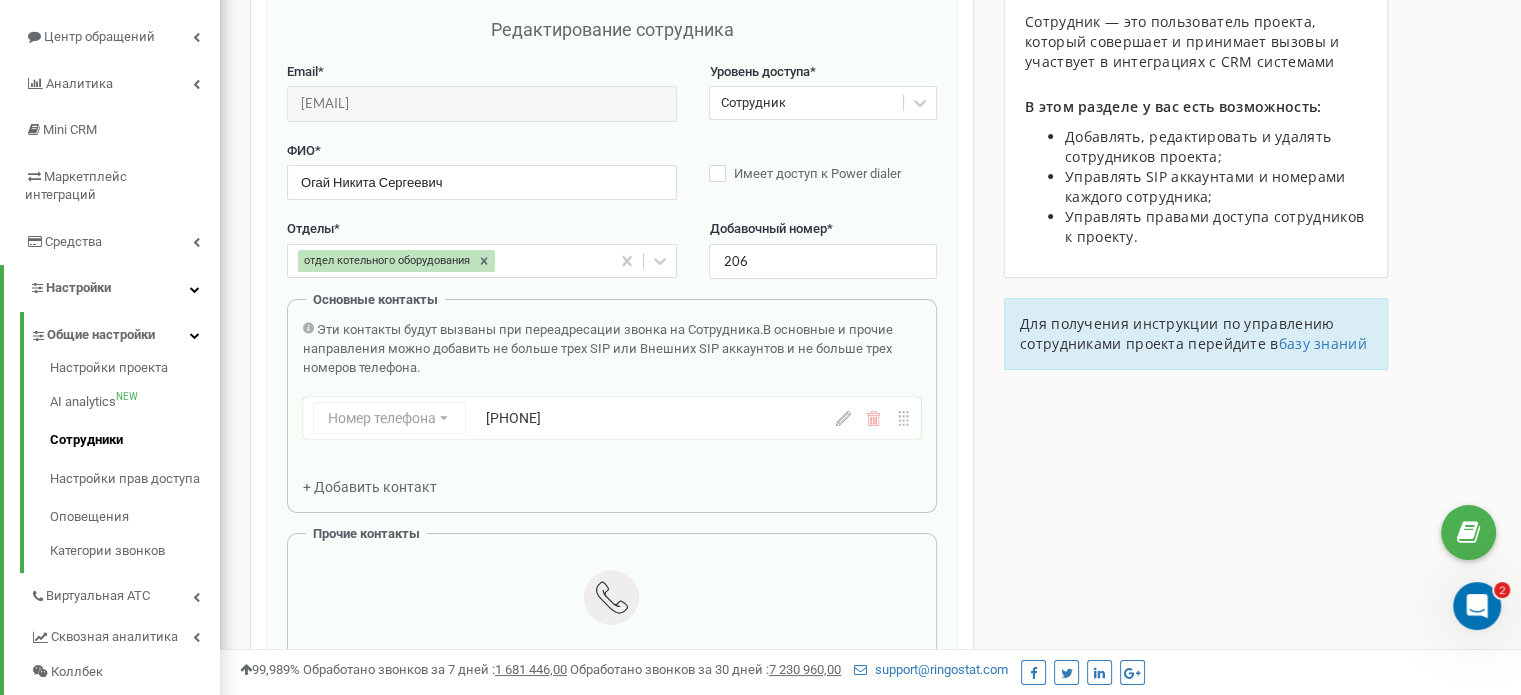 click 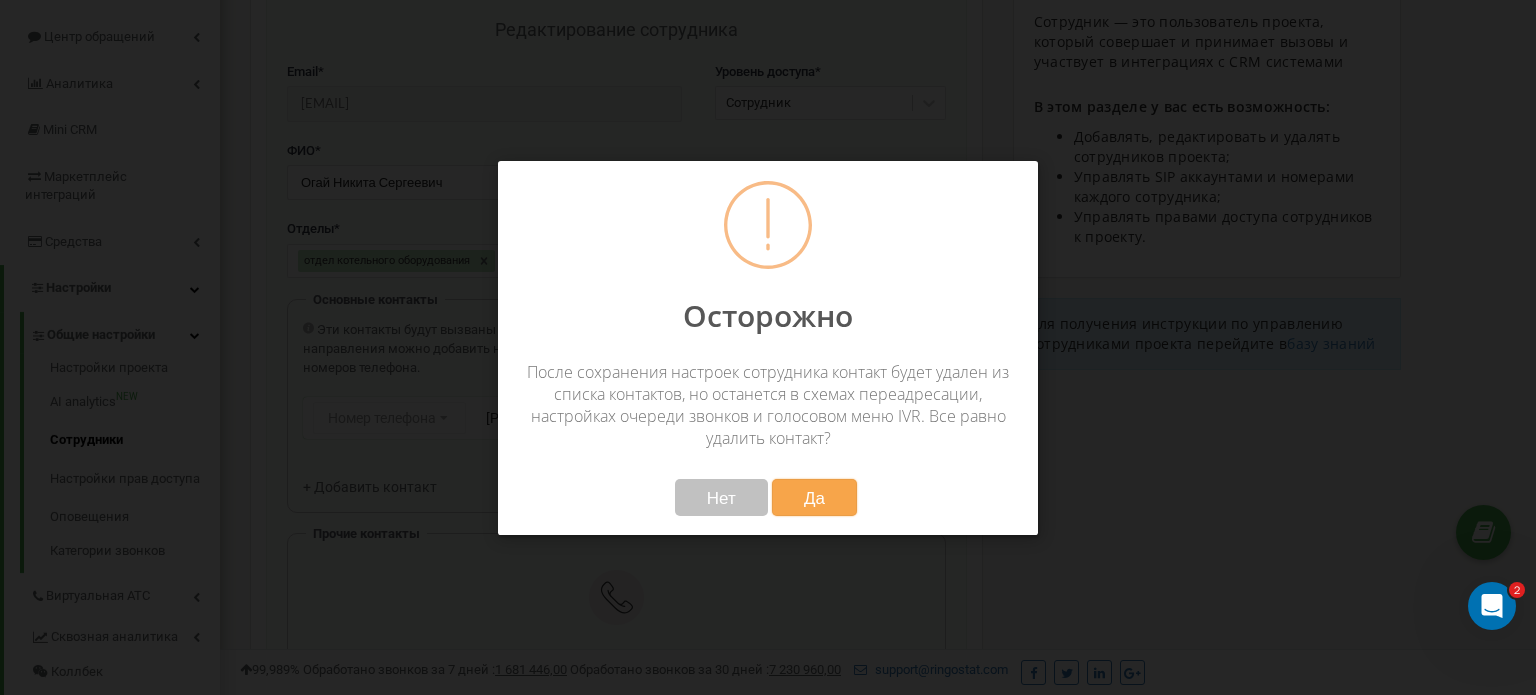 click on "Да" at bounding box center (814, 497) 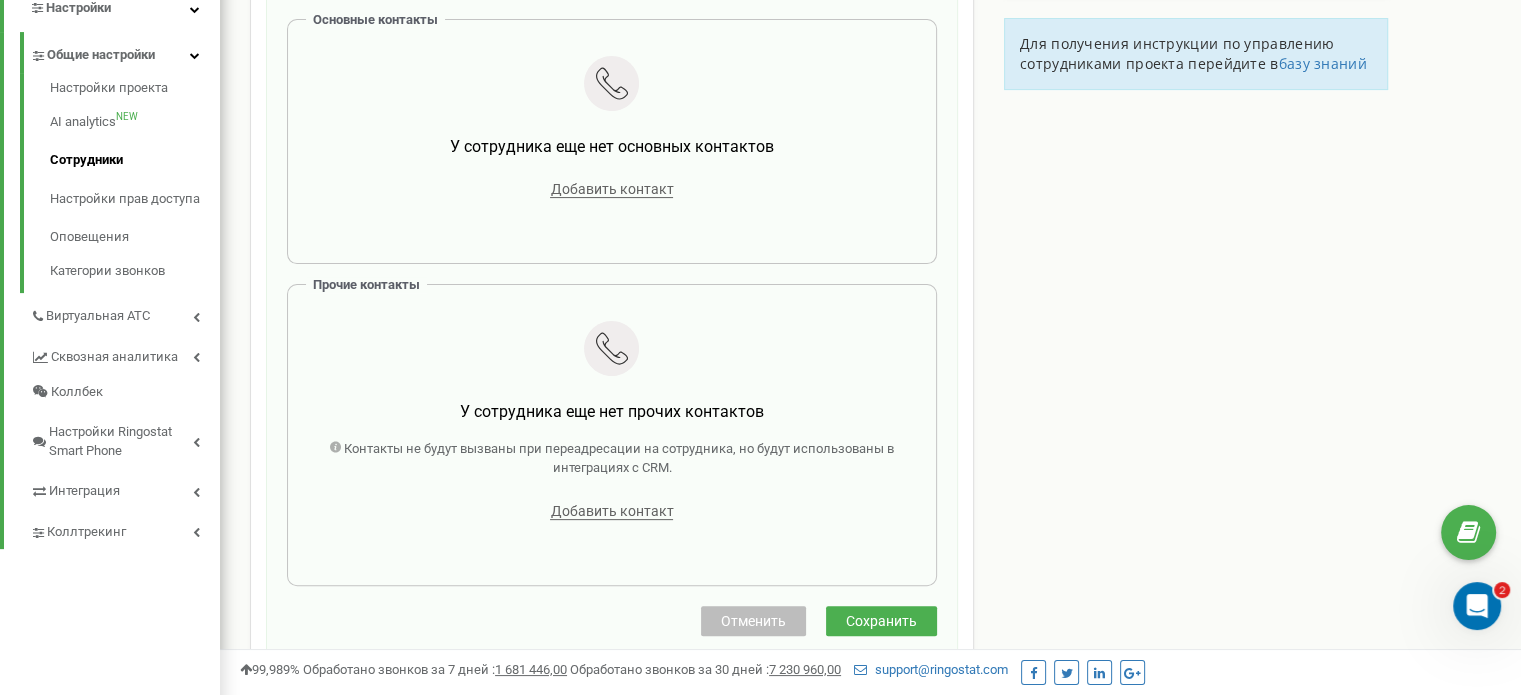 scroll, scrollTop: 500, scrollLeft: 0, axis: vertical 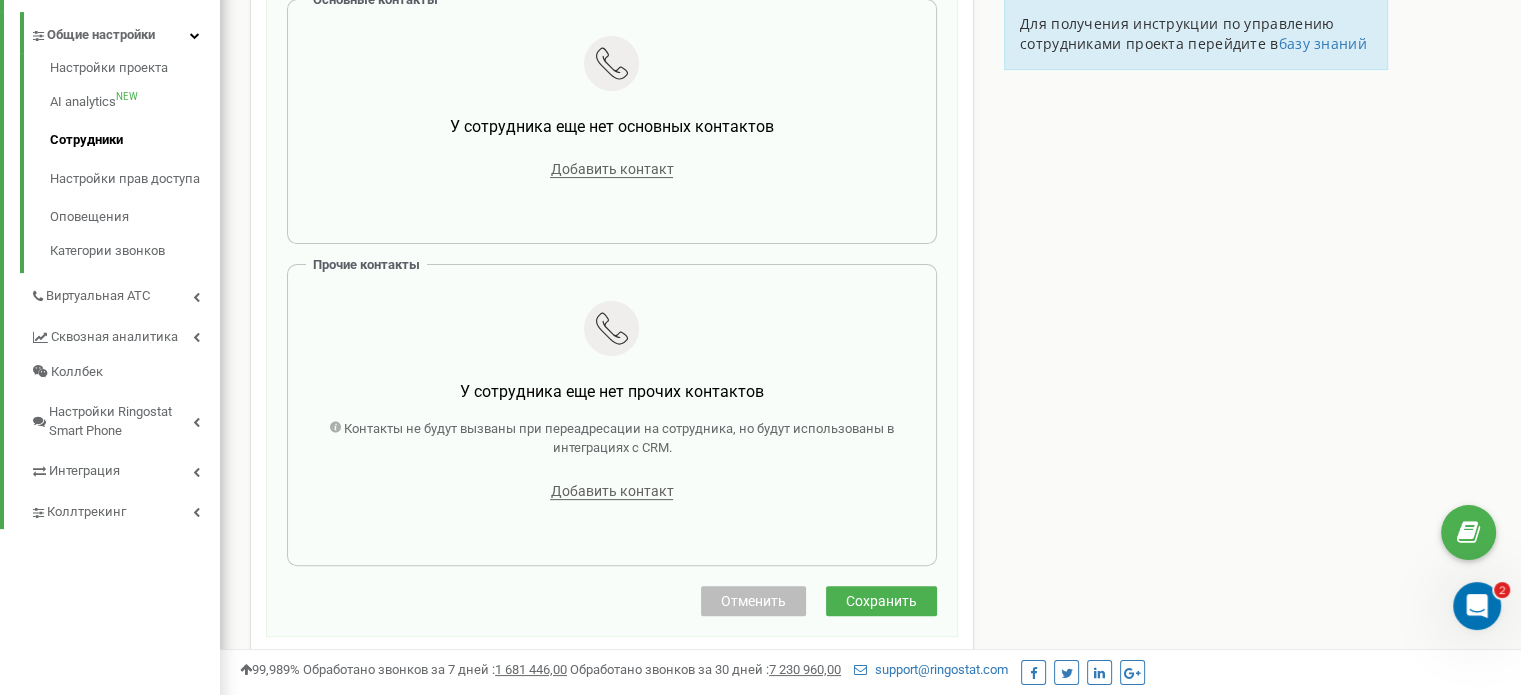 click on "Сохранить" at bounding box center (881, 601) 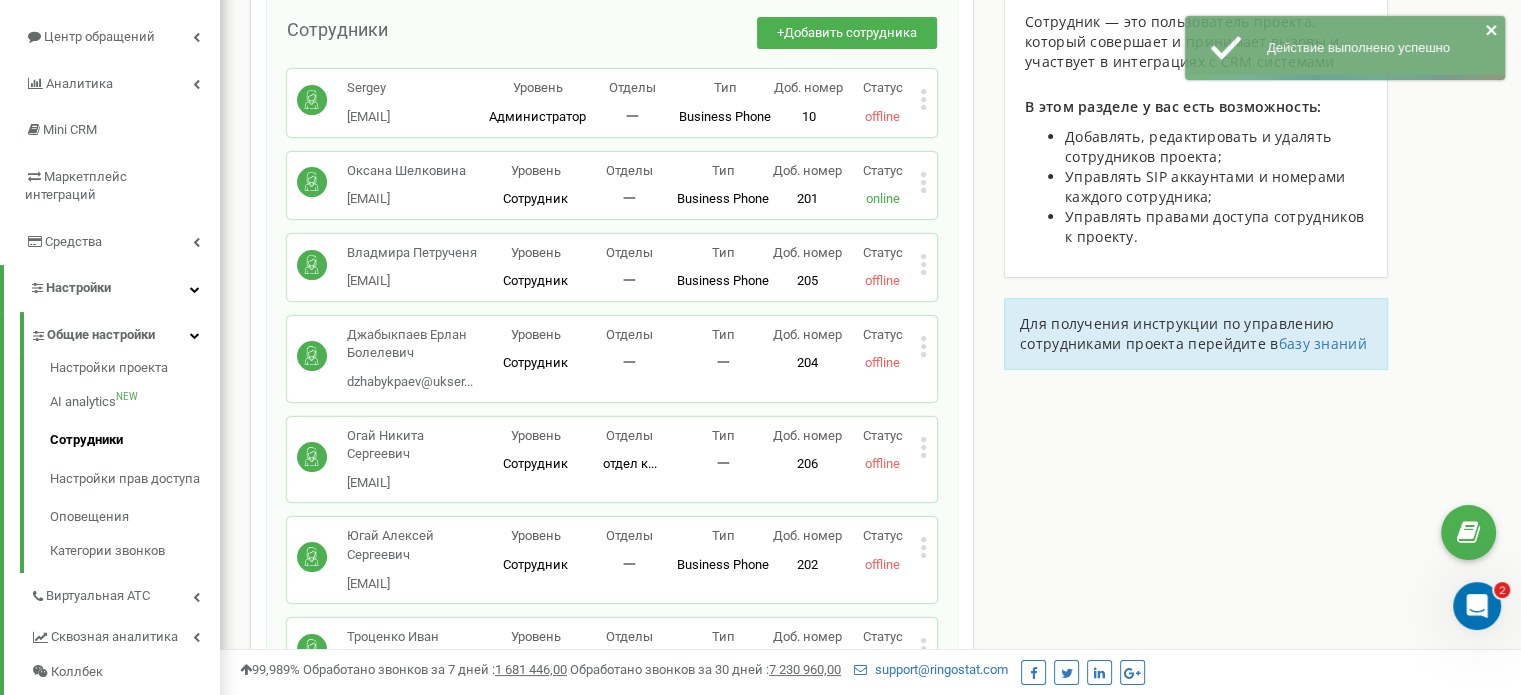 scroll, scrollTop: 300, scrollLeft: 0, axis: vertical 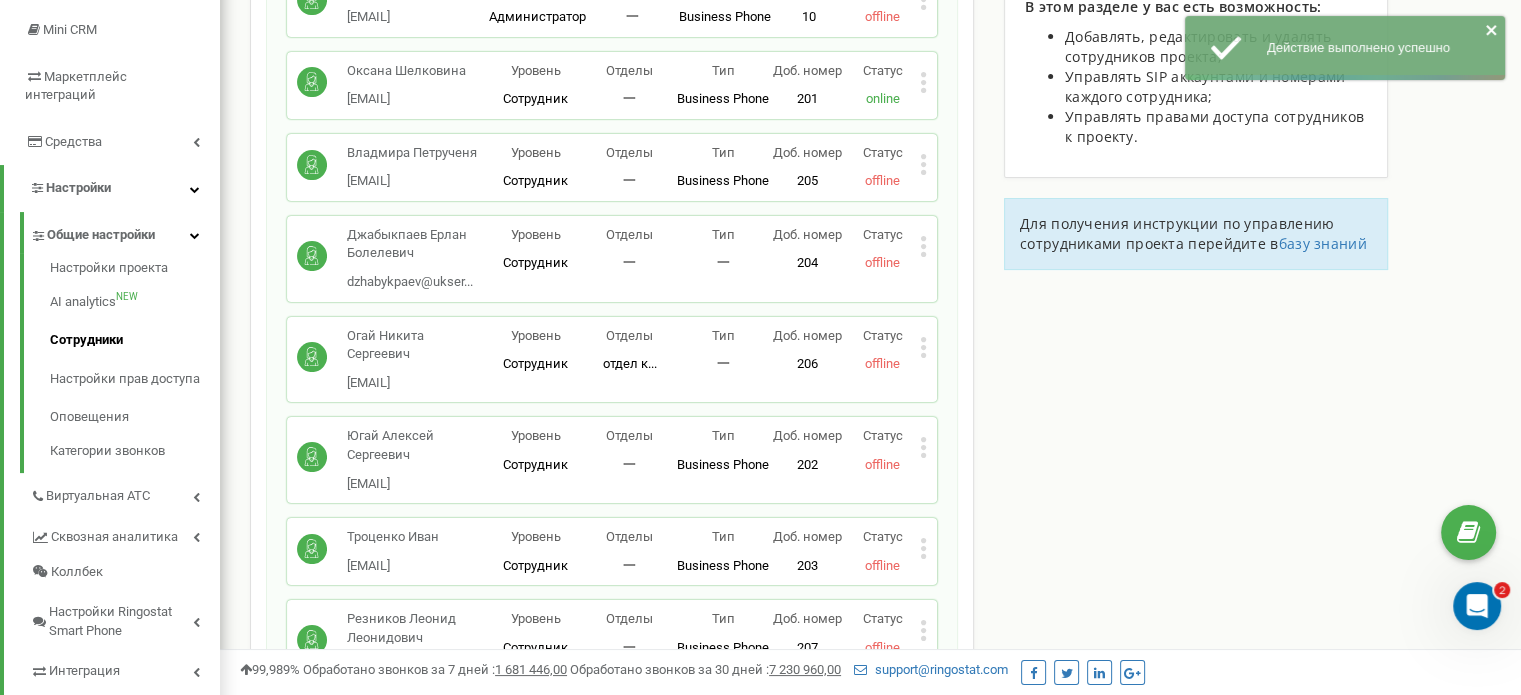 click 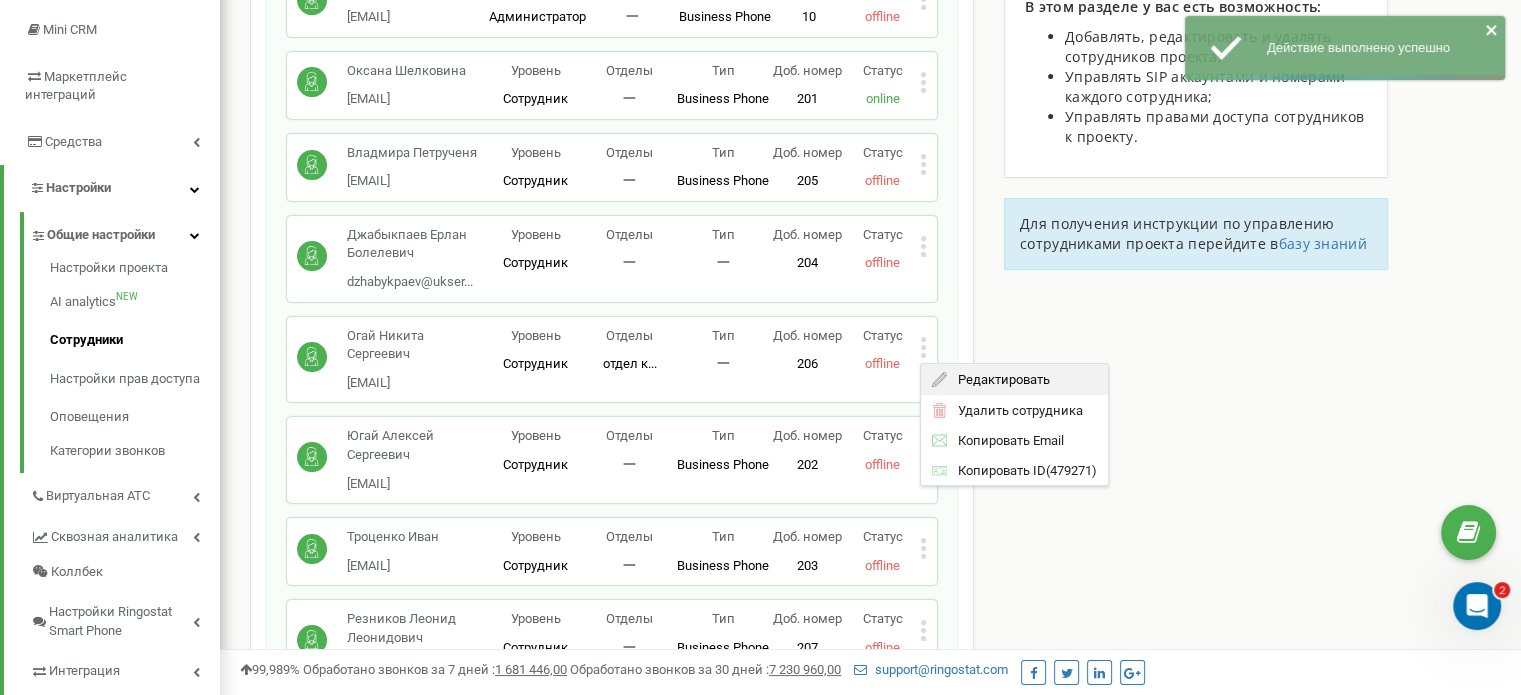 click on "Редактировать" at bounding box center (1014, 379) 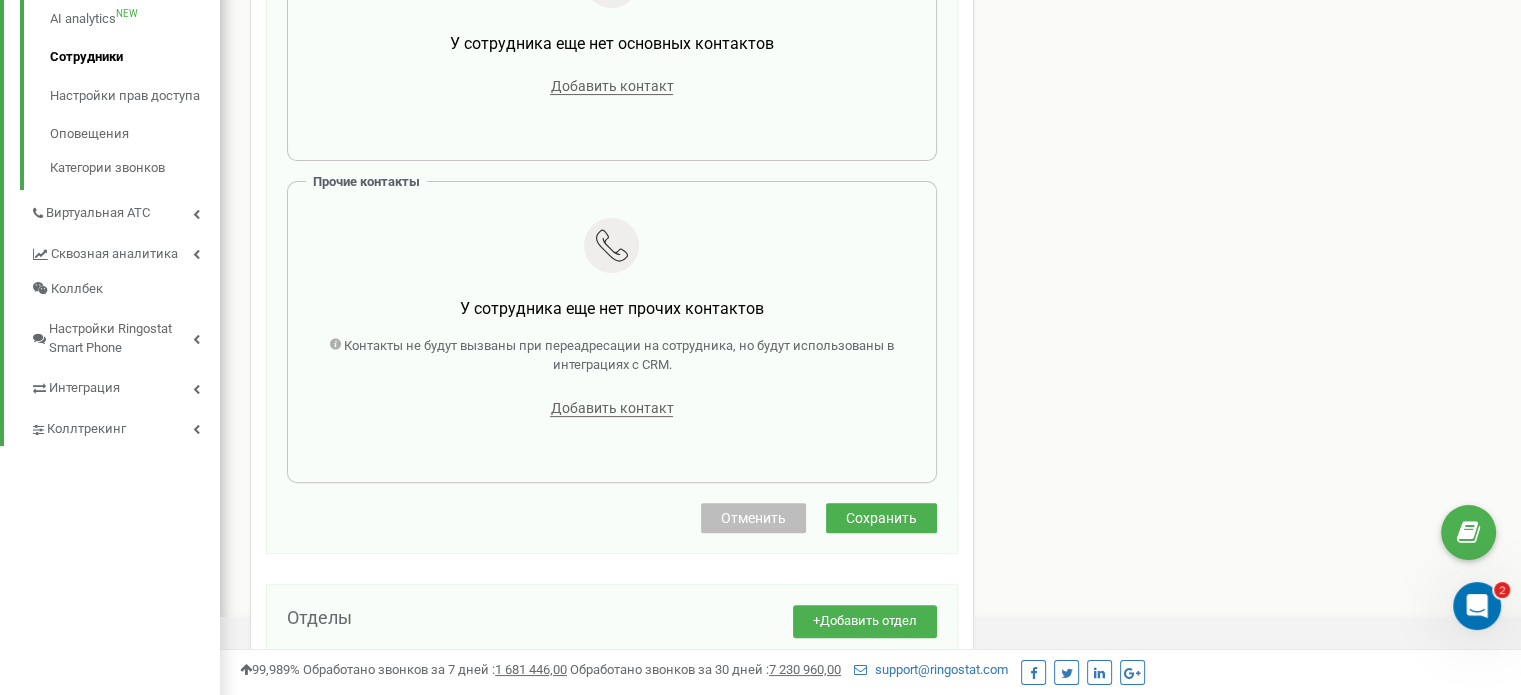 scroll, scrollTop: 600, scrollLeft: 0, axis: vertical 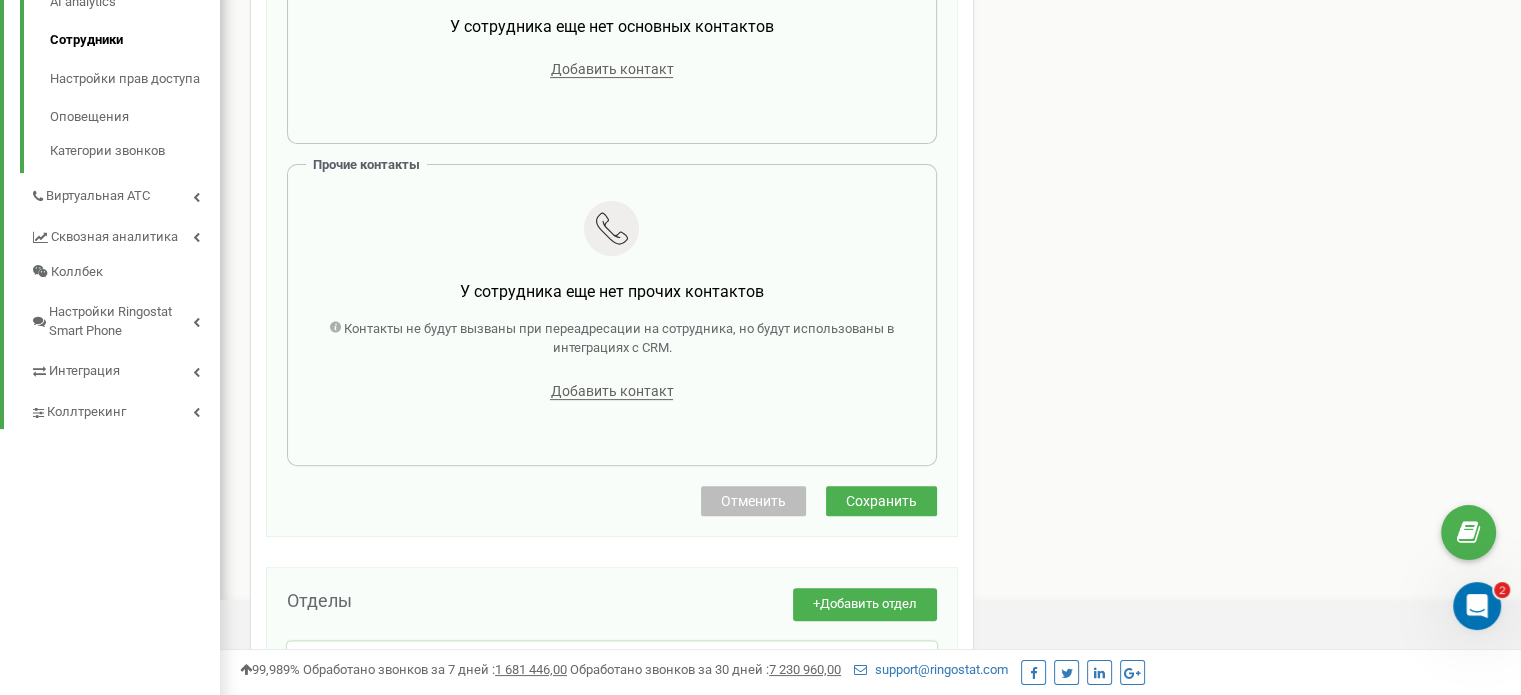 click on "Отменить" at bounding box center [753, 501] 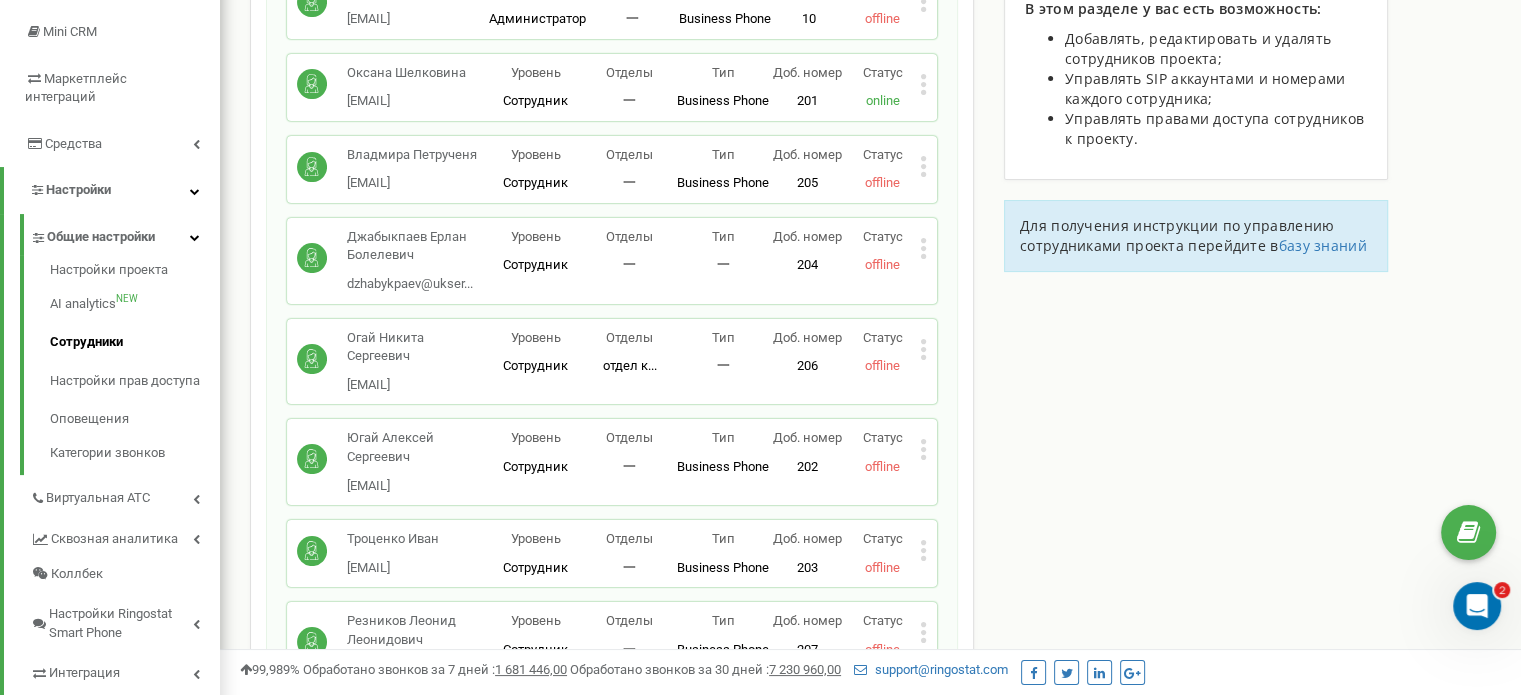 scroll, scrollTop: 300, scrollLeft: 0, axis: vertical 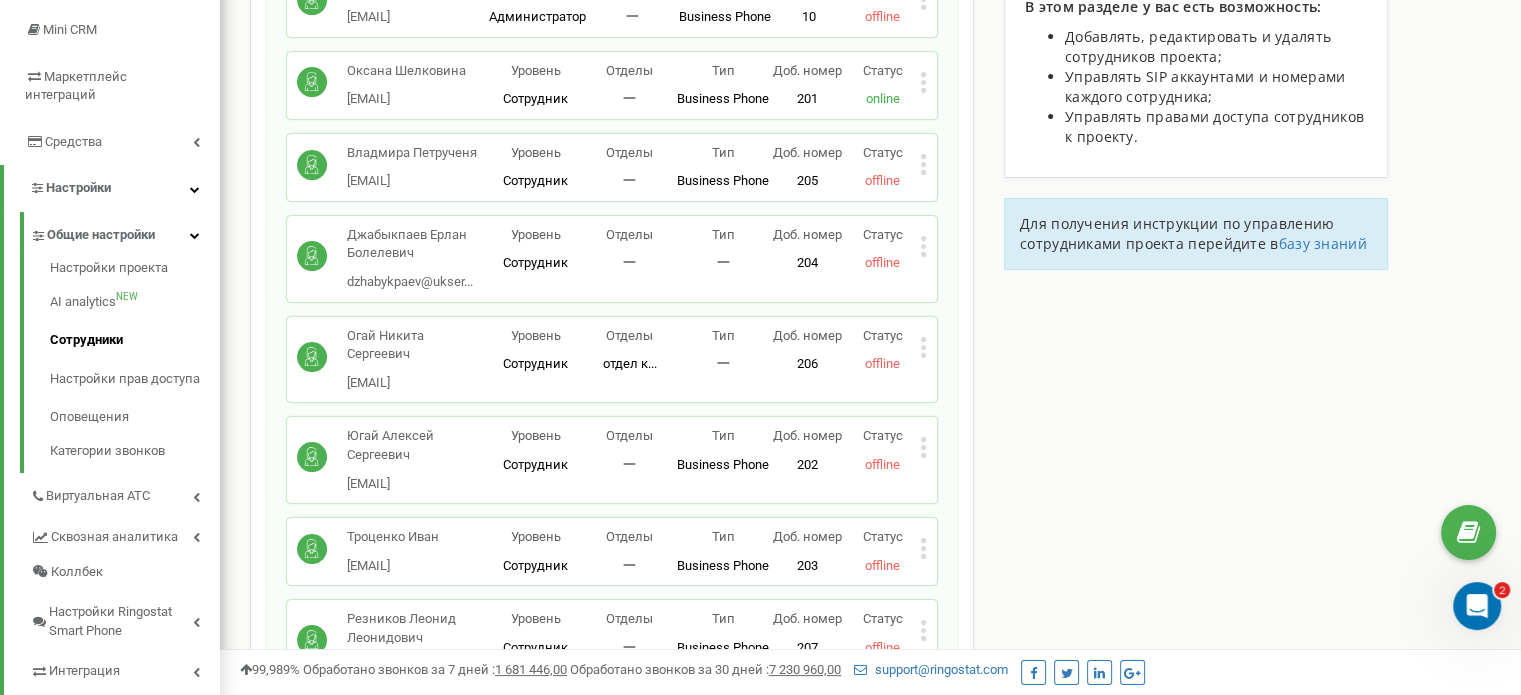 click on "Югай Алексей Сергеевич Ayugay@ukservice.kz Уровень Сотрудник Отделы 一 Тип Business Phone Полноценное рабочее место сотрудника со всеми возможностями, позволяющее использовать Ringostat Smart Phone и привязать внешние номера сотрудника. Доб. номер 202 Статус offline Редактировать   Удалить сотрудника Копировать Email Копировать ID ( 479276 )" at bounding box center [612, 460] 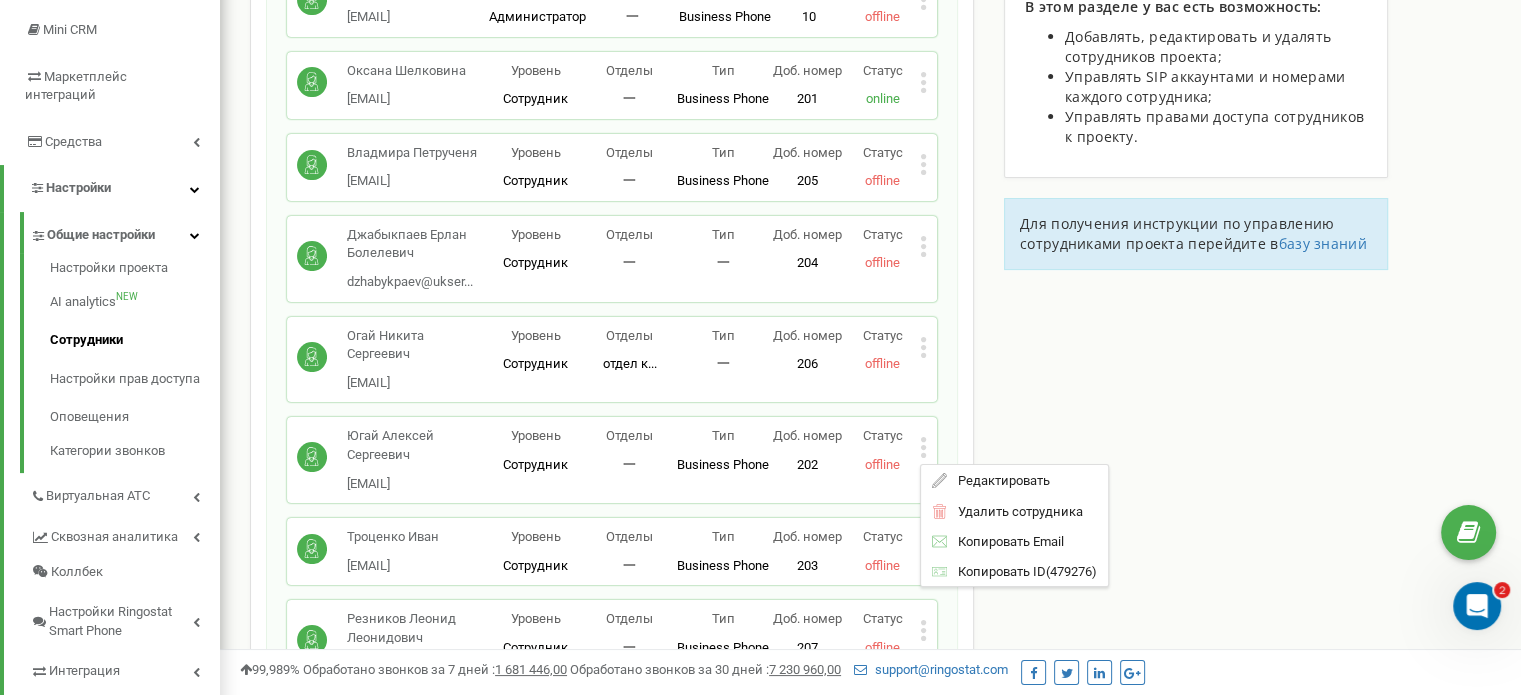 click on "Редактировать" at bounding box center (1014, 480) 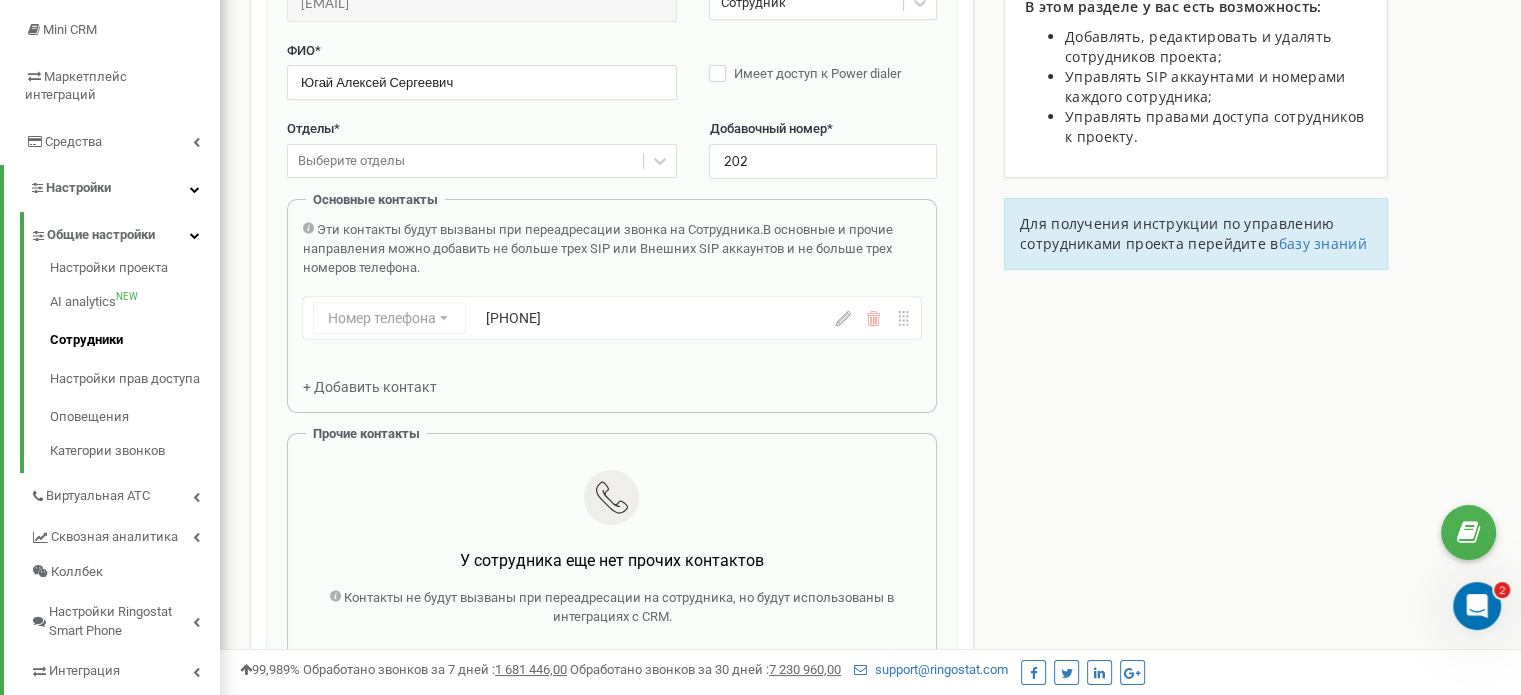 scroll, scrollTop: 200, scrollLeft: 0, axis: vertical 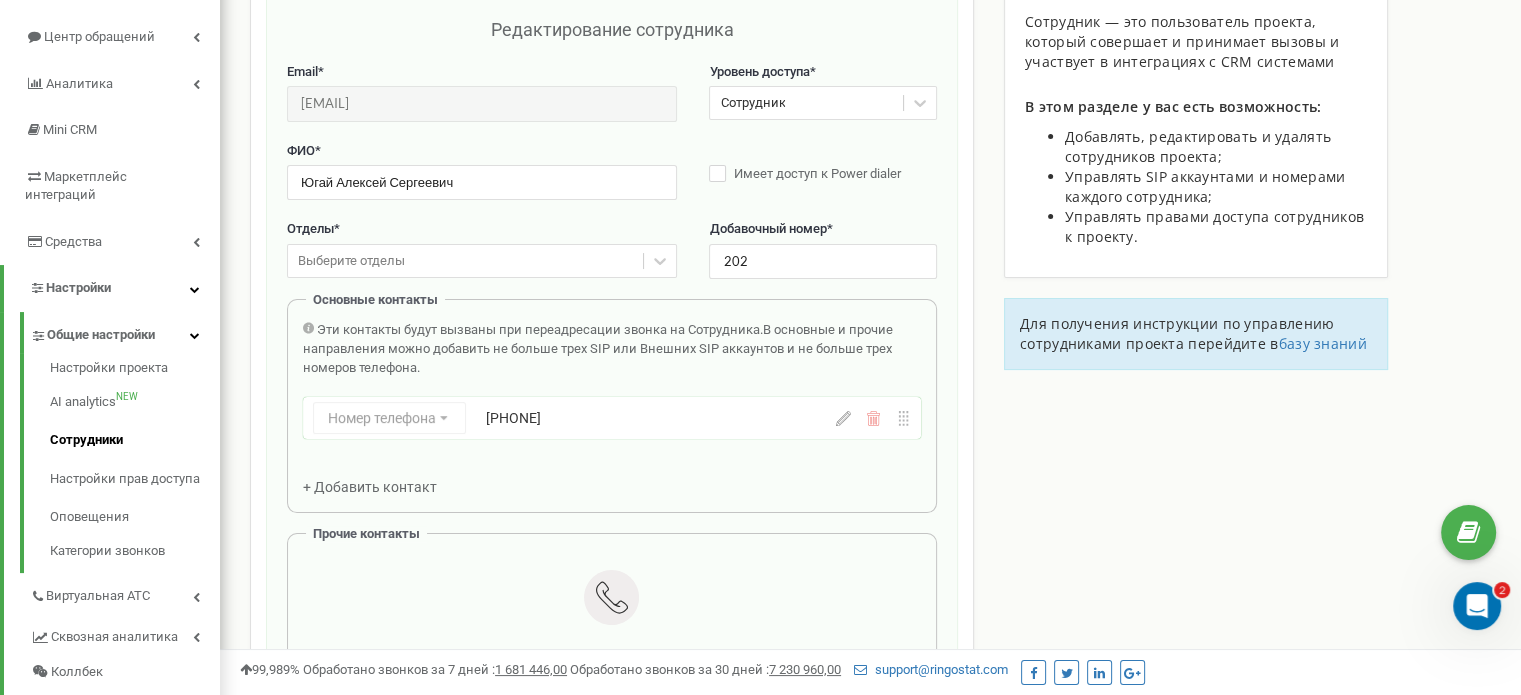 click 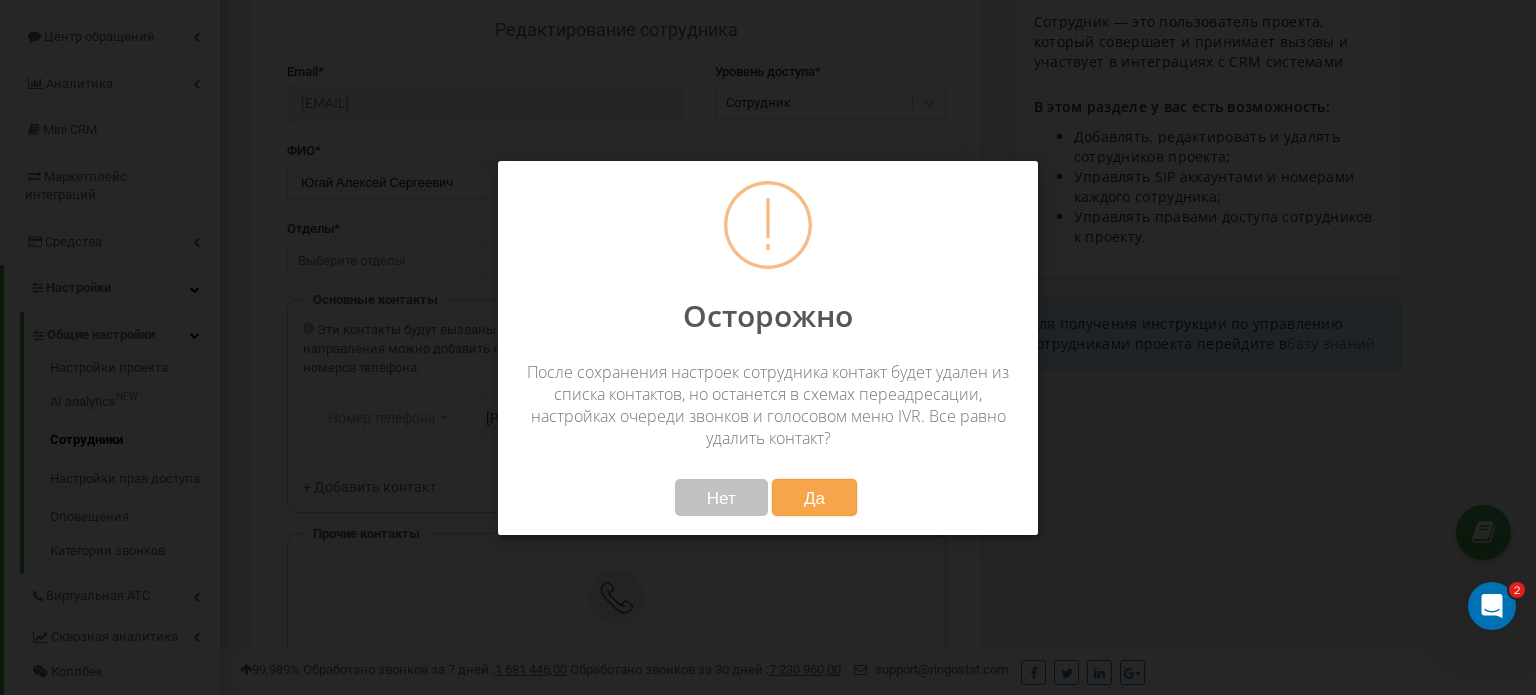 click on "Да" at bounding box center [814, 497] 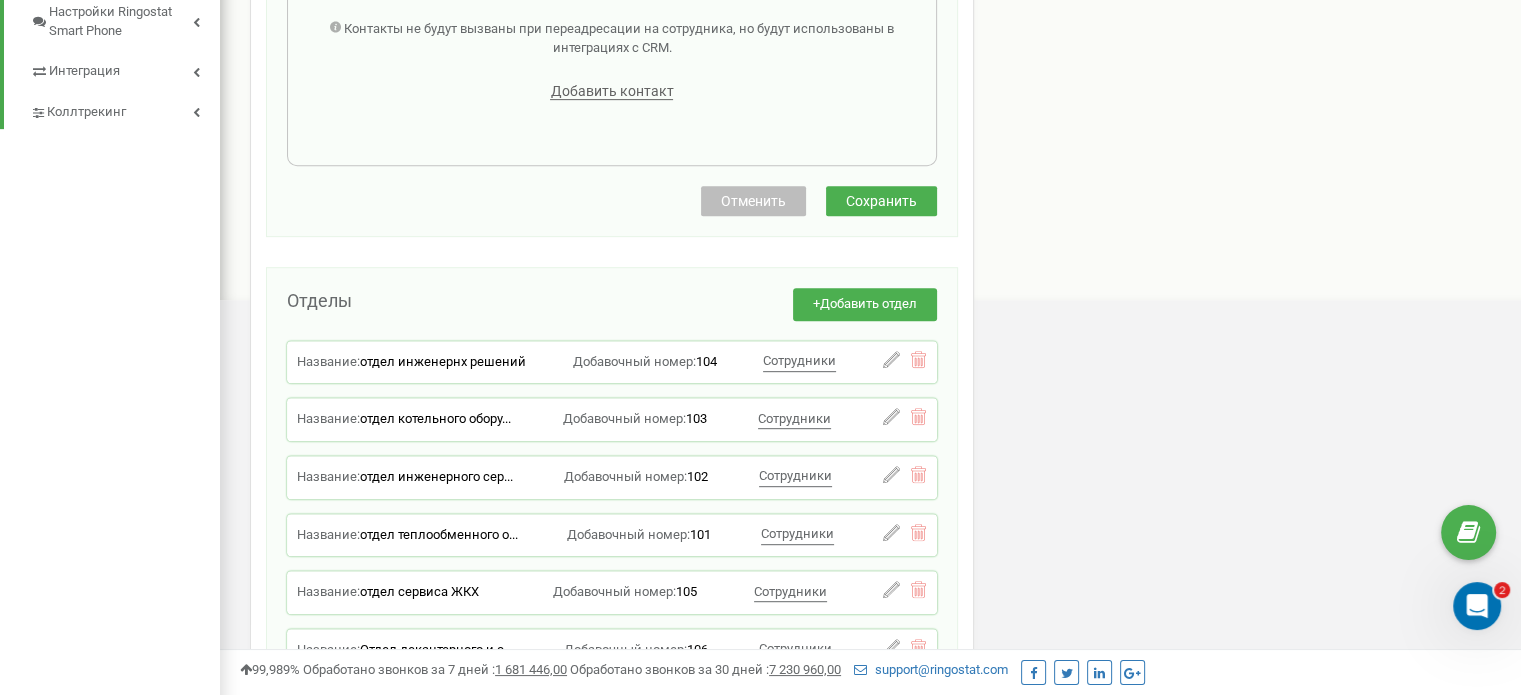 click on "Сохранить" at bounding box center [881, 201] 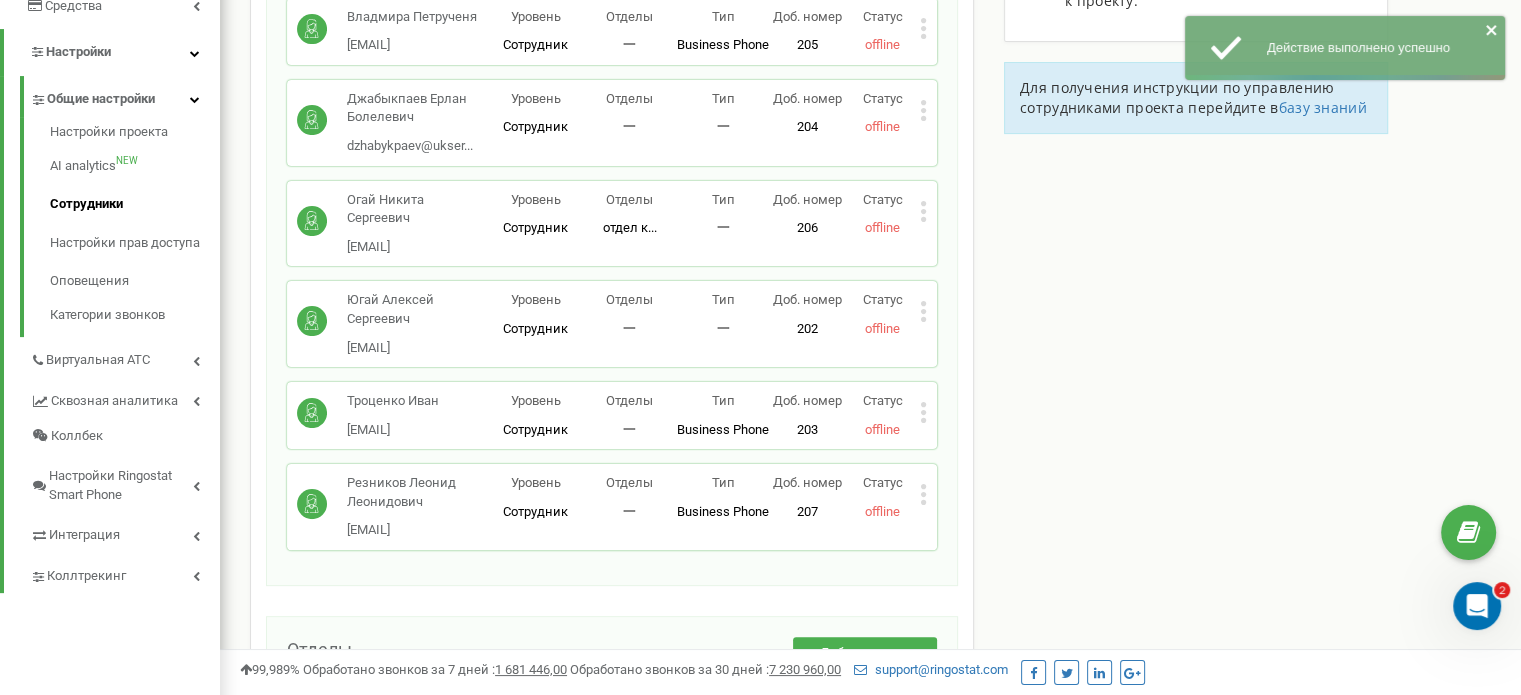 scroll, scrollTop: 500, scrollLeft: 0, axis: vertical 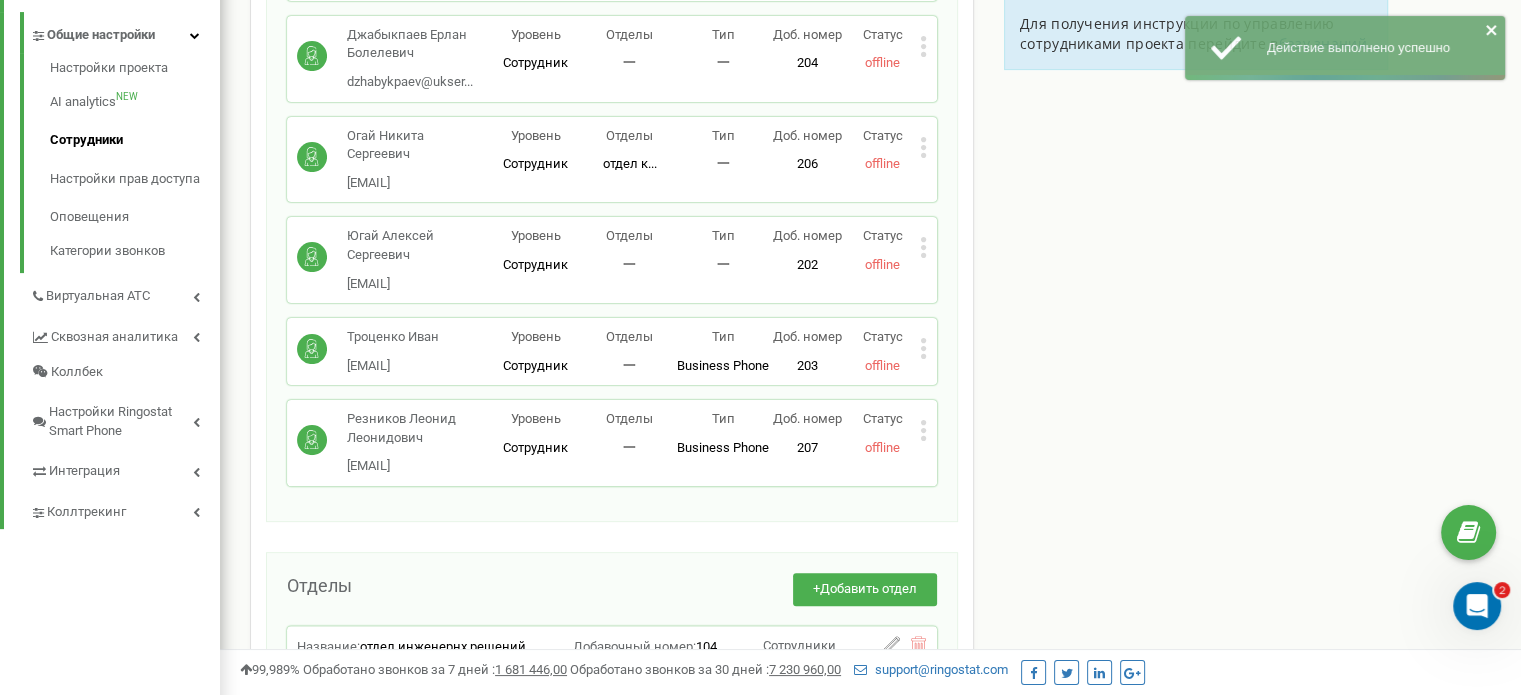 click 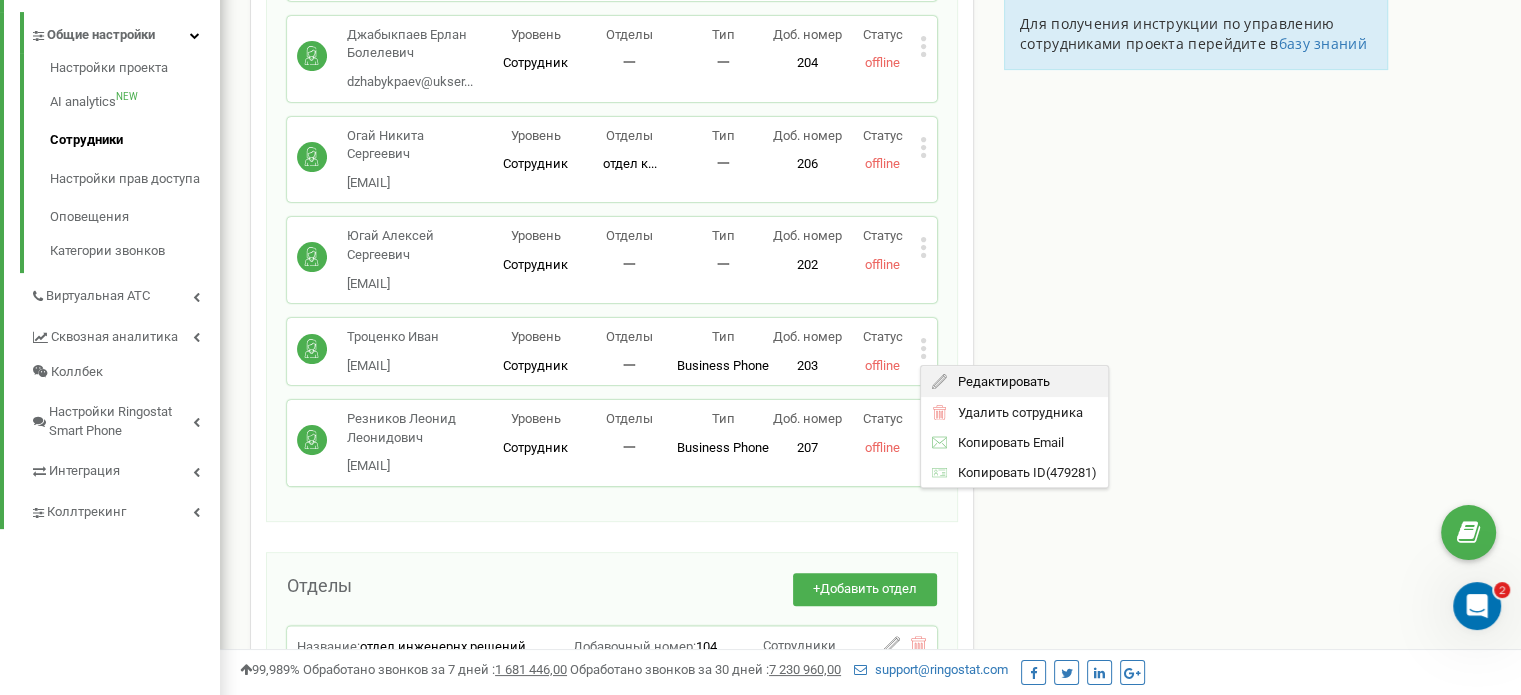 click on "Редактировать" at bounding box center (998, 380) 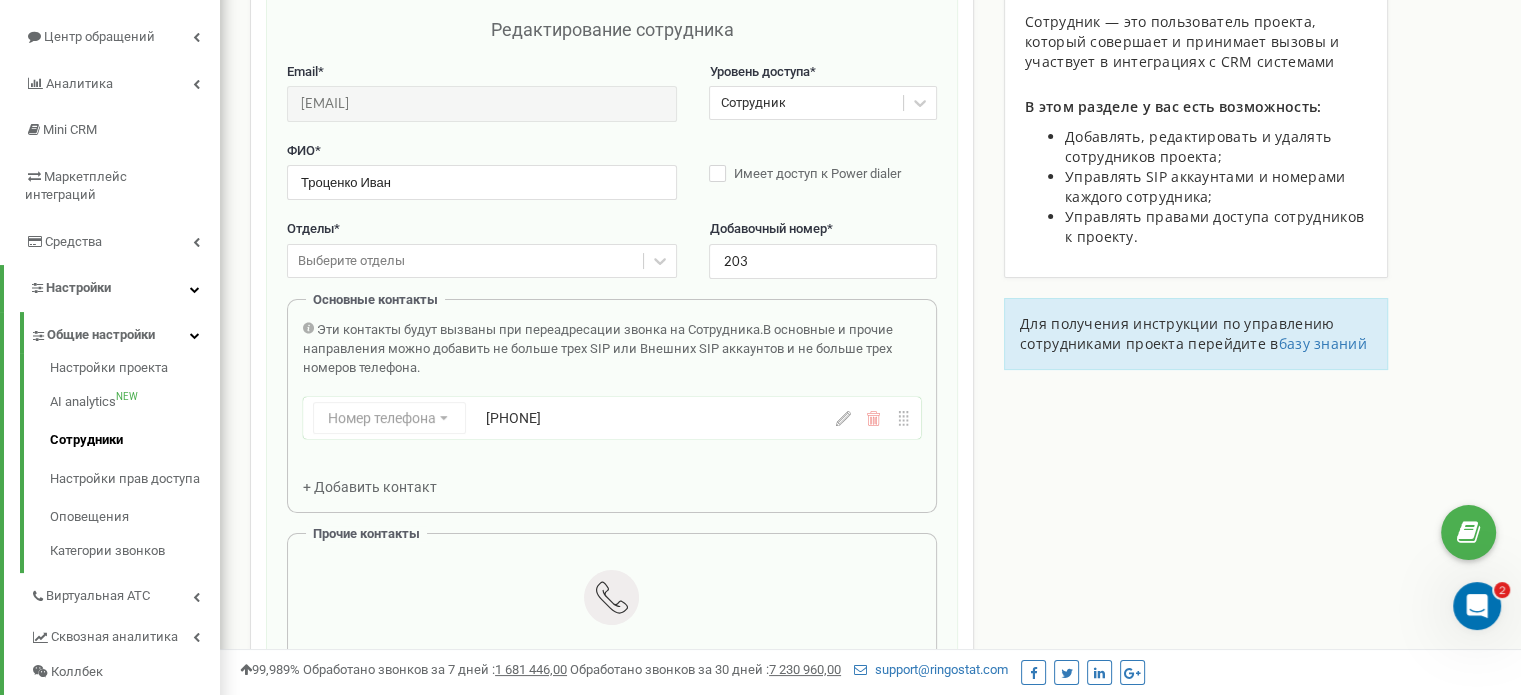 scroll, scrollTop: 100, scrollLeft: 0, axis: vertical 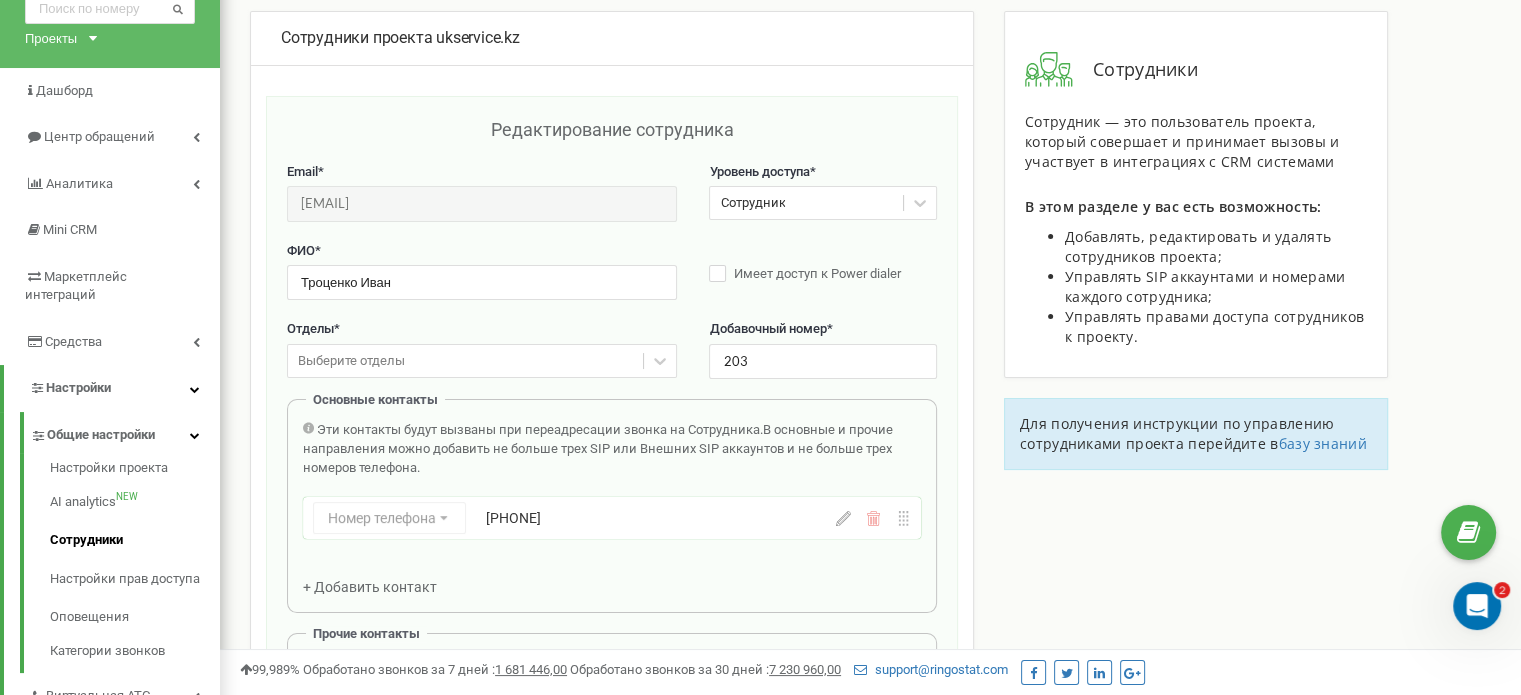 click on "Номер телефона Номер телефона SIP Внешний SIP +77055049350" at bounding box center (612, 518) 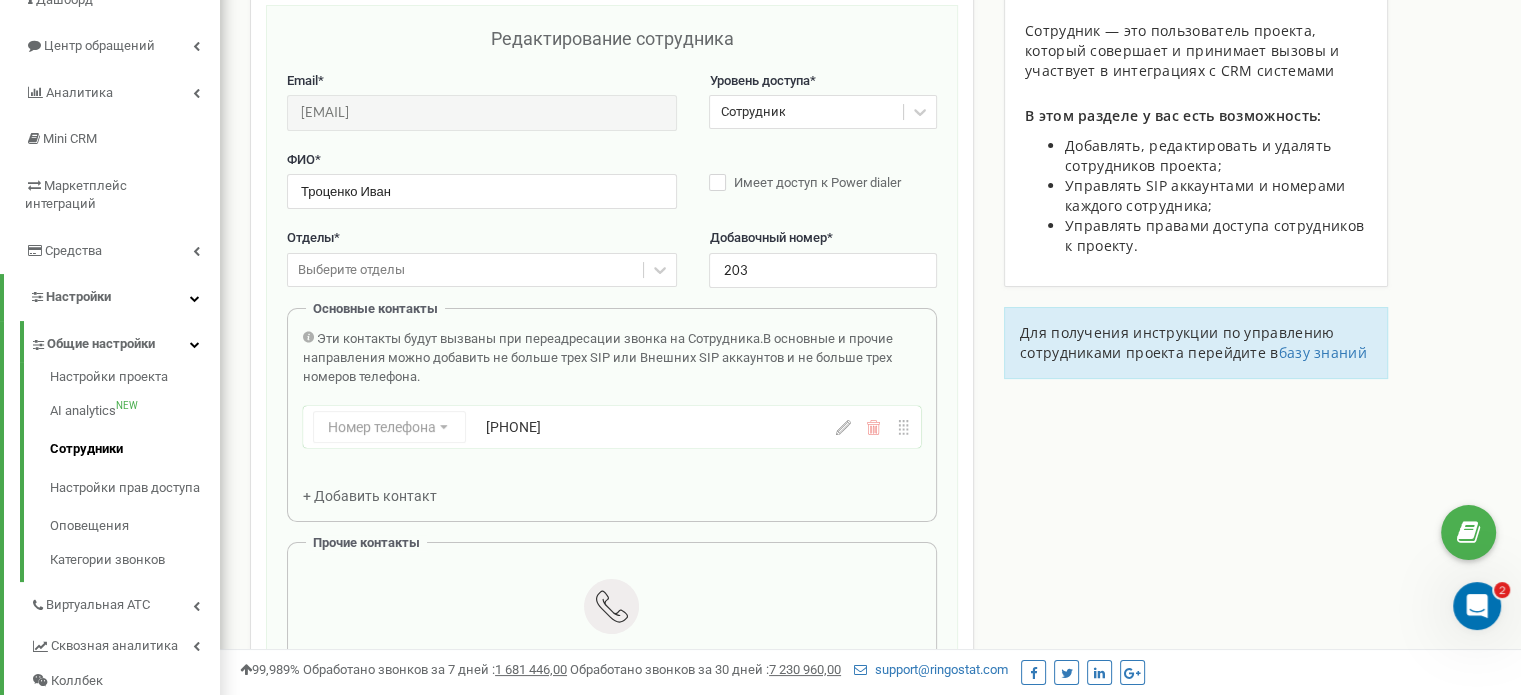 scroll, scrollTop: 300, scrollLeft: 0, axis: vertical 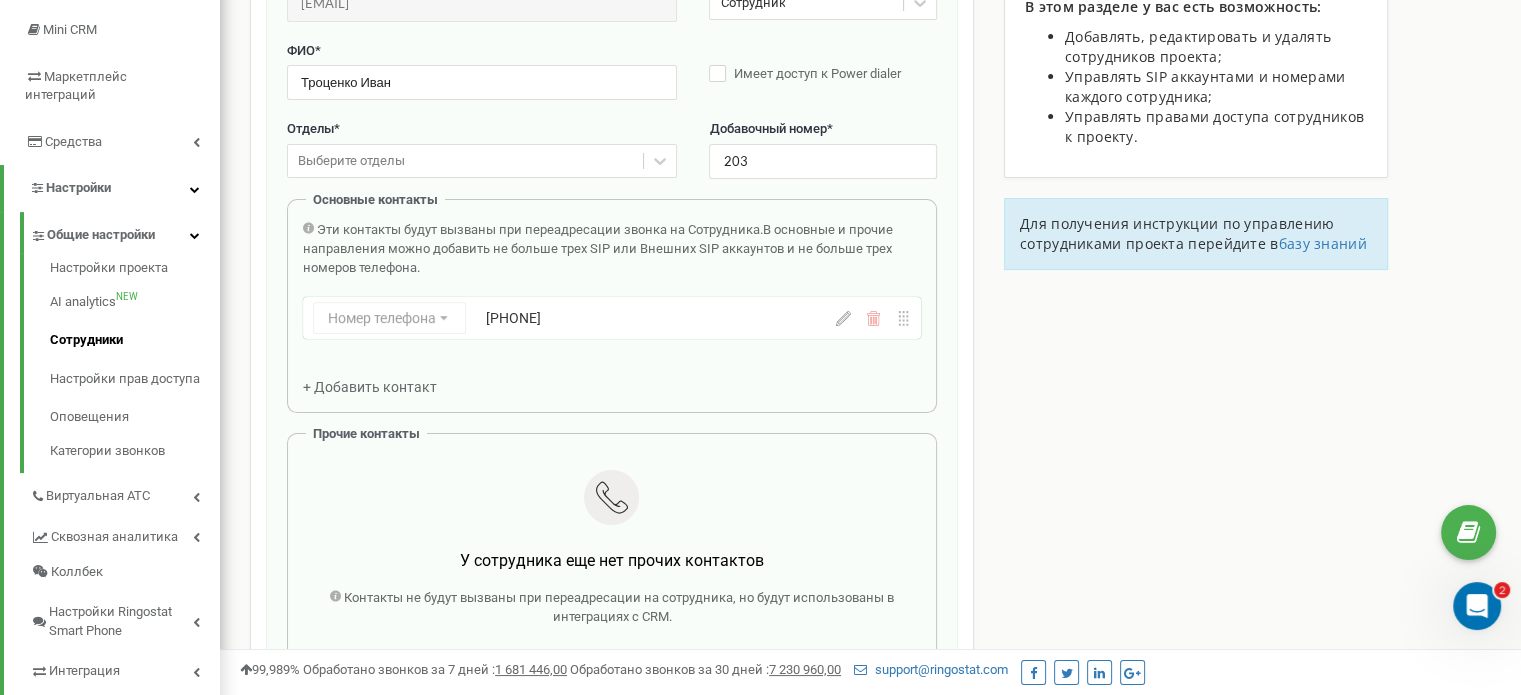 click 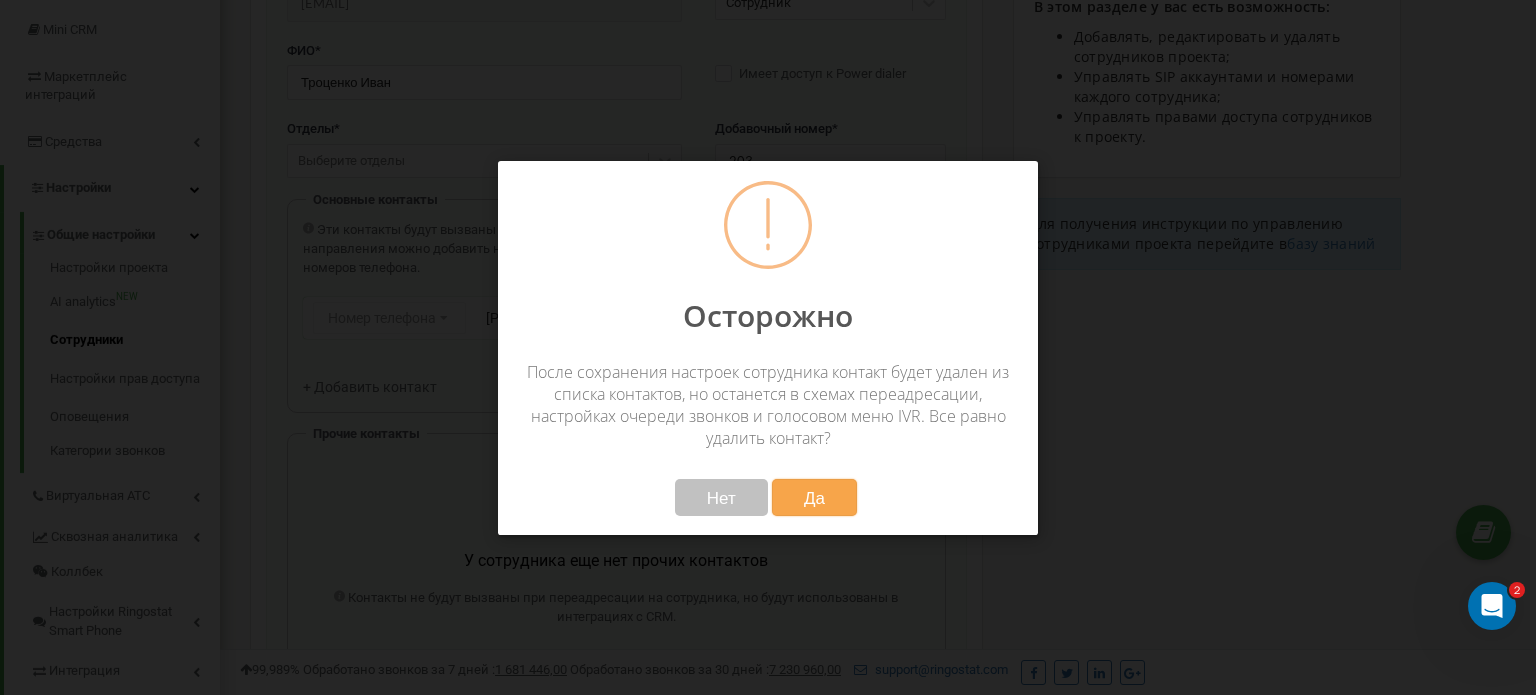 click on "Да" at bounding box center [814, 497] 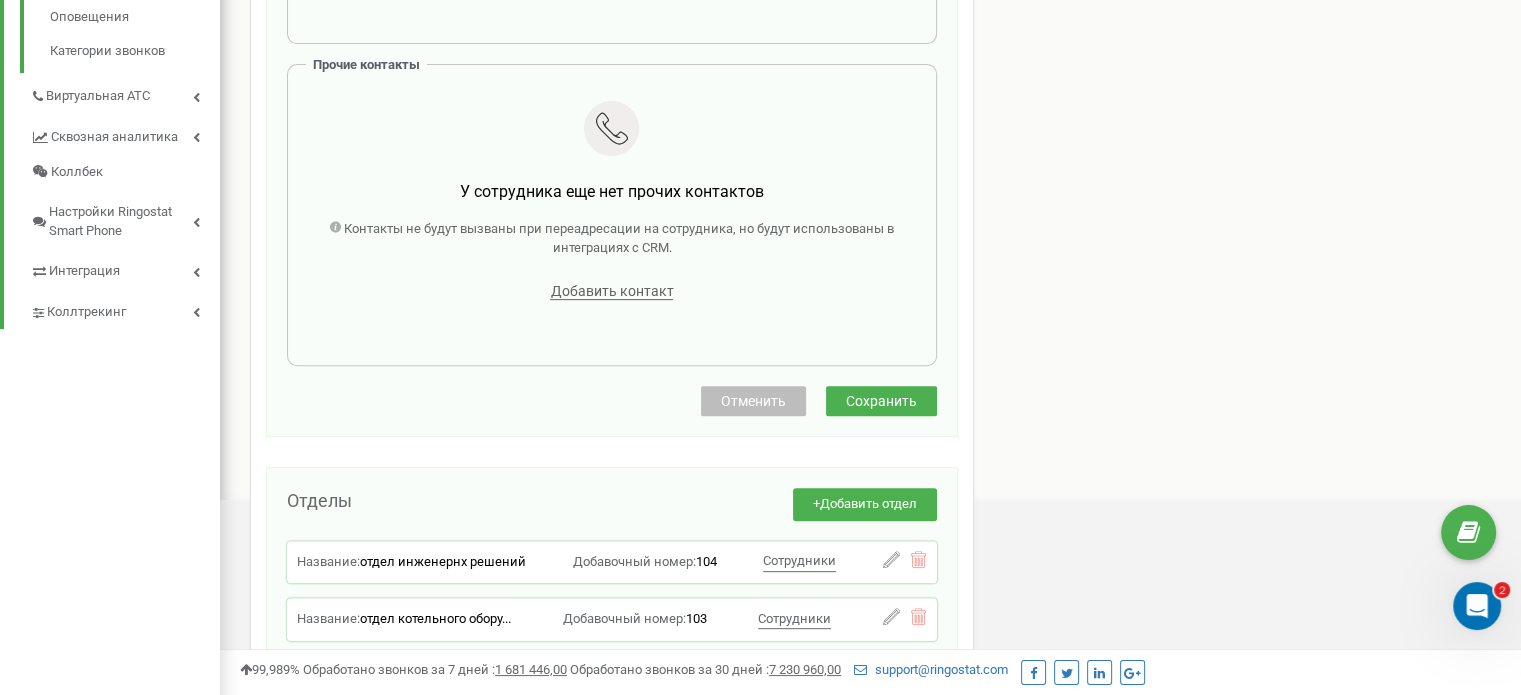 click on "Сохранить" at bounding box center [881, 401] 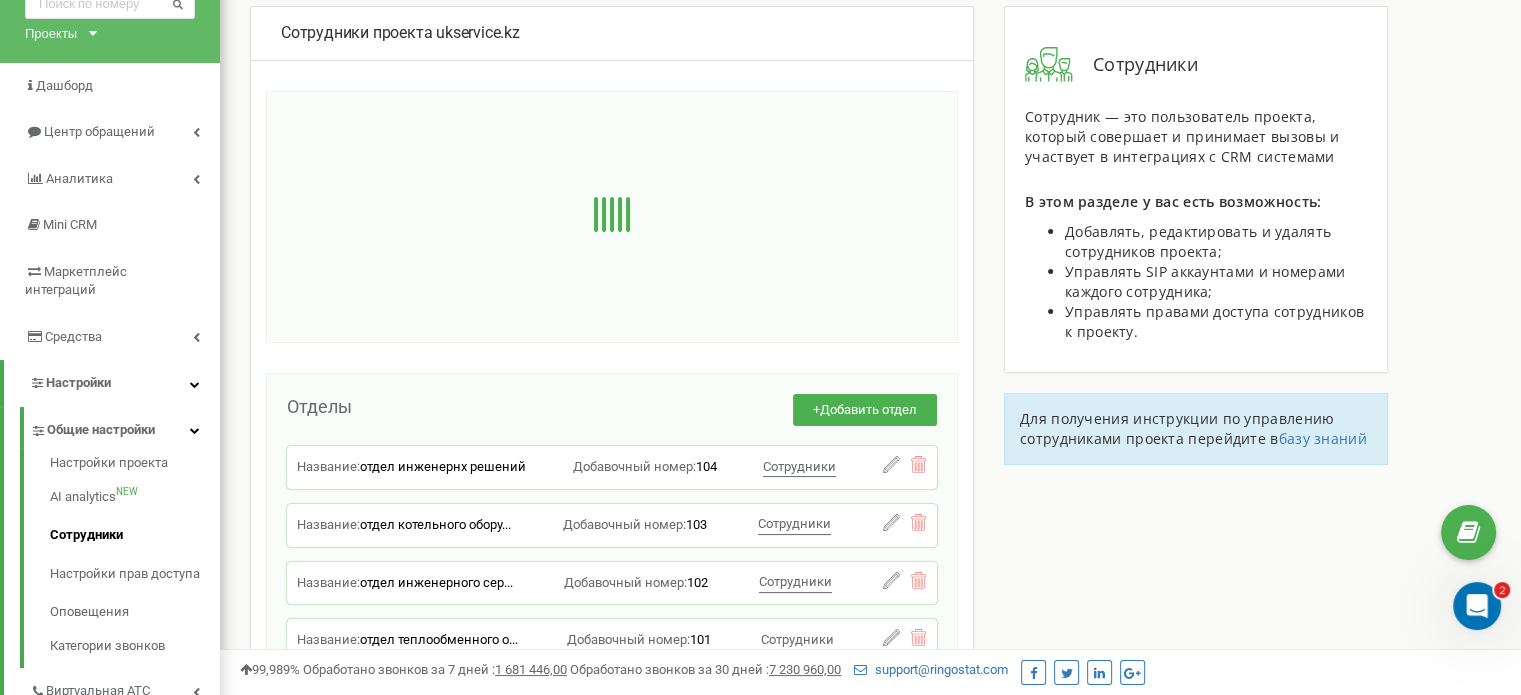 scroll, scrollTop: 33, scrollLeft: 0, axis: vertical 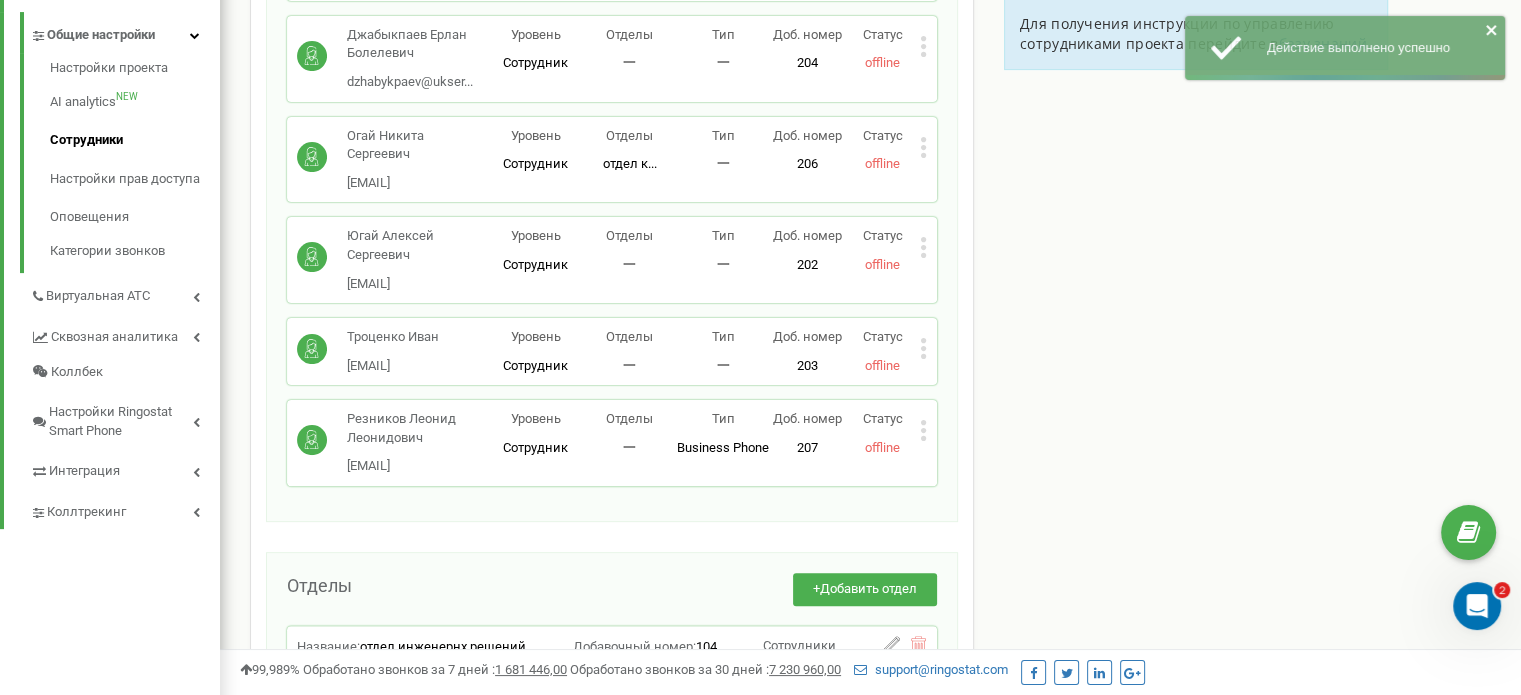 click 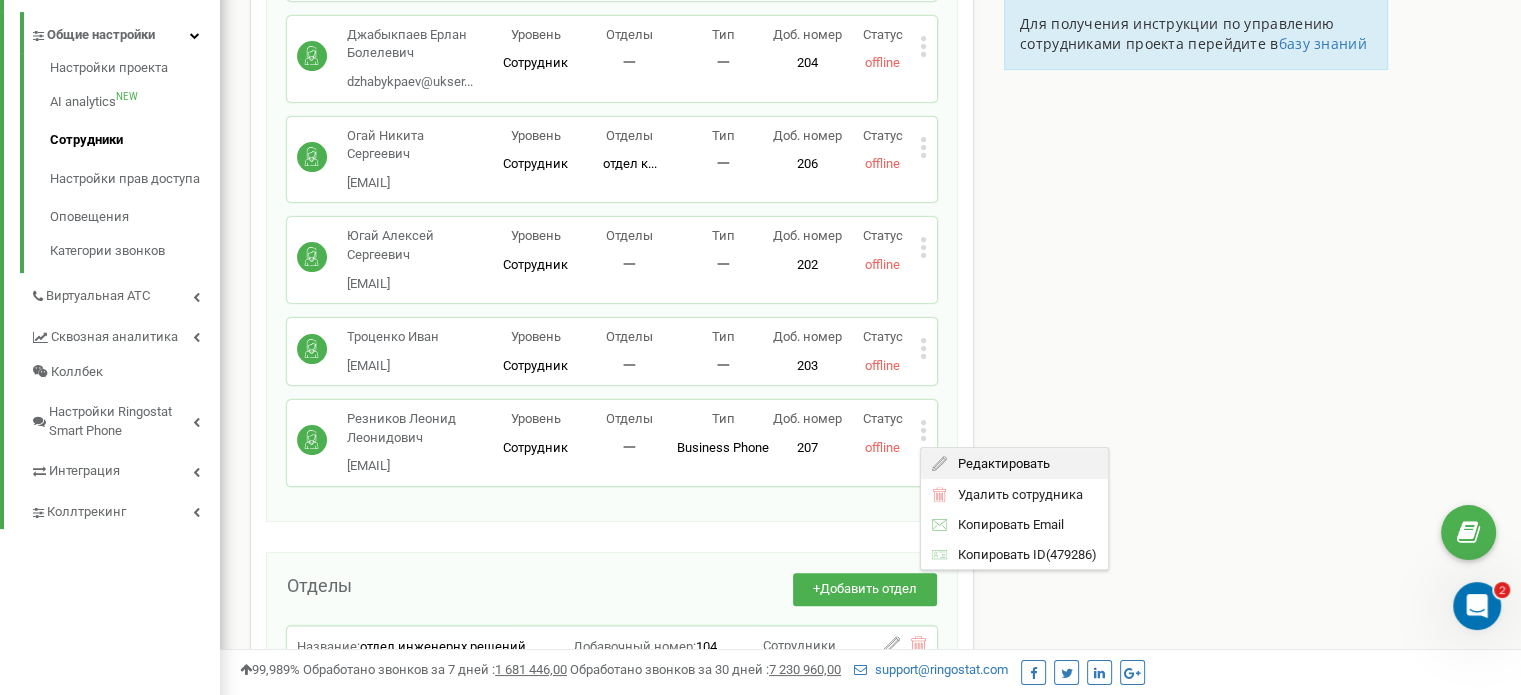 click on "Редактировать" at bounding box center [1014, 463] 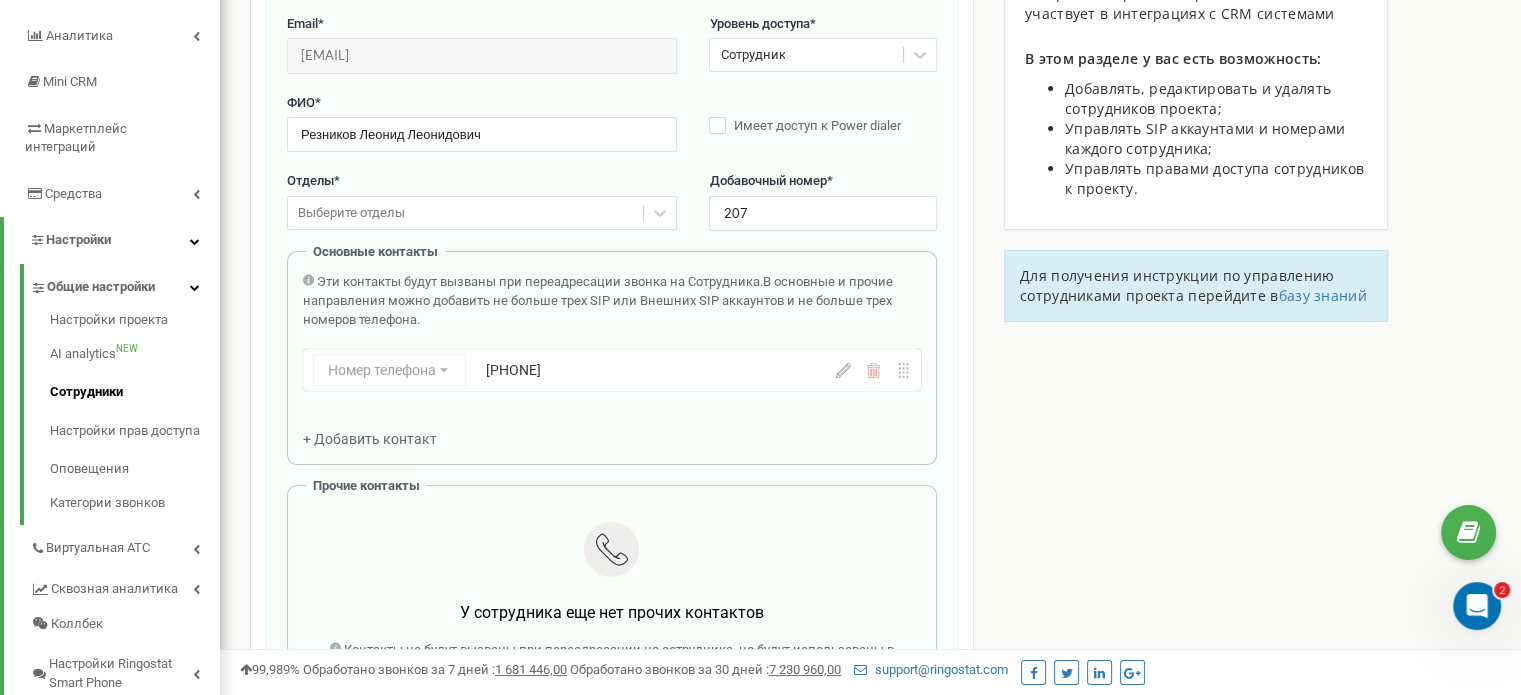 scroll, scrollTop: 200, scrollLeft: 0, axis: vertical 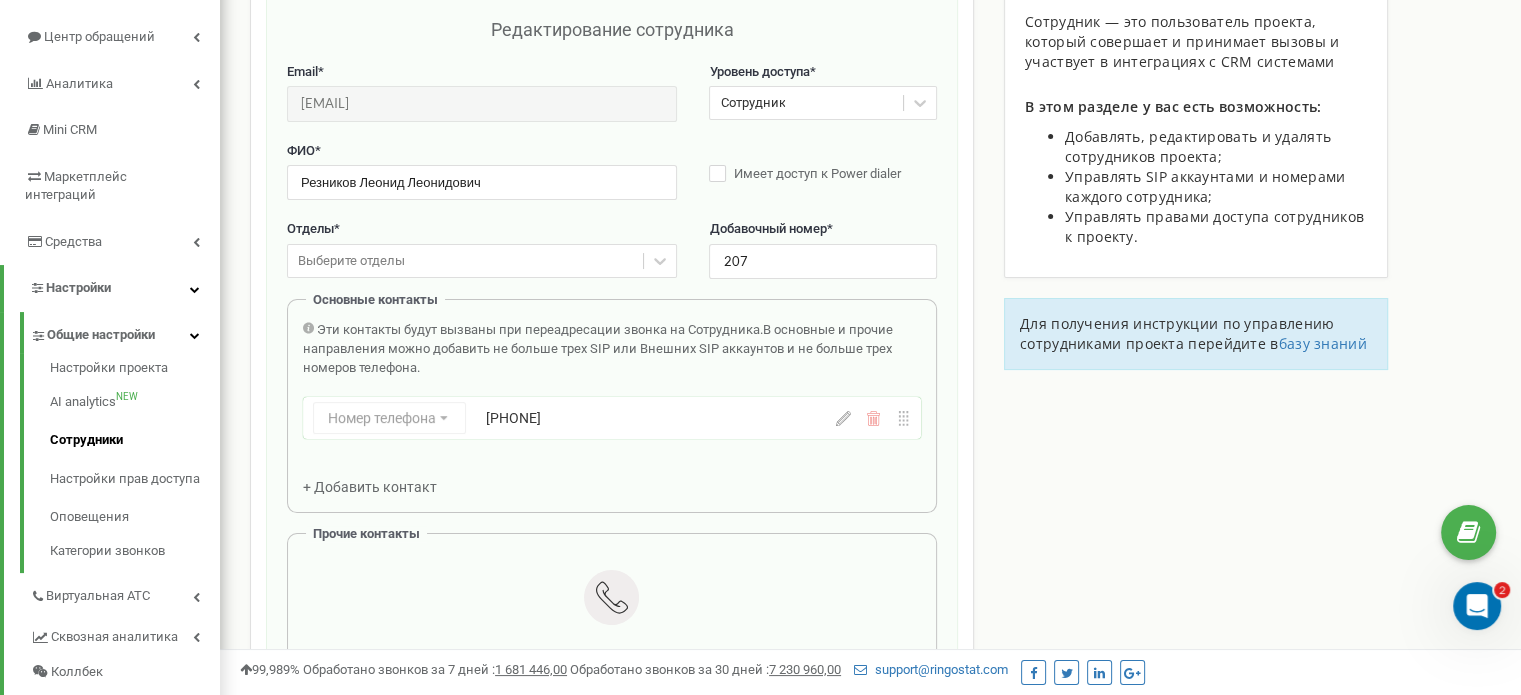 click 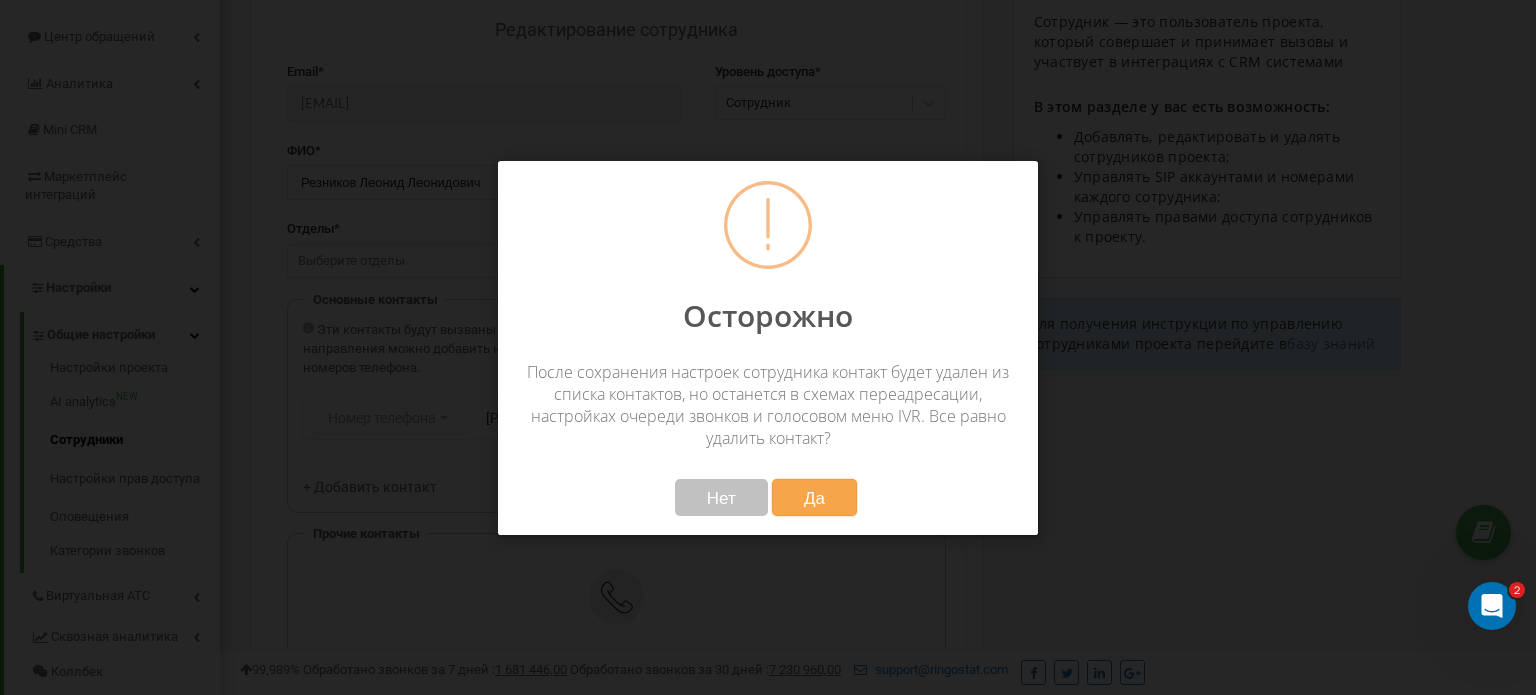 click on "Да" at bounding box center (814, 497) 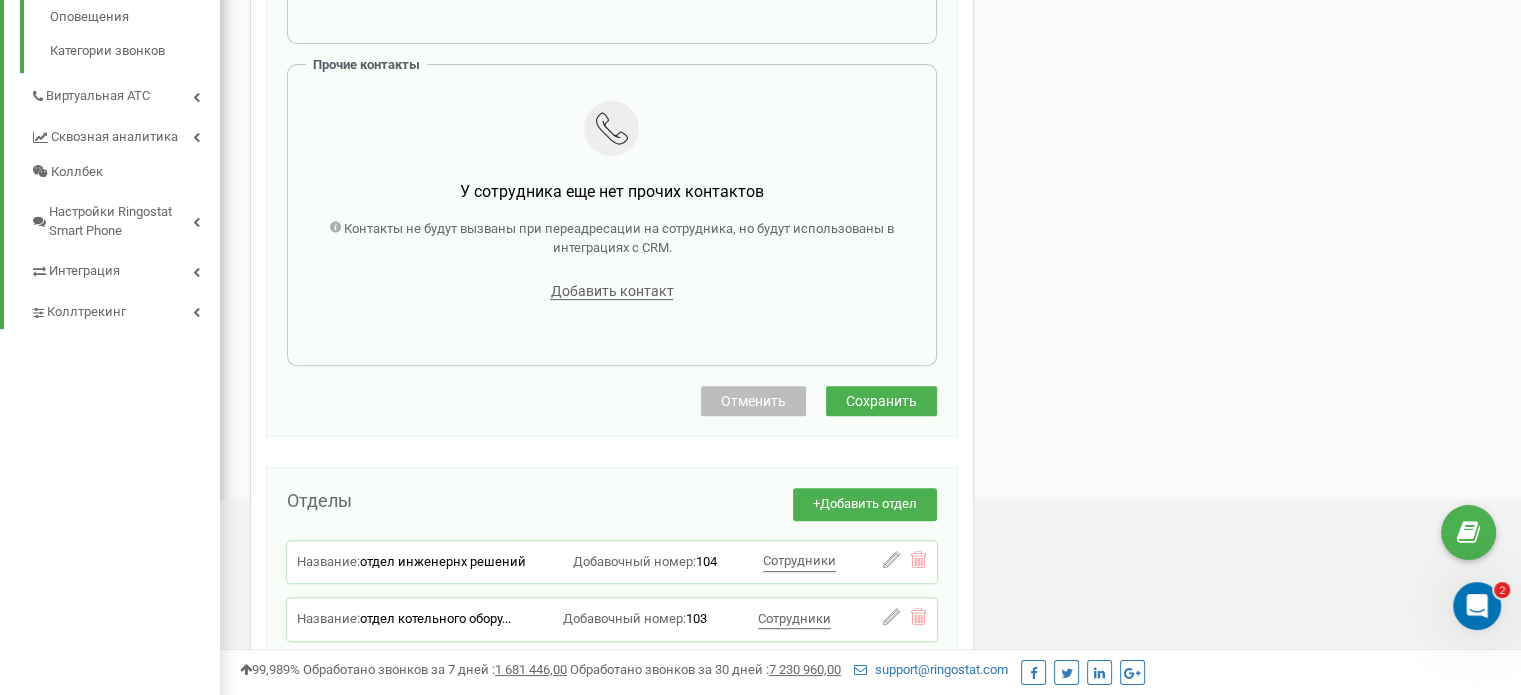 click on "Сохранить" at bounding box center (881, 401) 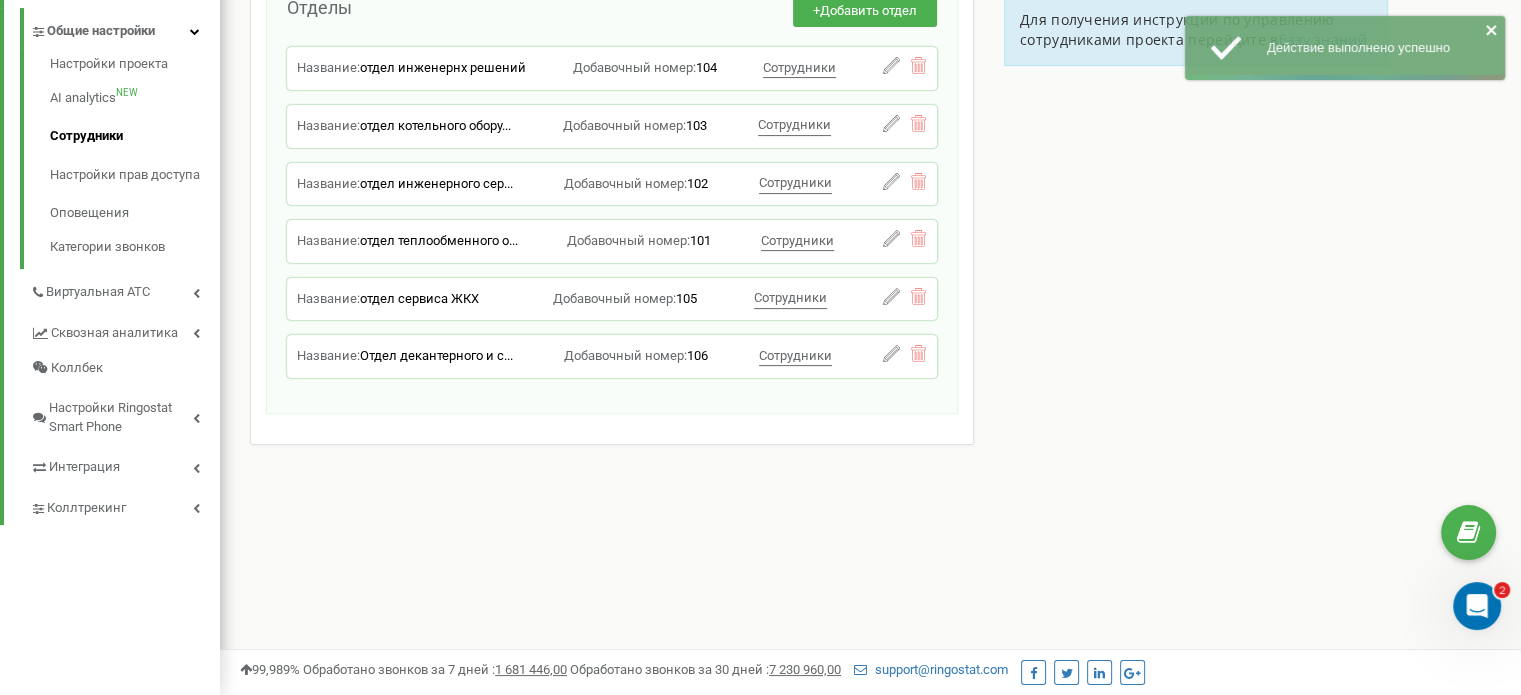 scroll, scrollTop: 700, scrollLeft: 0, axis: vertical 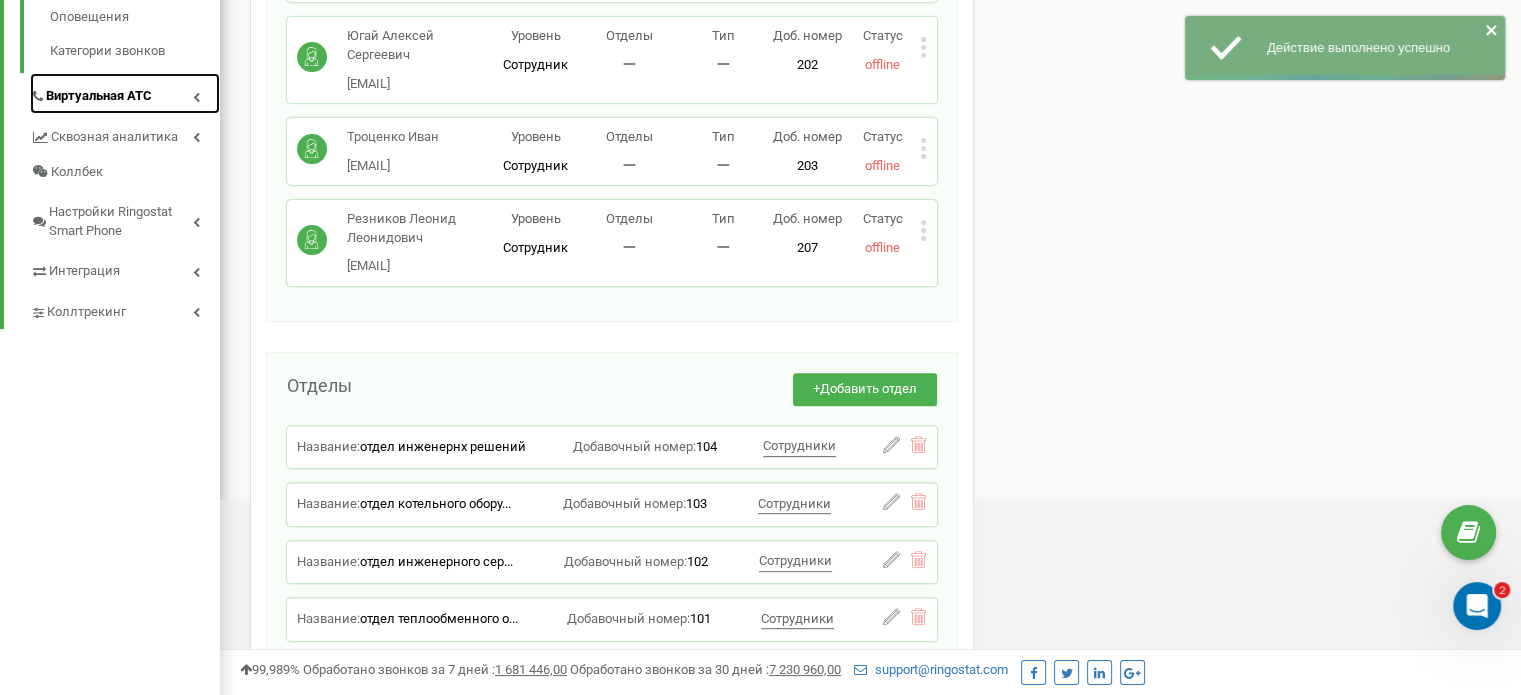 click on "Виртуальная АТС" at bounding box center [125, 93] 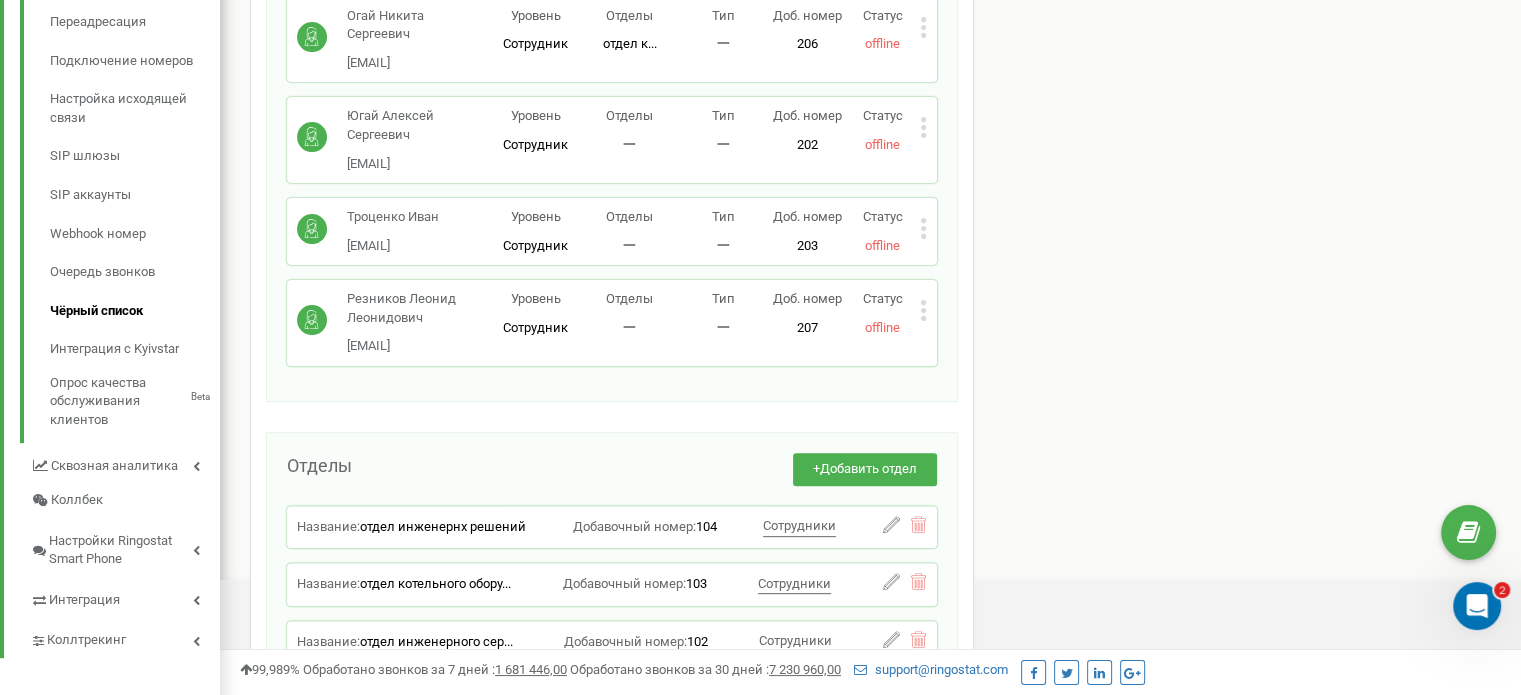 scroll, scrollTop: 500, scrollLeft: 0, axis: vertical 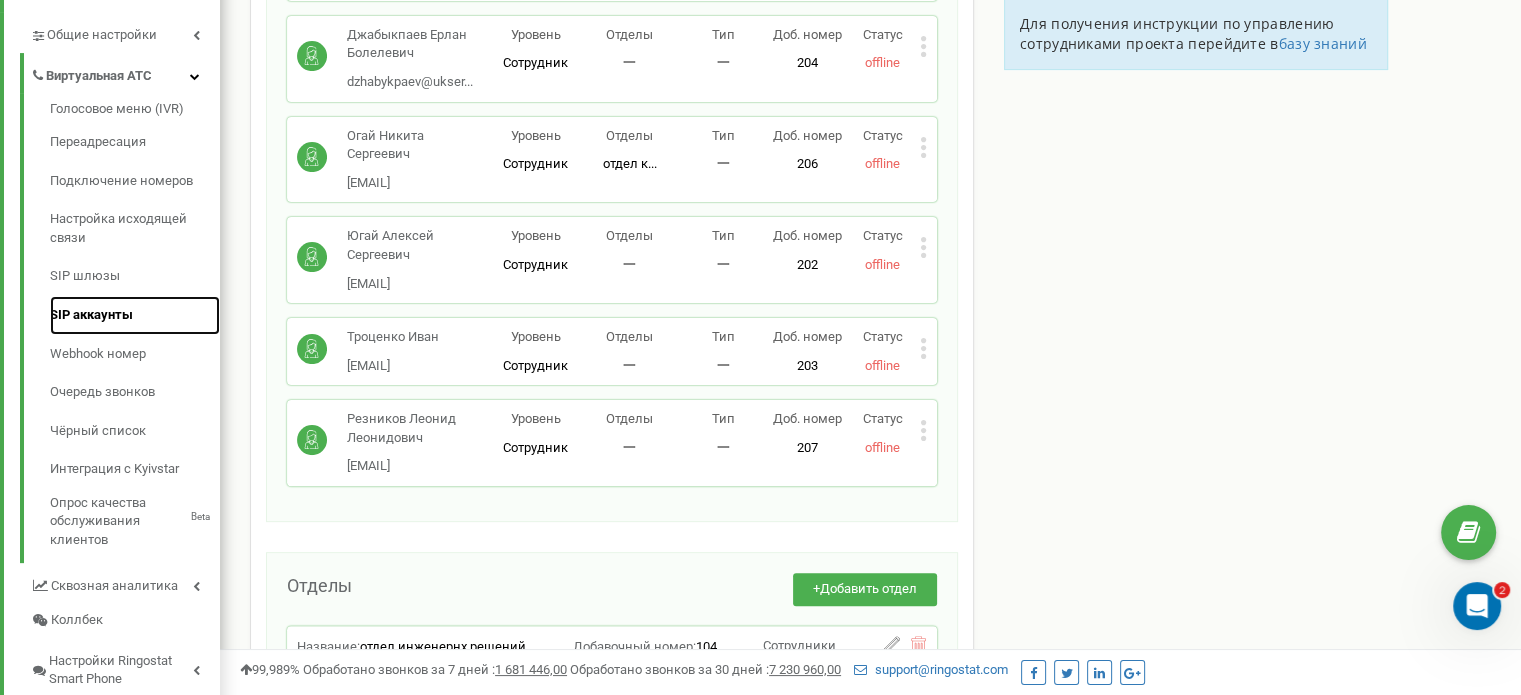 click on "SIP аккаунты" at bounding box center (135, 315) 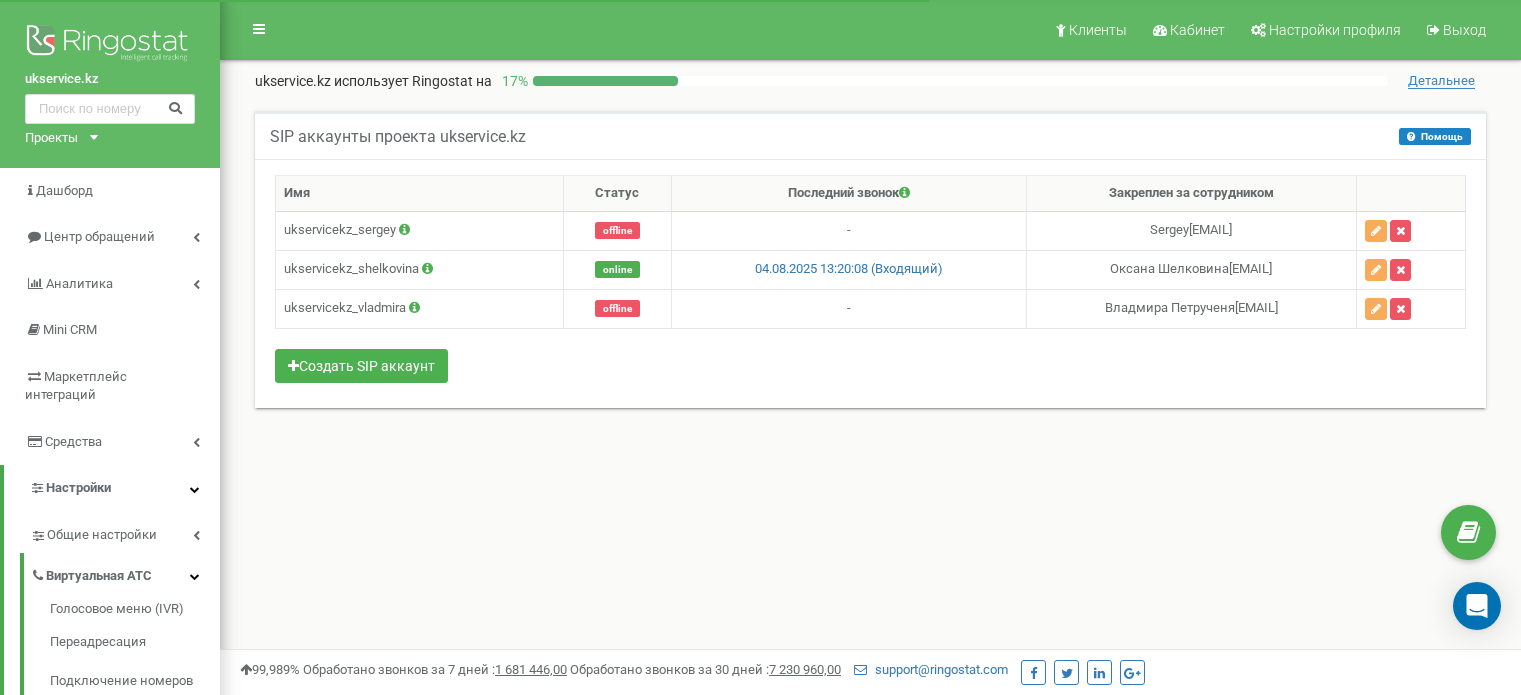 scroll, scrollTop: 0, scrollLeft: 0, axis: both 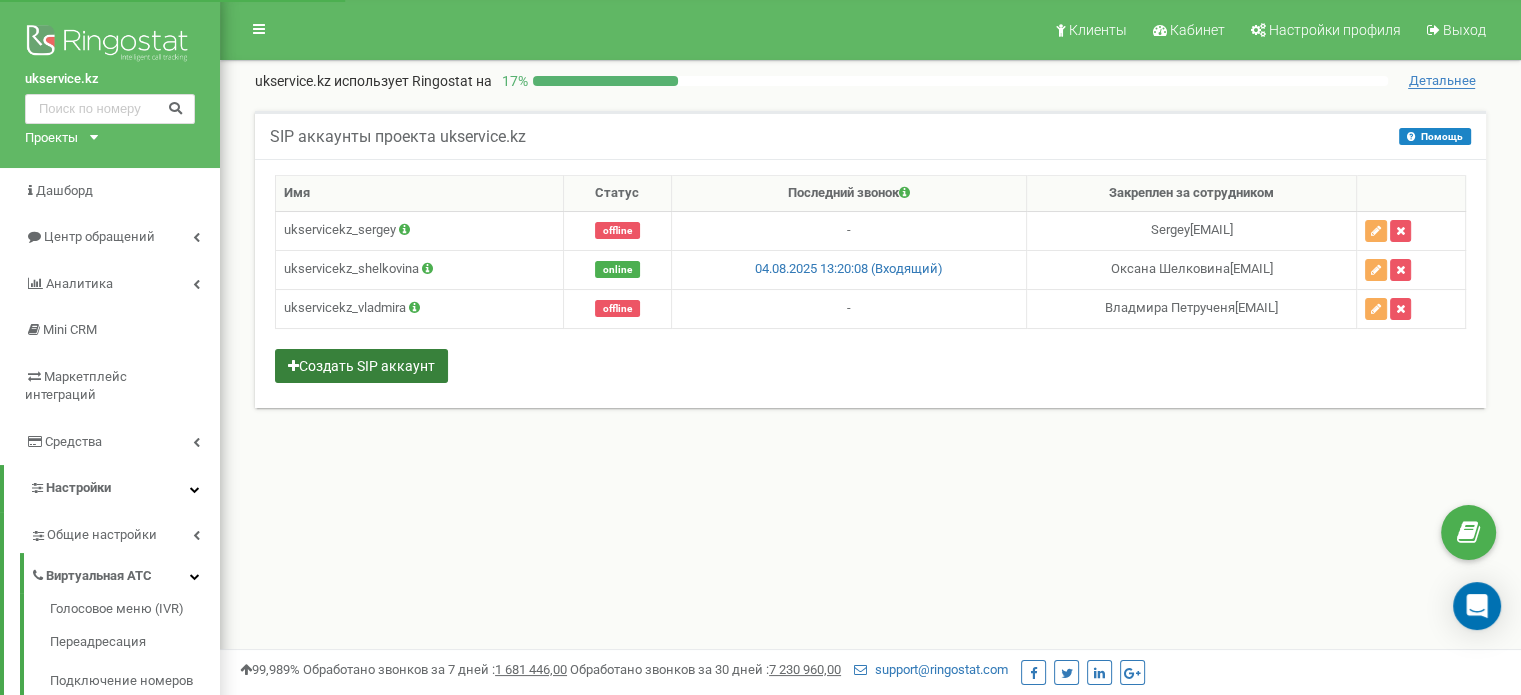 click on "Создать SIP аккаунт" at bounding box center (361, 366) 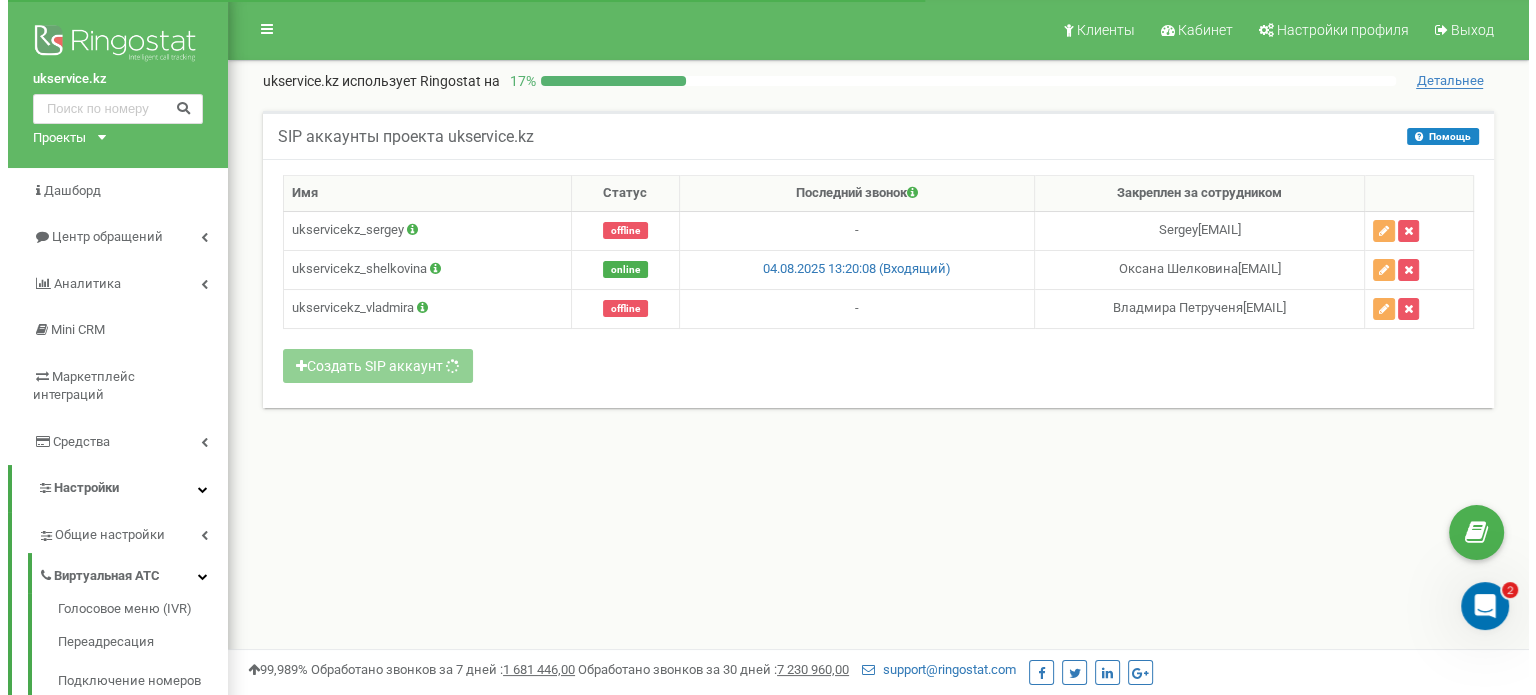 scroll, scrollTop: 0, scrollLeft: 0, axis: both 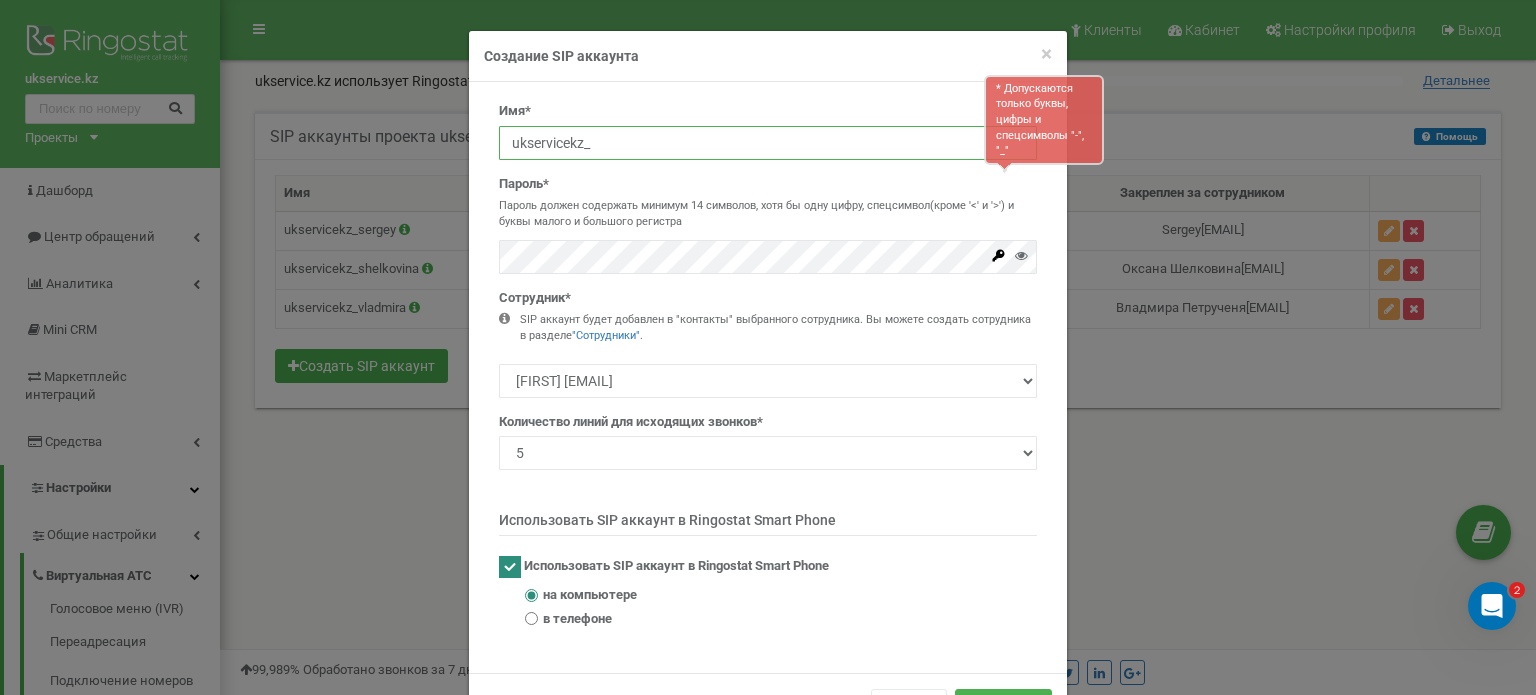 click on "ukservicekz_" at bounding box center (768, 143) 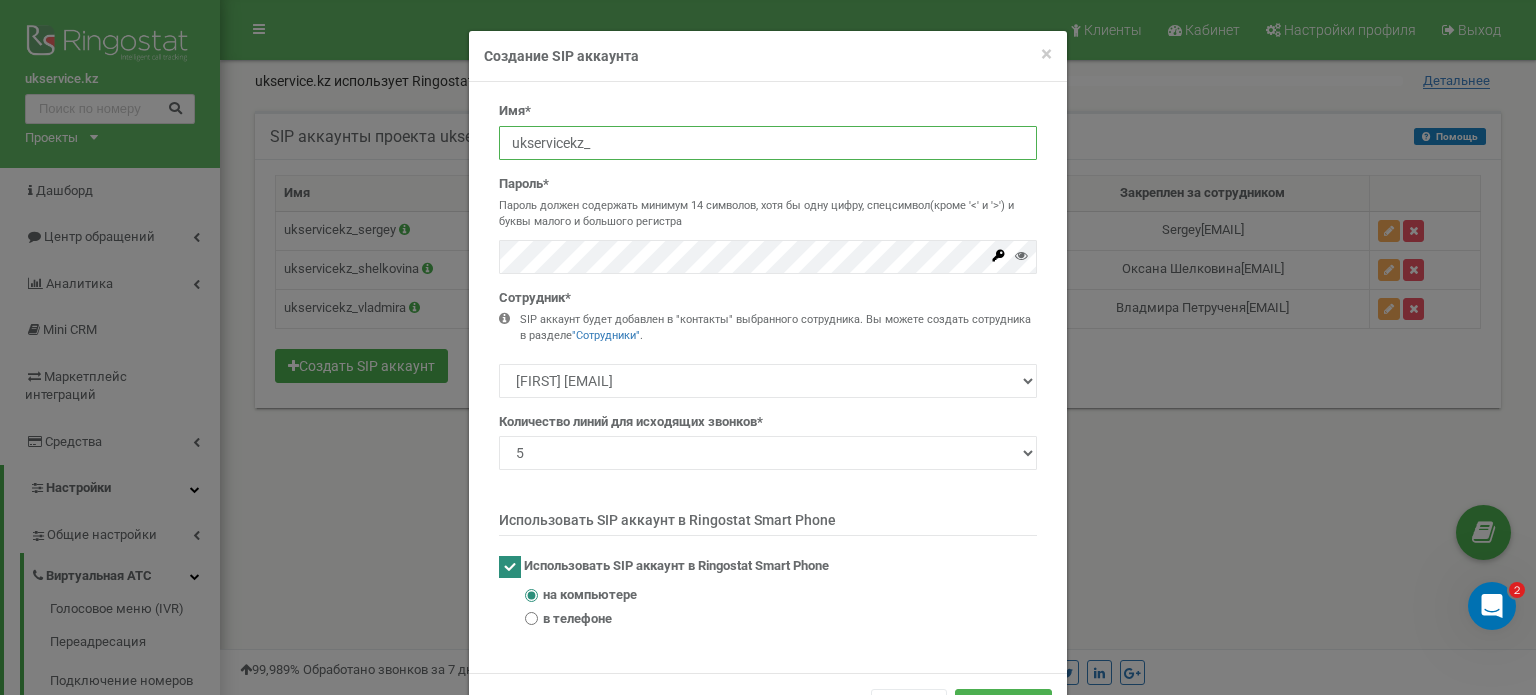 paste on "dzhabykpaev" 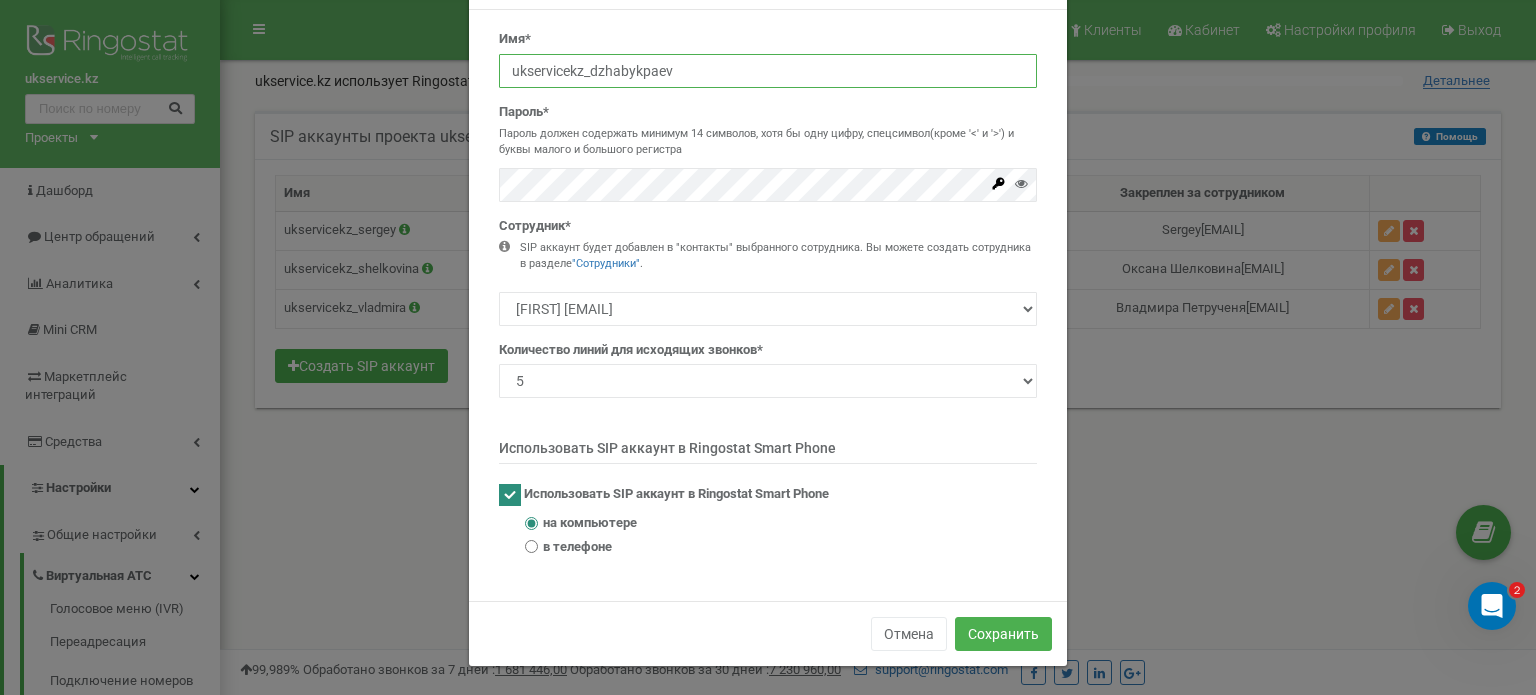 click at bounding box center (510, 495) 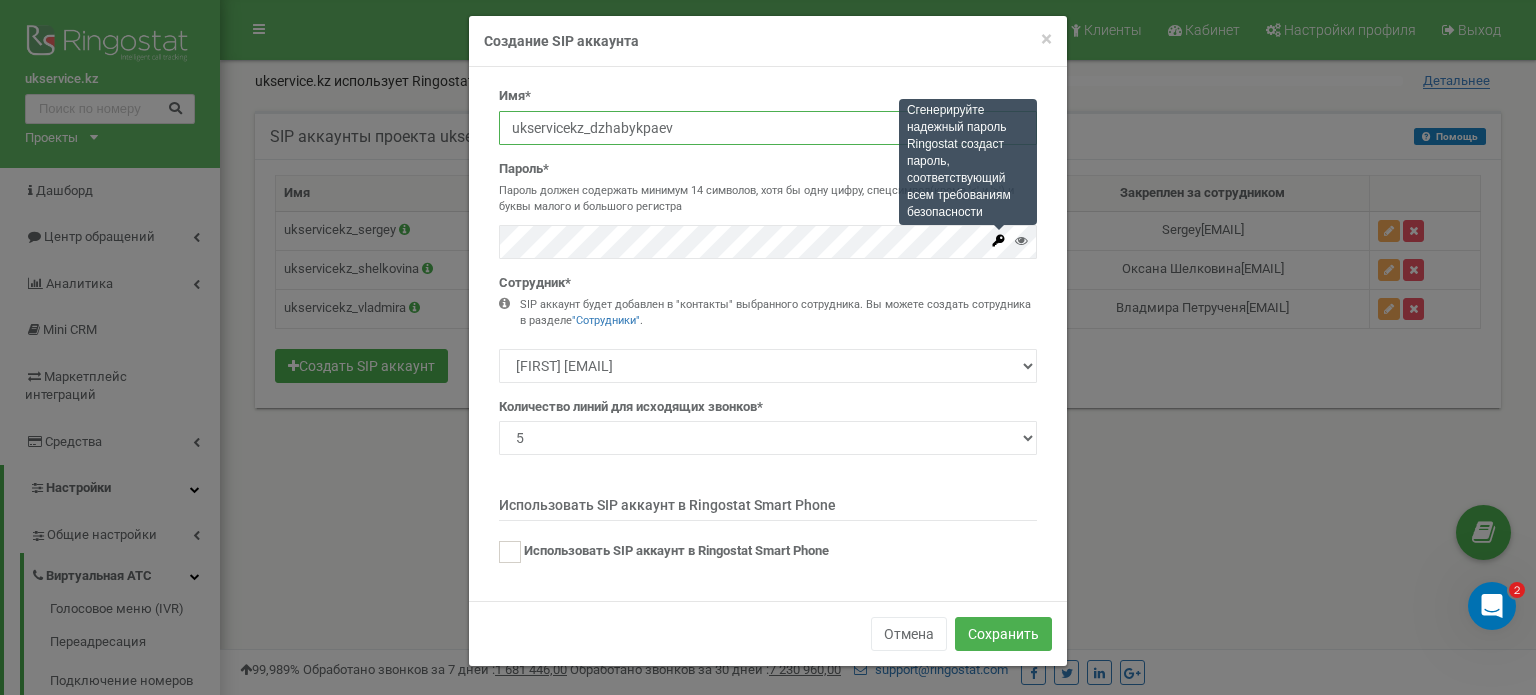 type on "ukservicekz_dzhabykpaev" 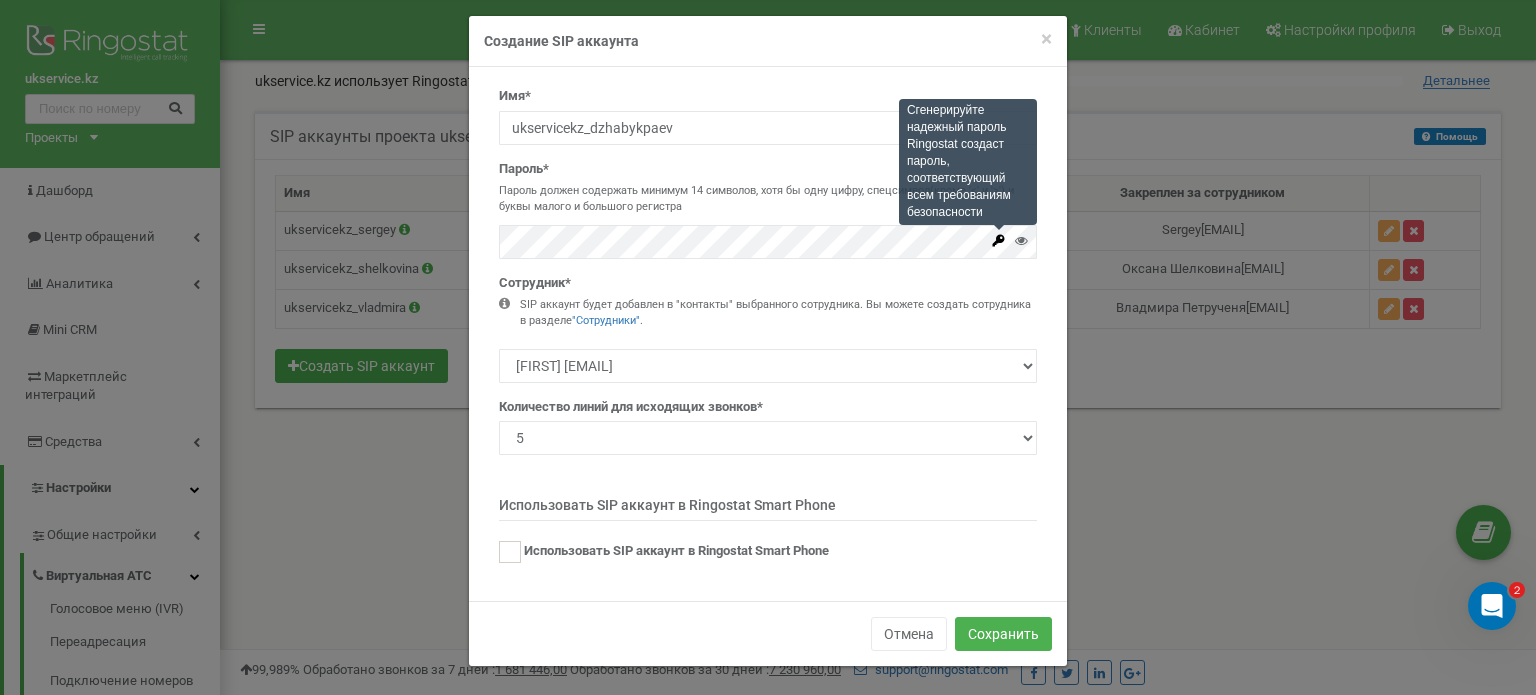 click 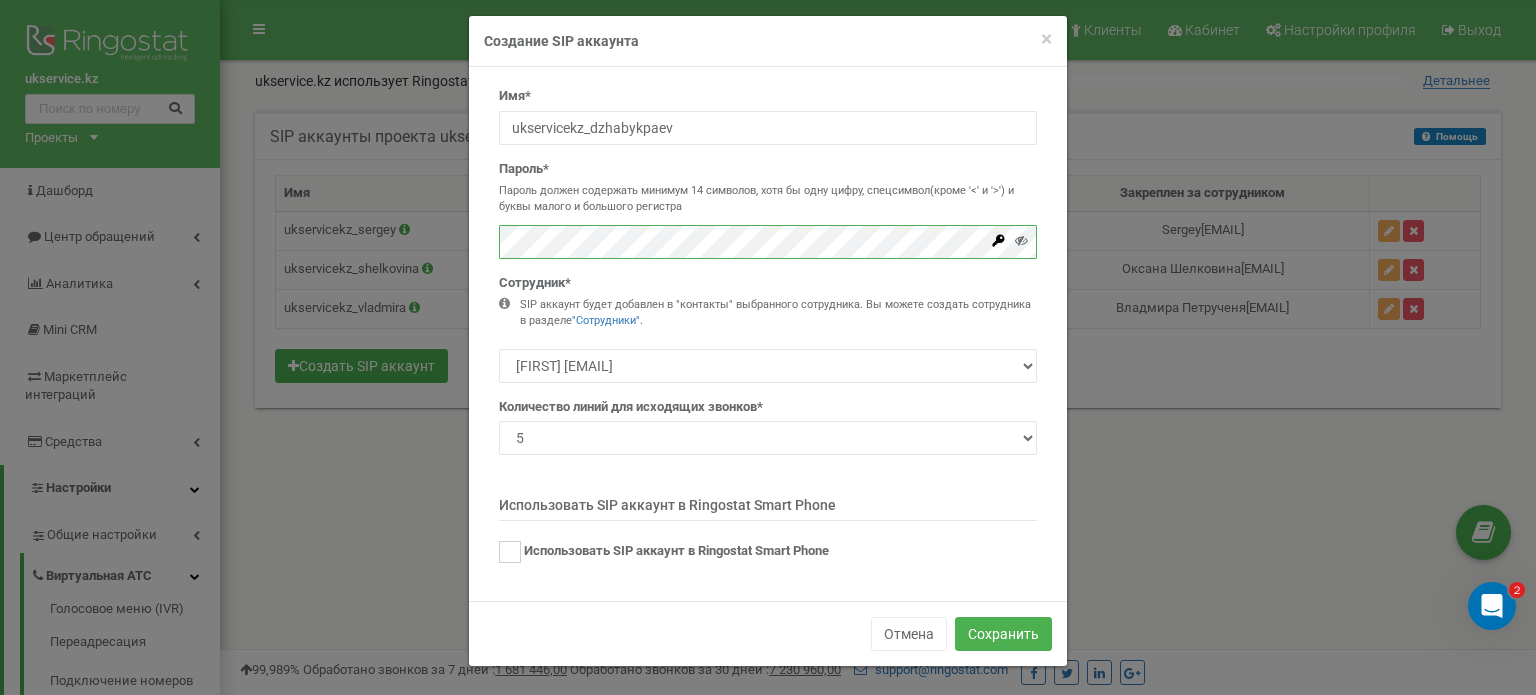click on "× Close
Создание SIP аккаунта
Имя*
ukservicekz_dzhabykpaev
Пароль*
Пароль должен содержать минимум 14 символов, хотя бы одну цифру, спецсимвол(кроме '<' и '>') и буквы малого и большого регистра
1 2" at bounding box center (768, 347) 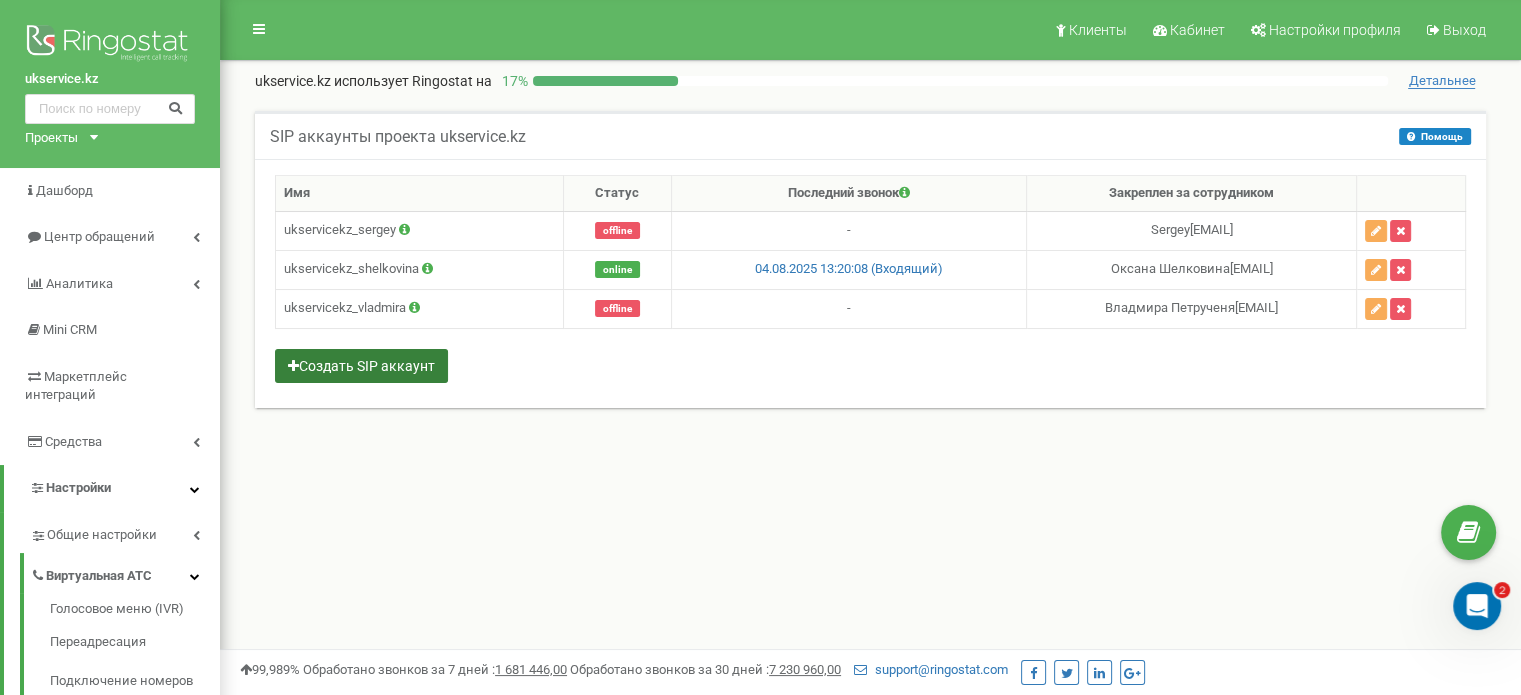 click on "Создать SIP аккаунт" at bounding box center [361, 366] 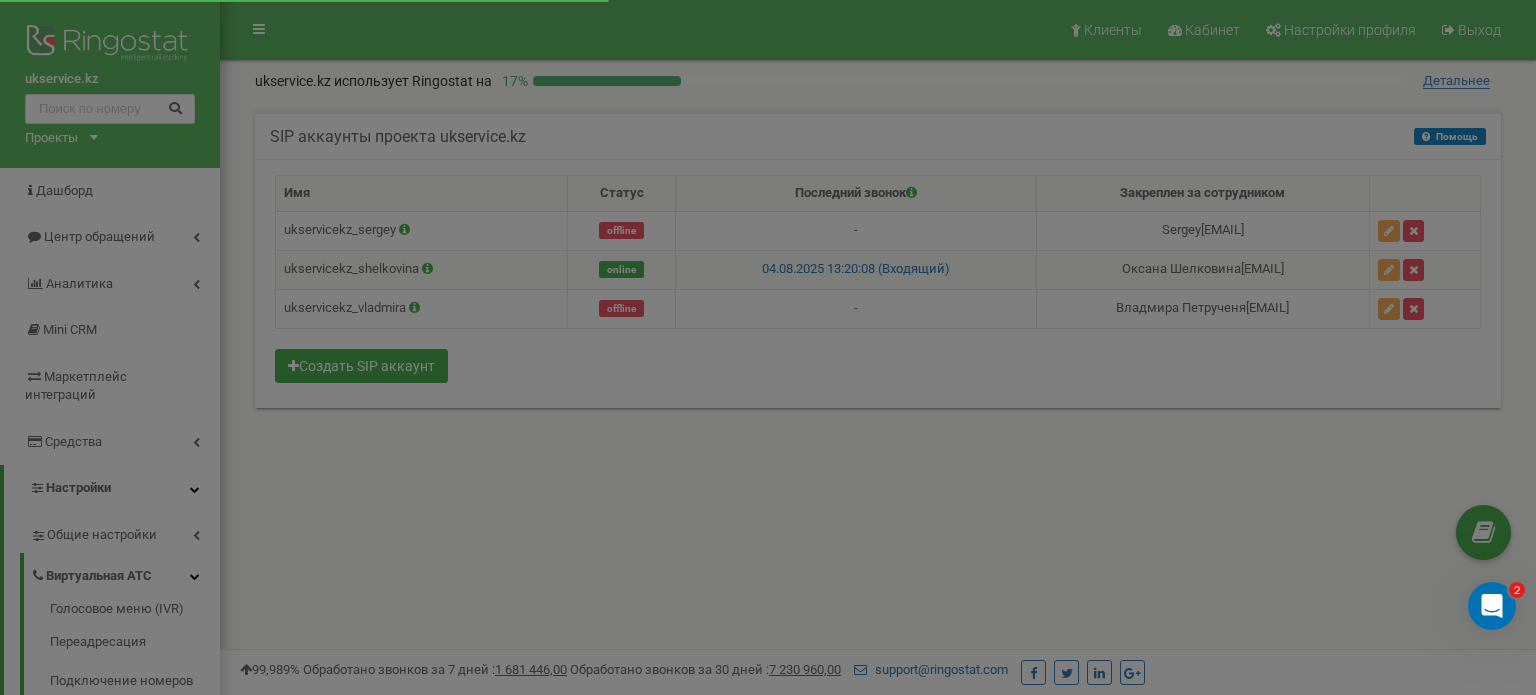 scroll, scrollTop: 0, scrollLeft: 0, axis: both 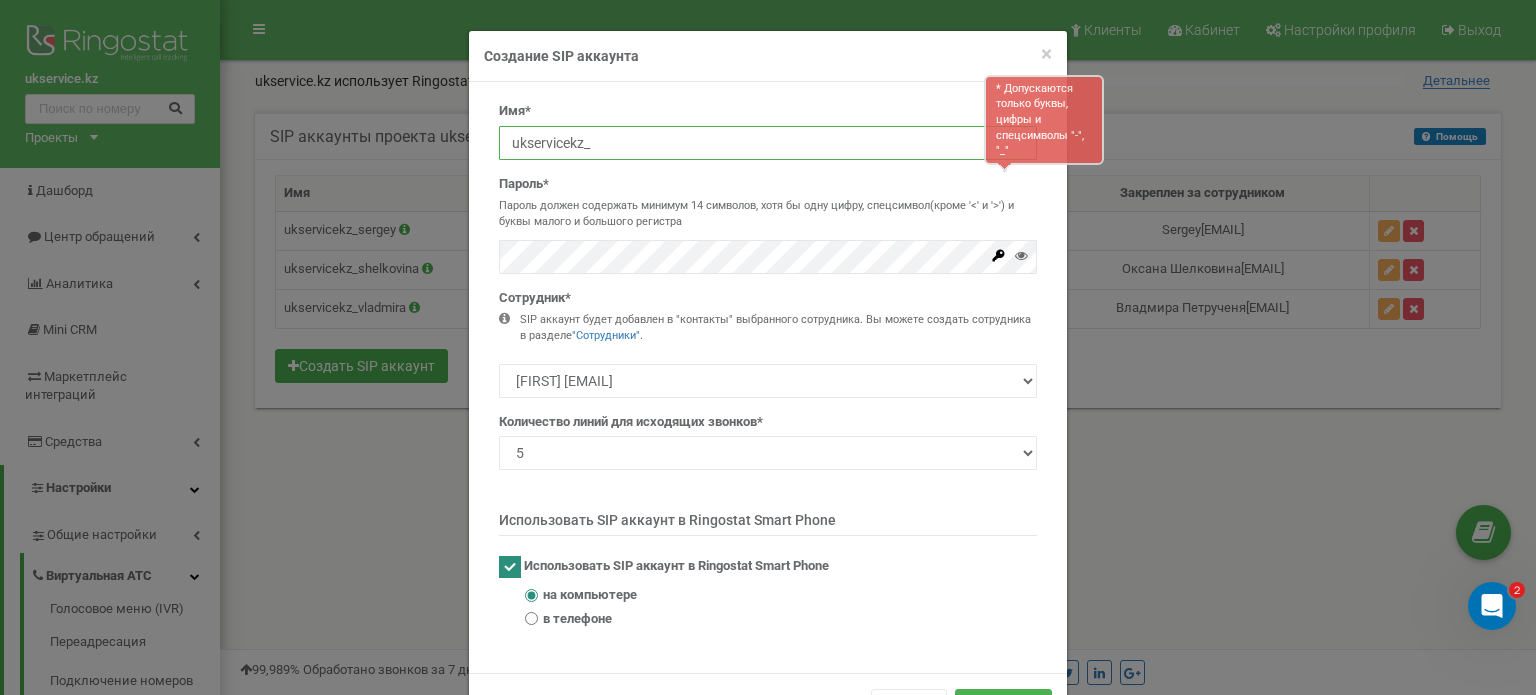 click on "ukservicekz_" at bounding box center (768, 143) 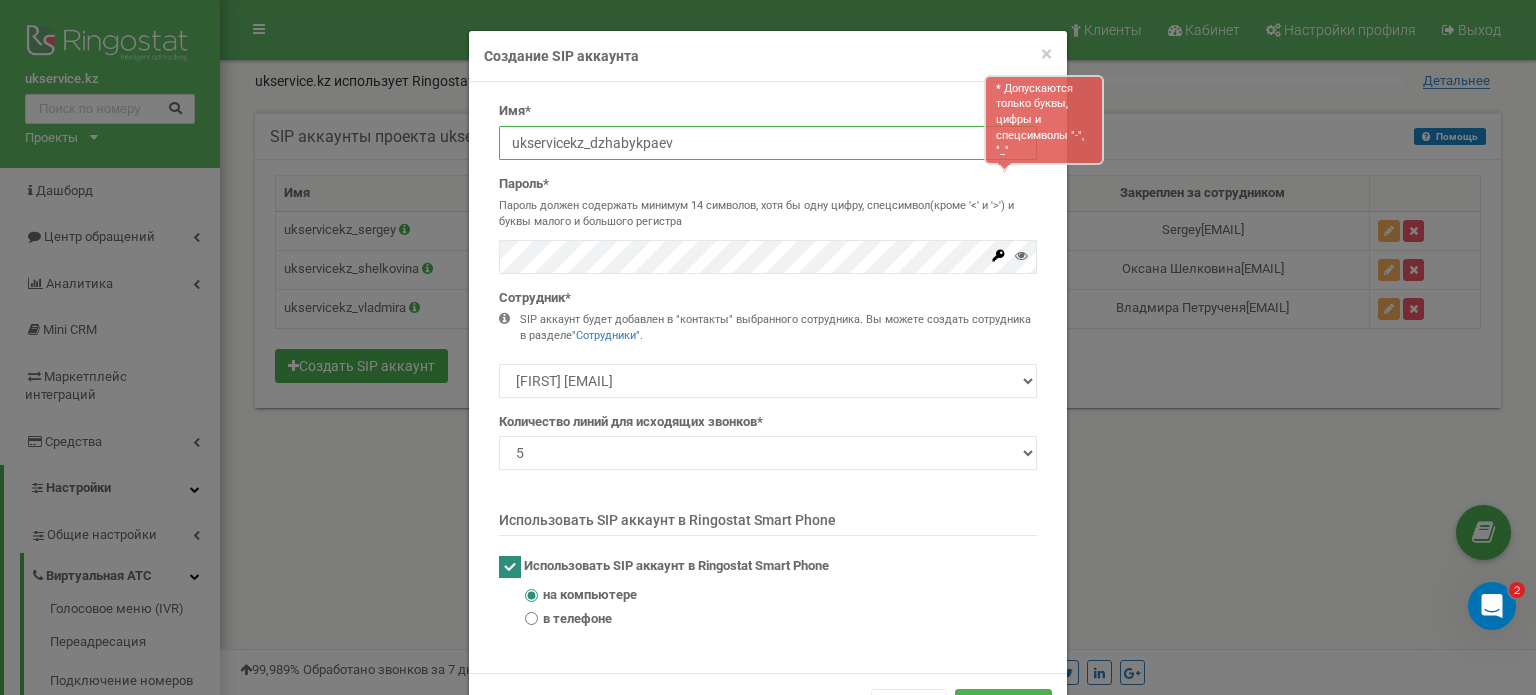 type on "ukservicekz_dzhabykpaev" 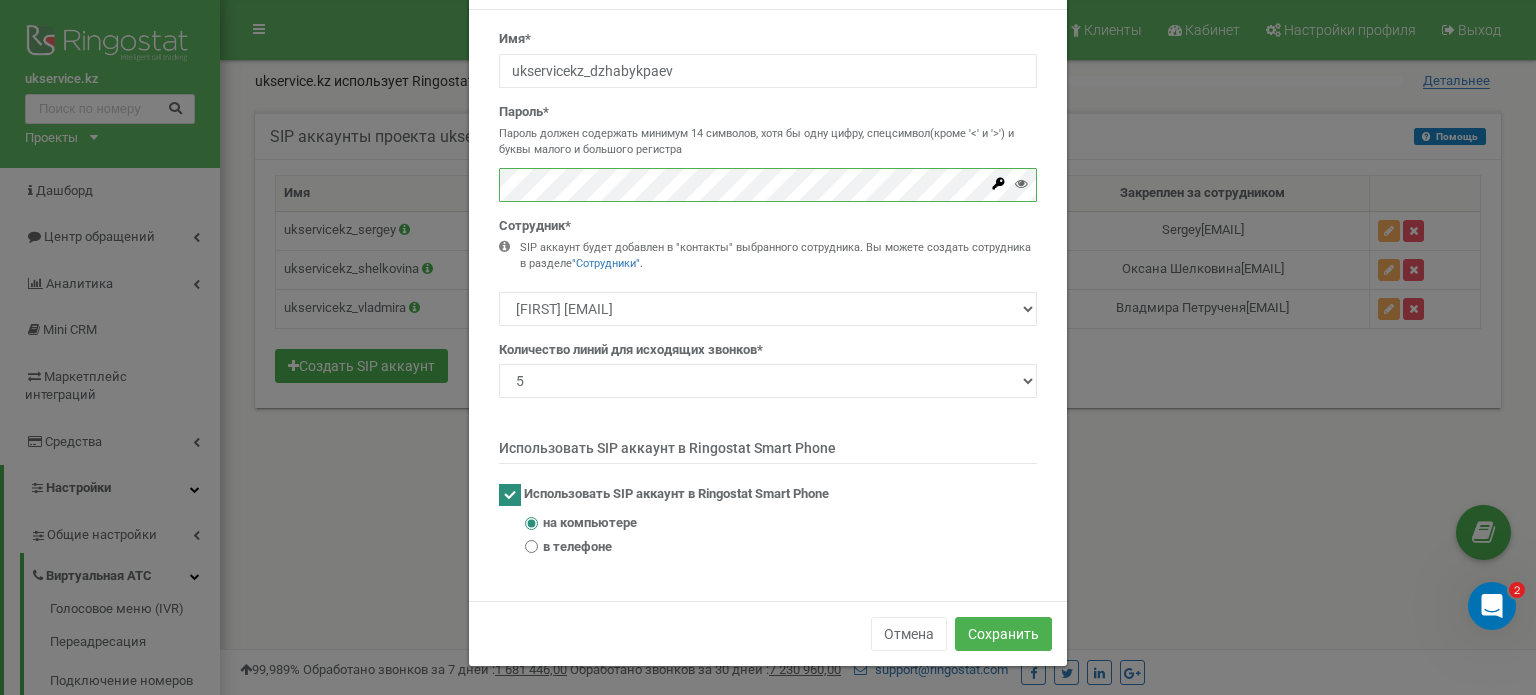 click at bounding box center [510, 495] 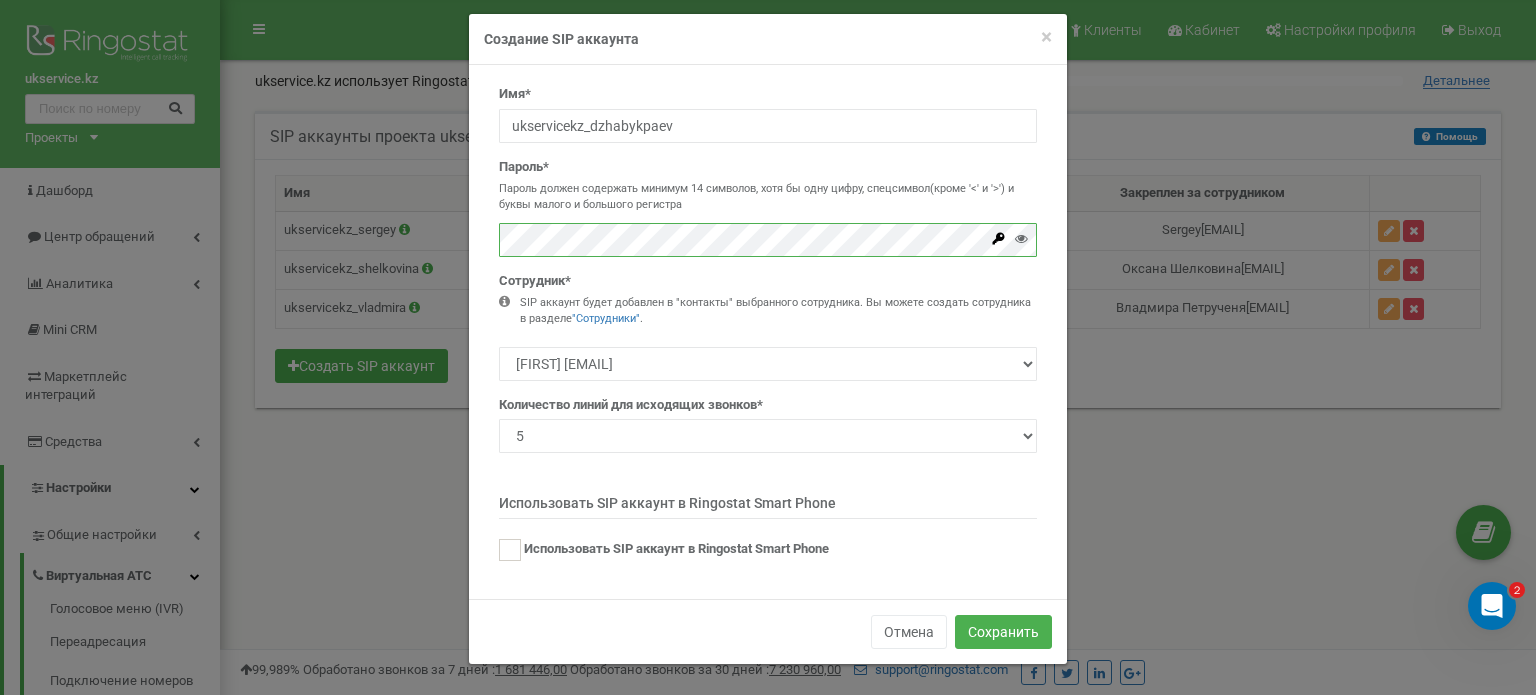 scroll, scrollTop: 15, scrollLeft: 0, axis: vertical 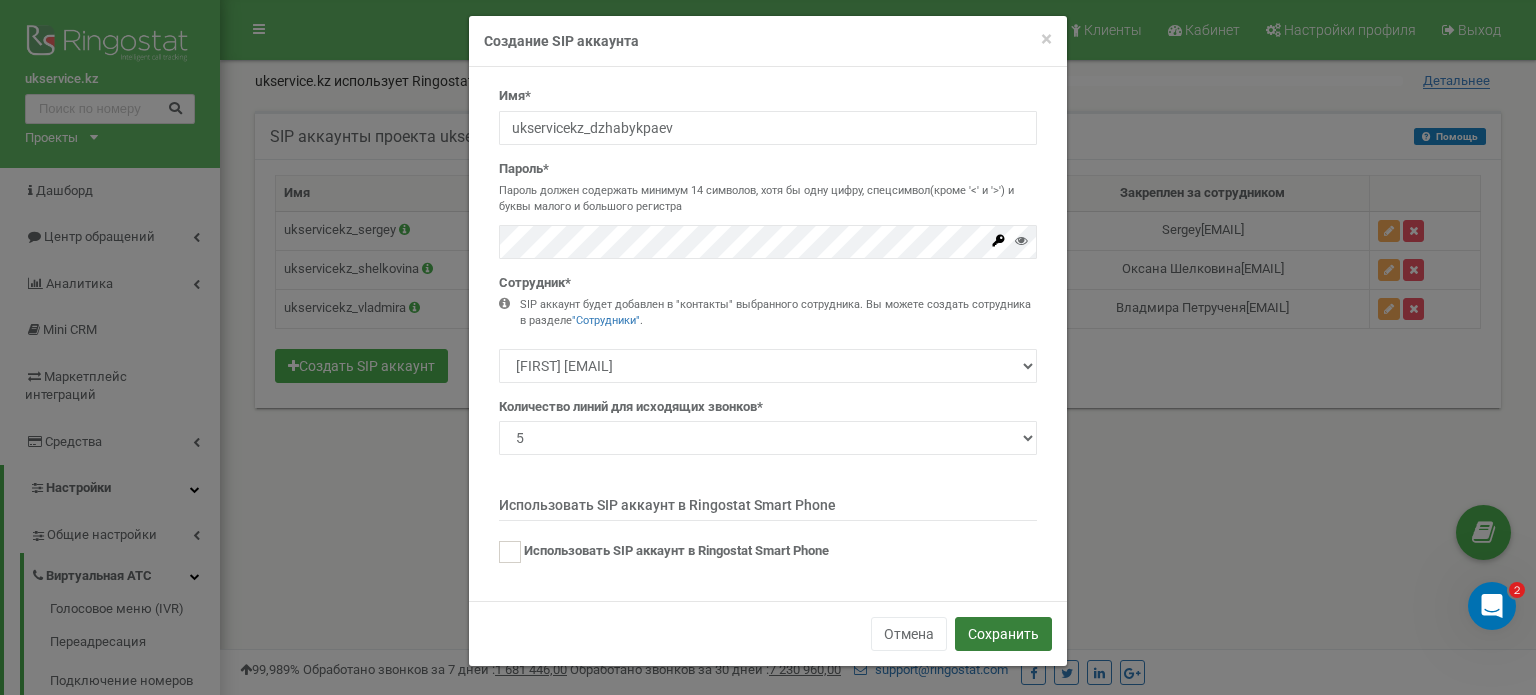 drag, startPoint x: 997, startPoint y: 651, endPoint x: 1007, endPoint y: 633, distance: 20.59126 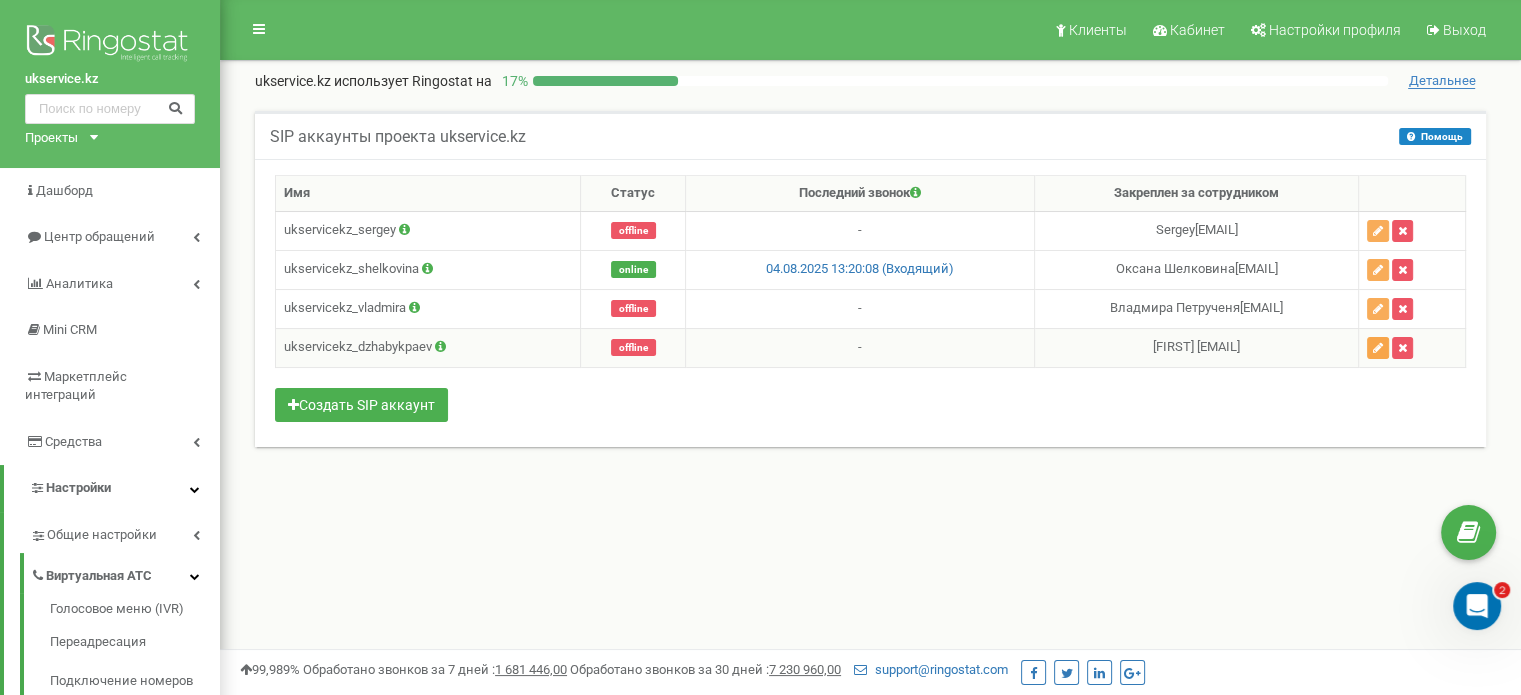 click at bounding box center [1378, 348] 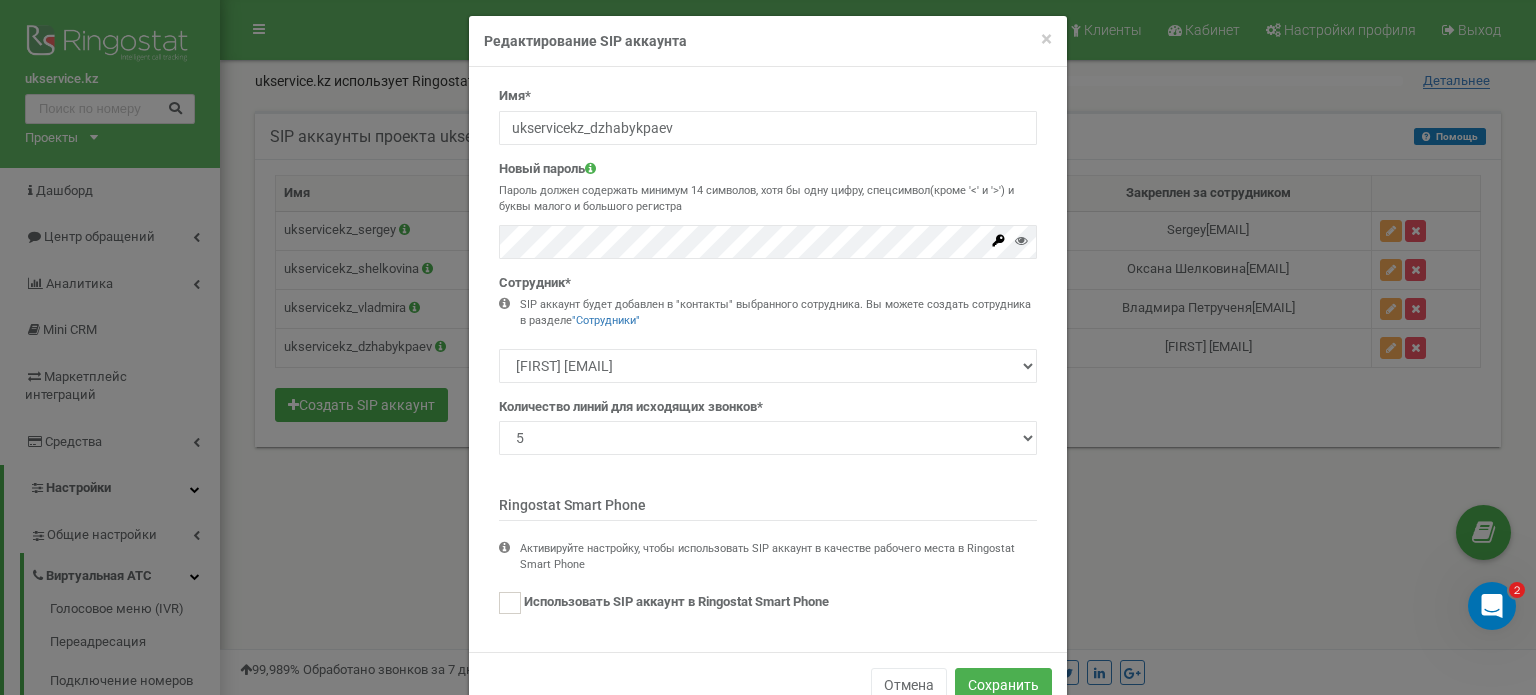 scroll, scrollTop: 0, scrollLeft: 0, axis: both 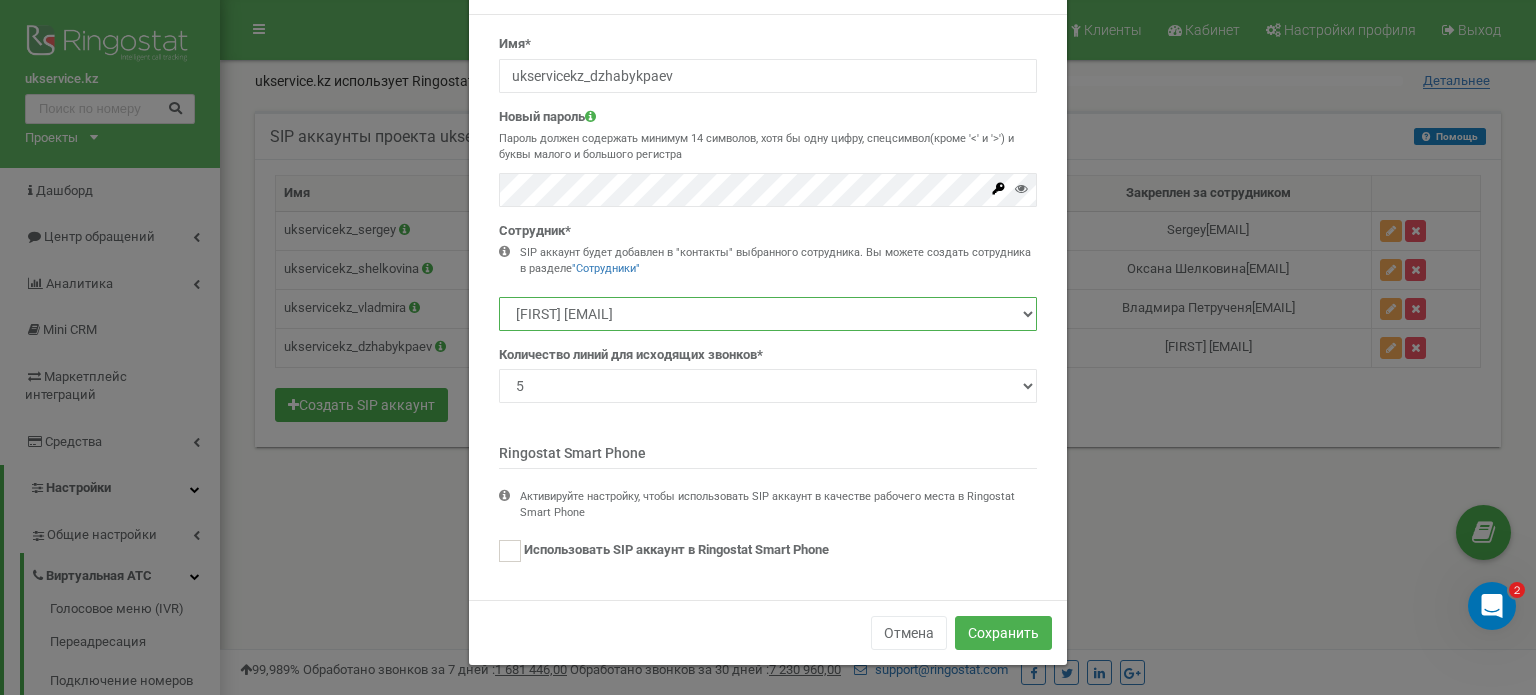 click on "[FIRST] [EMAIL]
[FIRST] [LASTNAME] [EMAIL]
[FIRST] [LASTNAME] [LASTNAME] [EMAIL]
[LASTNAME] [FIRST]  [EMAIL]
[LASTNAME] [LASTNAME] [LASTNAME] [EMAIL]" at bounding box center (768, 314) 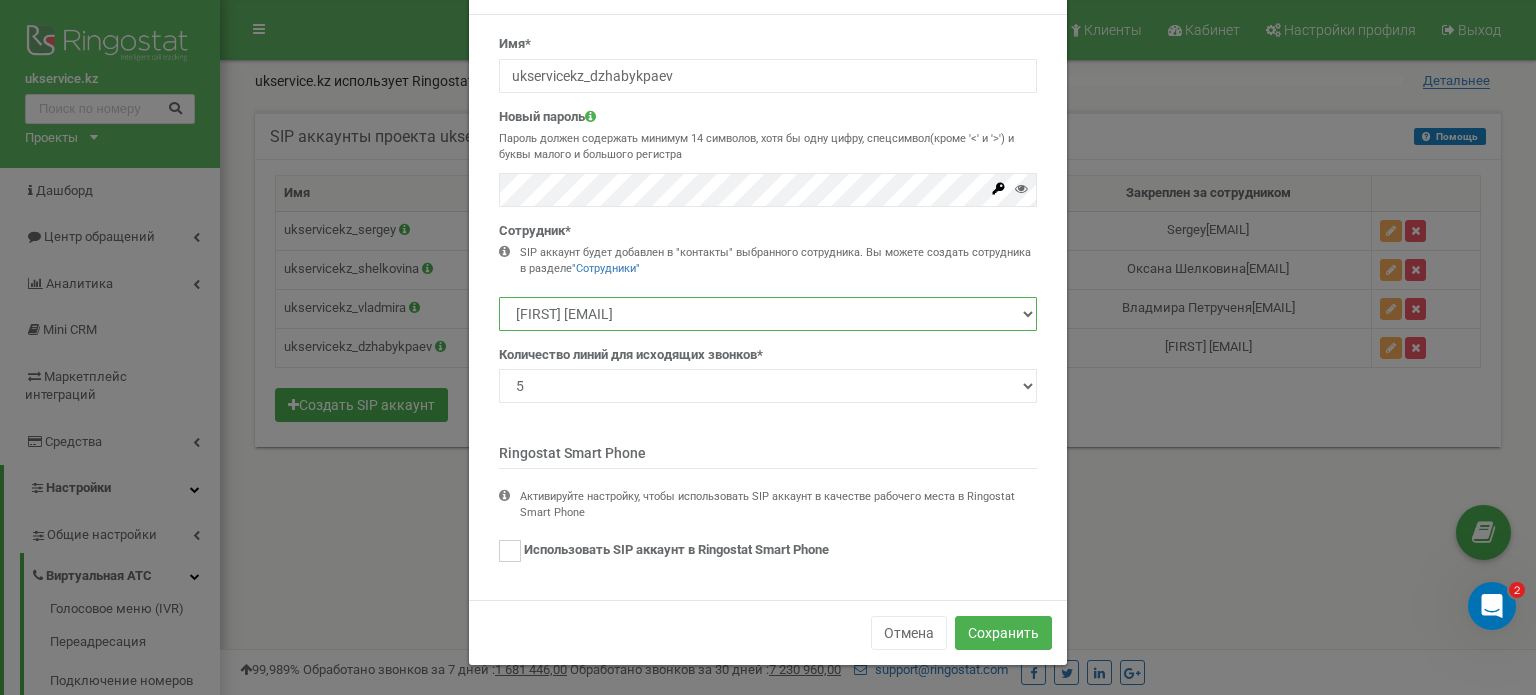 select on "479266" 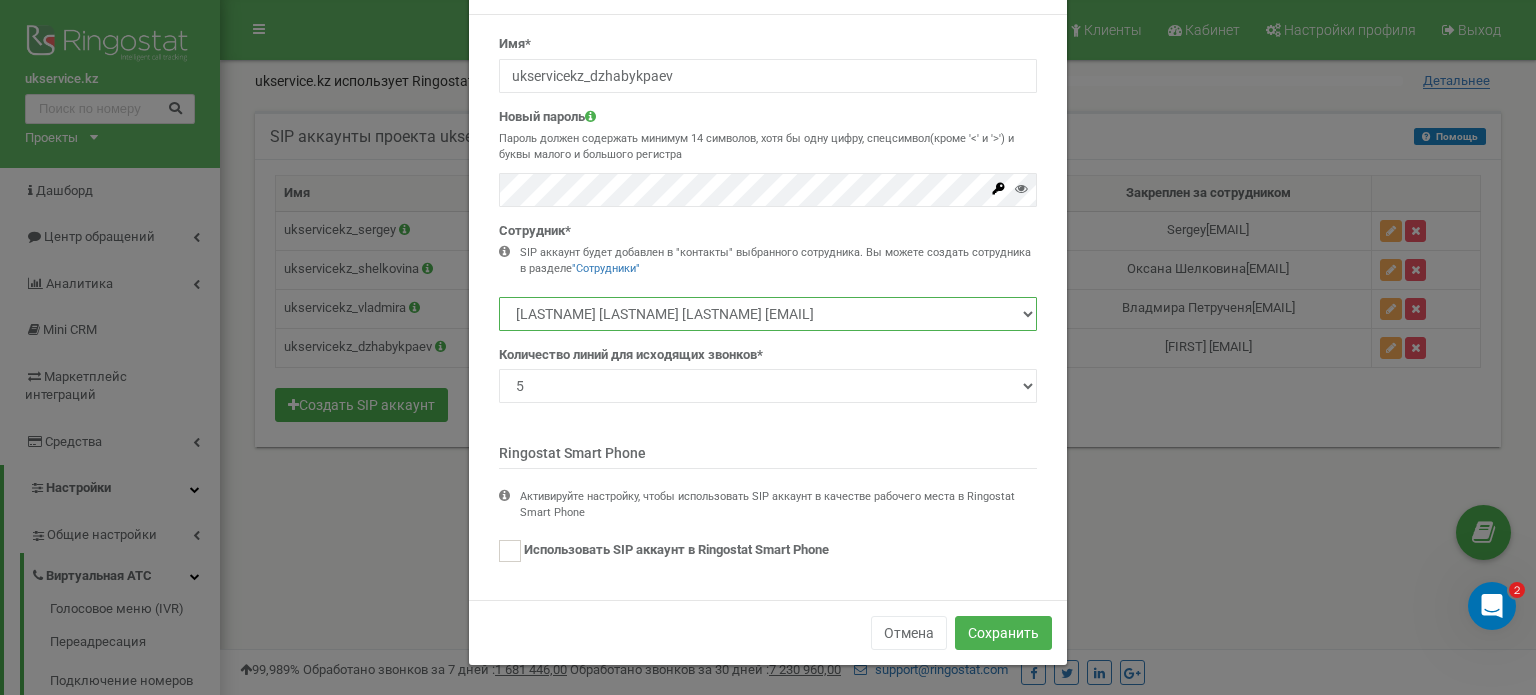 click on "[FIRST] [EMAIL]
[FIRST] [LASTNAME] [EMAIL]
[FIRST] [LASTNAME] [LASTNAME] [EMAIL]
[LASTNAME] [FIRST]  [EMAIL]
[LASTNAME] [LASTNAME] [LASTNAME] [EMAIL]" at bounding box center [768, 314] 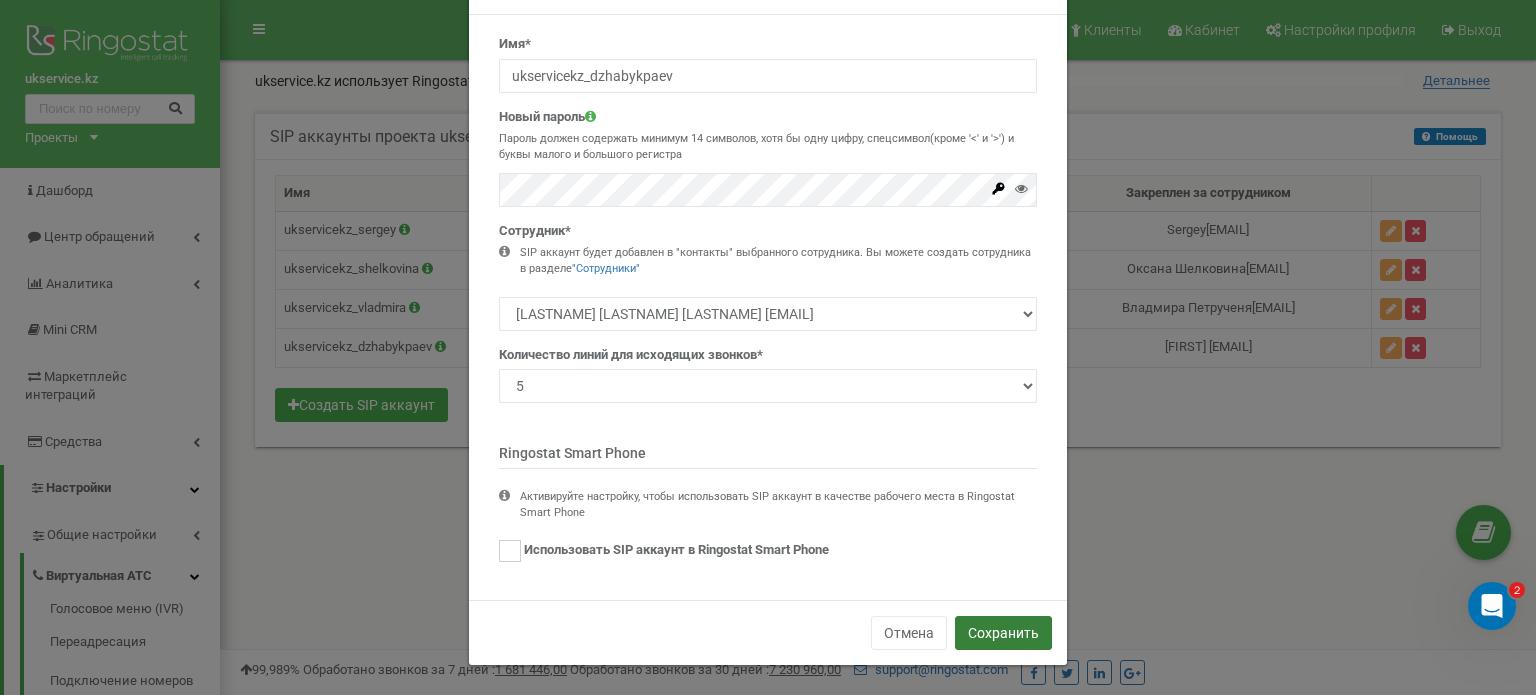 click on "Сохранить" at bounding box center (1003, 633) 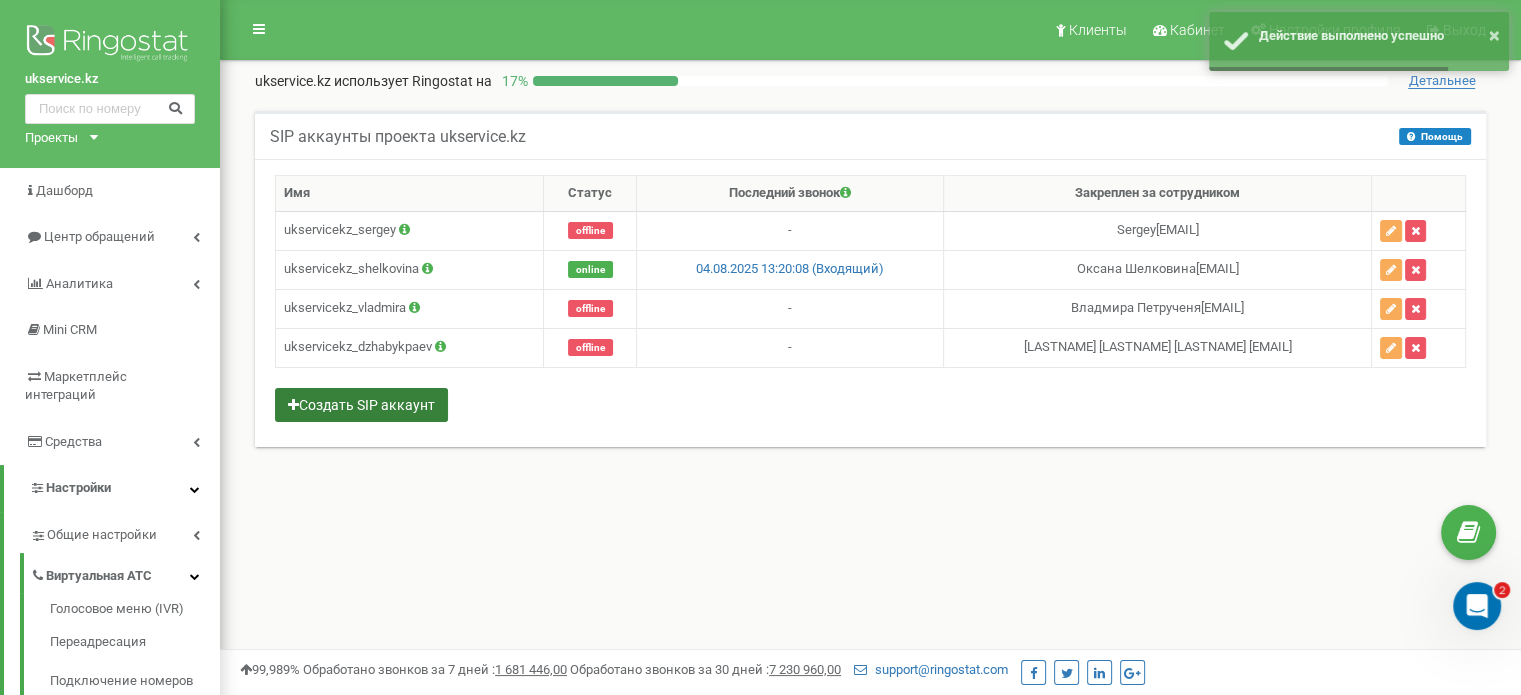 click on "Создать SIP аккаунт" at bounding box center [361, 405] 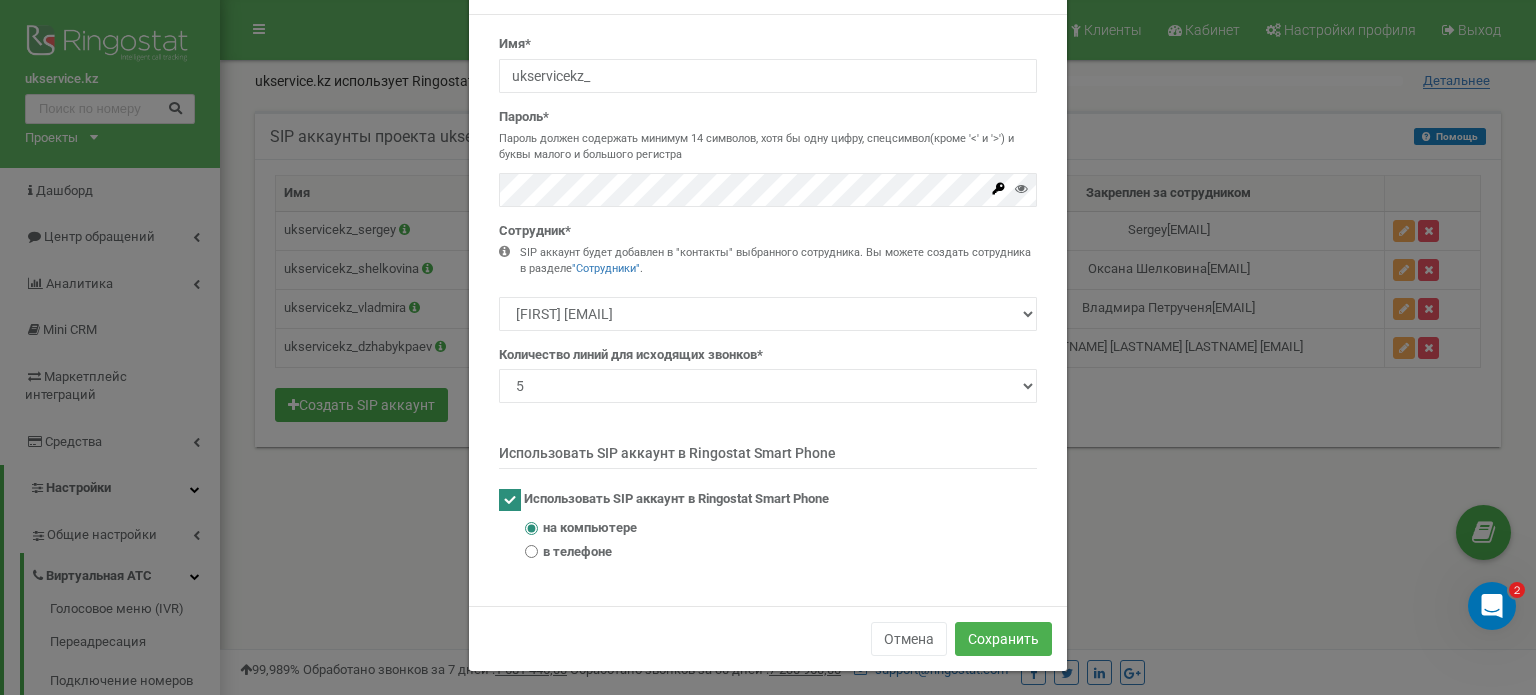 scroll, scrollTop: 0, scrollLeft: 0, axis: both 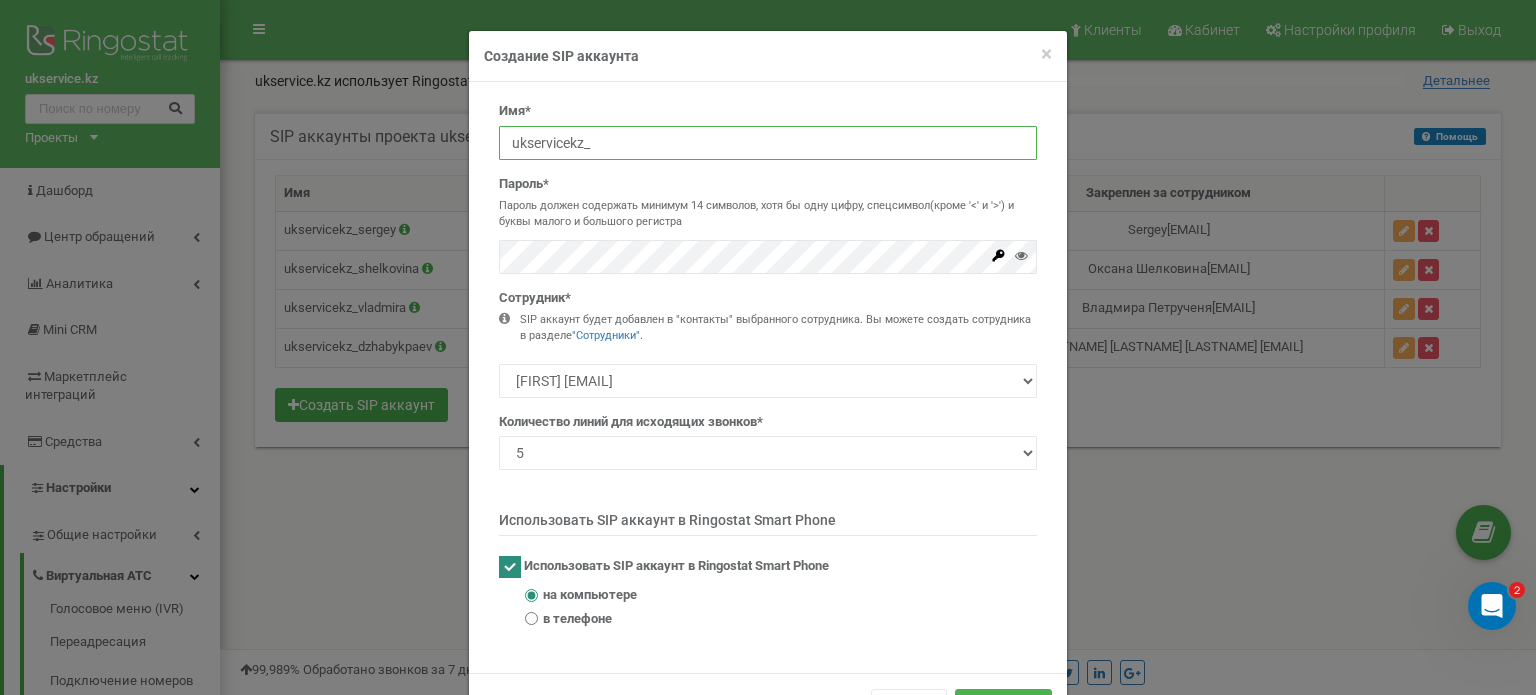 click on "ukservicekz_" at bounding box center (768, 143) 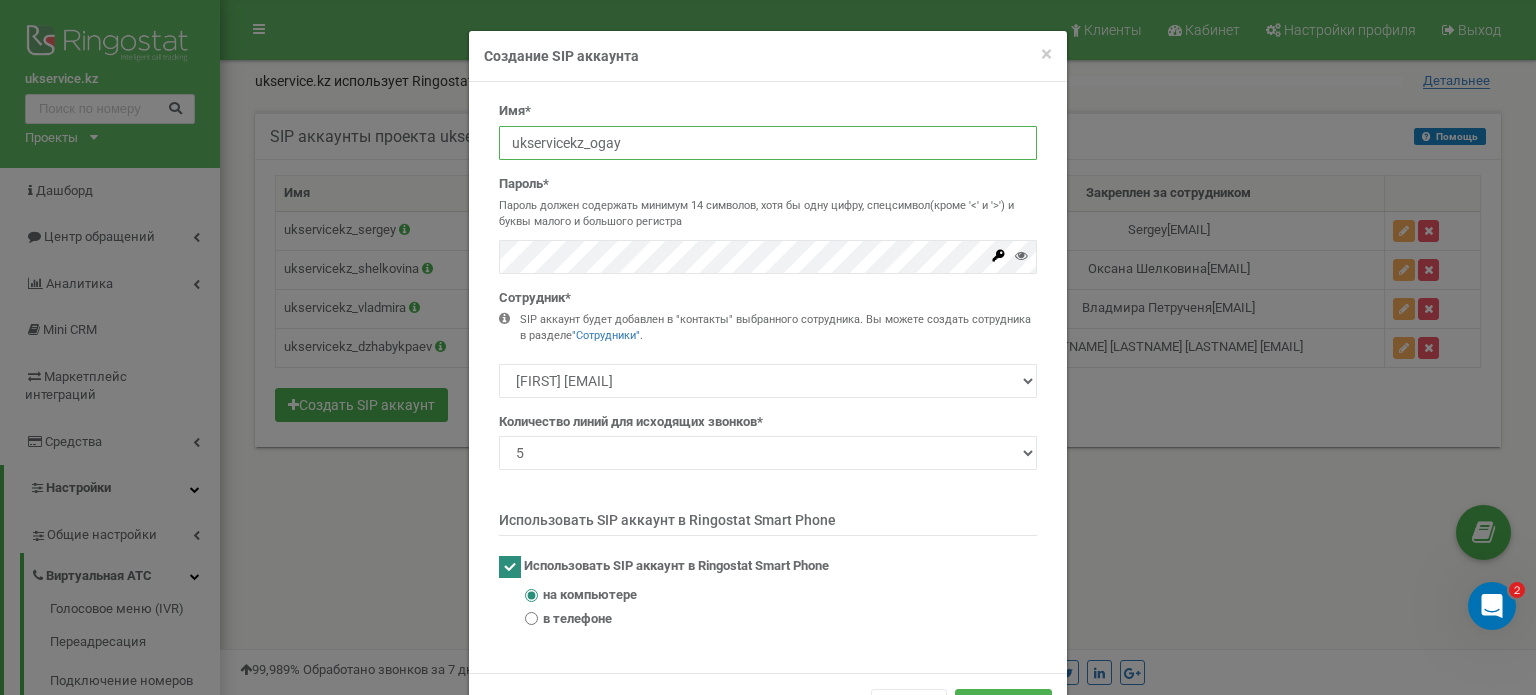 type on "ukservicekz_ogay" 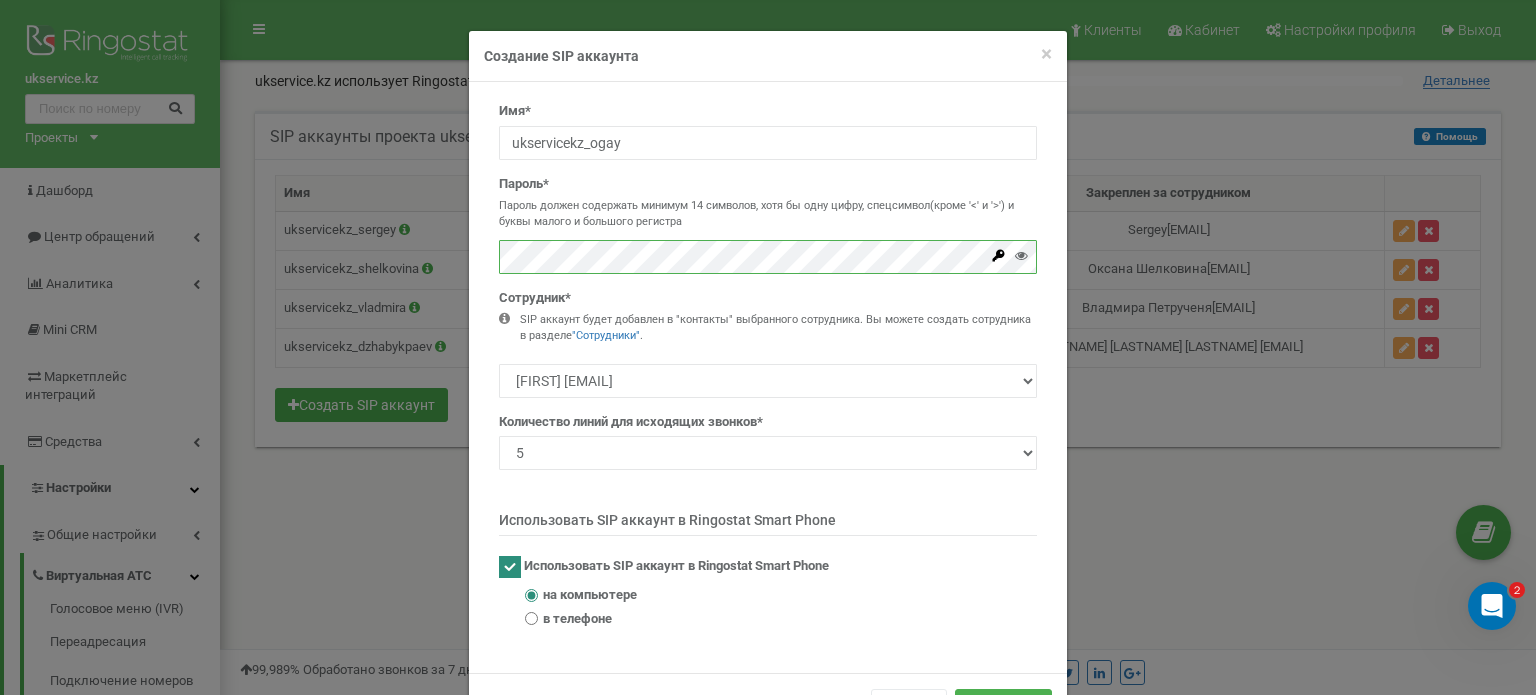 click at bounding box center [768, 257] 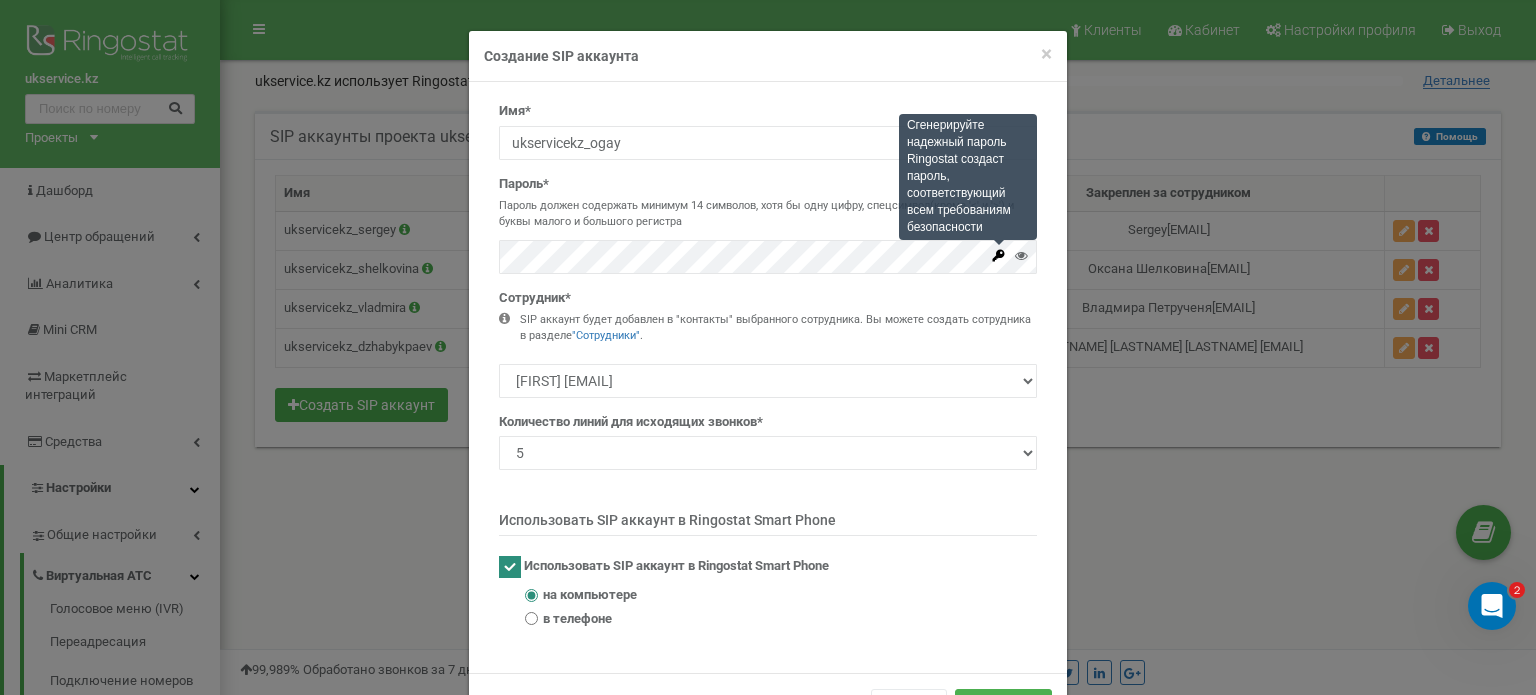 click 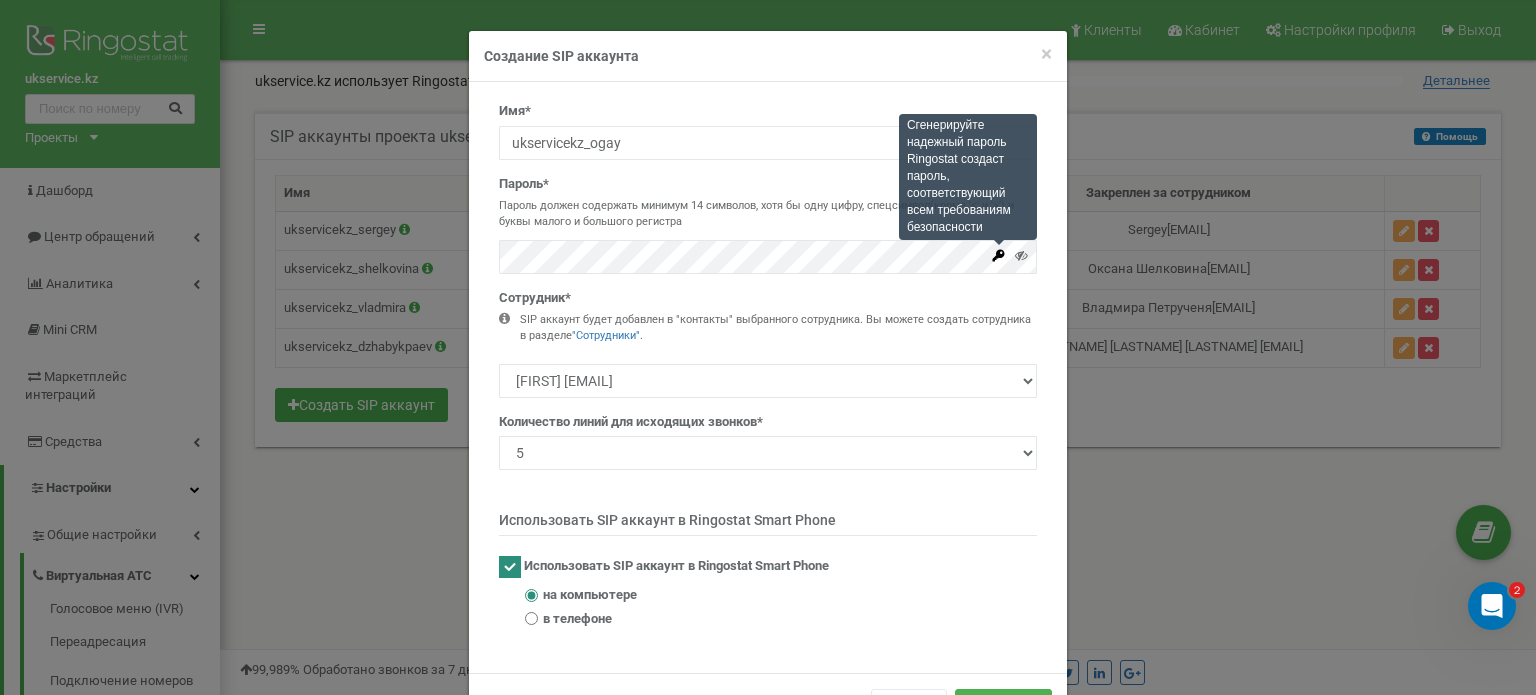 click 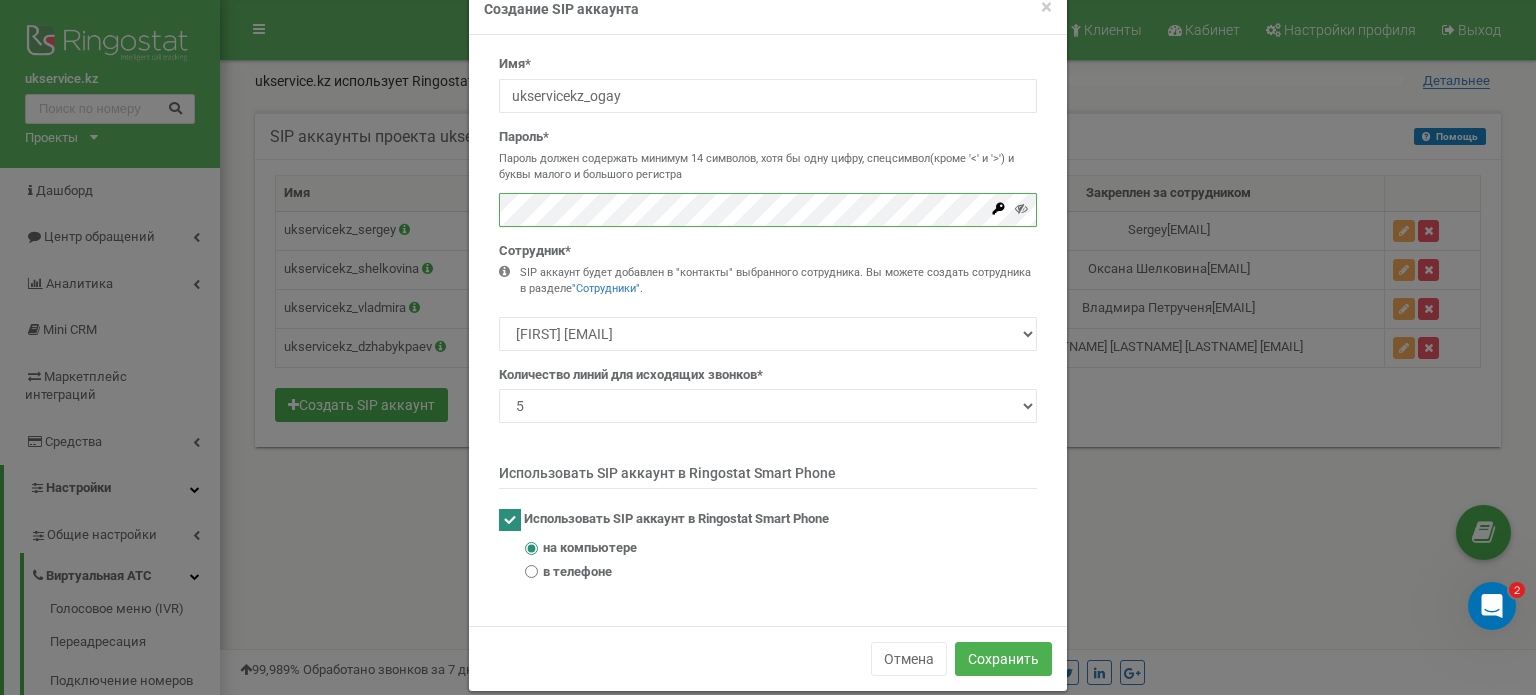scroll, scrollTop: 72, scrollLeft: 0, axis: vertical 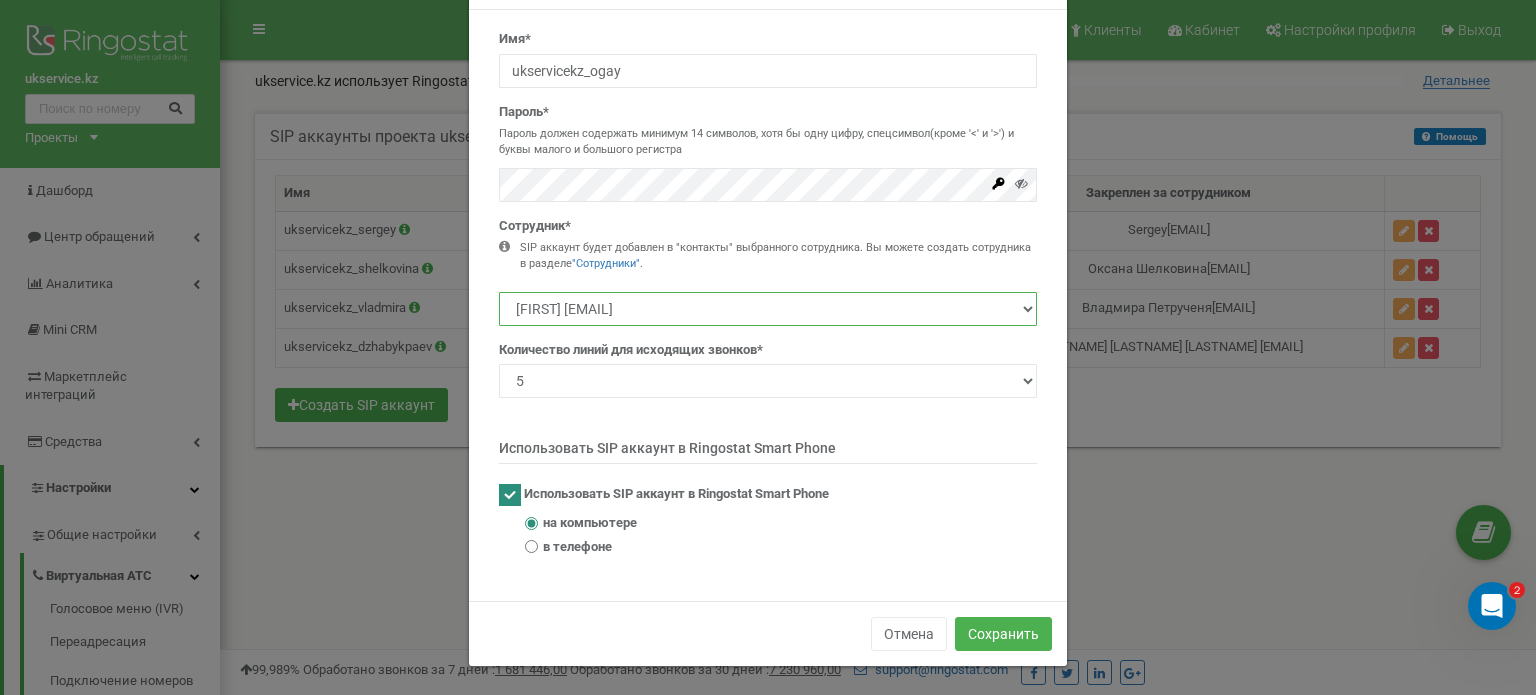 click on "Sergey sergei@xarakter.kz
Оксана Шелковина Shelkovina@ukservice.kz
Югай Алексей Сергеевич Ayugay@ukservice.kz
Троценко Иван  trotsenko@ukservice.kz" at bounding box center [768, 309] 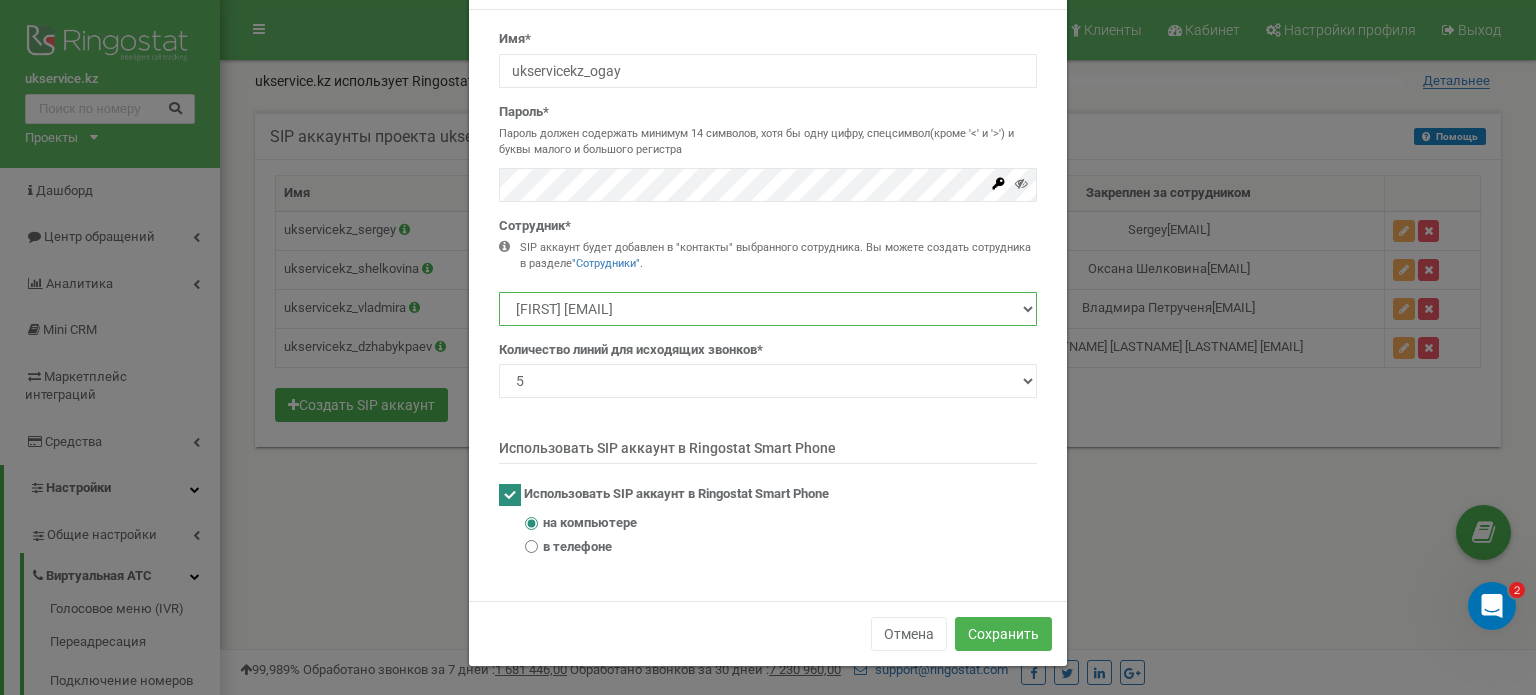 click on "Sergey sergei@xarakter.kz
Оксана Шелковина Shelkovina@ukservice.kz
Югай Алексей Сергеевич Ayugay@ukservice.kz
Троценко Иван  trotsenko@ukservice.kz" at bounding box center [768, 309] 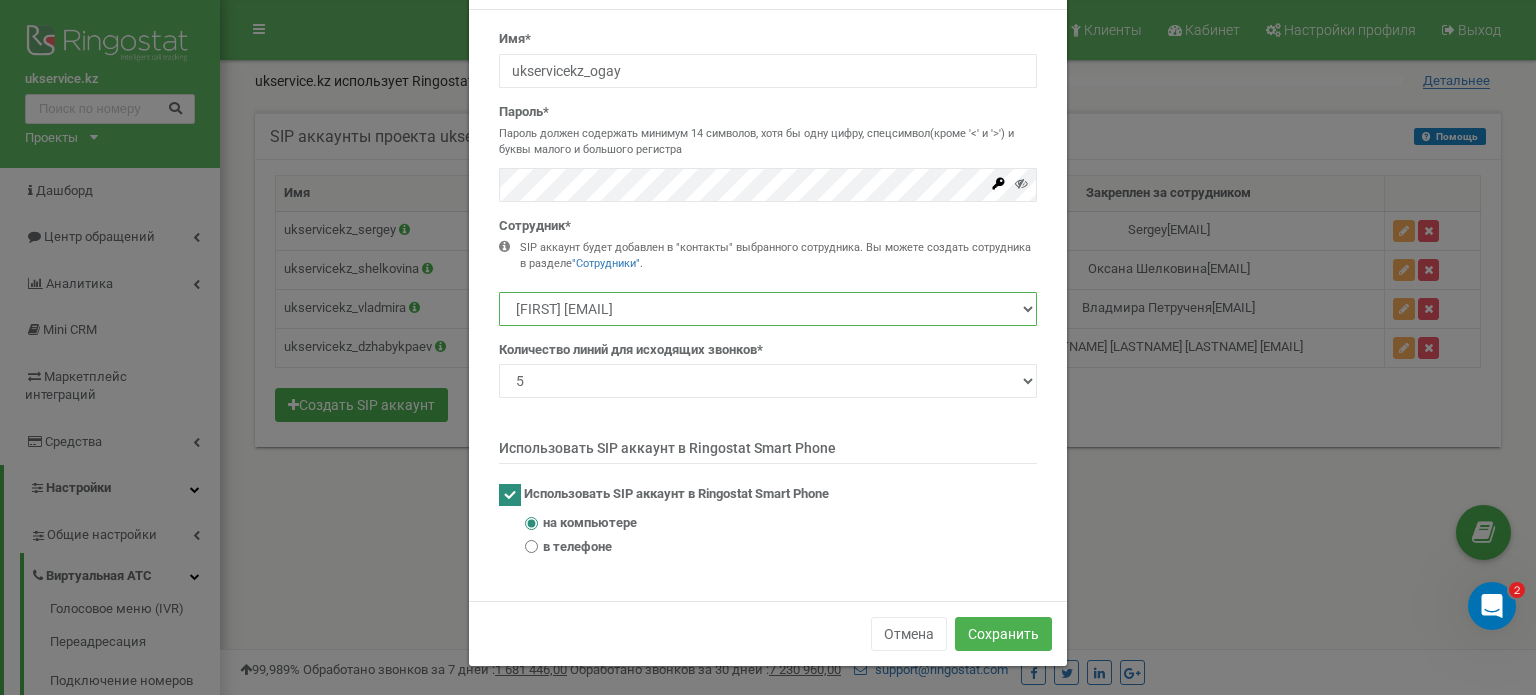 select on "479271" 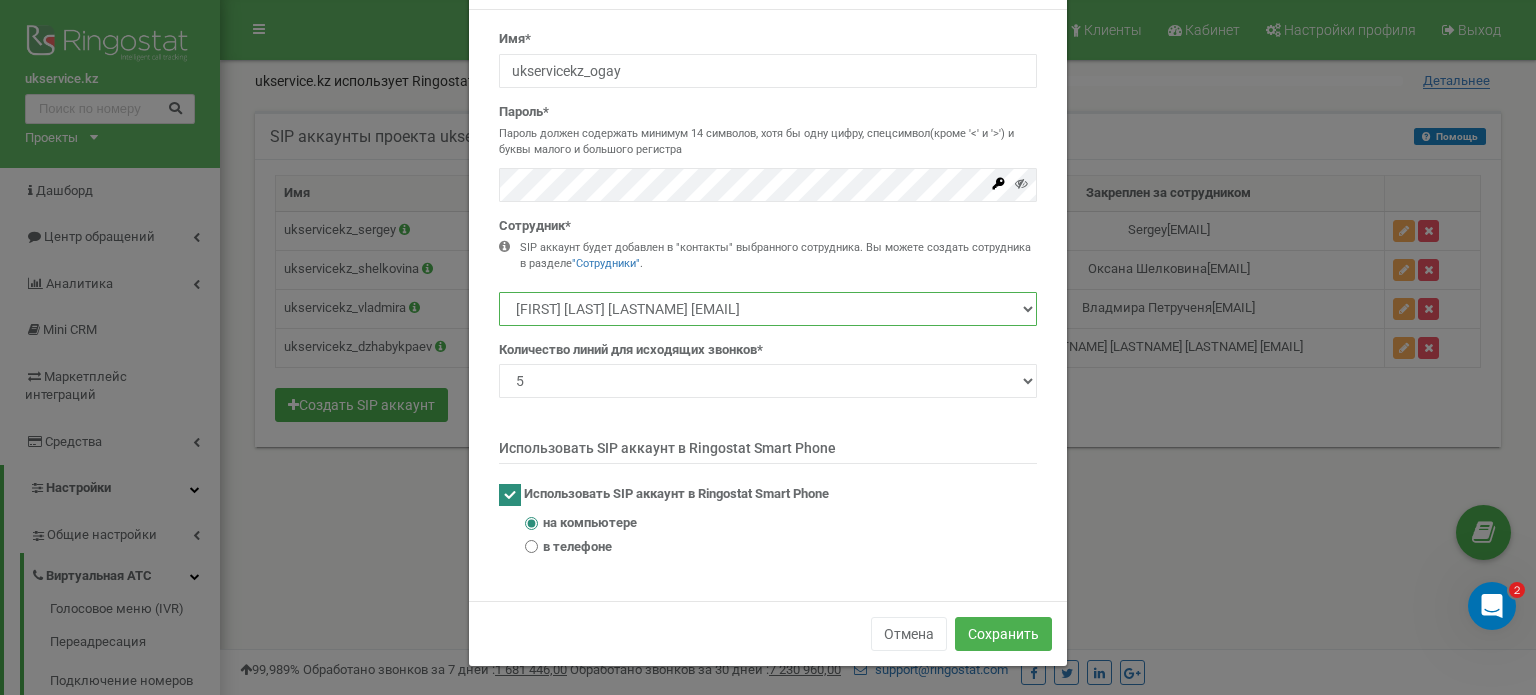 click on "Sergey sergei@xarakter.kz
Оксана Шелковина Shelkovina@ukservice.kz
Югай Алексей Сергеевич Ayugay@ukservice.kz
Троценко Иван  trotsenko@ukservice.kz" at bounding box center (768, 309) 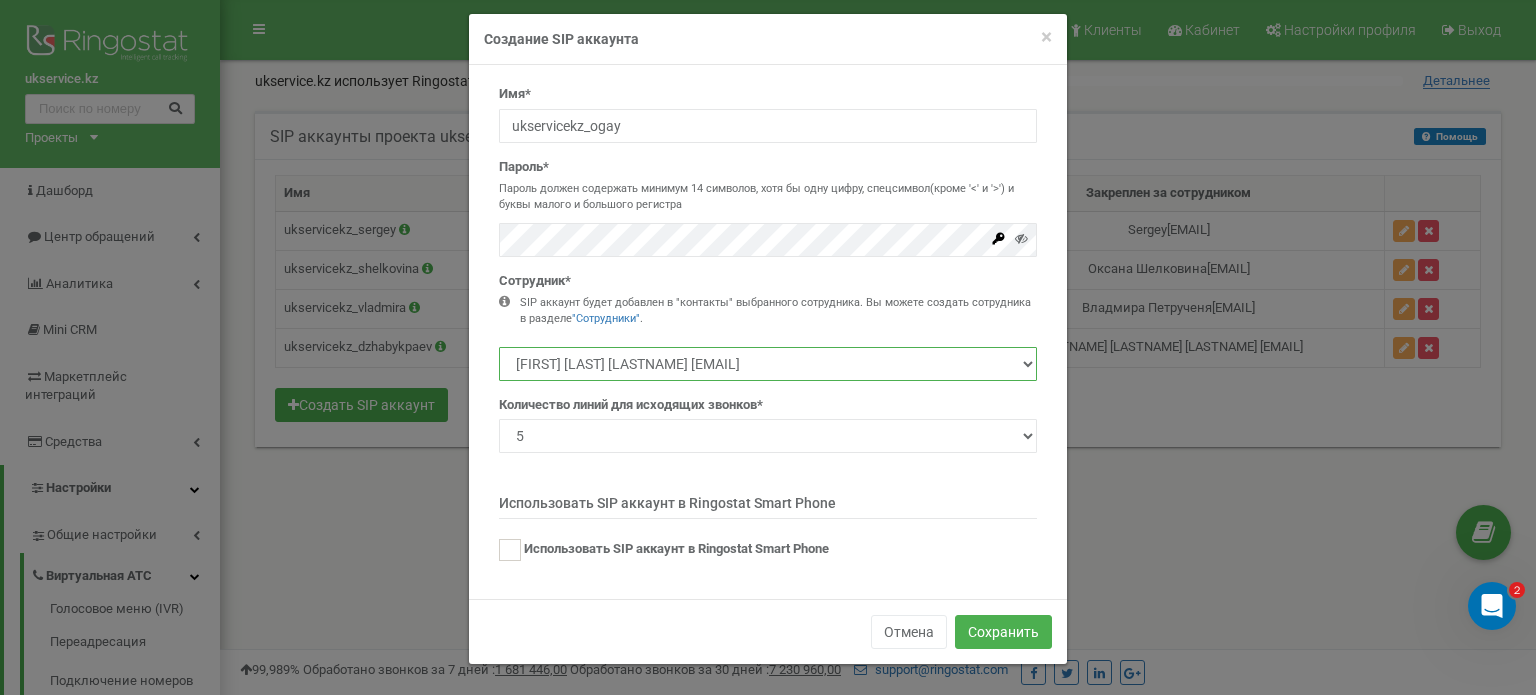 scroll, scrollTop: 15, scrollLeft: 0, axis: vertical 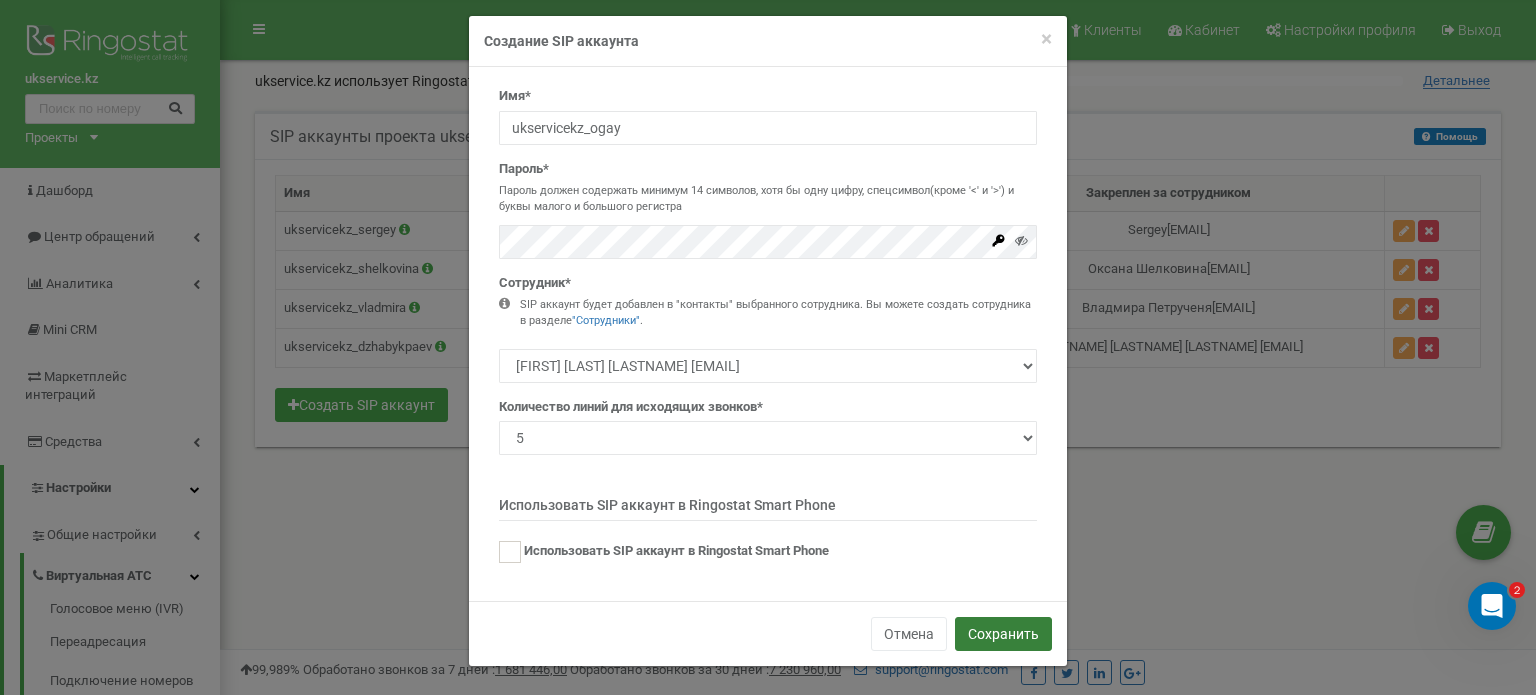 click on "Сохранить" at bounding box center (1003, 634) 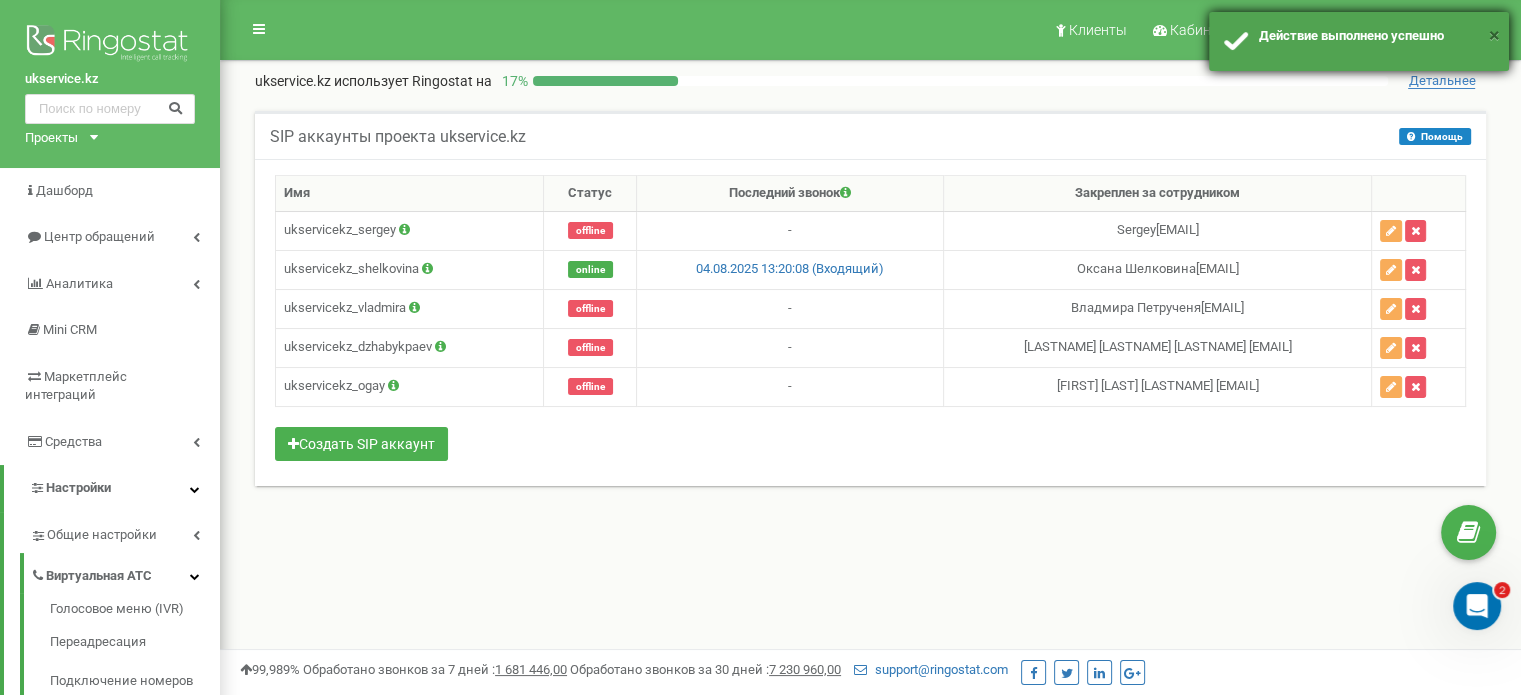 click on "×" at bounding box center (1494, 35) 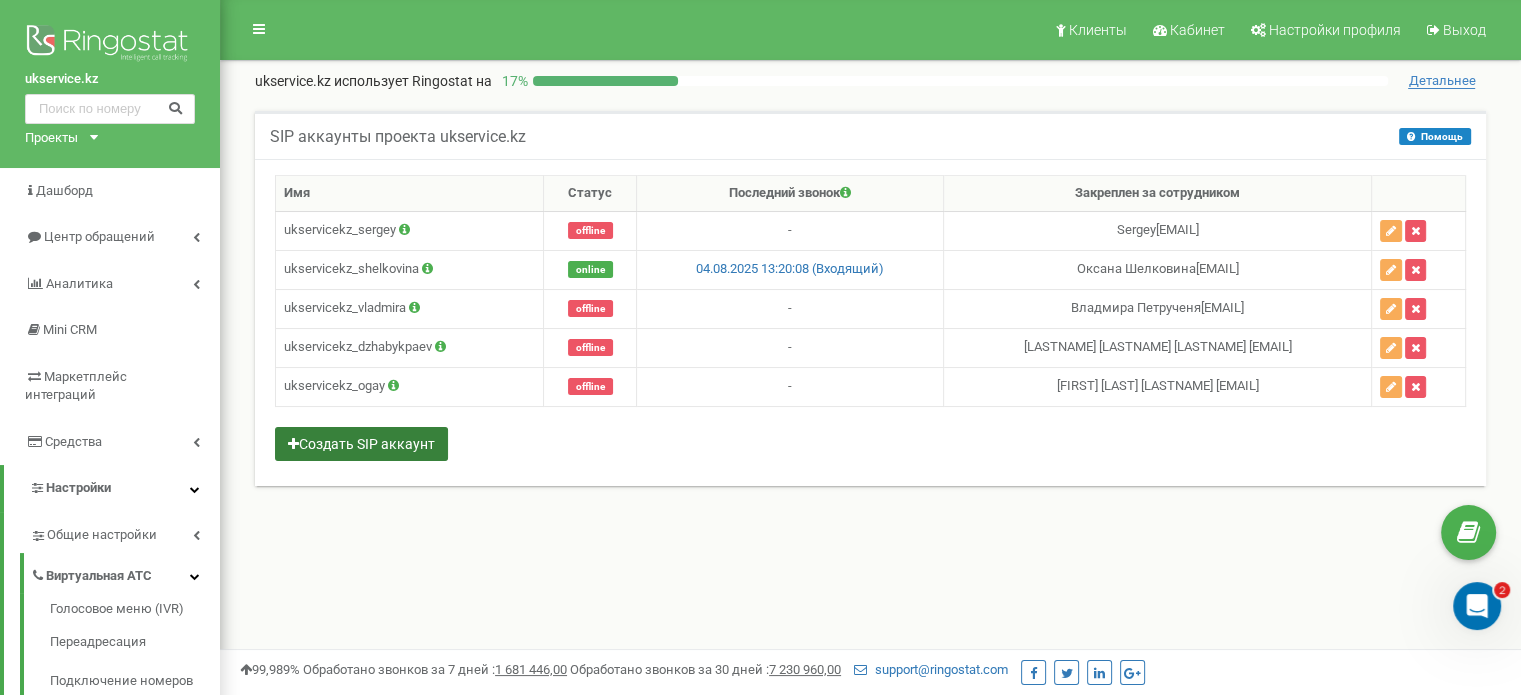 click on "Создать SIP аккаунт" at bounding box center [361, 444] 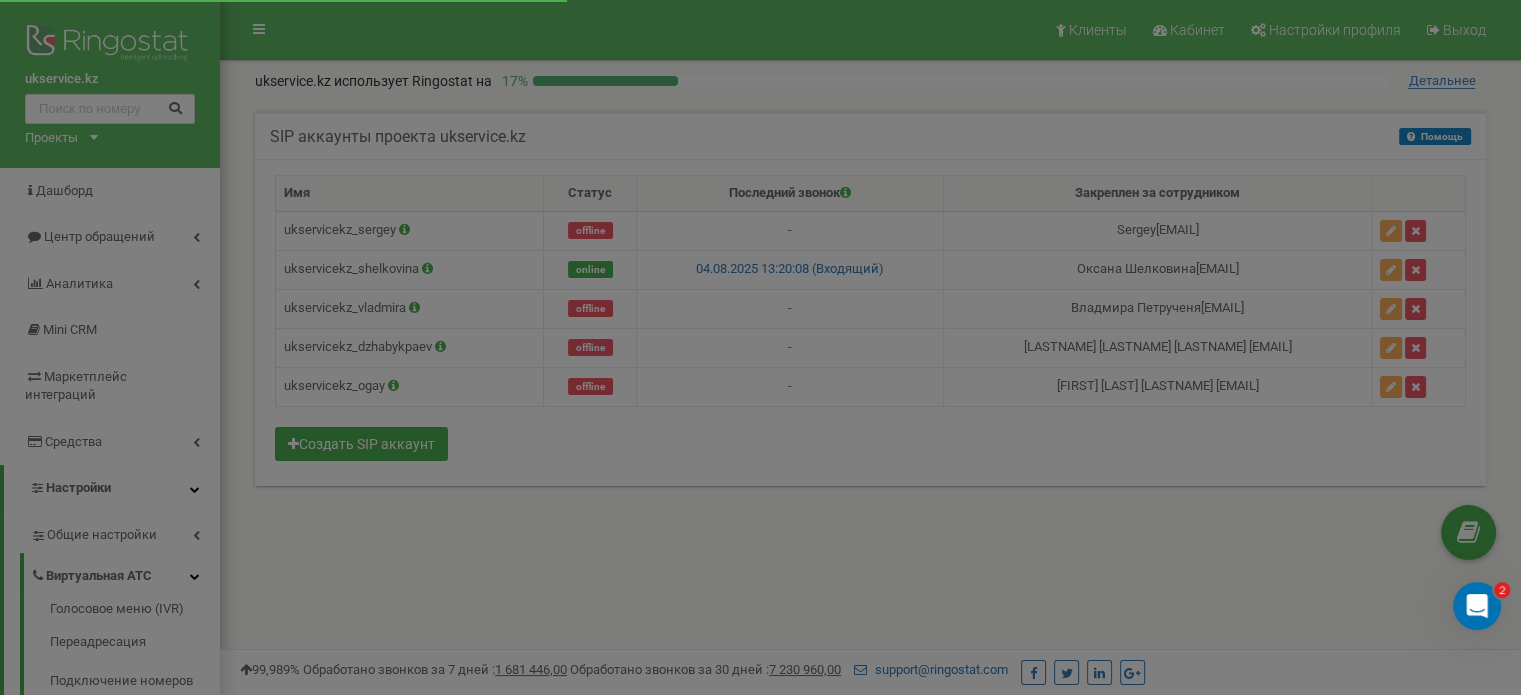 type on "ukservicekz_" 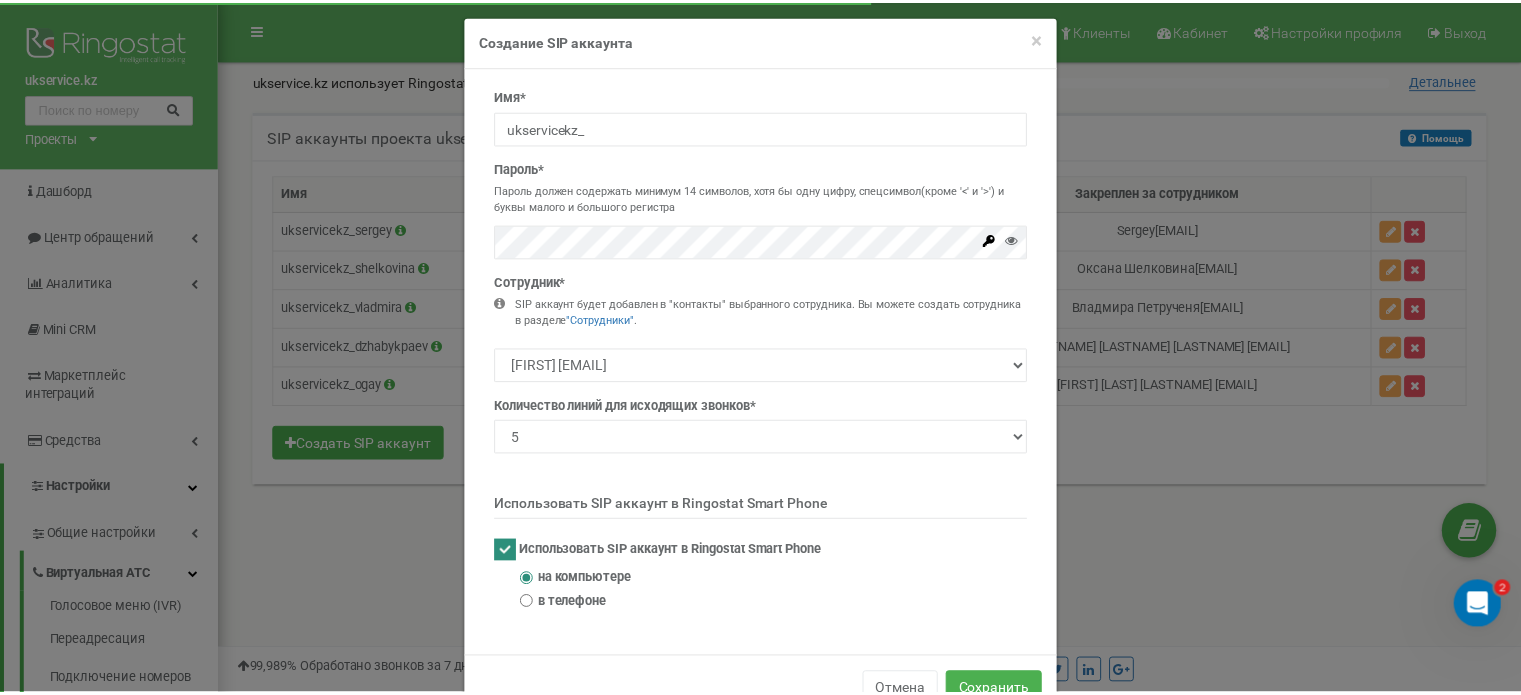 scroll, scrollTop: 0, scrollLeft: 0, axis: both 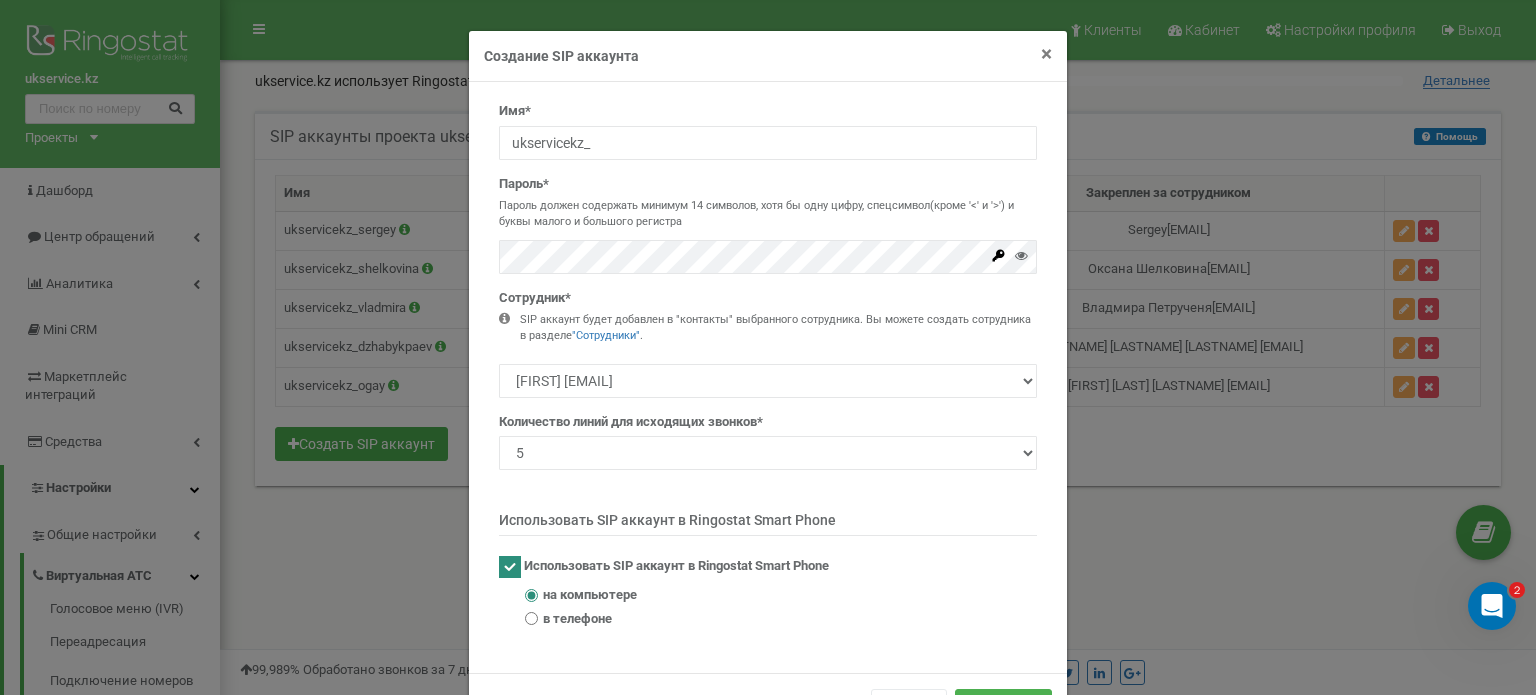 click on "×" at bounding box center [1046, 54] 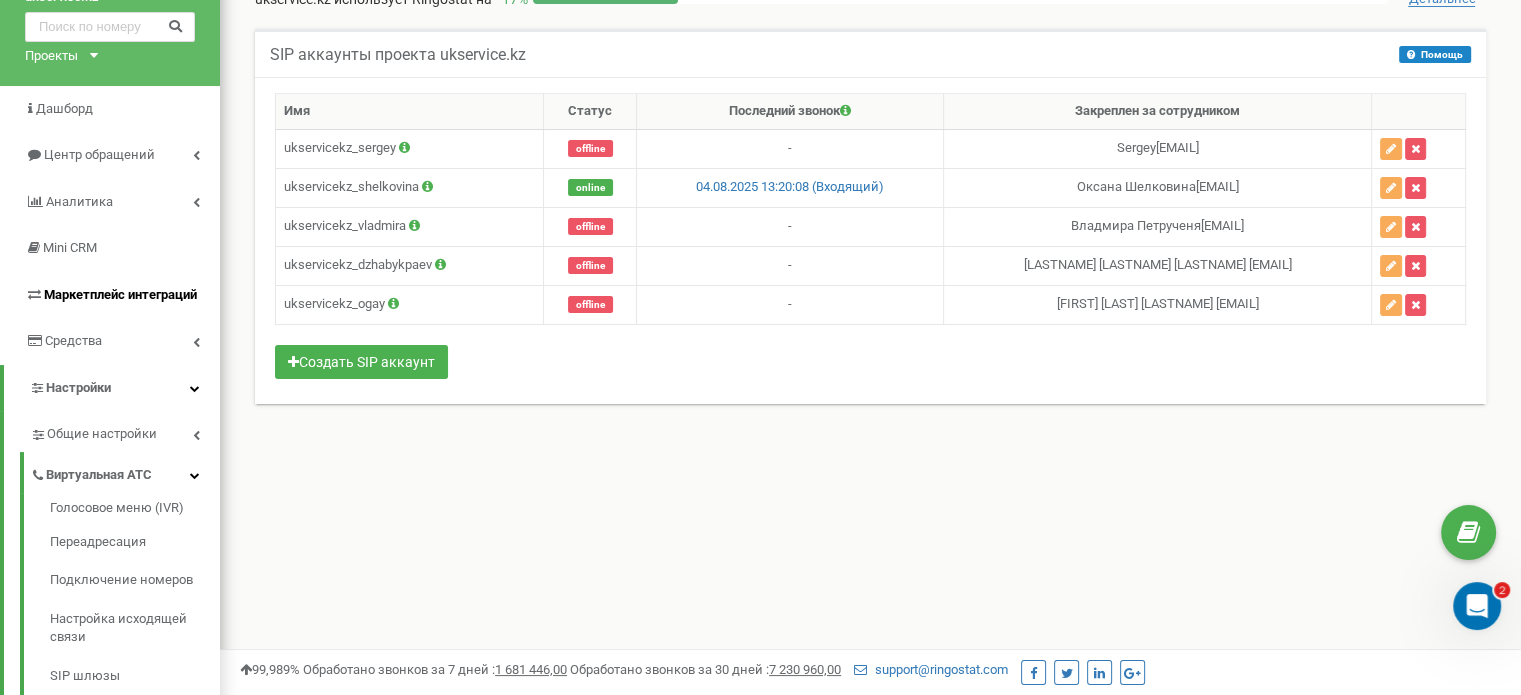 scroll, scrollTop: 200, scrollLeft: 0, axis: vertical 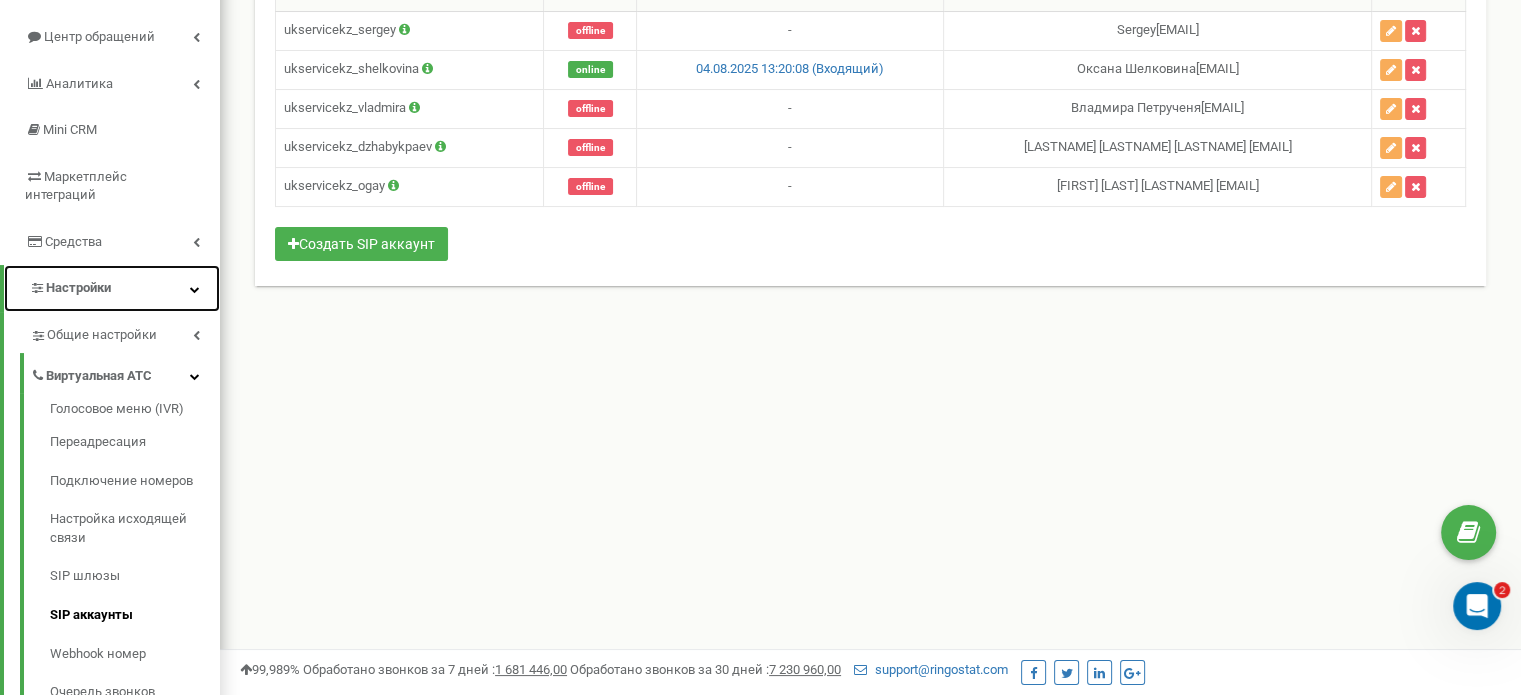click at bounding box center (195, 289) 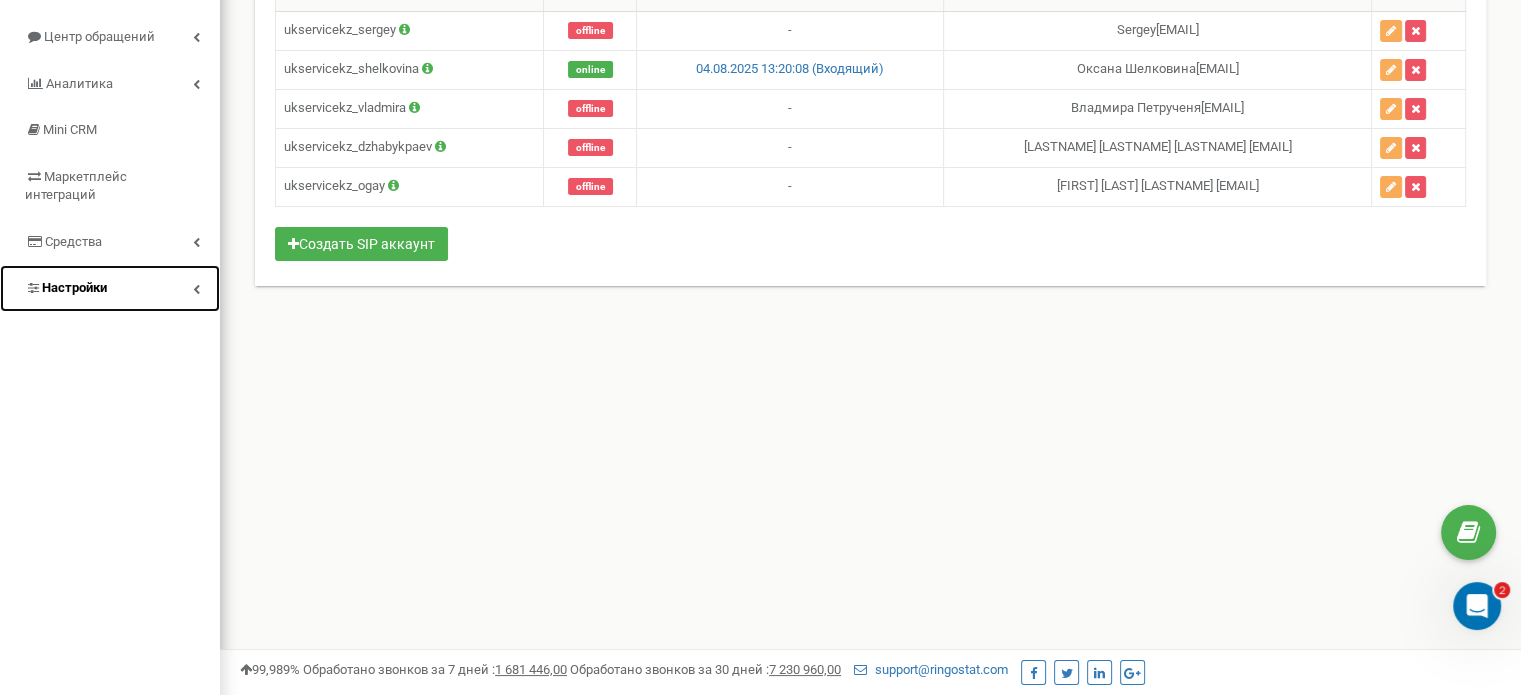 click on "Настройки" at bounding box center [110, 288] 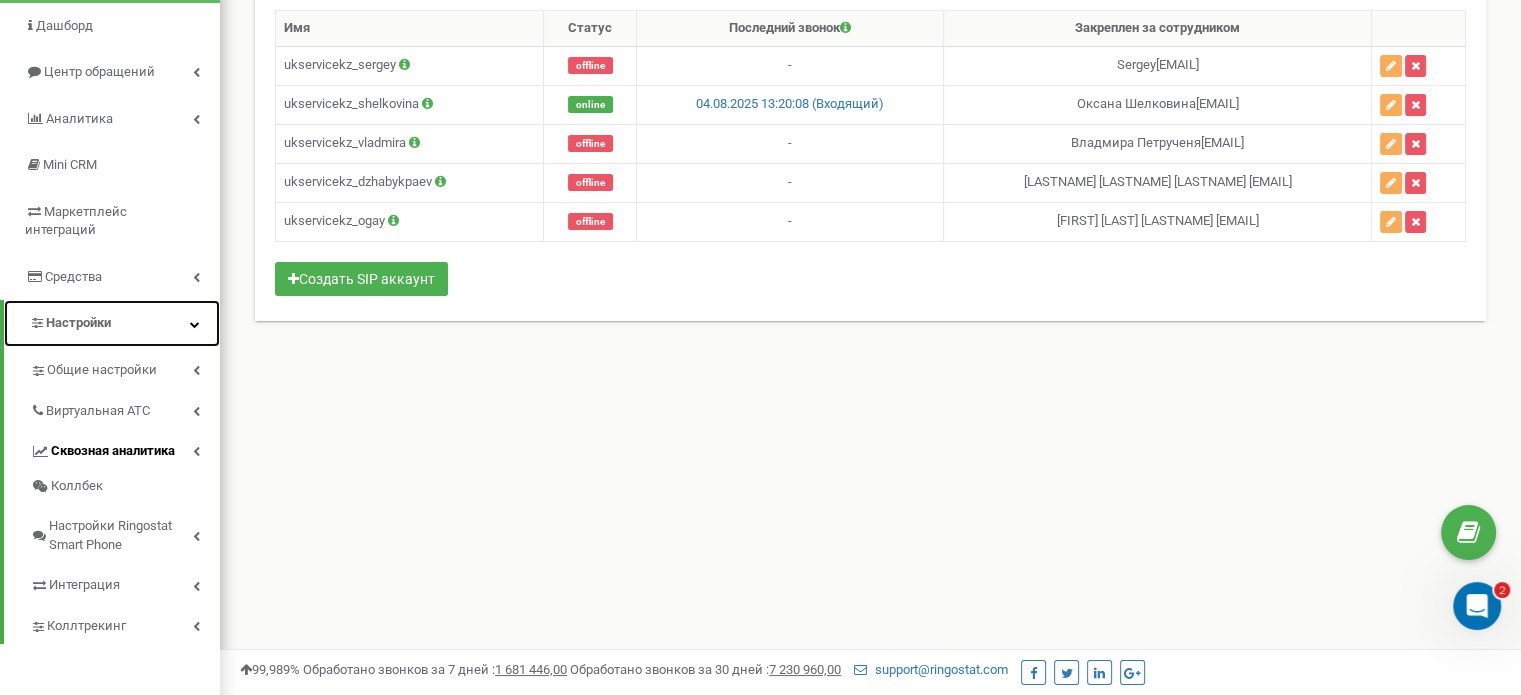 scroll, scrollTop: 200, scrollLeft: 0, axis: vertical 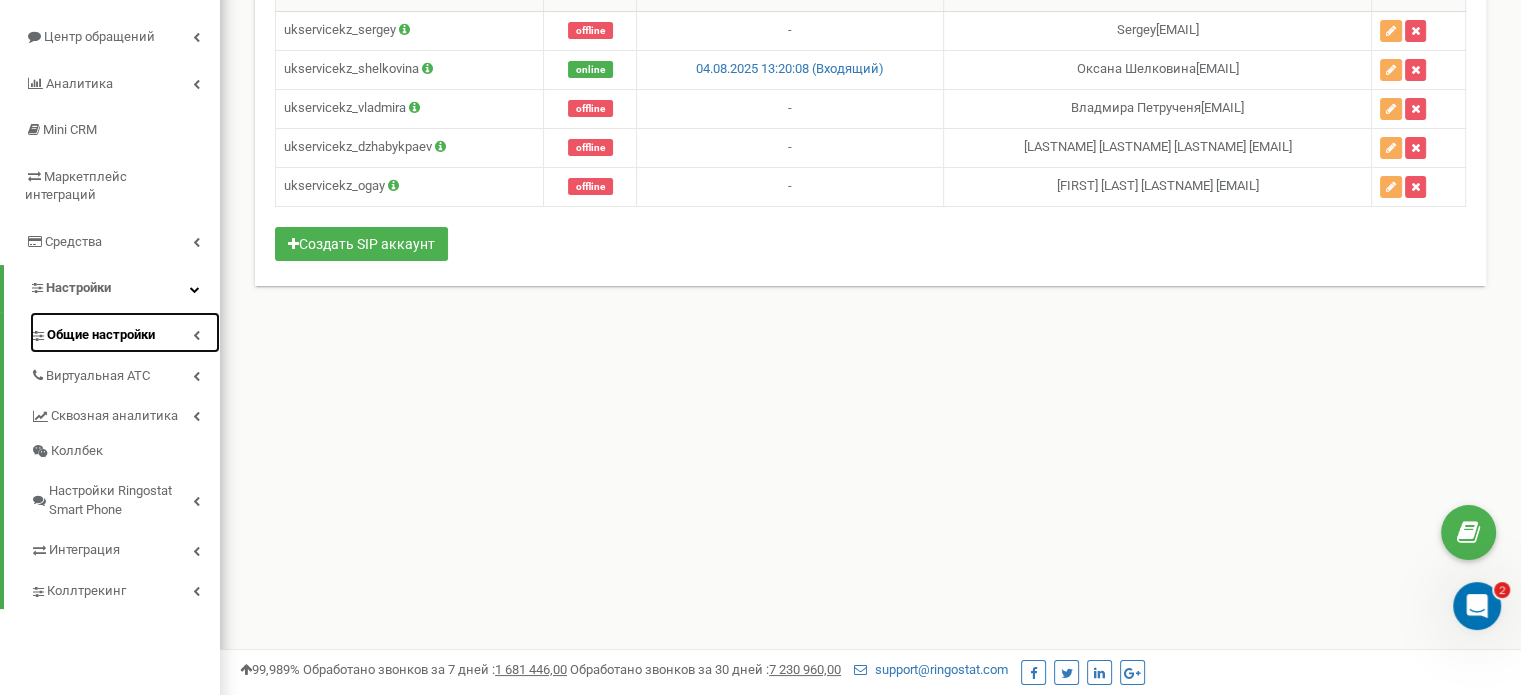 click on "Общие настройки" at bounding box center [125, 332] 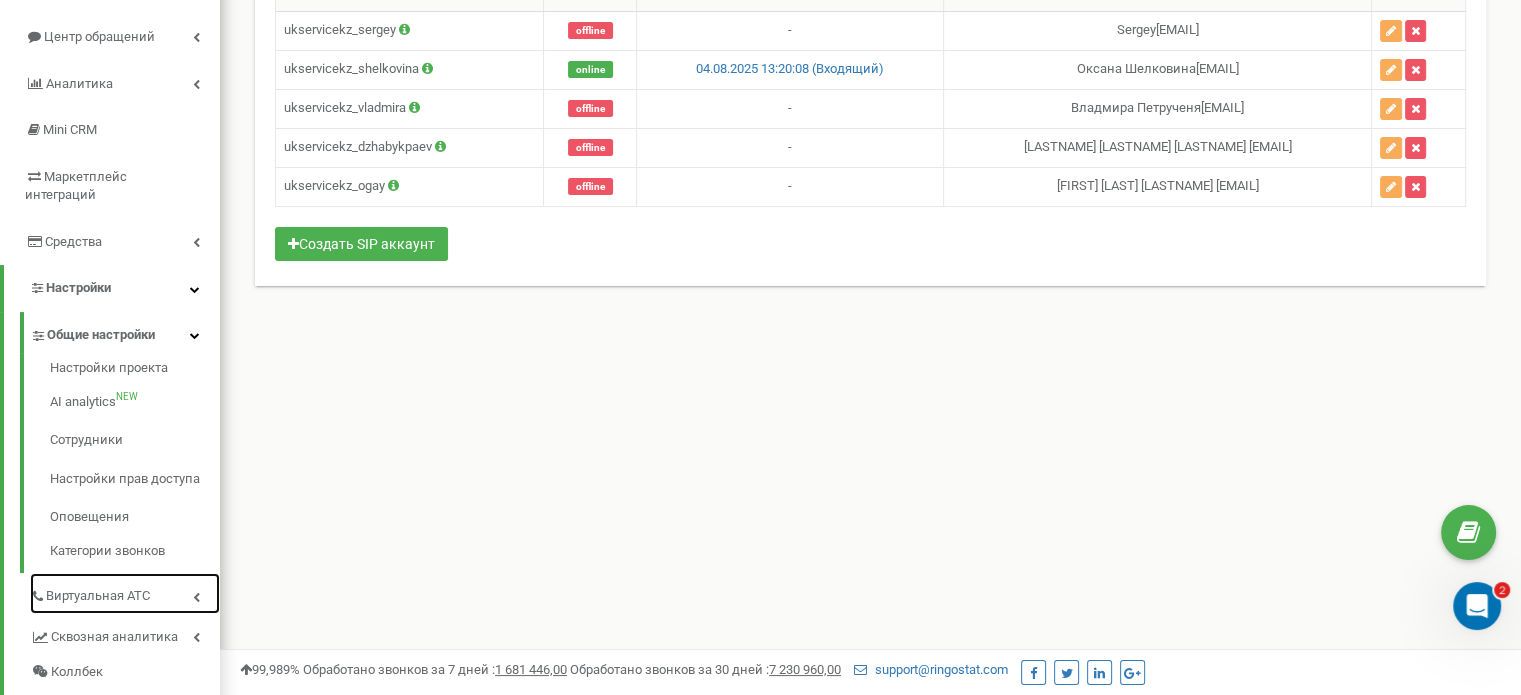 click on "Виртуальная АТС" at bounding box center [125, 593] 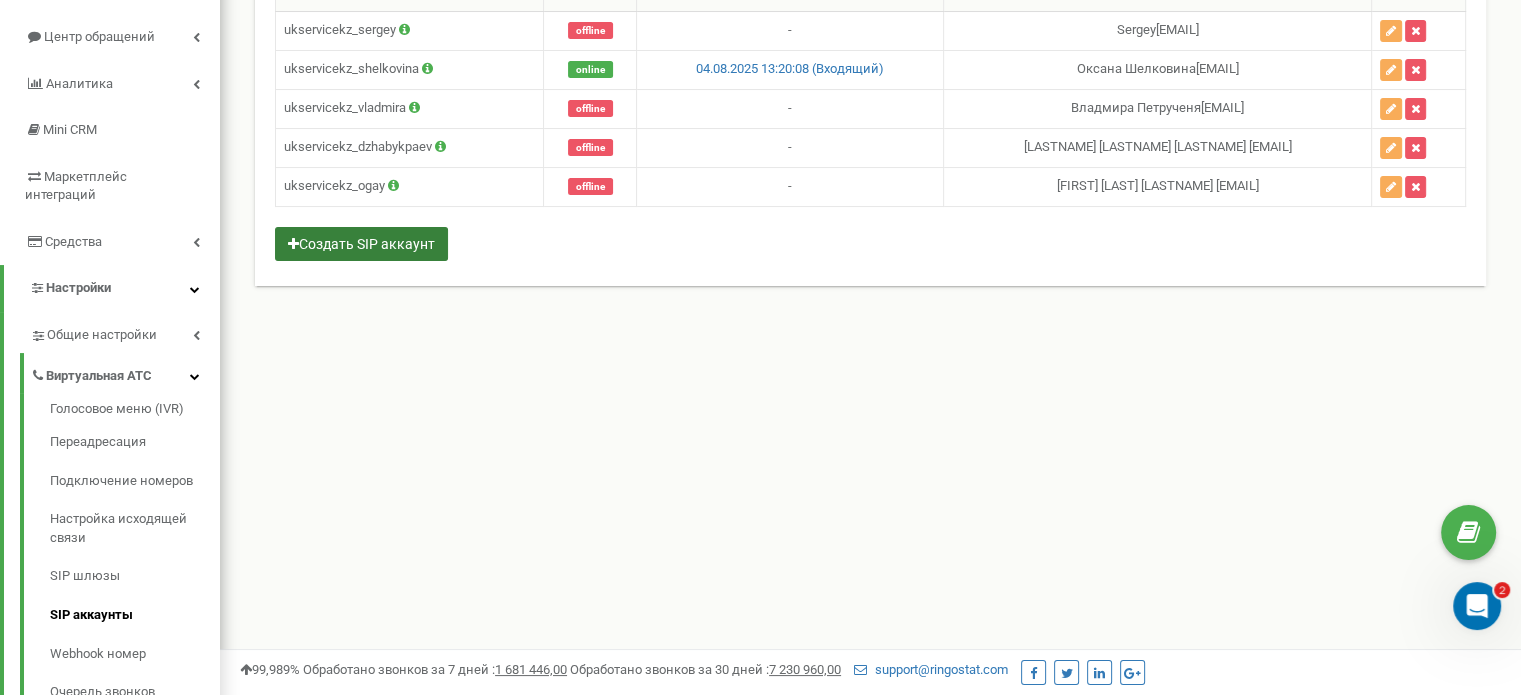 click on "Создать SIP аккаунт" at bounding box center [361, 244] 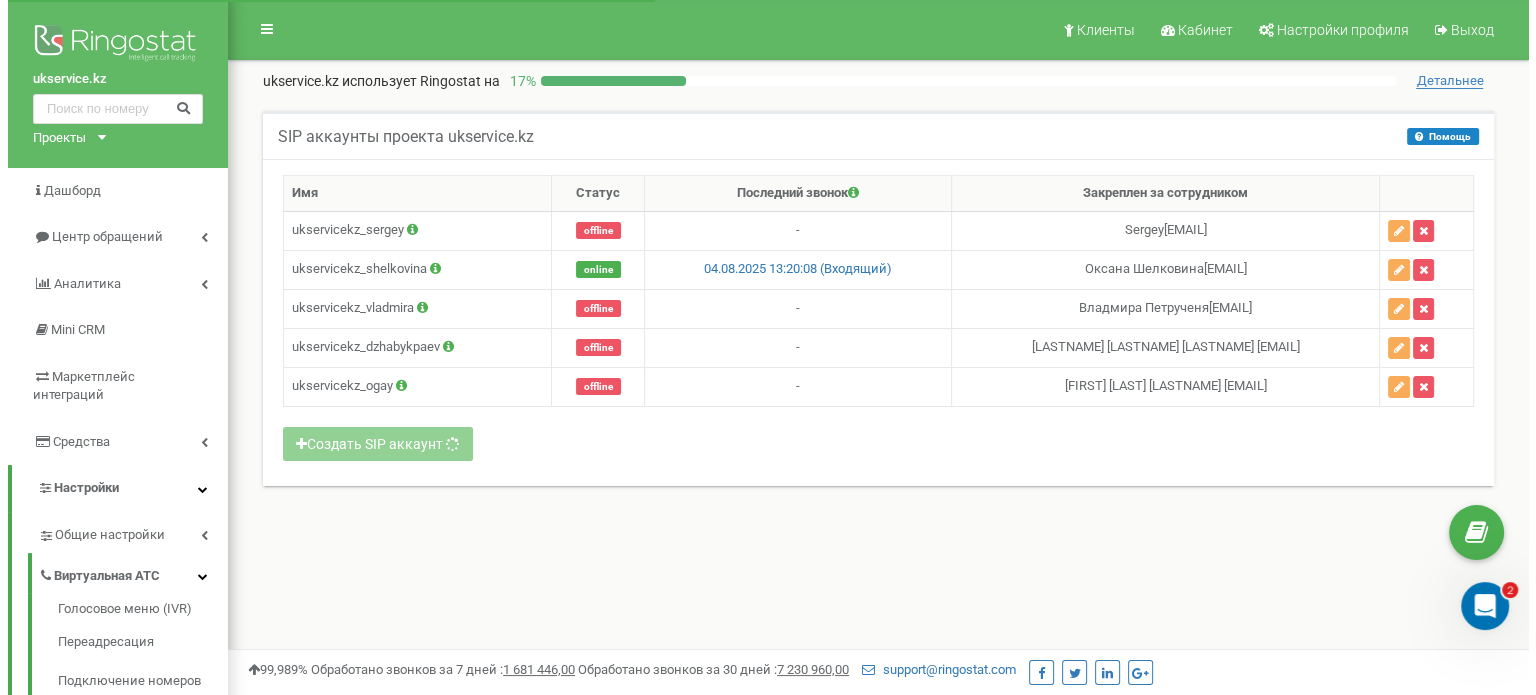scroll, scrollTop: 0, scrollLeft: 0, axis: both 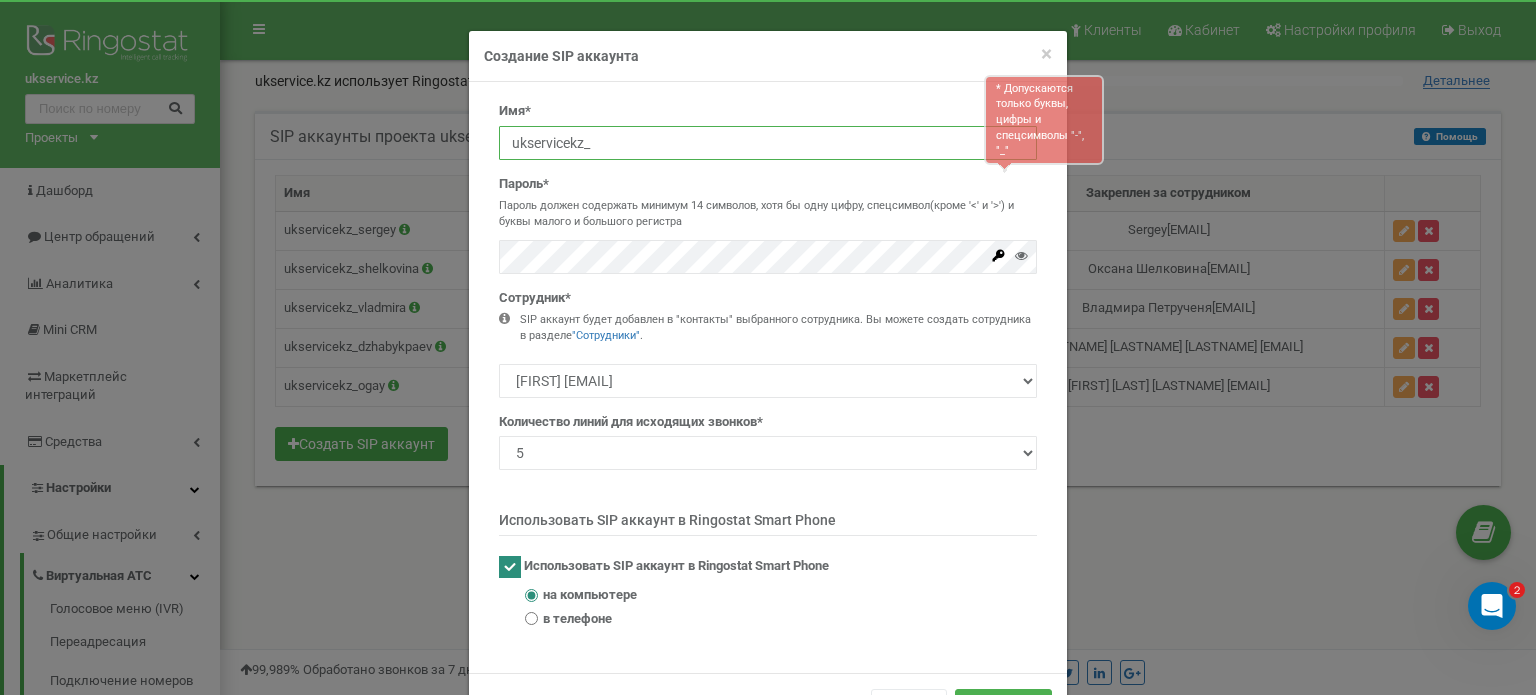 click on "ukservicekz_" at bounding box center [768, 143] 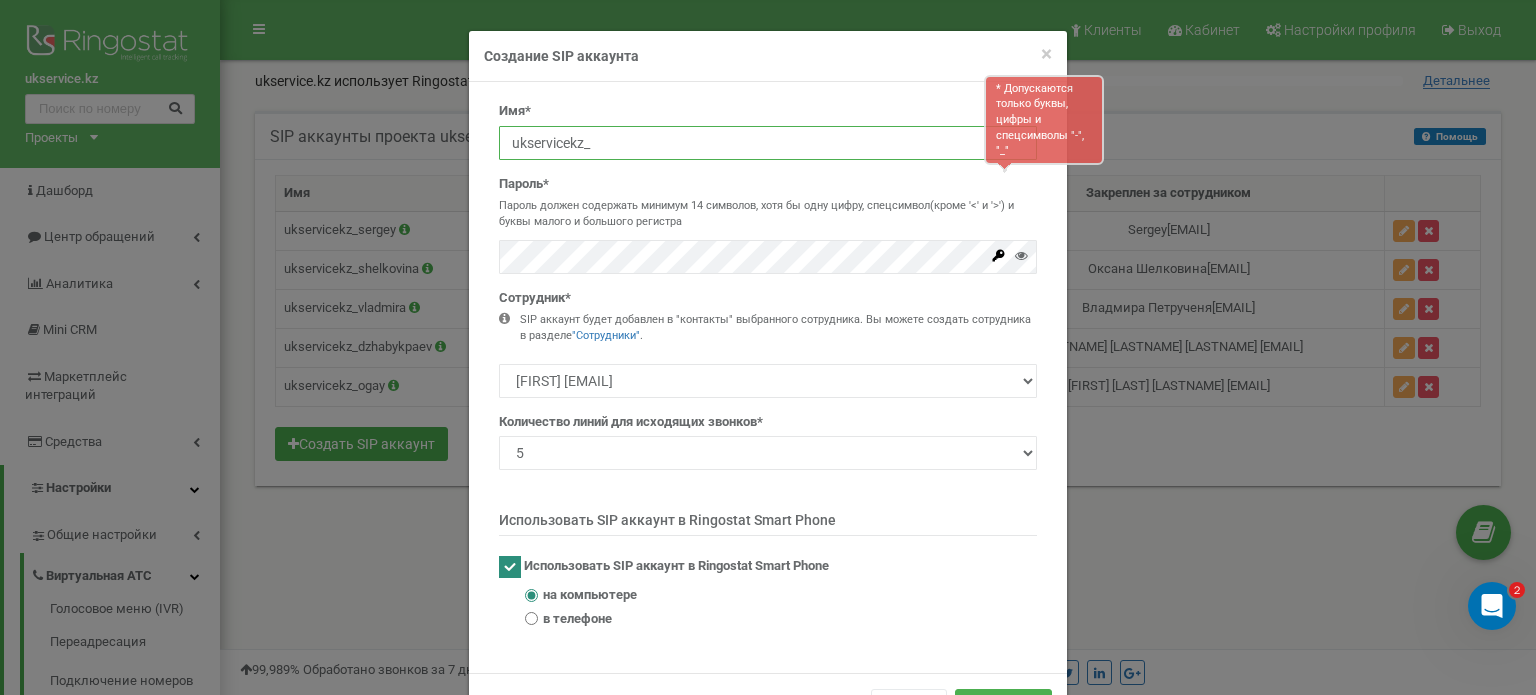 paste on "Ayugay" 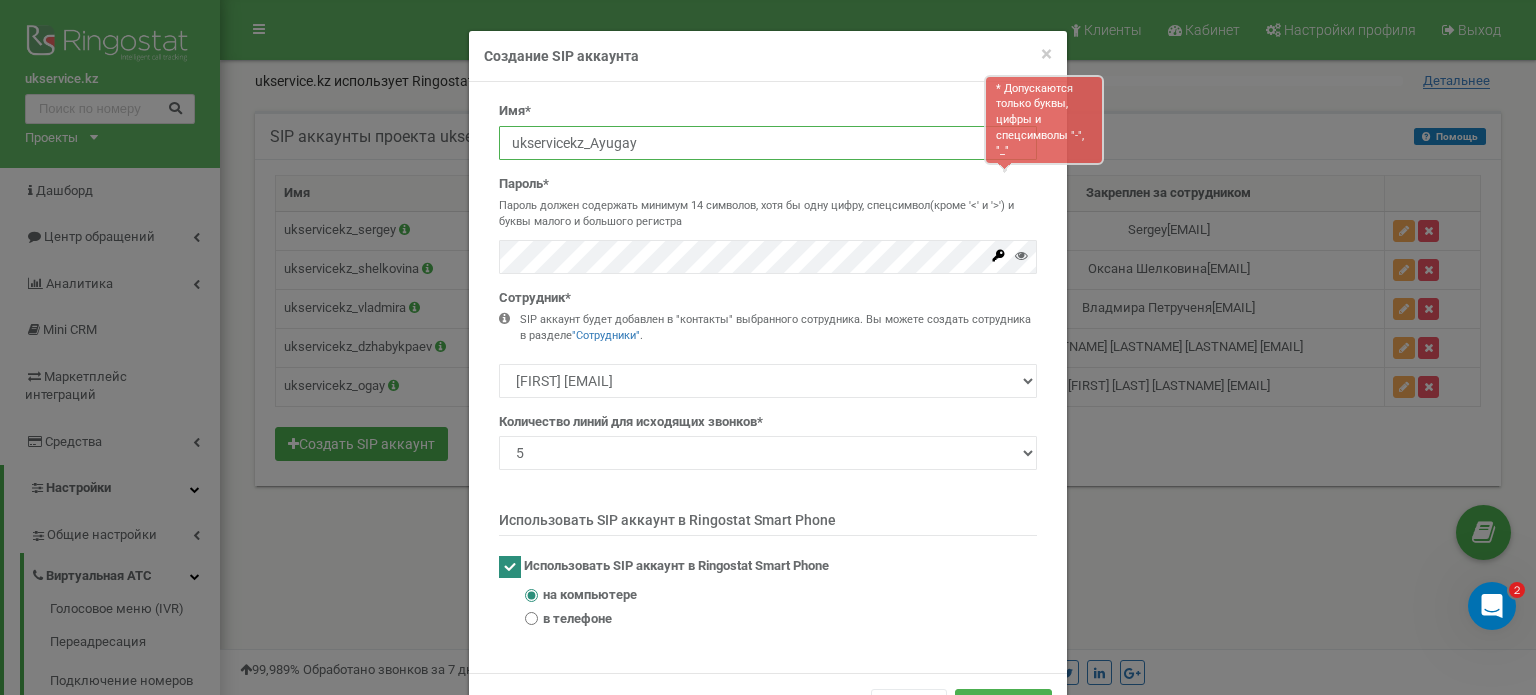 type on "ukservicekz_Ayugay" 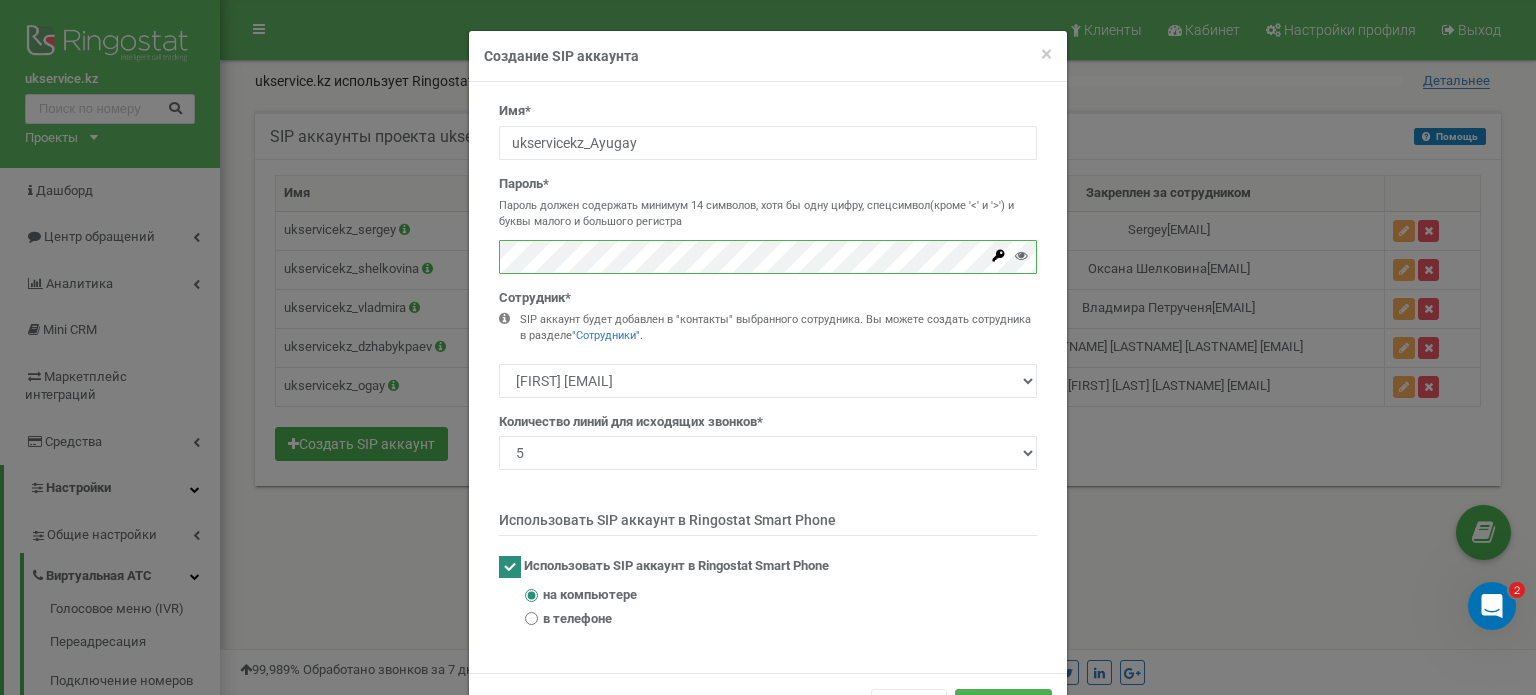 click on "Имя*
ukservicekz_Ayugay
Пароль*
Пароль должен содержать минимум 14 символов, хотя бы одну цифру, спецсимвол(кроме '<' и '>') и буквы малого и большого регистра
Сотрудник*
1 2" at bounding box center (768, 372) 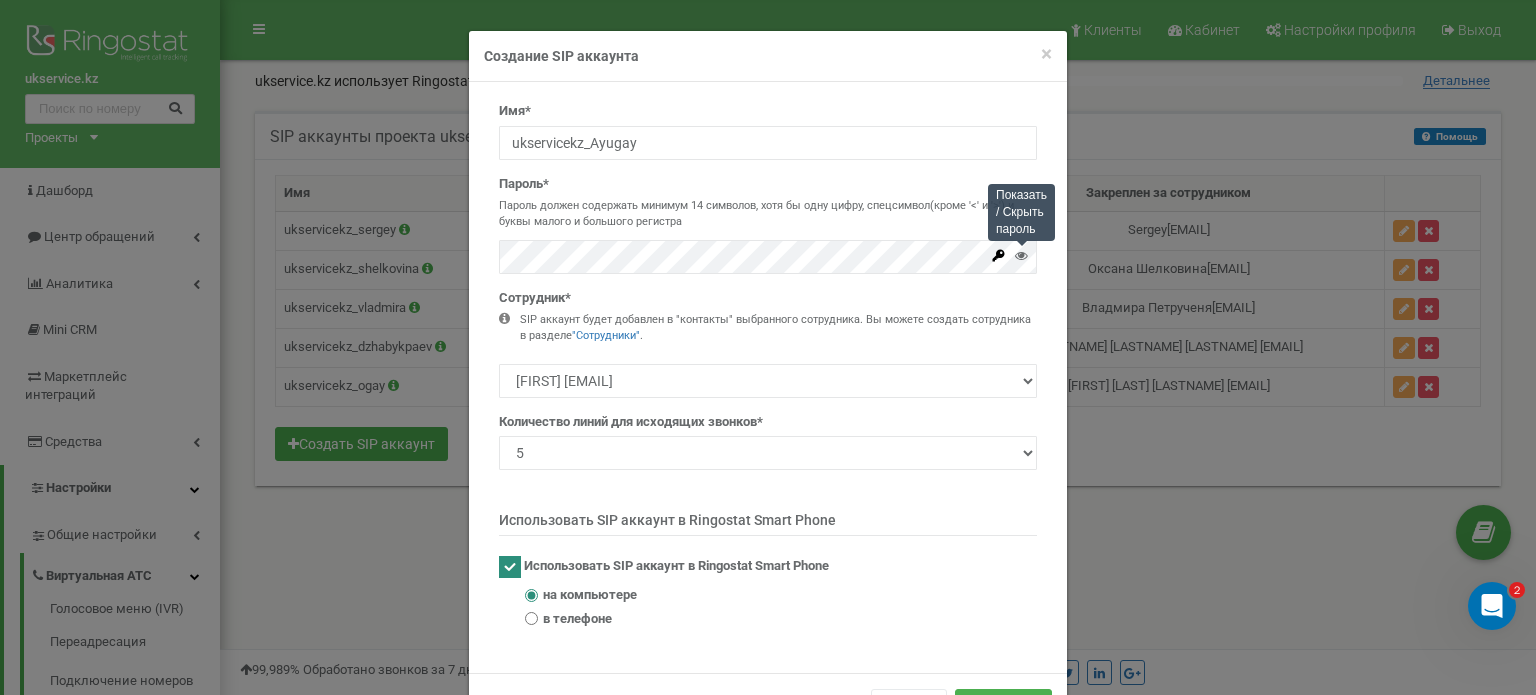 click at bounding box center [1021, 255] 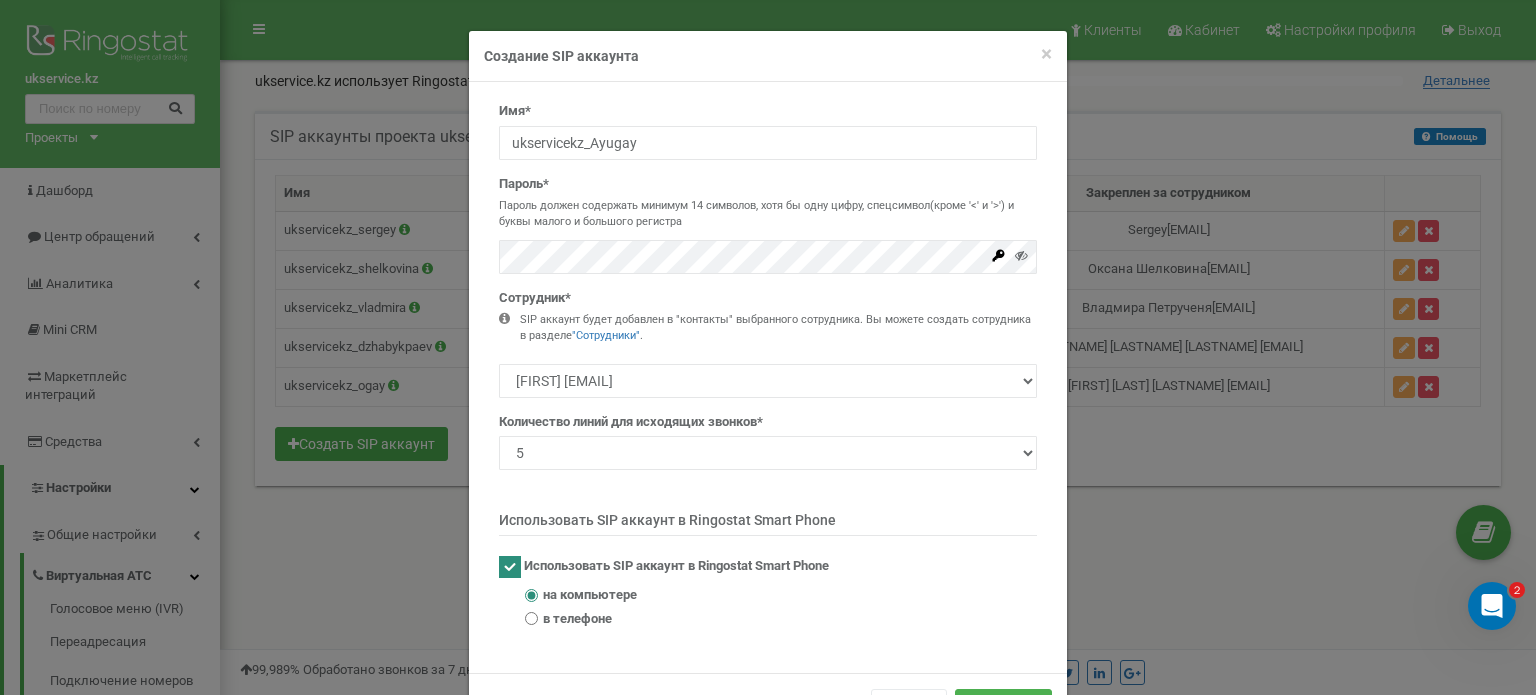 click at bounding box center [510, 567] 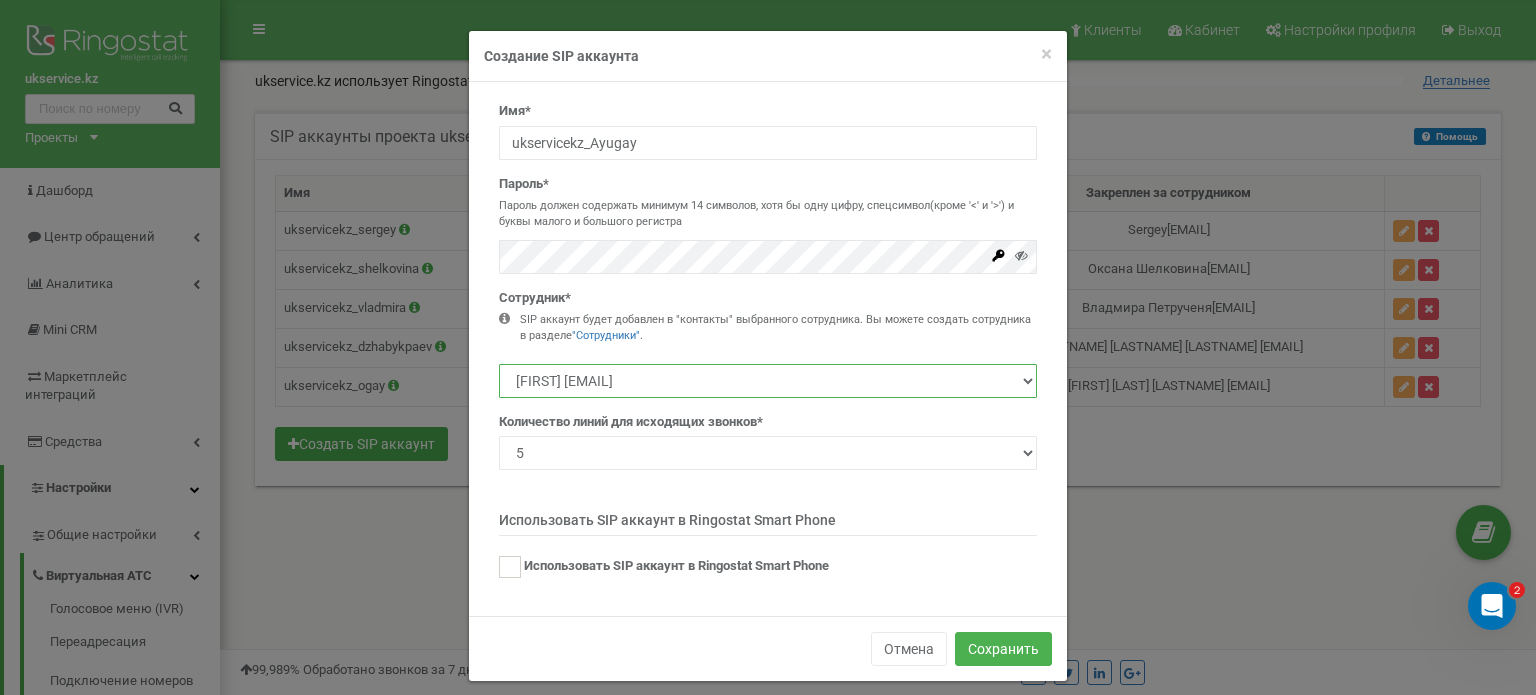 click on "Sergey sergei@xarakter.kz
Оксана Шелковина Shelkovina@ukservice.kz
Югай Алексей Сергеевич Ayugay@ukservice.kz
Троценко Иван  trotsenko@ukservice.kz" at bounding box center (768, 381) 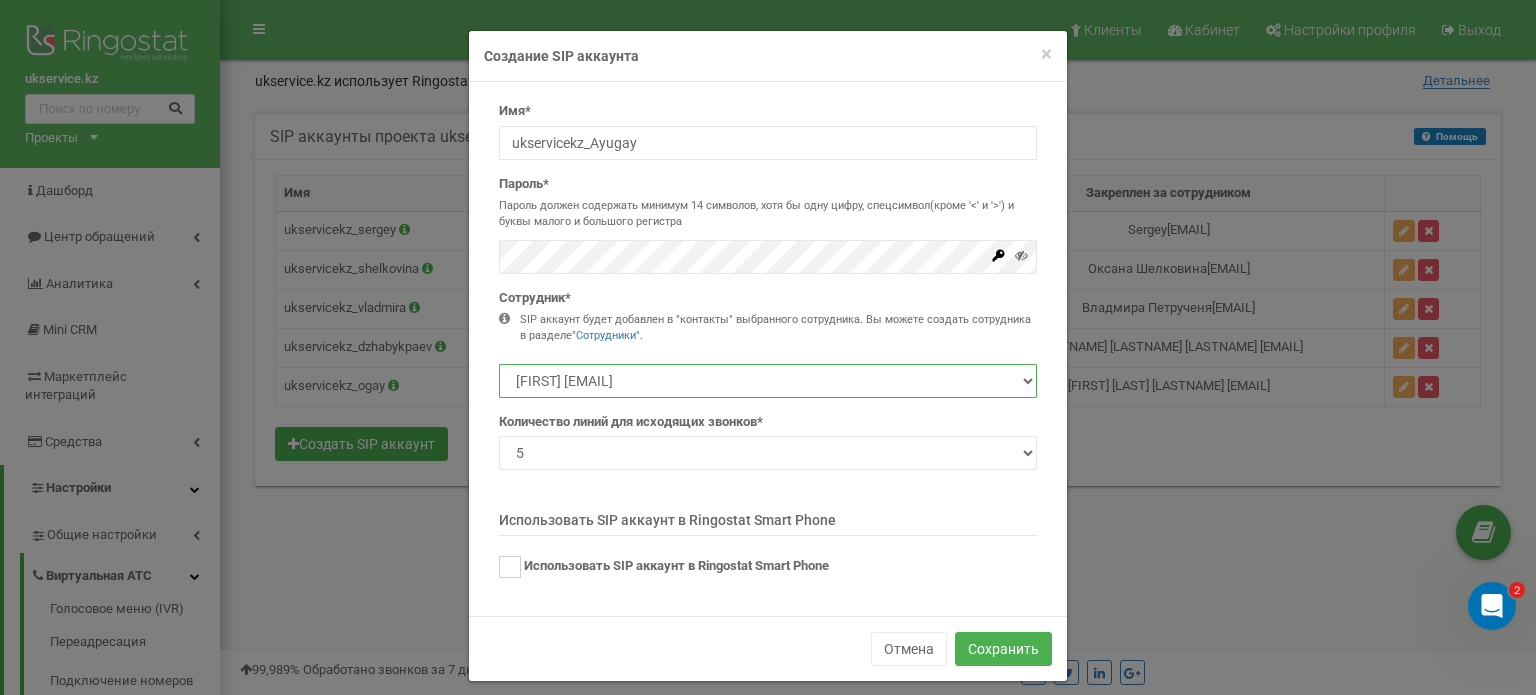 select on "479276" 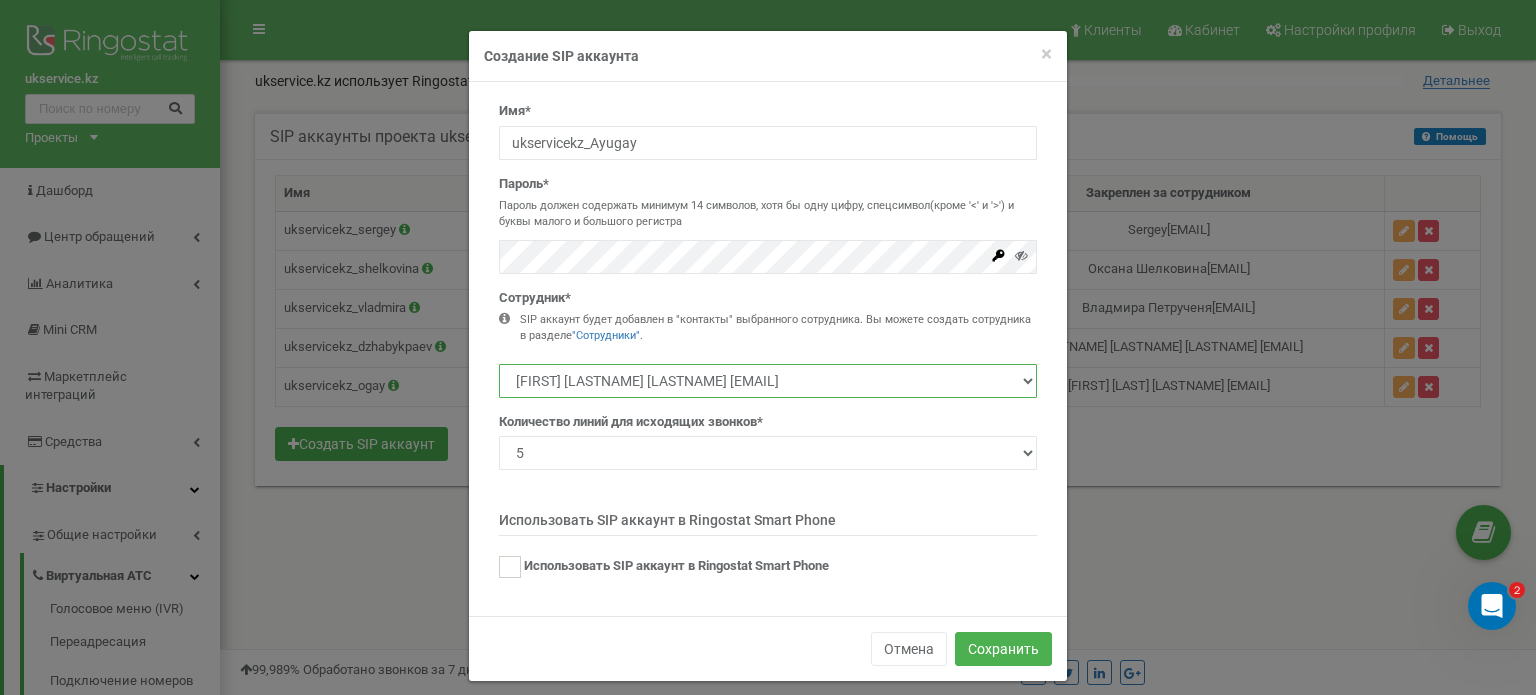 click on "Sergey sergei@xarakter.kz
Оксана Шелковина Shelkovina@ukservice.kz
Югай Алексей Сергеевич Ayugay@ukservice.kz
Троценко Иван  trotsenko@ukservice.kz" at bounding box center (768, 381) 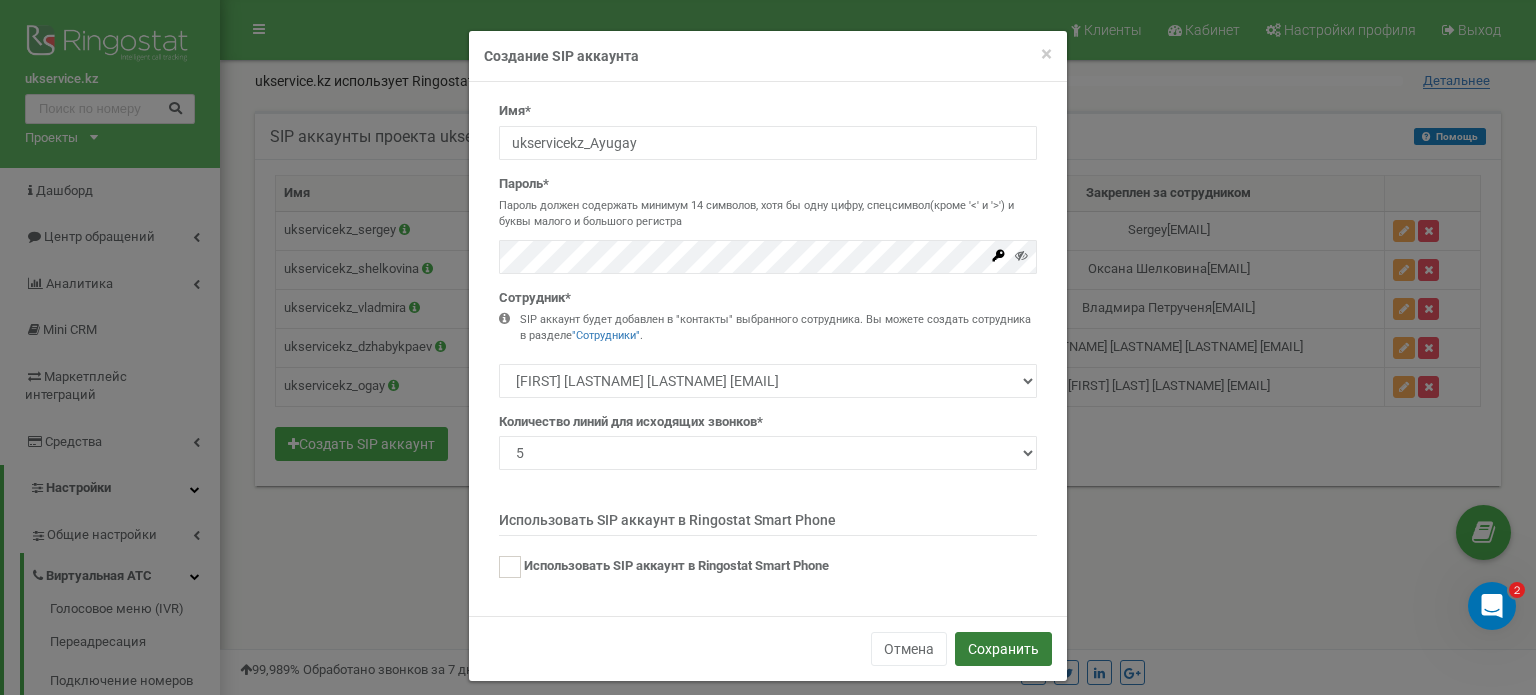 click on "Сохранить" at bounding box center (1003, 649) 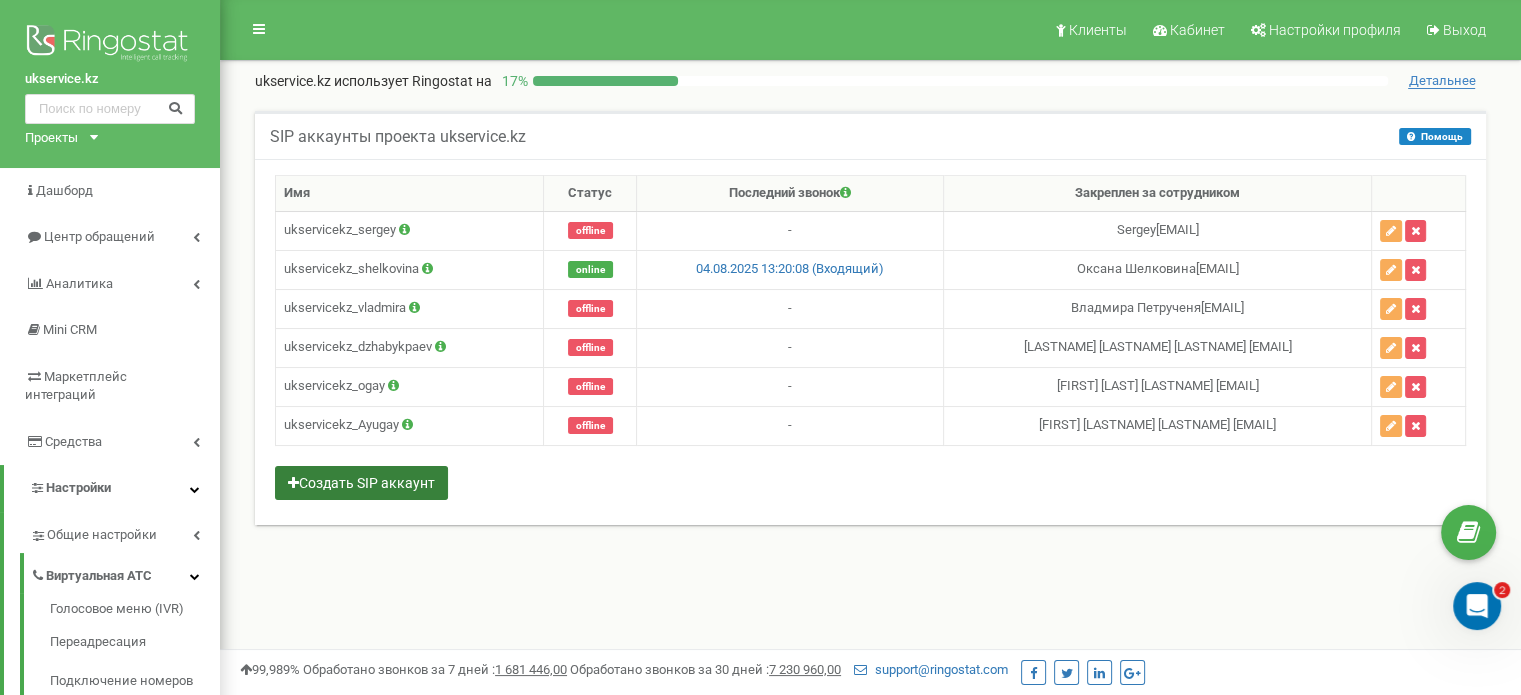 click on "Создать SIP аккаунт" at bounding box center [361, 483] 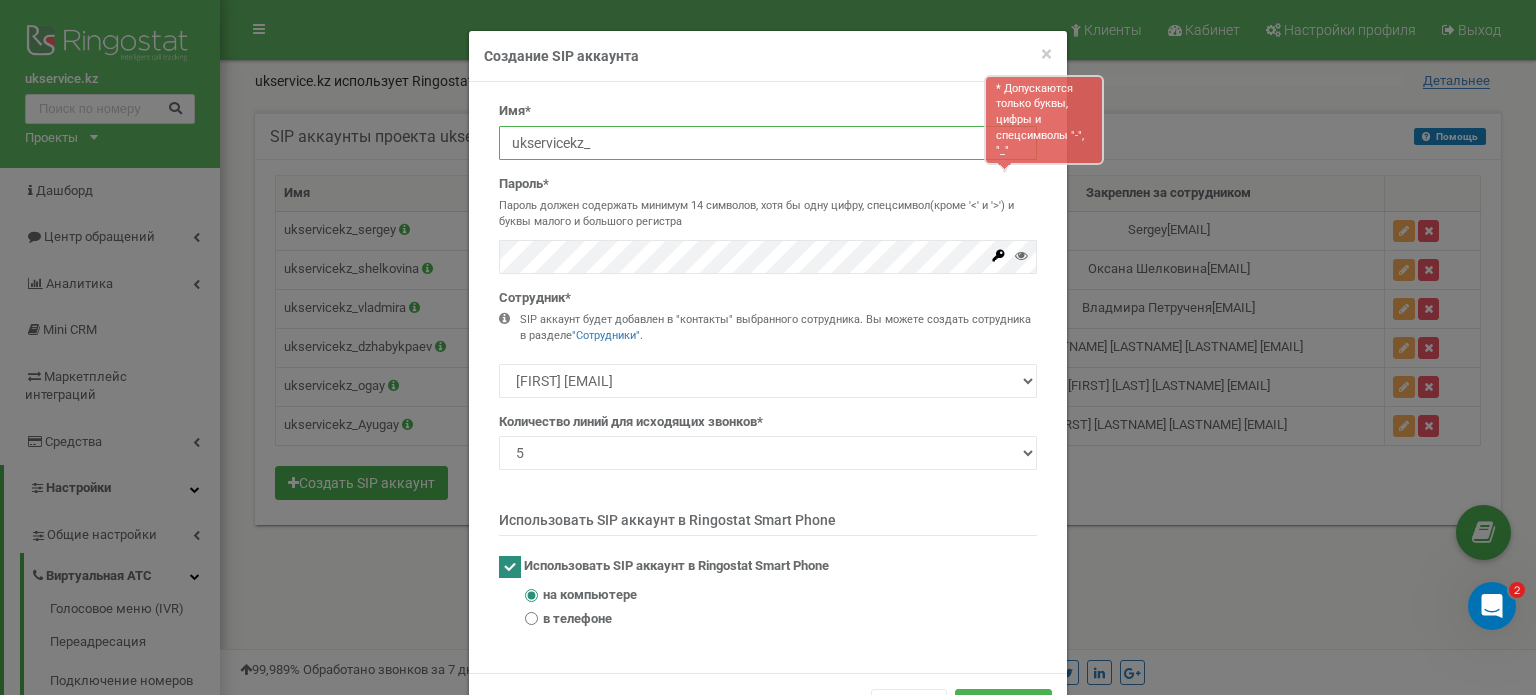 click on "ukservicekz_" at bounding box center (768, 143) 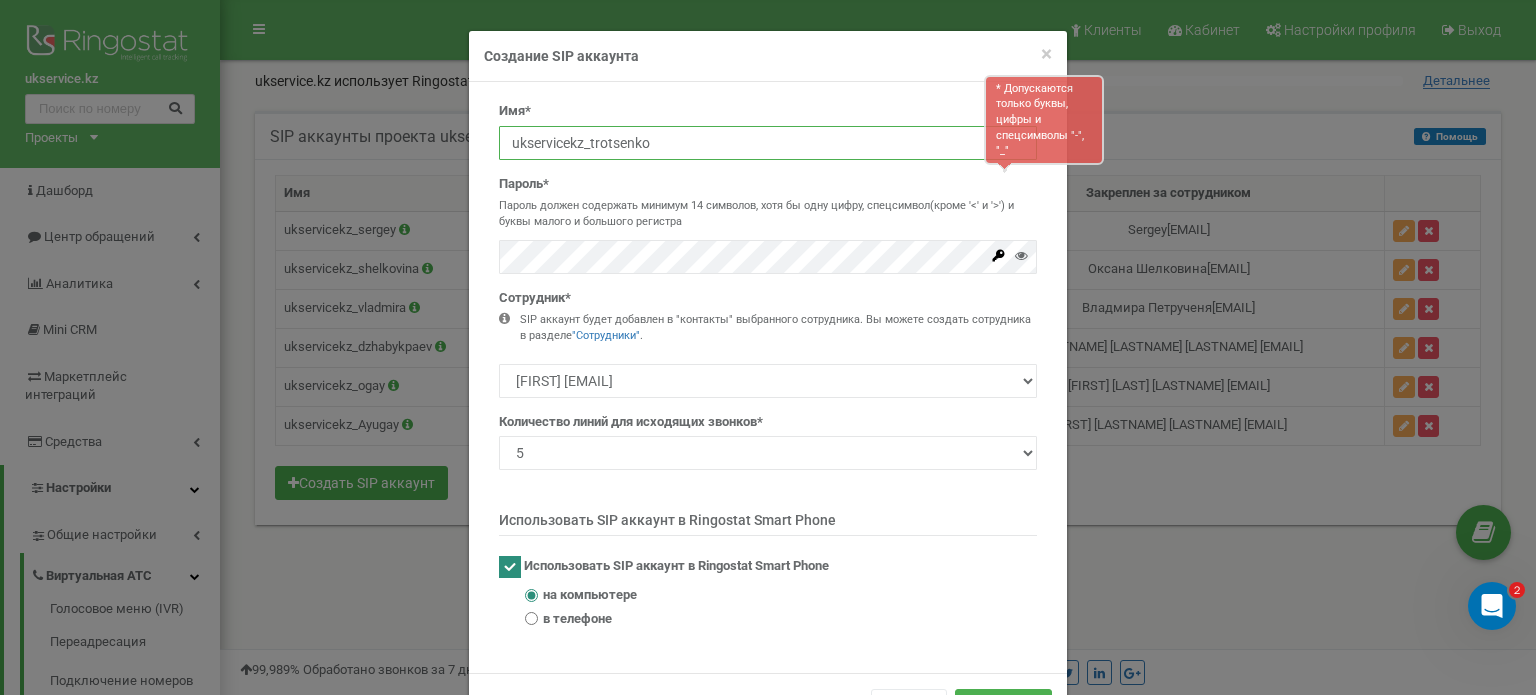 type on "ukservicekz_trotsenko" 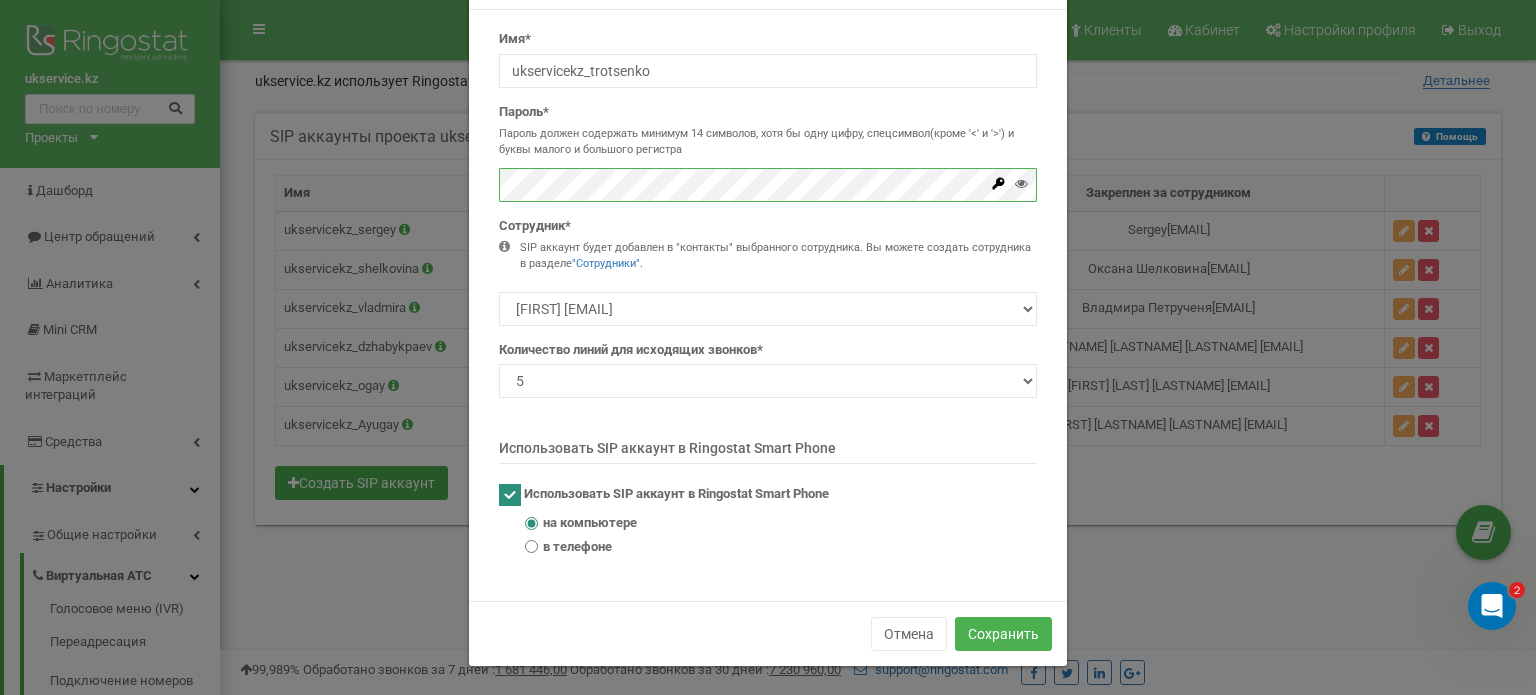 click at bounding box center (510, 495) 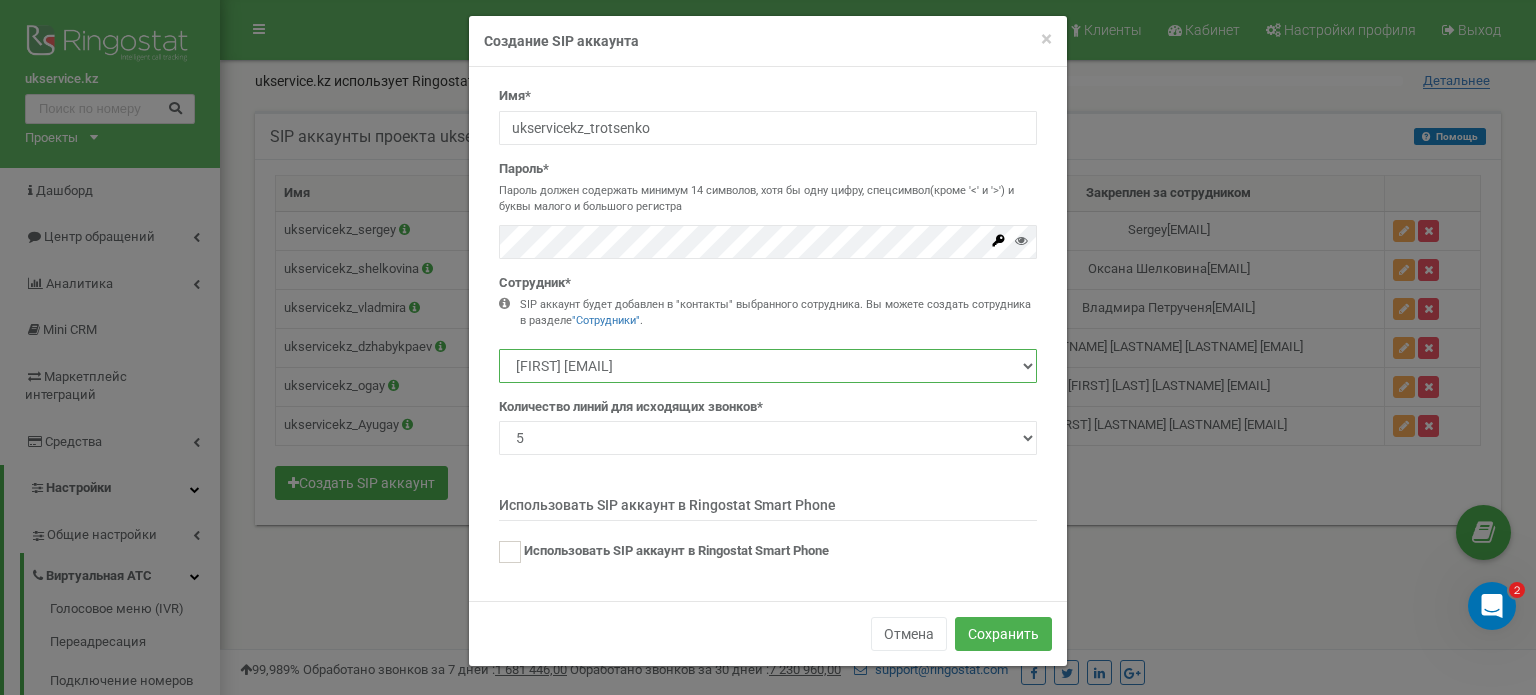 click on "Sergey sergei@xarakter.kz
Оксана Шелковина Shelkovina@ukservice.kz
Югай Алексей Сергеевич Ayugay@ukservice.kz
Троценко Иван  trotsenko@ukservice.kz" at bounding box center [768, 366] 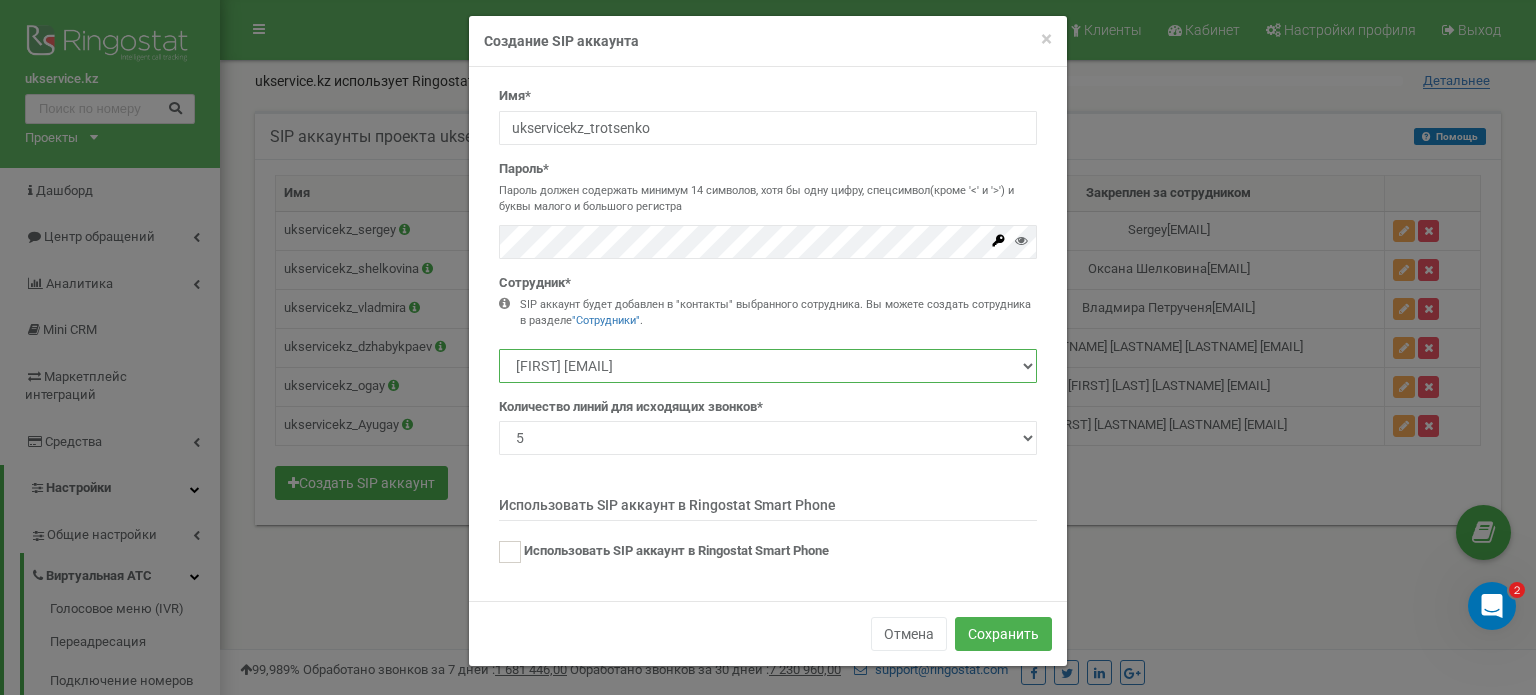click on "Sergey sergei@xarakter.kz
Оксана Шелковина Shelkovina@ukservice.kz
Югай Алексей Сергеевич Ayugay@ukservice.kz
Троценко Иван  trotsenko@ukservice.kz" at bounding box center [768, 366] 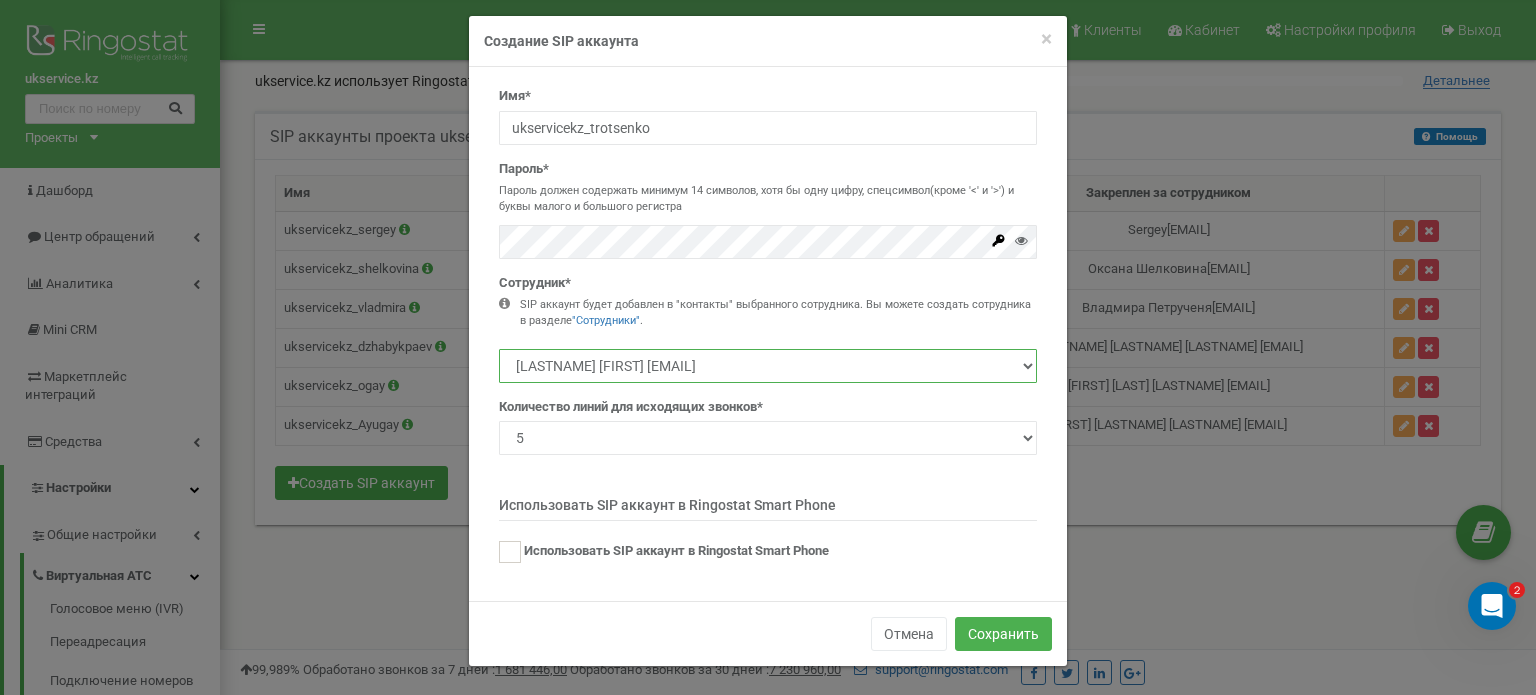 click on "Sergey sergei@xarakter.kz
Оксана Шелковина Shelkovina@ukservice.kz
Югай Алексей Сергеевич Ayugay@ukservice.kz
Троценко Иван  trotsenko@ukservice.kz" at bounding box center [768, 366] 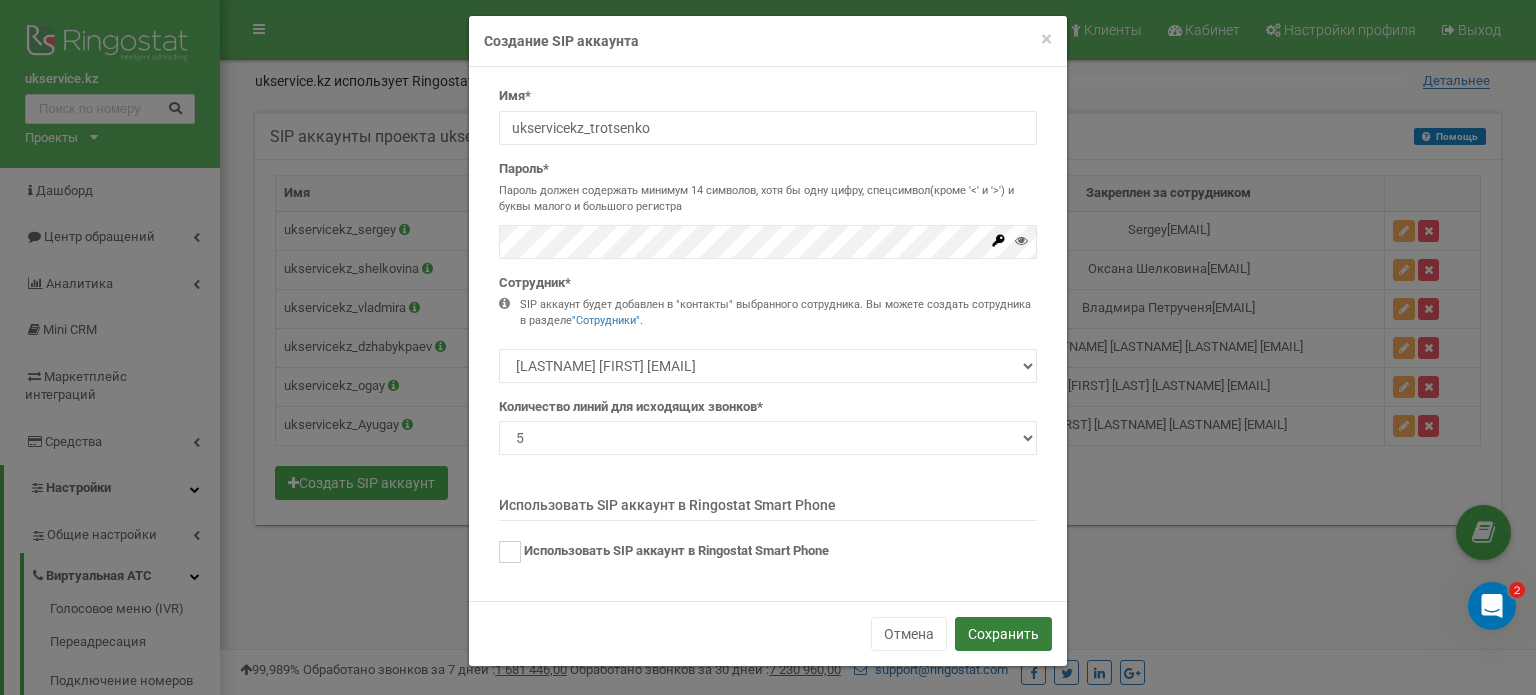 click on "Сохранить" at bounding box center [1003, 634] 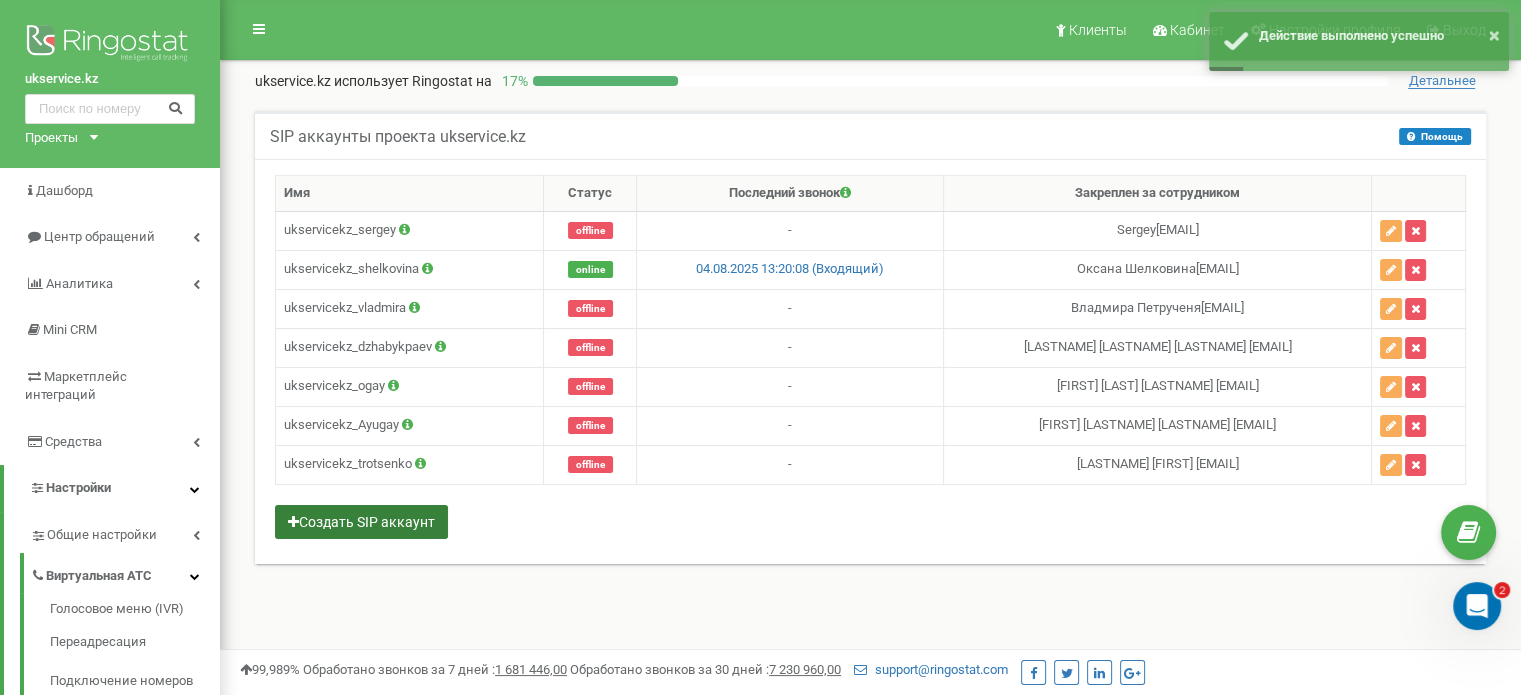 click on "Создать SIP аккаунт" at bounding box center (361, 522) 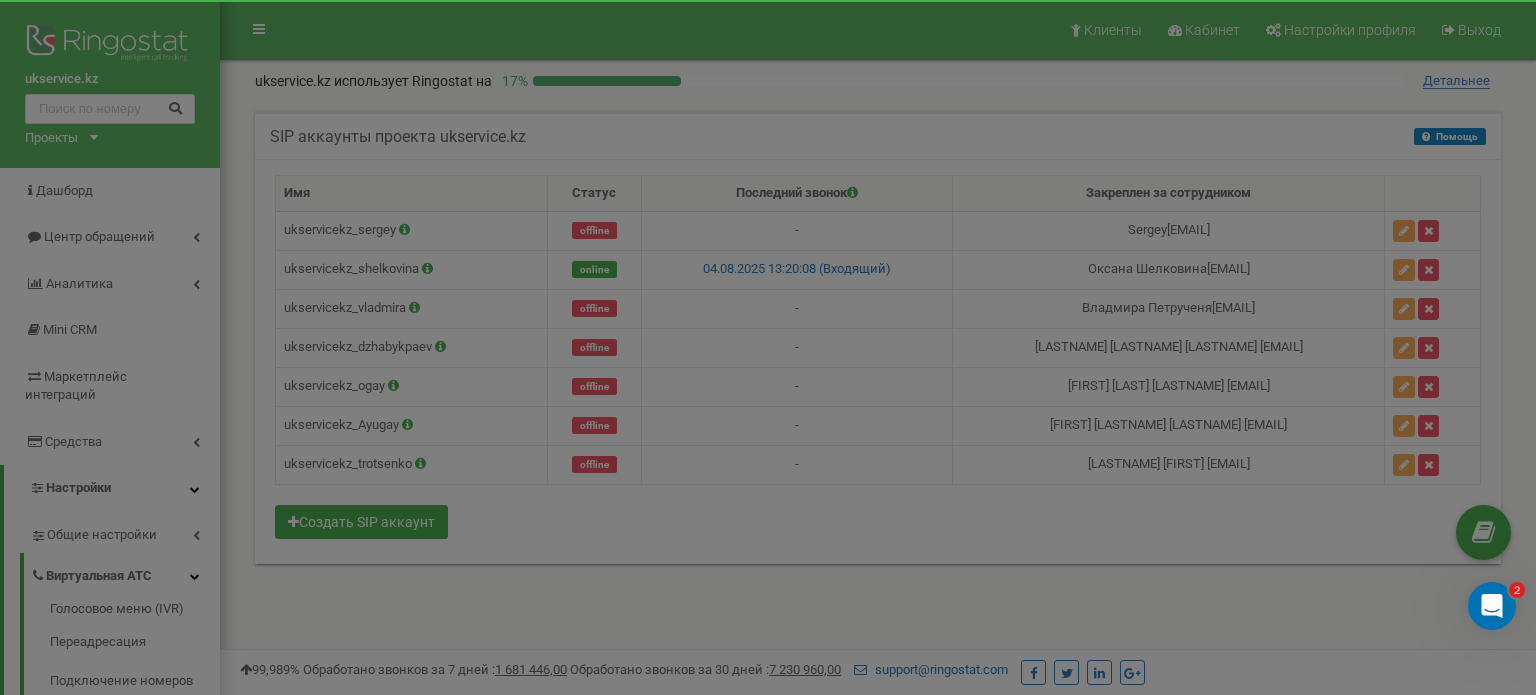scroll, scrollTop: 0, scrollLeft: 0, axis: both 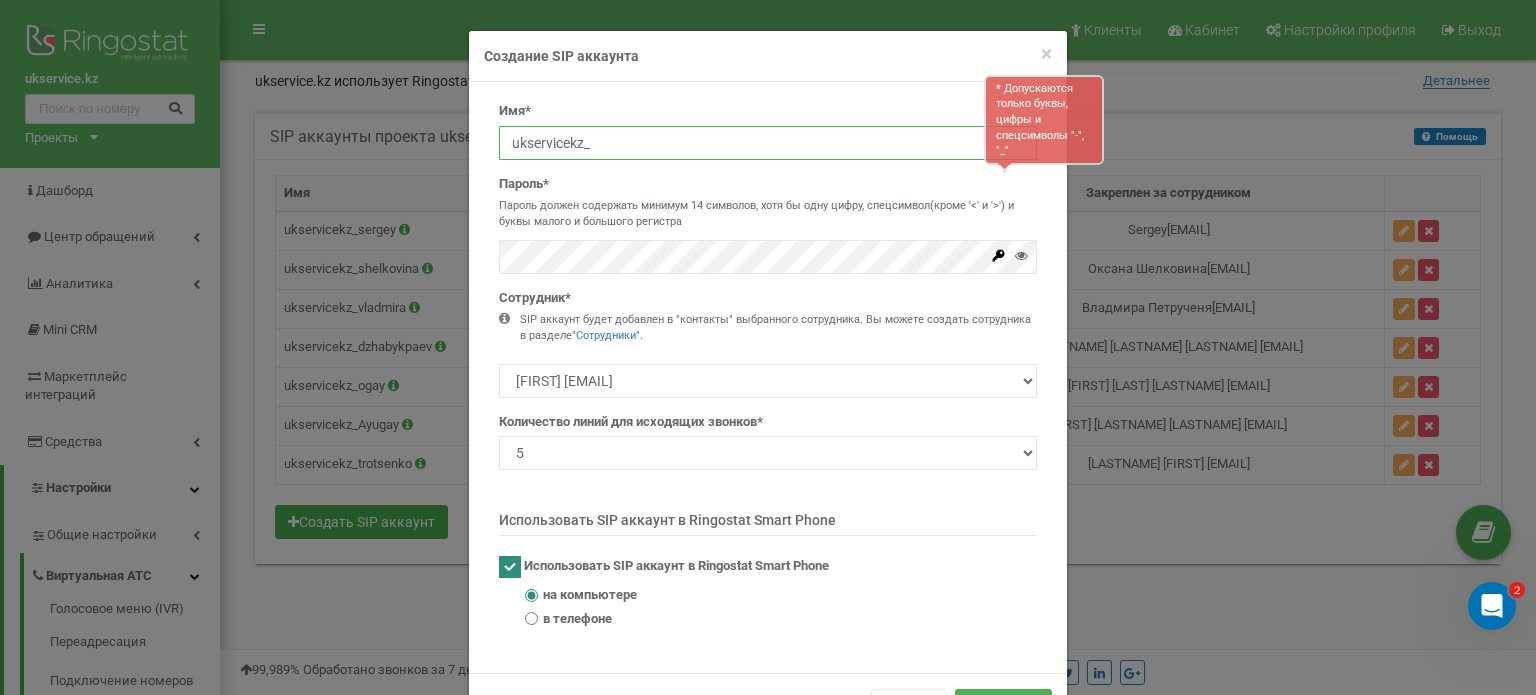 click on "ukservicekz_" at bounding box center [768, 143] 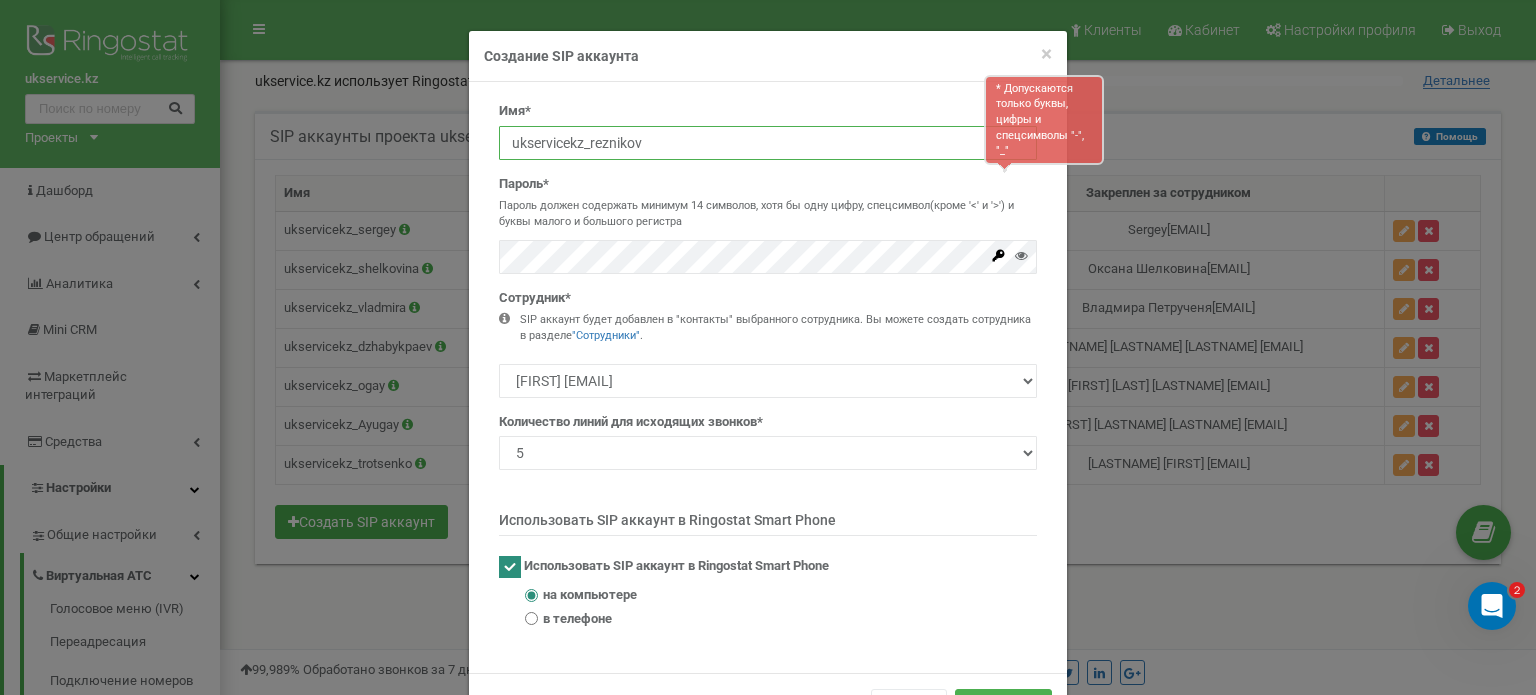 type on "ukservicekz_reznikov" 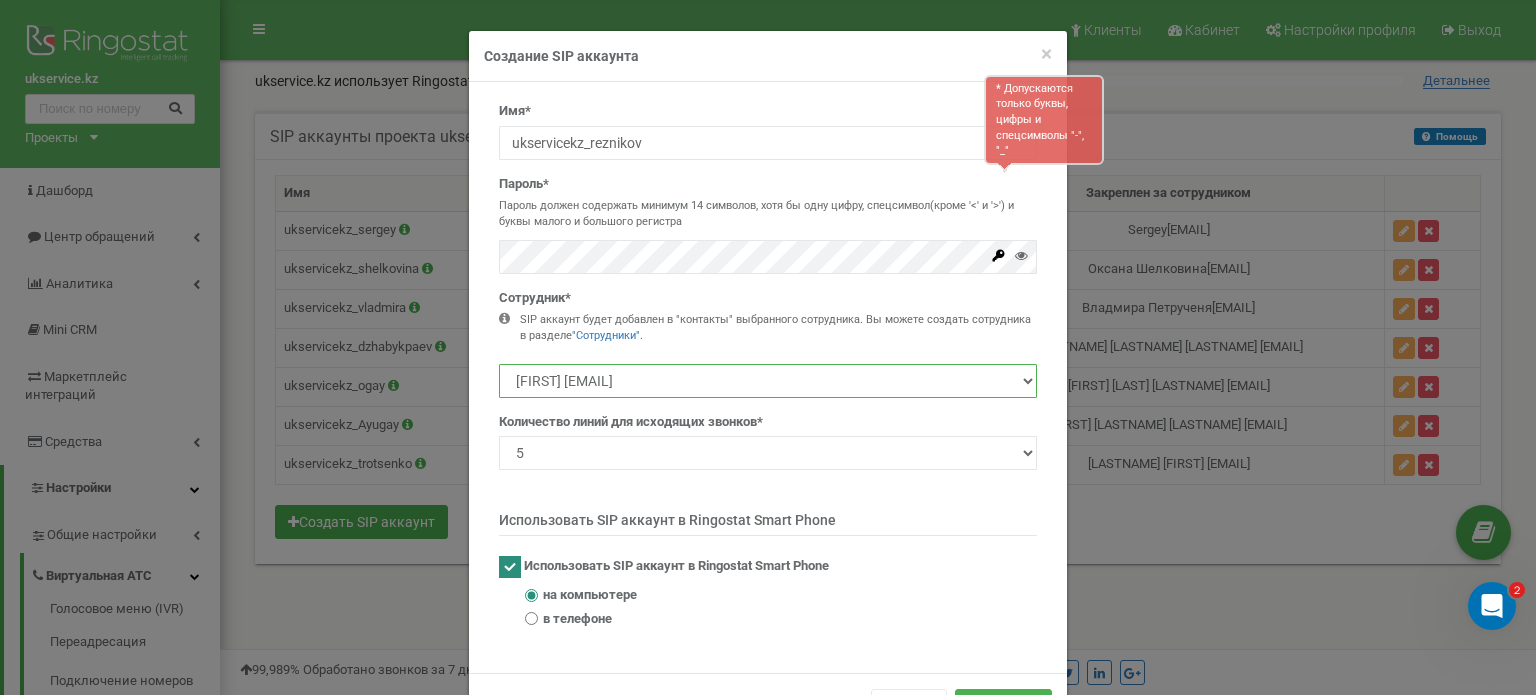 click on "Sergey sergei@xarakter.kz
Оксана Шелковина Shelkovina@ukservice.kz
Югай Алексей Сергеевич Ayugay@ukservice.kz
Троценко Иван  trotsenko@ukservice.kz" at bounding box center (768, 381) 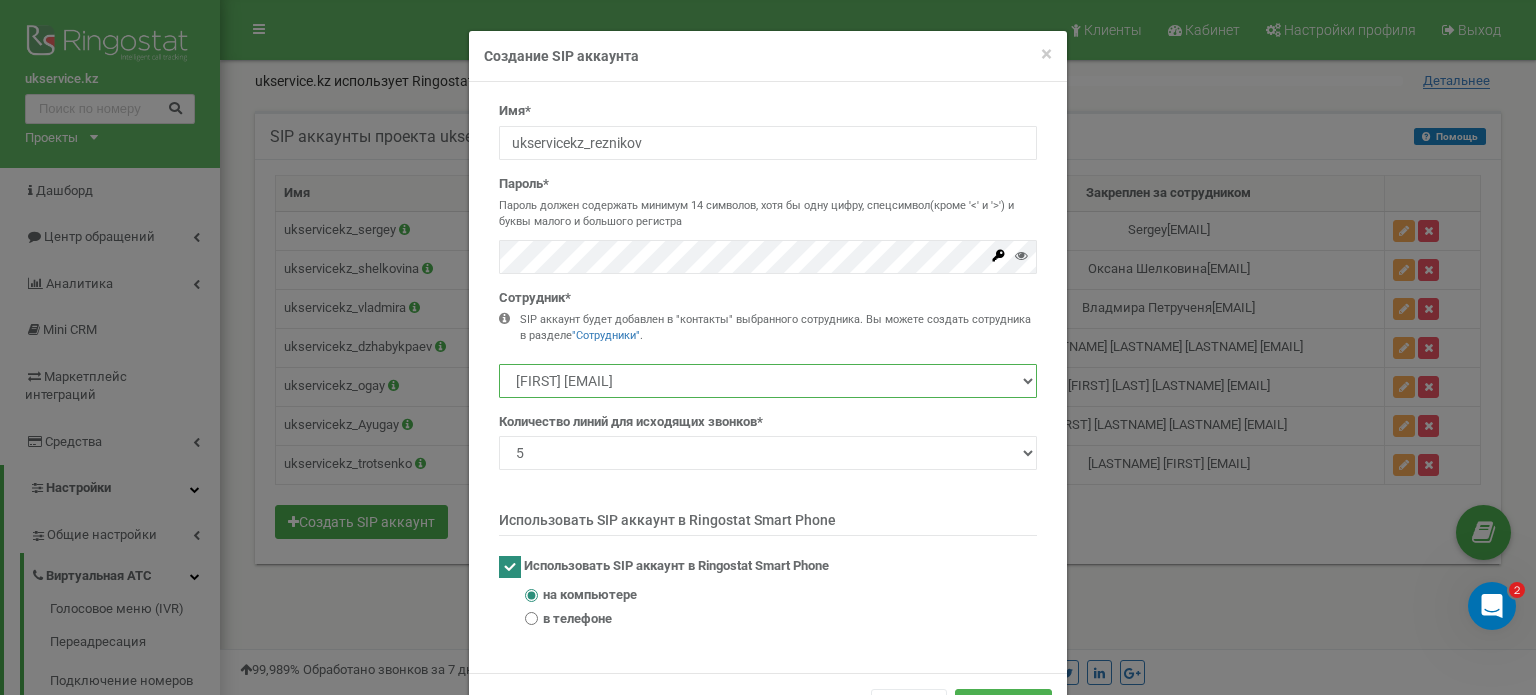 select on "479286" 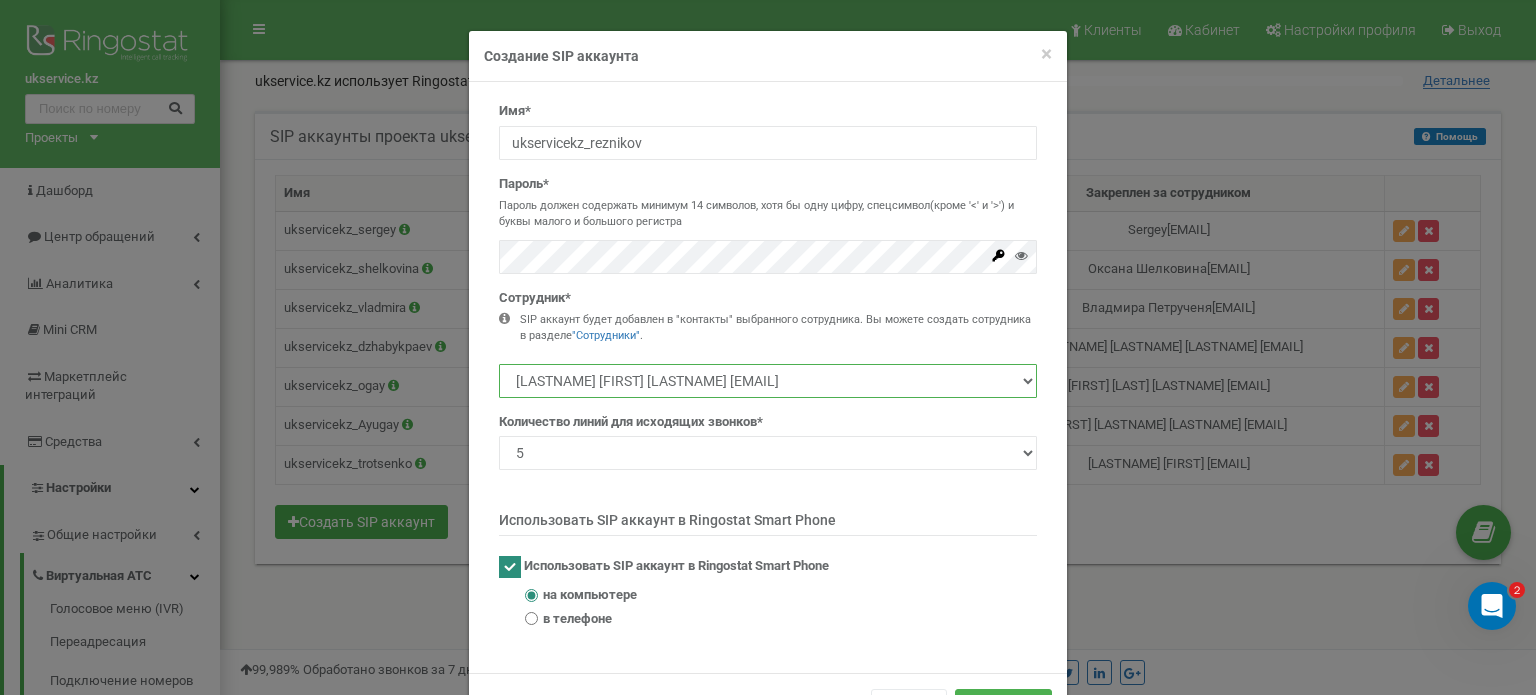 click on "Sergey sergei@xarakter.kz
Оксана Шелковина Shelkovina@ukservice.kz
Югай Алексей Сергеевич Ayugay@ukservice.kz
Троценко Иван  trotsenko@ukservice.kz" at bounding box center [768, 381] 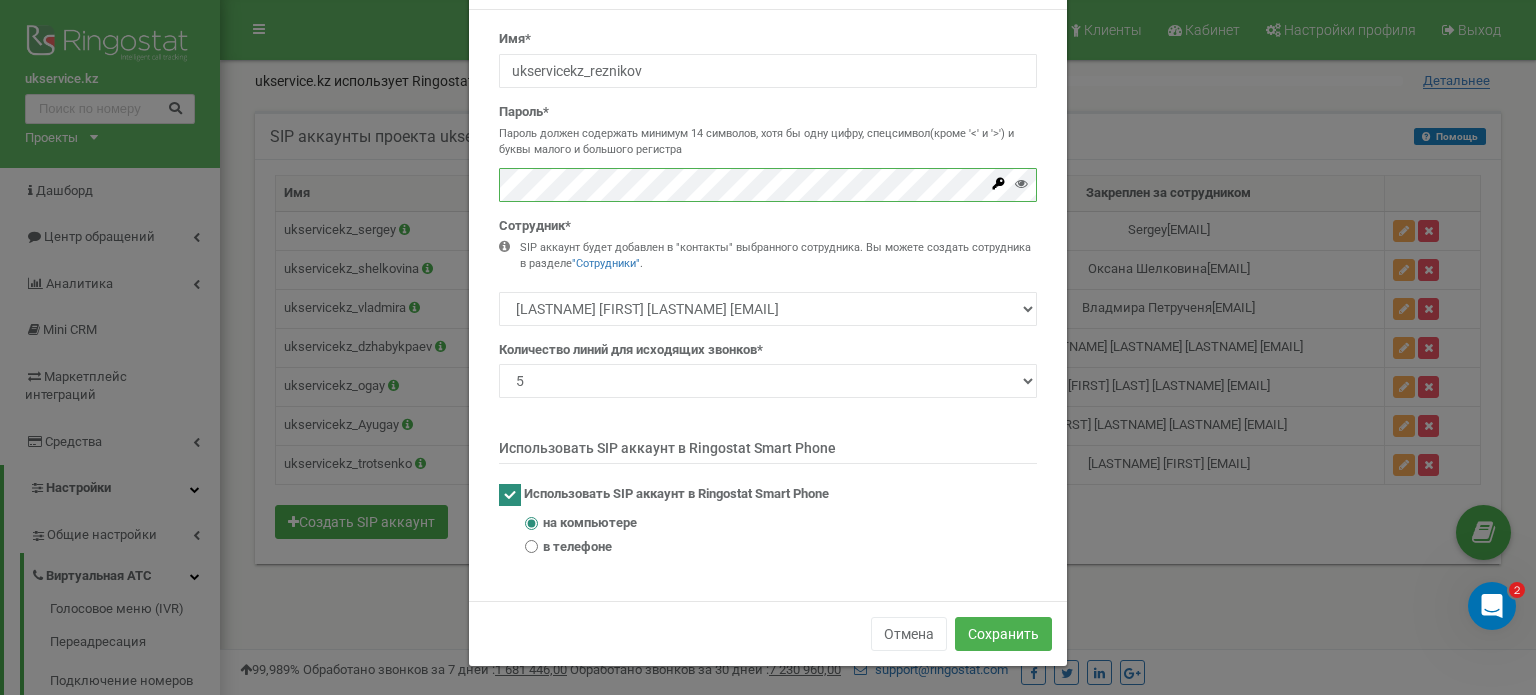 click at bounding box center (510, 495) 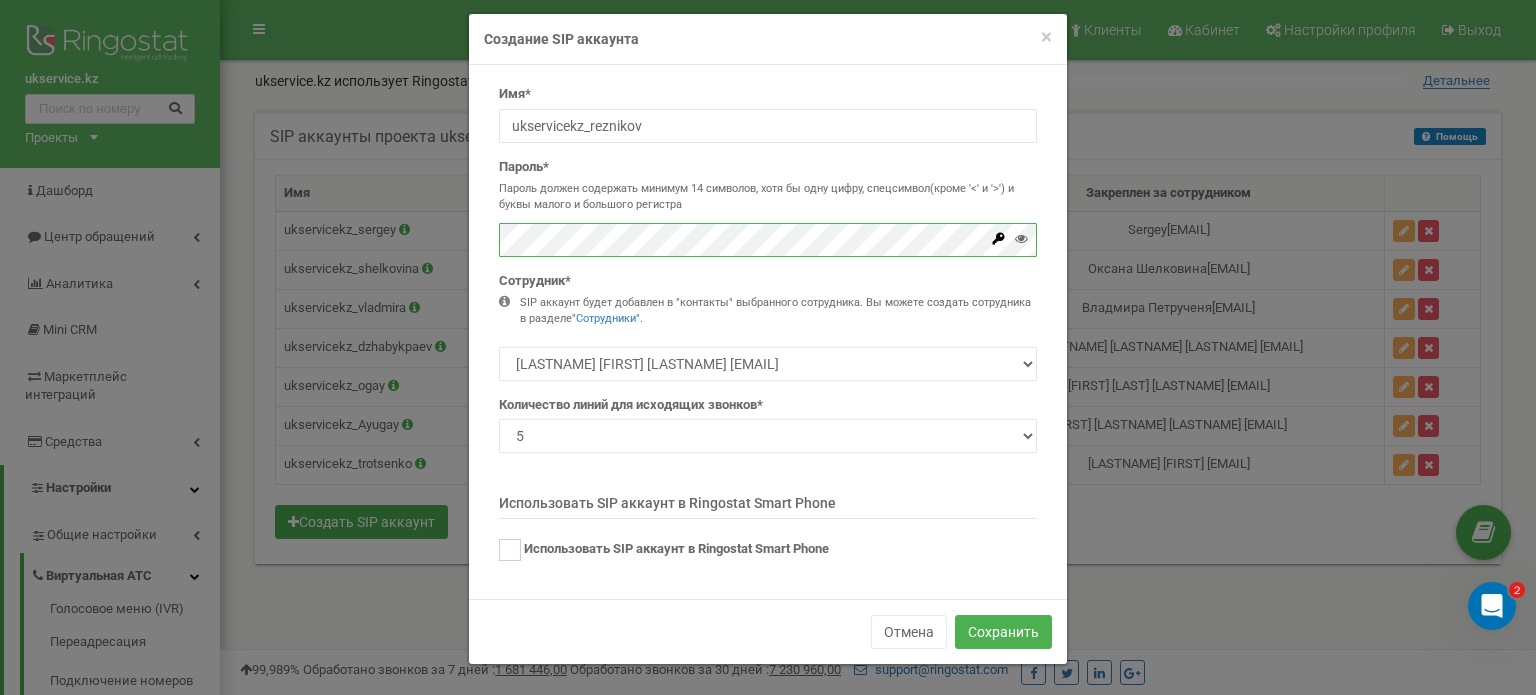 scroll, scrollTop: 15, scrollLeft: 0, axis: vertical 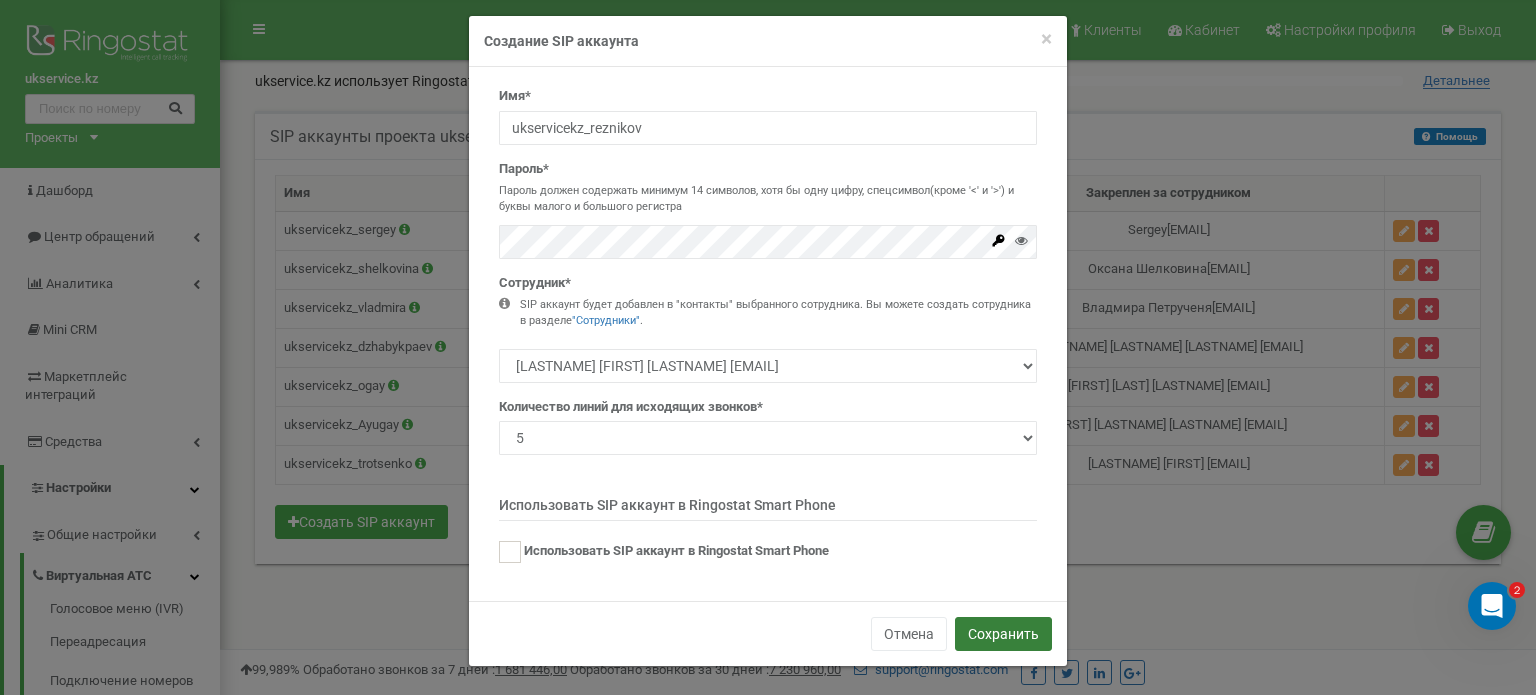 click on "Сохранить" at bounding box center (1003, 634) 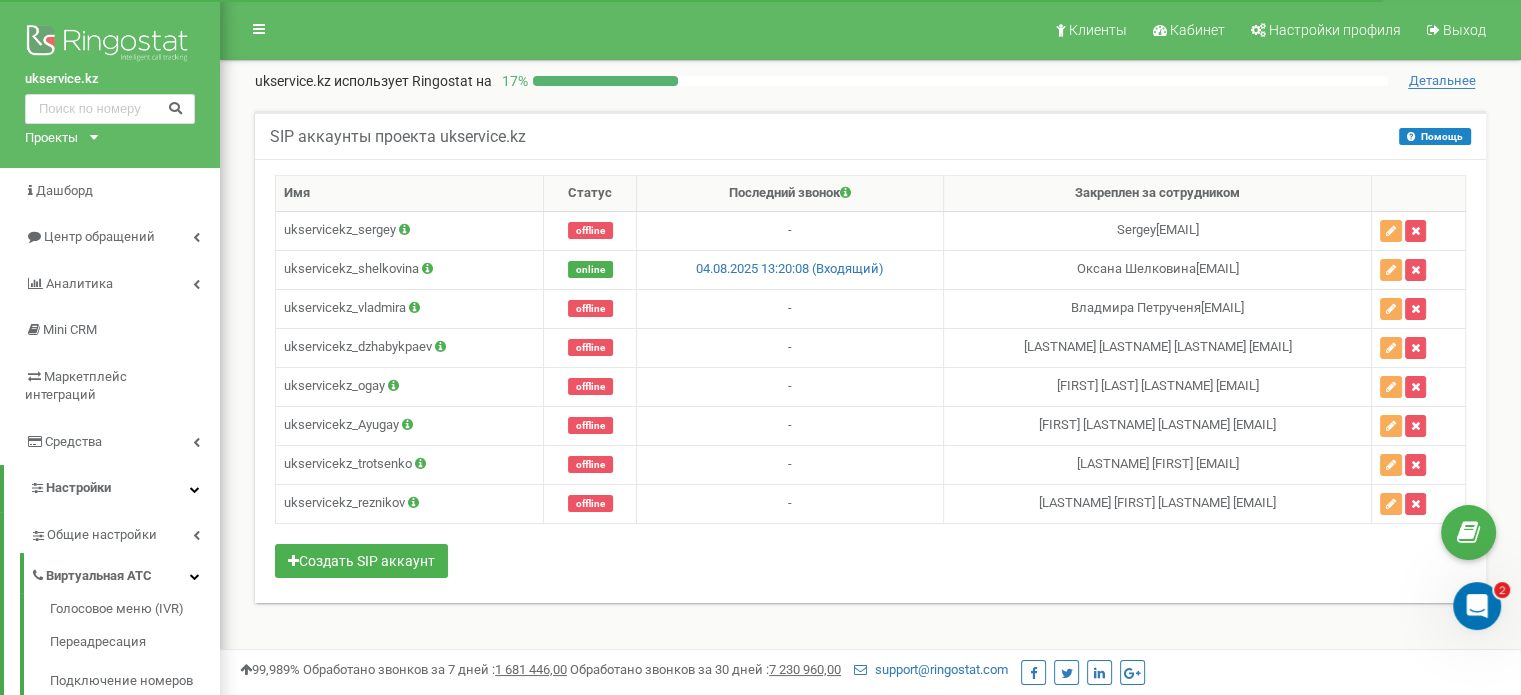 drag, startPoint x: 1504, startPoint y: 232, endPoint x: 1493, endPoint y: 225, distance: 13.038404 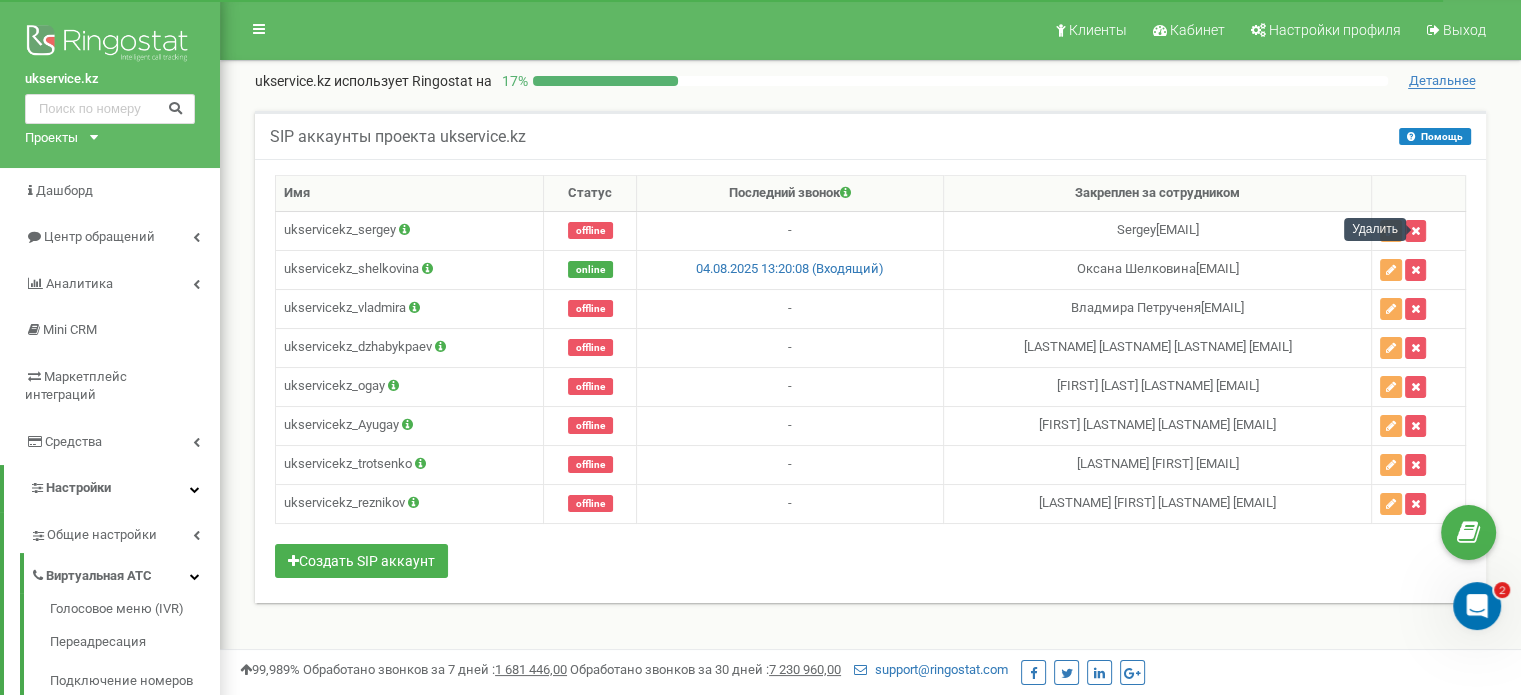 click on "Удалить" at bounding box center [1375, 229] 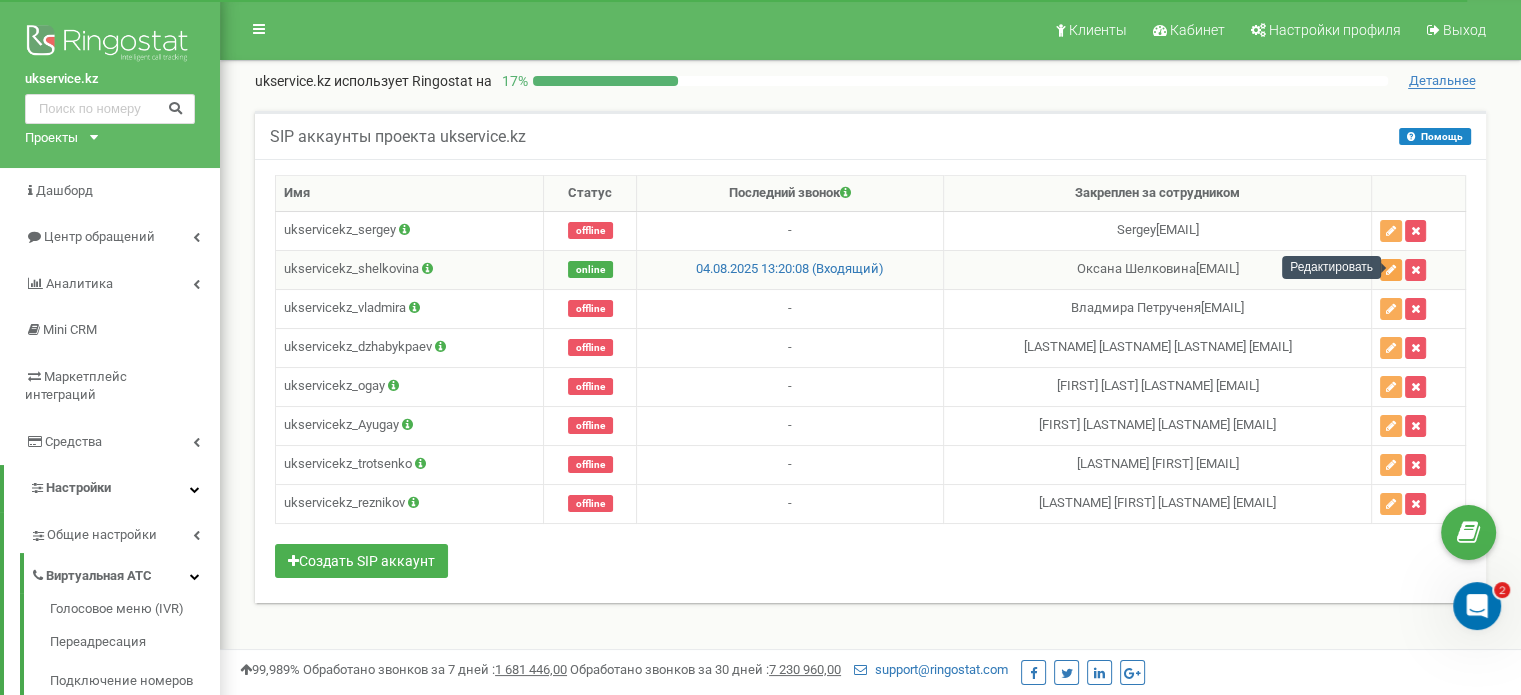 click at bounding box center [1391, 270] 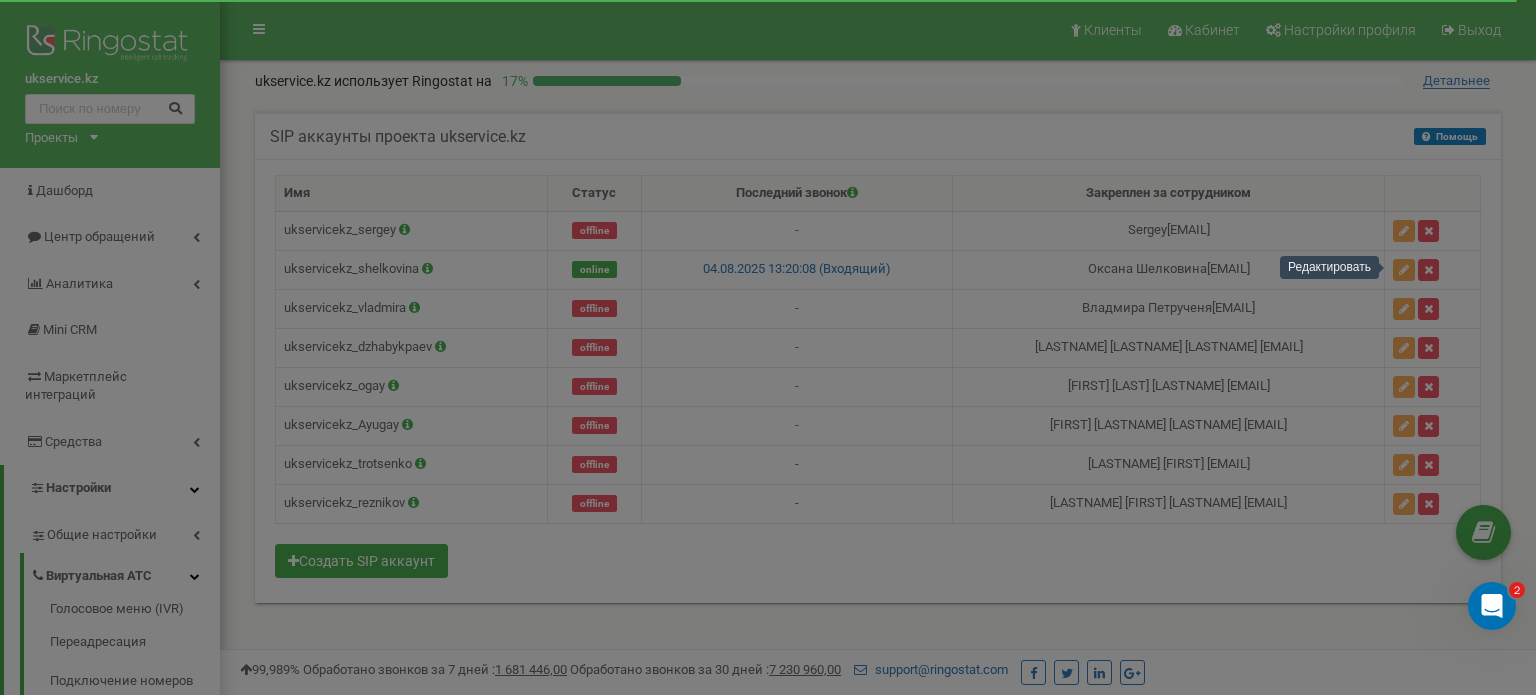 scroll, scrollTop: 0, scrollLeft: 0, axis: both 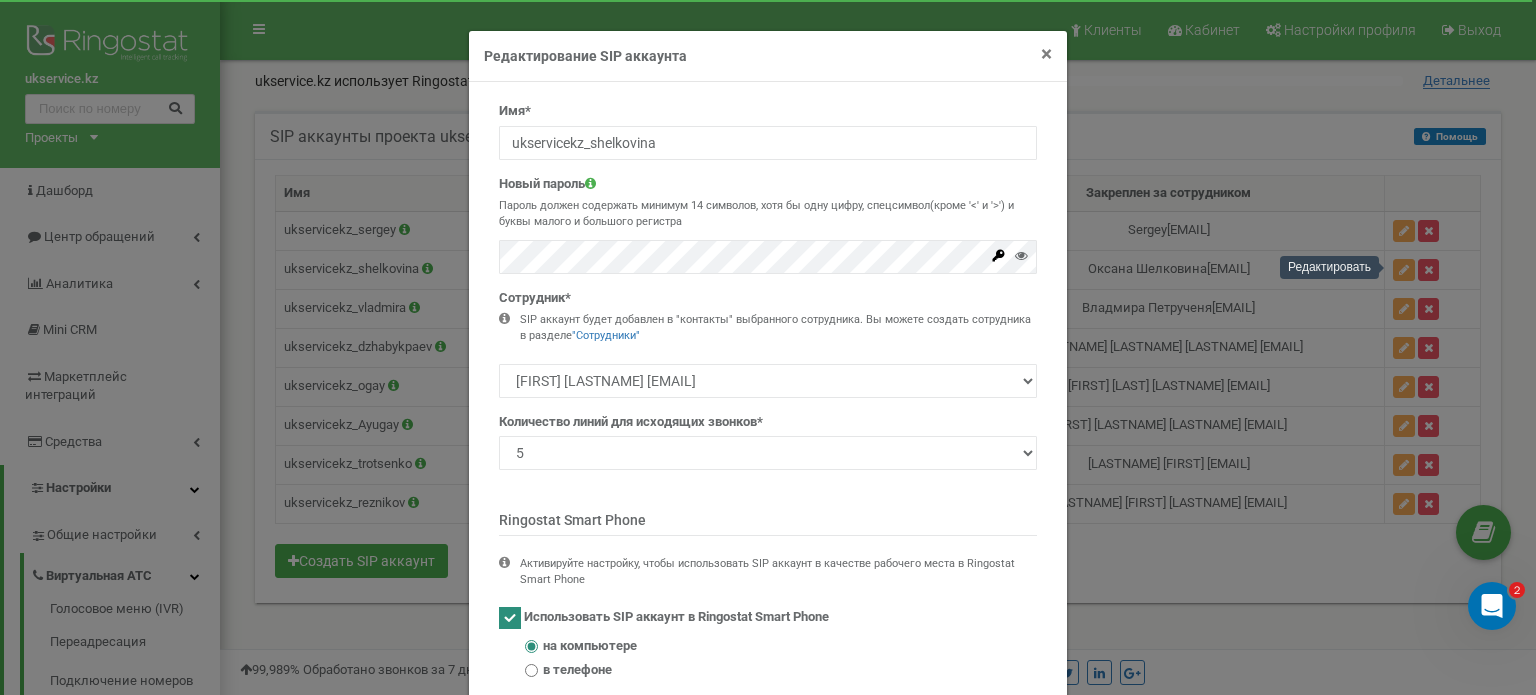 click on "×" at bounding box center (1046, 54) 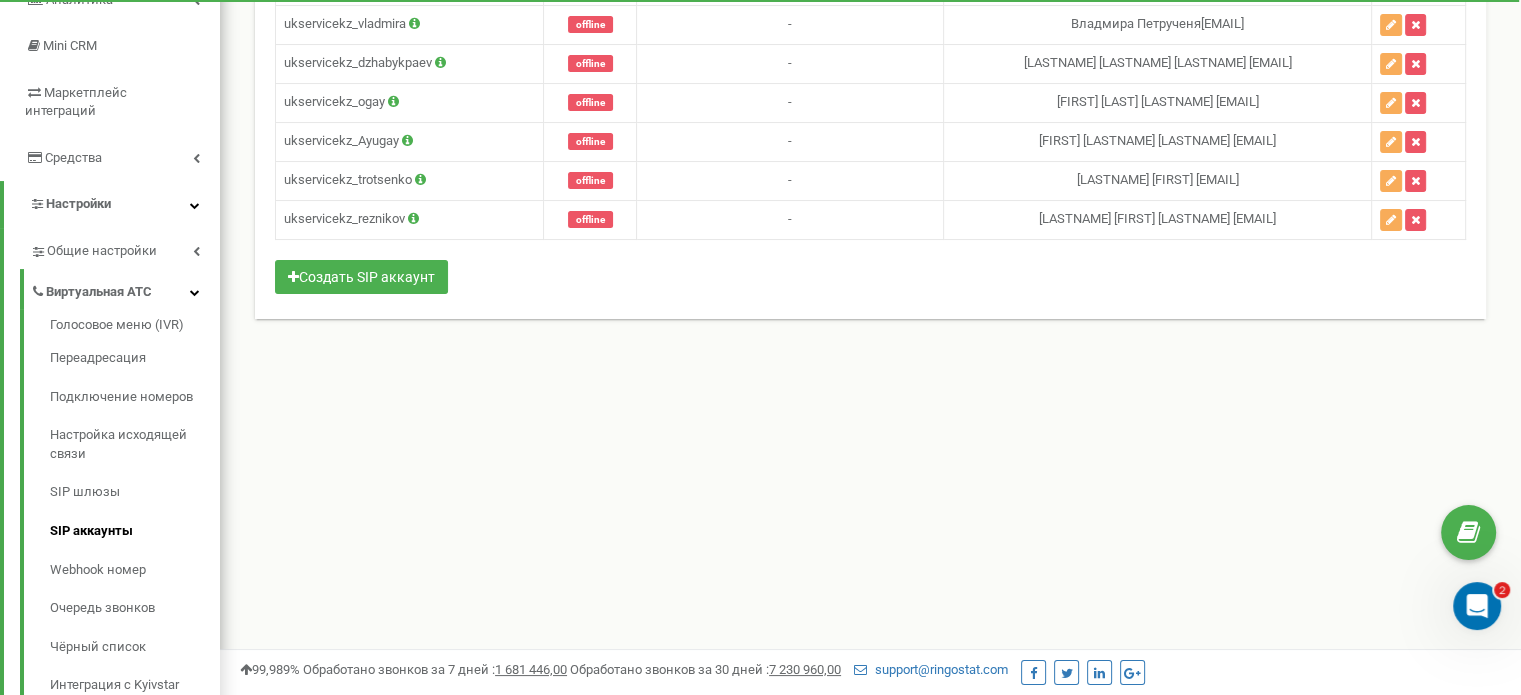 scroll, scrollTop: 400, scrollLeft: 0, axis: vertical 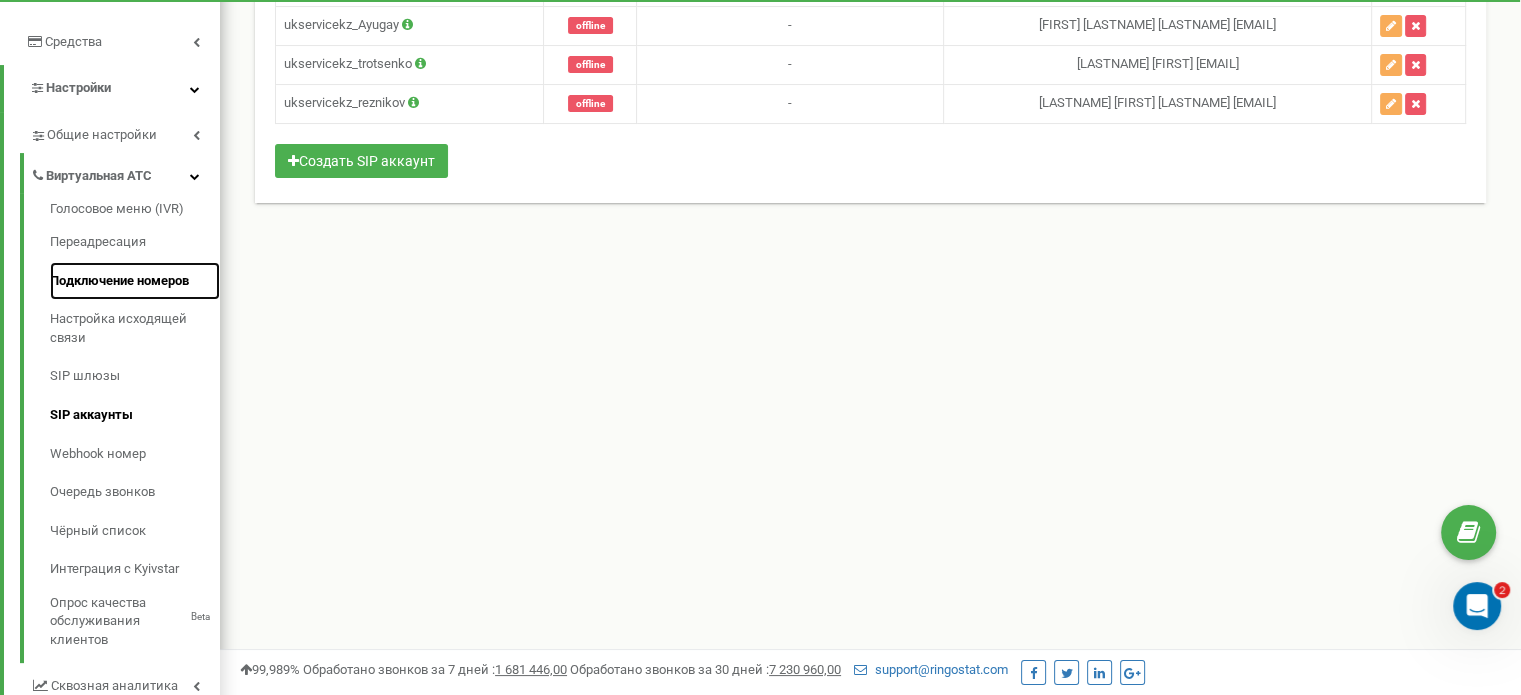 click on "Подключение номеров" at bounding box center (135, 281) 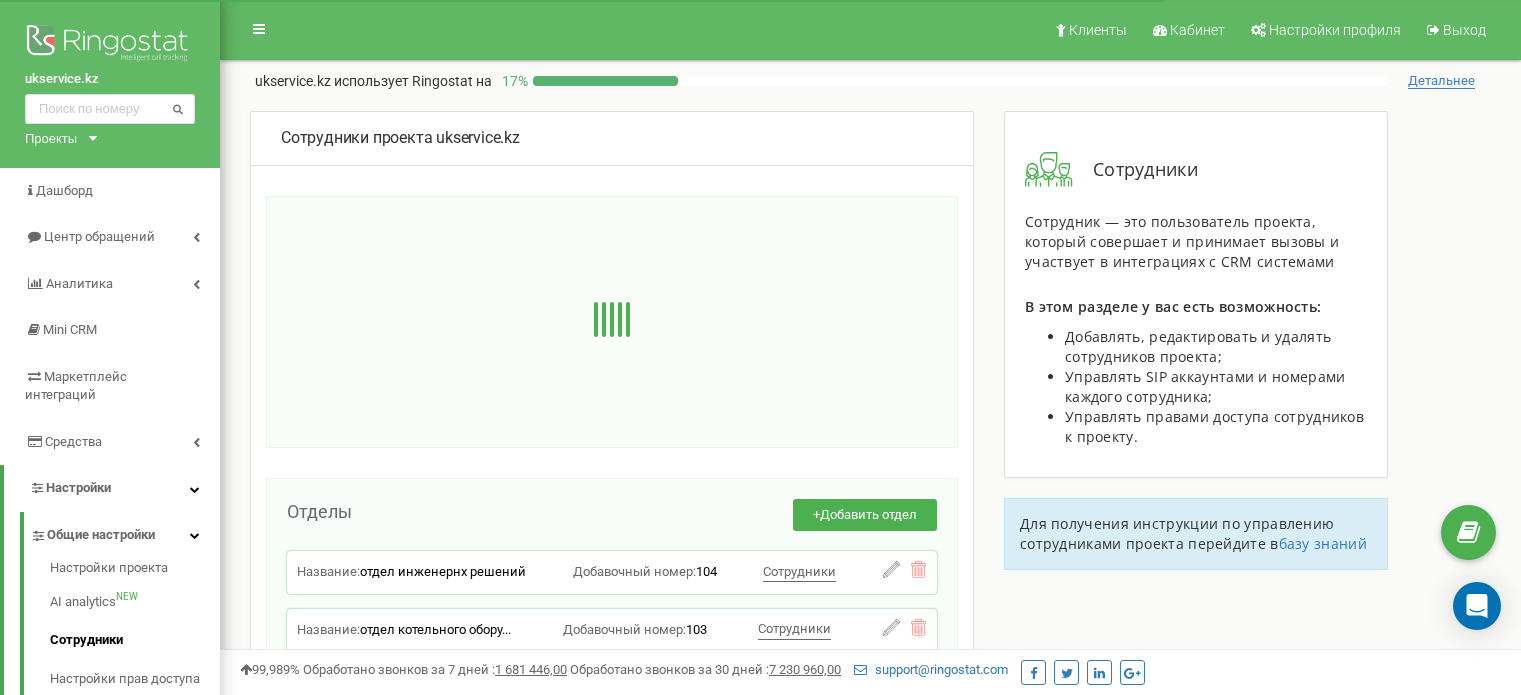 scroll, scrollTop: 0, scrollLeft: 0, axis: both 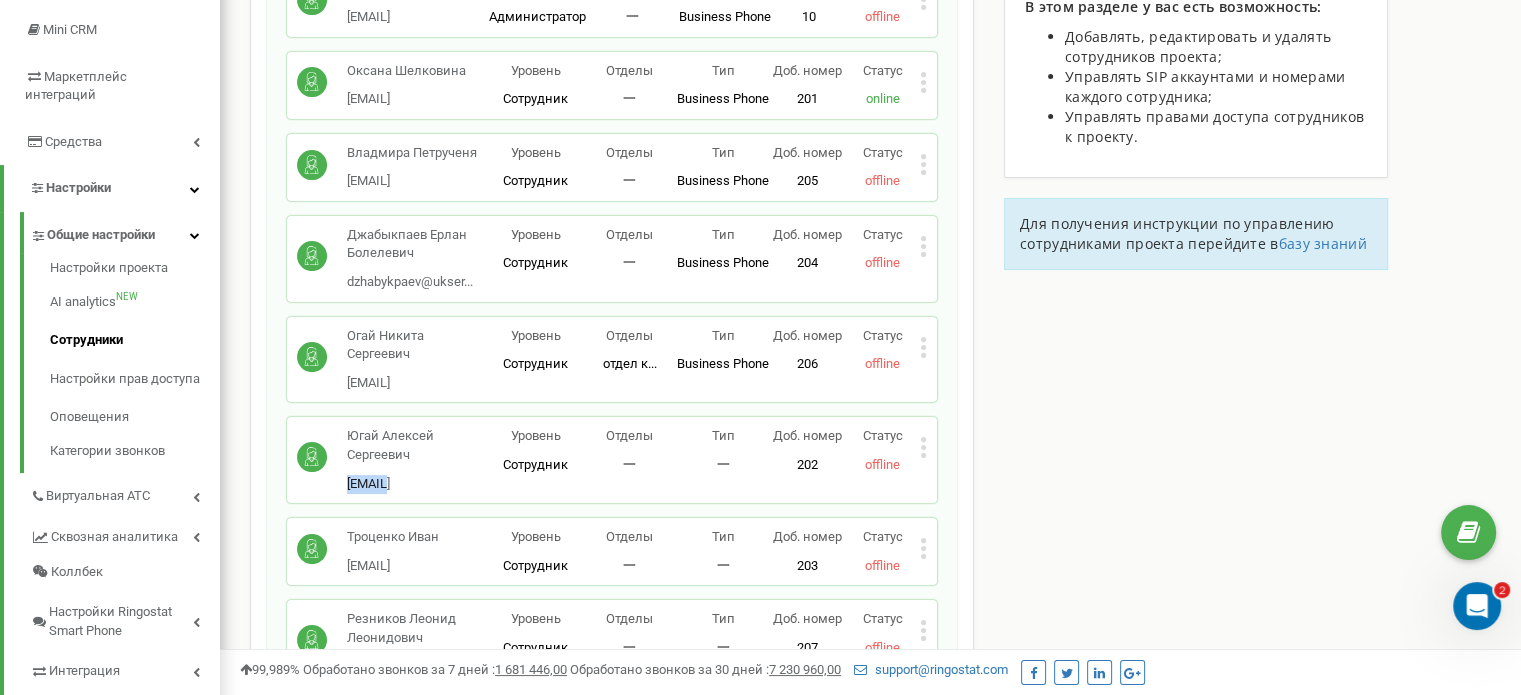 drag, startPoint x: 388, startPoint y: 481, endPoint x: 348, endPoint y: 478, distance: 40.112343 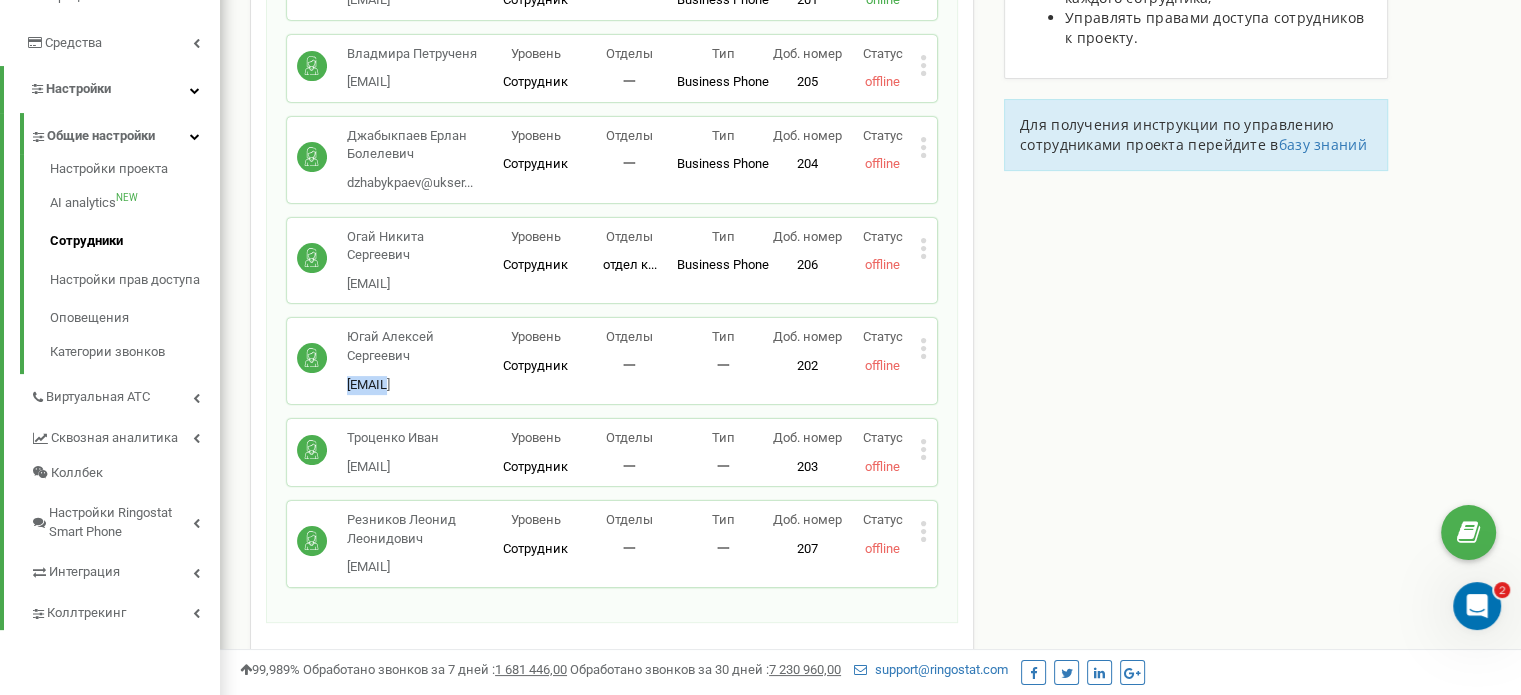 scroll, scrollTop: 500, scrollLeft: 0, axis: vertical 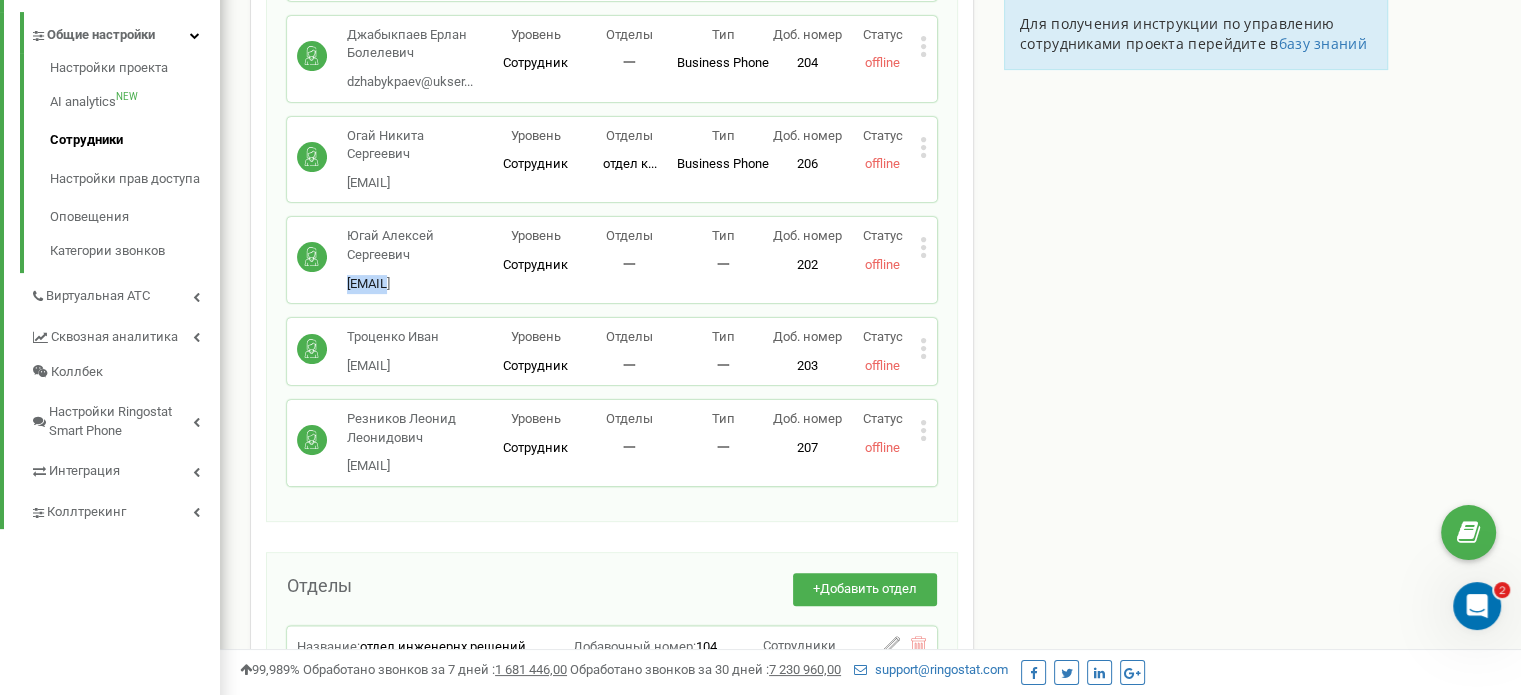 drag, startPoint x: 402, startPoint y: 360, endPoint x: 343, endPoint y: 371, distance: 60.016663 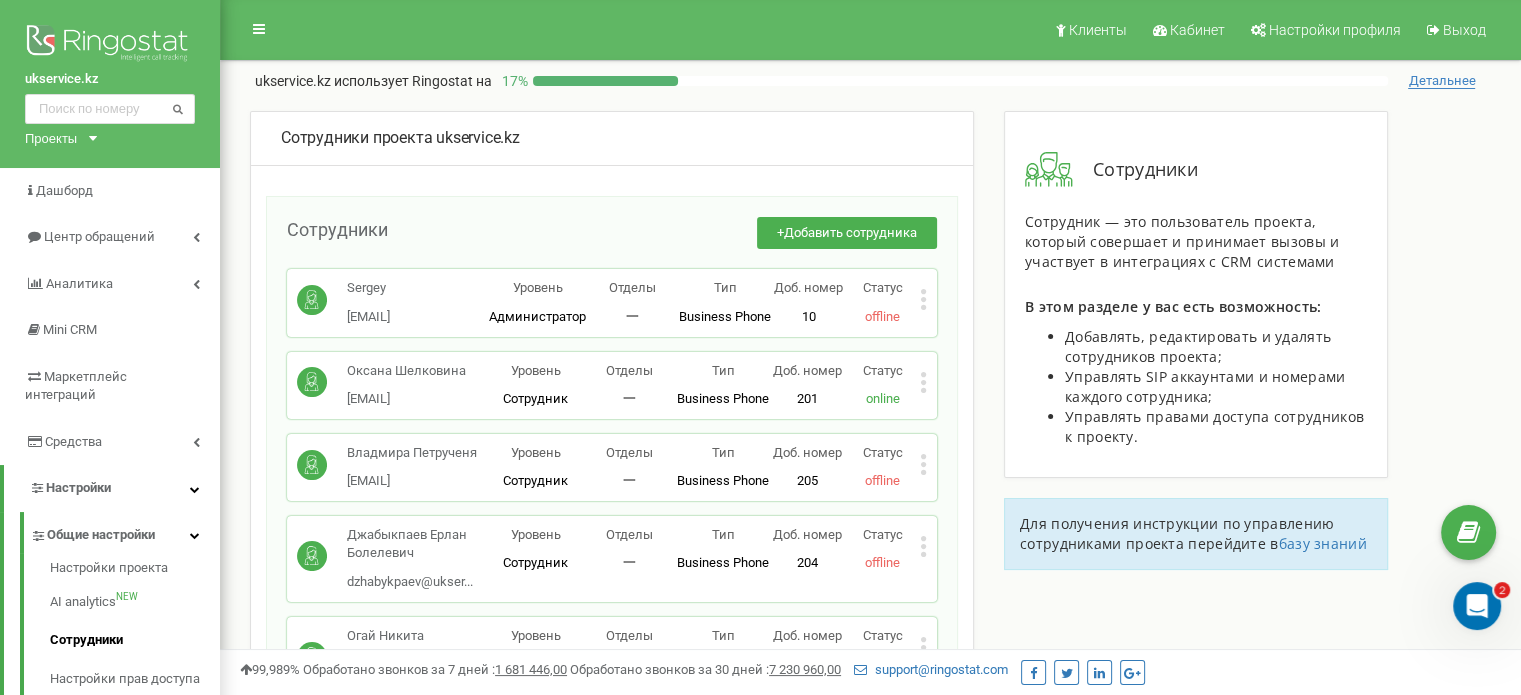 scroll, scrollTop: 100, scrollLeft: 0, axis: vertical 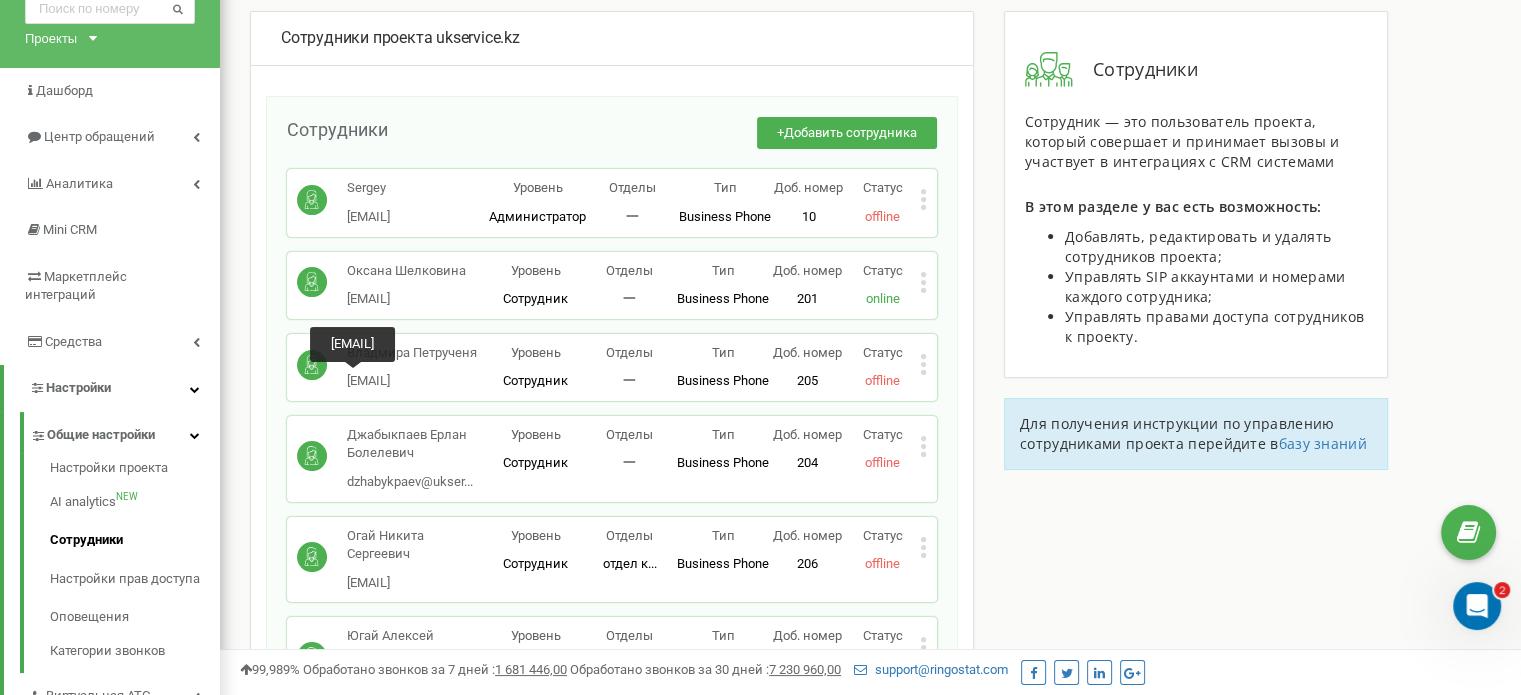 drag, startPoint x: 416, startPoint y: 381, endPoint x: 367, endPoint y: 383, distance: 49.0408 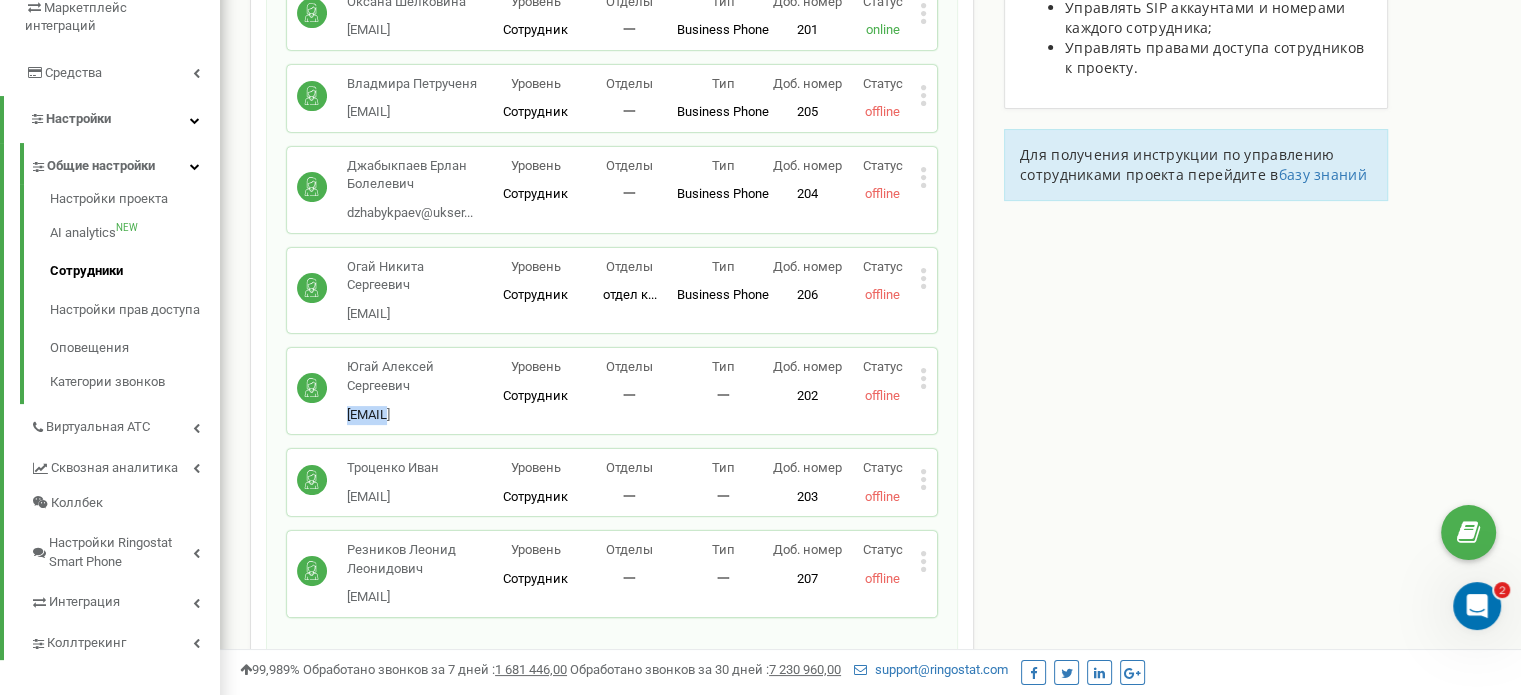 scroll, scrollTop: 400, scrollLeft: 0, axis: vertical 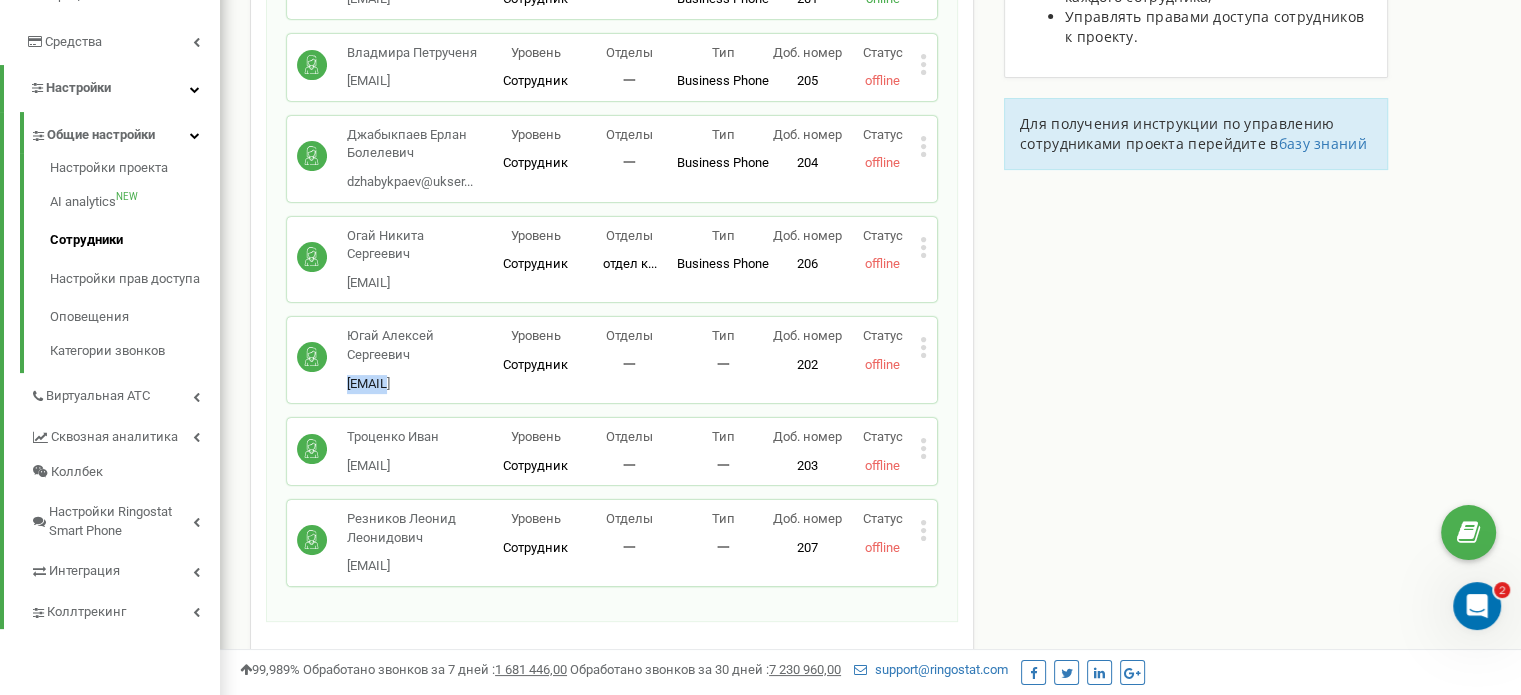 drag, startPoint x: 401, startPoint y: 463, endPoint x: 343, endPoint y: 459, distance: 58.137768 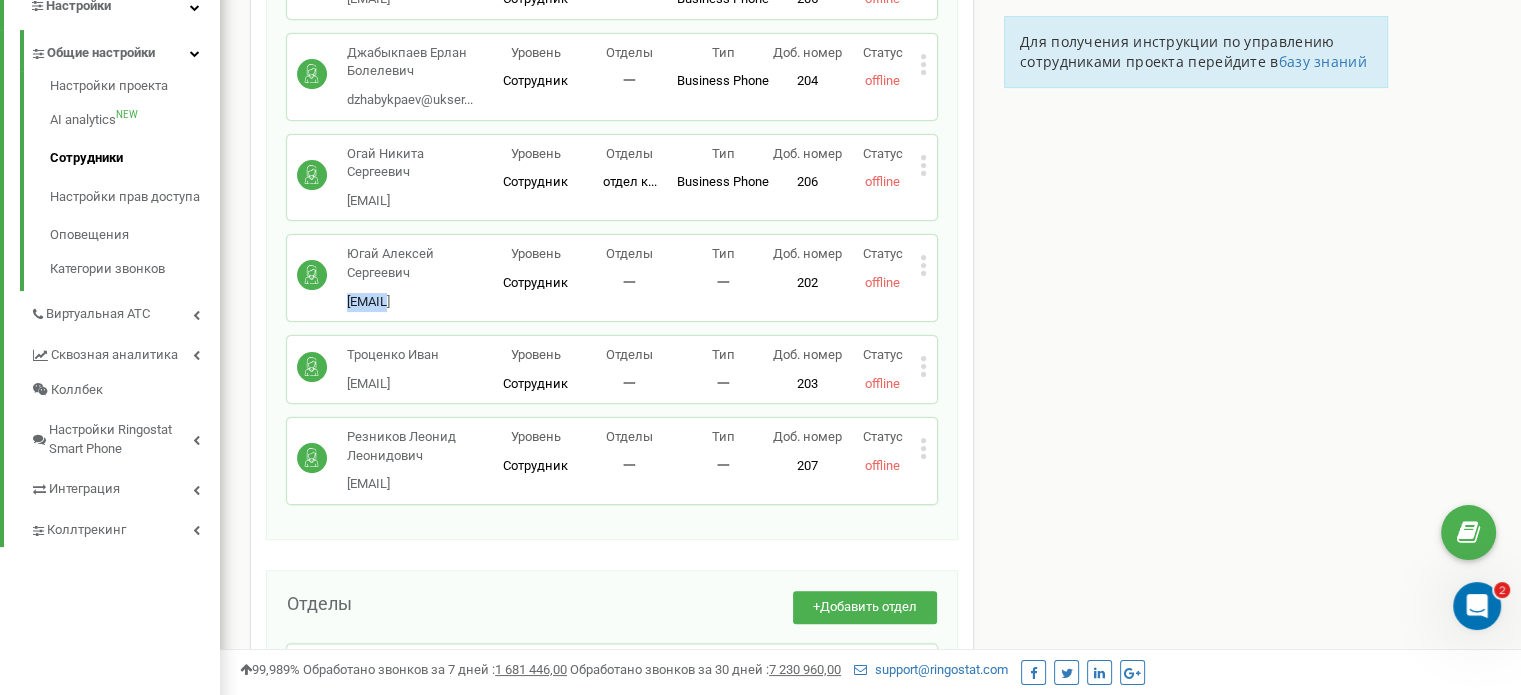 scroll, scrollTop: 500, scrollLeft: 0, axis: vertical 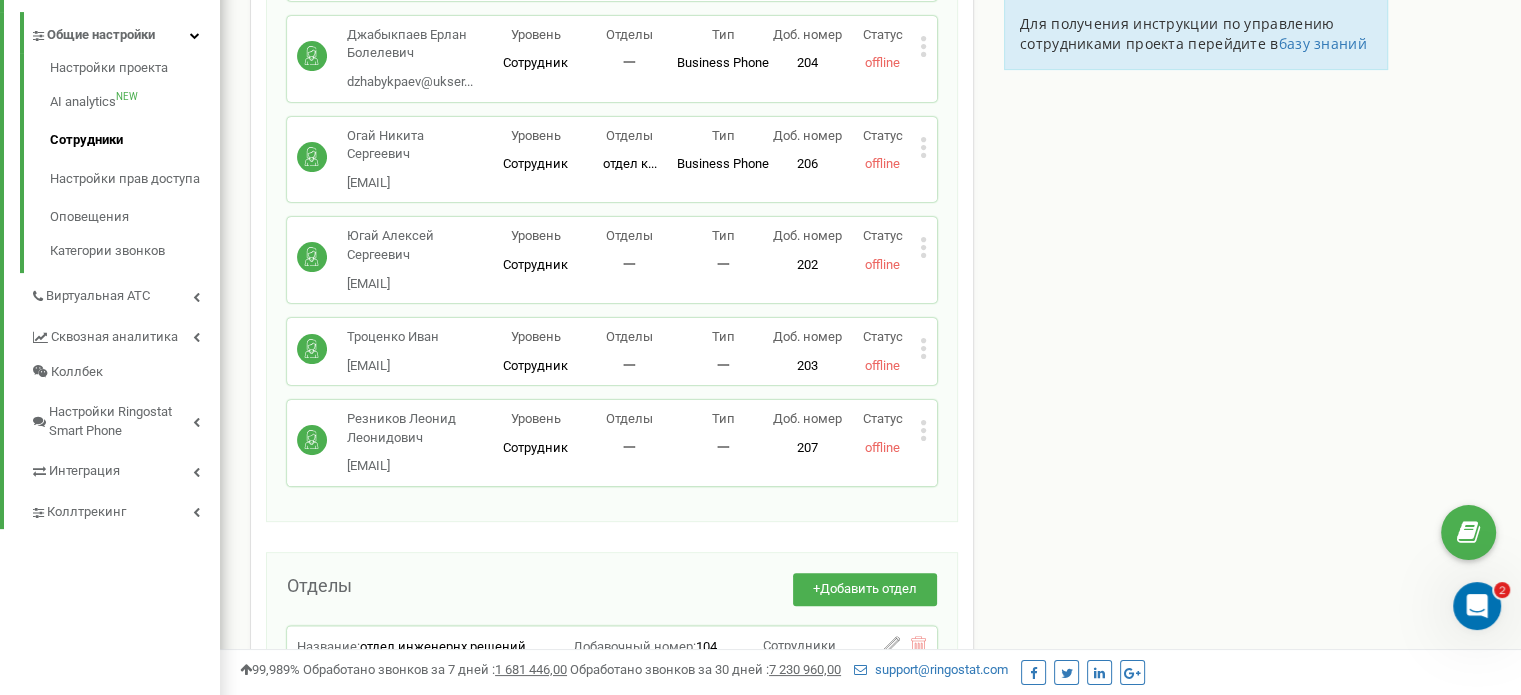 click 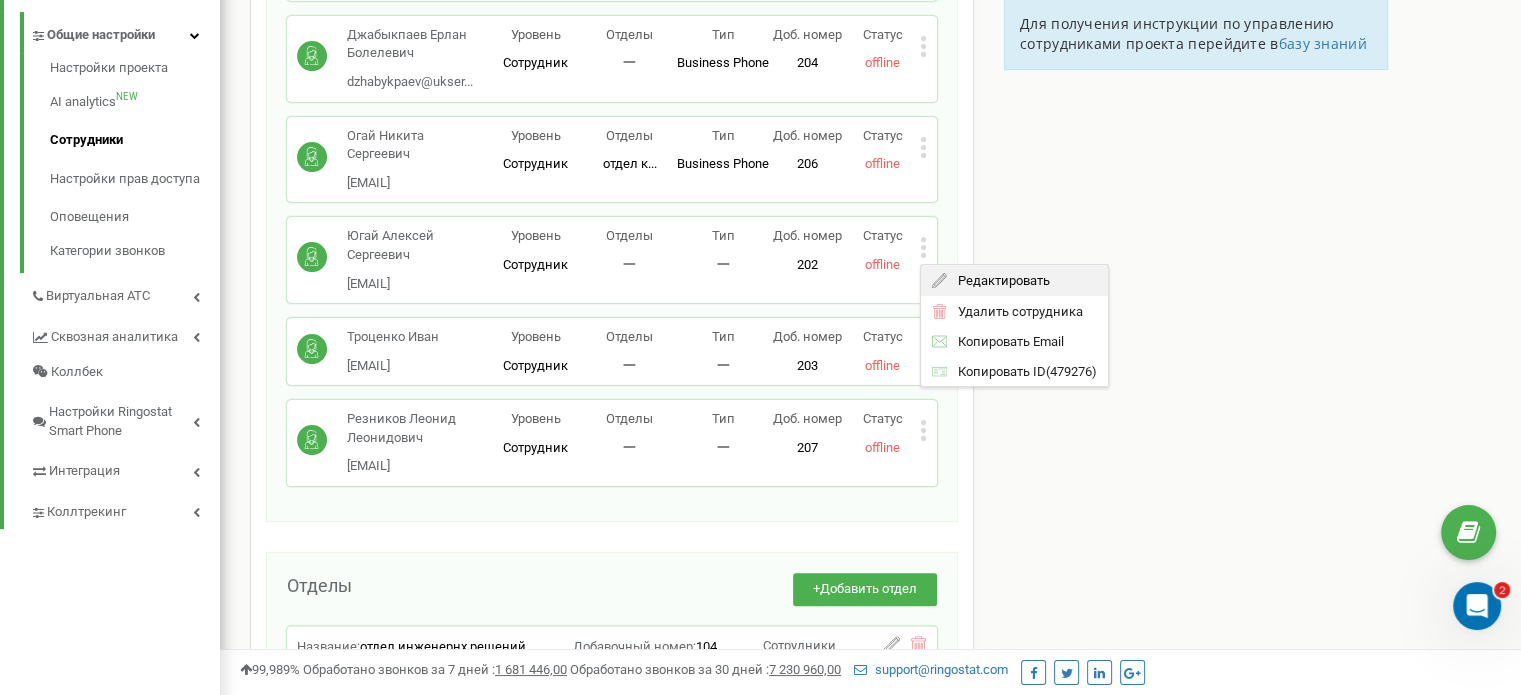 click on "Редактировать" at bounding box center [998, 280] 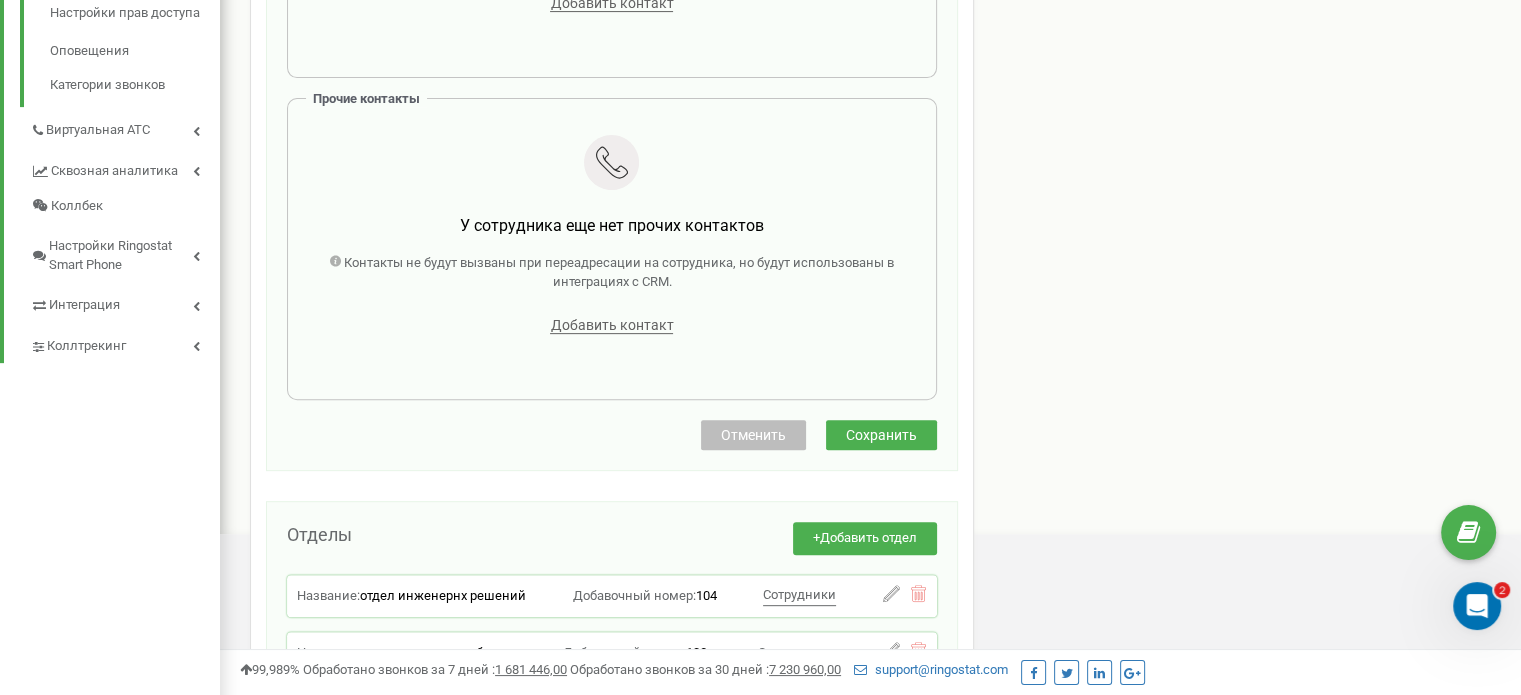 scroll, scrollTop: 700, scrollLeft: 0, axis: vertical 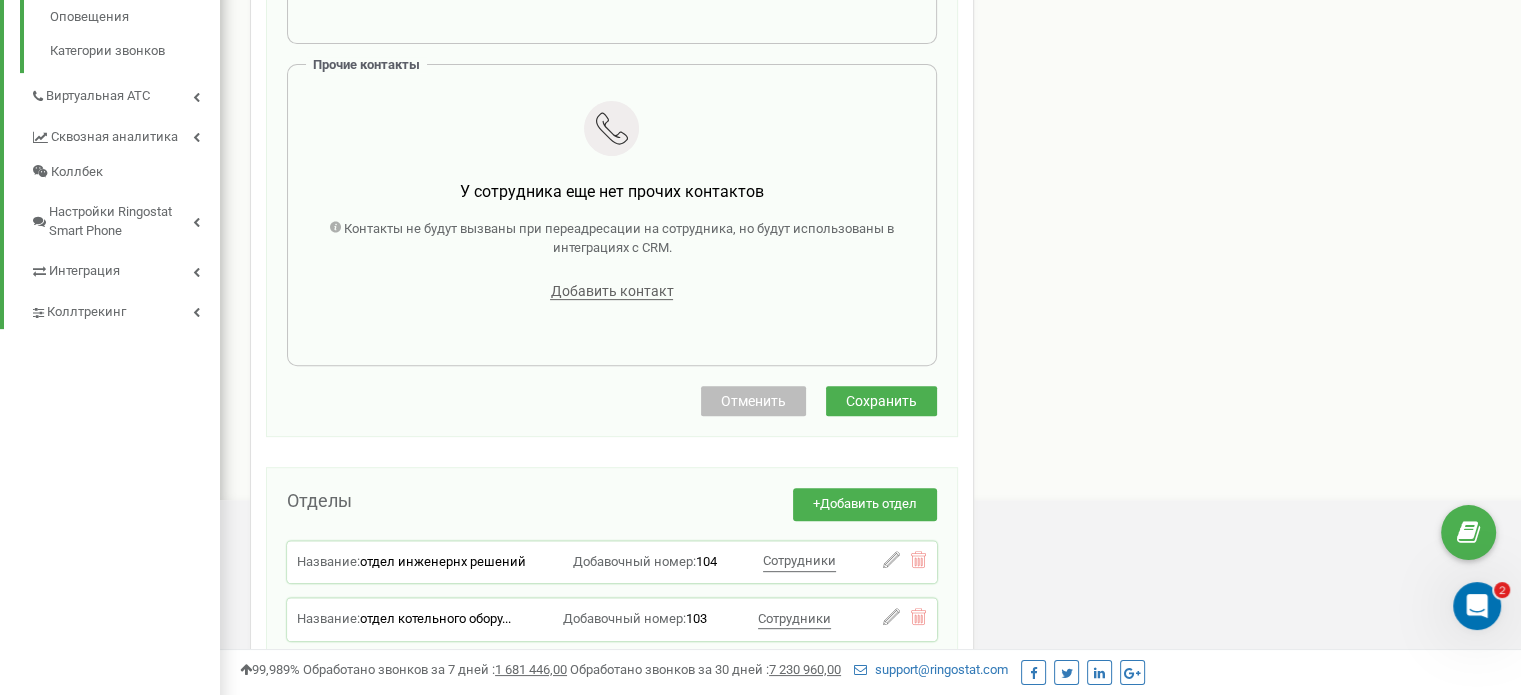click on "Отменить" at bounding box center [753, 401] 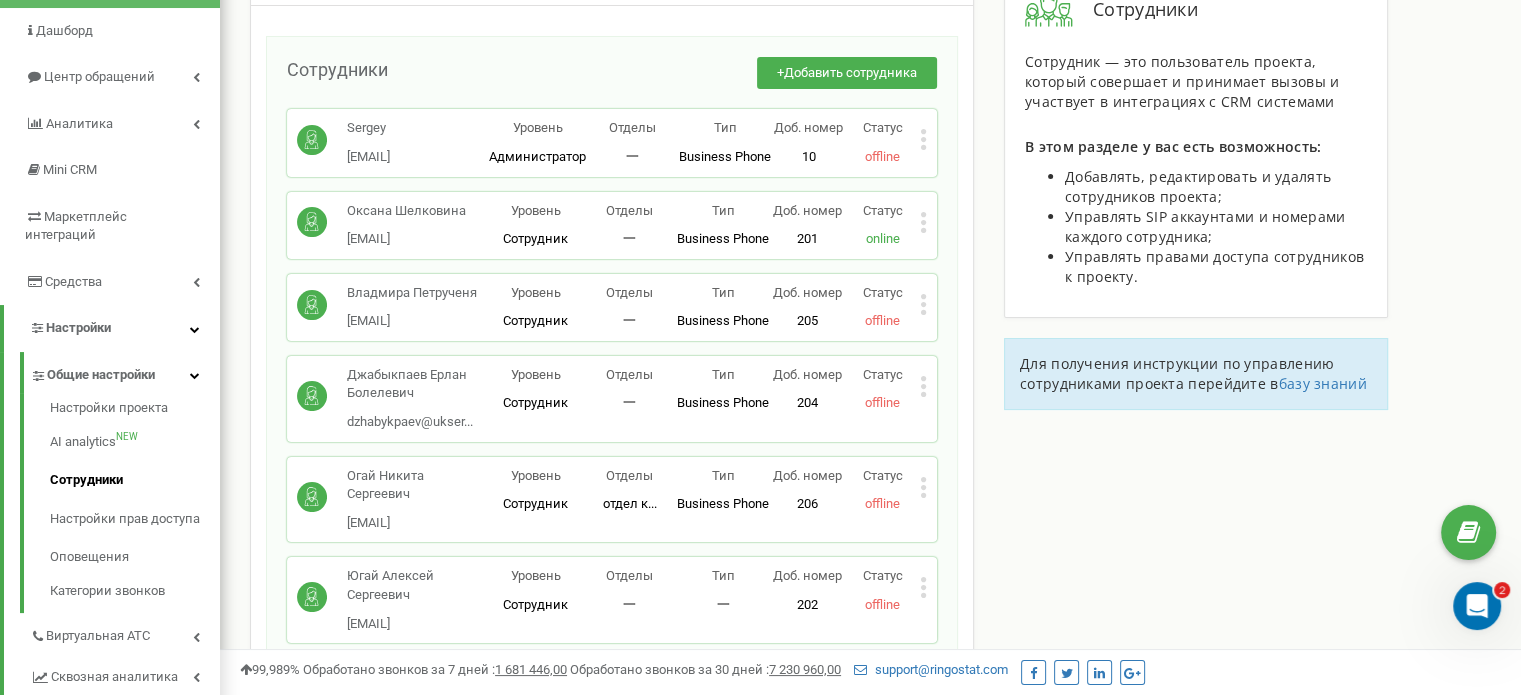 scroll, scrollTop: 100, scrollLeft: 0, axis: vertical 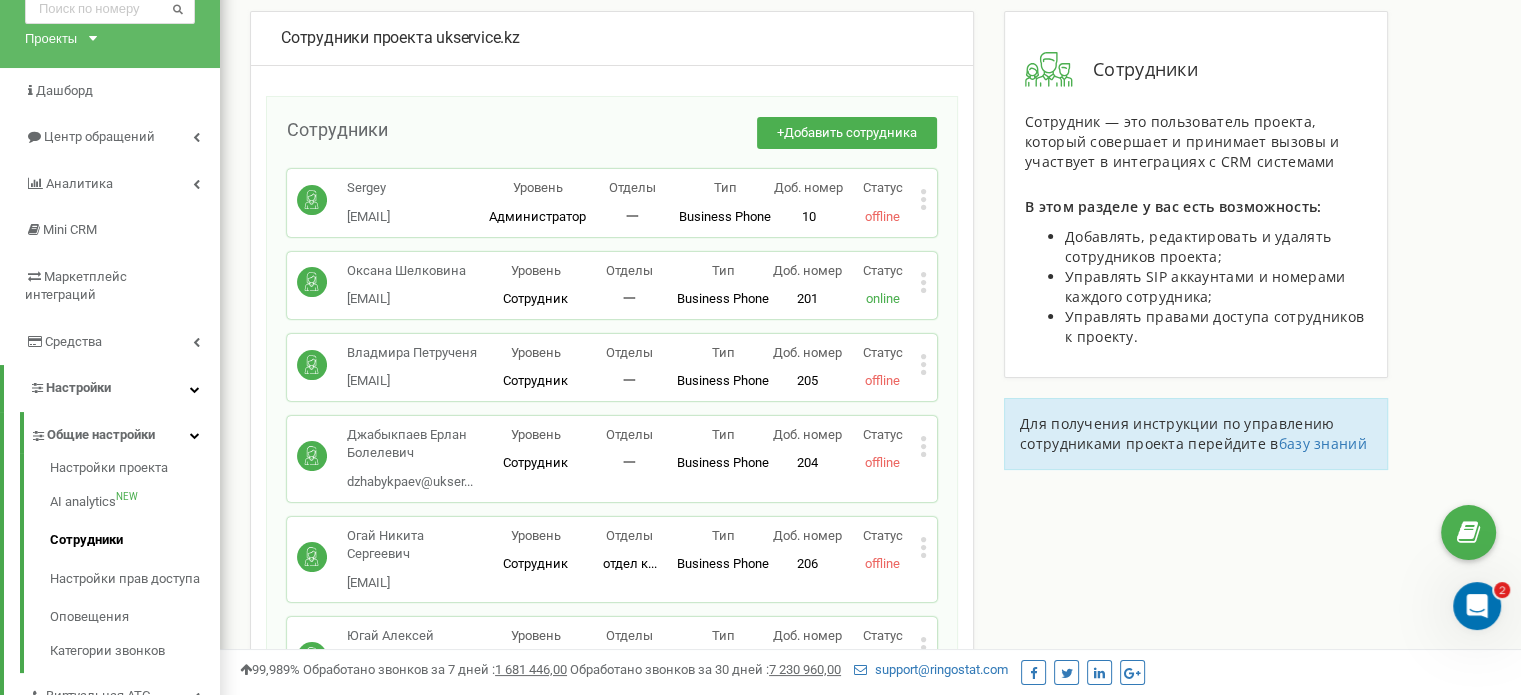 click 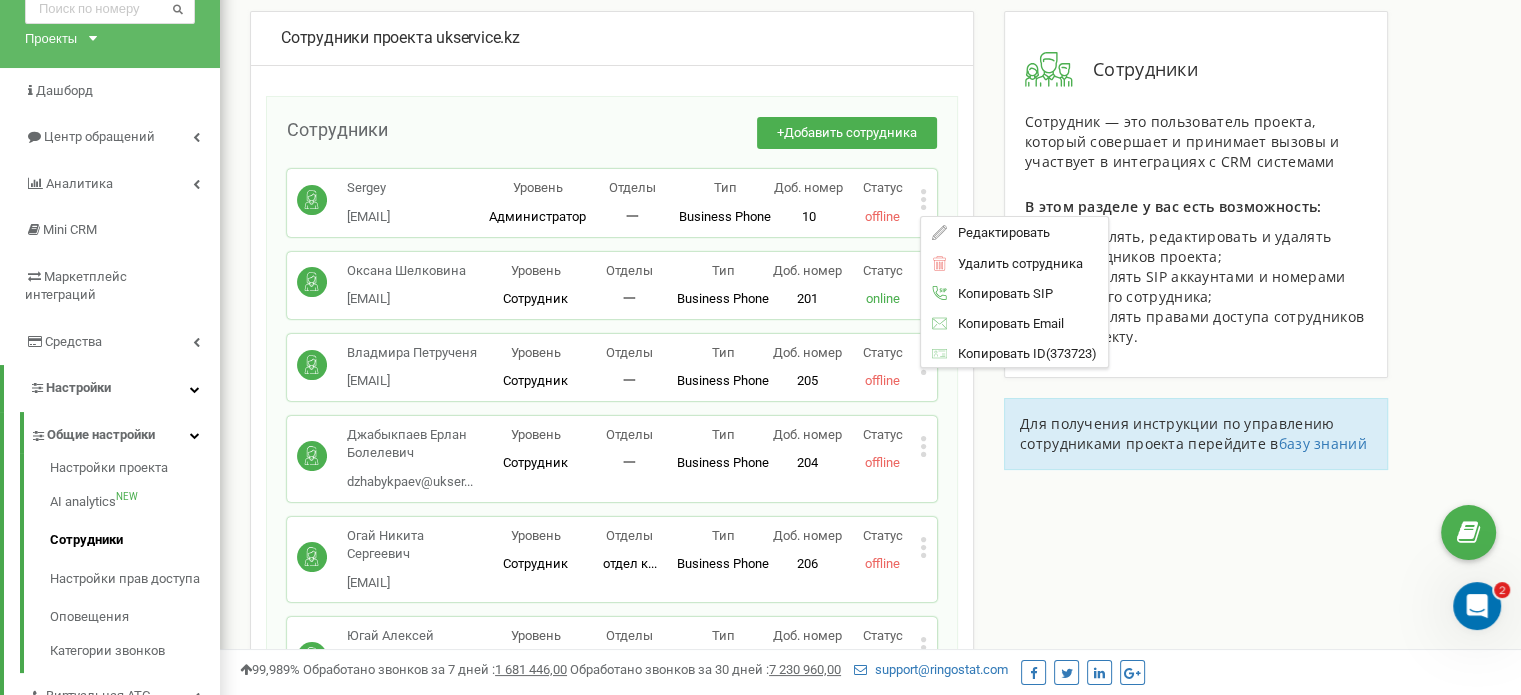 click on "Сотрудники +  Добавить сотрудника [FIRST] [EMAIL] Уровень Администратор Отделы 一 Тип Business Phone Полноценное рабочее место сотрудника со всеми возможностями, позволяющее использовать Ringostat Smart Phone и привязать внешние номера сотрудника. Доб. номер 10 Статус offline Редактировать   Удалить сотрудника Копировать SIP Копировать Email Копировать ID ( 373723 ) [LAST] [EMAIL] [EMAIL] Уровень Сотрудник Отделы 一 Тип Business Phone Доб. номер 201 Статус online Редактировать   Удалить сотрудника Копировать SIP Копировать Email Копировать ID ( 381617 ) [FIRST] [EMAIL]" at bounding box center (612, 509) 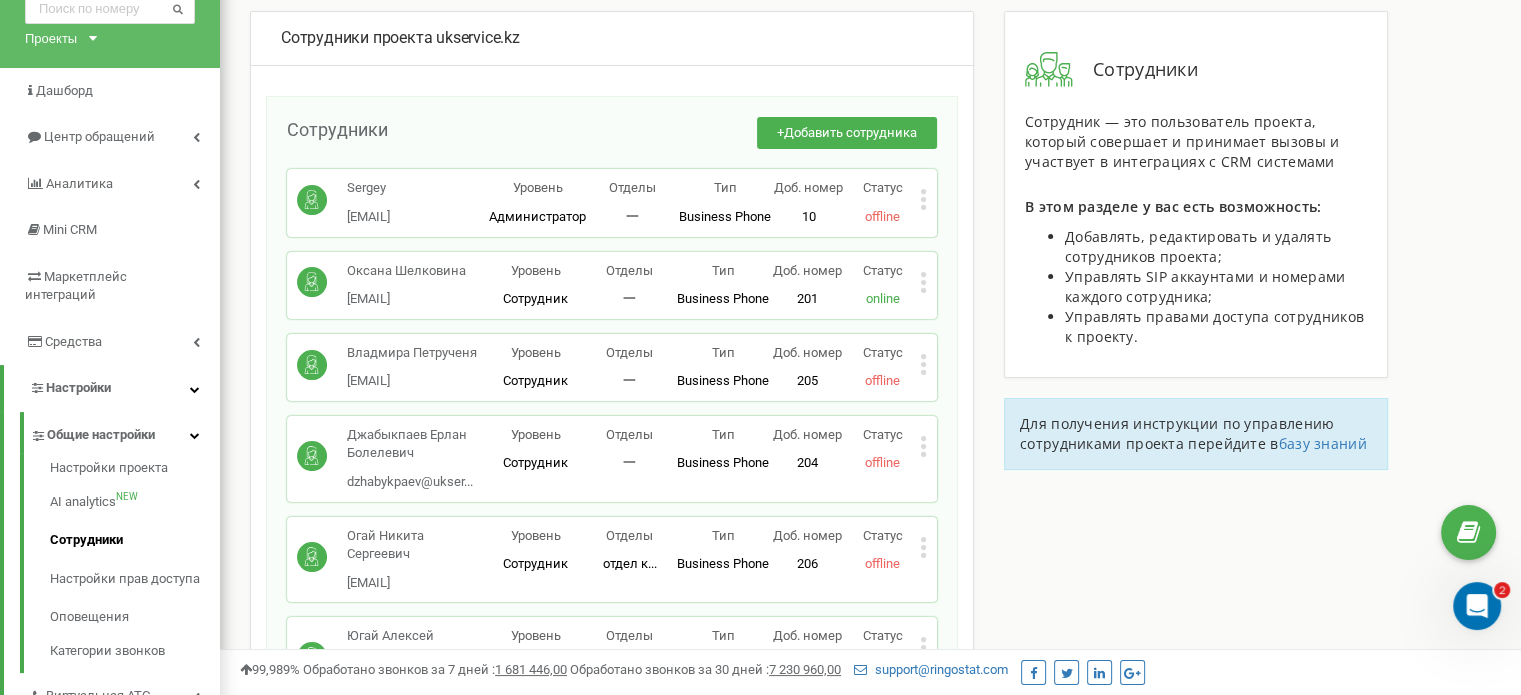 click on "[LAST] [EMAIL] [EMAIL] Уровень Сотрудник Отделы 一 Тип Business Phone Полноценное рабочее место сотрудника со всеми возможностями, позволяющее использовать Ringostat Smart Phone и привязать внешние номера сотрудника. Доб. номер 201 Статус online Редактировать   Удалить сотрудника Копировать SIP Копировать Email Копировать ID ( 381617 )" at bounding box center (612, 285) 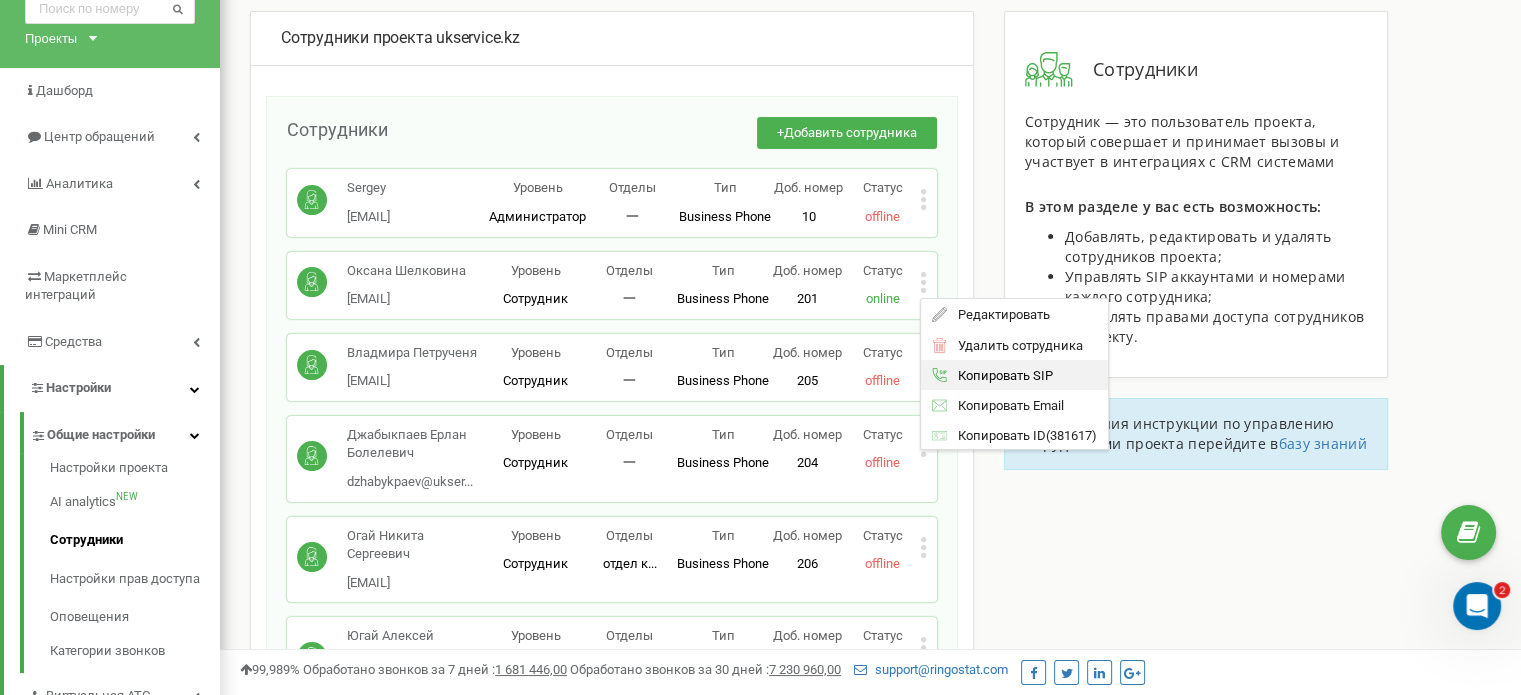 click on "Копировать SIP" at bounding box center [999, 375] 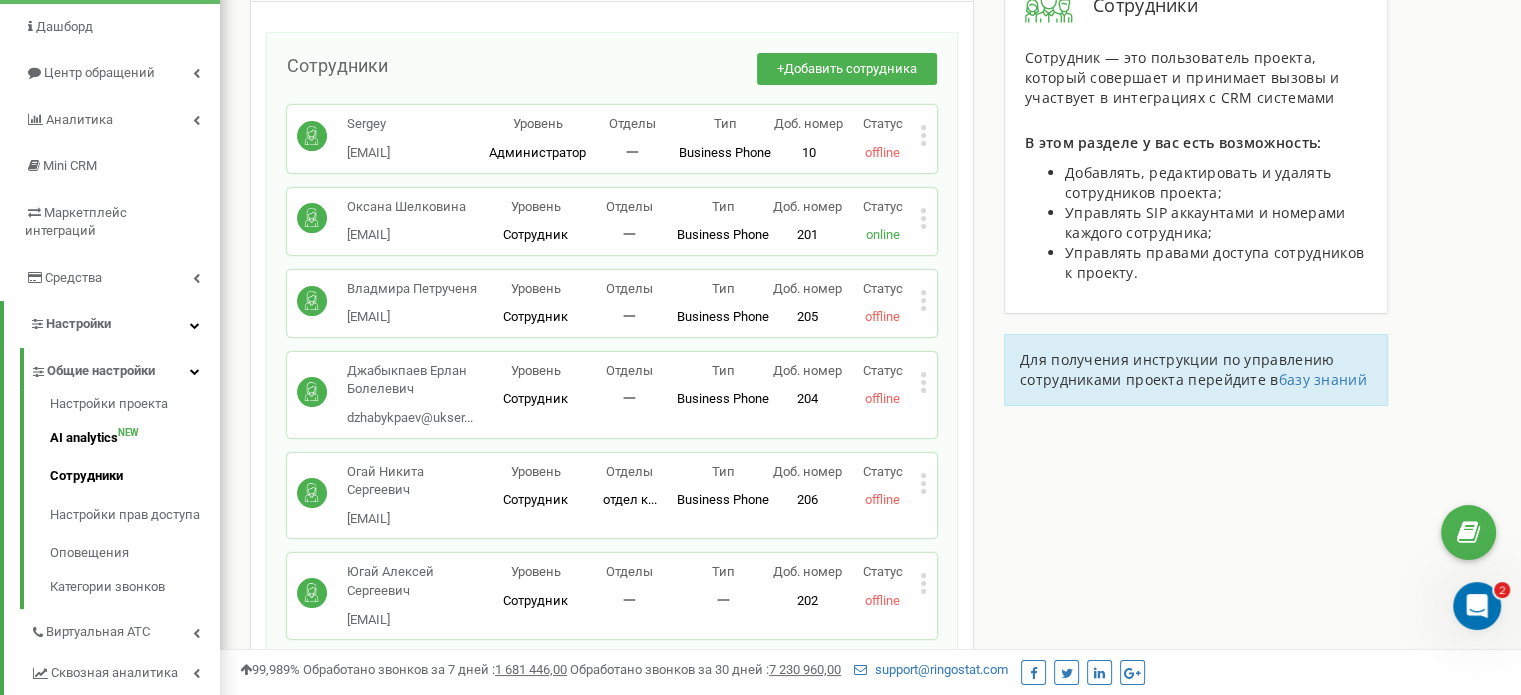 scroll, scrollTop: 200, scrollLeft: 0, axis: vertical 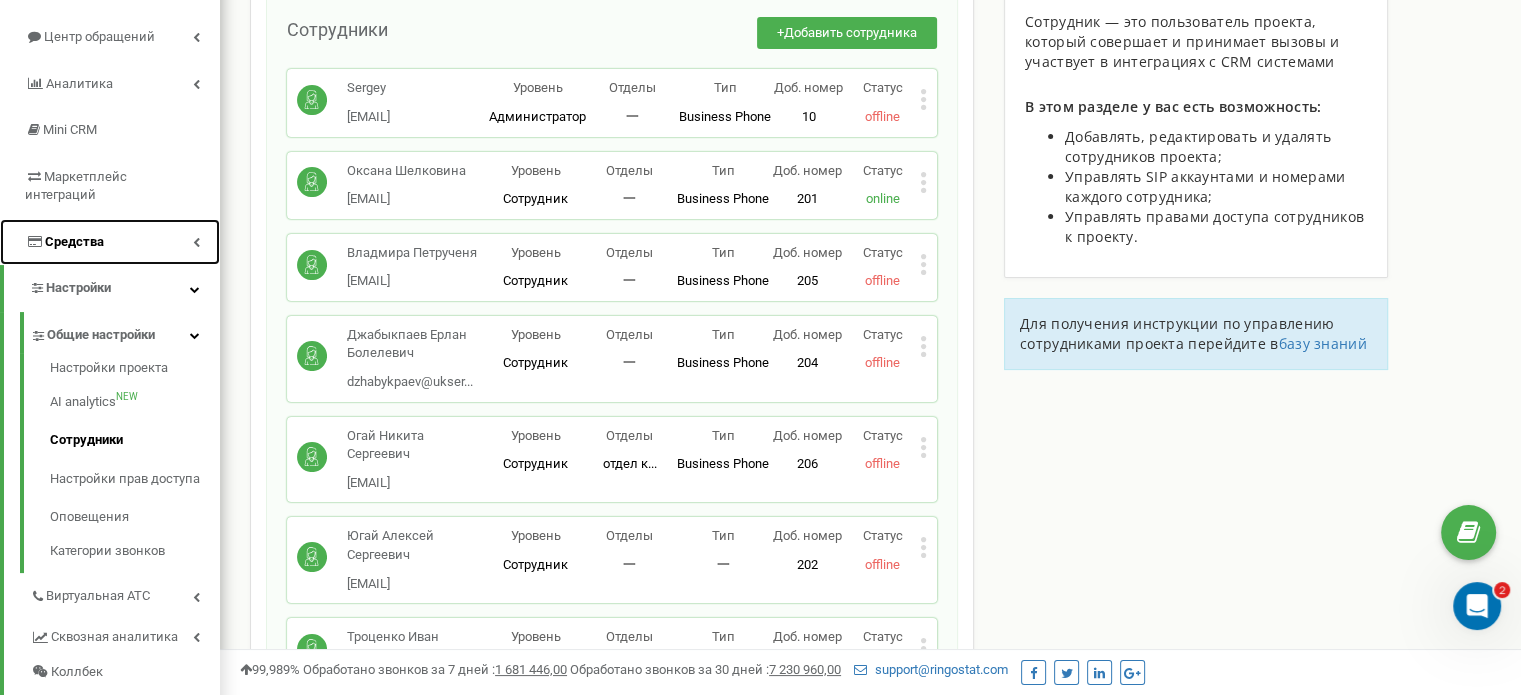 click on "Средства" at bounding box center [110, 242] 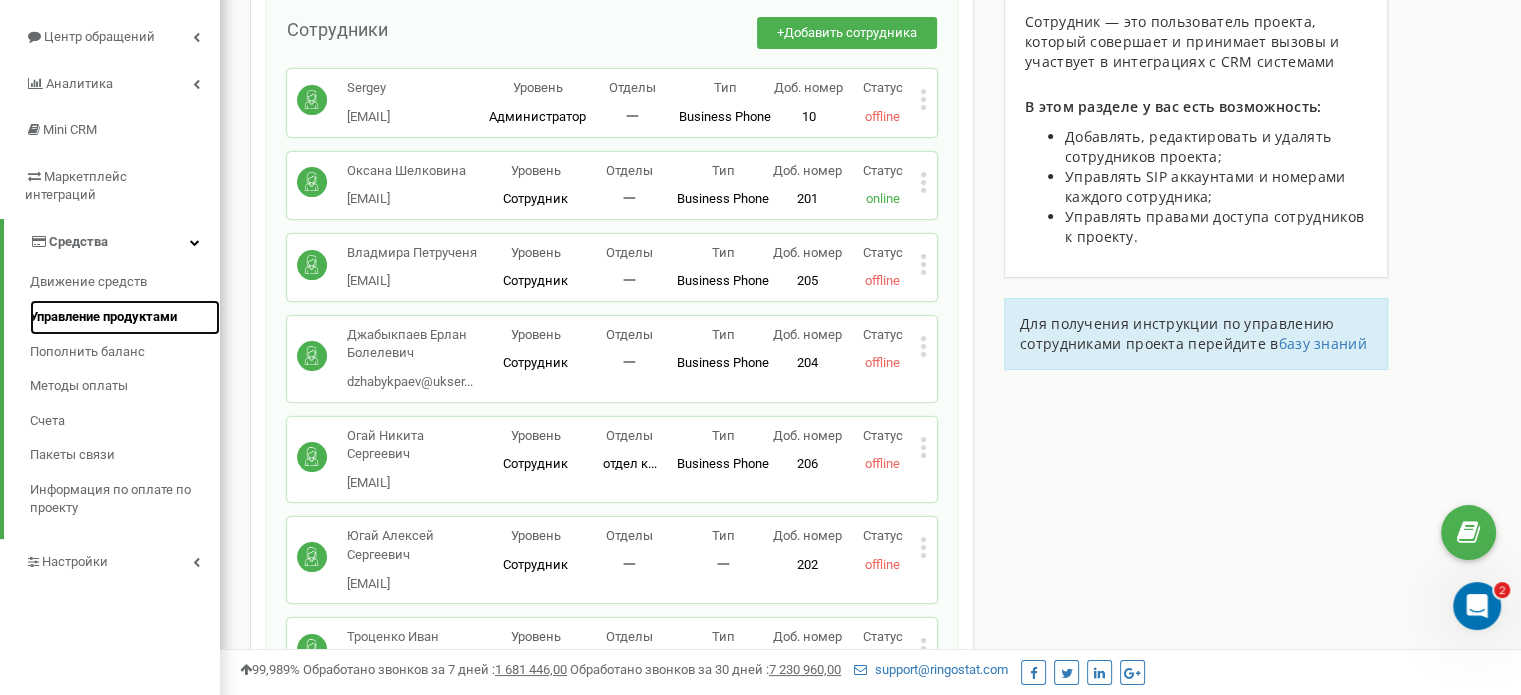 click on "Управление продуктами" at bounding box center (103, 317) 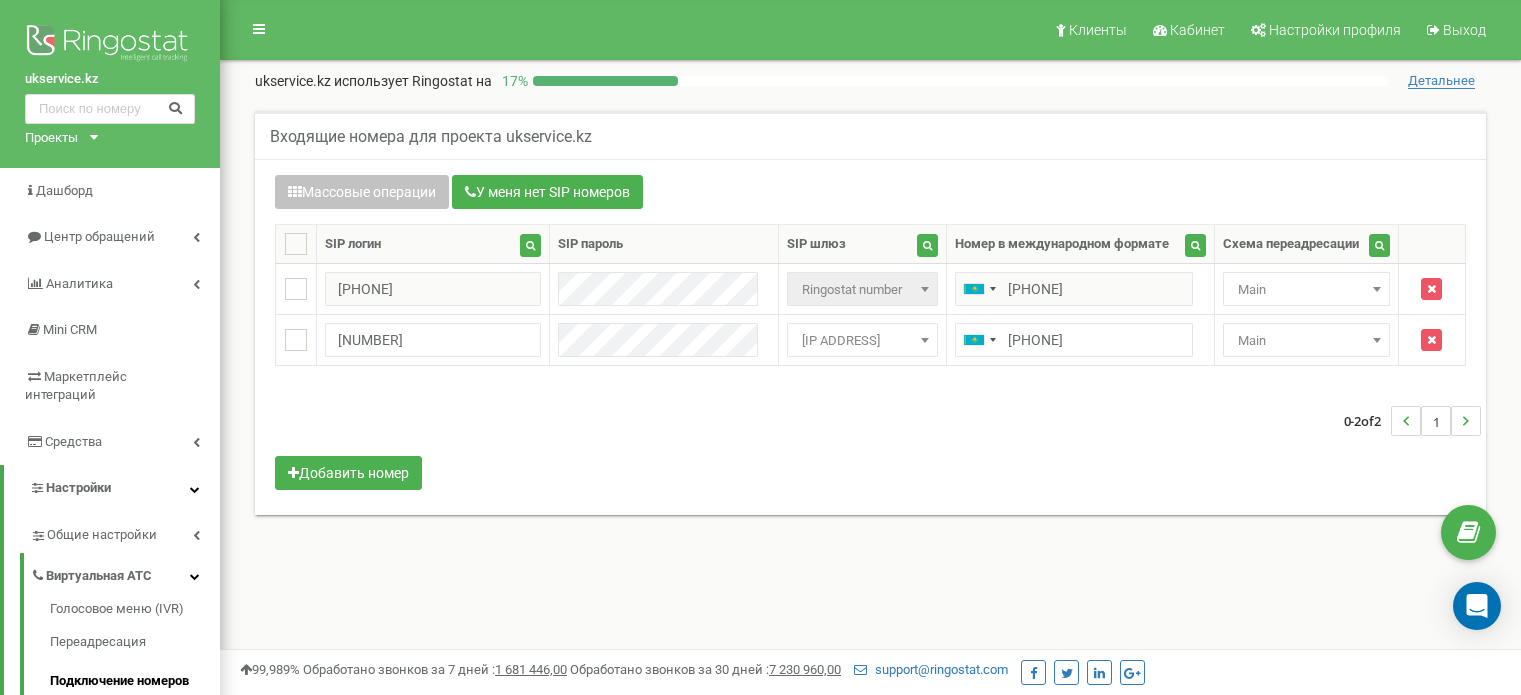 scroll, scrollTop: 0, scrollLeft: 0, axis: both 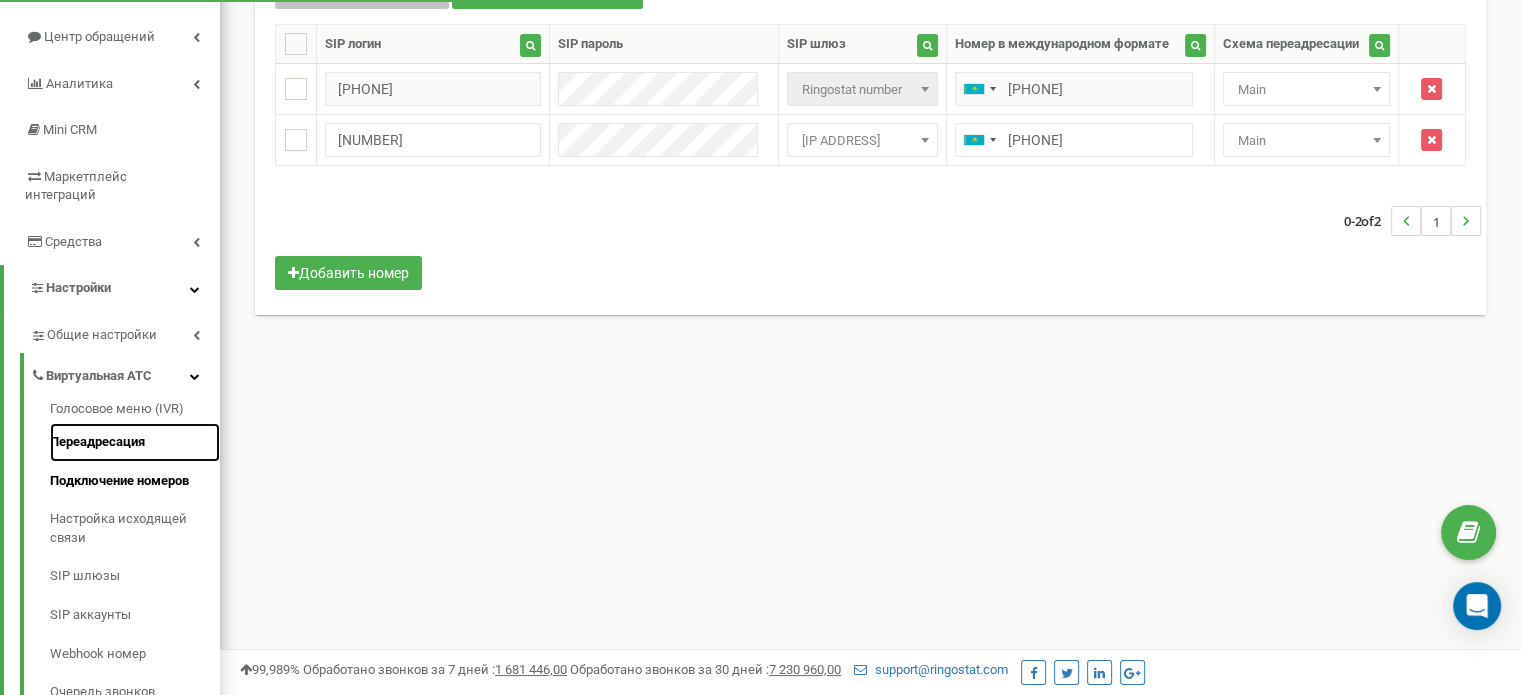 click on "Переадресация" at bounding box center (135, 442) 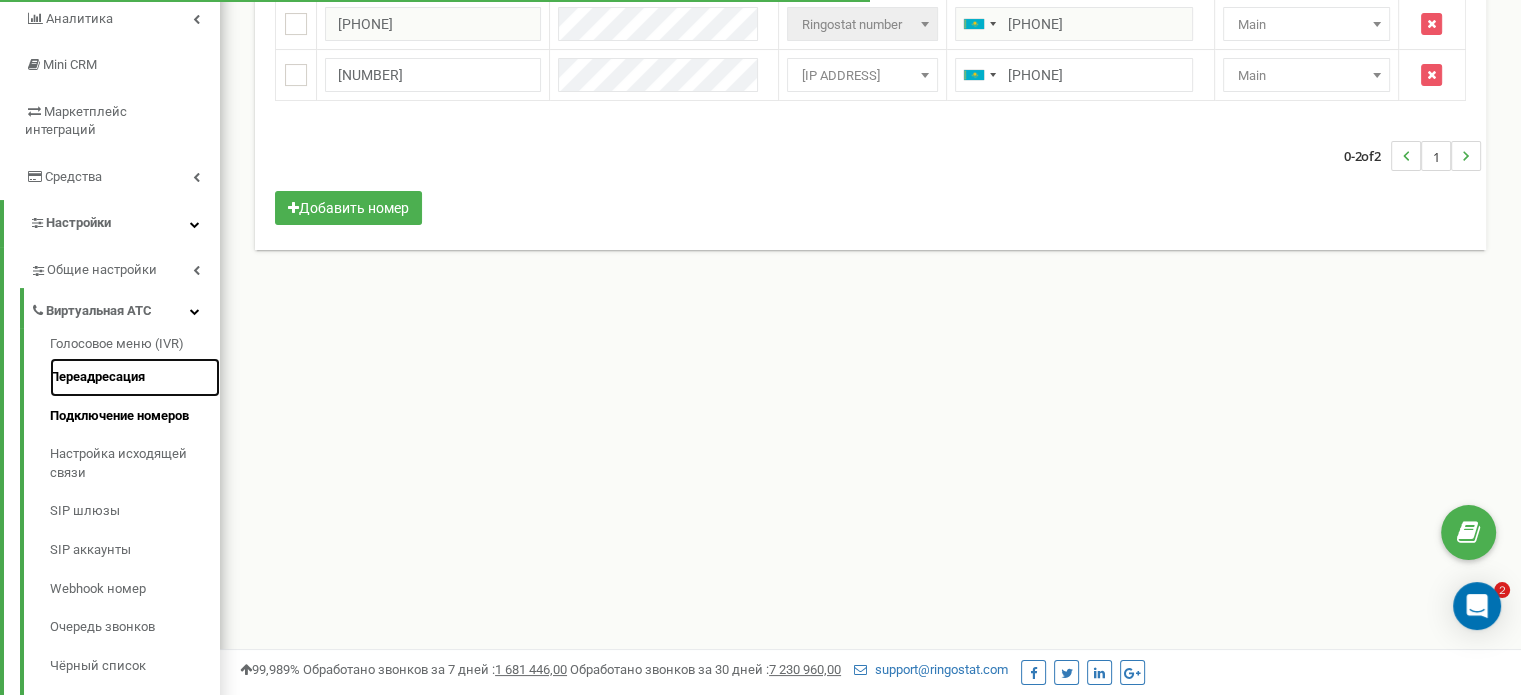 scroll, scrollTop: 400, scrollLeft: 0, axis: vertical 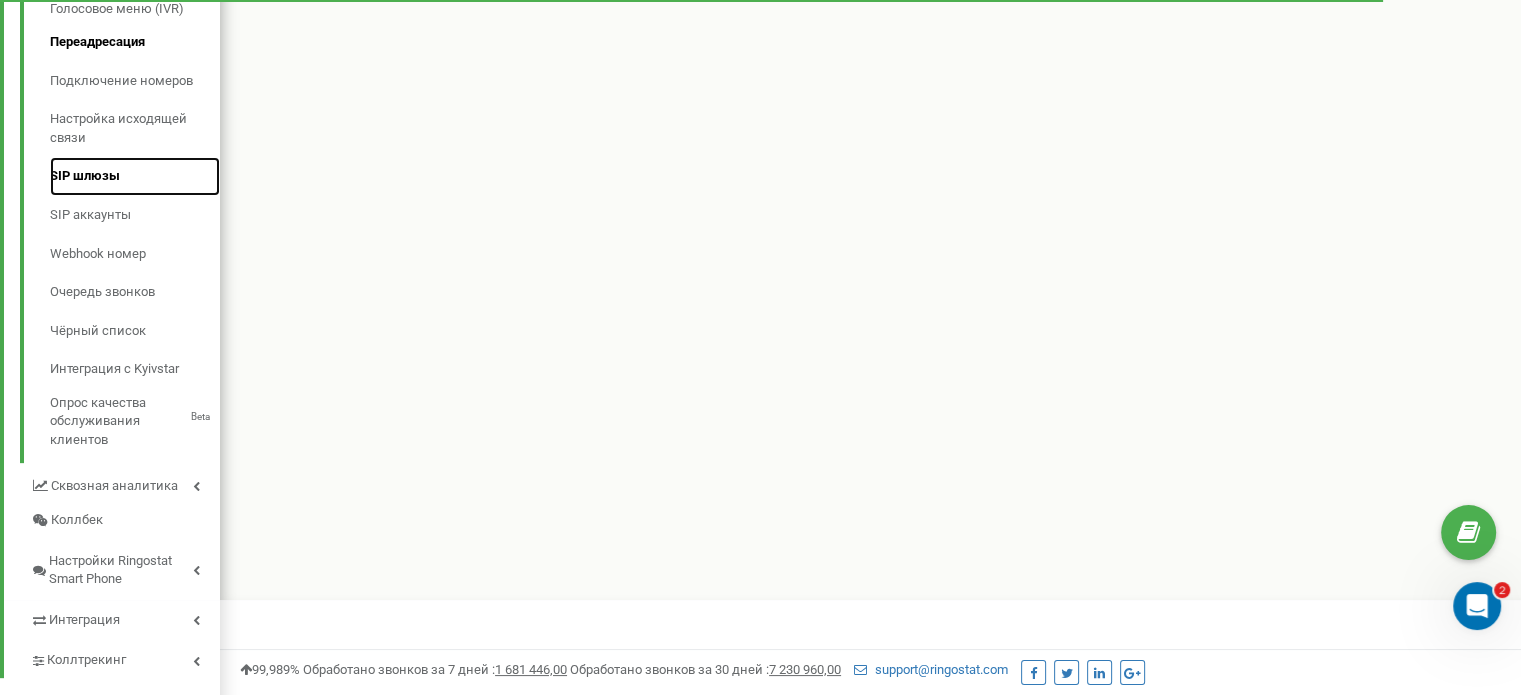 click on "SIP шлюзы" at bounding box center (135, 176) 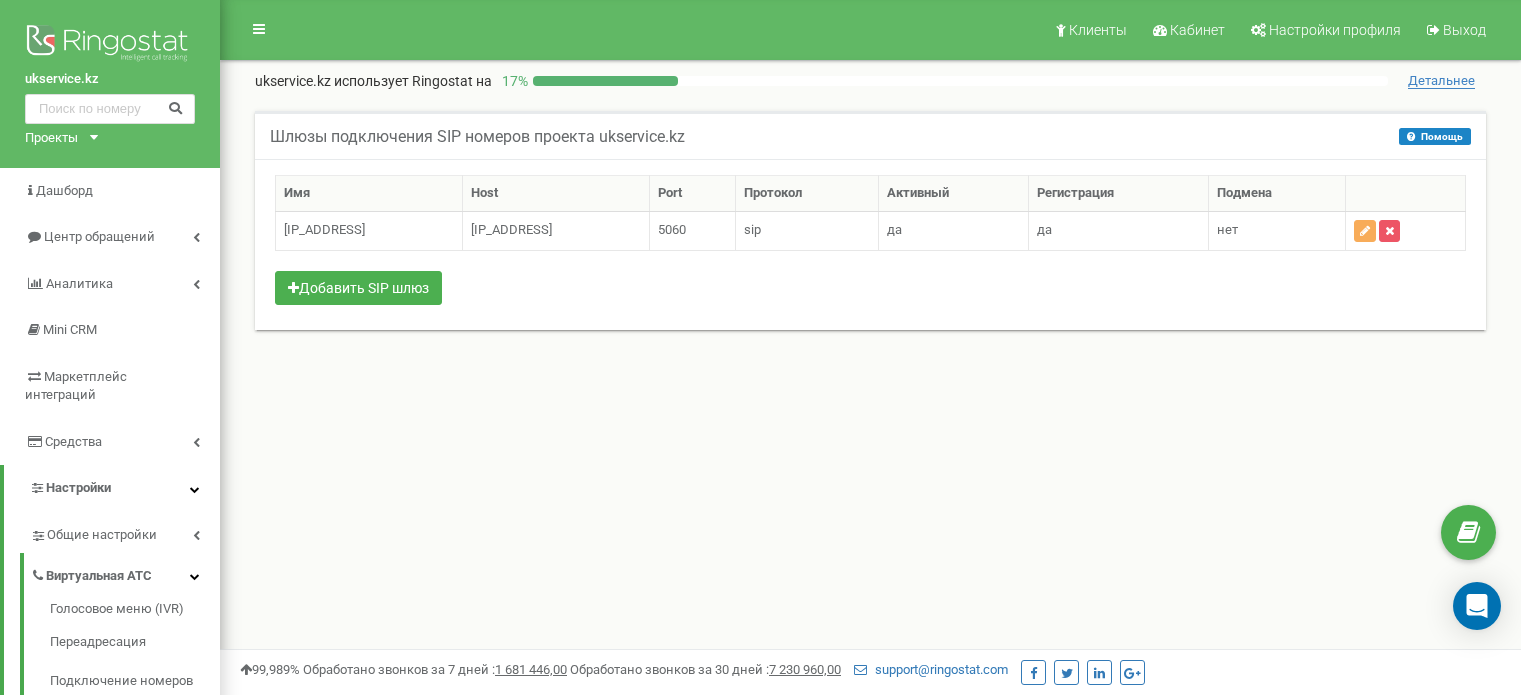 scroll, scrollTop: 0, scrollLeft: 0, axis: both 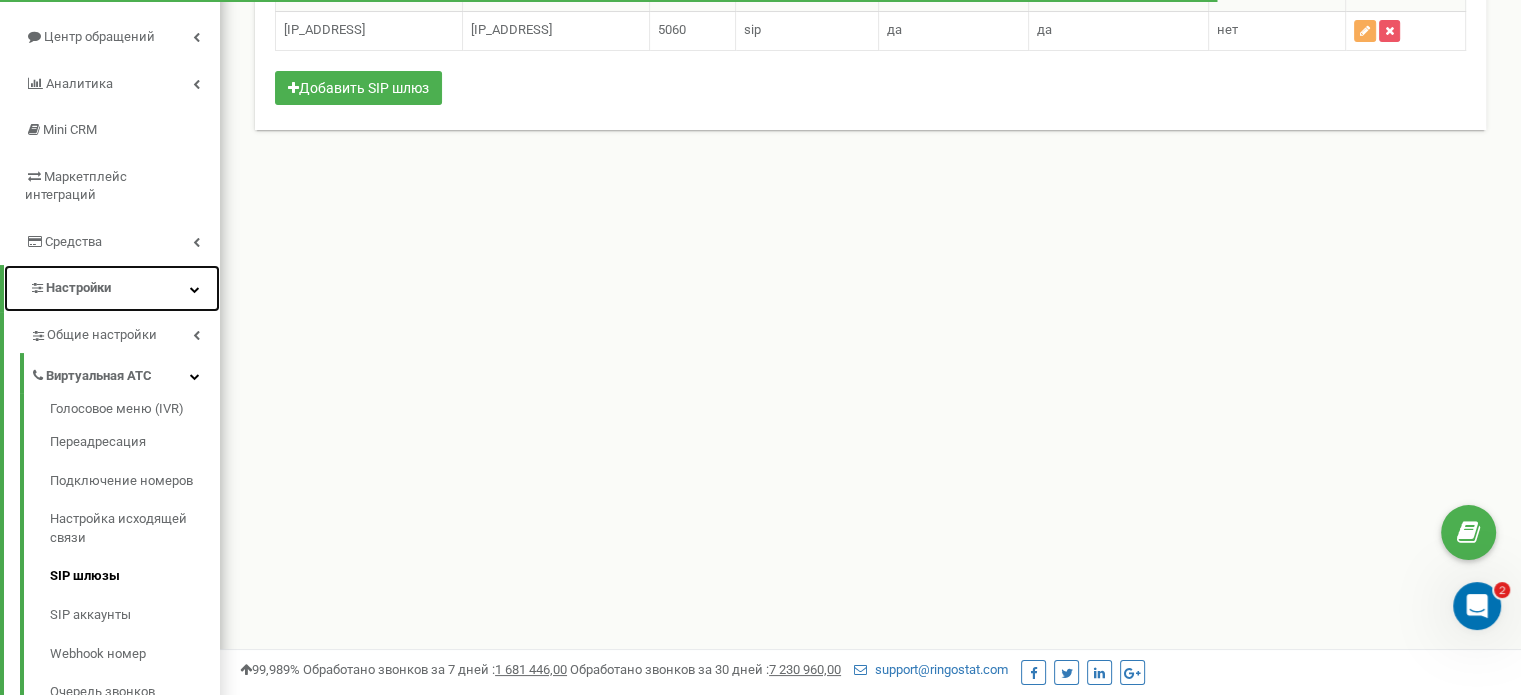 click on "Настройки" at bounding box center (112, 288) 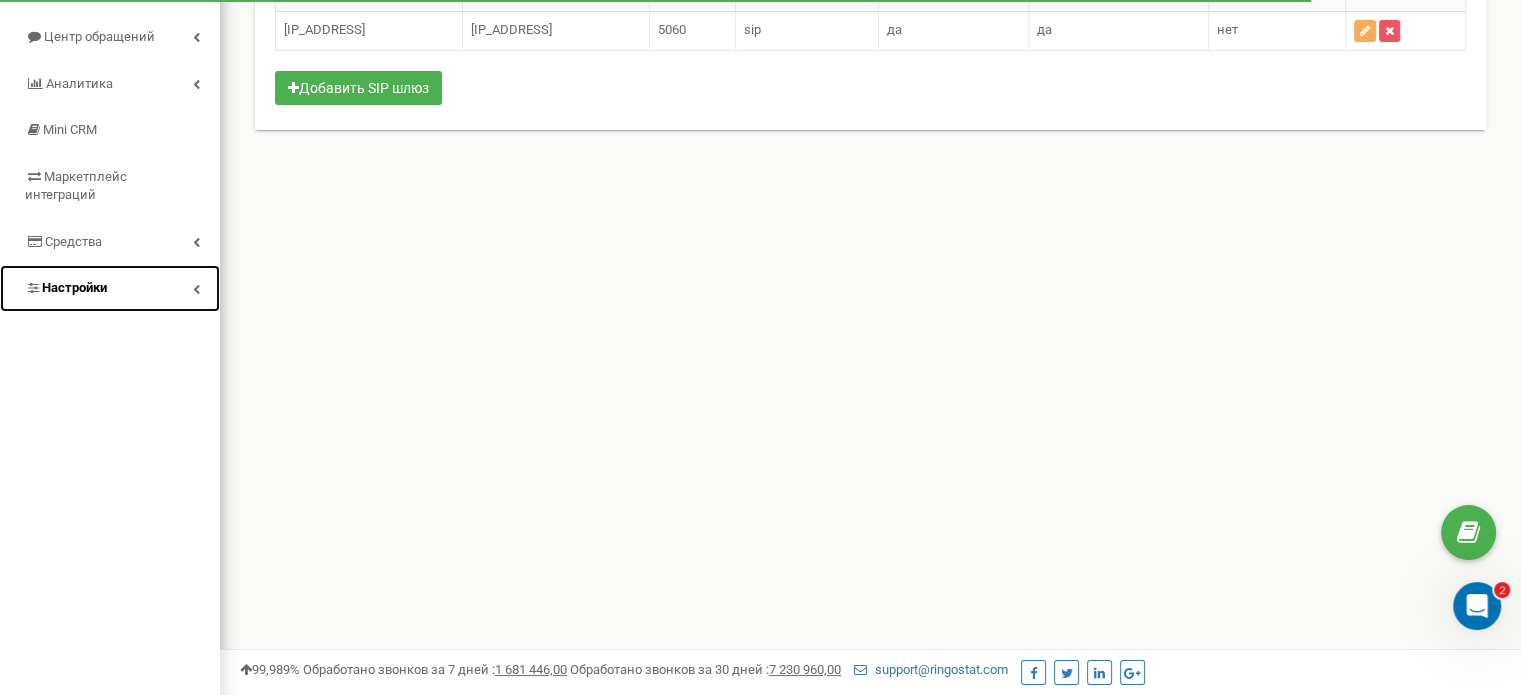 click on "Настройки" at bounding box center (110, 288) 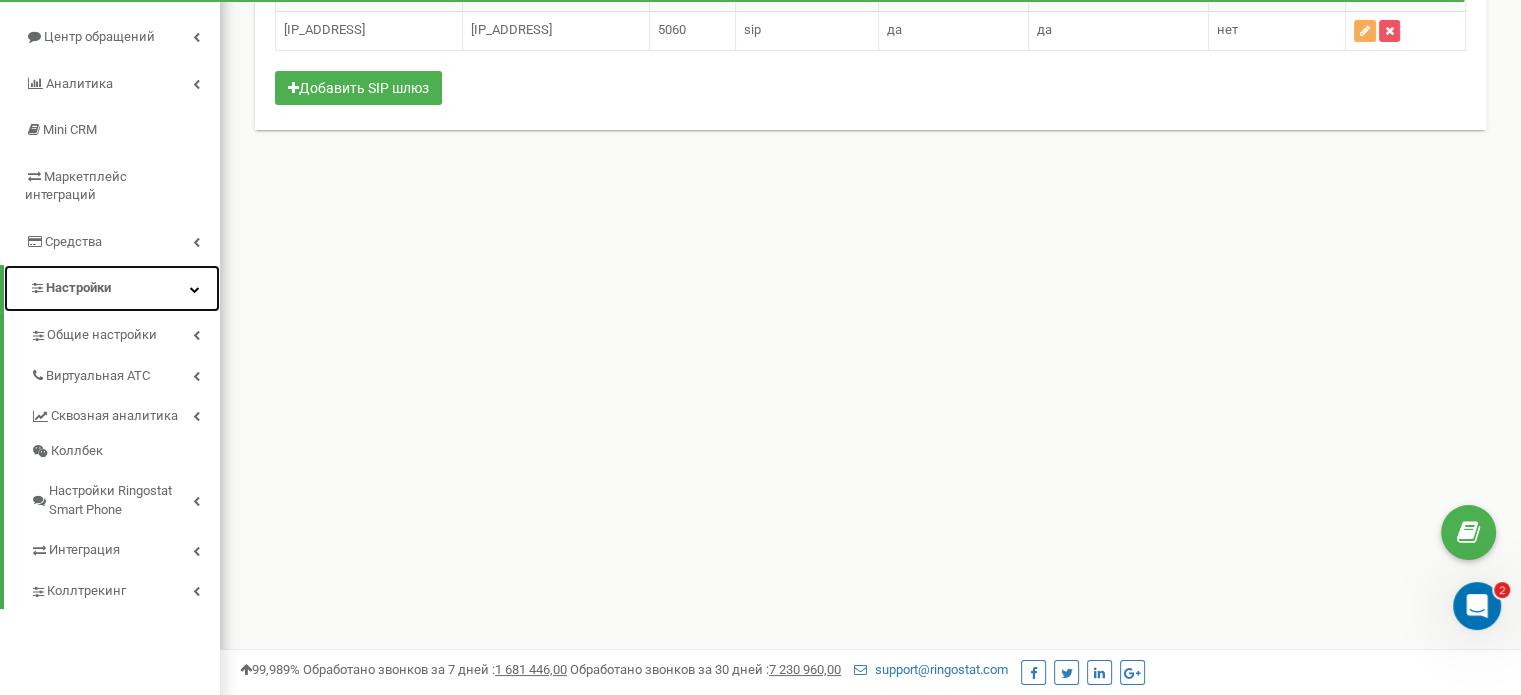 click on "Настройки" at bounding box center [112, 288] 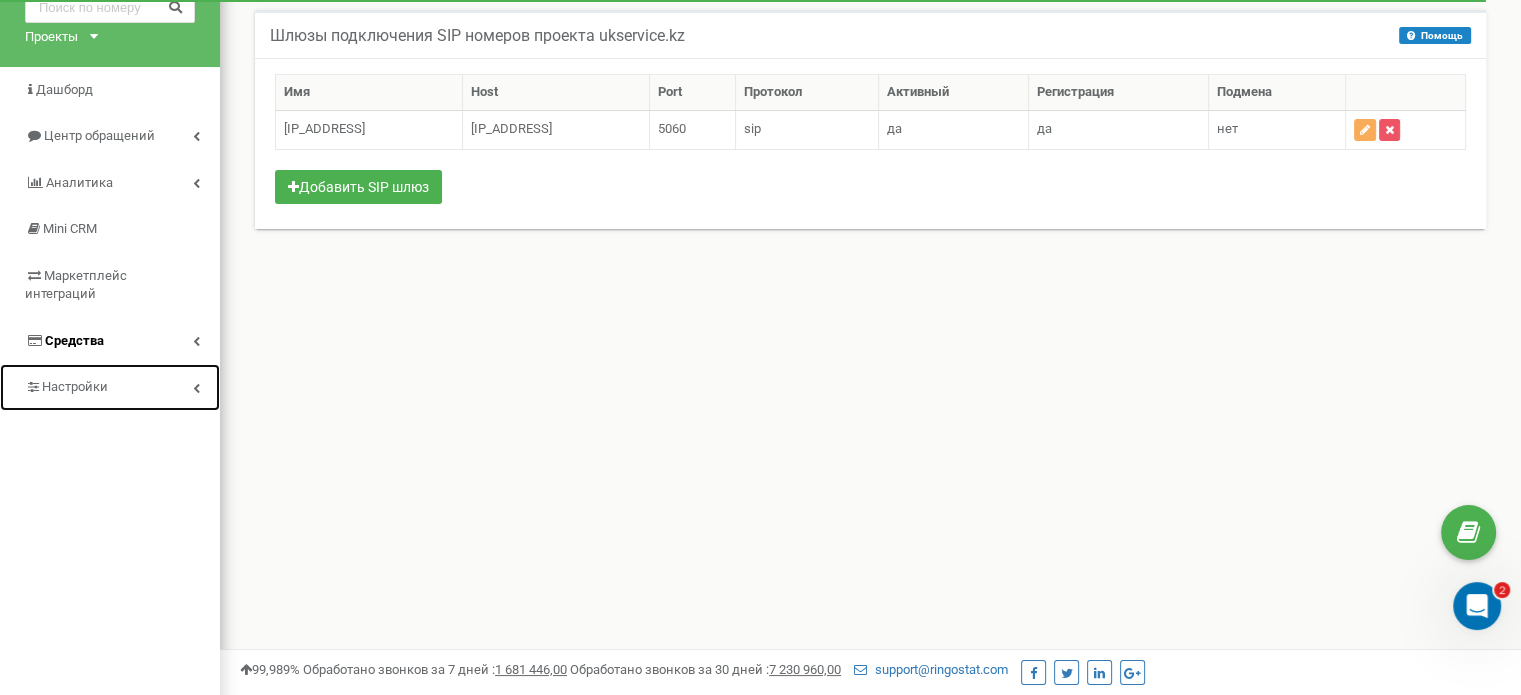 scroll, scrollTop: 0, scrollLeft: 0, axis: both 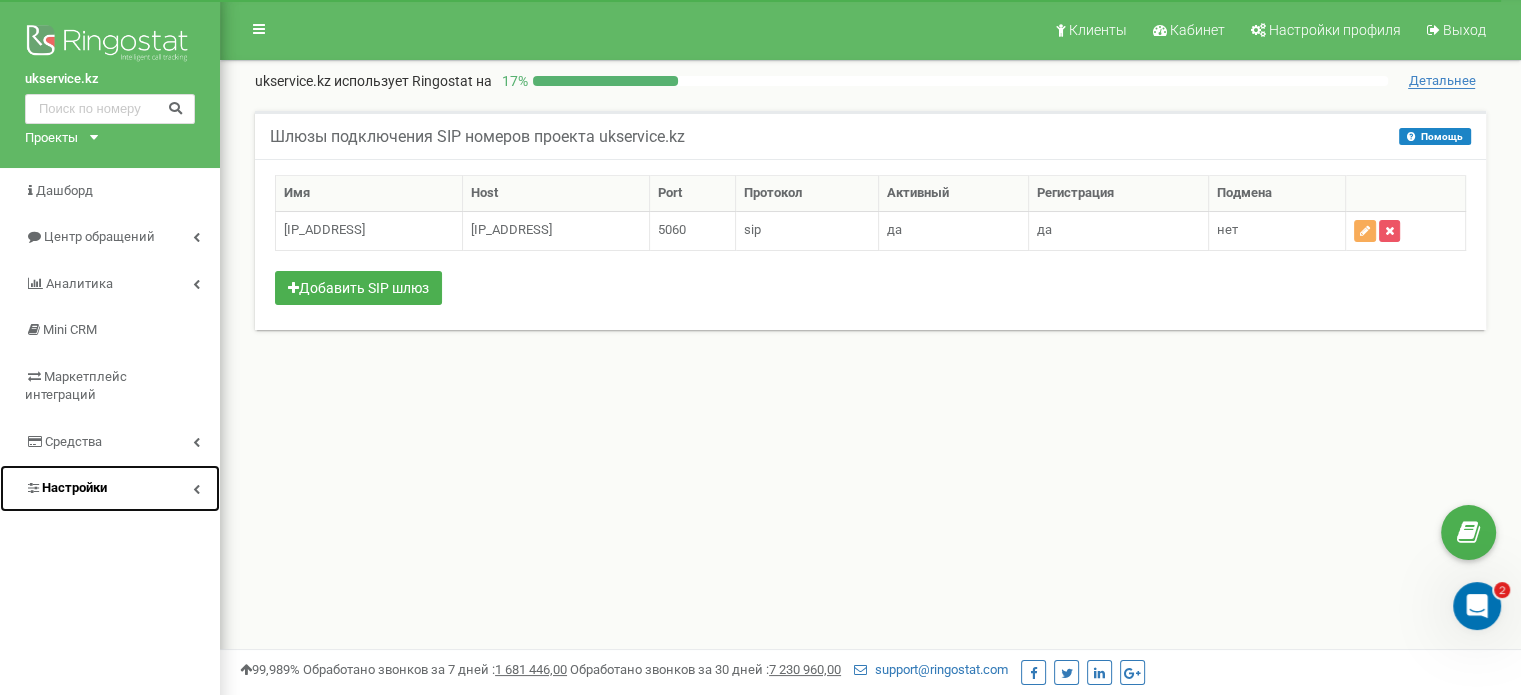 click on "Настройки" at bounding box center [110, 488] 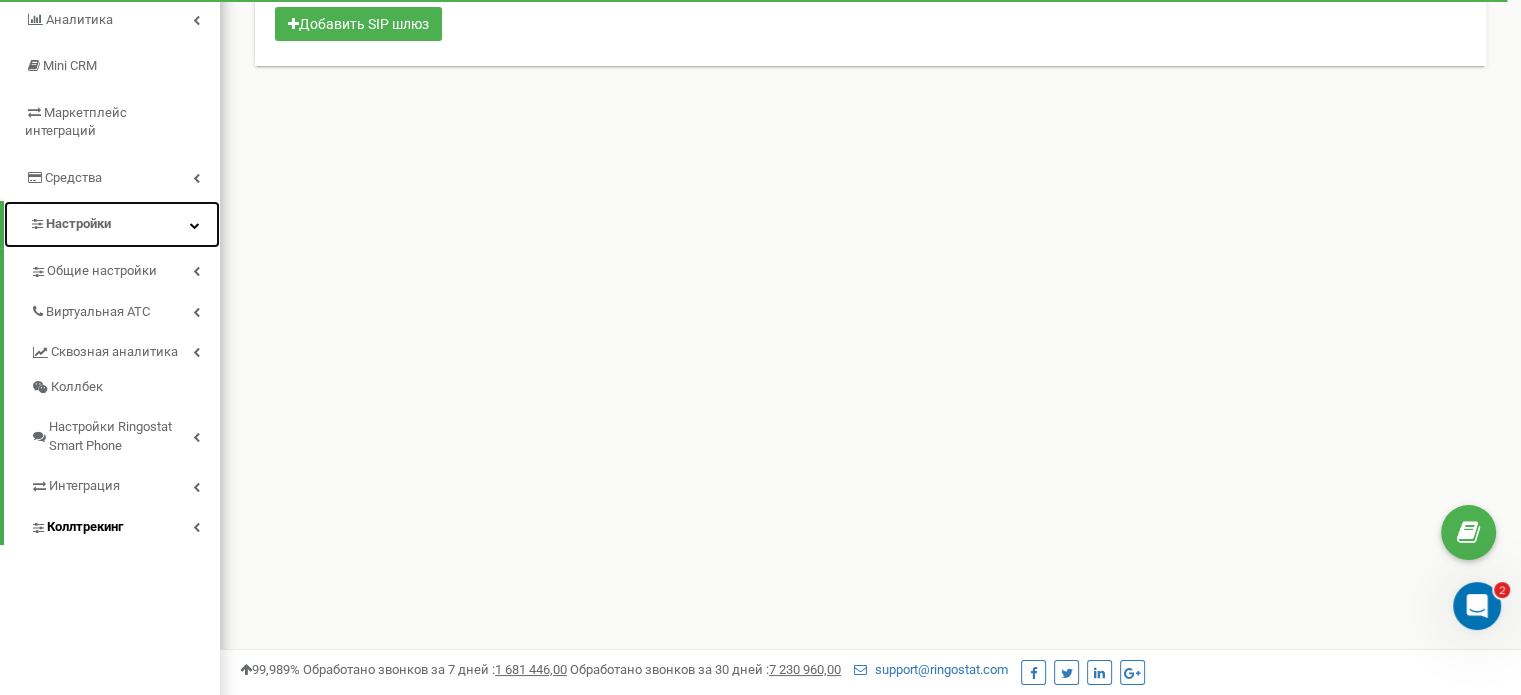 scroll, scrollTop: 300, scrollLeft: 0, axis: vertical 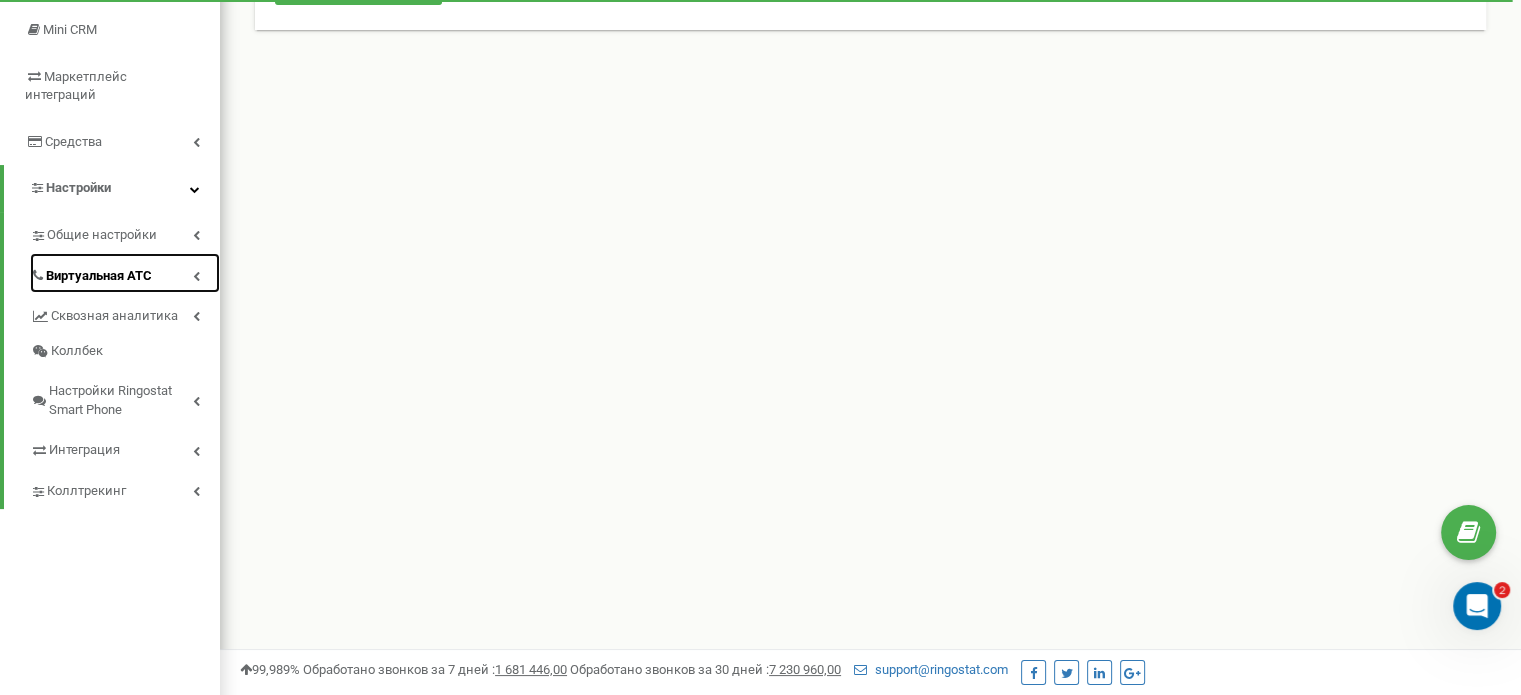 click on "Виртуальная АТС" at bounding box center (125, 273) 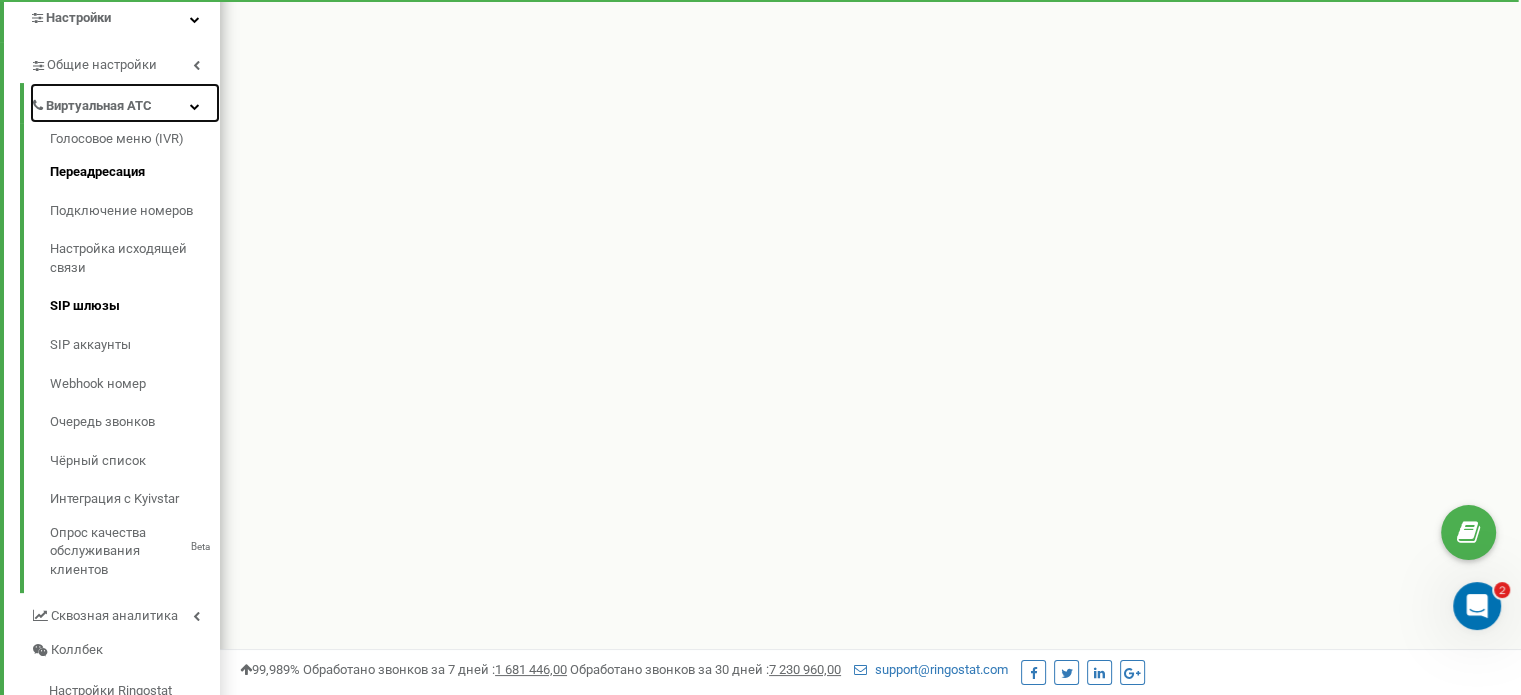 scroll, scrollTop: 500, scrollLeft: 0, axis: vertical 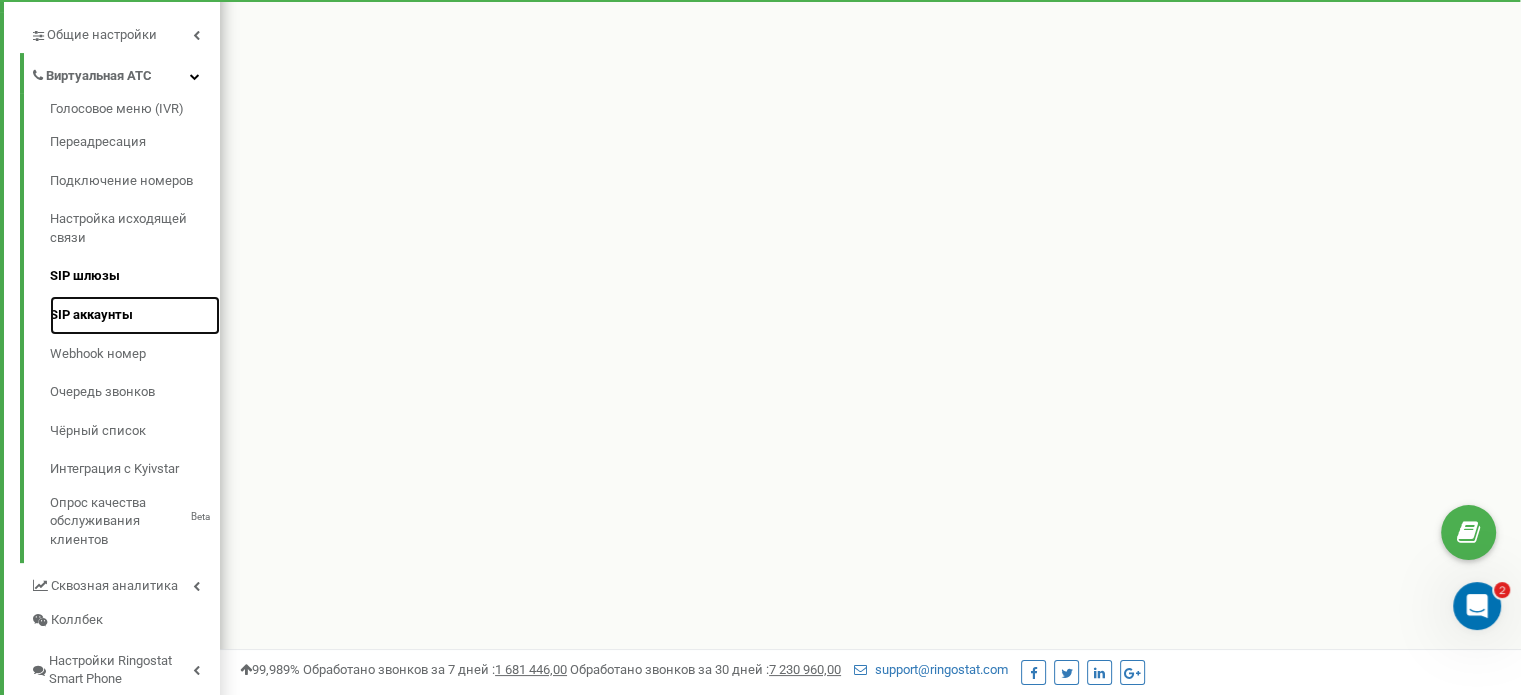 click on "SIP аккаунты" at bounding box center (135, 315) 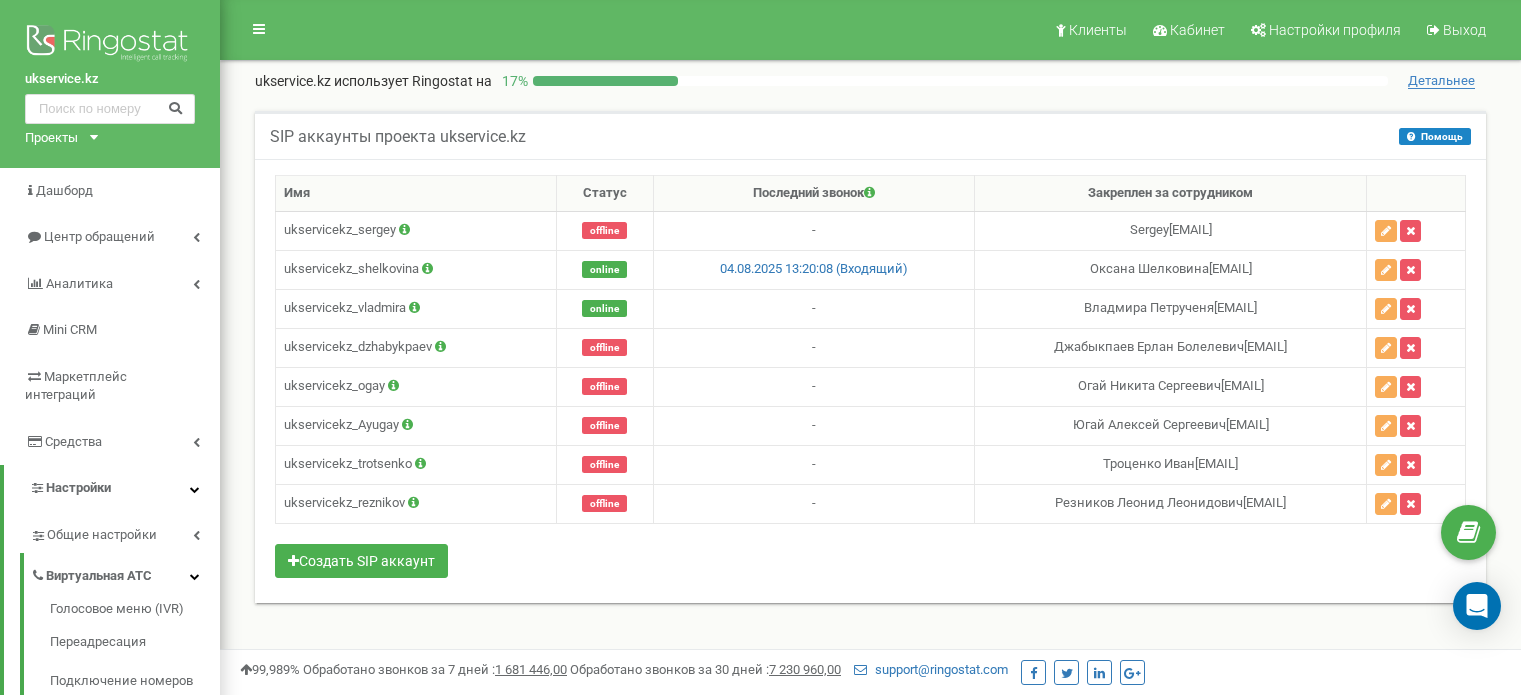 scroll, scrollTop: 0, scrollLeft: 0, axis: both 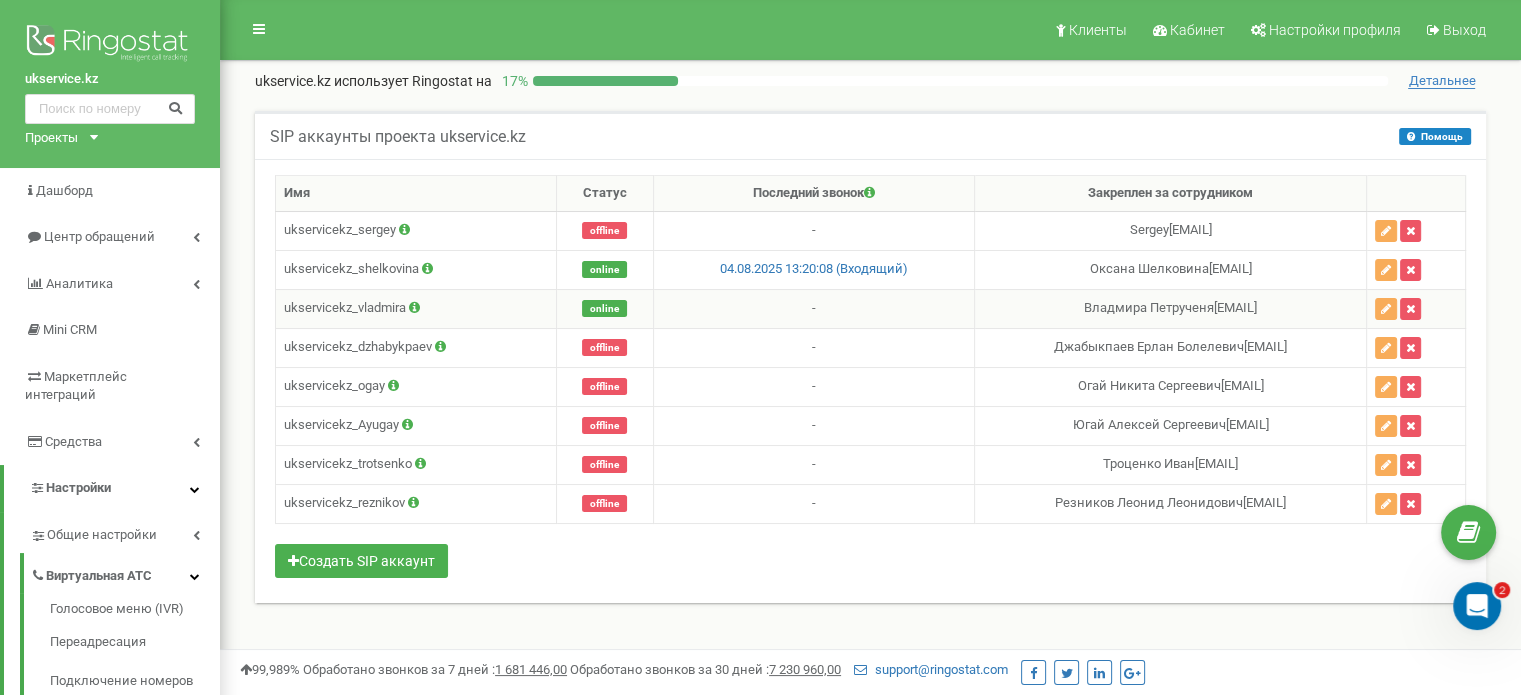 click at bounding box center (414, 307) 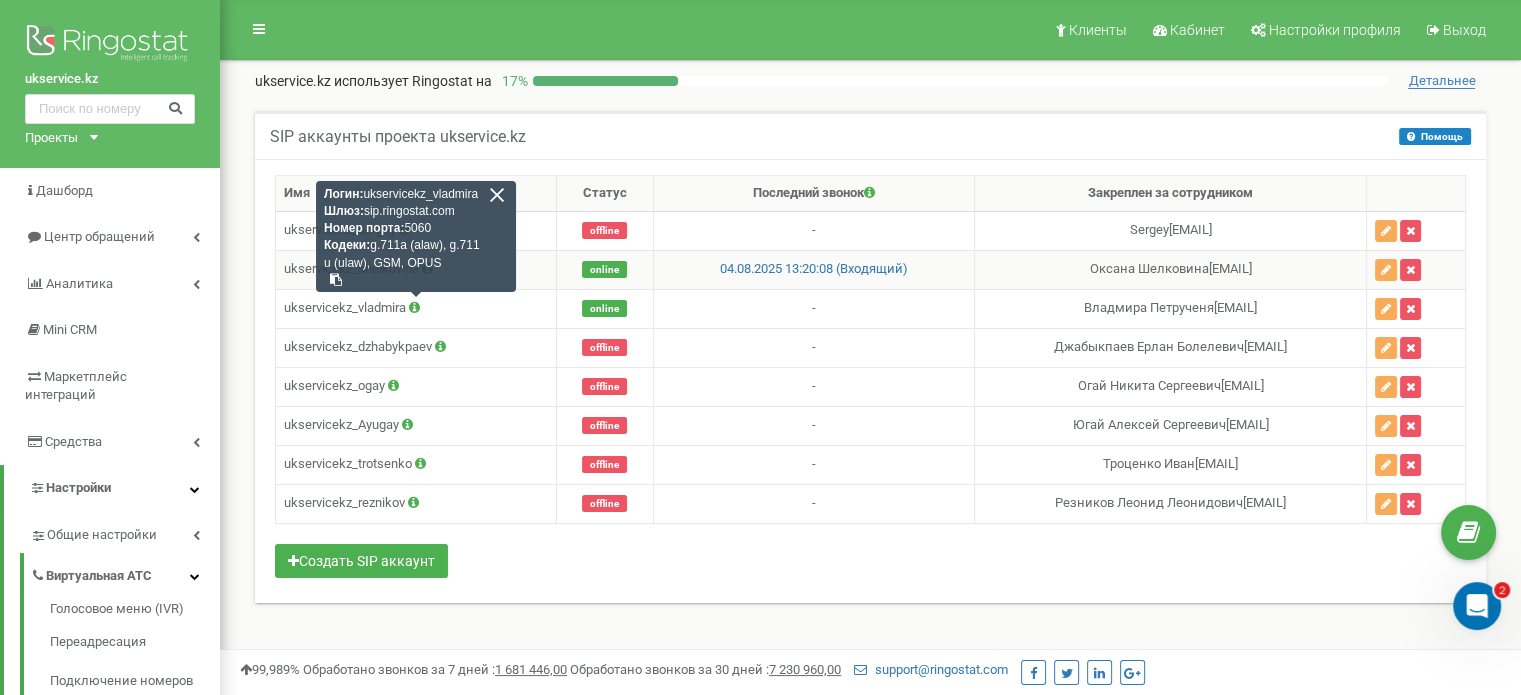 click on "04.08.2025	13:20:08 (Входящий)" at bounding box center (813, 269) 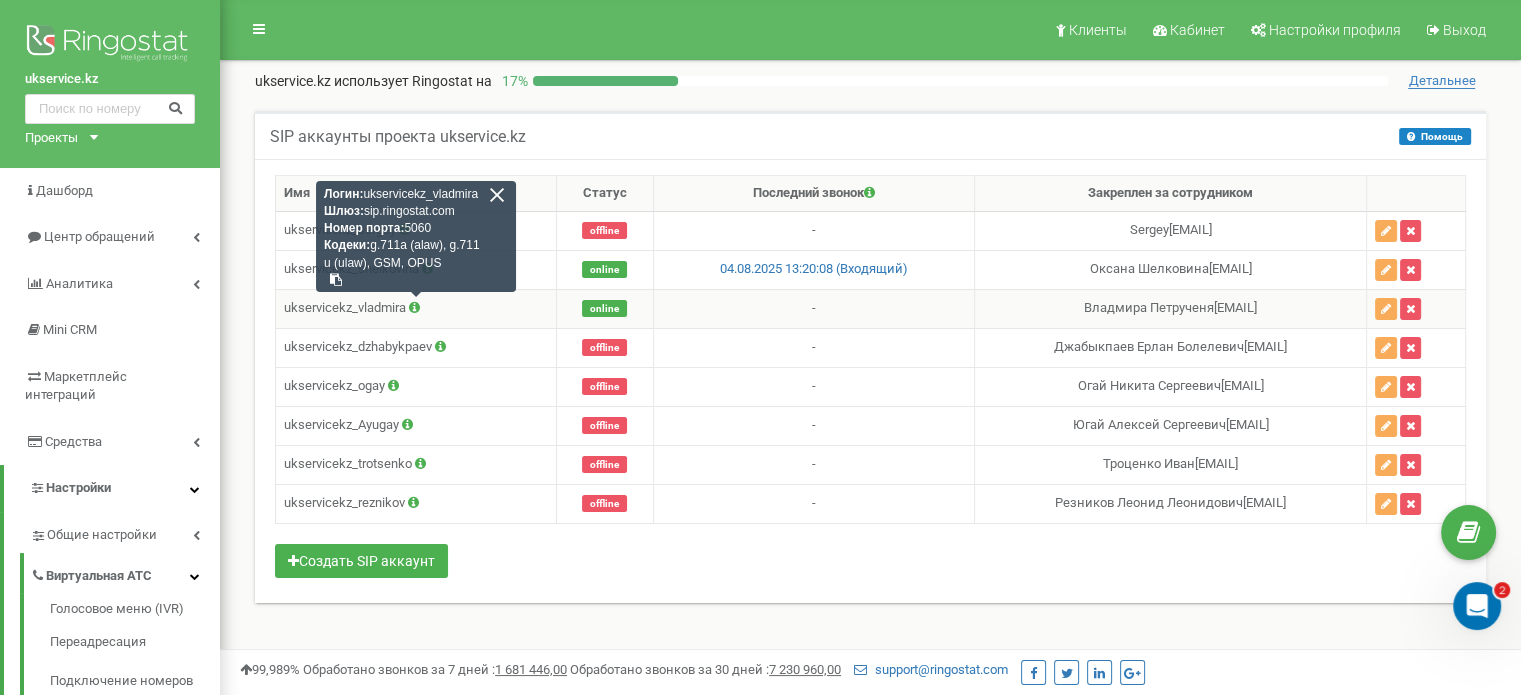 click at bounding box center (497, 195) 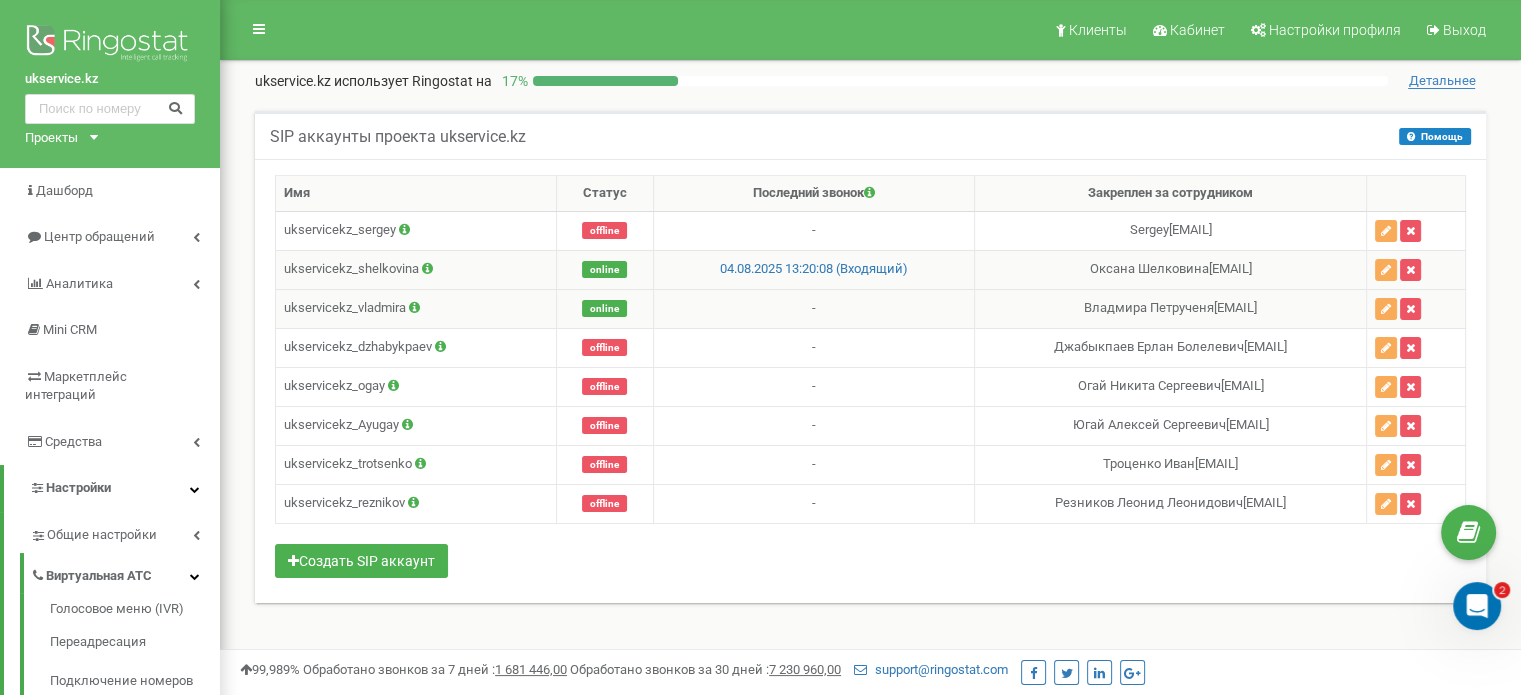 click at bounding box center (427, 268) 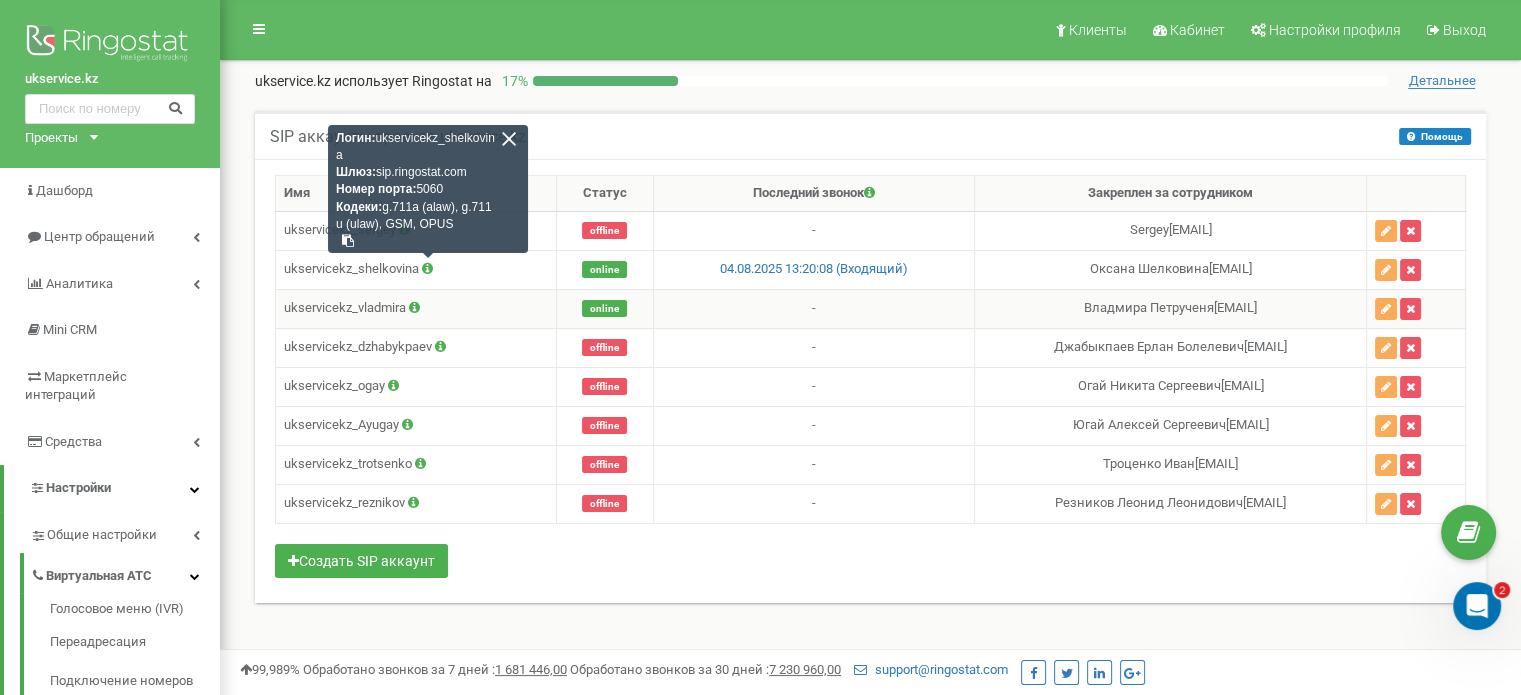 click on "SIP аккаунты проекта ukservice.kz
Помощь
Помощь
В данном разделе вы можете создавать и настраивать sip-аккаунты, с помощью которых совершать исходящие звонки. Для приёма входящих звонков, необходимо указать sip-аккаунт в настройках используемой схемы переадресации." at bounding box center [870, 135] 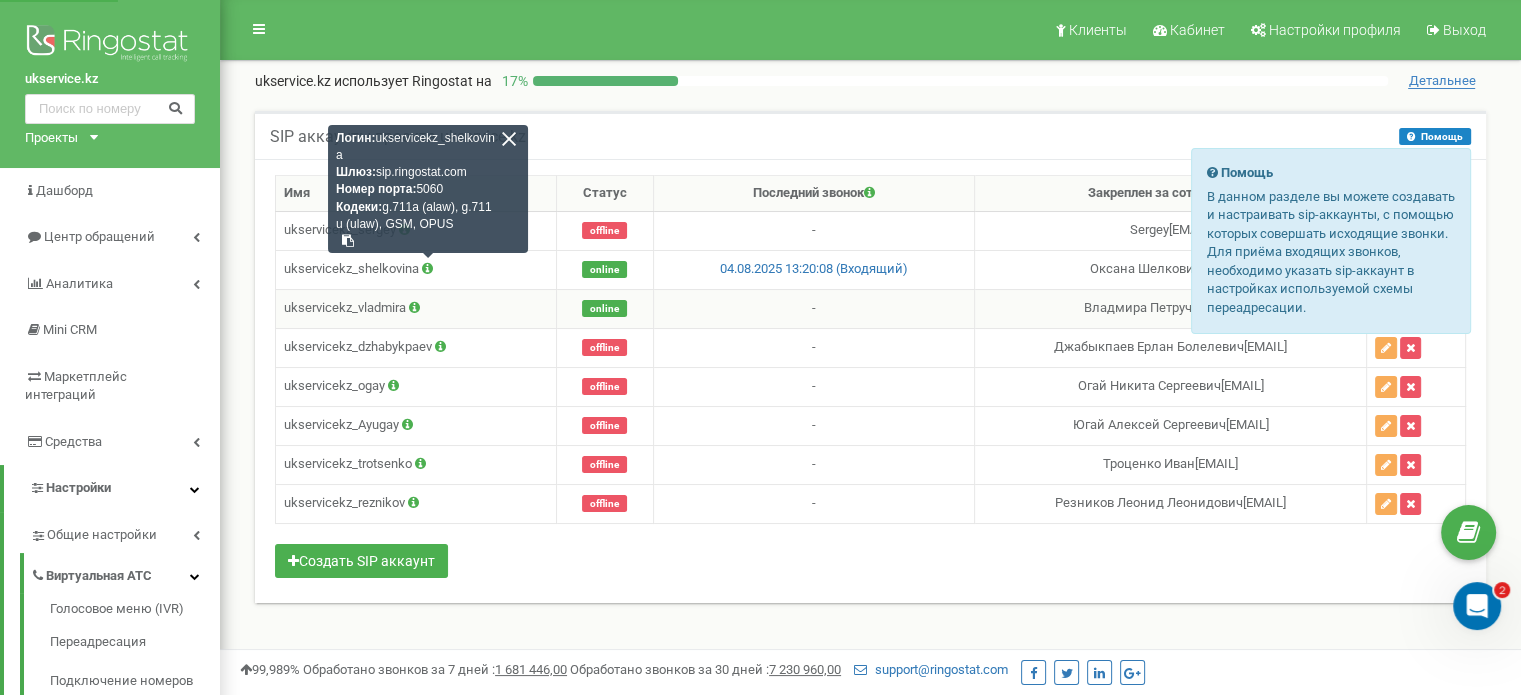 click on "Помощь" at bounding box center [1435, 136] 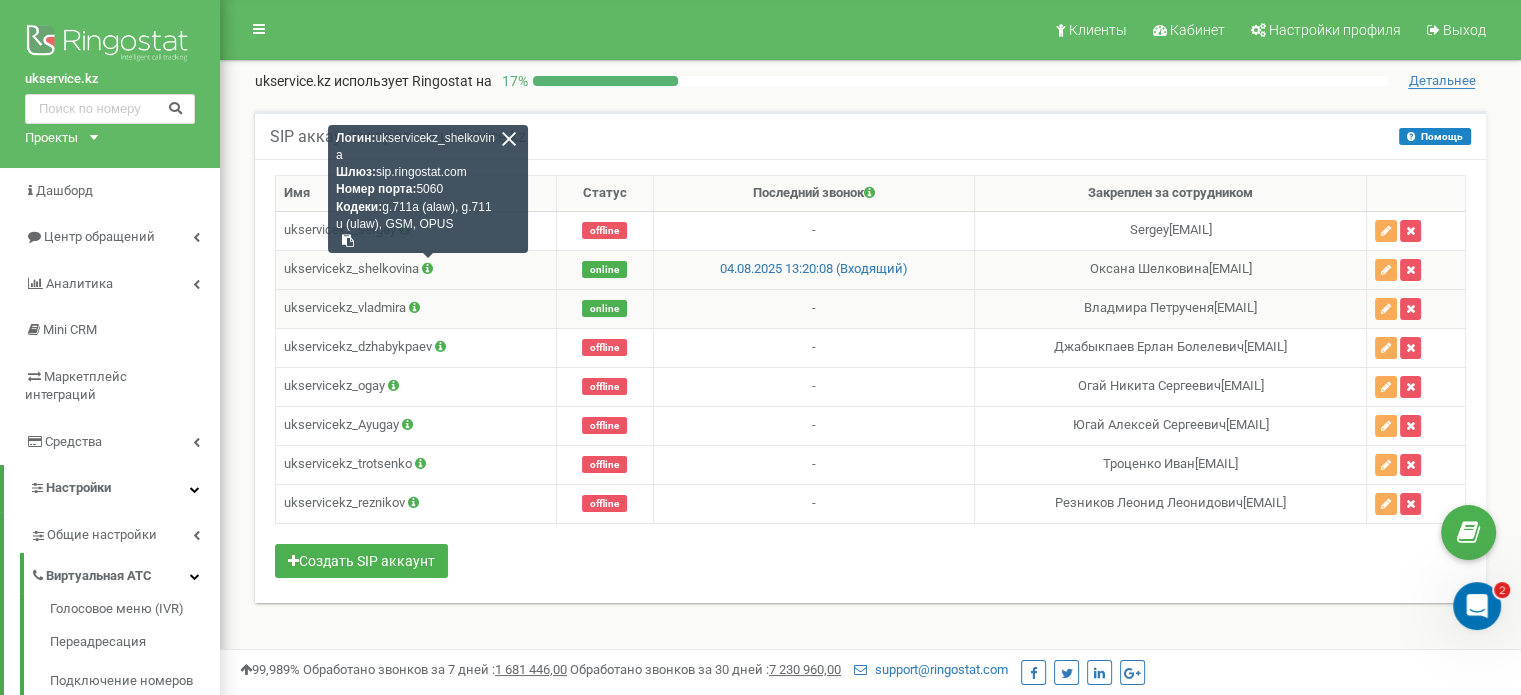 click at bounding box center (509, 139) 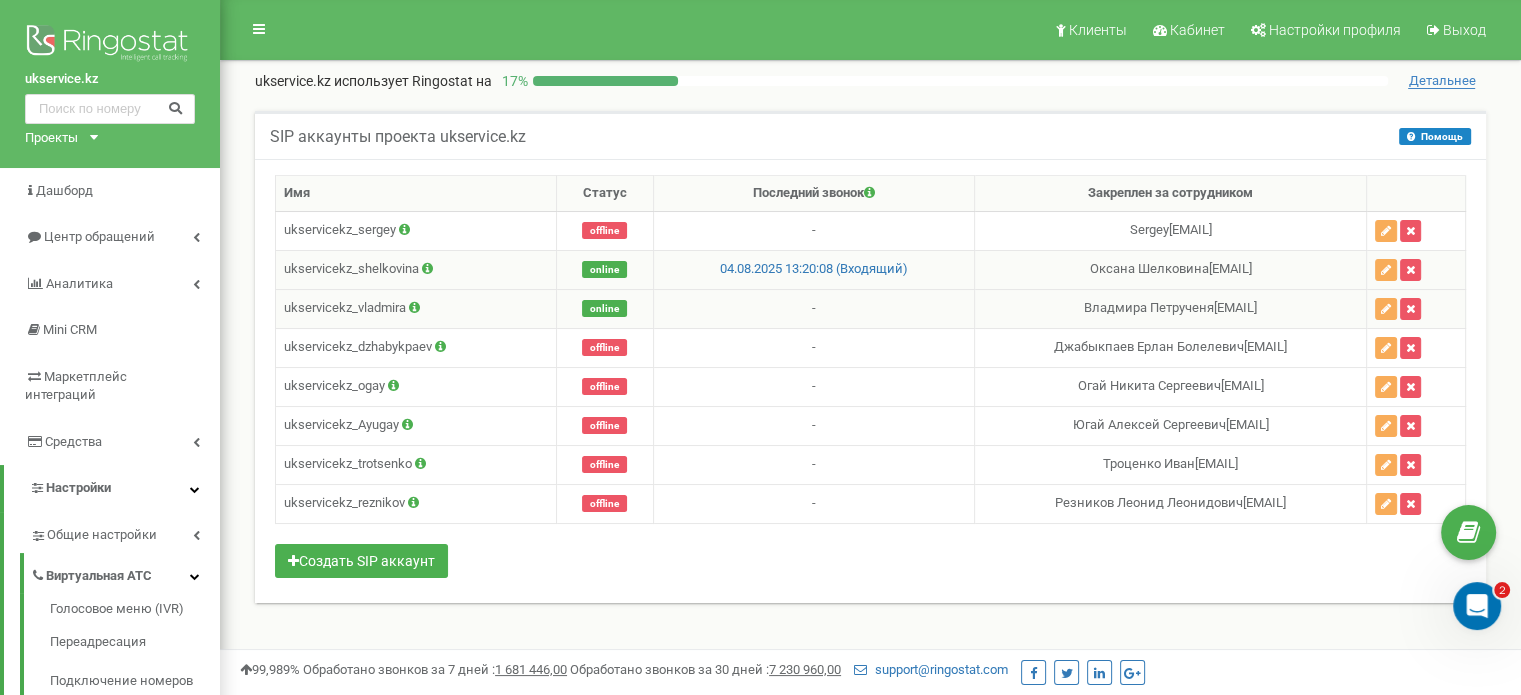 click on "online" at bounding box center [604, 269] 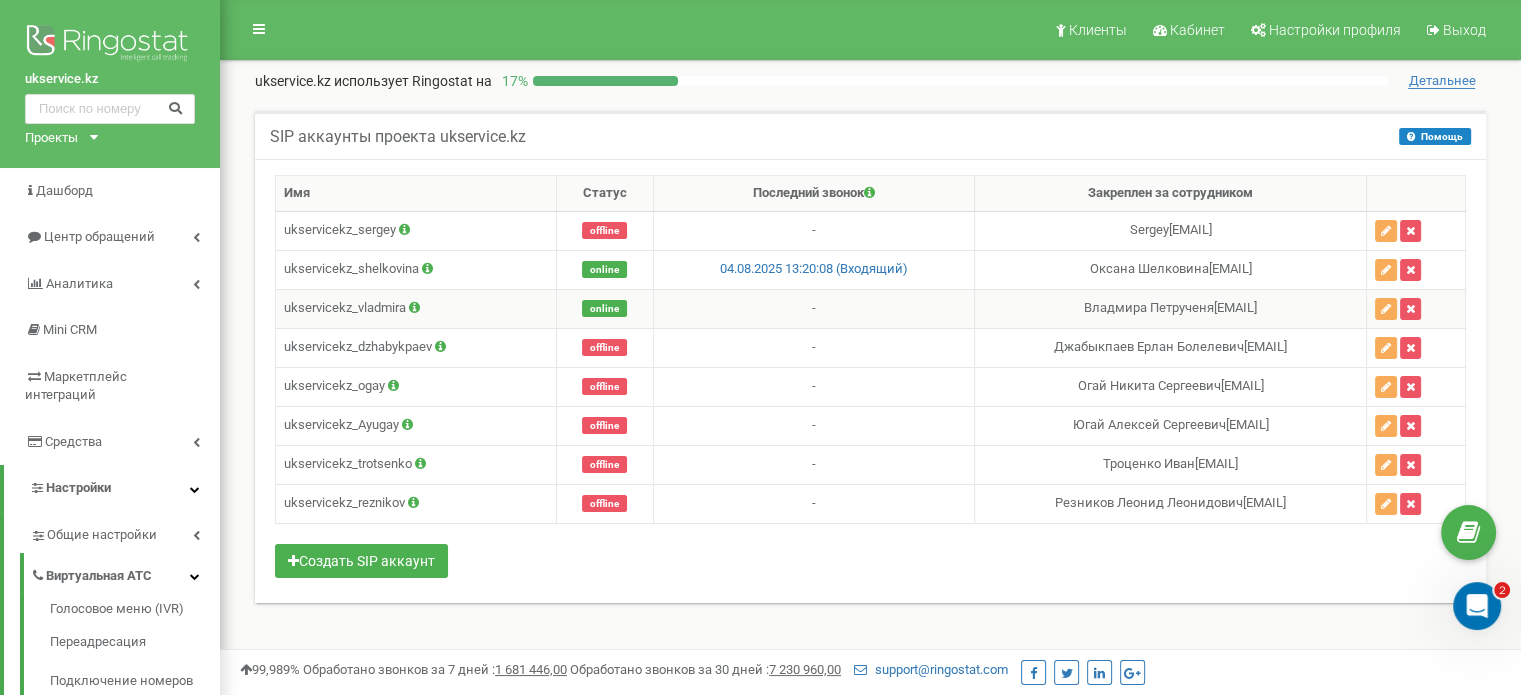 click at bounding box center [427, 268] 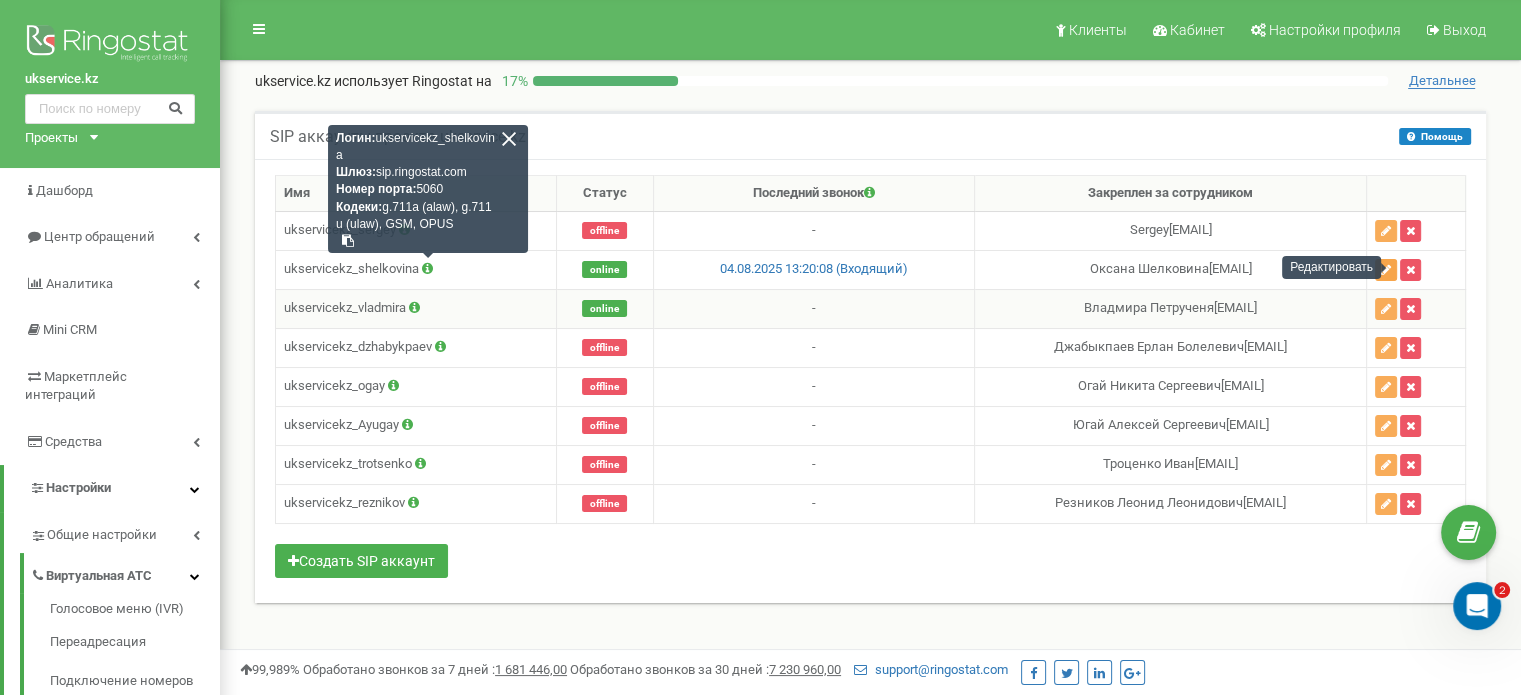 click at bounding box center (1386, 270) 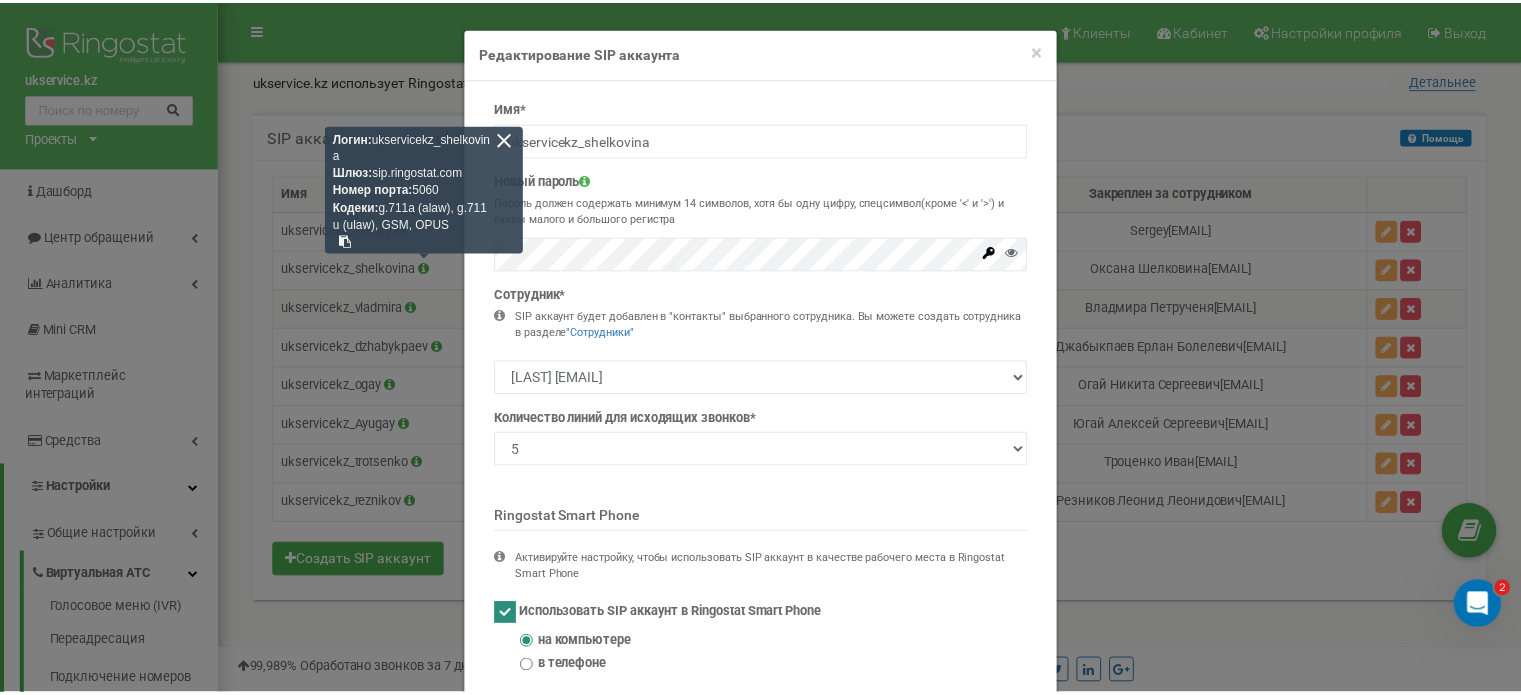 scroll, scrollTop: 0, scrollLeft: 0, axis: both 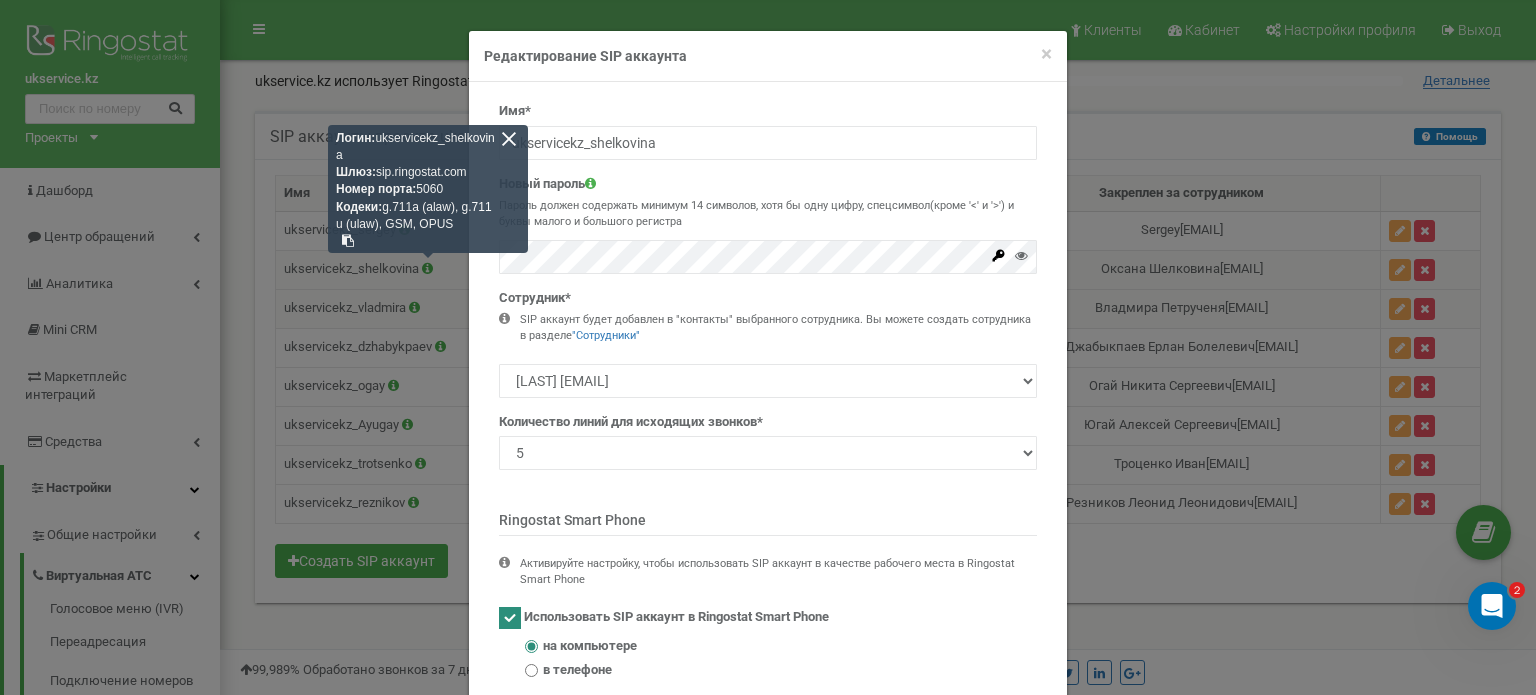 click at bounding box center (509, 139) 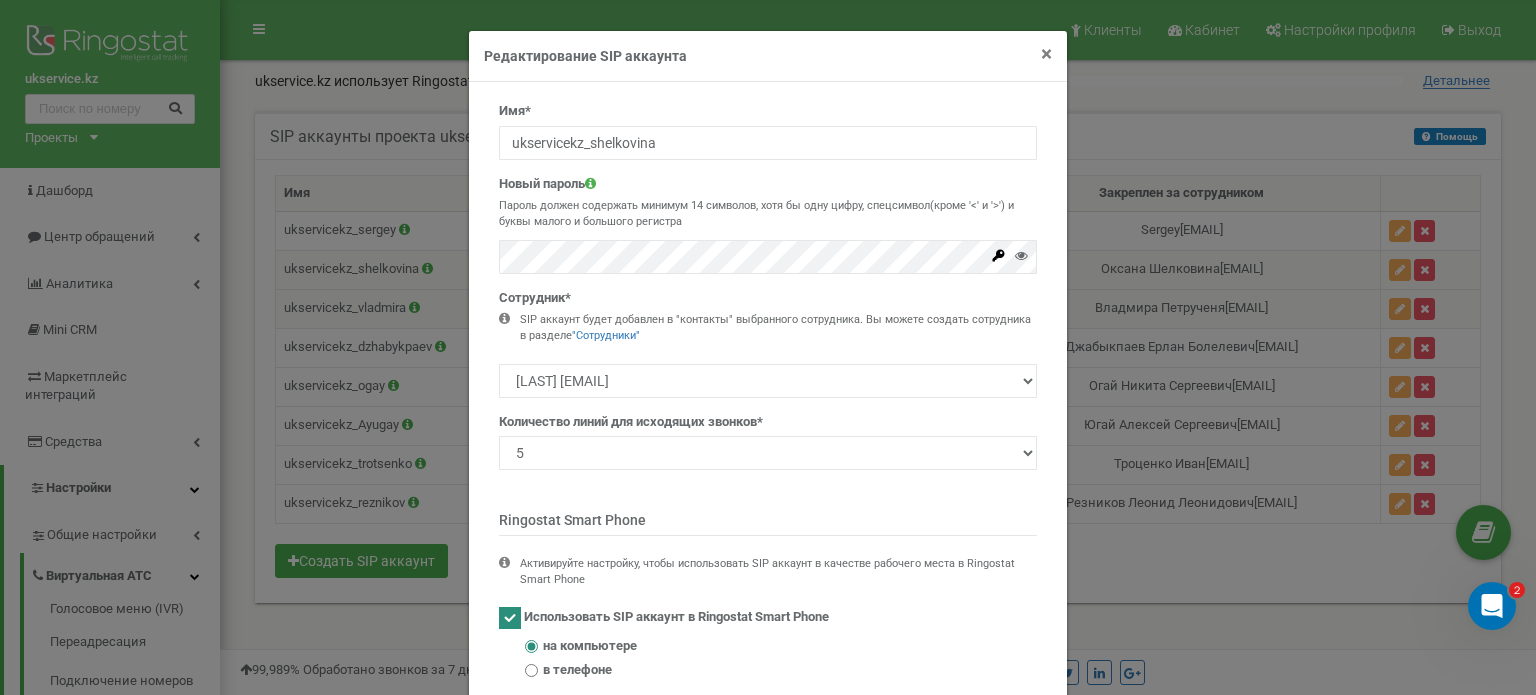 click on "×" at bounding box center (1046, 54) 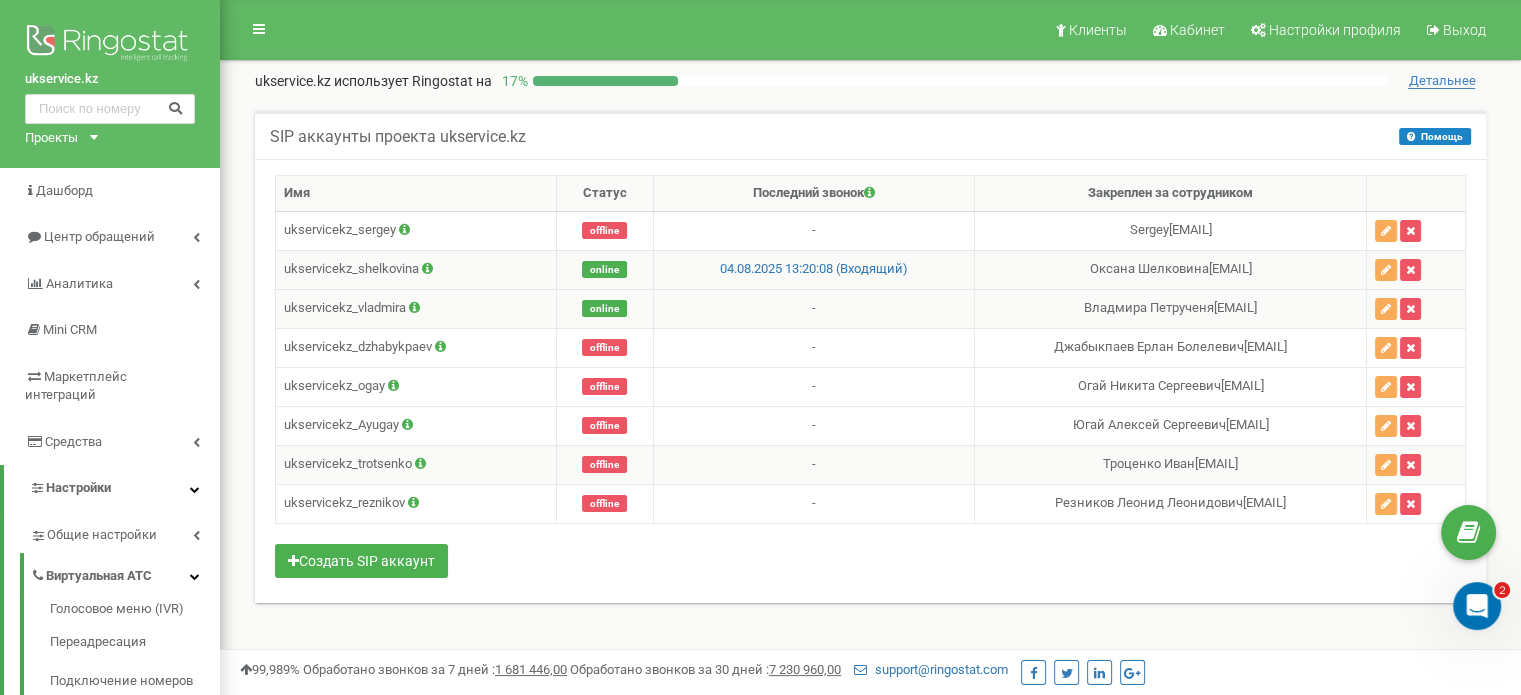 click at bounding box center [420, 463] 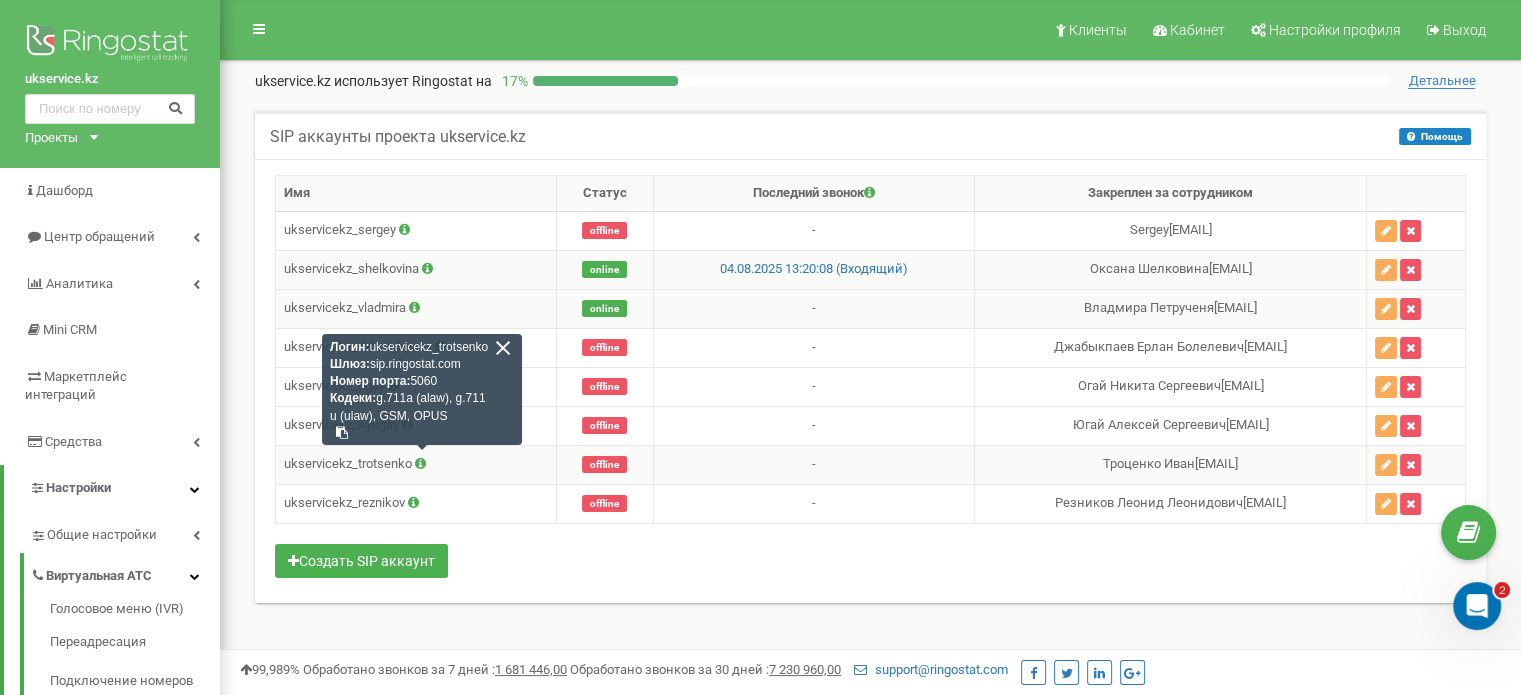 click at bounding box center (342, 433) 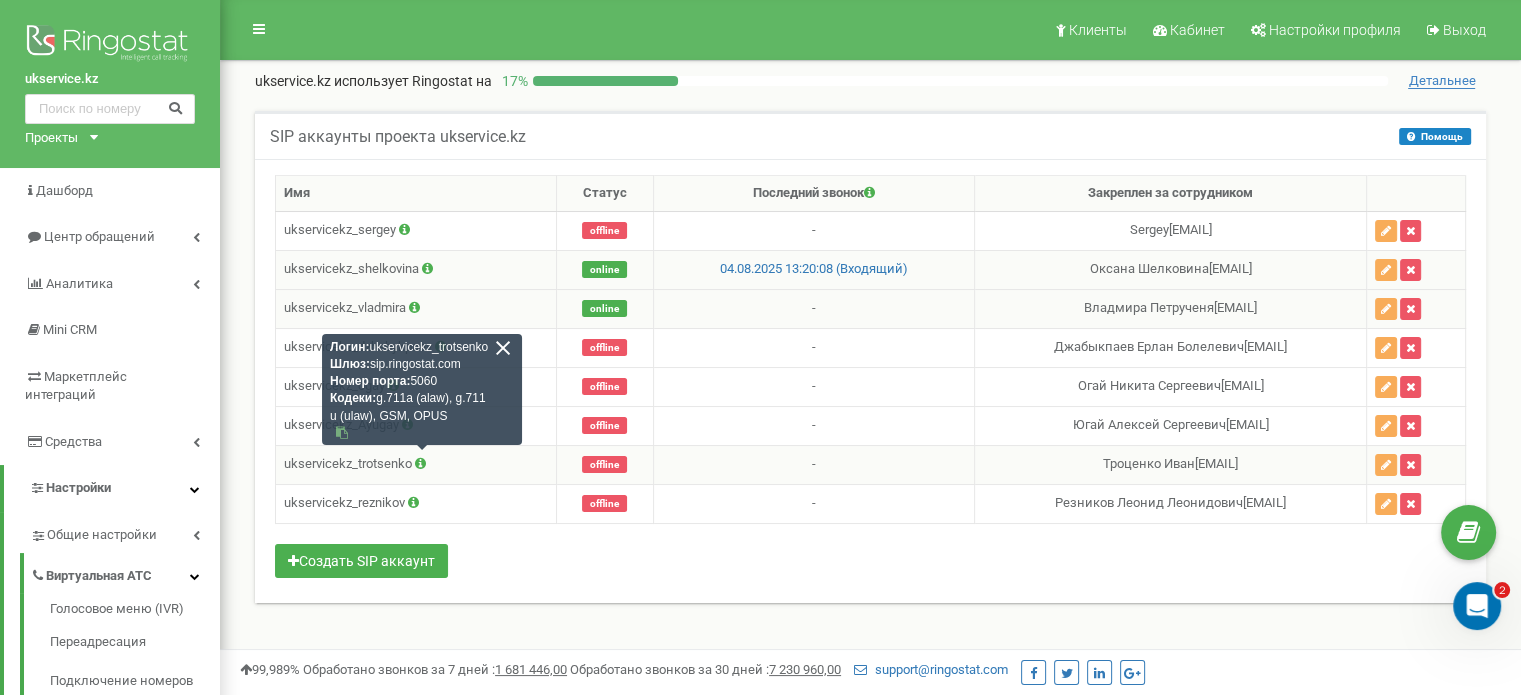 click at bounding box center [503, 348] 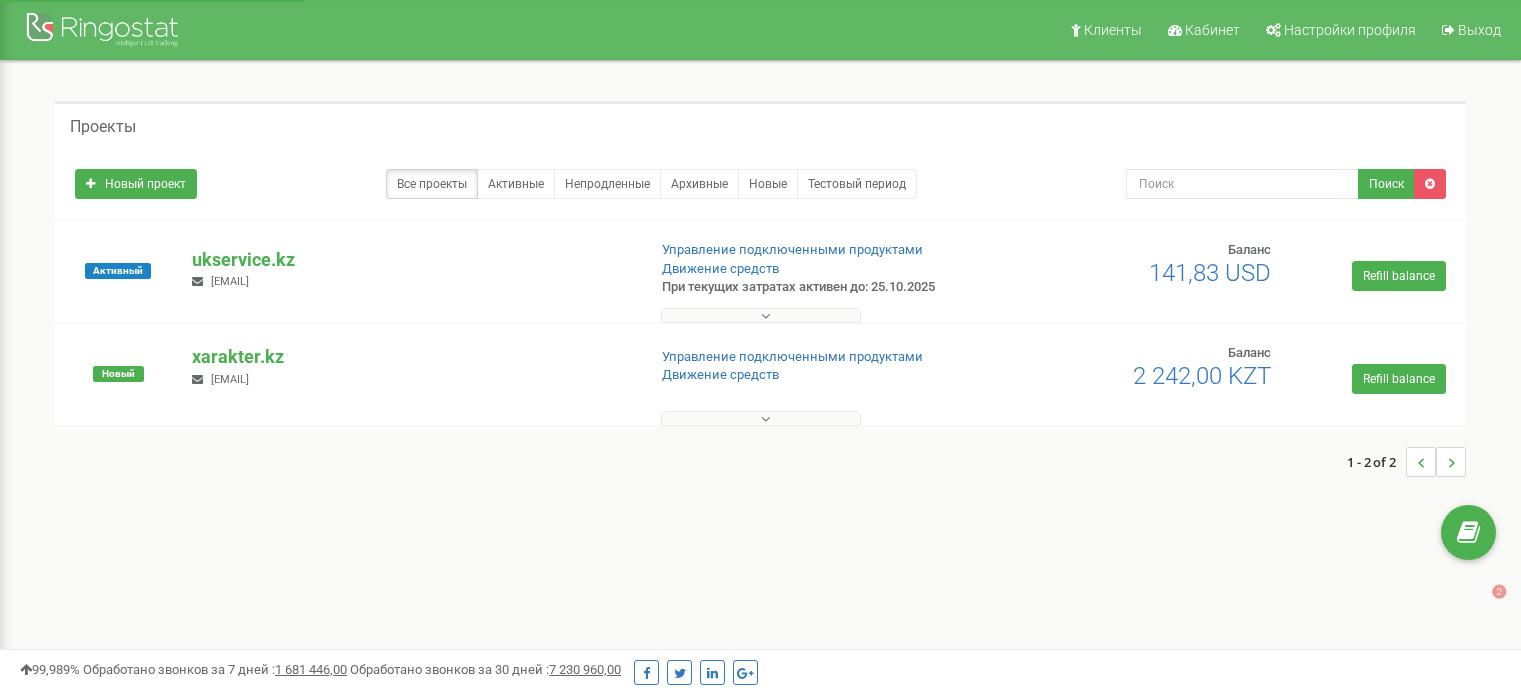 scroll, scrollTop: 0, scrollLeft: 0, axis: both 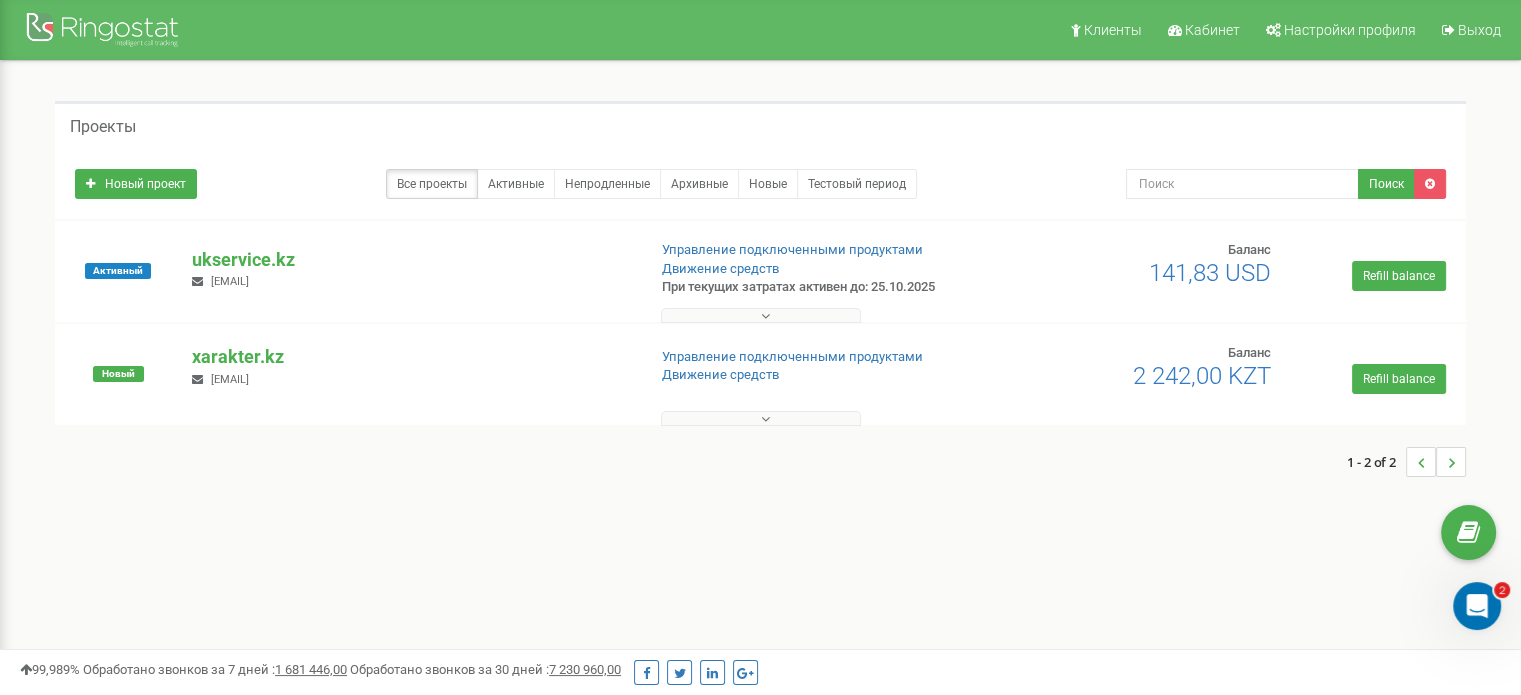 click at bounding box center [765, 316] 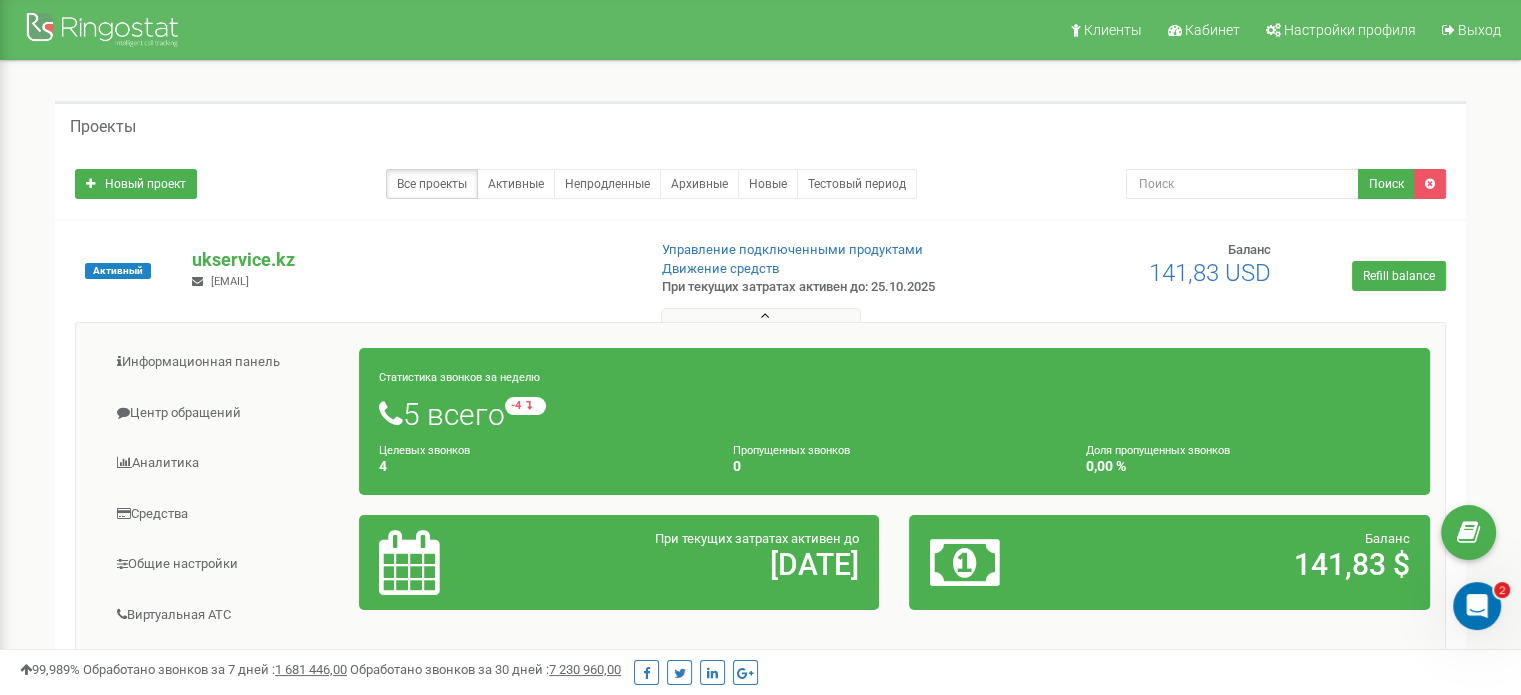 click at bounding box center (761, 315) 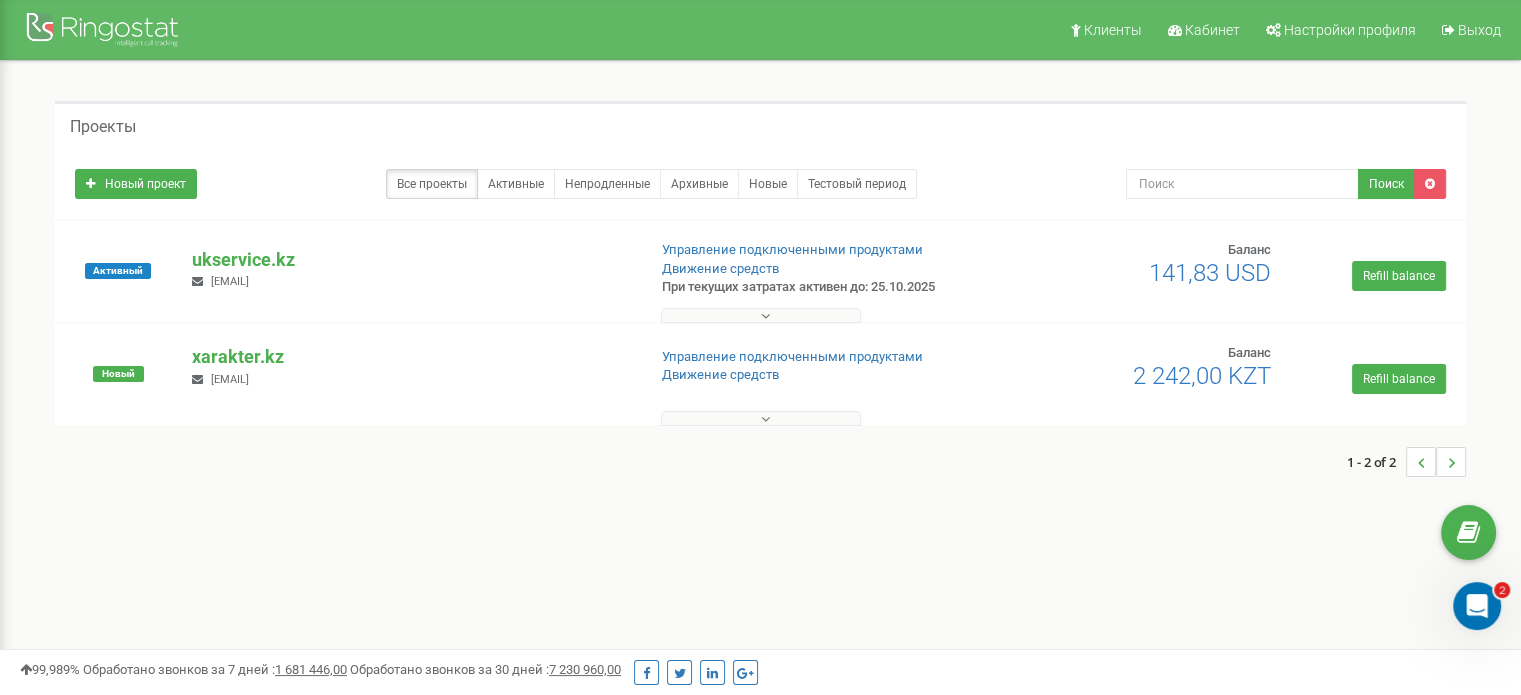 click at bounding box center [765, 316] 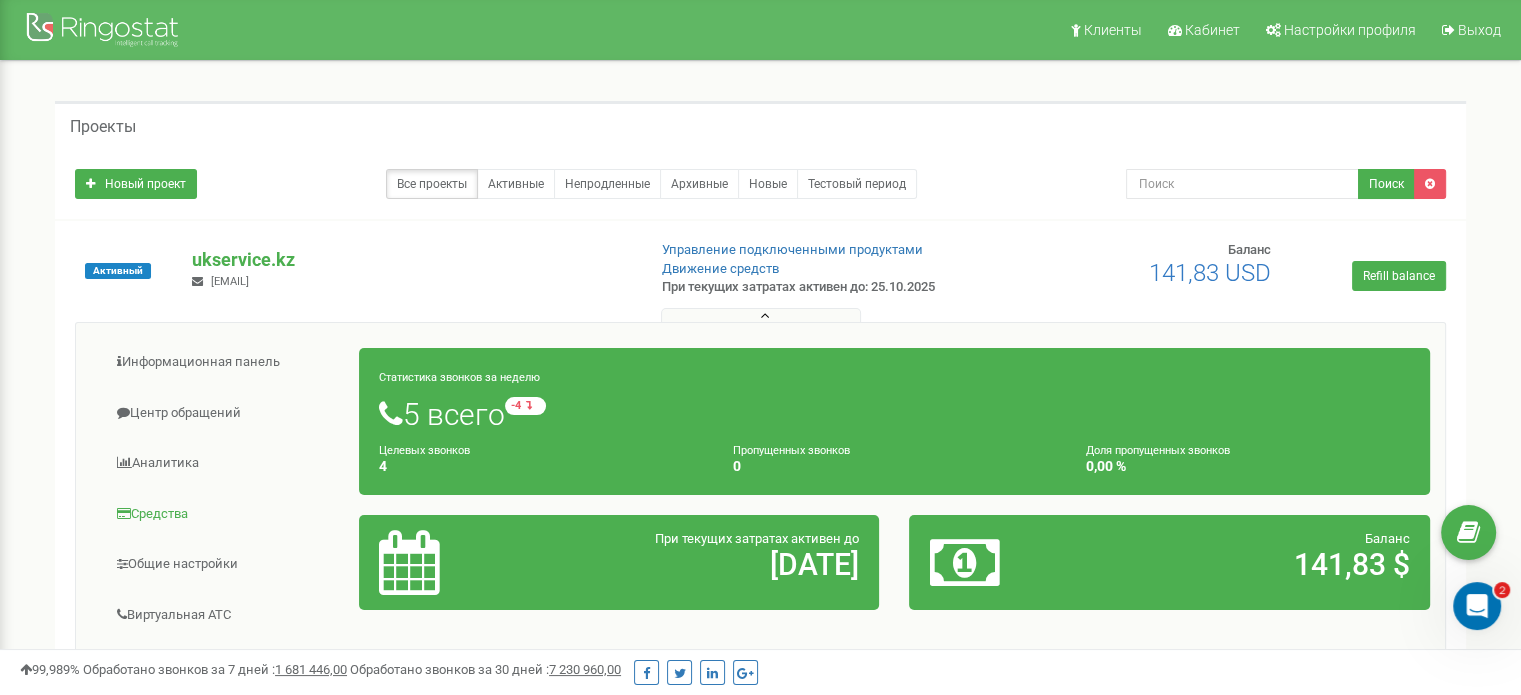 scroll, scrollTop: 100, scrollLeft: 0, axis: vertical 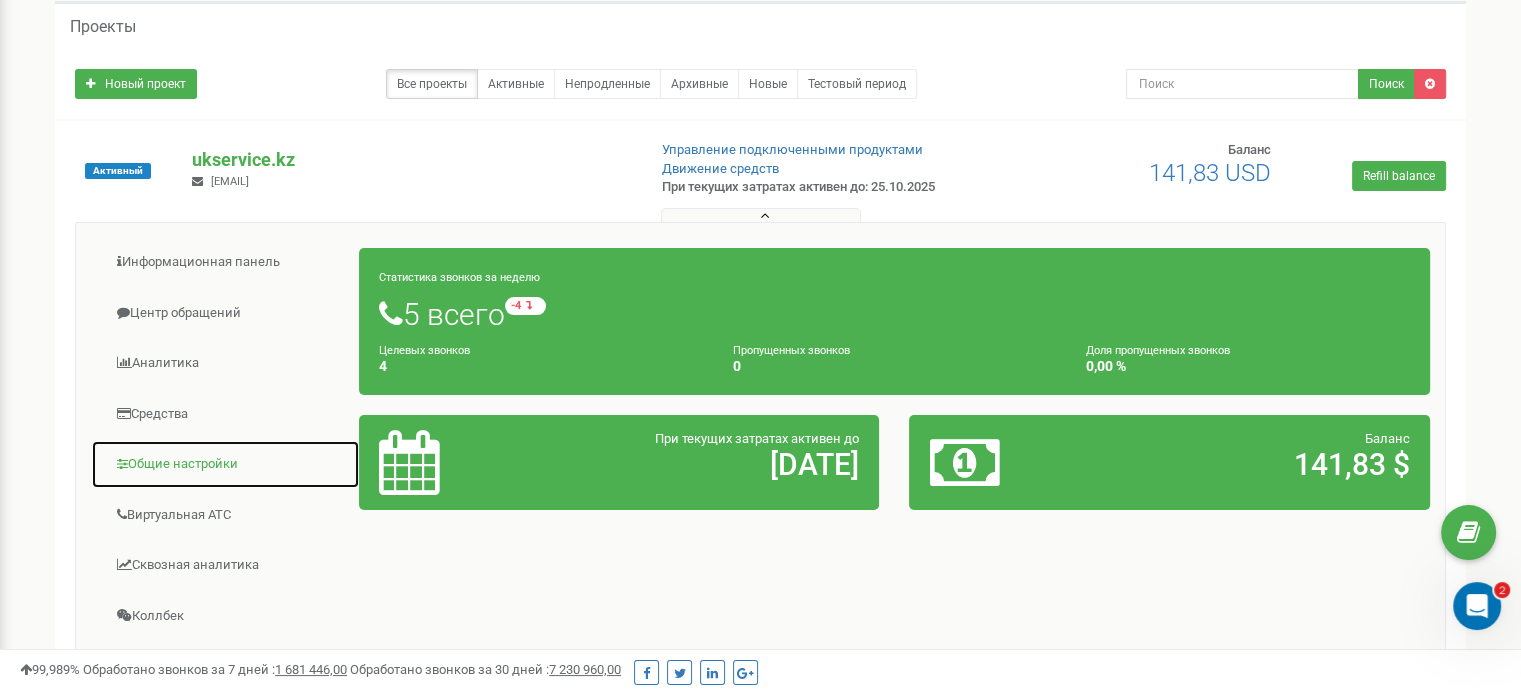 click on "Общие настройки" at bounding box center [225, 464] 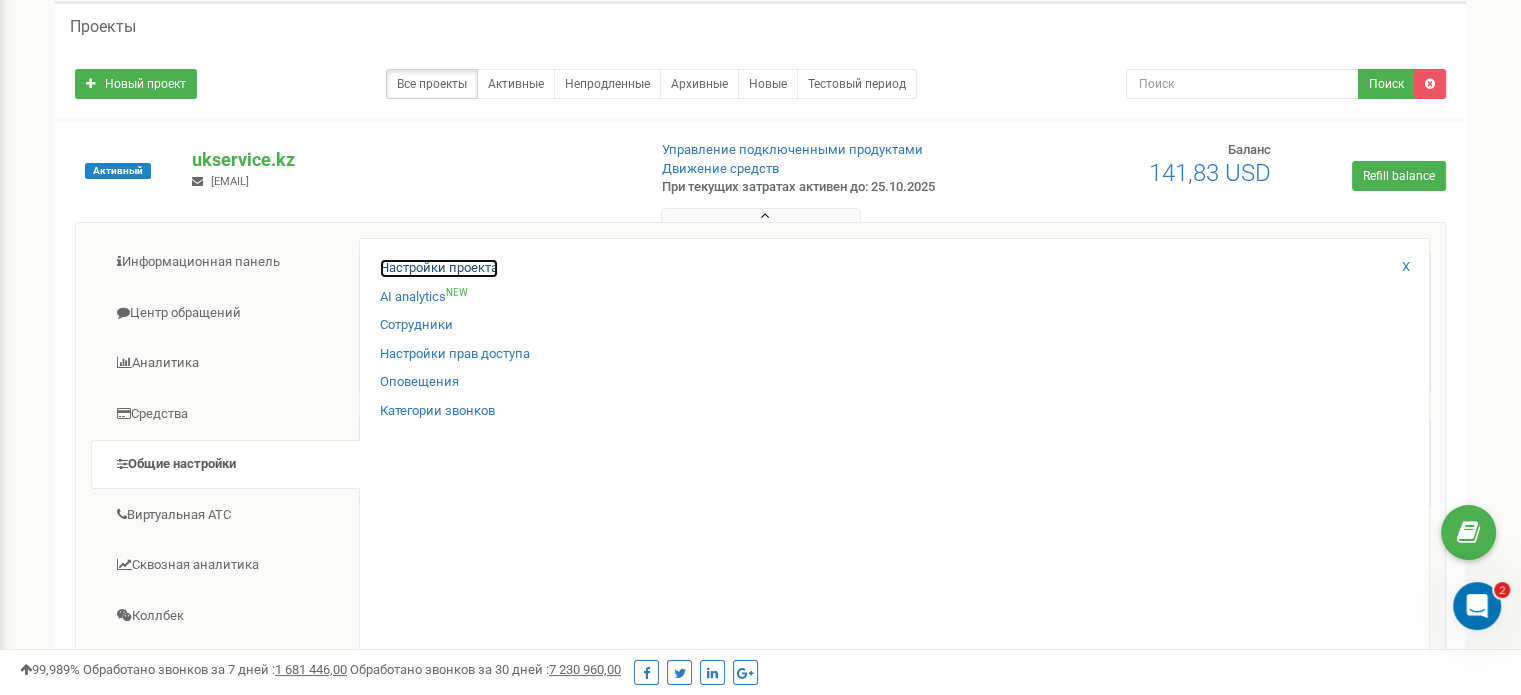 click on "Настройки проекта" at bounding box center [439, 268] 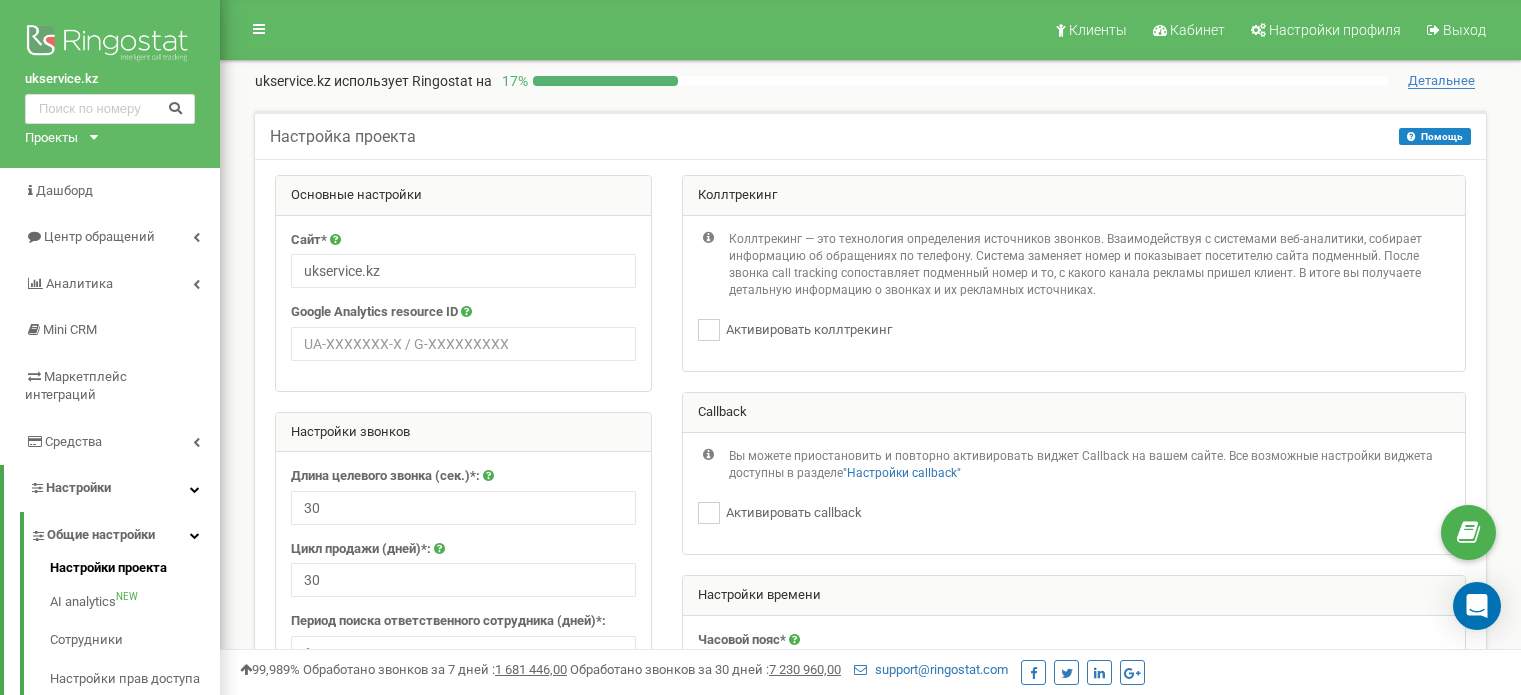 scroll, scrollTop: 500, scrollLeft: 0, axis: vertical 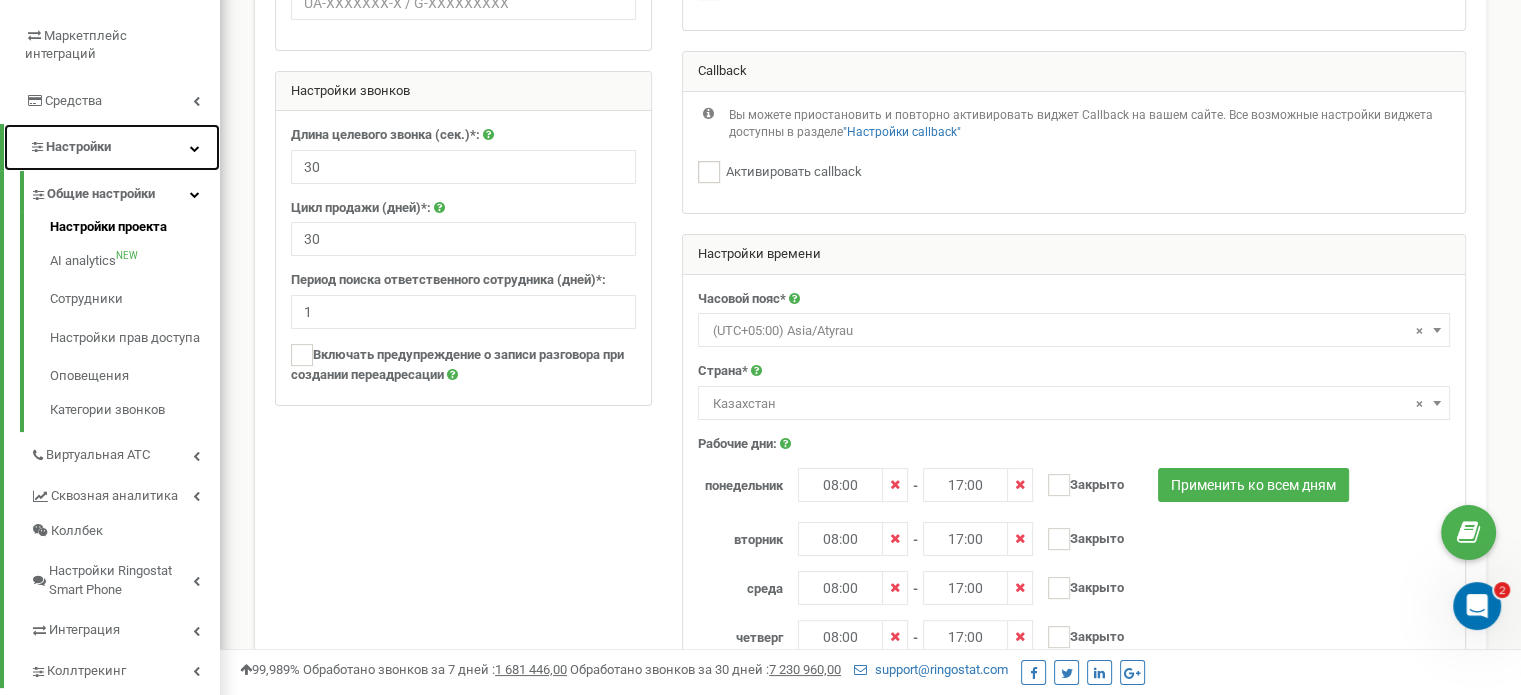 click on "Настройки" at bounding box center (112, 147) 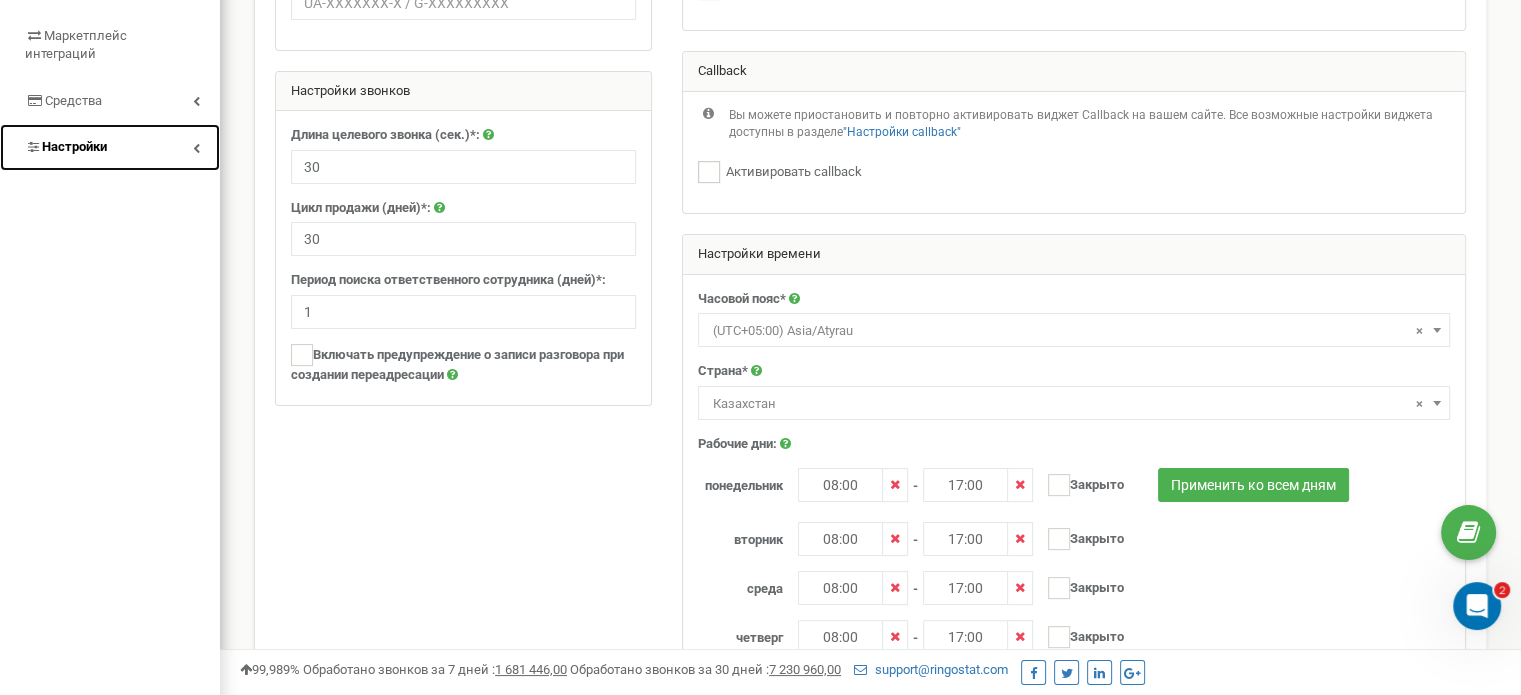 click on "Настройки" at bounding box center (110, 147) 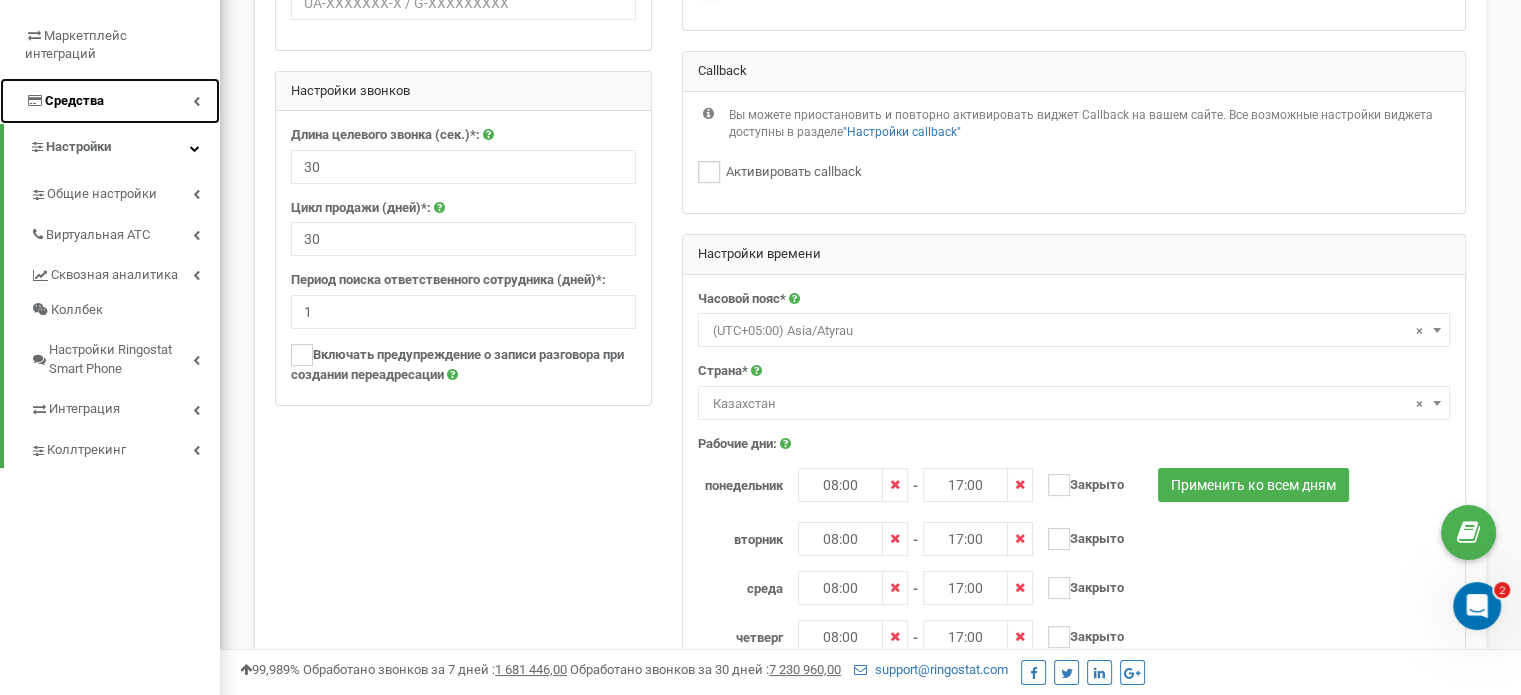 click on "Средства" at bounding box center (110, 101) 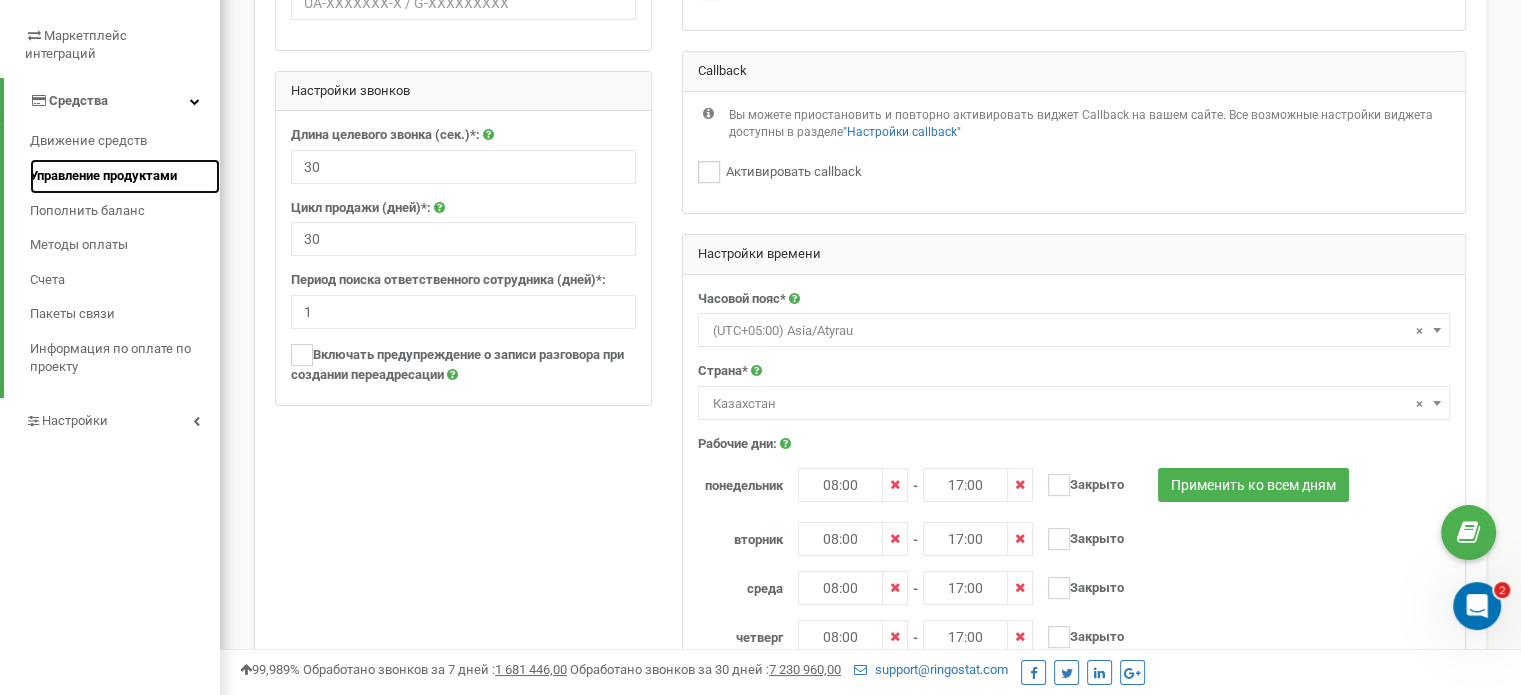 click on "Управление продуктами" at bounding box center (103, 176) 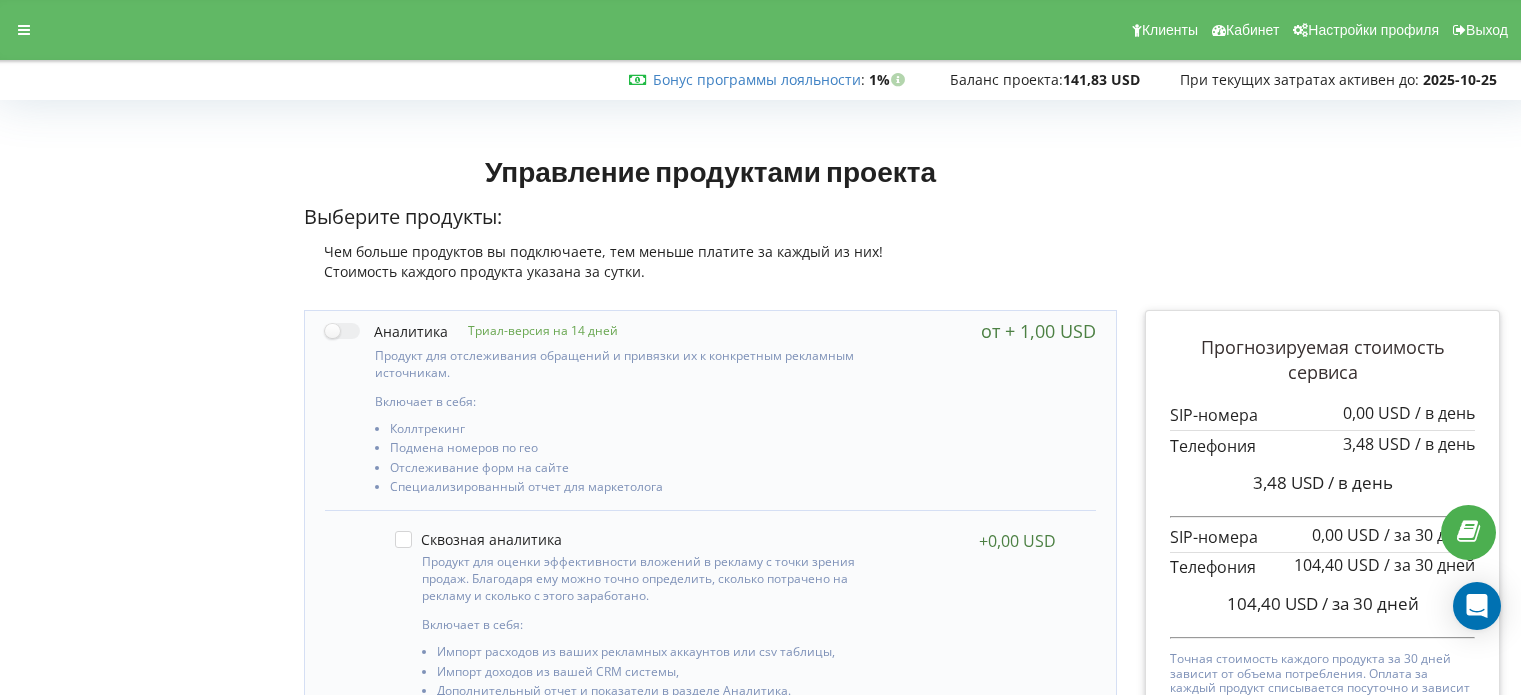 scroll, scrollTop: 0, scrollLeft: 0, axis: both 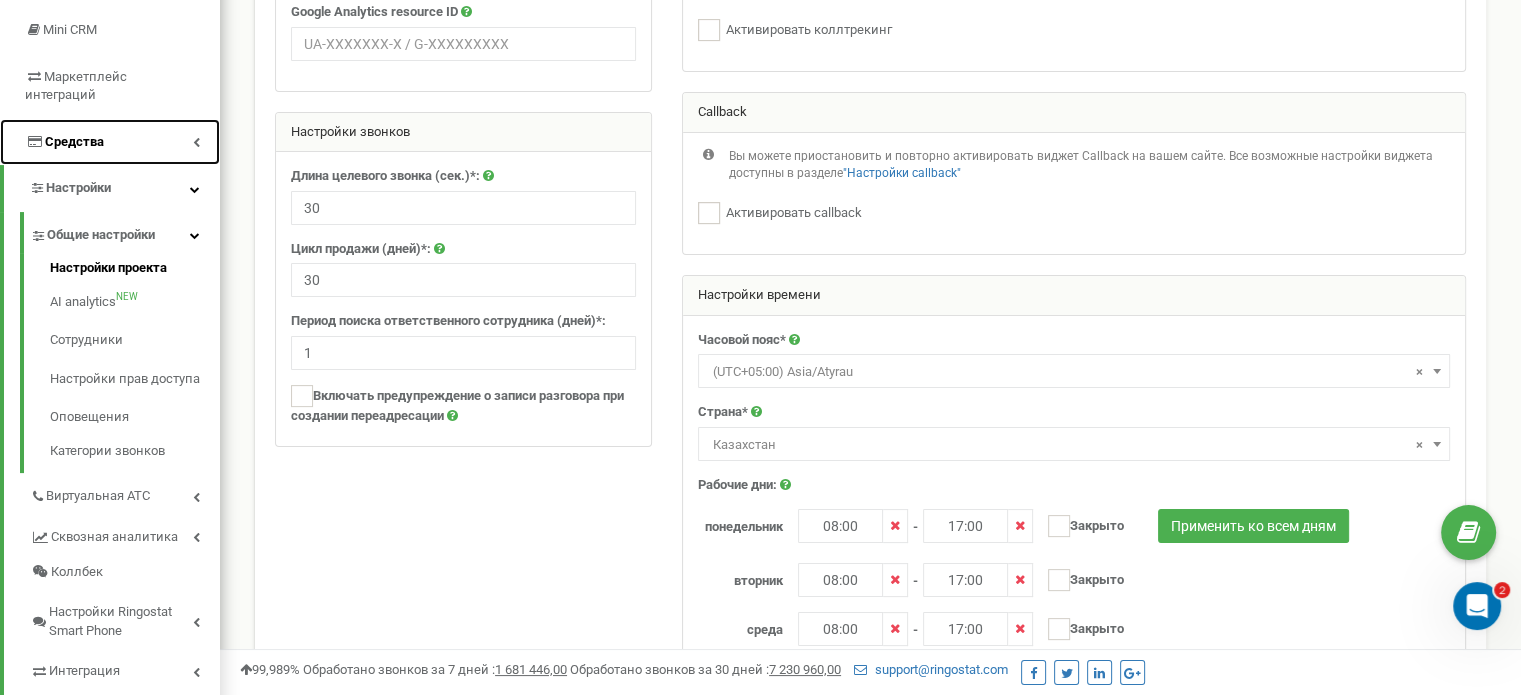 click on "Средства" at bounding box center (110, 142) 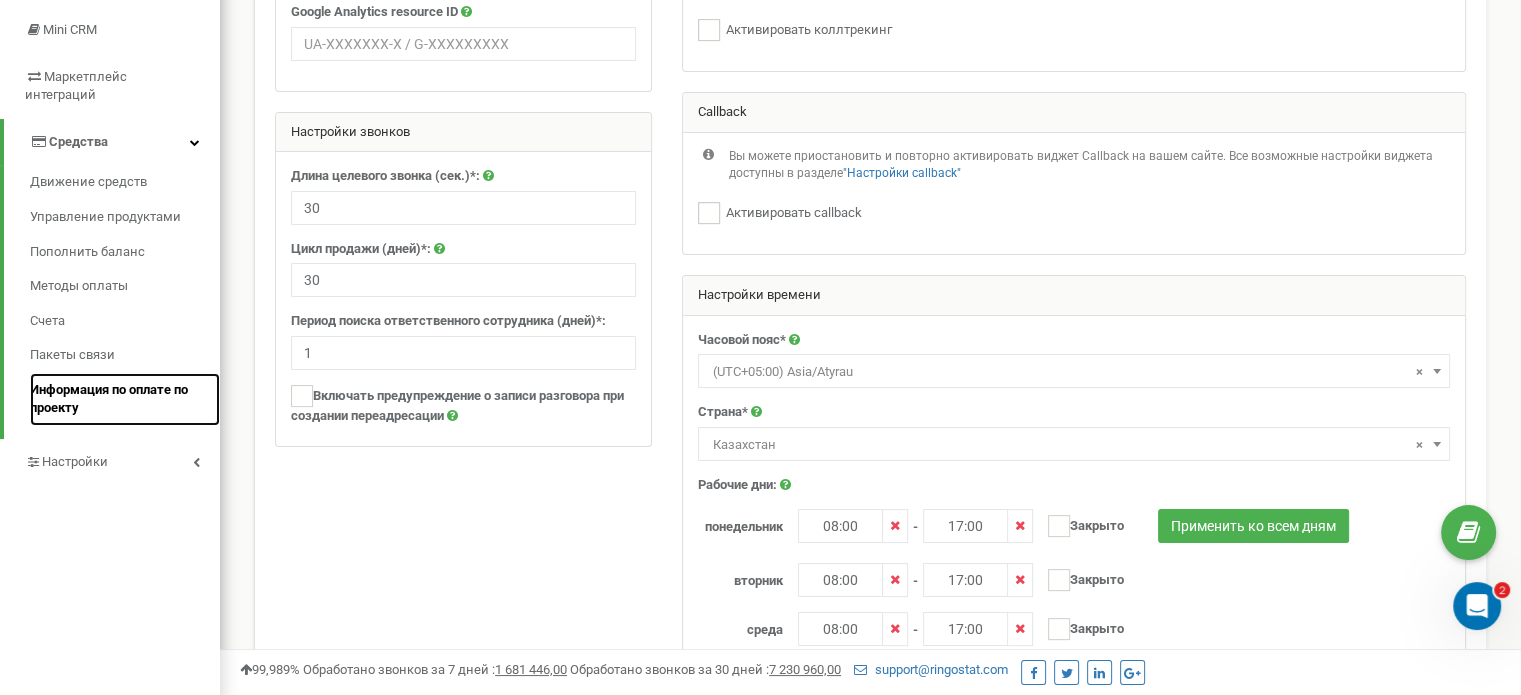 click on "Информация по оплате по проекту" at bounding box center (120, 399) 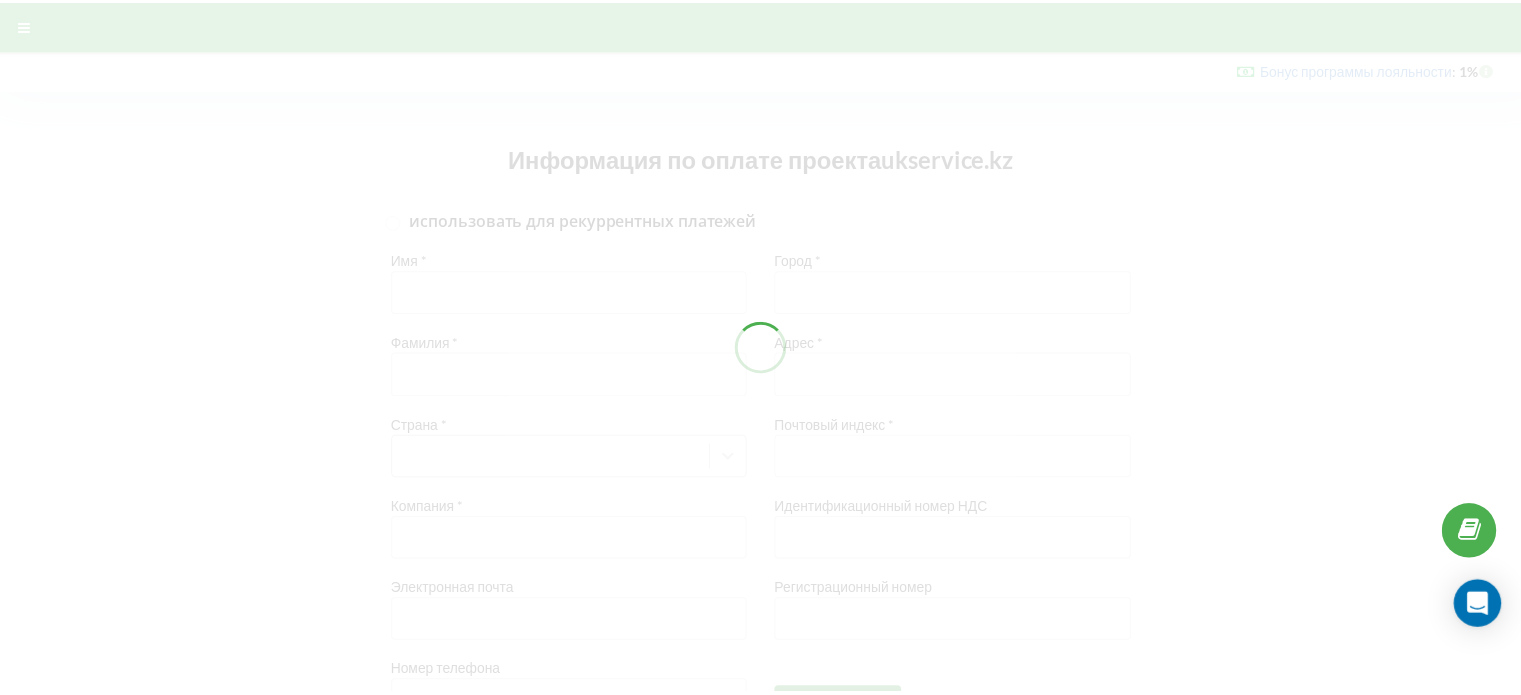 scroll, scrollTop: 0, scrollLeft: 0, axis: both 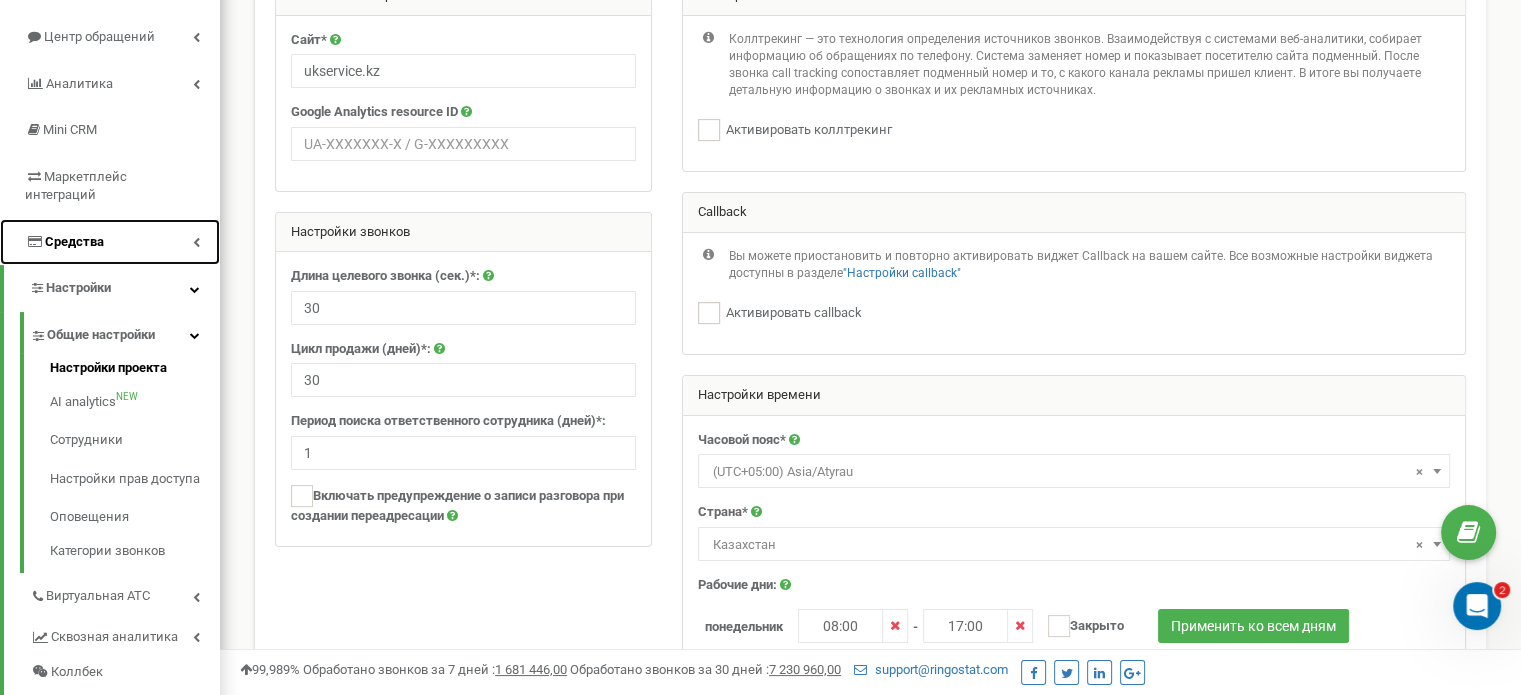click on "Средства" at bounding box center [64, 242] 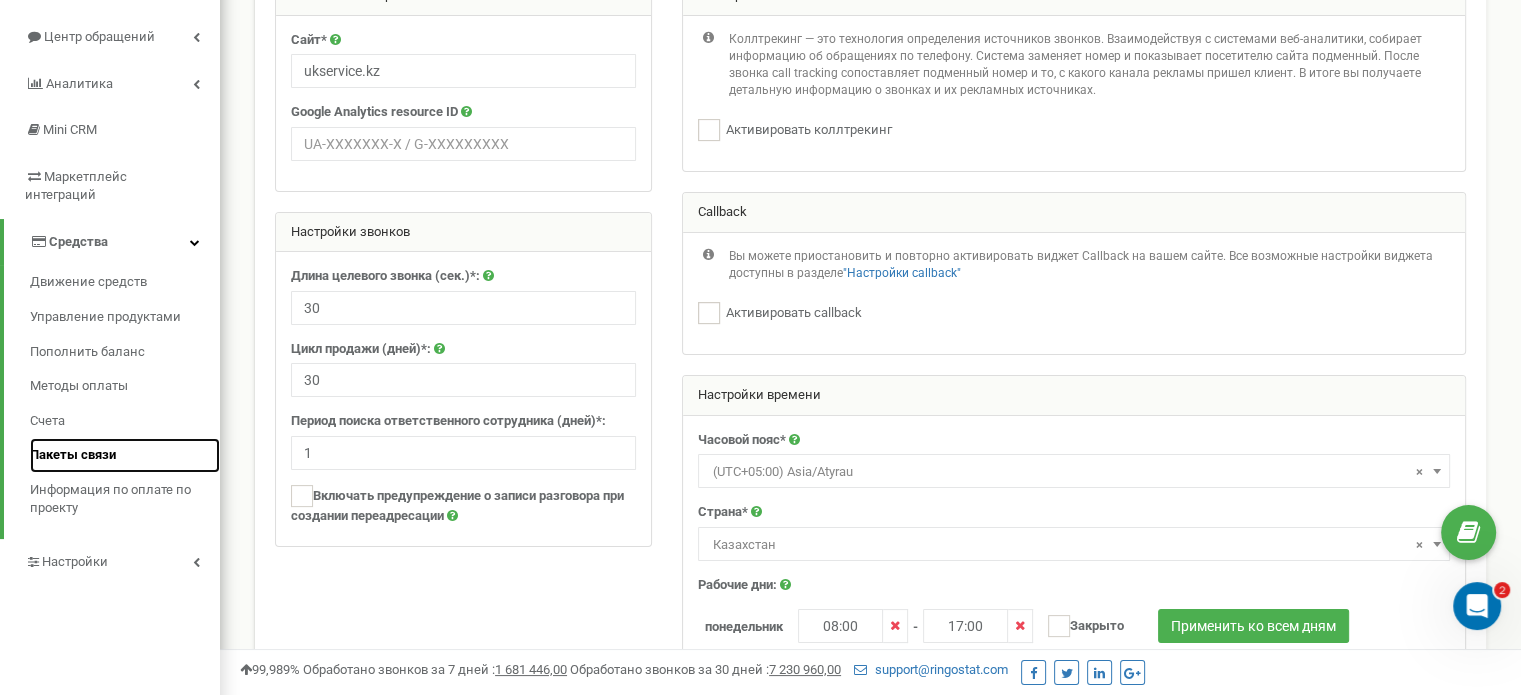click on "Пакеты связи" at bounding box center [73, 455] 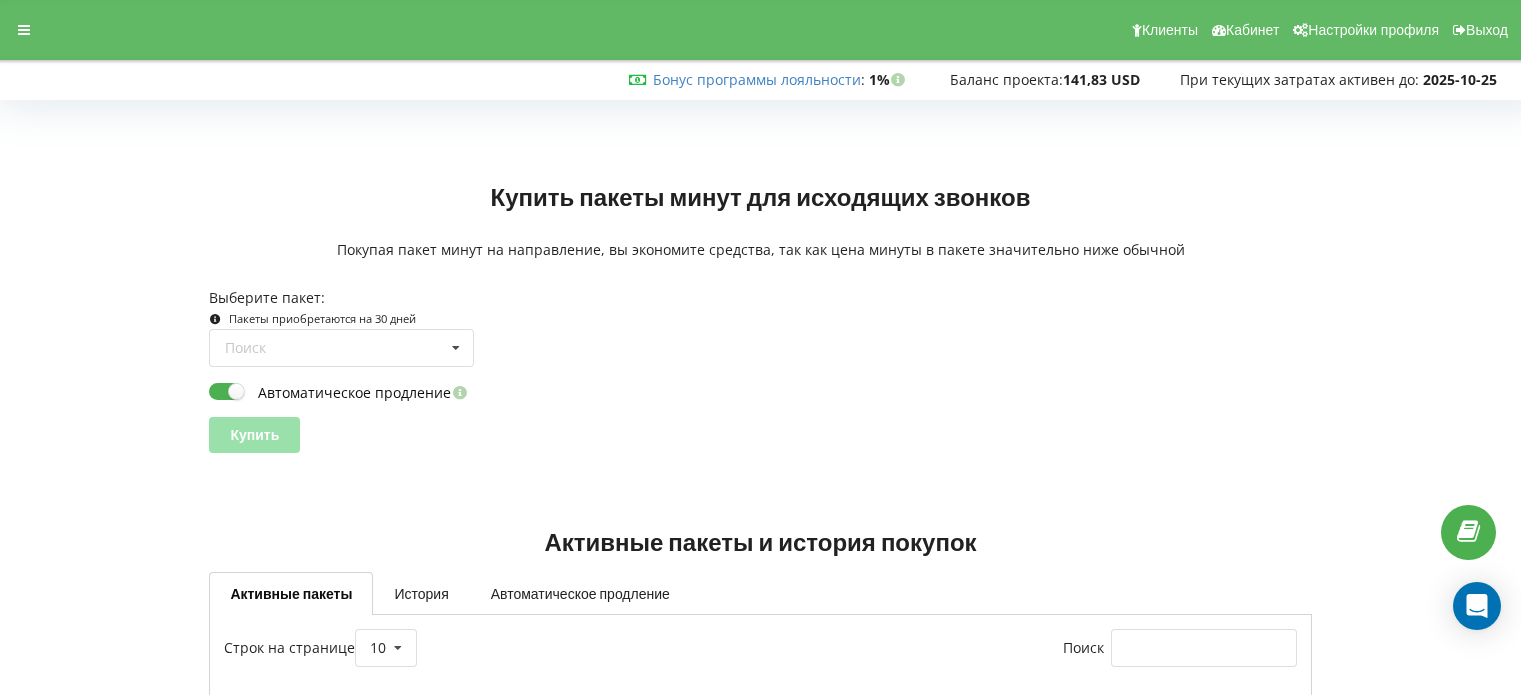 scroll, scrollTop: 260, scrollLeft: 0, axis: vertical 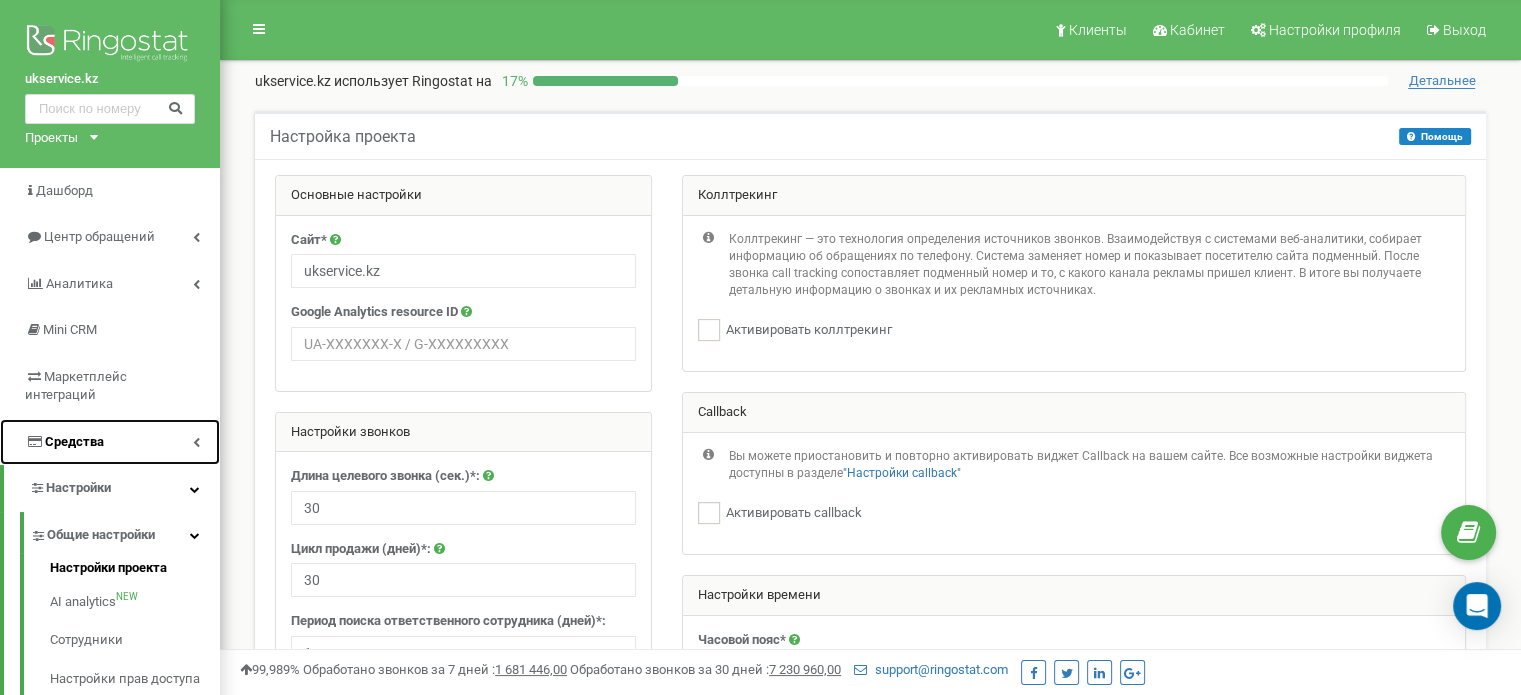 click on "Средства" at bounding box center (110, 442) 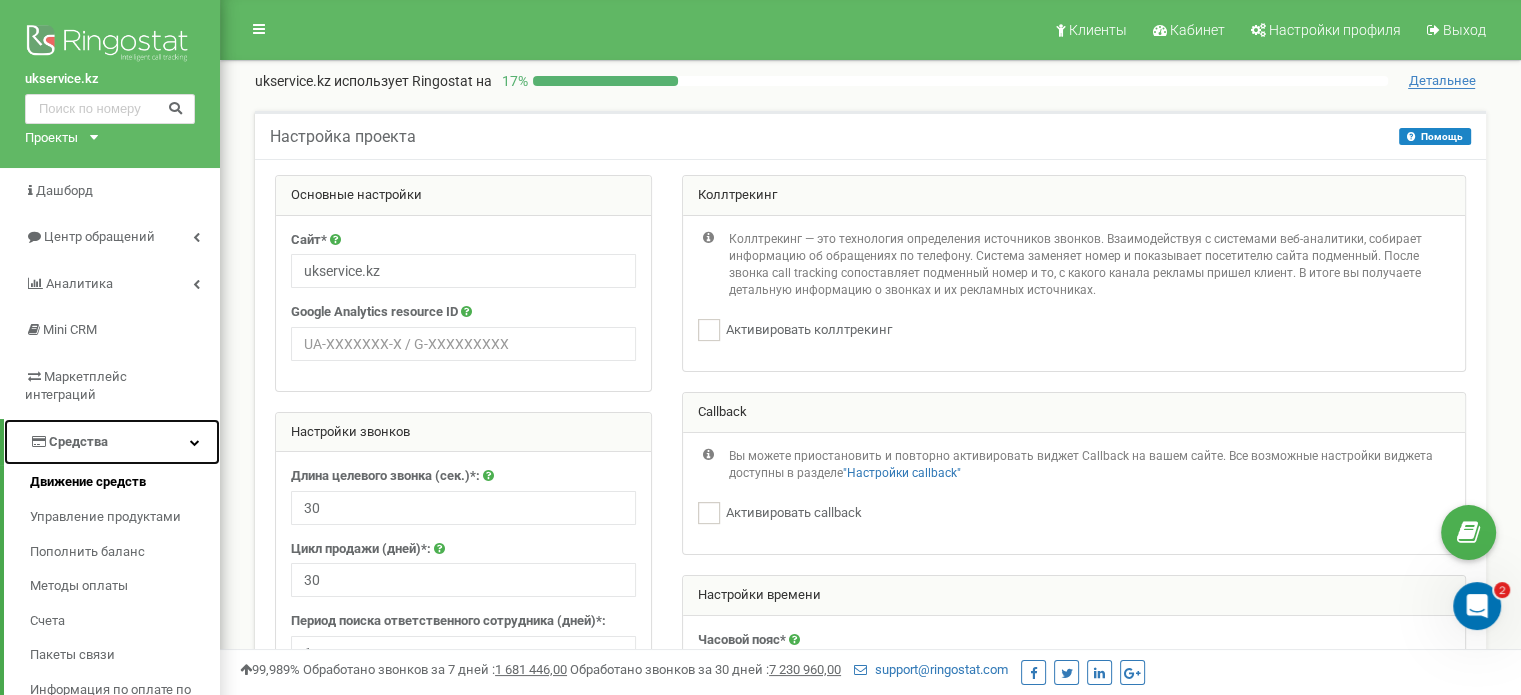 scroll, scrollTop: 0, scrollLeft: 0, axis: both 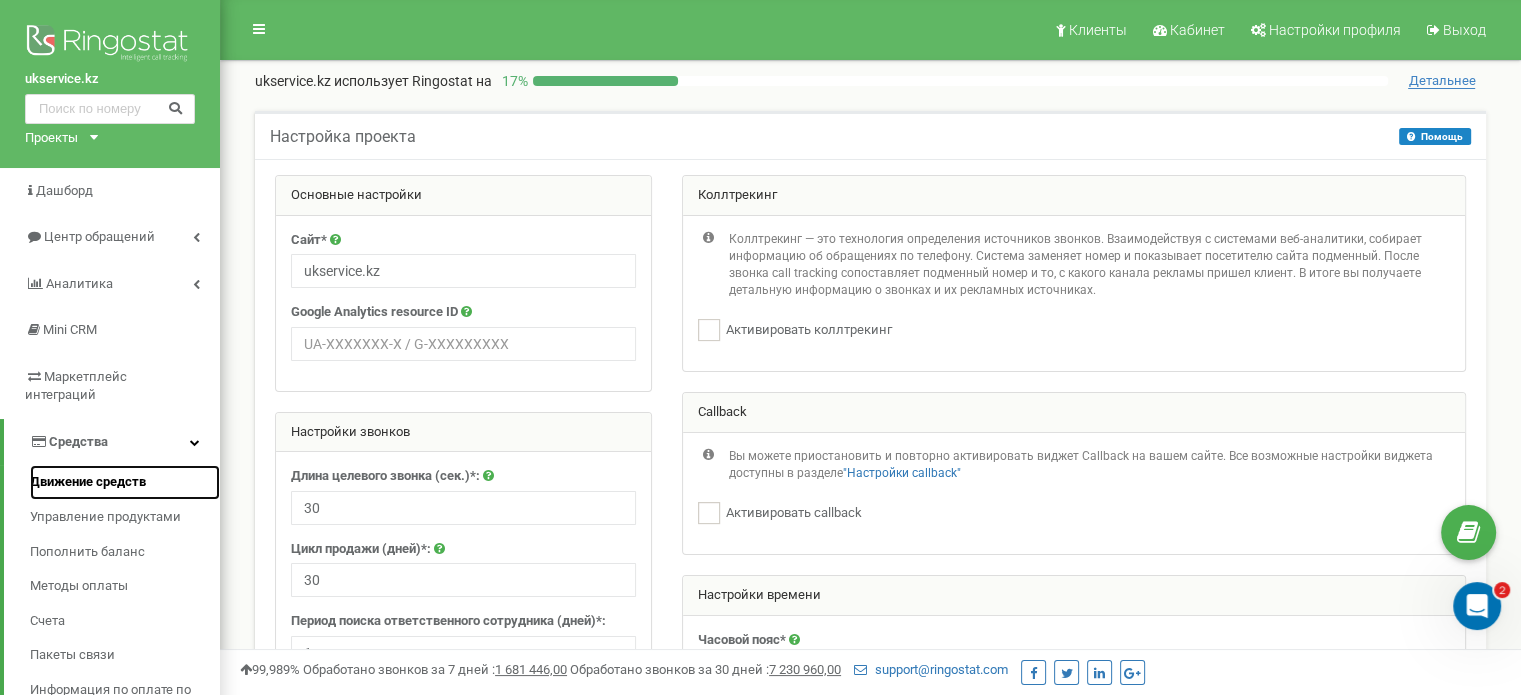 click on "Движение средств" at bounding box center (125, 482) 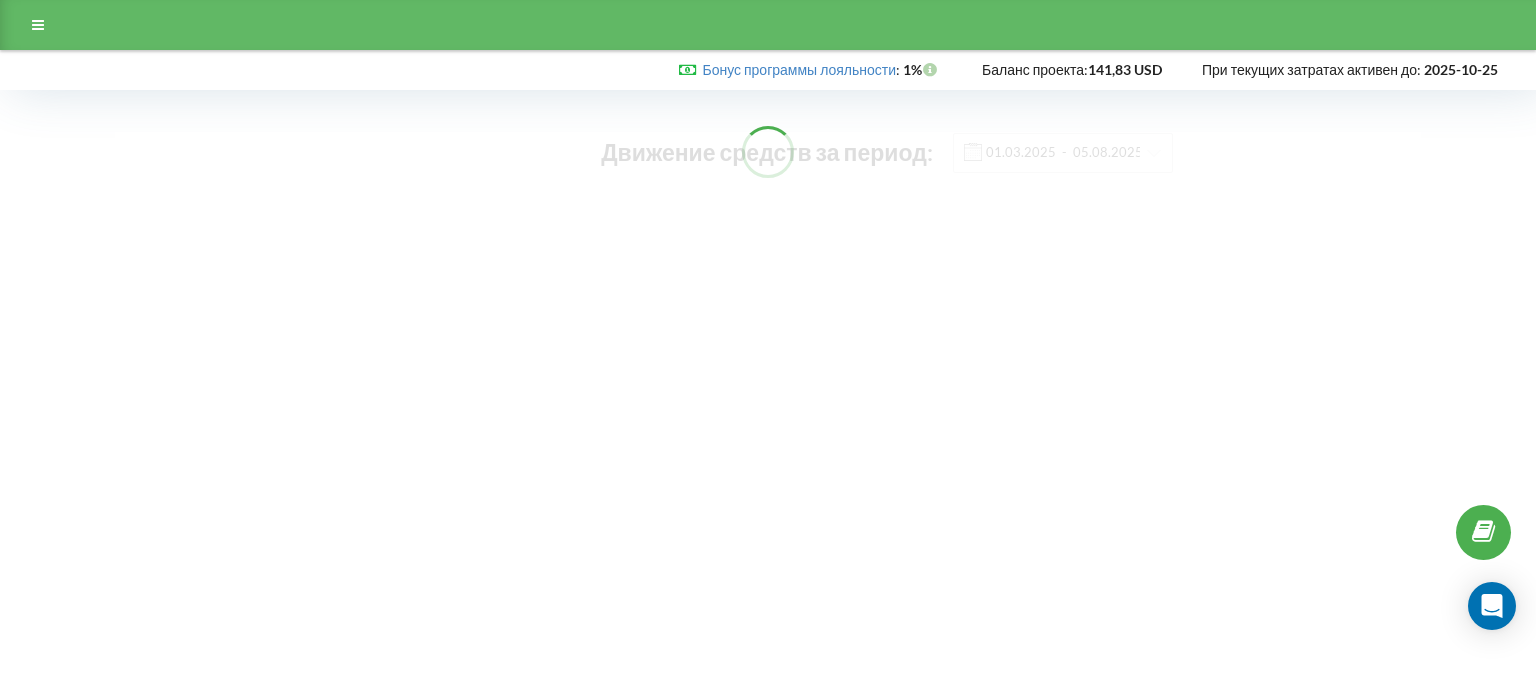 scroll, scrollTop: 0, scrollLeft: 0, axis: both 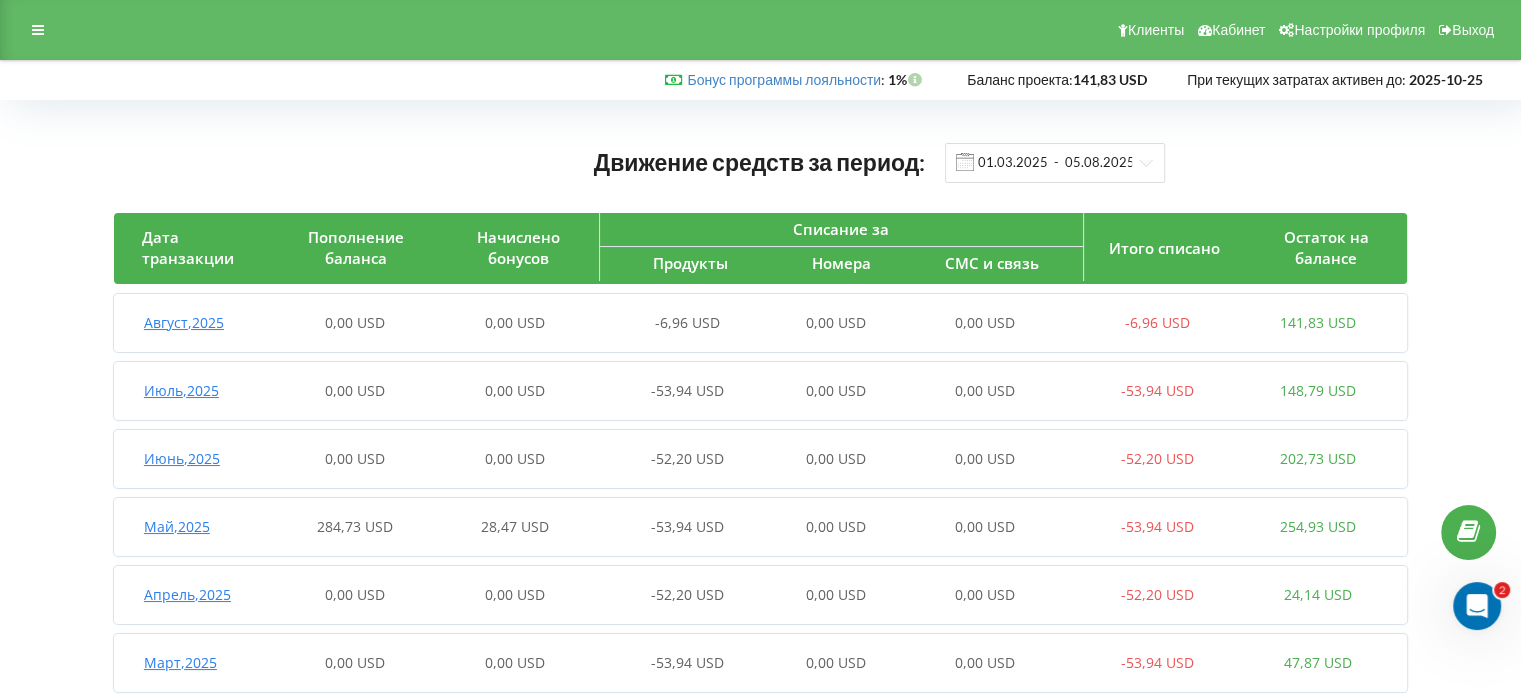 click at bounding box center [1468, 532] 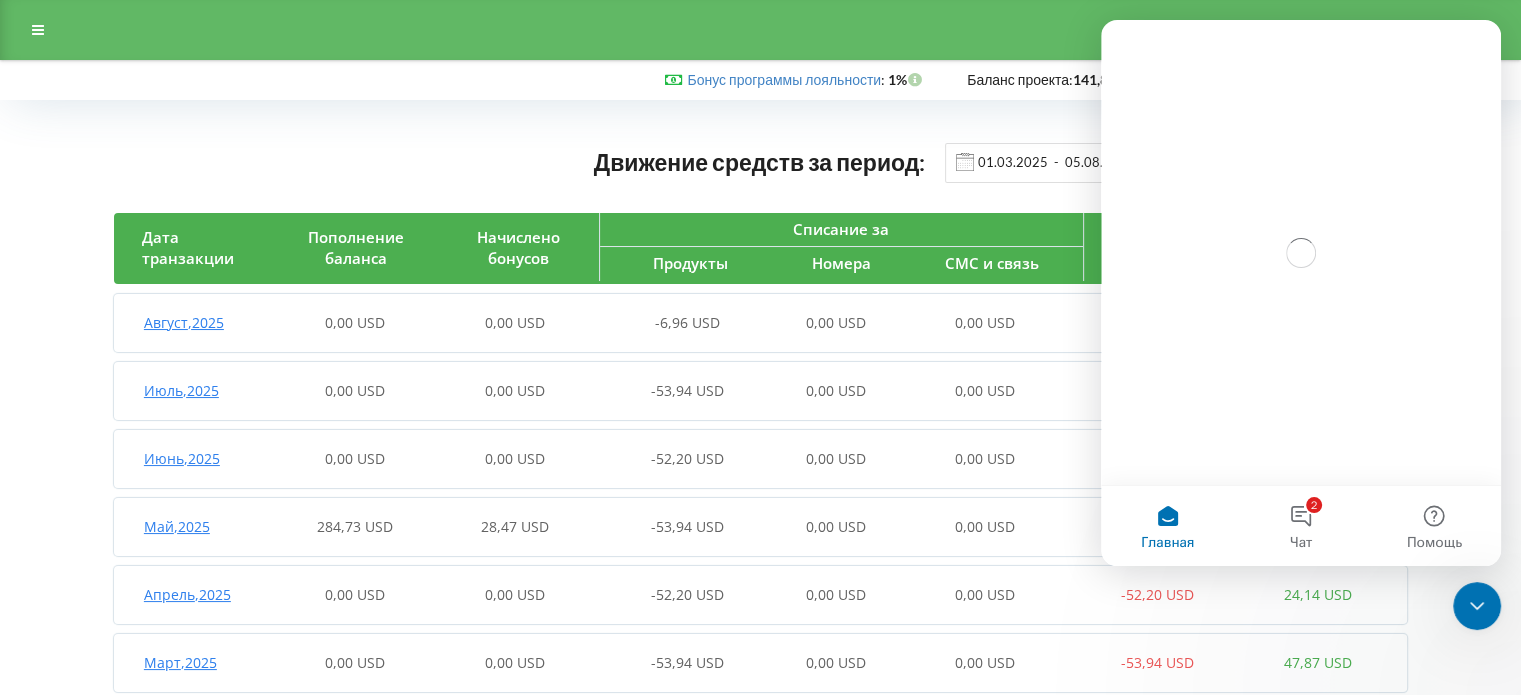 scroll, scrollTop: 0, scrollLeft: 0, axis: both 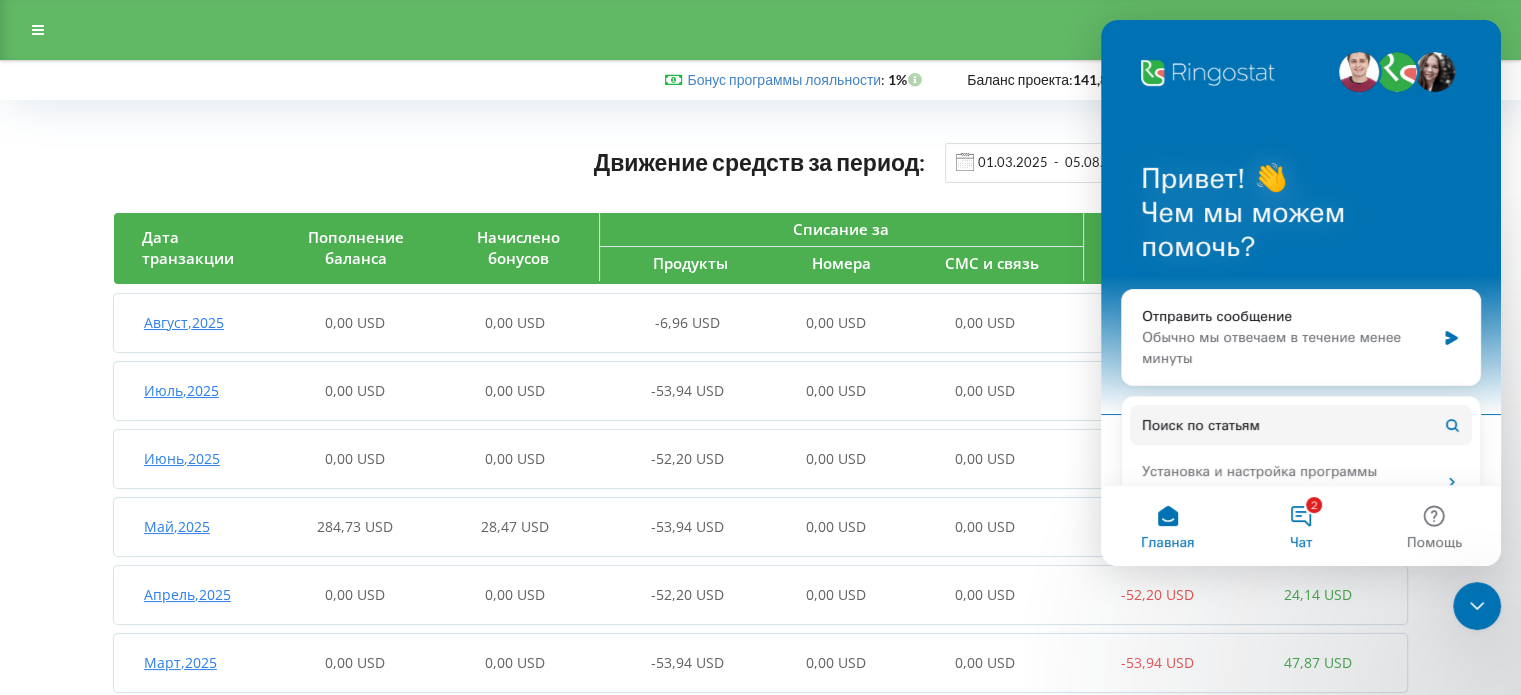 click on "2 Чат" at bounding box center (1300, 526) 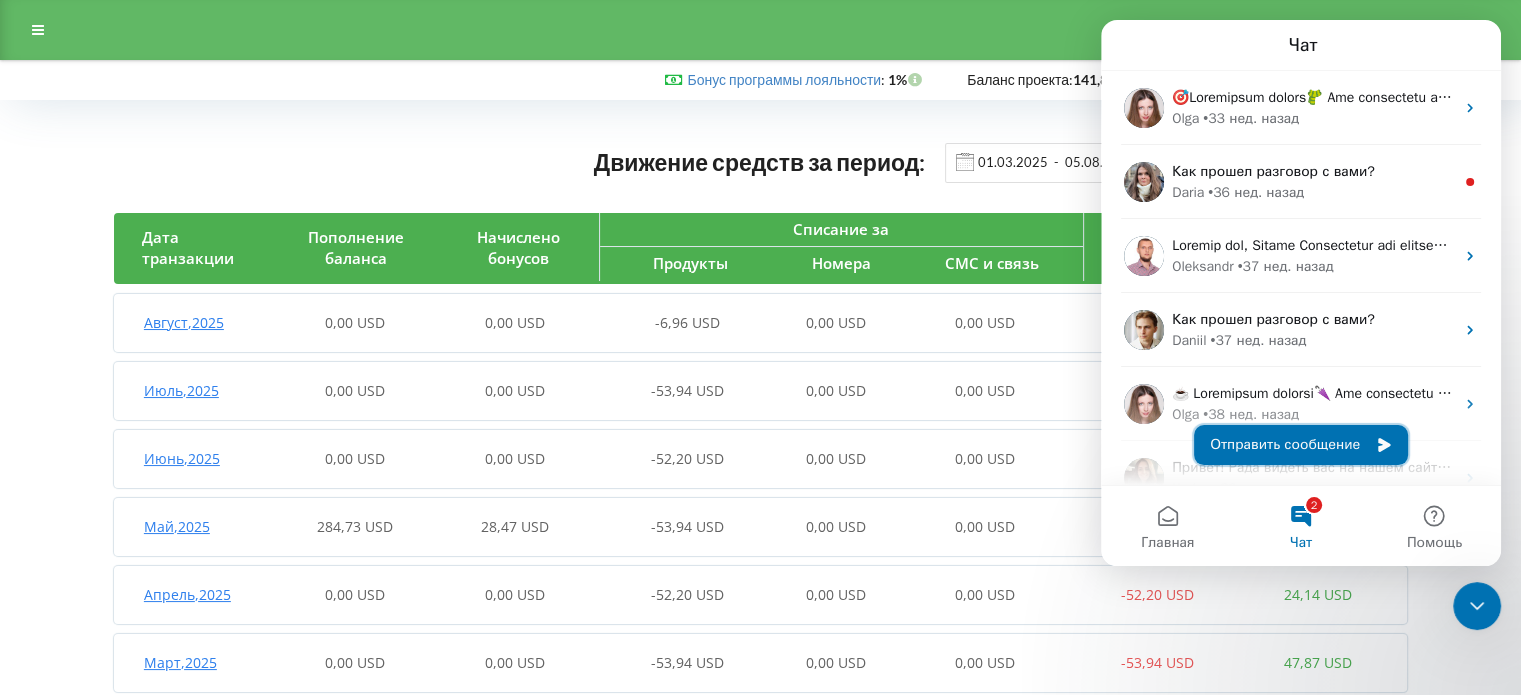 click on "Отправить сообщение" at bounding box center [1301, 445] 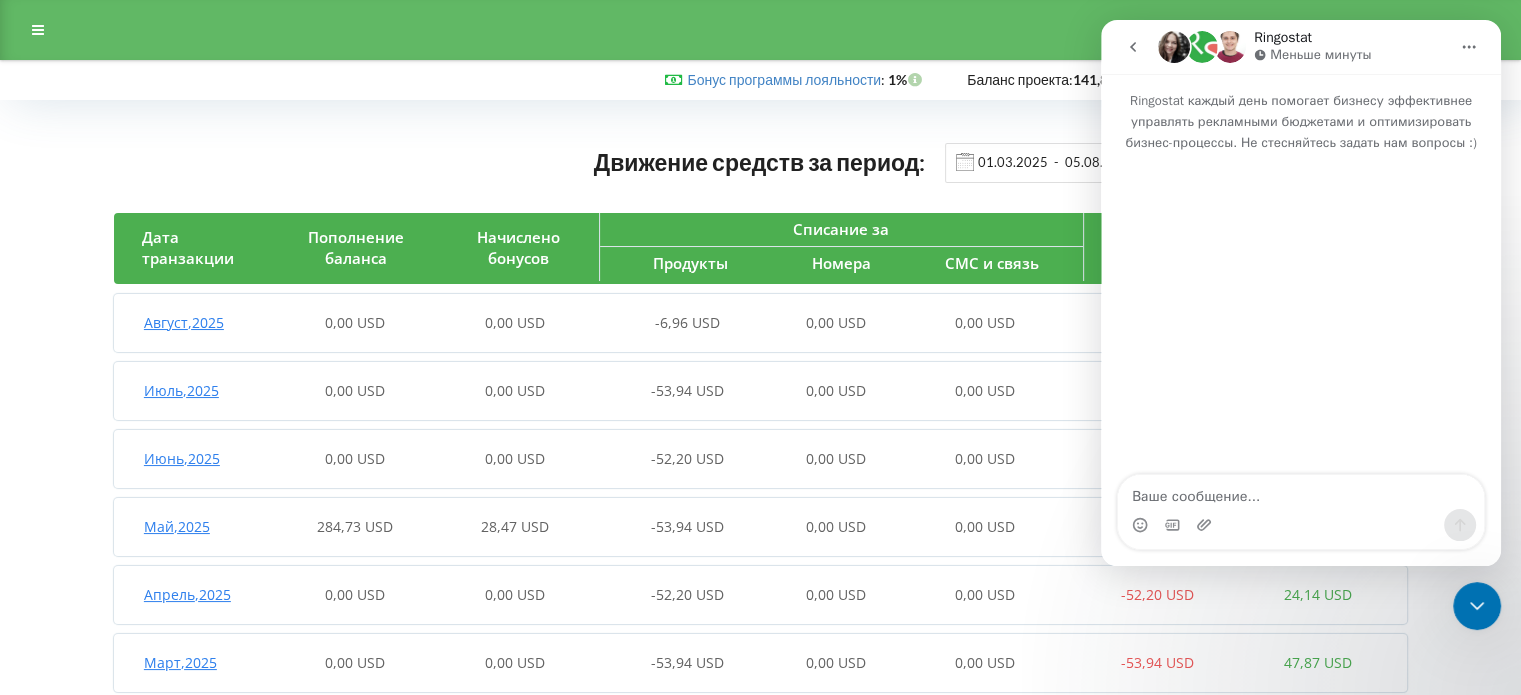 click at bounding box center (1301, 492) 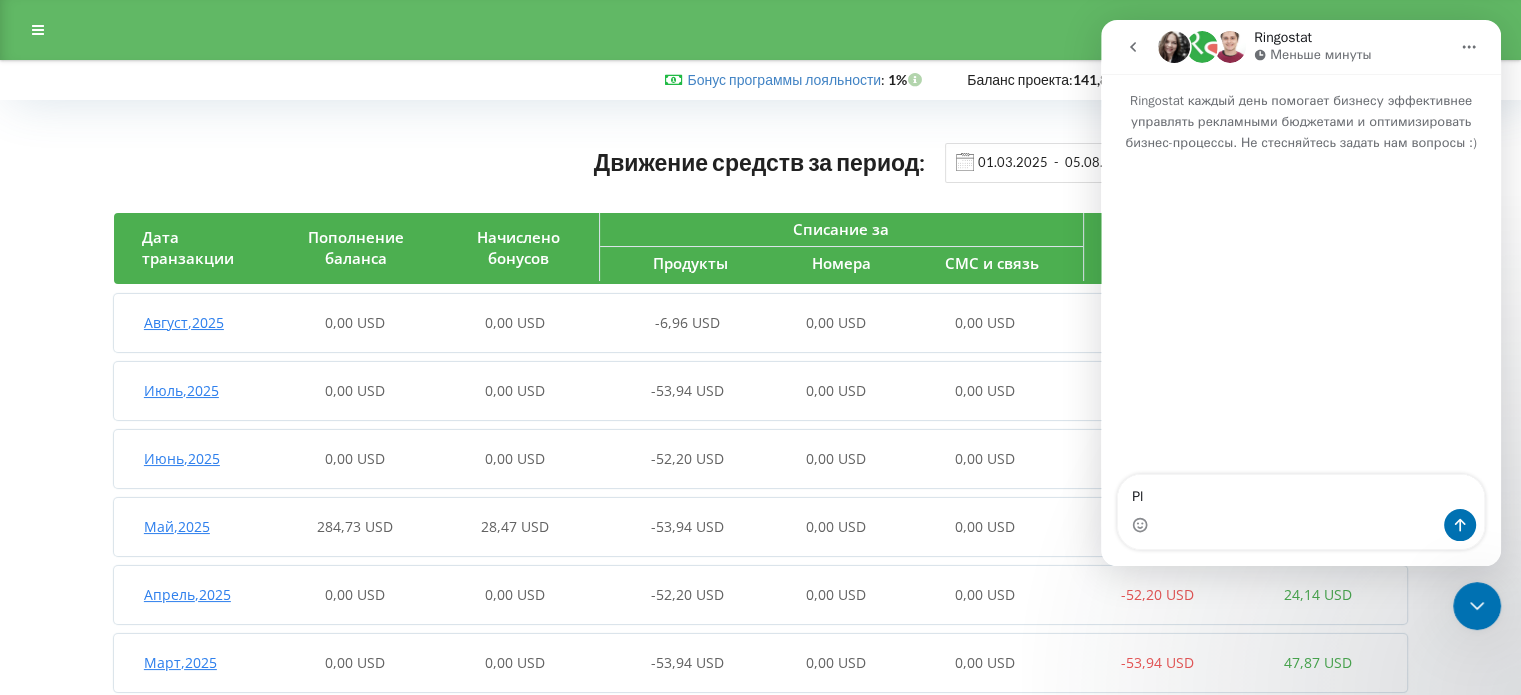 type on "P" 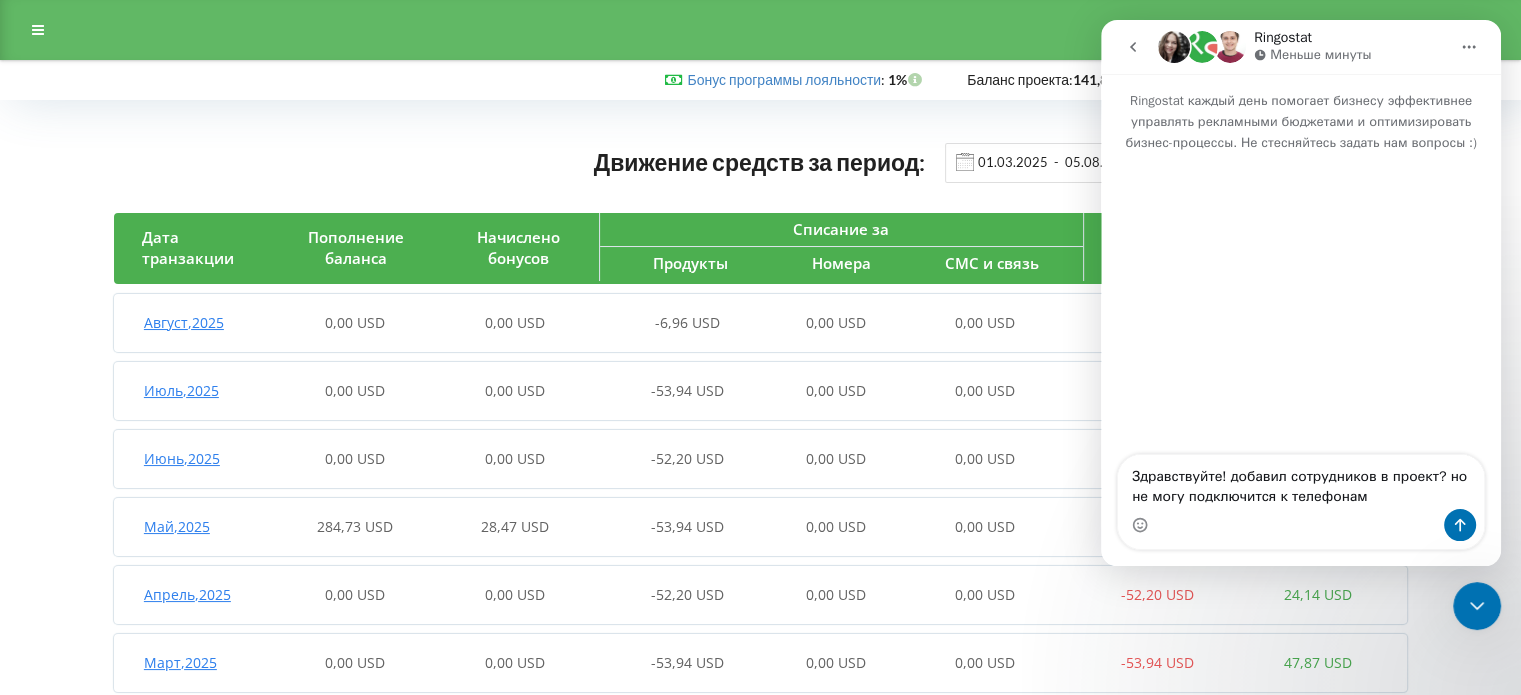 type on "Здравствуйте! добавил сотрудников в проект? но не могу подключится к телефонам" 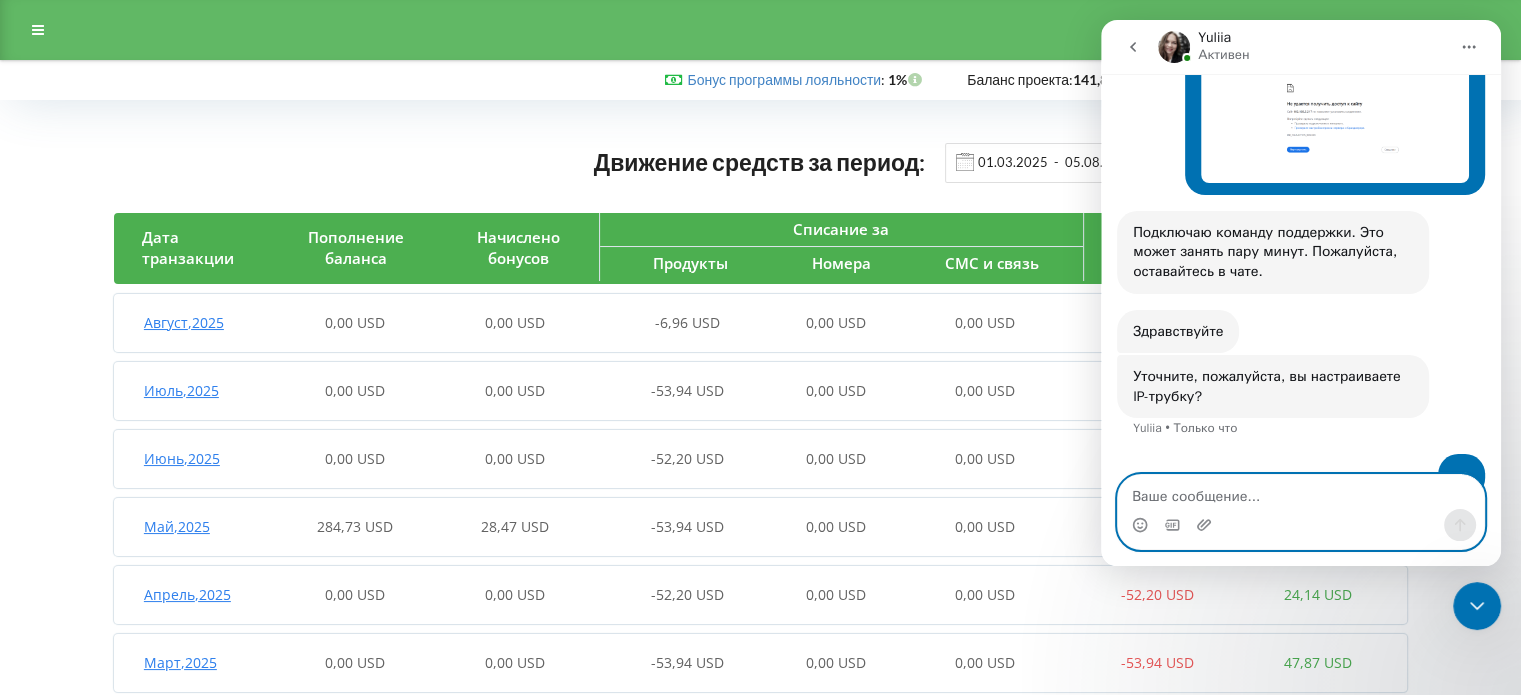 scroll, scrollTop: 657, scrollLeft: 0, axis: vertical 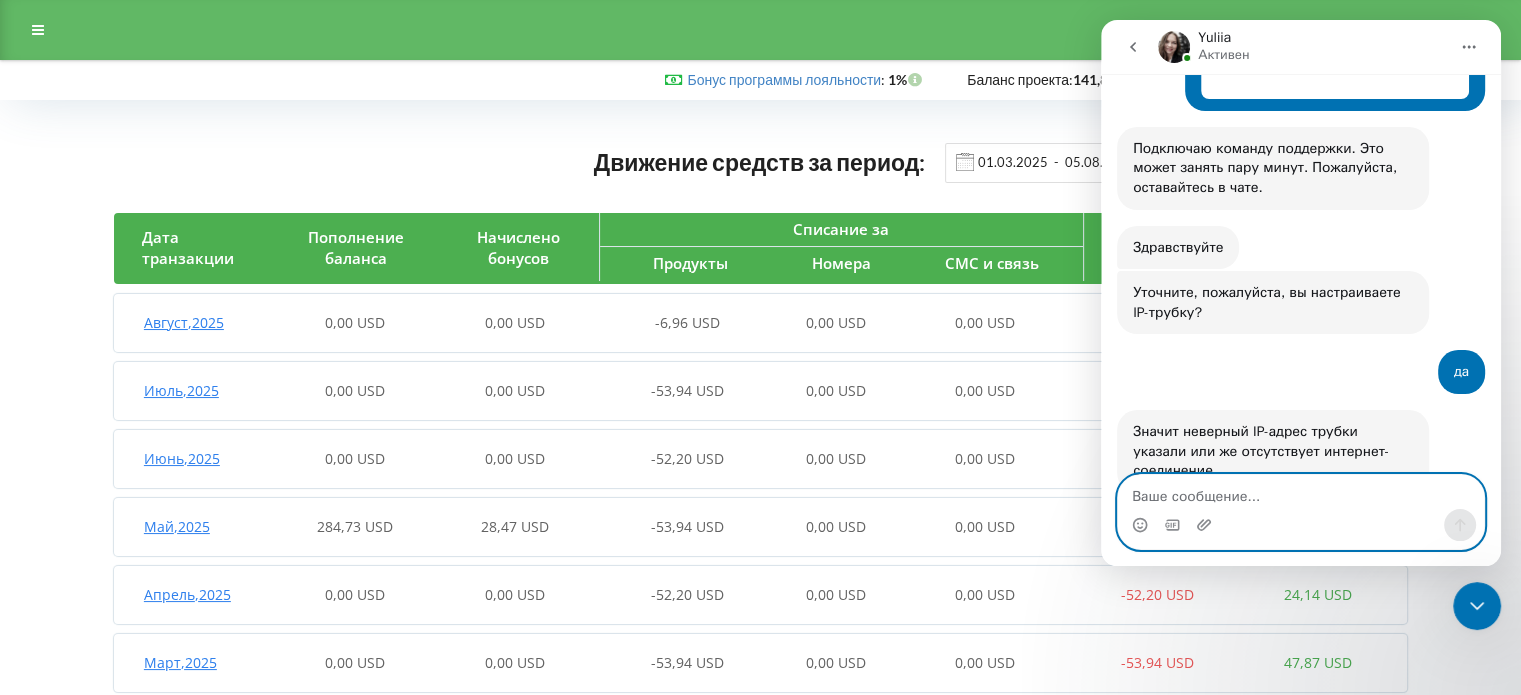 click at bounding box center (1301, 492) 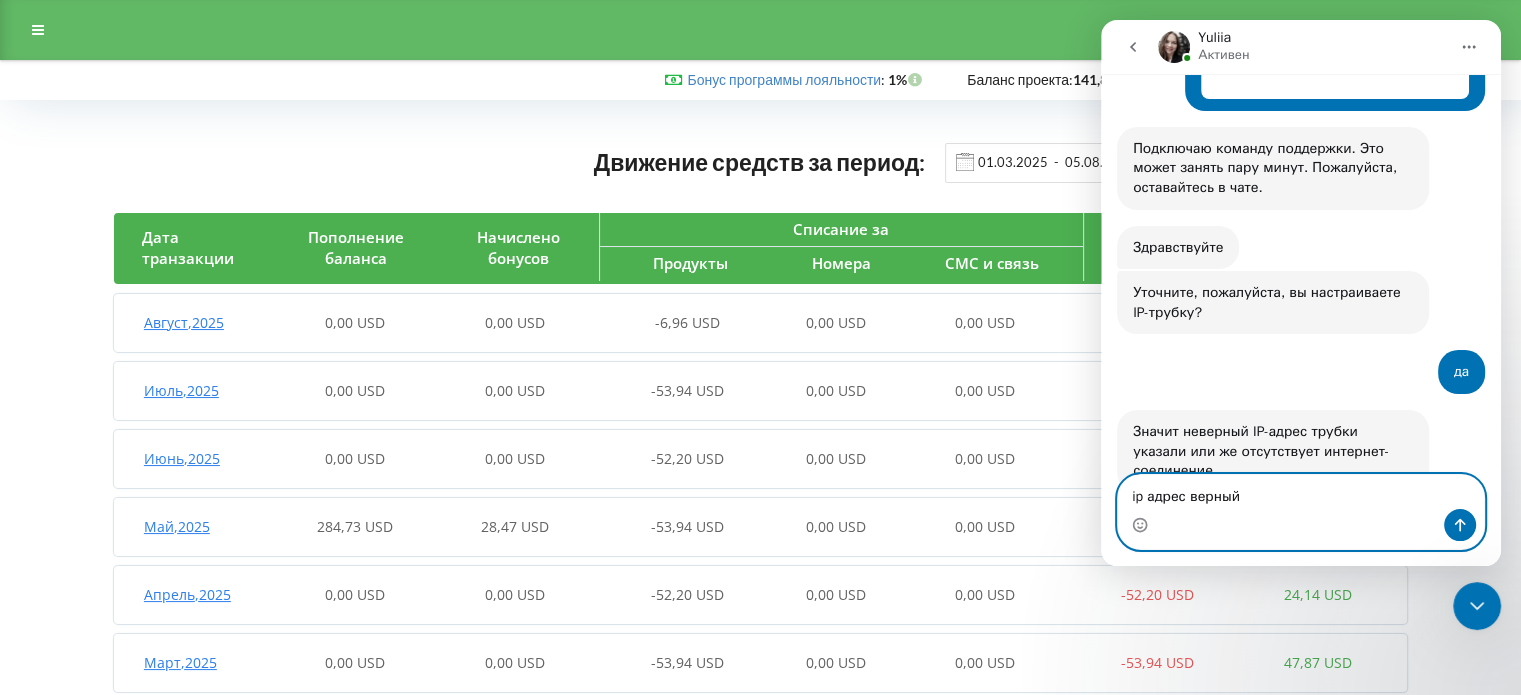type on "ip адрес верный" 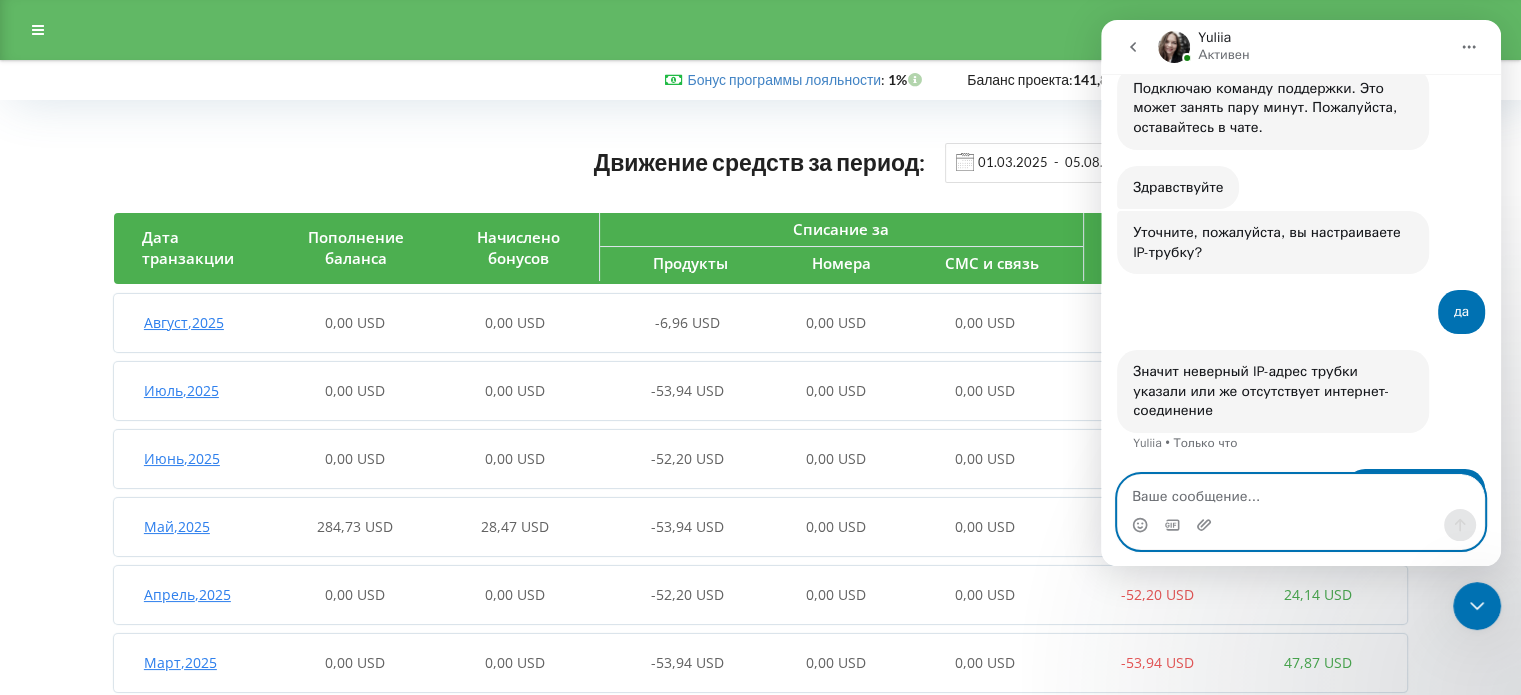 scroll, scrollTop: 872, scrollLeft: 0, axis: vertical 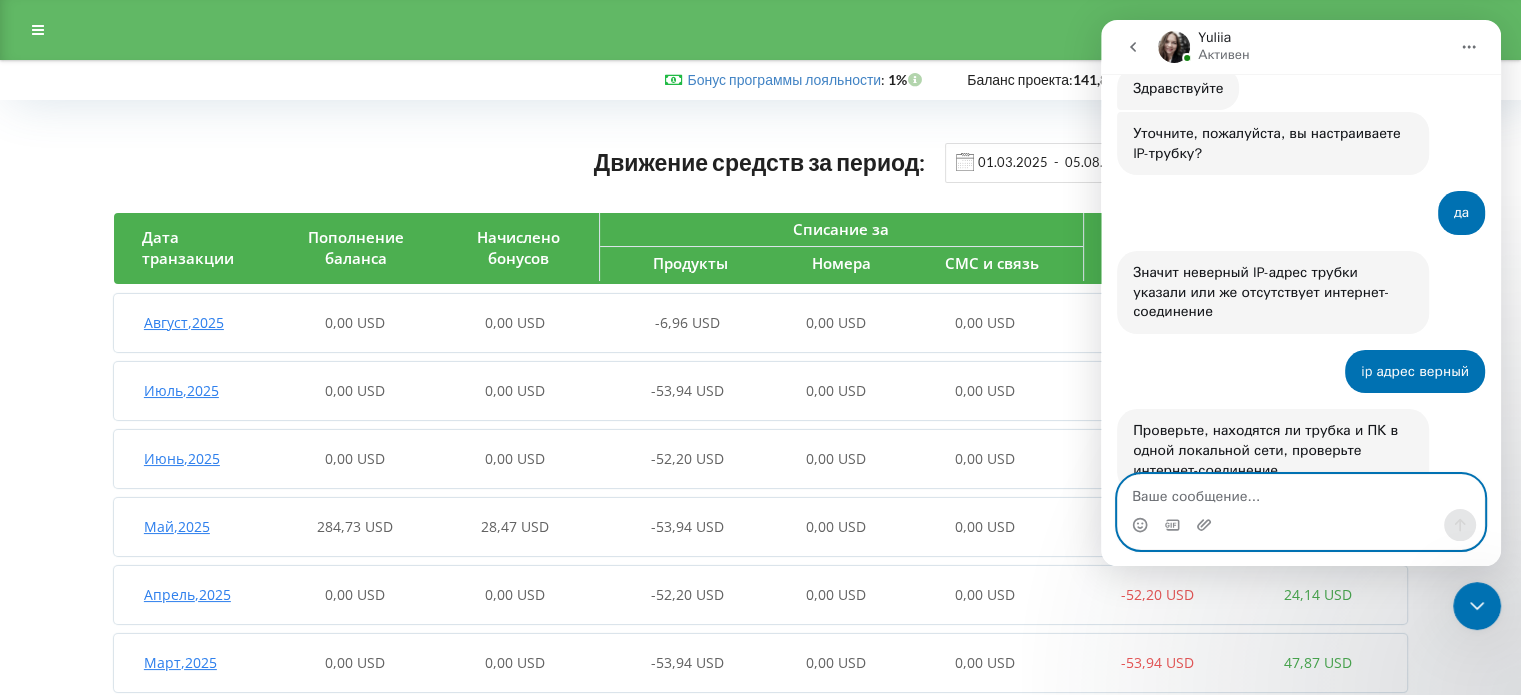 click at bounding box center [1301, 492] 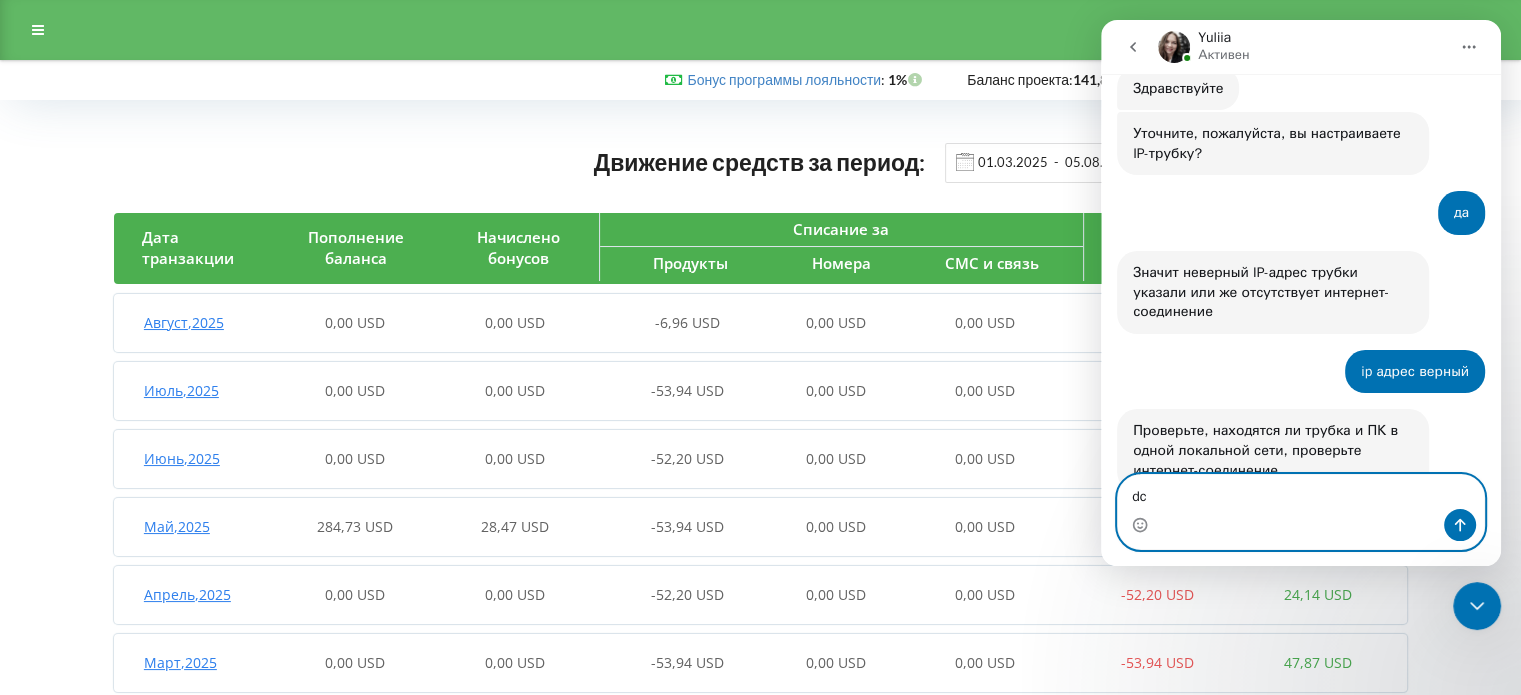 type on "d" 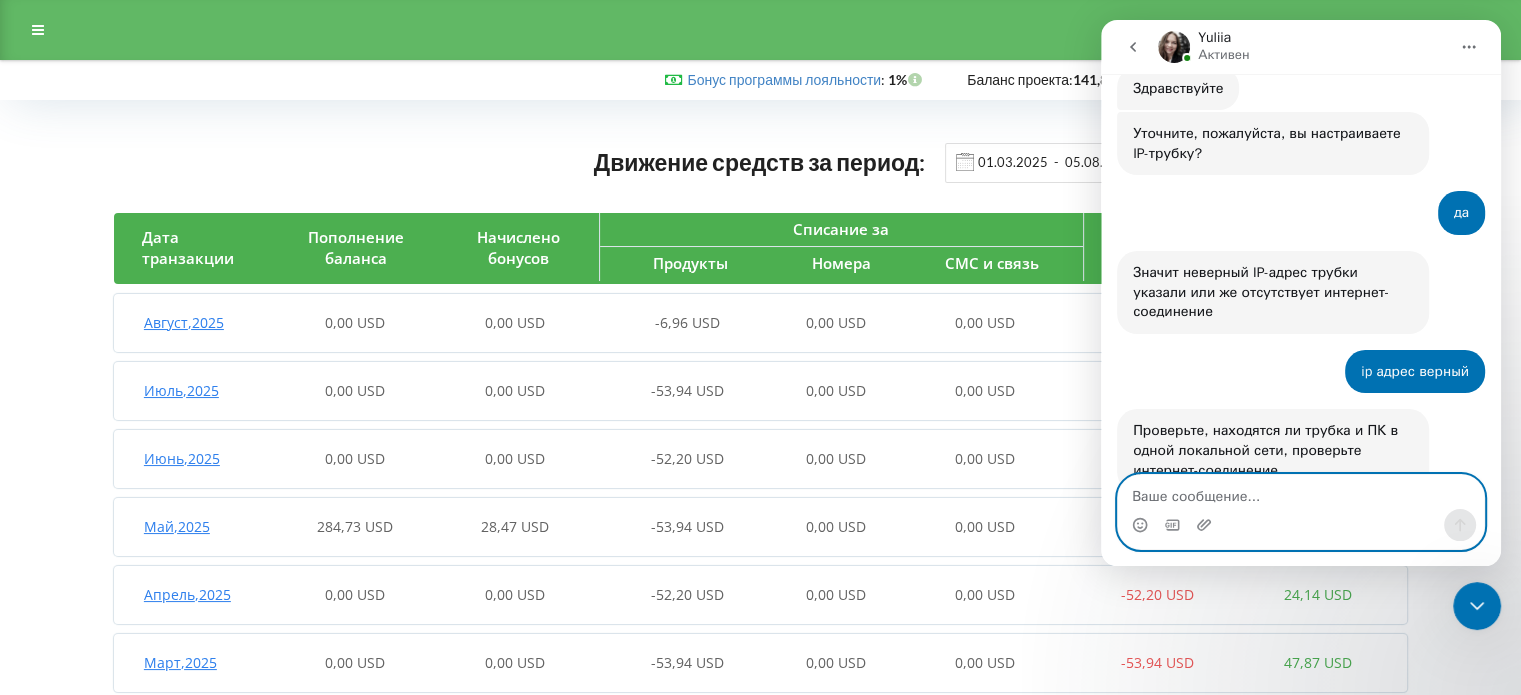 type on "а" 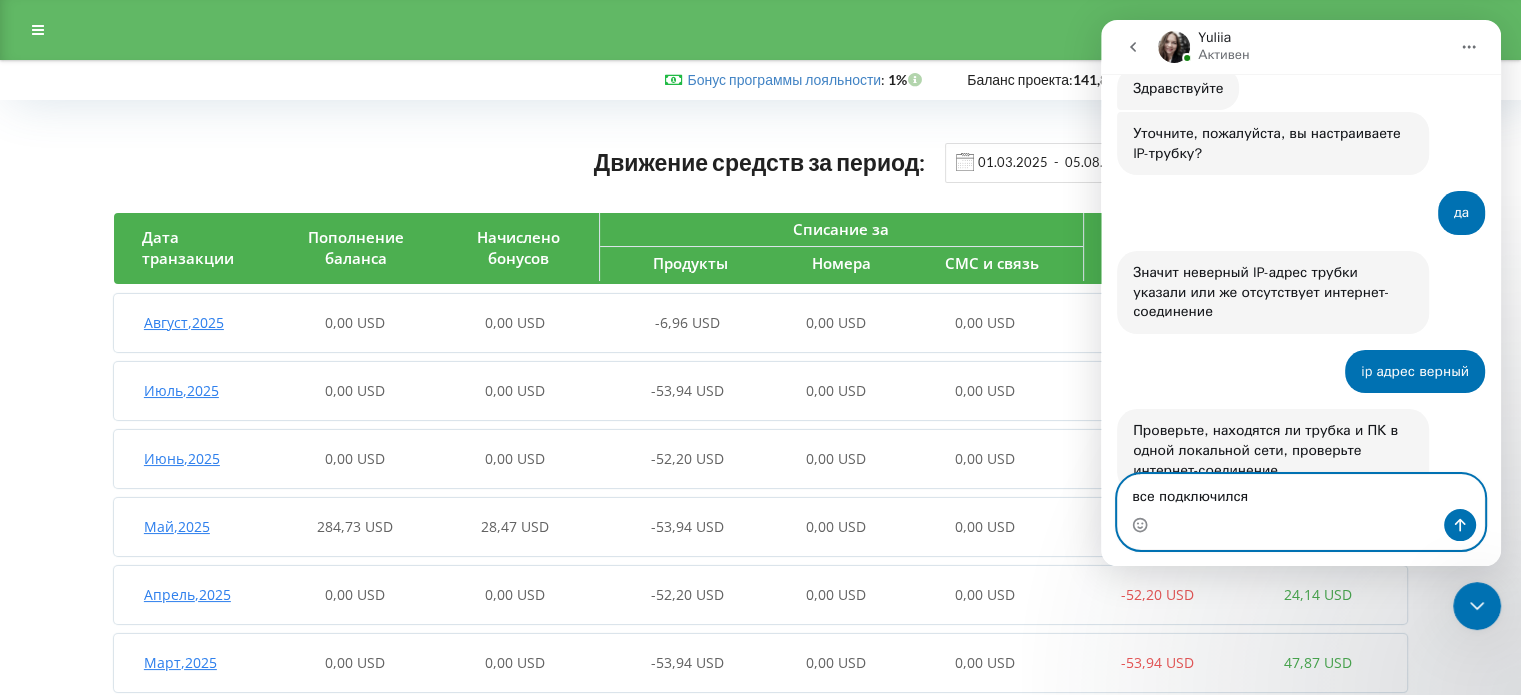 type on "все подключился" 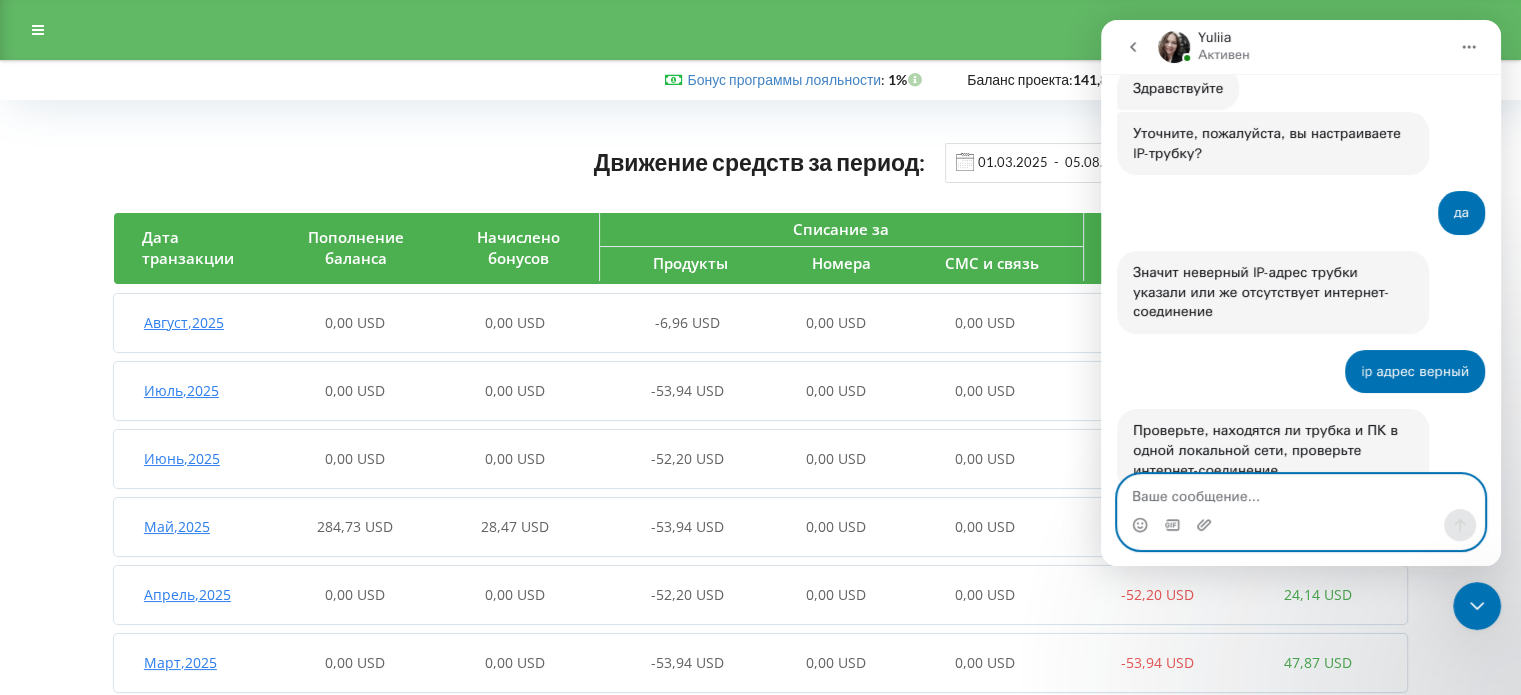 scroll, scrollTop: 954, scrollLeft: 0, axis: vertical 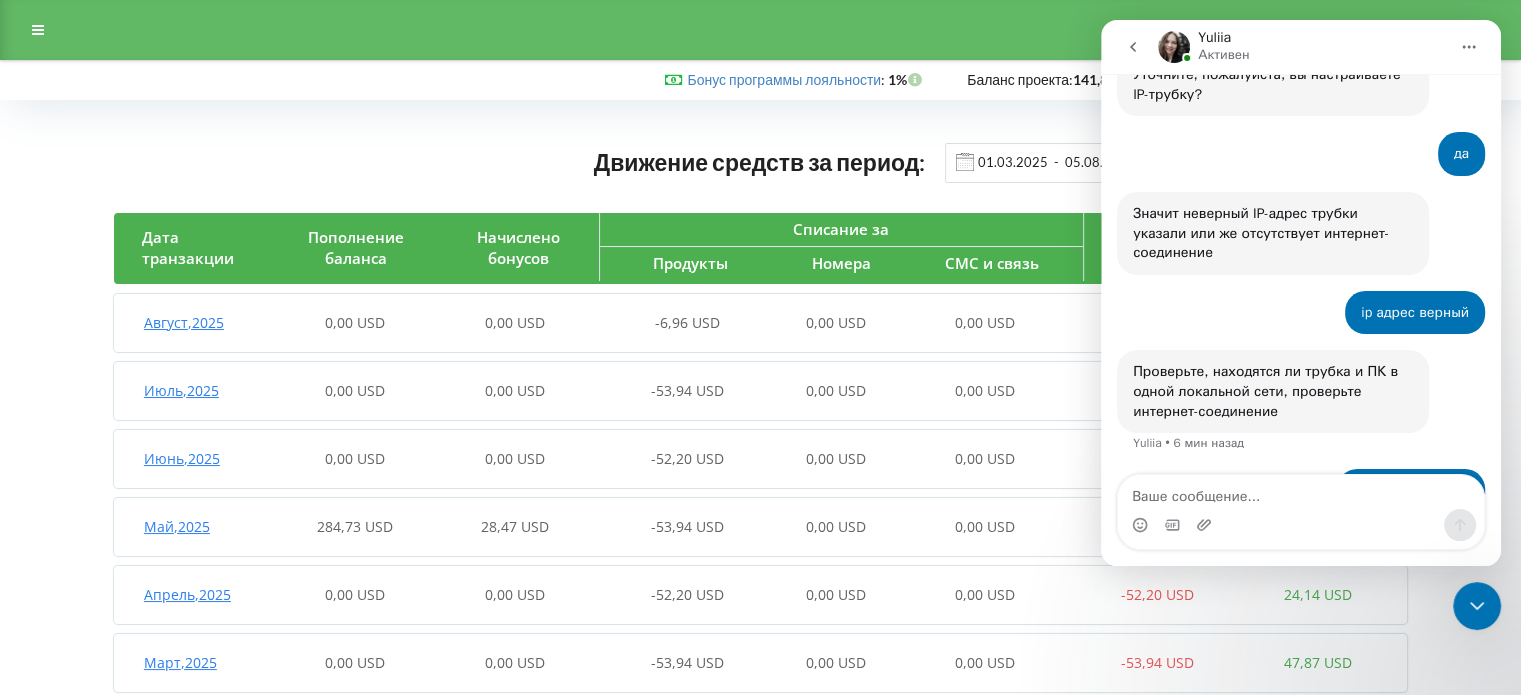 click on "Движение средств за период:  01.03.2025  -  05.08.2025" at bounding box center [760, 162] 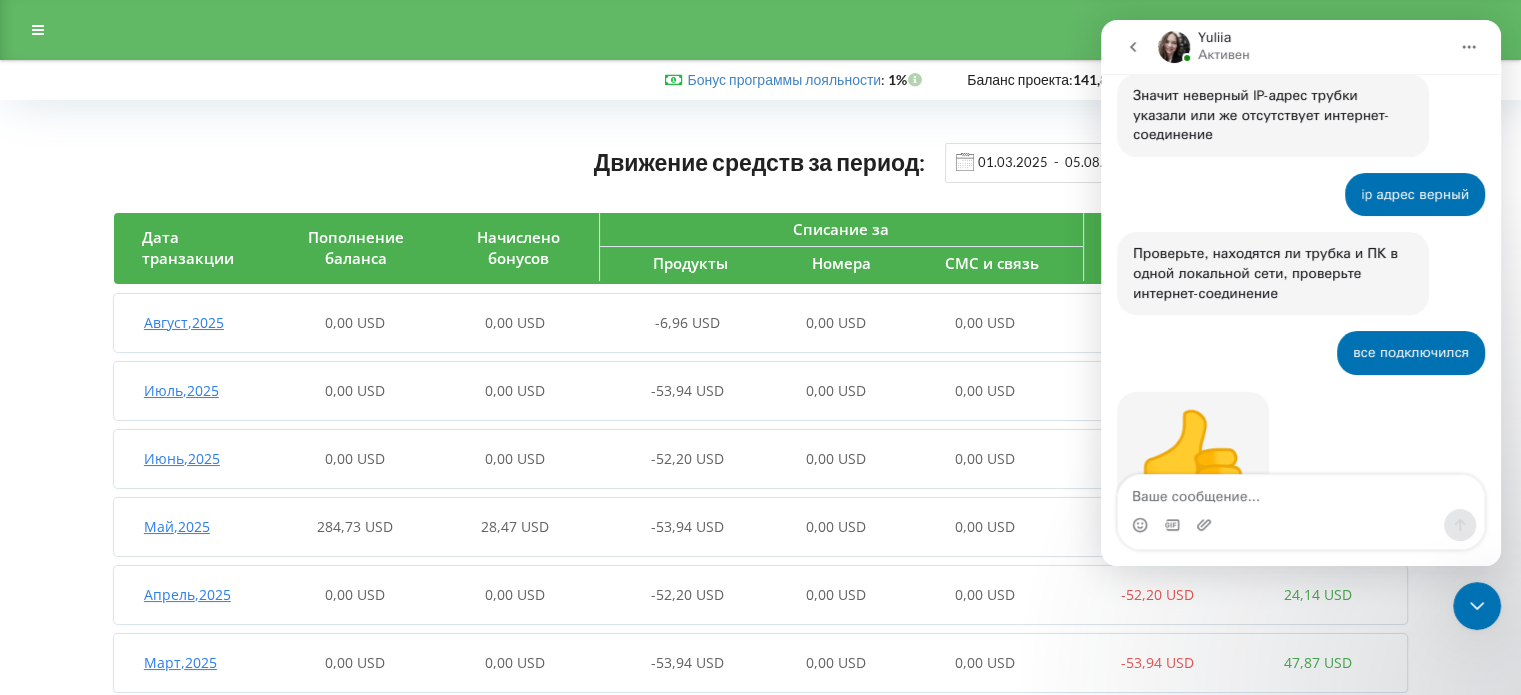 scroll, scrollTop: 1148, scrollLeft: 0, axis: vertical 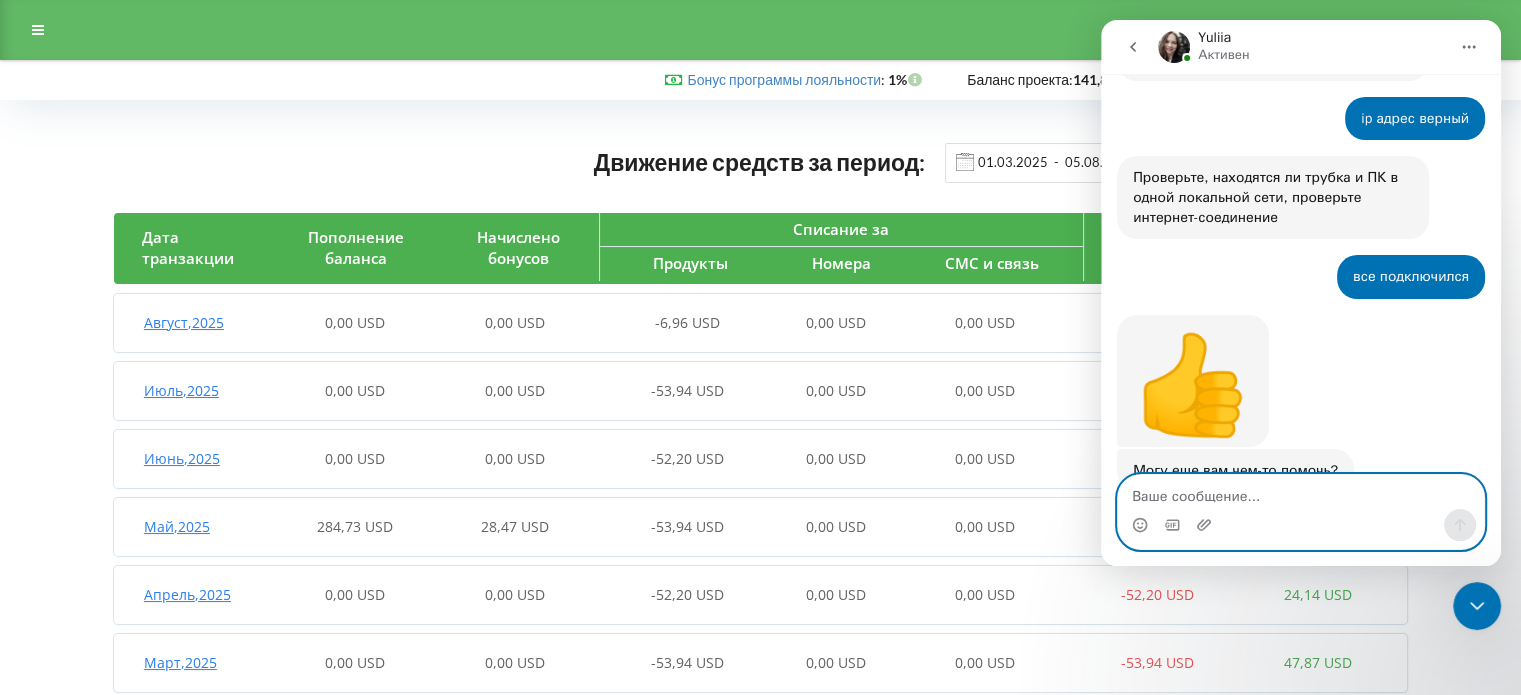 click at bounding box center (1301, 492) 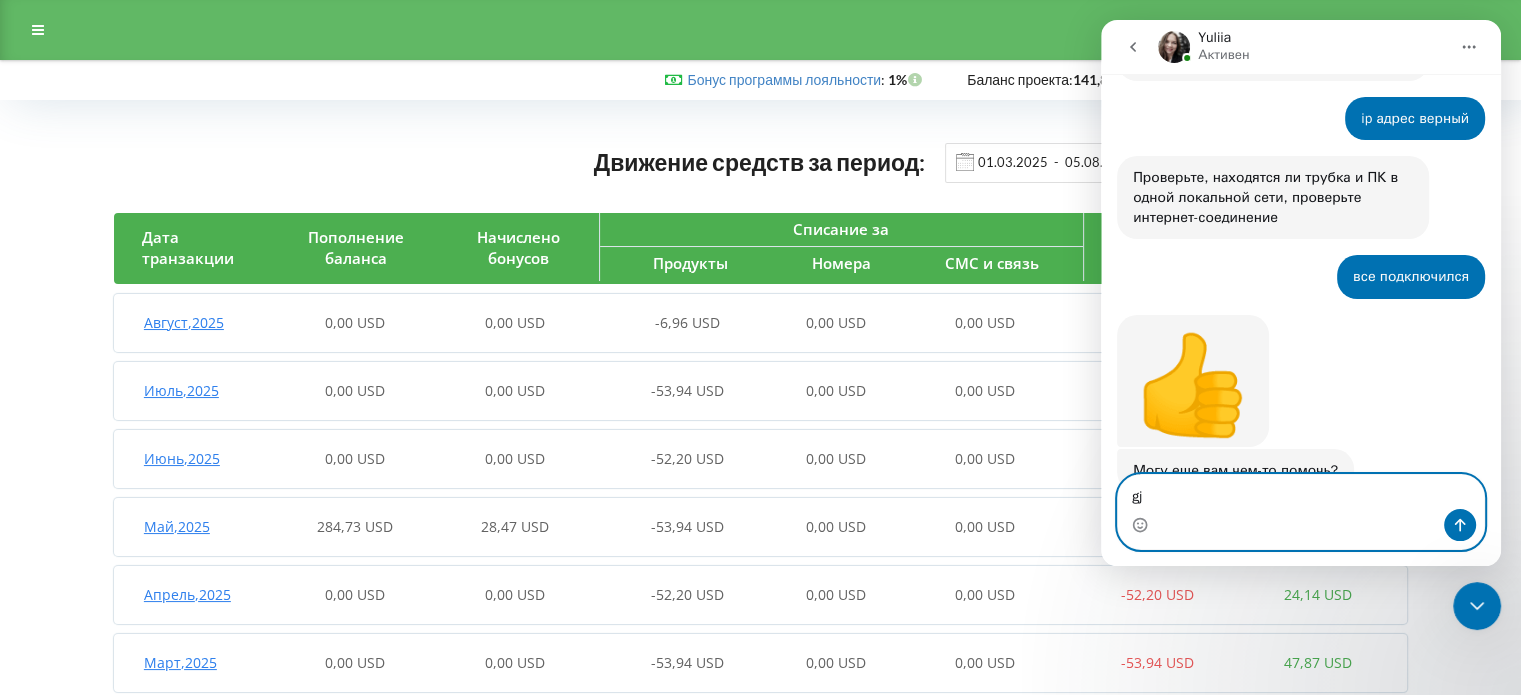 type on "g" 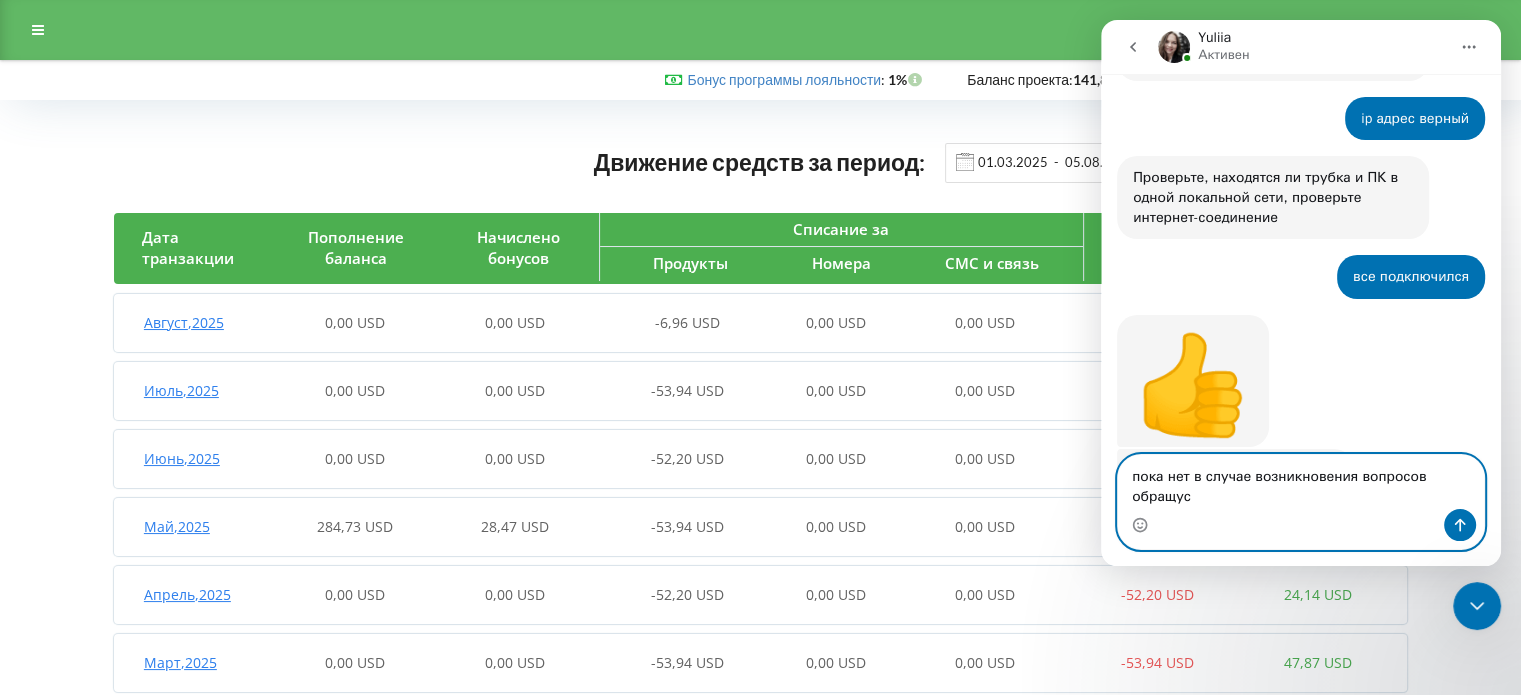 type on "пока нет в случае возникновения вопросов обращусь" 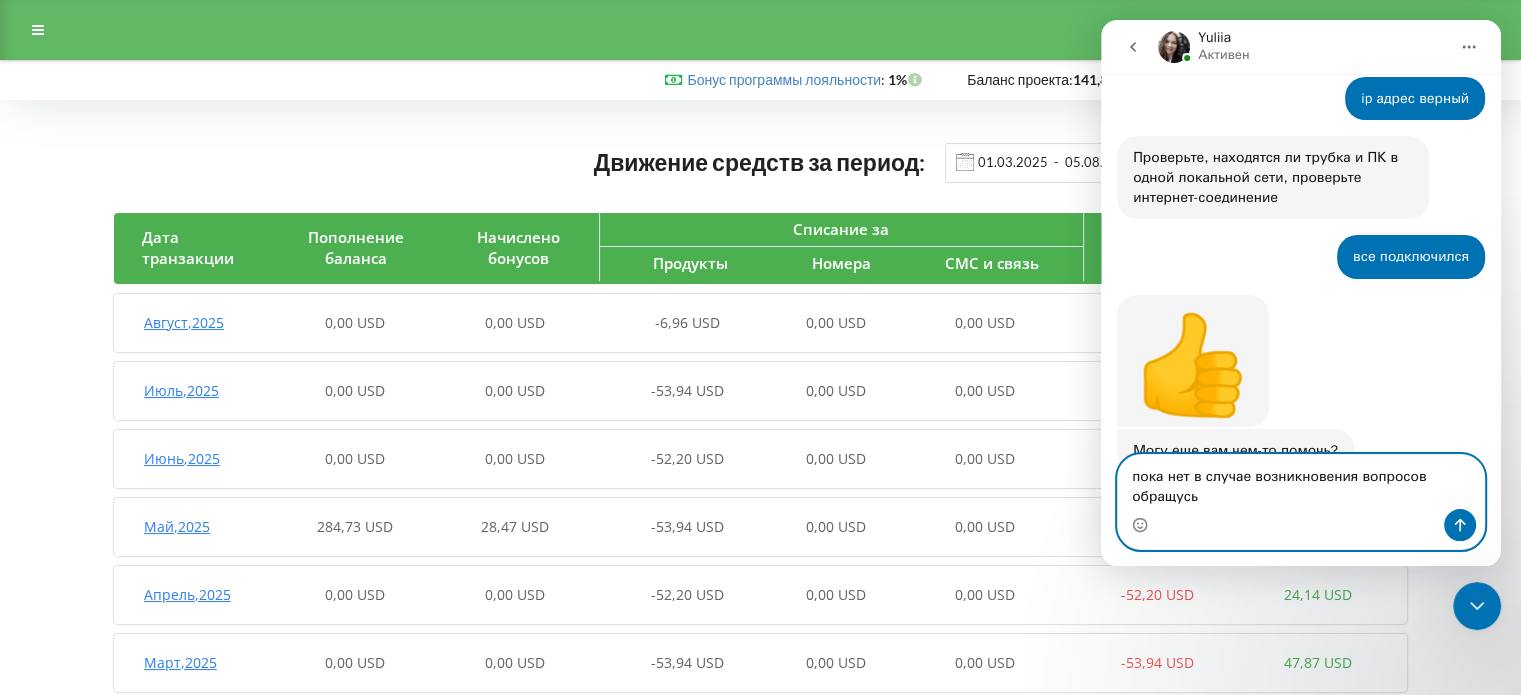 type 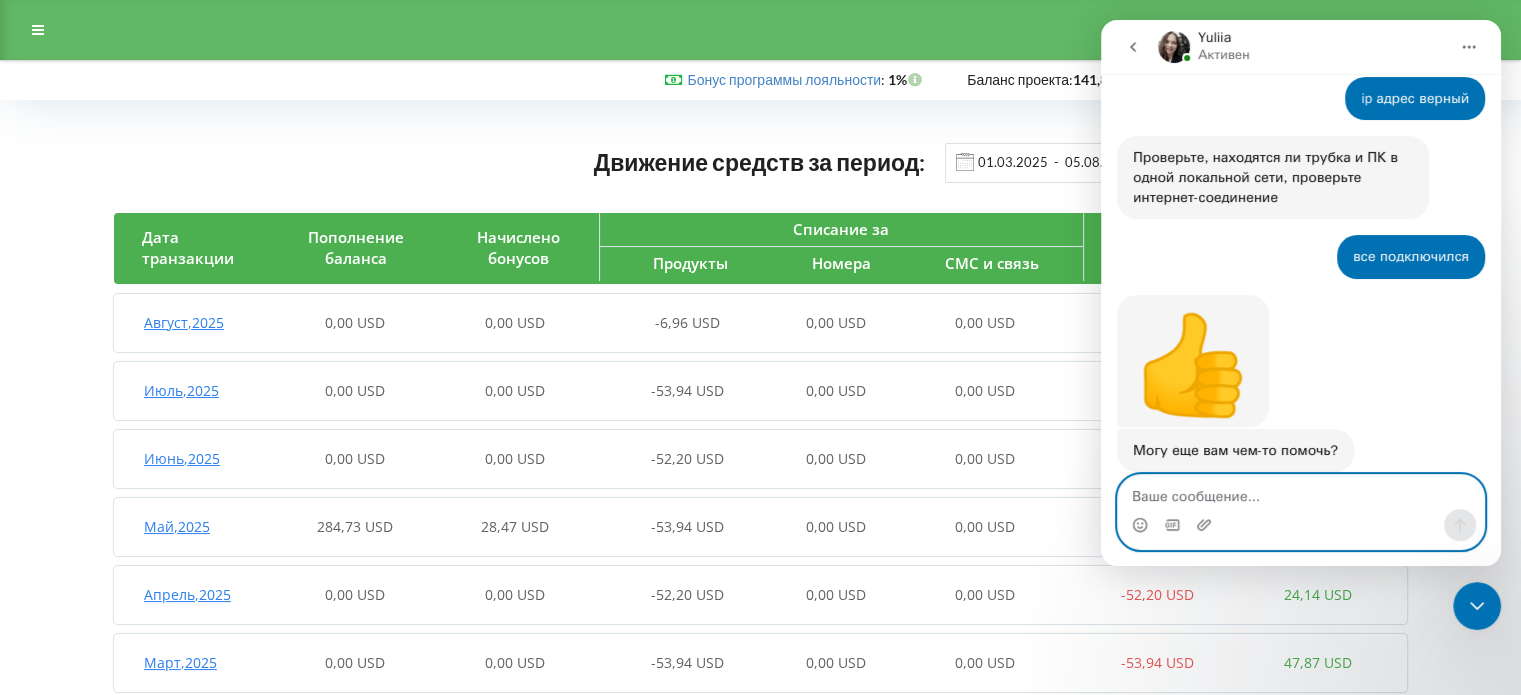 scroll, scrollTop: 1227, scrollLeft: 0, axis: vertical 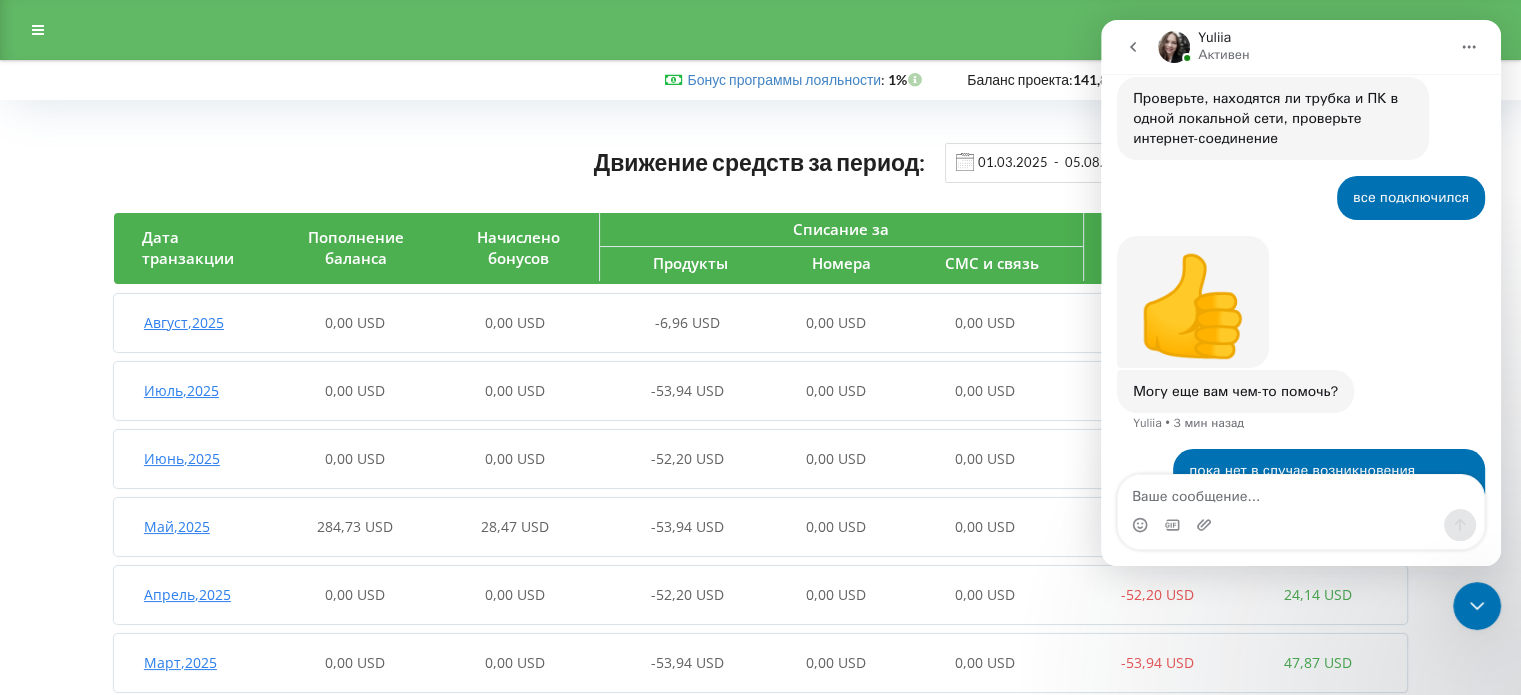 drag, startPoint x: 1138, startPoint y: 43, endPoint x: 2177, endPoint y: 58, distance: 1039.1083 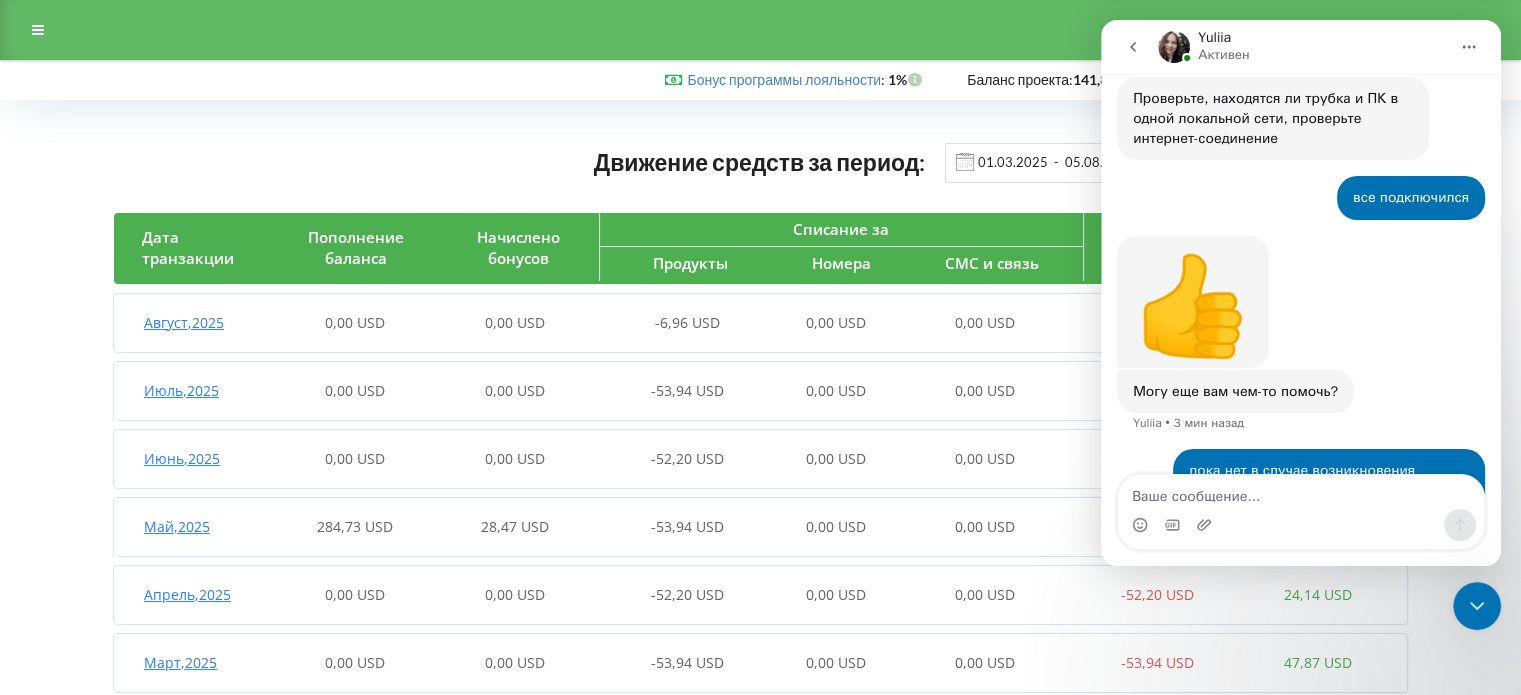 click 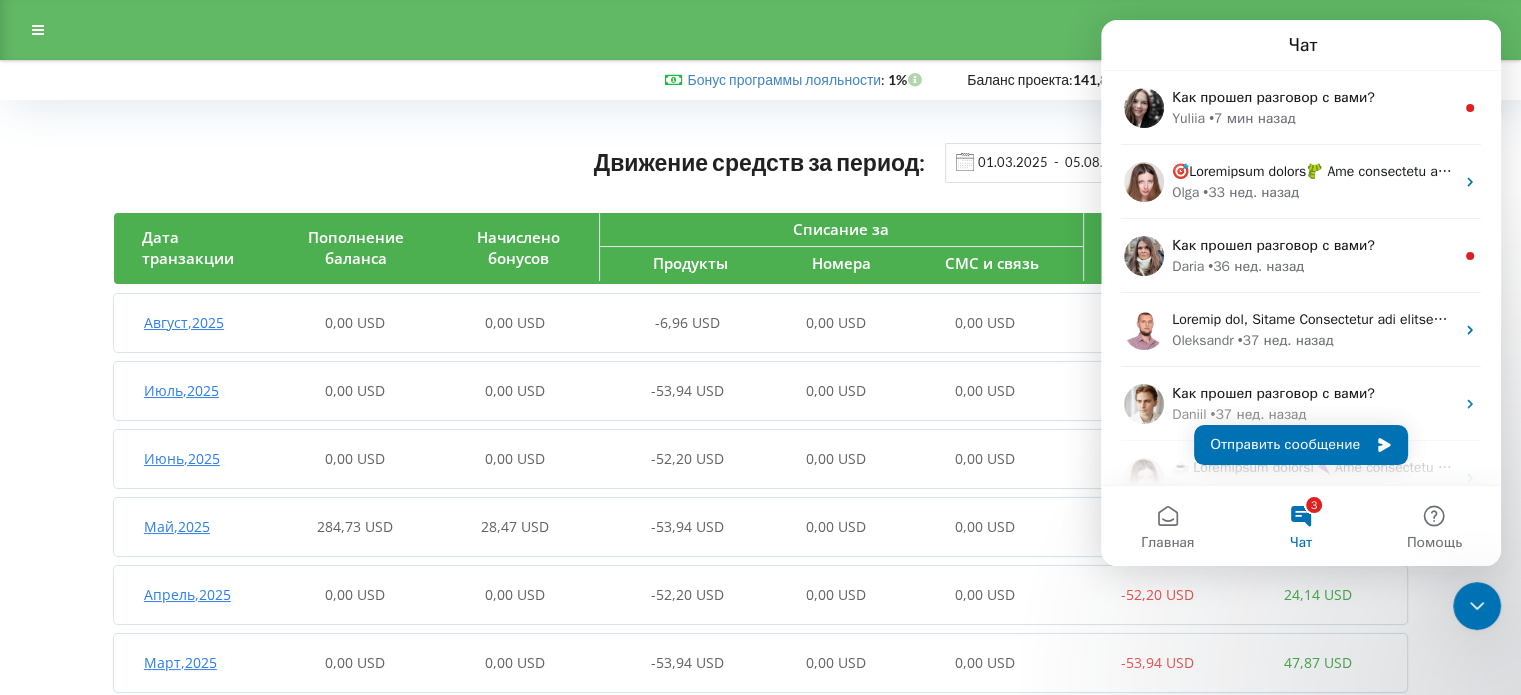 click on "Движение средств за период:  01.03.2025  -  05.08.2025 Дата транзакции Пополнение баланса Начислено бонусов Списание за Продукты Номера СМС и связь Итого списано Остаток на балансе   Август ,  2025 0,00 USD 0,00 USD -6,96 USD 0,00 USD 0,00 USD -6,96 USD 141,83 USD Дата транзакции Пополнение баланса Списание с баланса Остаток на балансе Monday ,  04   august   2025 0,00 USD -1,74 USD 141,83 USD Sunday ,  03   august   2025 0,00 USD -1,74 USD 143,57 USD Saturday ,  02   august   2025 0,00 USD -1,74 USD 145,31 USD Friday ,  01   august   2025 0,00 USD -1,74 USD 147,05 USD   Июль ,  2025 0,00 USD 0,00 USD -53,94 USD 0,00 USD 0,00 USD -53,94 USD 148,79 USD Дата транзакции Пополнение баланса Списание с баланса Остаток на балансе Thursday" at bounding box center [760, 422] 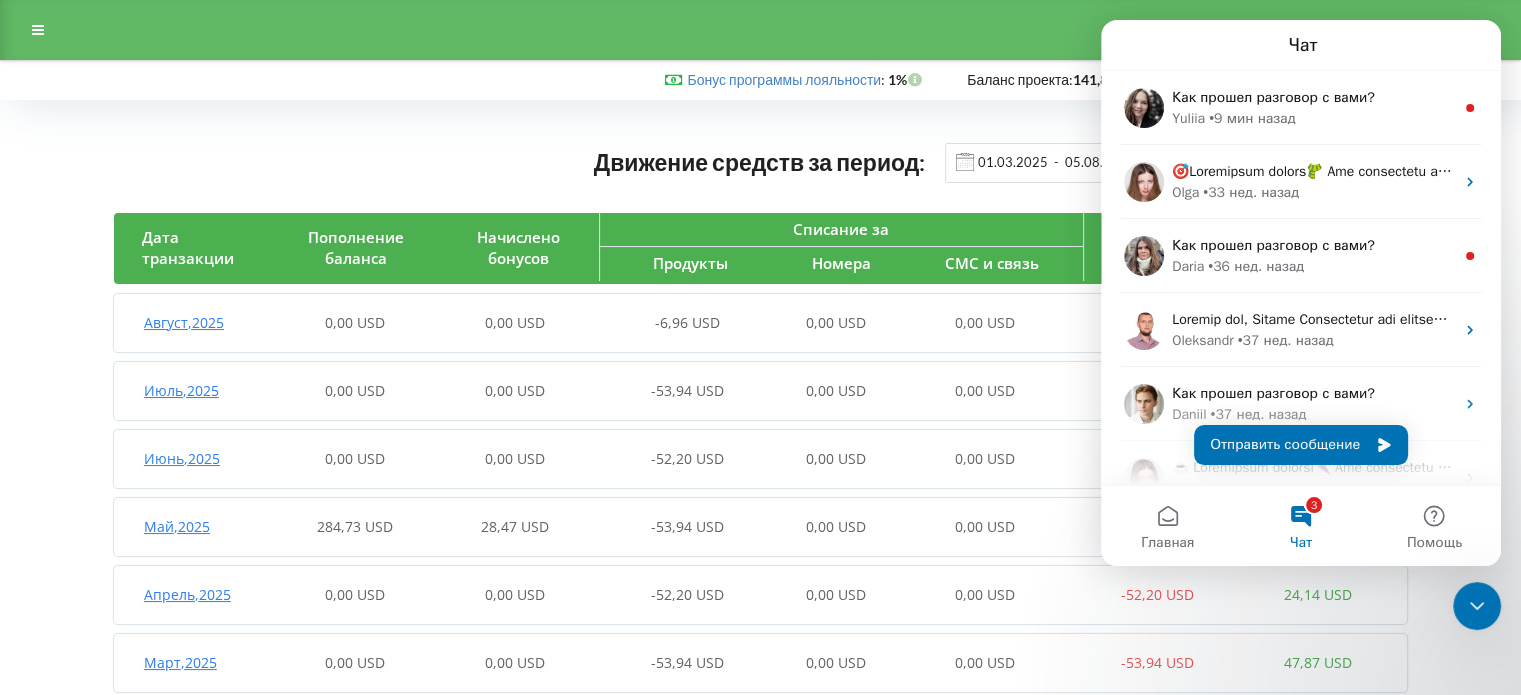 click on "Движение средств за период:  01.03.2025  -  05.08.2025 Дата транзакции Пополнение баланса Начислено бонусов Списание за Продукты Номера СМС и связь Итого списано Остаток на балансе   Август ,  2025 0,00 USD 0,00 USD -6,96 USD 0,00 USD 0,00 USD -6,96 USD 141,83 USD Дата транзакции Пополнение баланса Списание с баланса Остаток на балансе Monday ,  04   august   2025 0,00 USD -1,74 USD 141,83 USD Sunday ,  03   august   2025 0,00 USD -1,74 USD 143,57 USD Saturday ,  02   august   2025 0,00 USD -1,74 USD 145,31 USD Friday ,  01   august   2025 0,00 USD -1,74 USD 147,05 USD   Июль ,  2025 0,00 USD 0,00 USD -53,94 USD 0,00 USD 0,00 USD -53,94 USD 148,79 USD Дата транзакции Пополнение баланса Списание с баланса Остаток на балансе Thursday ,  31" at bounding box center [760, 422] 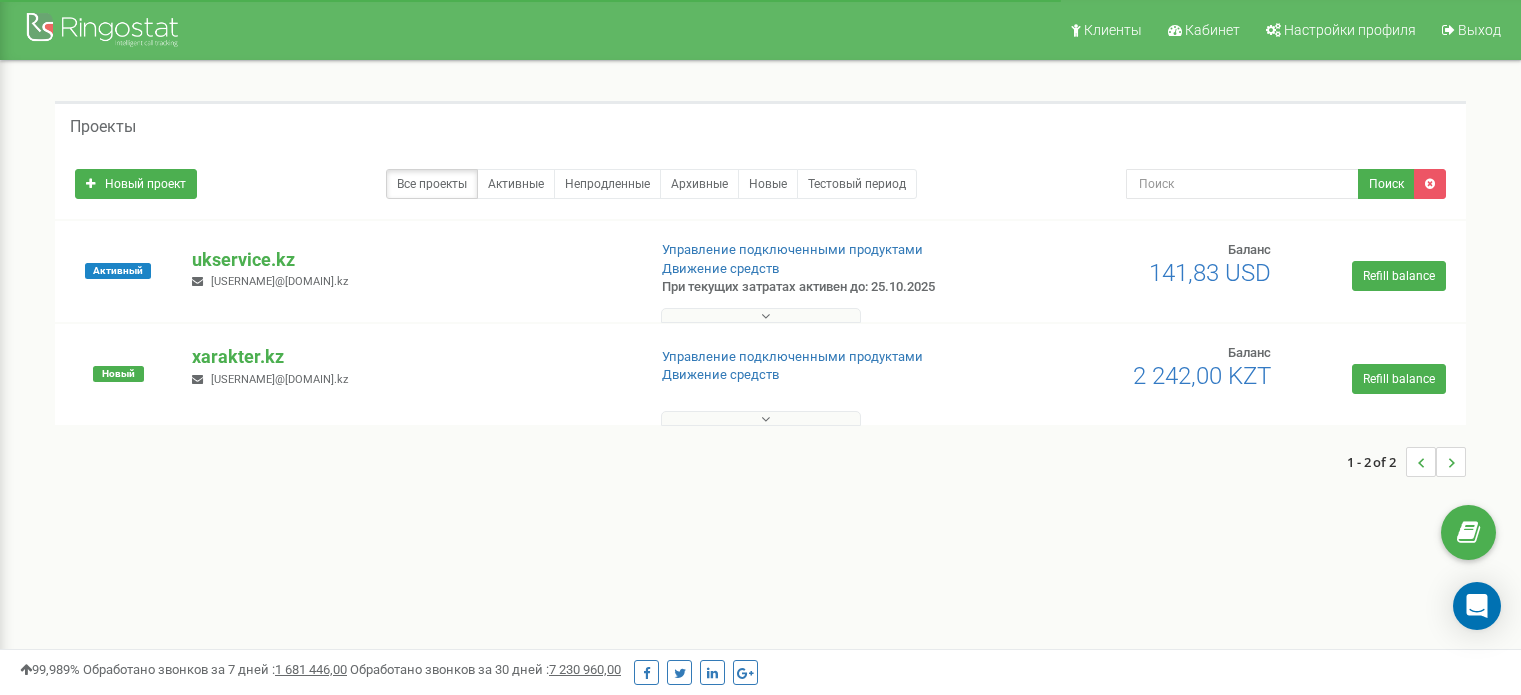 scroll, scrollTop: 0, scrollLeft: 0, axis: both 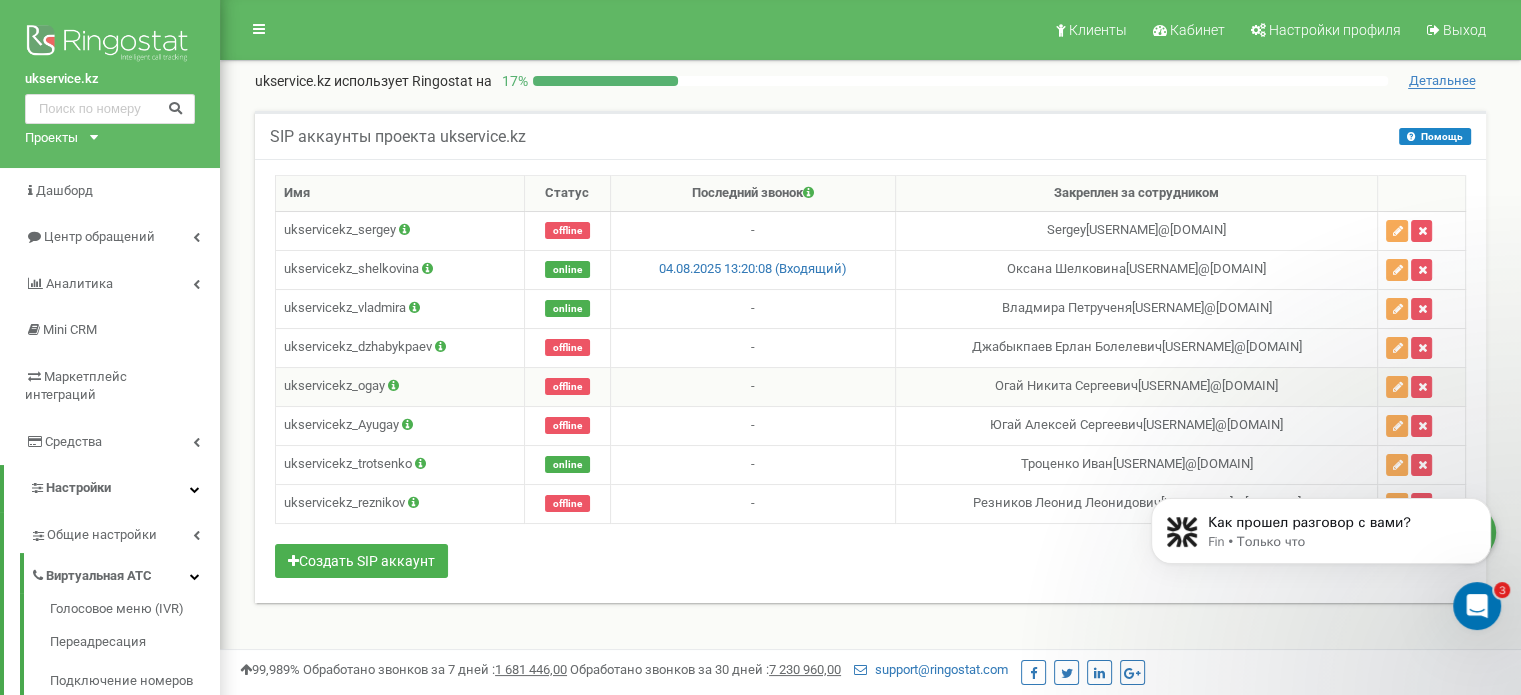 click at bounding box center [393, 385] 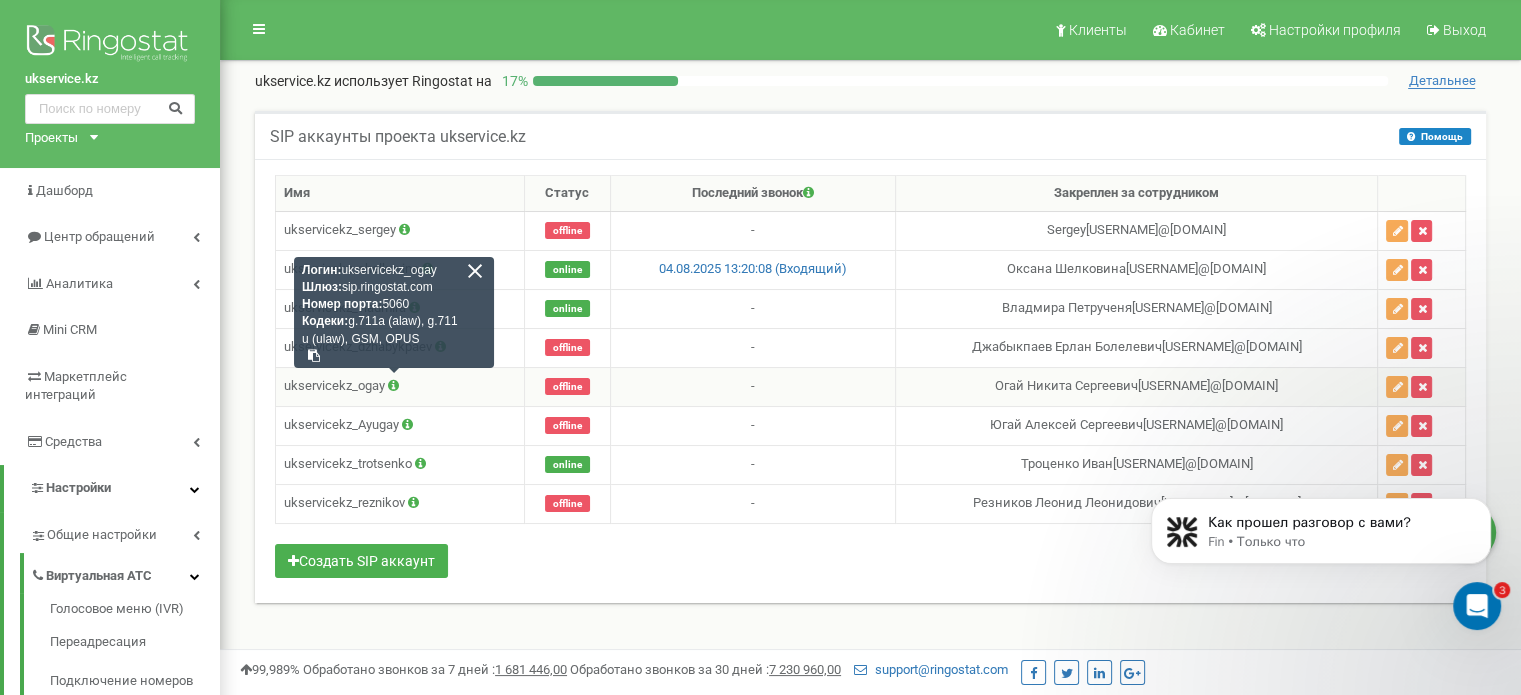 drag, startPoint x: 439, startPoint y: 270, endPoint x: 347, endPoint y: 273, distance: 92.0489 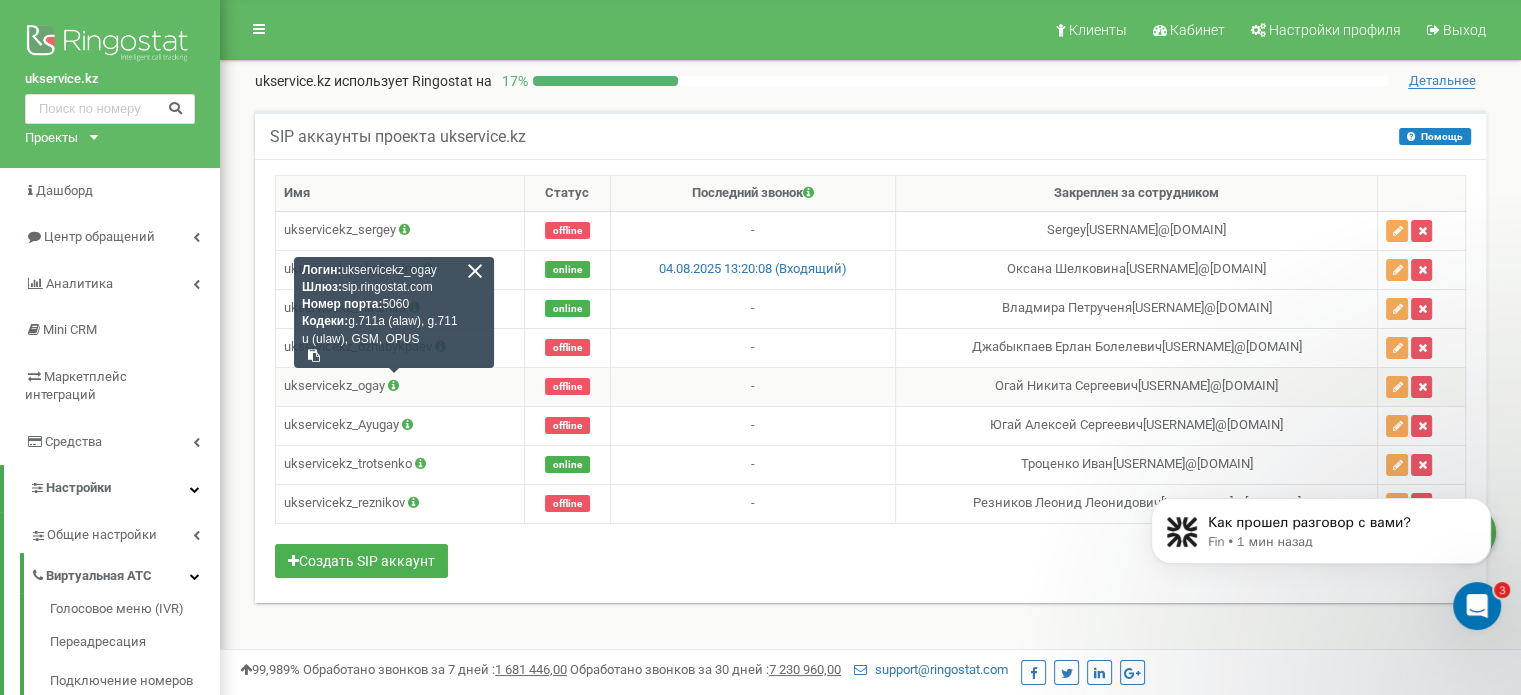click at bounding box center (475, 271) 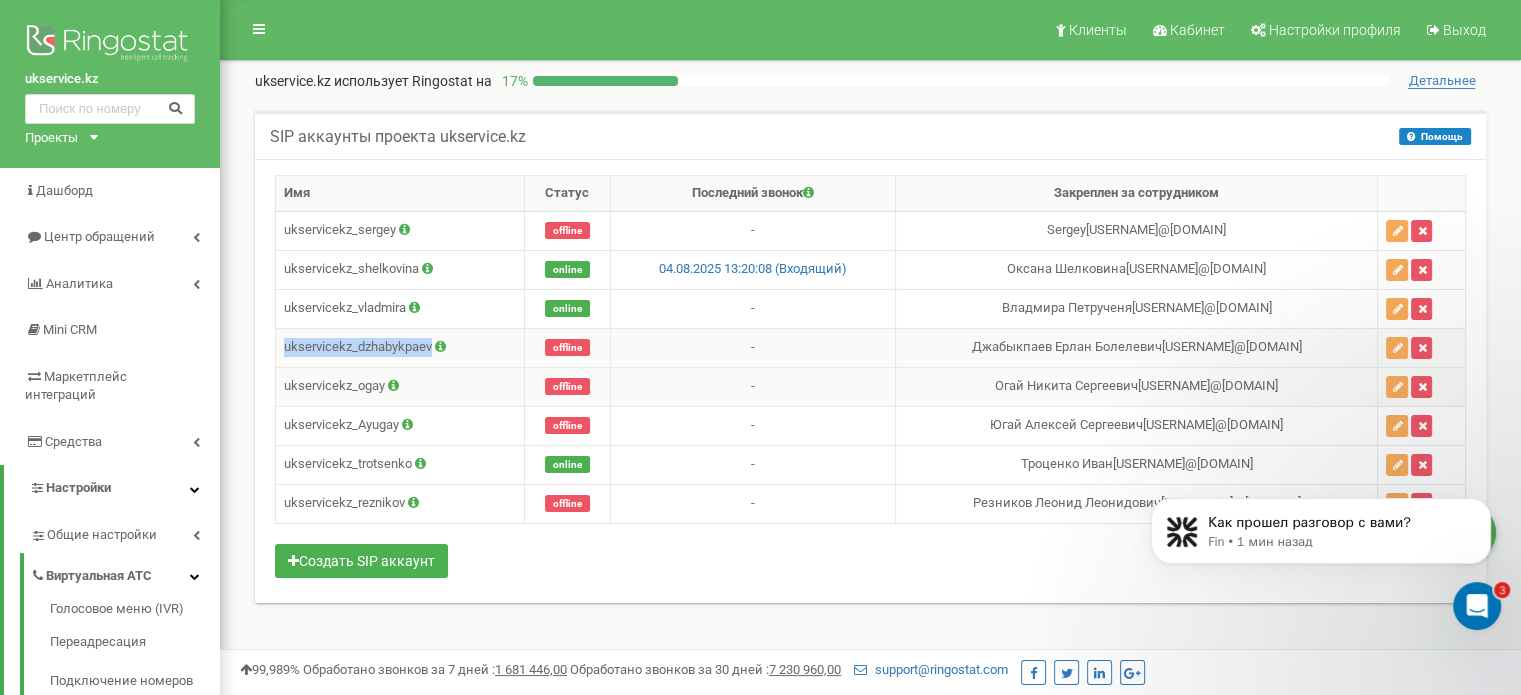 drag, startPoint x: 433, startPoint y: 345, endPoint x: 285, endPoint y: 342, distance: 148.0304 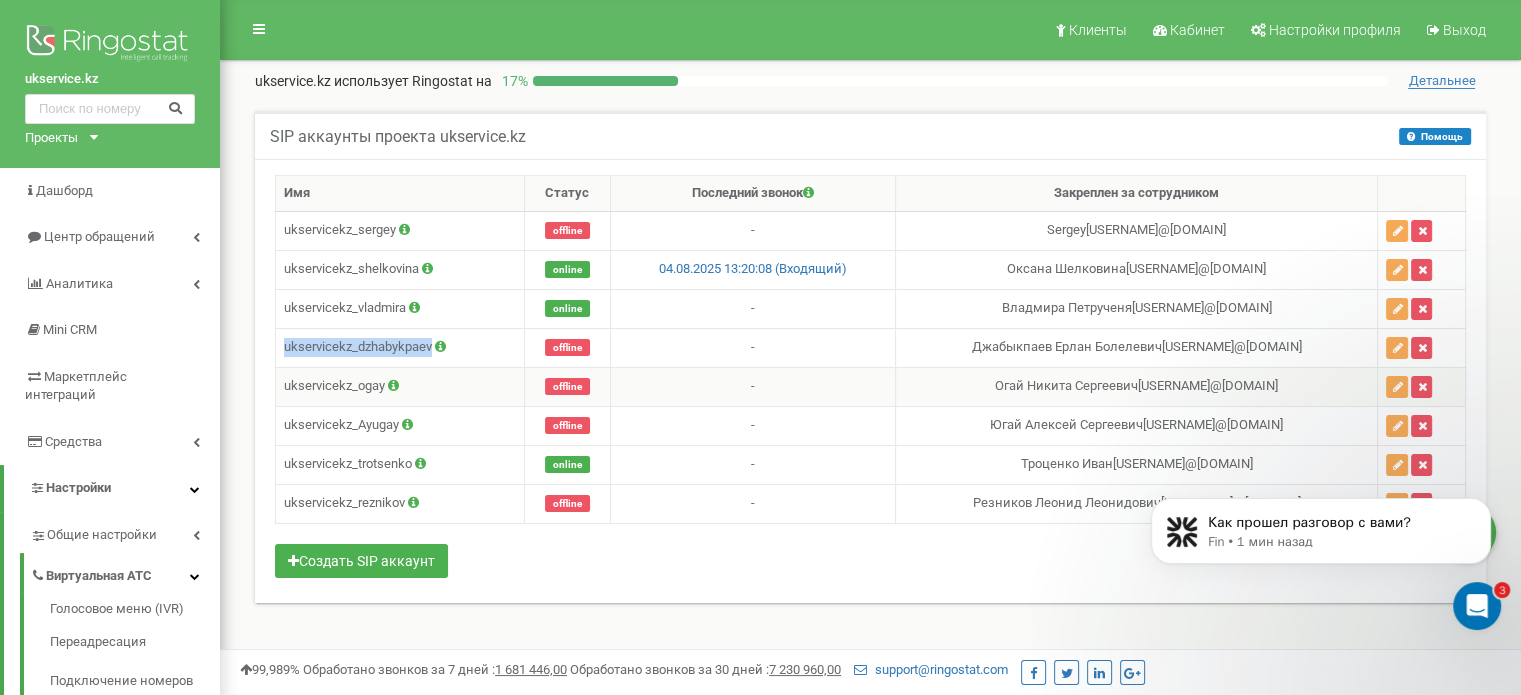 copy on "ukservicekz_dzhabykpaev" 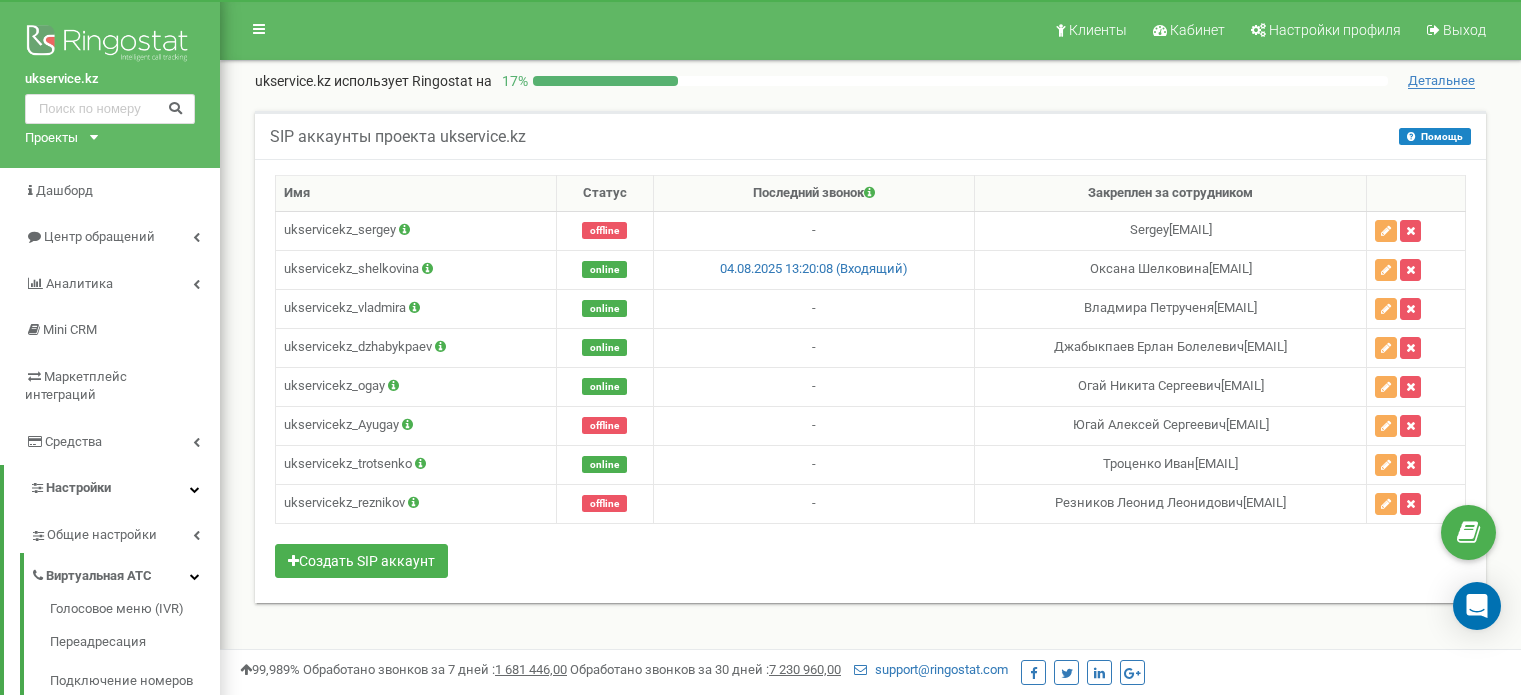 scroll, scrollTop: 0, scrollLeft: 0, axis: both 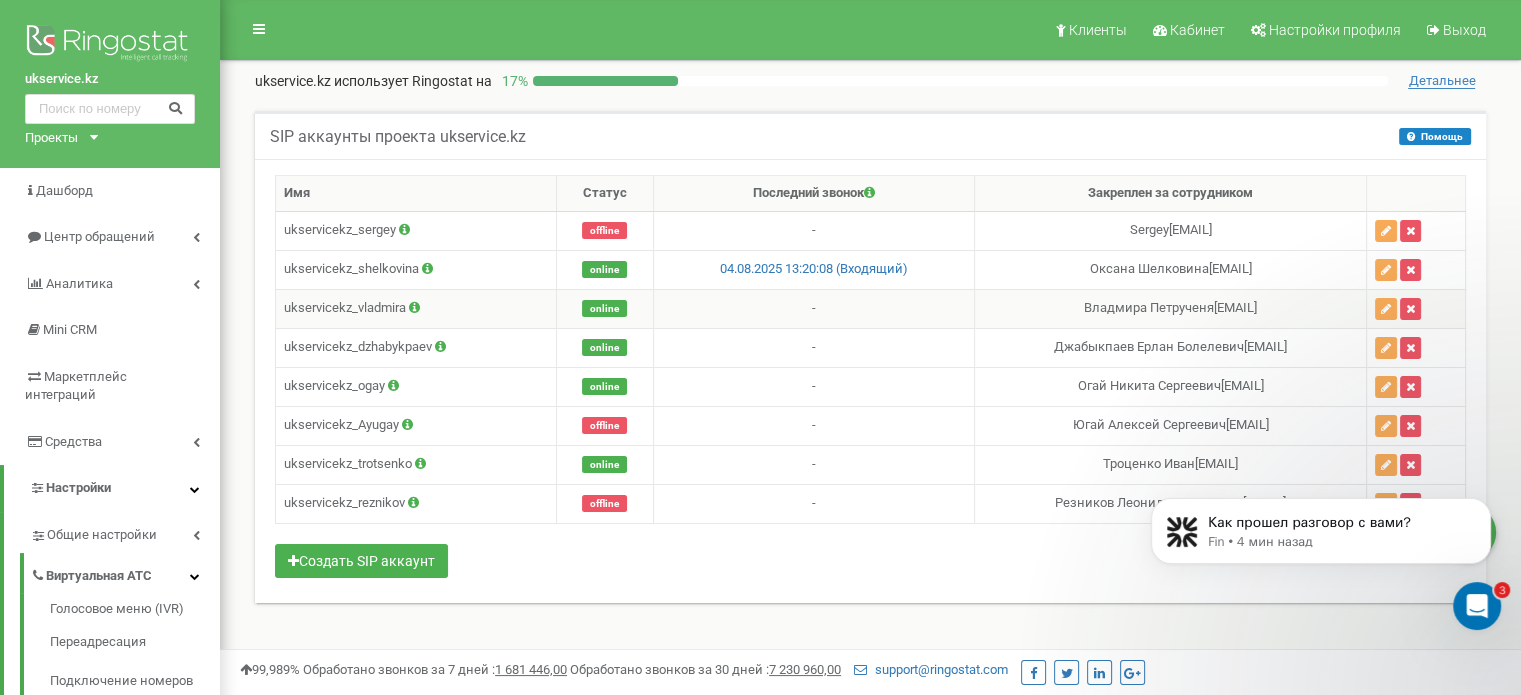 click at bounding box center [414, 307] 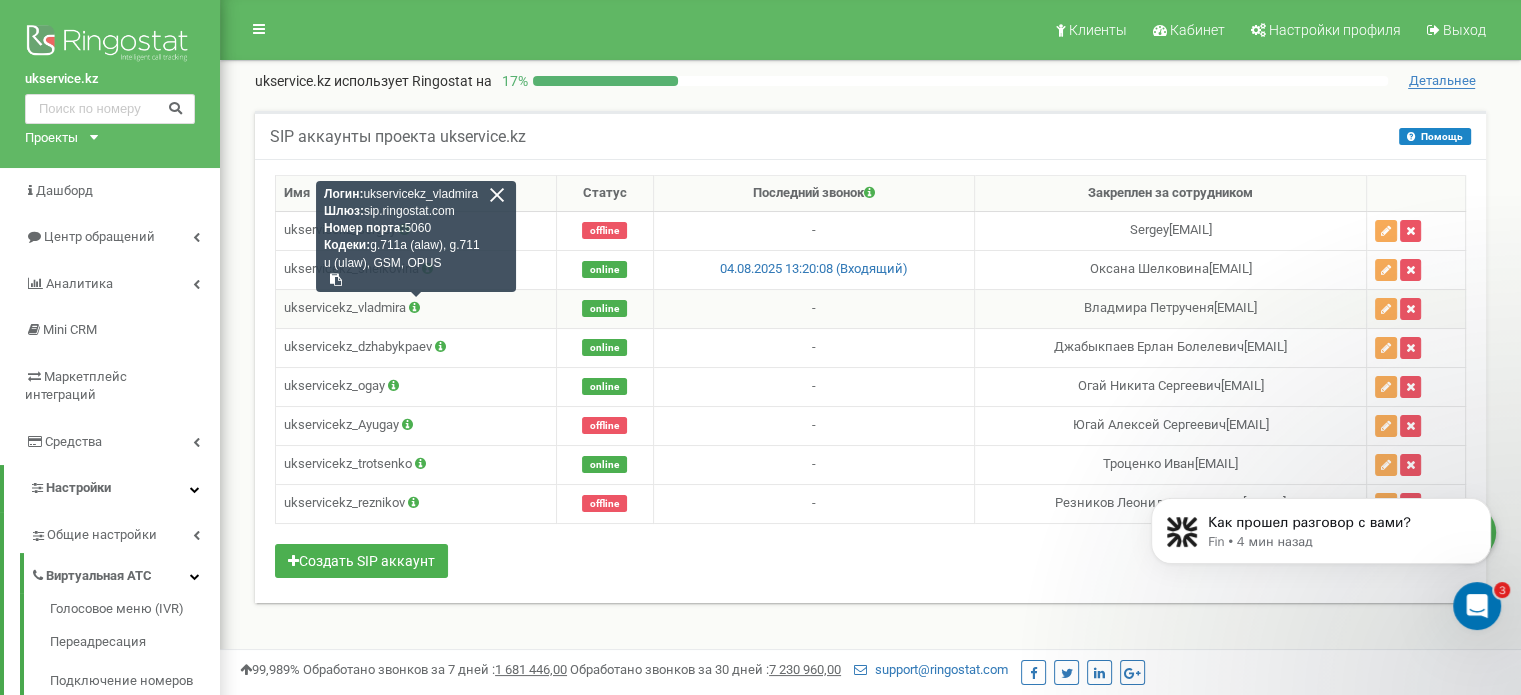 click at bounding box center [497, 195] 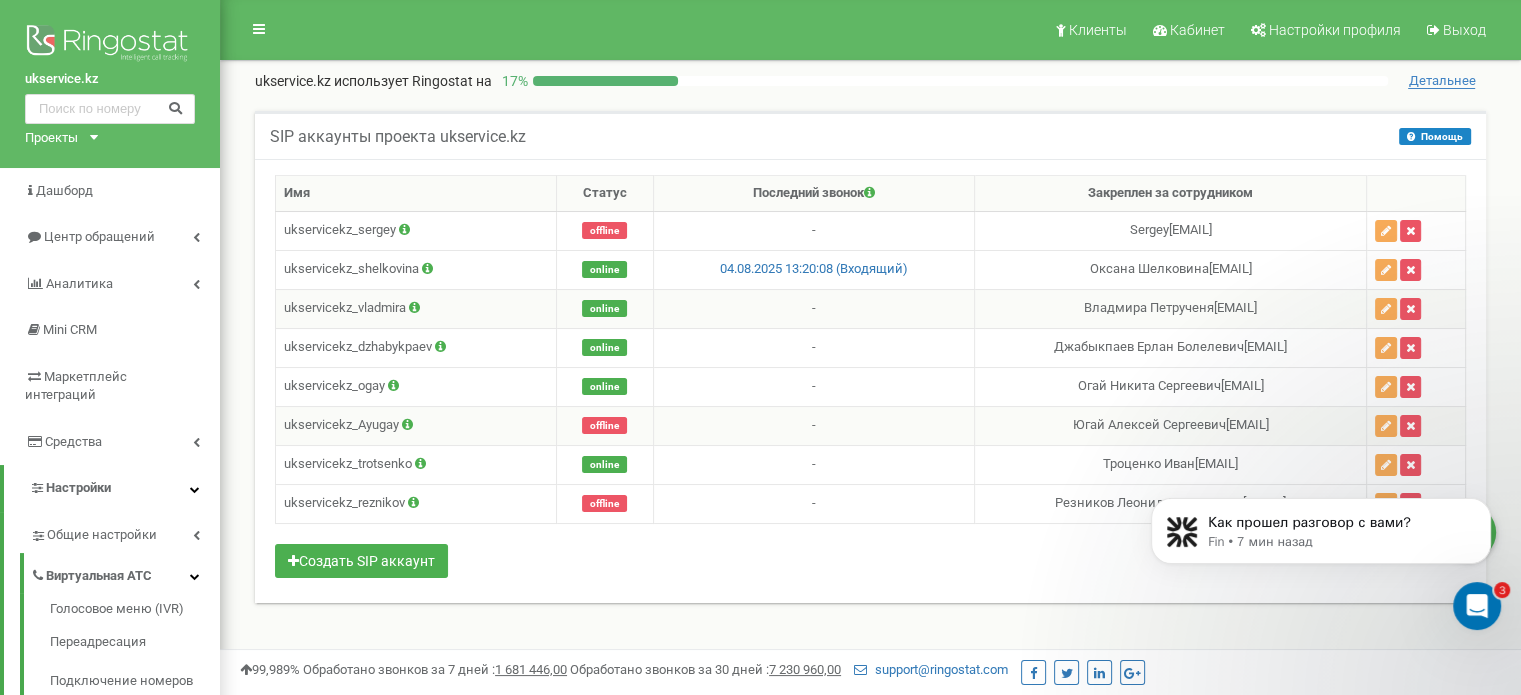 click at bounding box center (407, 424) 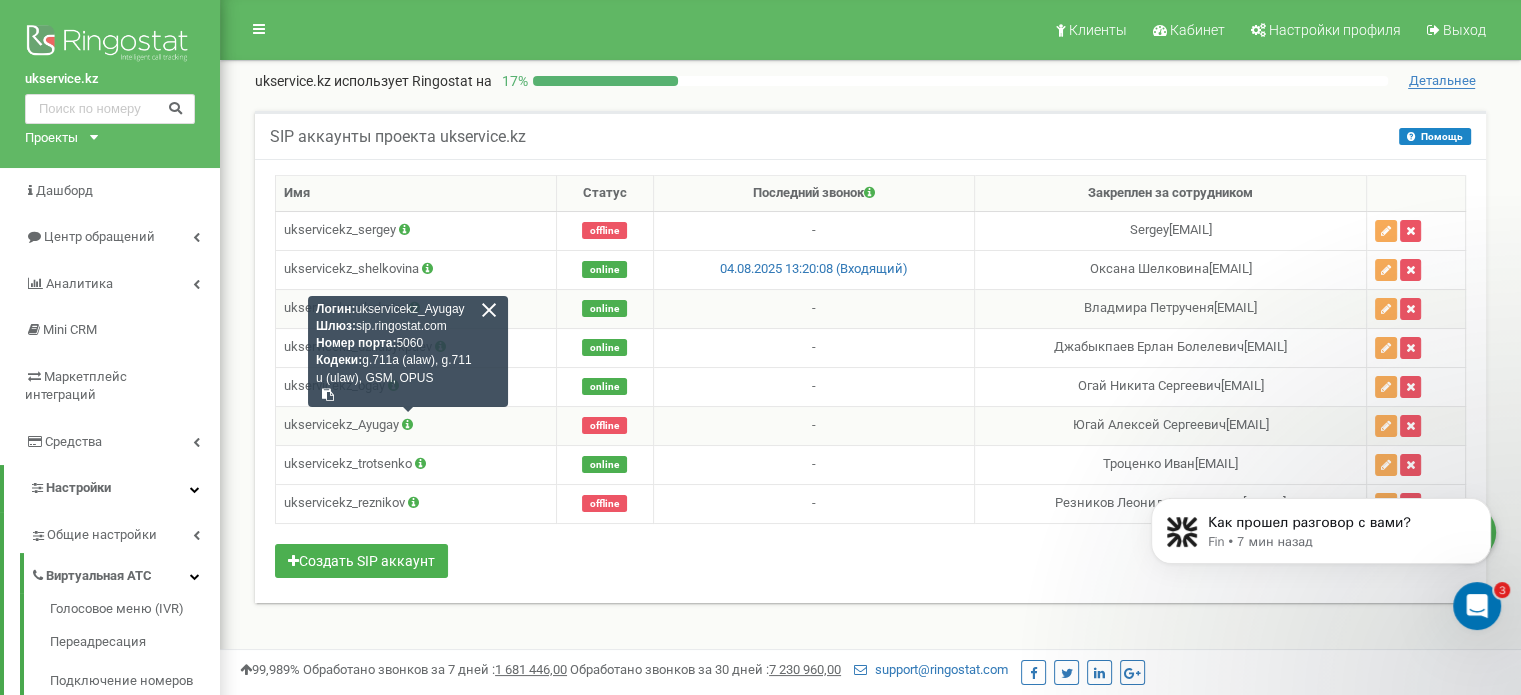 drag, startPoint x: 468, startPoint y: 306, endPoint x: 360, endPoint y: 315, distance: 108.37435 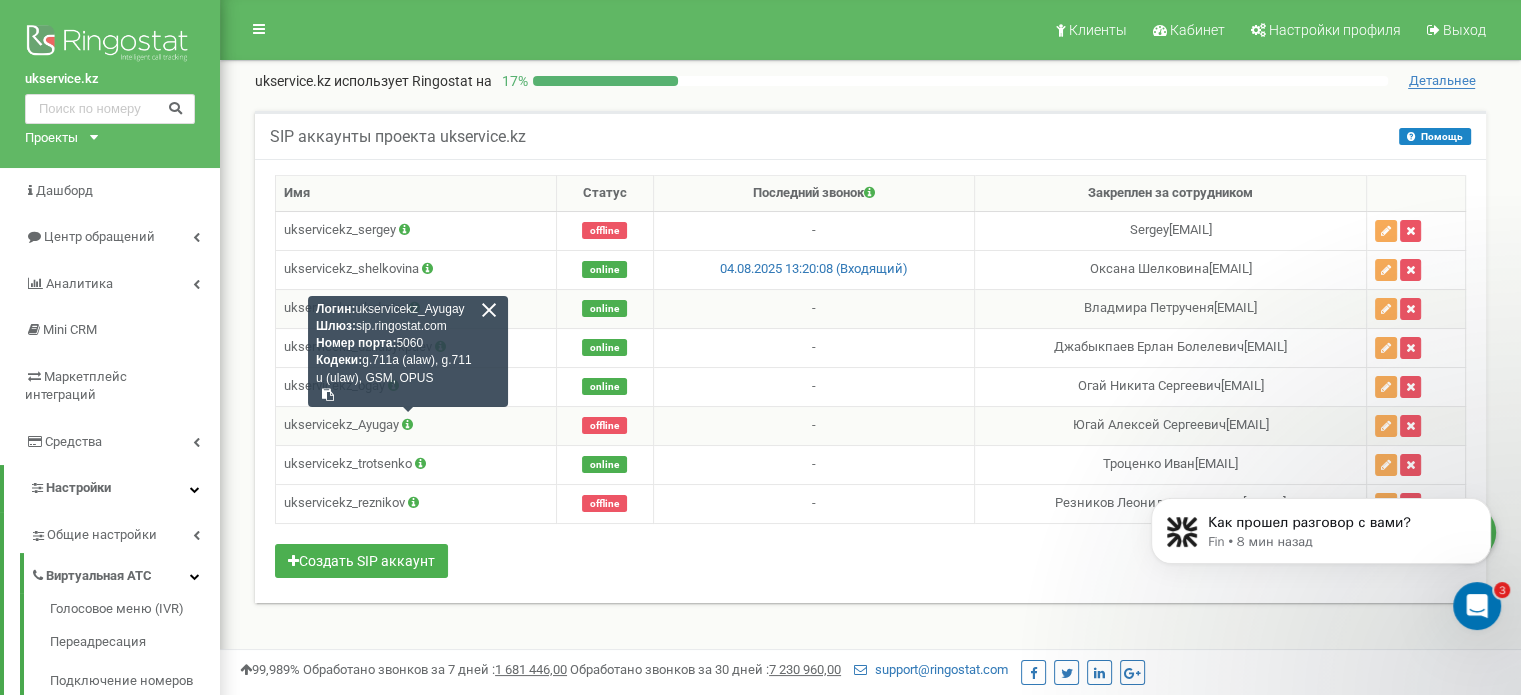 click at bounding box center (489, 310) 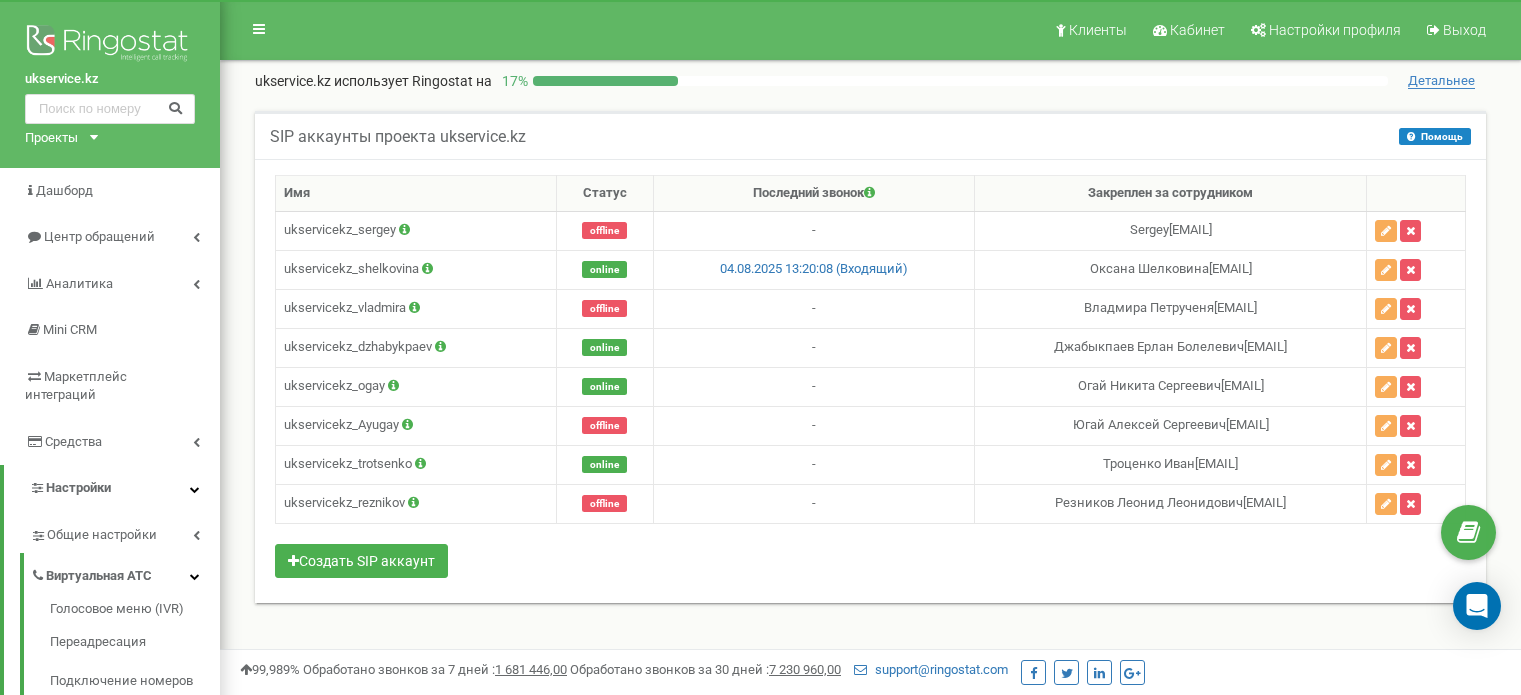 scroll, scrollTop: 0, scrollLeft: 0, axis: both 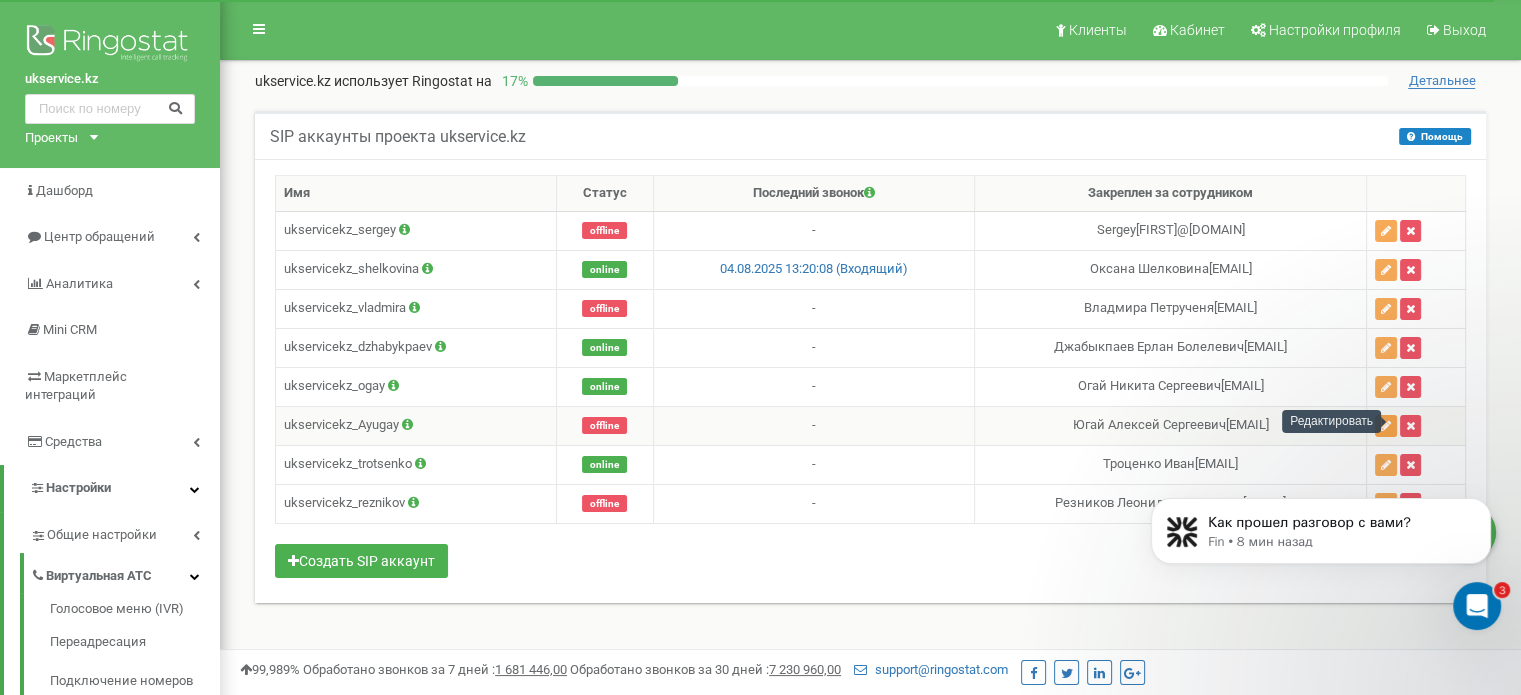 click at bounding box center [1386, 426] 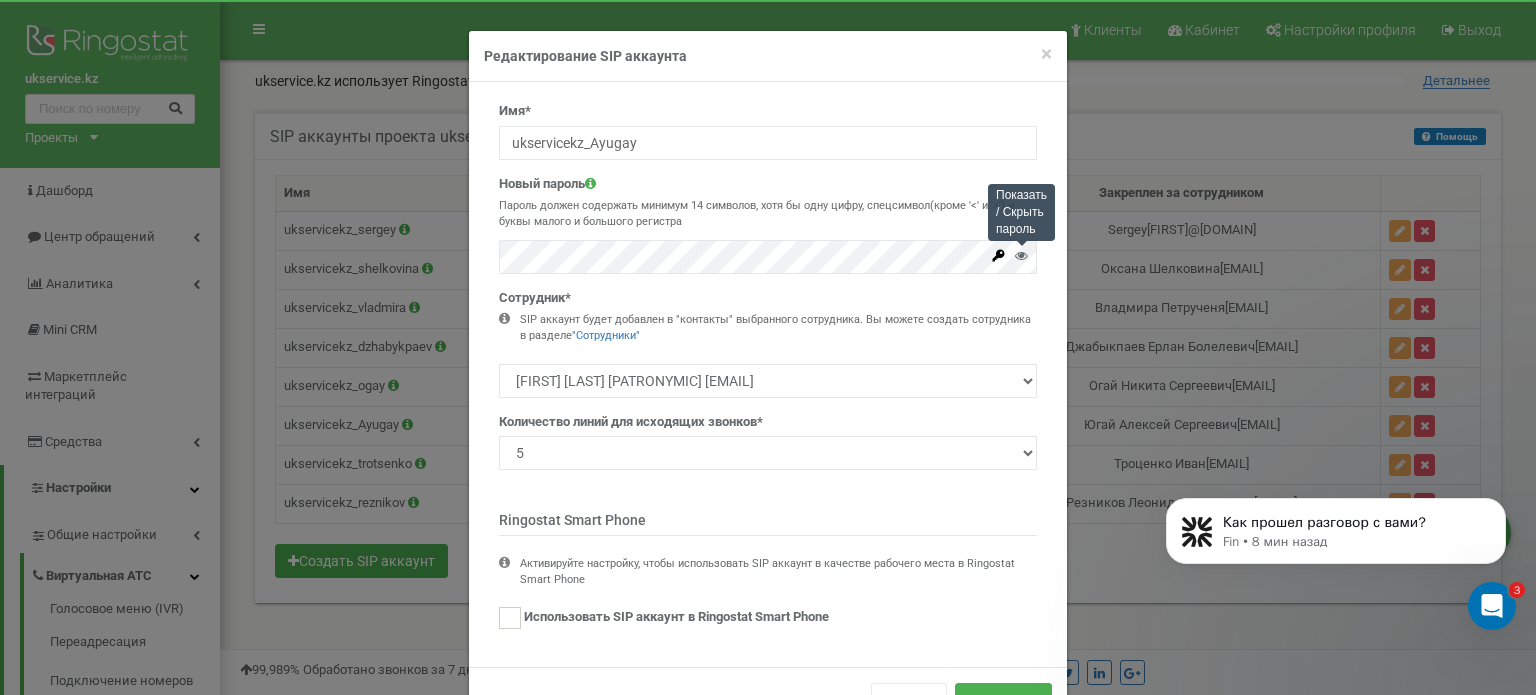 click at bounding box center (1021, 255) 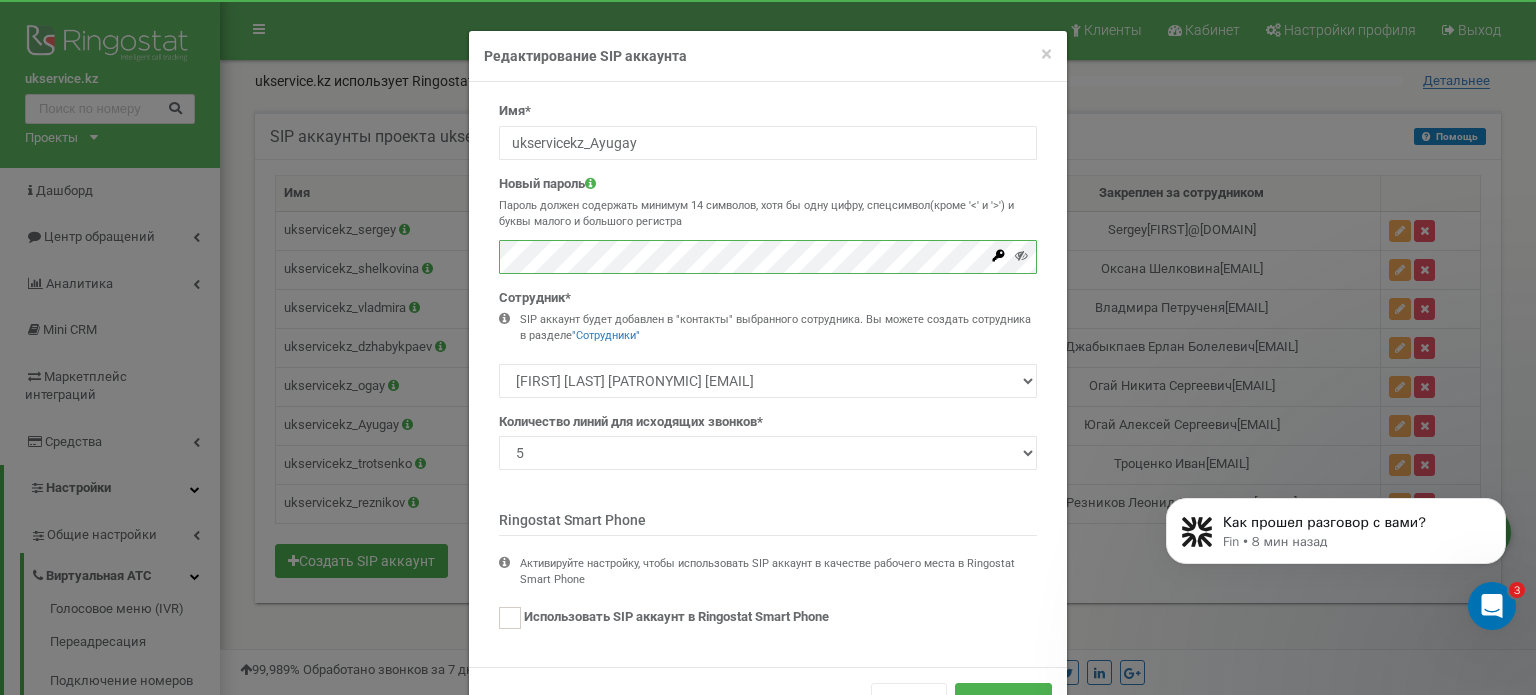 click on "Имя*
ukservicekz_Ayugay
Новый пароль
Пароль должен содержать минимум 14 символов, хотя бы одну цифру, спецсимвол(кроме '<' и '>') и буквы малого и большого регистра
Сотрудник*" at bounding box center (768, 369) 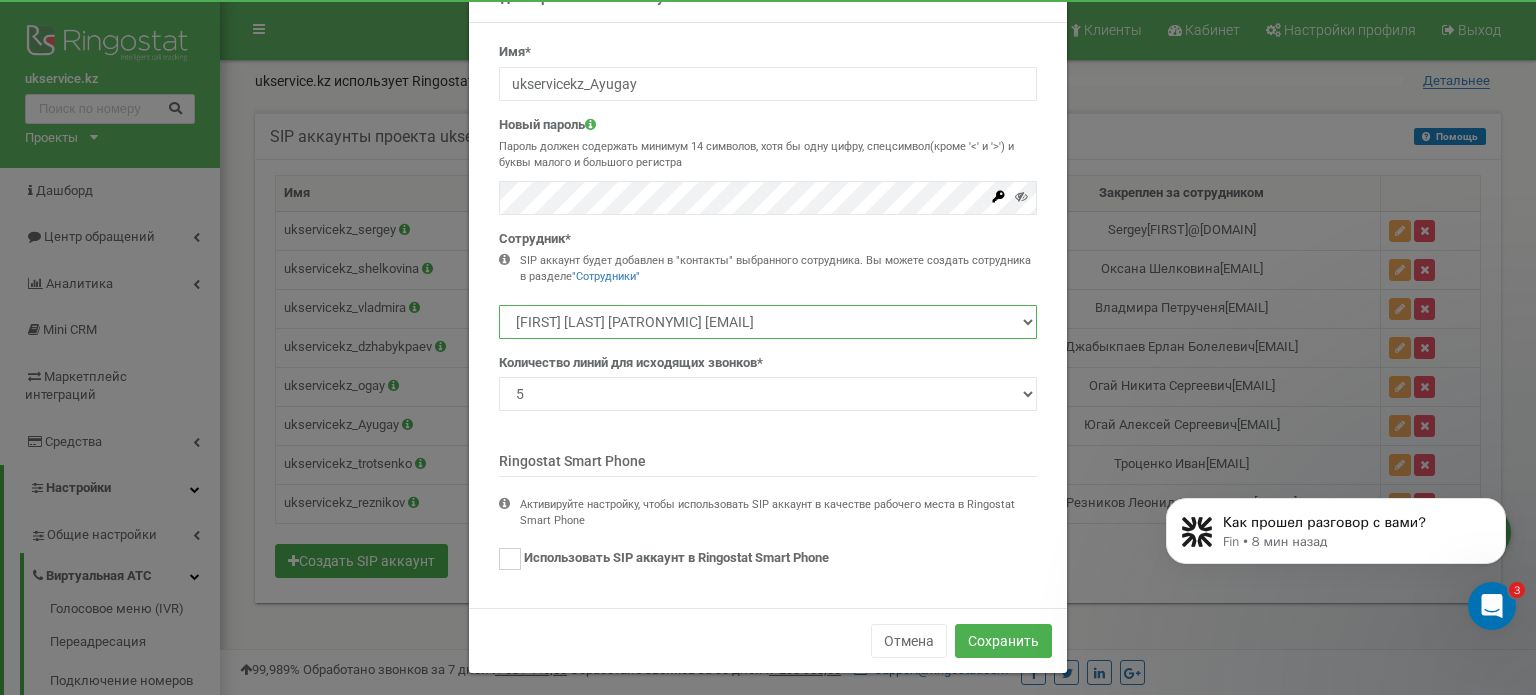 drag, startPoint x: 775, startPoint y: 372, endPoint x: 923, endPoint y: 516, distance: 206.49455 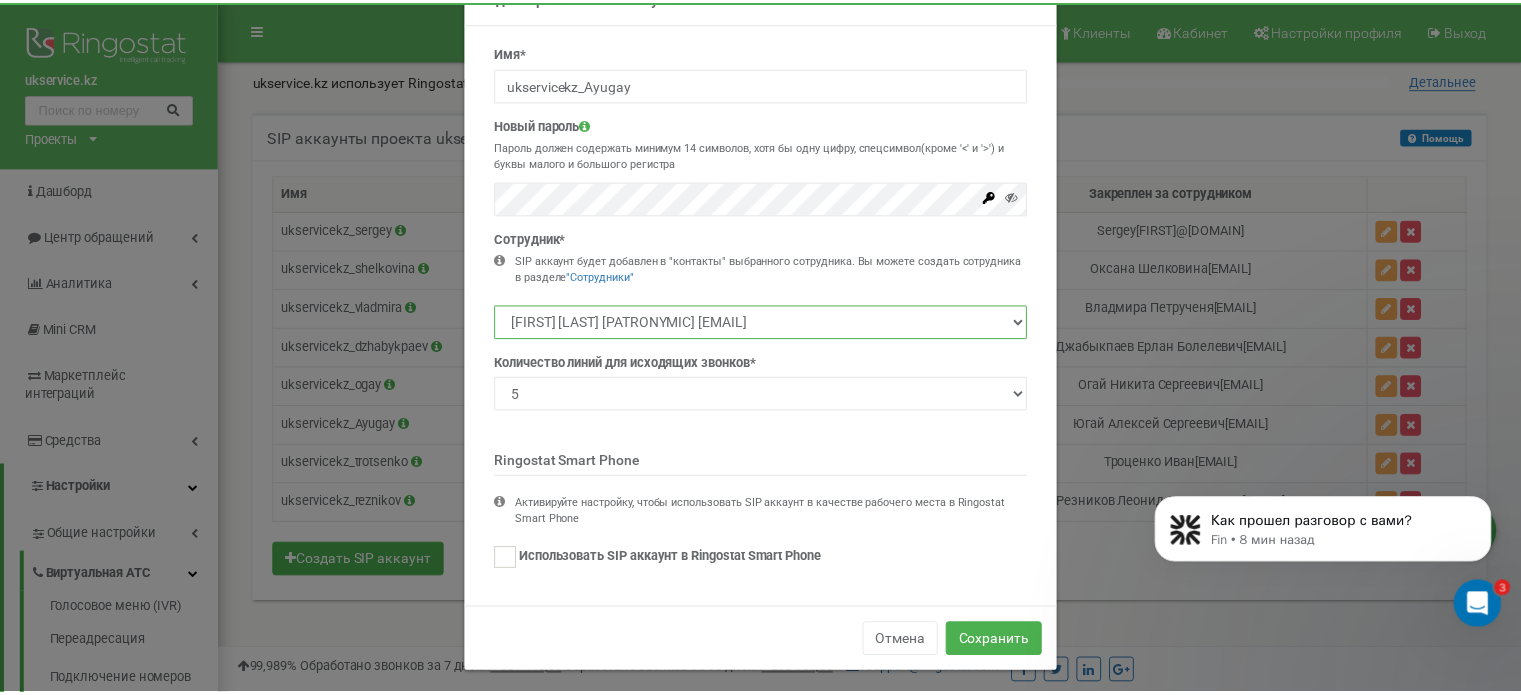 scroll, scrollTop: 67, scrollLeft: 0, axis: vertical 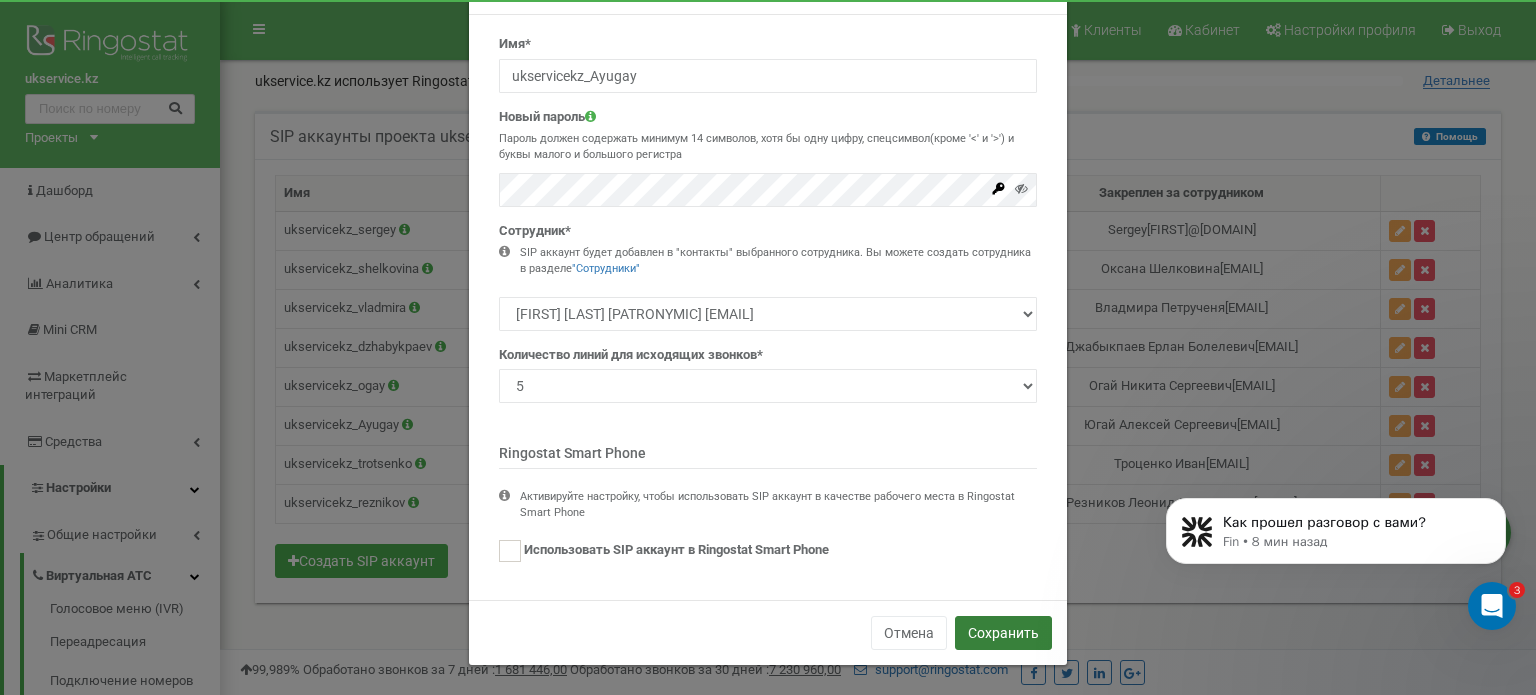 click on "Сохранить" at bounding box center [1003, 633] 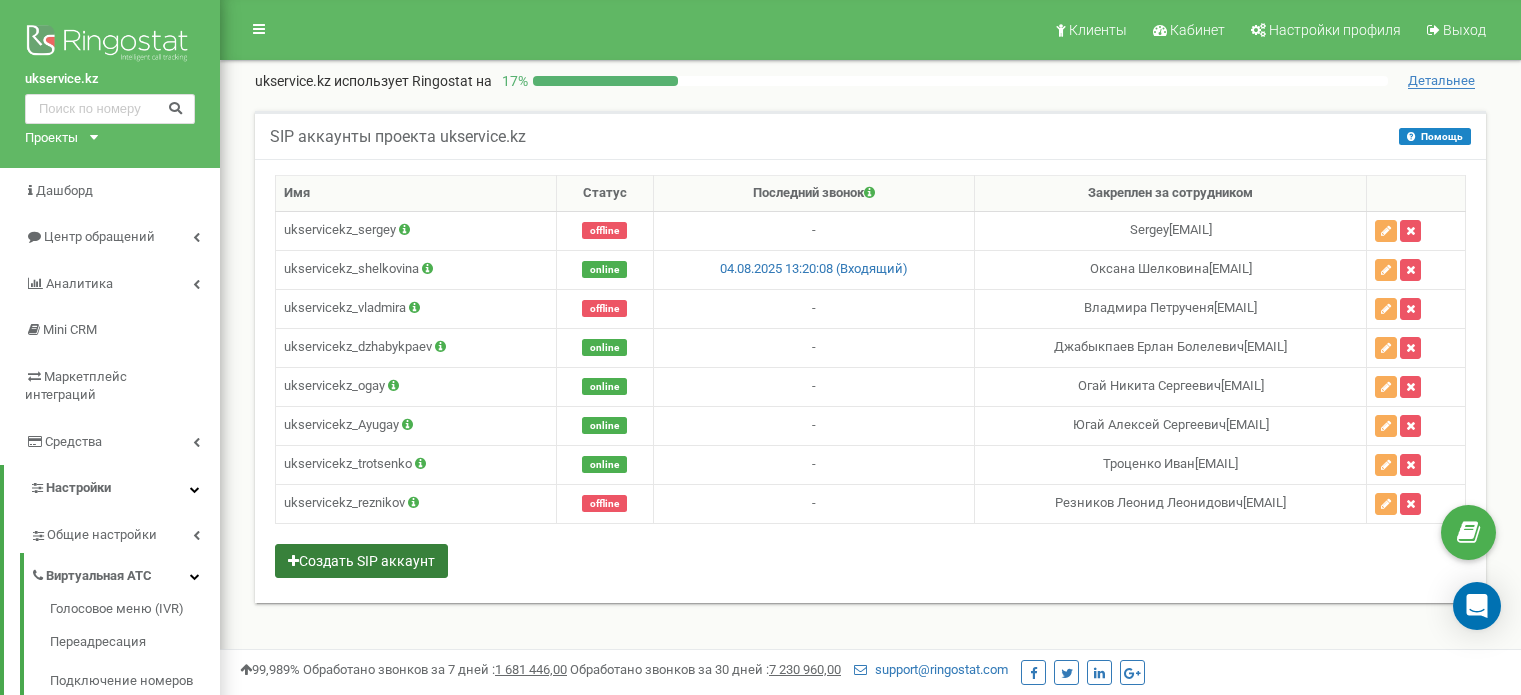 scroll, scrollTop: 0, scrollLeft: 0, axis: both 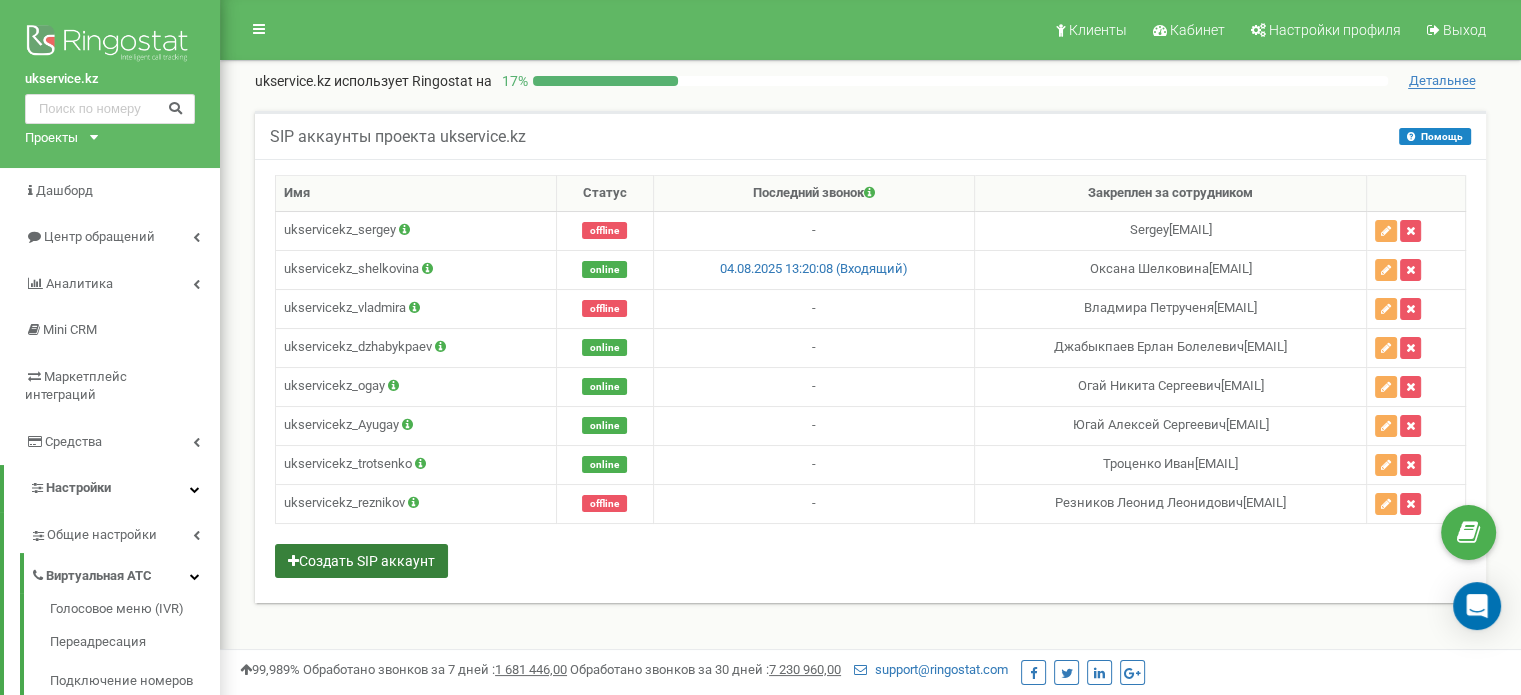 click on "Создать SIP аккаунт" at bounding box center [361, 561] 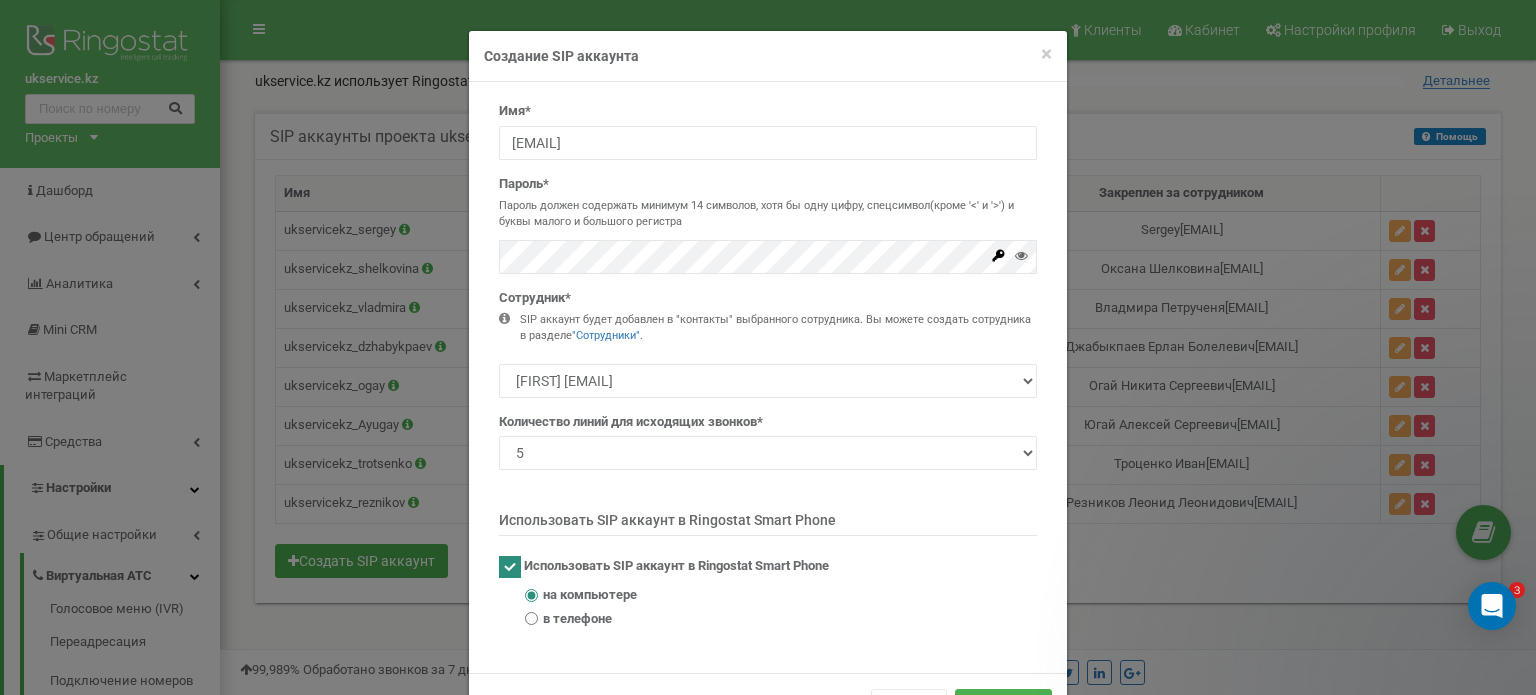 type on "ukservicekz_" 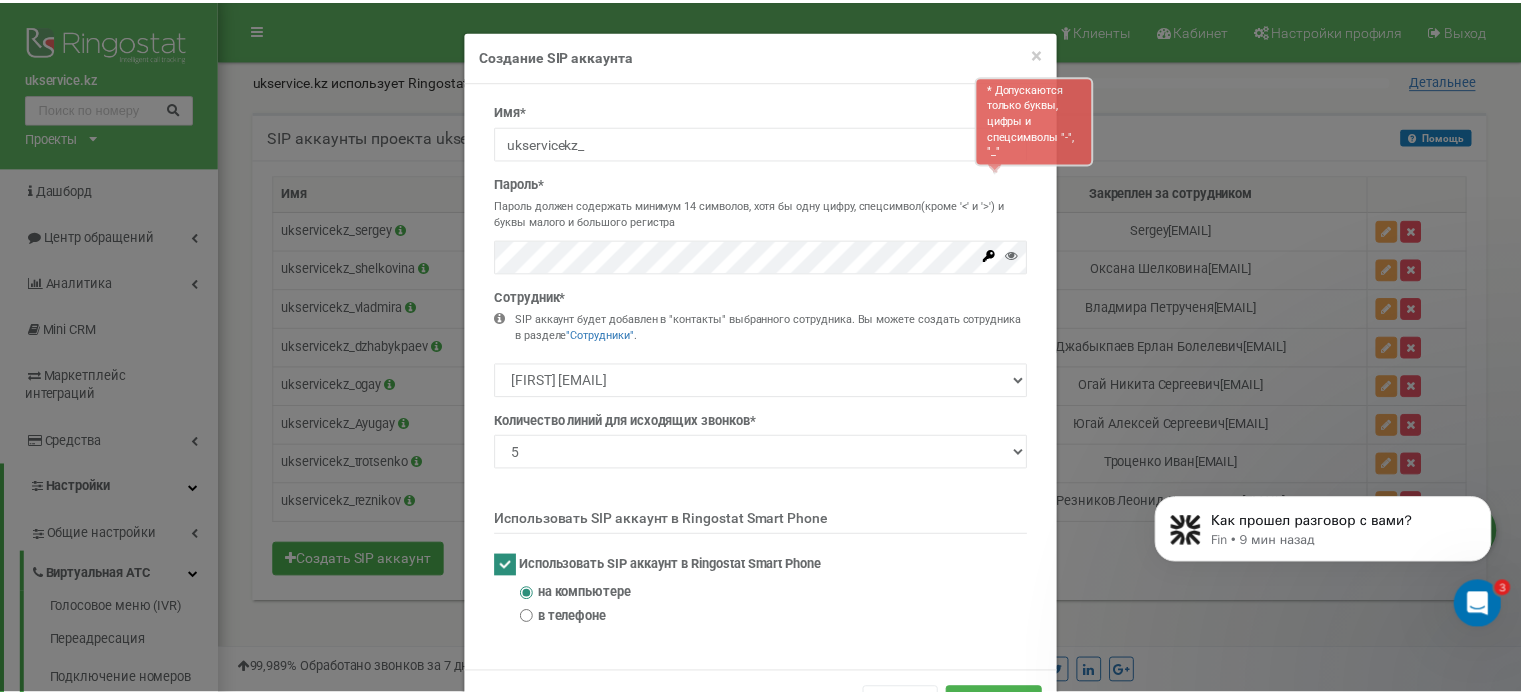 scroll, scrollTop: 0, scrollLeft: 0, axis: both 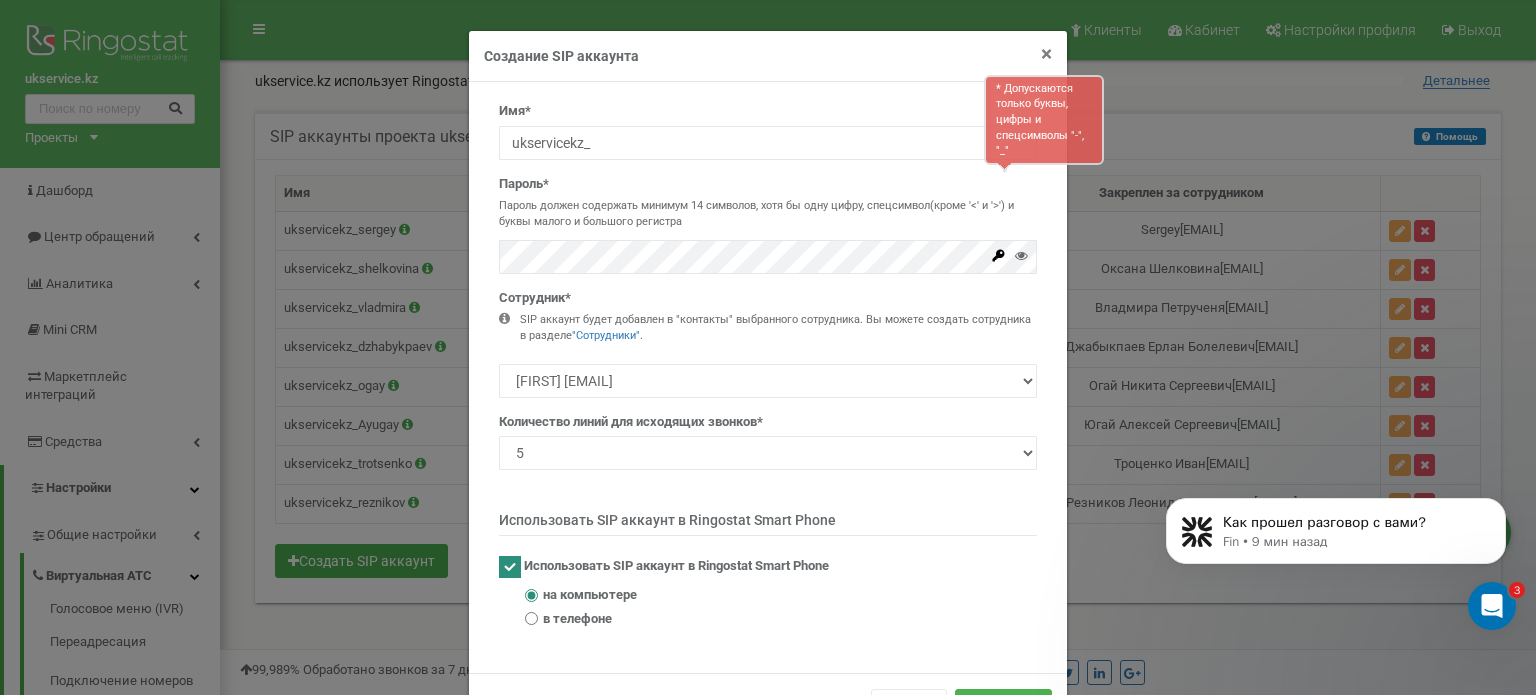 click on "×" at bounding box center (1046, 54) 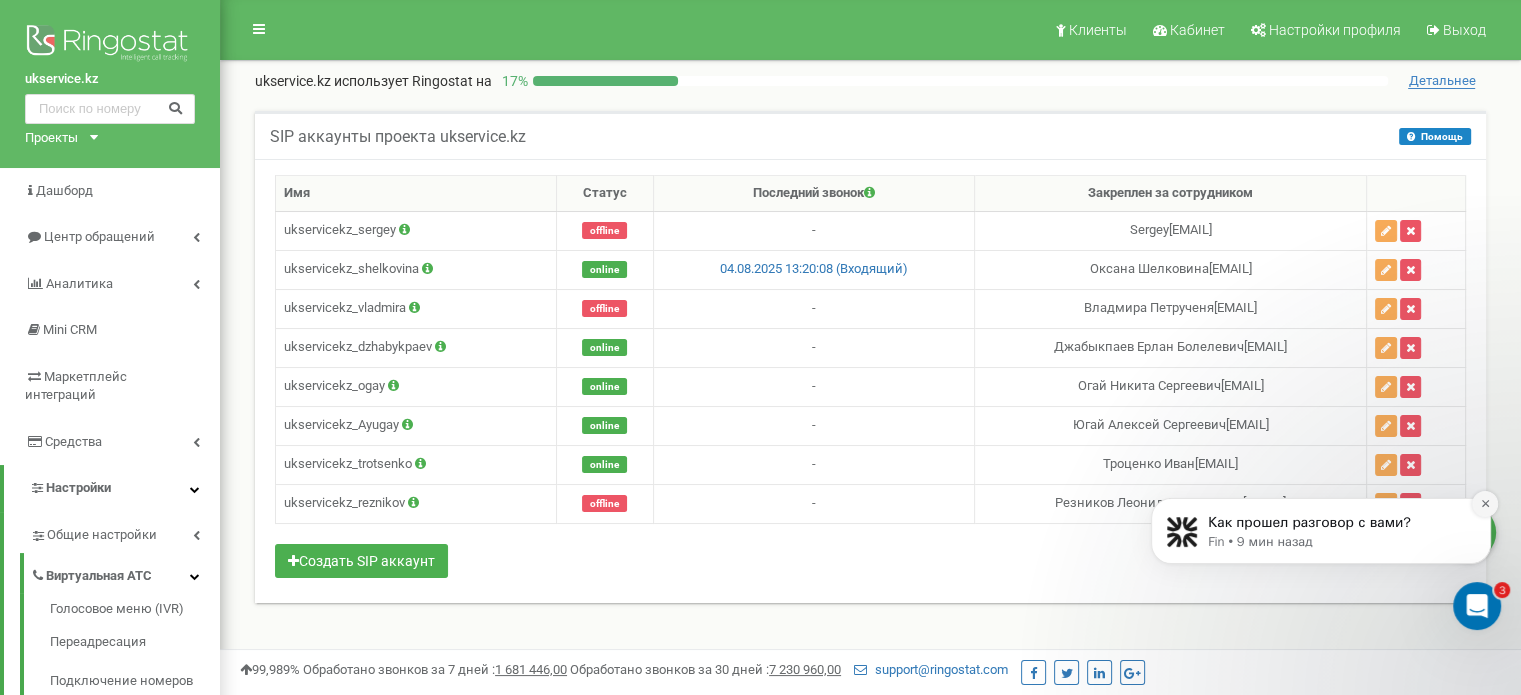 click 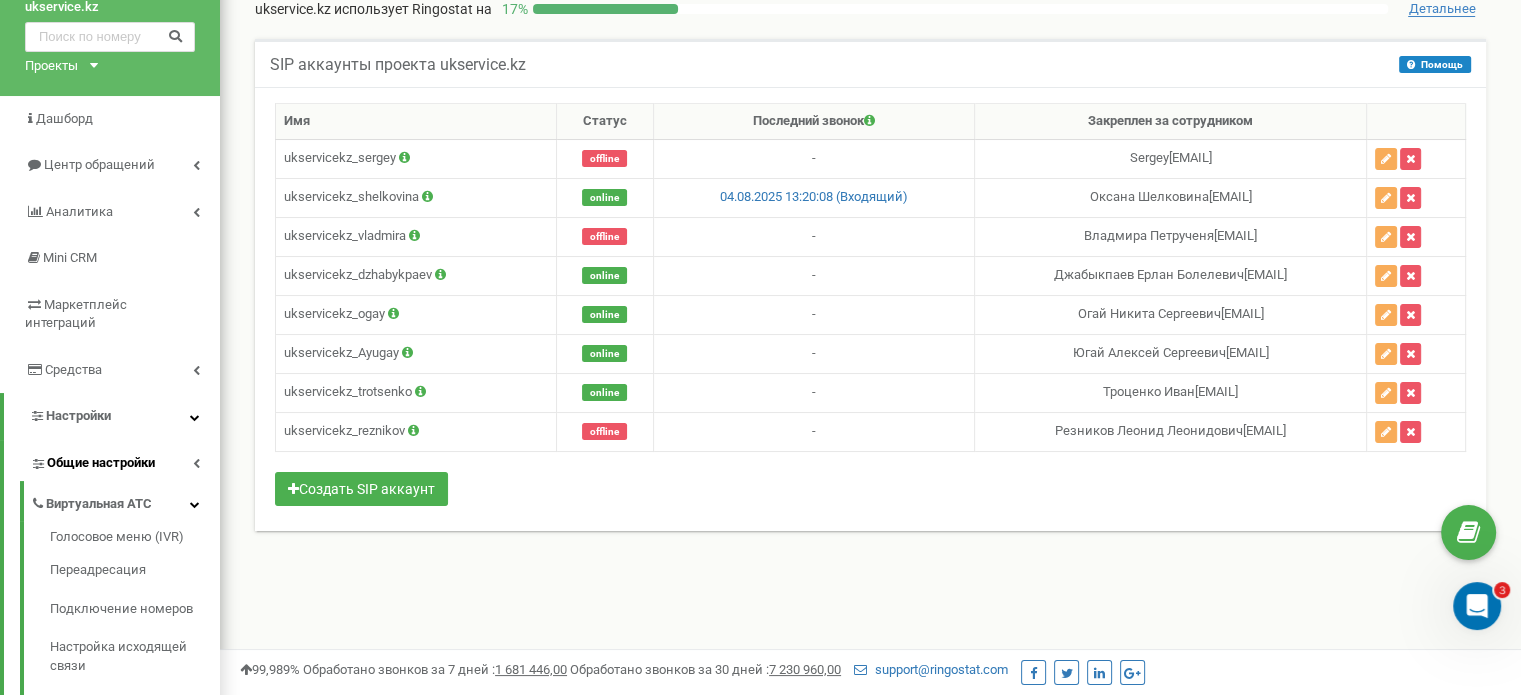 scroll, scrollTop: 300, scrollLeft: 0, axis: vertical 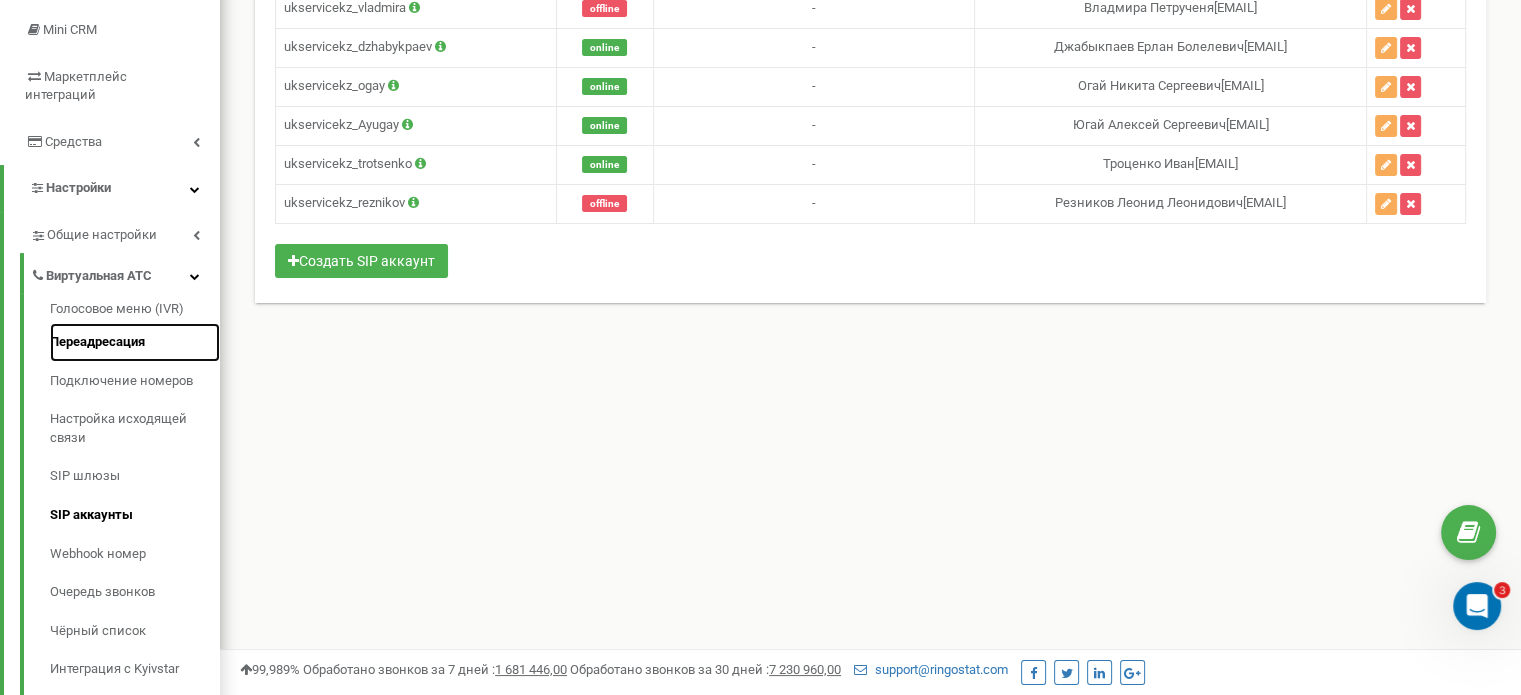 click on "Переадресация" at bounding box center (135, 342) 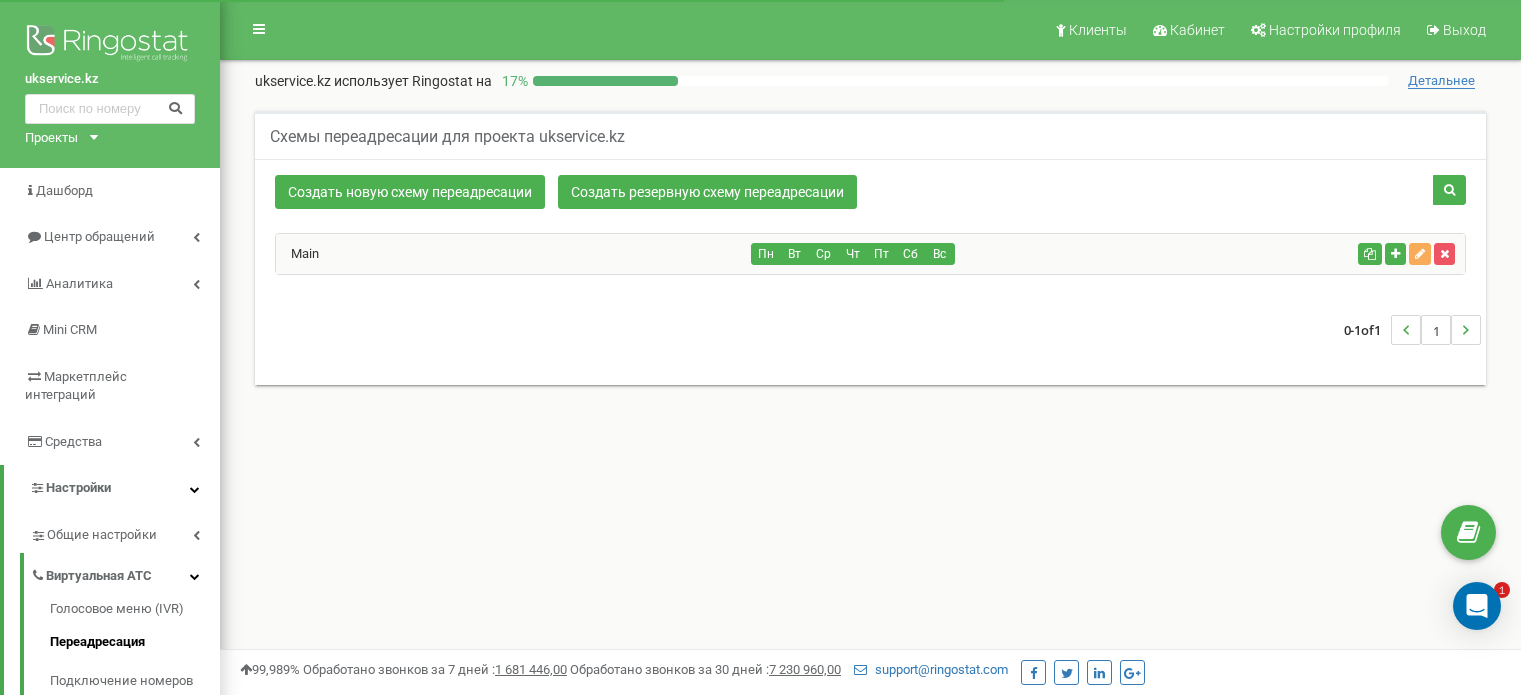scroll, scrollTop: 0, scrollLeft: 0, axis: both 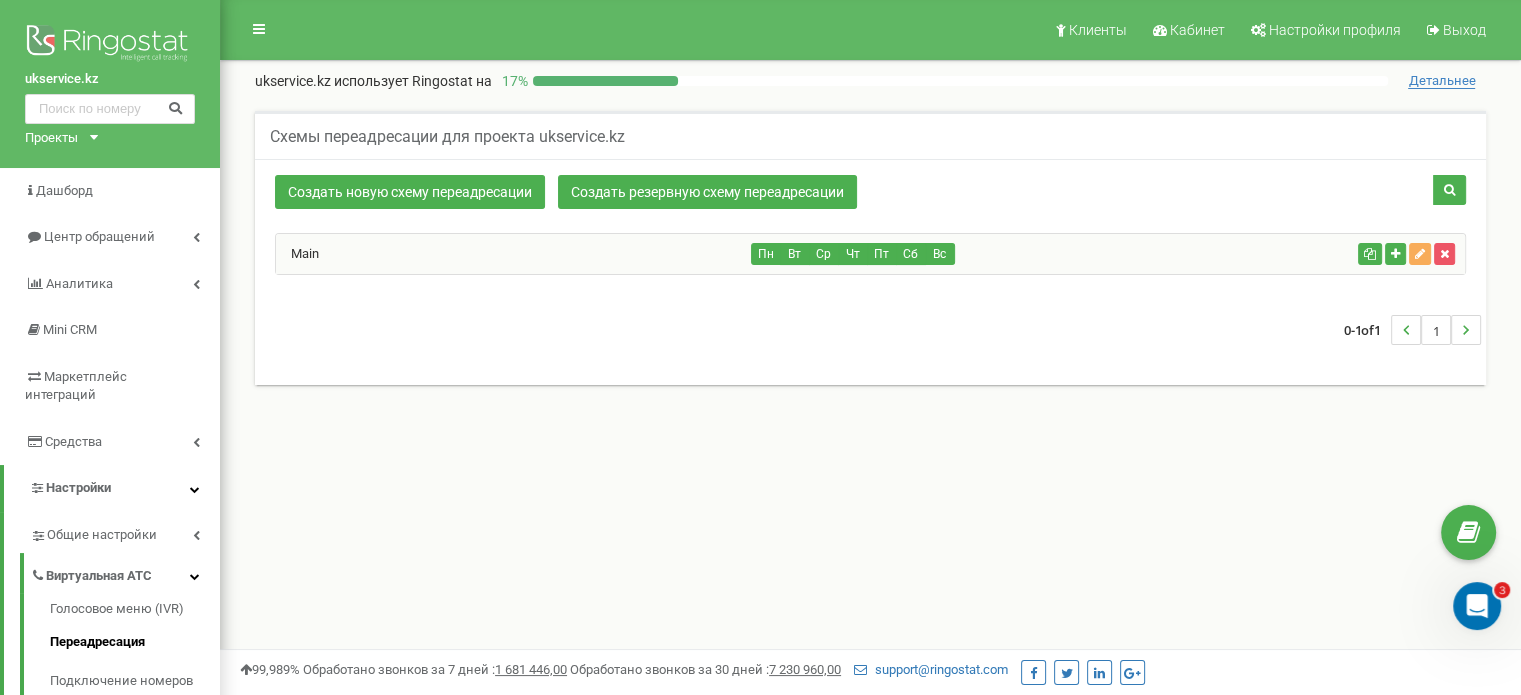 click on "Создать новую схему переадресации
Создать резервную схему переадресации" at bounding box center (667, 194) 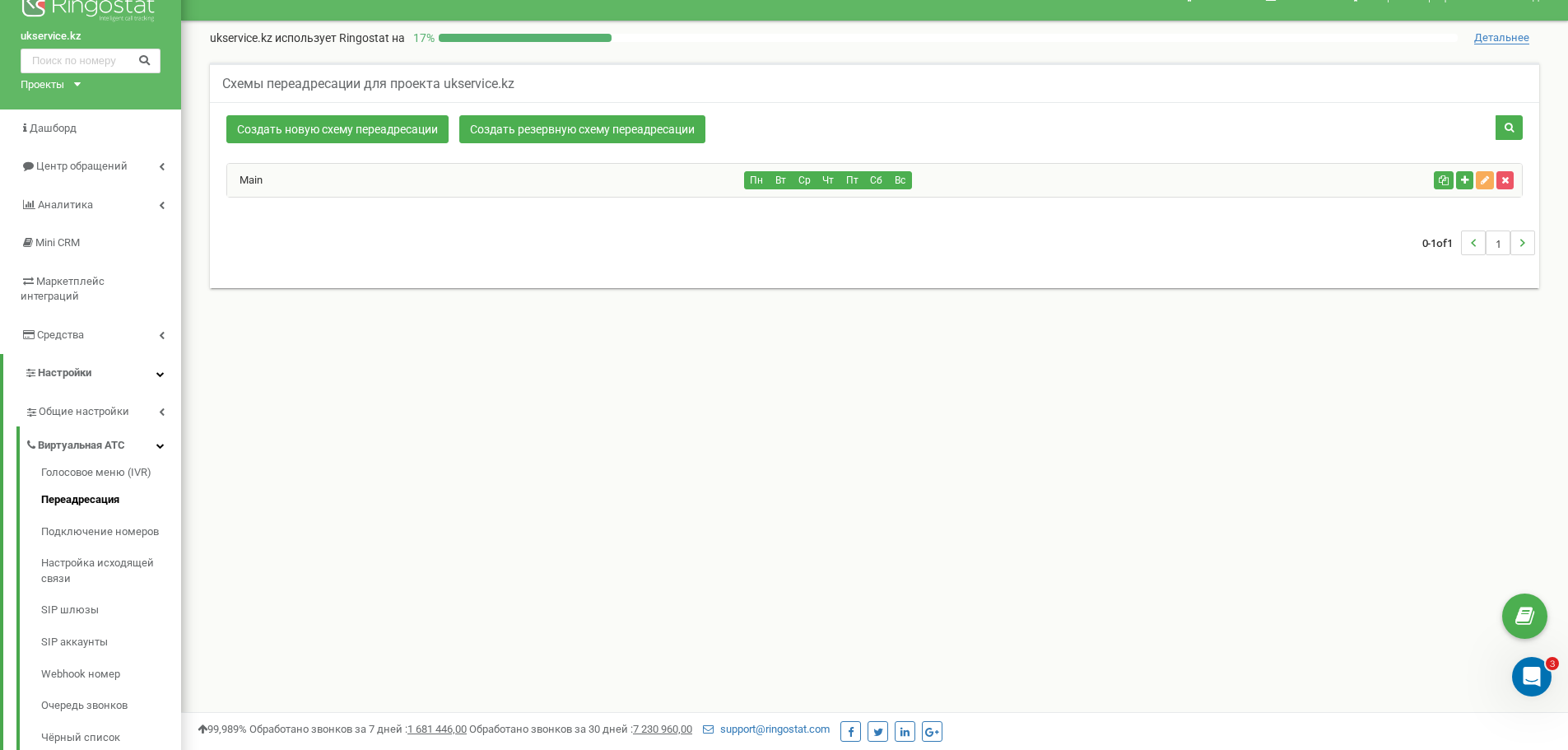 scroll, scrollTop: 0, scrollLeft: 0, axis: both 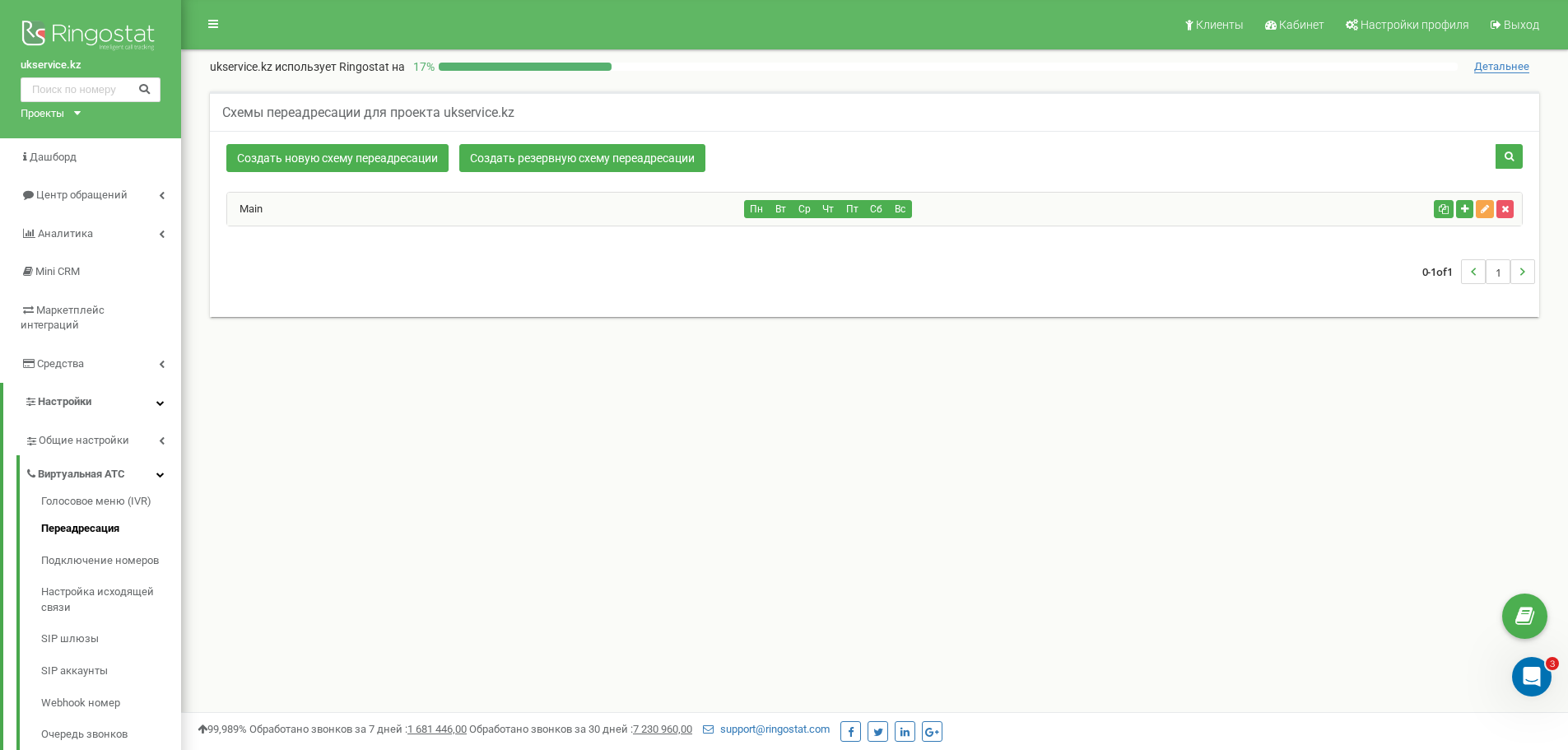 click at bounding box center [1485, 209] 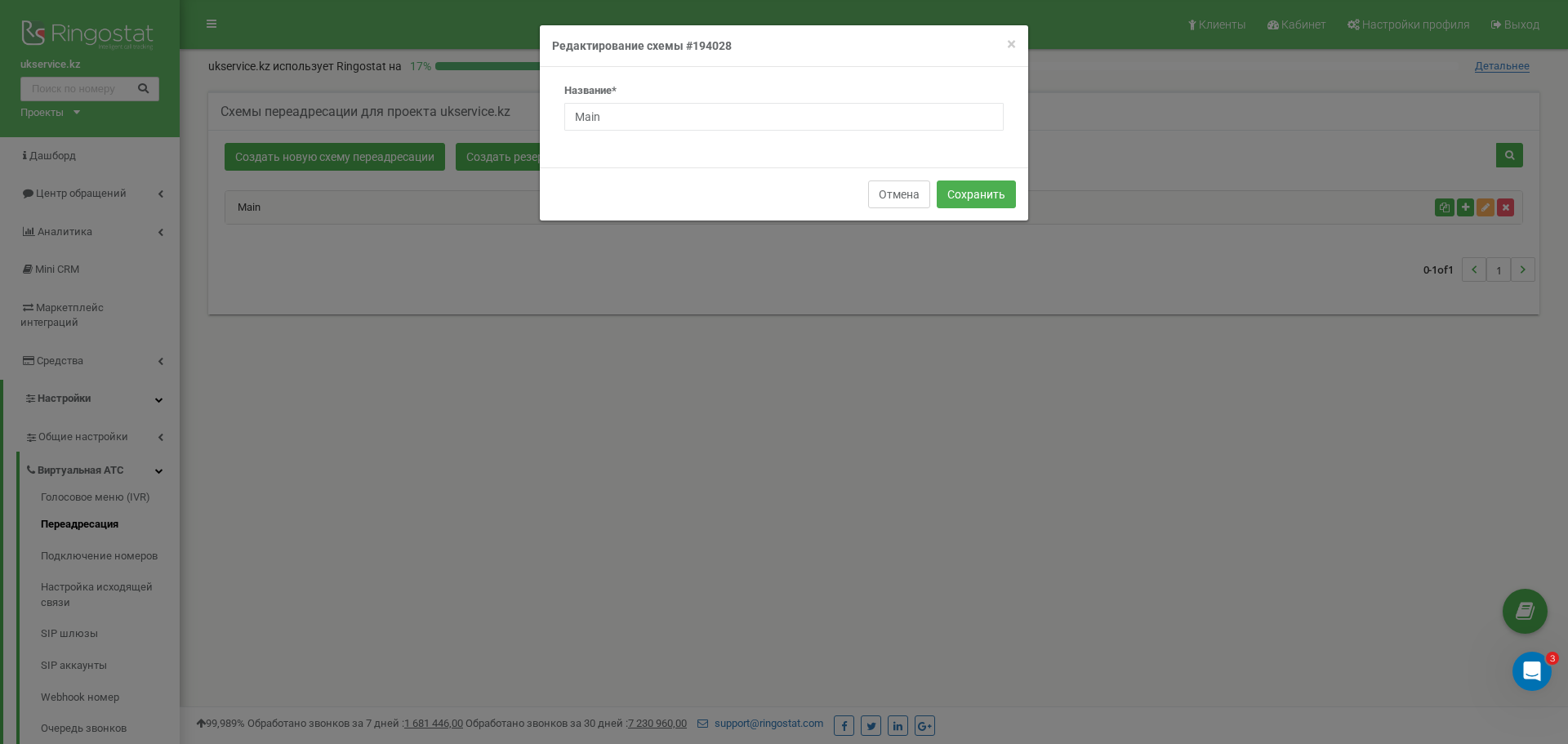 click on "Отмена" at bounding box center (899, 194) 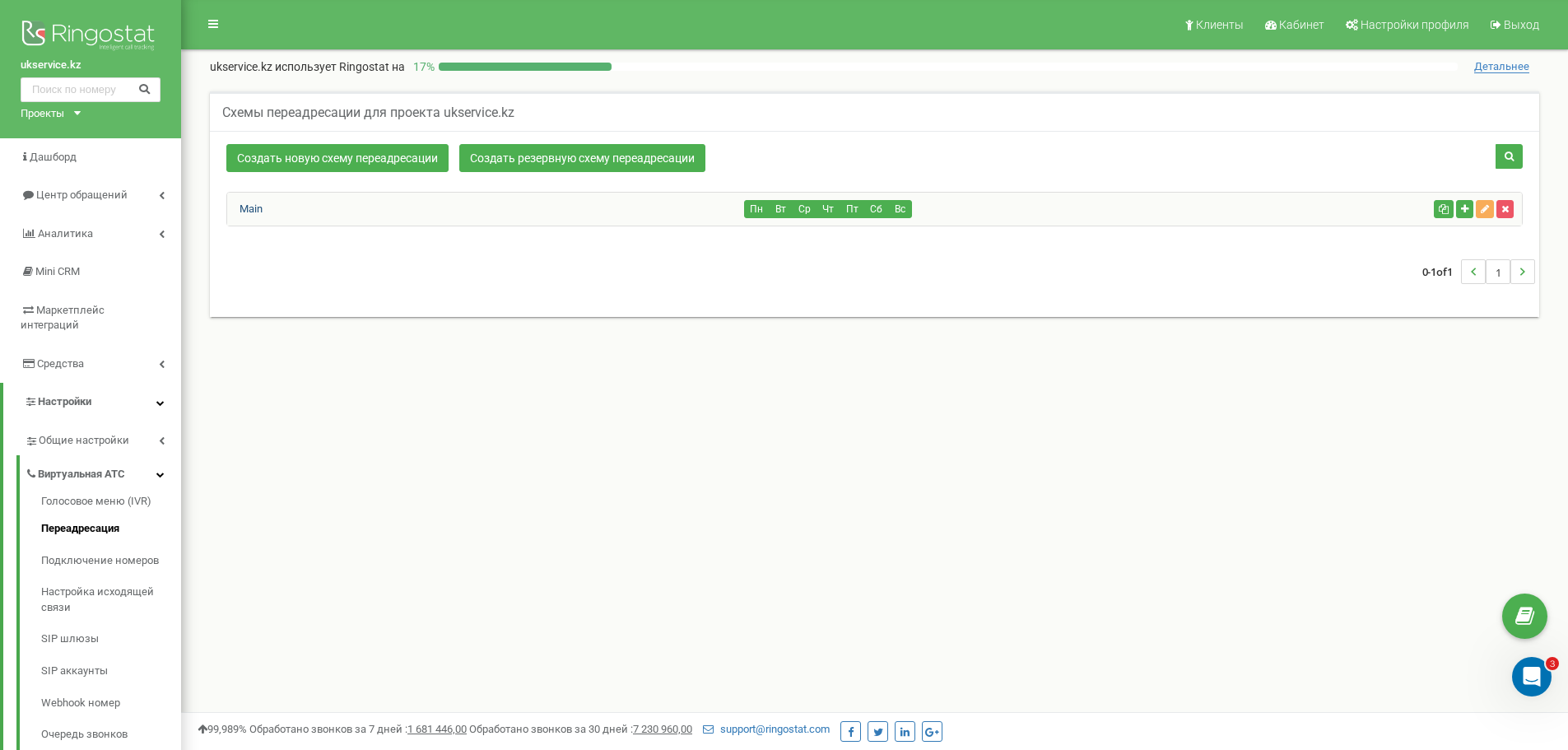 click on "Main" at bounding box center (244, 208) 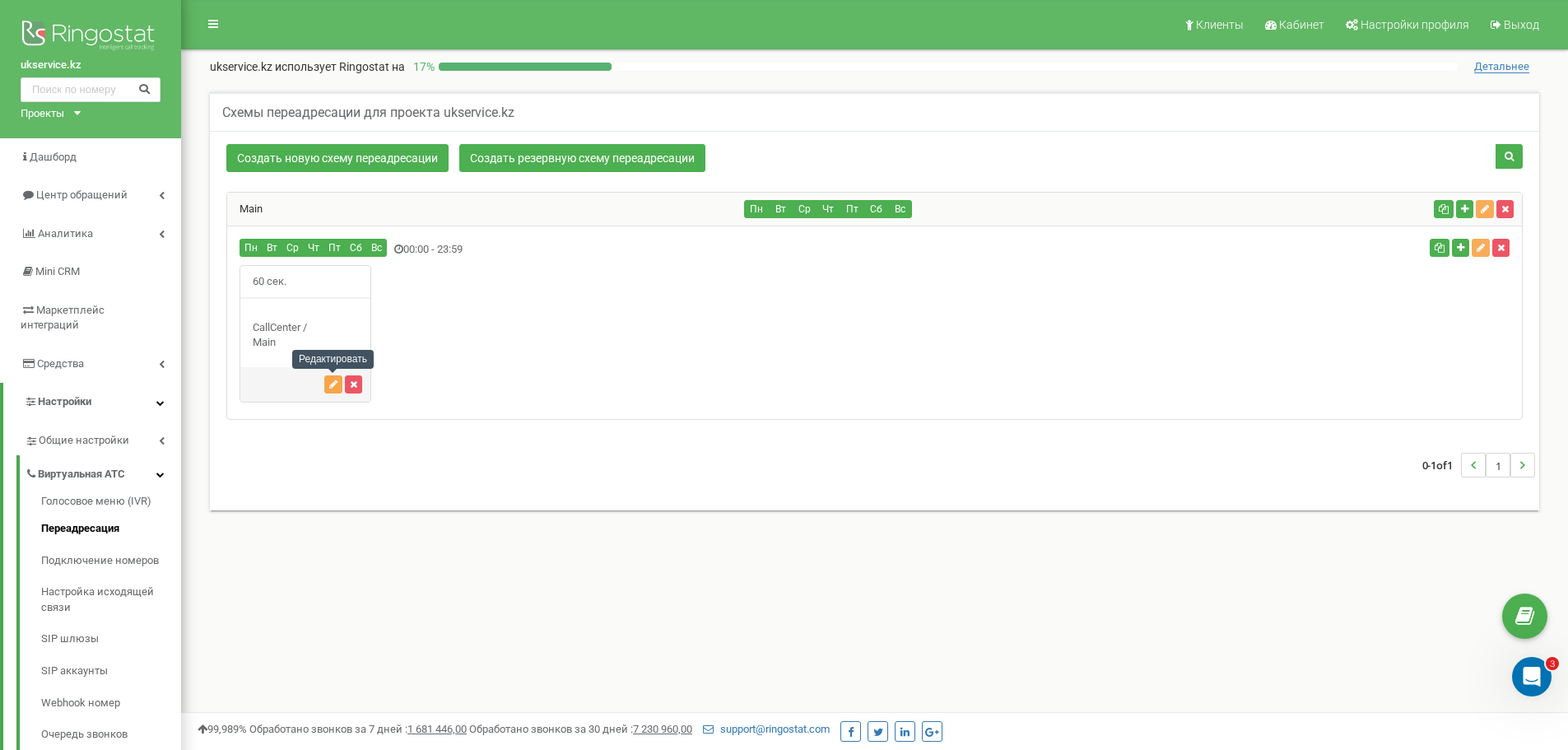 click at bounding box center [333, 384] 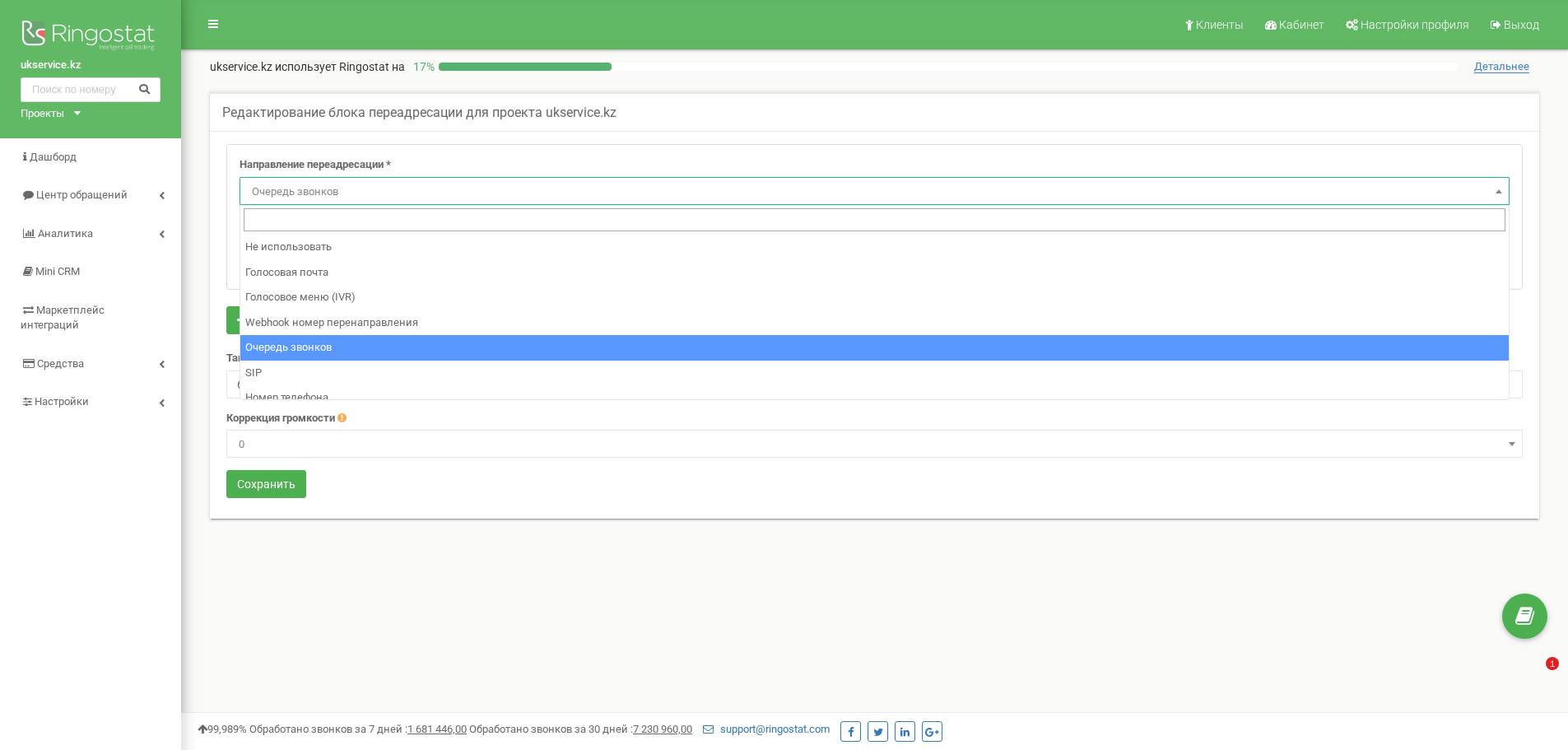 select on "CallCenter" 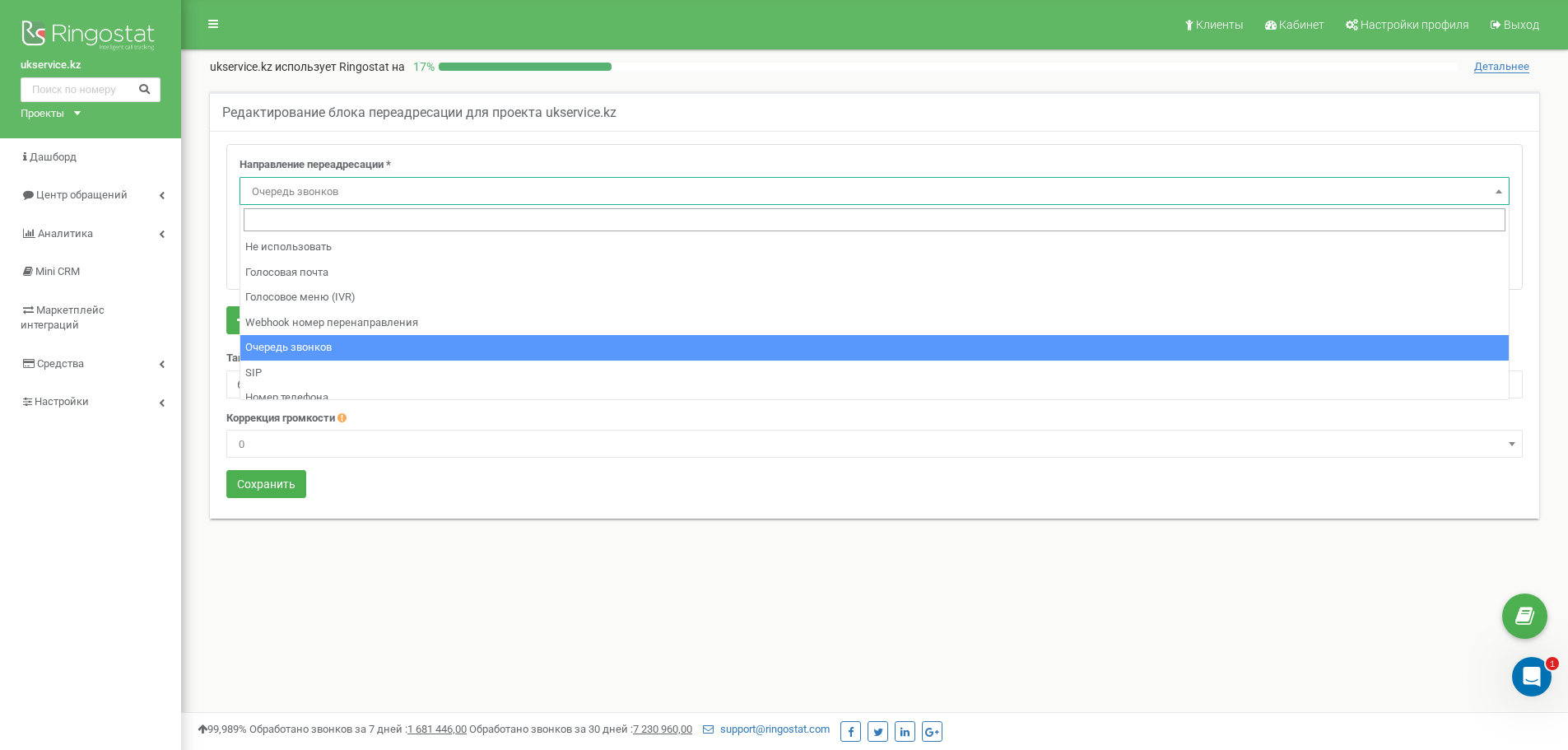 scroll, scrollTop: 0, scrollLeft: 0, axis: both 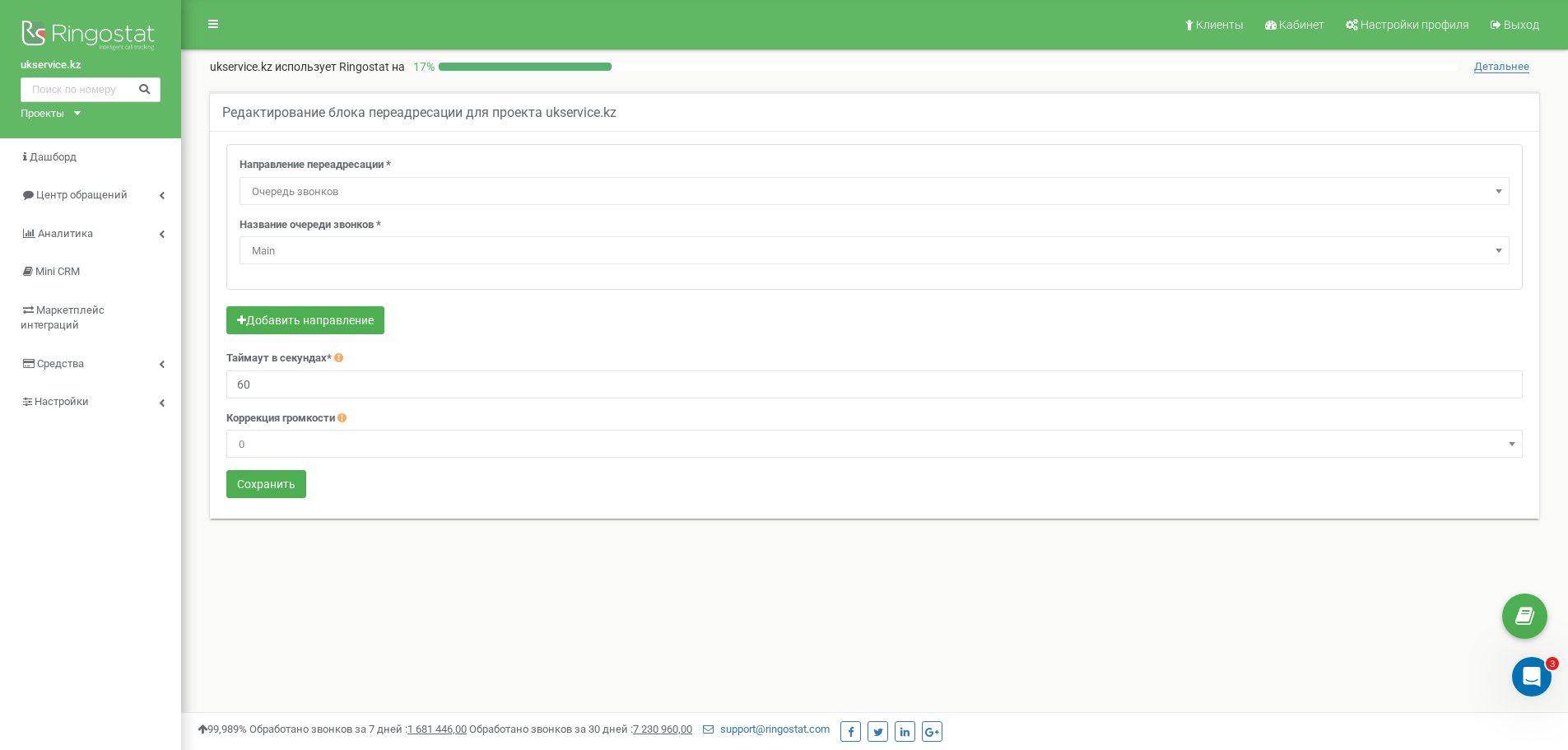 click on "Направление переадресации *
Не использовать
Голосовая почта
Голосовое меню (IVR)
Webhook номер перенаправления
Очередь звонков
SIP
Номер телефона
Внешний SIP
Ответственный менеджер по CRM
Ответственный менеджер по звонкам
Сотрудник
Отдел
Очередь звонков
Запись перед Голосовая почта *
Новое аудио Голосовая почта
Voicemail Standard audio non-working hours RU
Voicemail Standard audio in work time RU
Voicemail Standard audio in work time UK" at bounding box center (874, 217) 